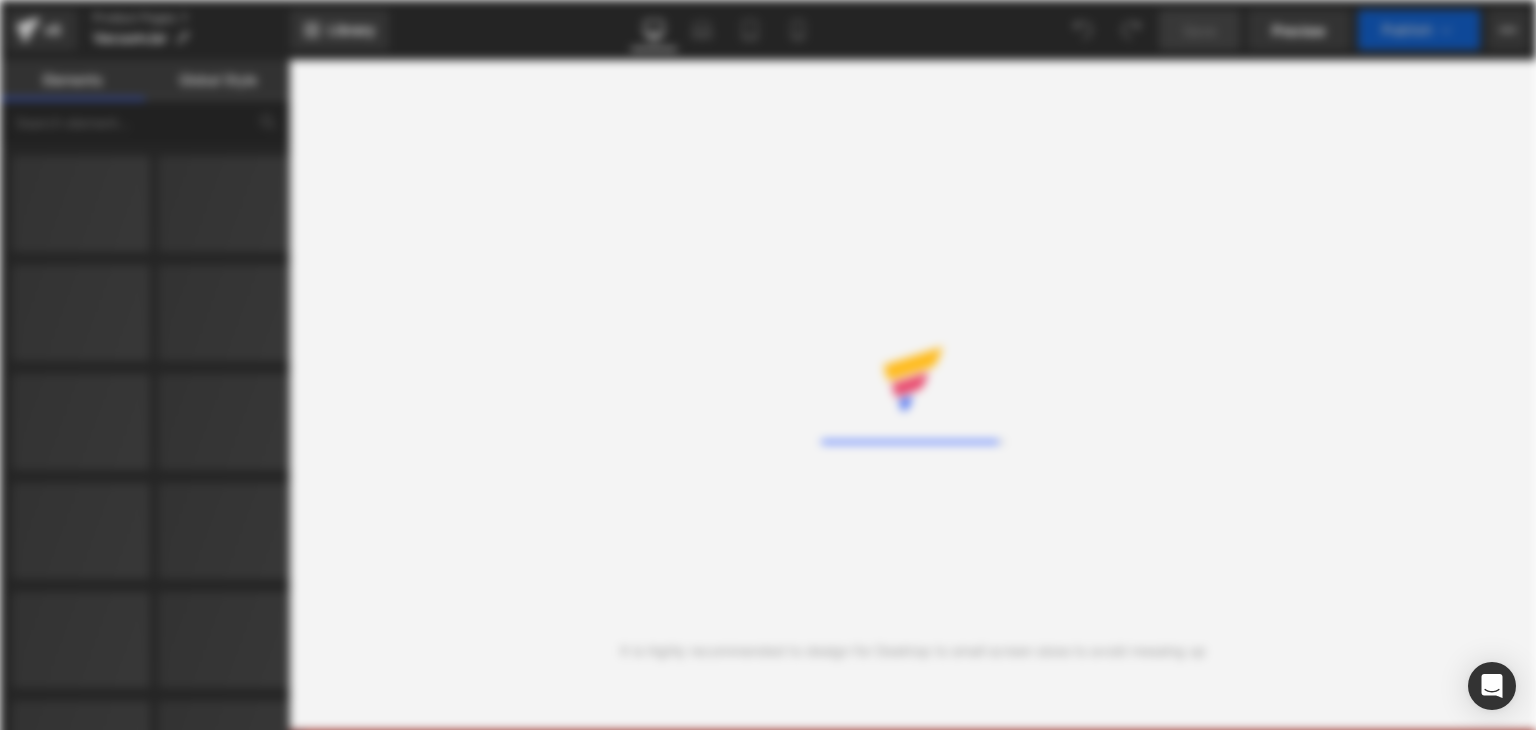scroll, scrollTop: 0, scrollLeft: 0, axis: both 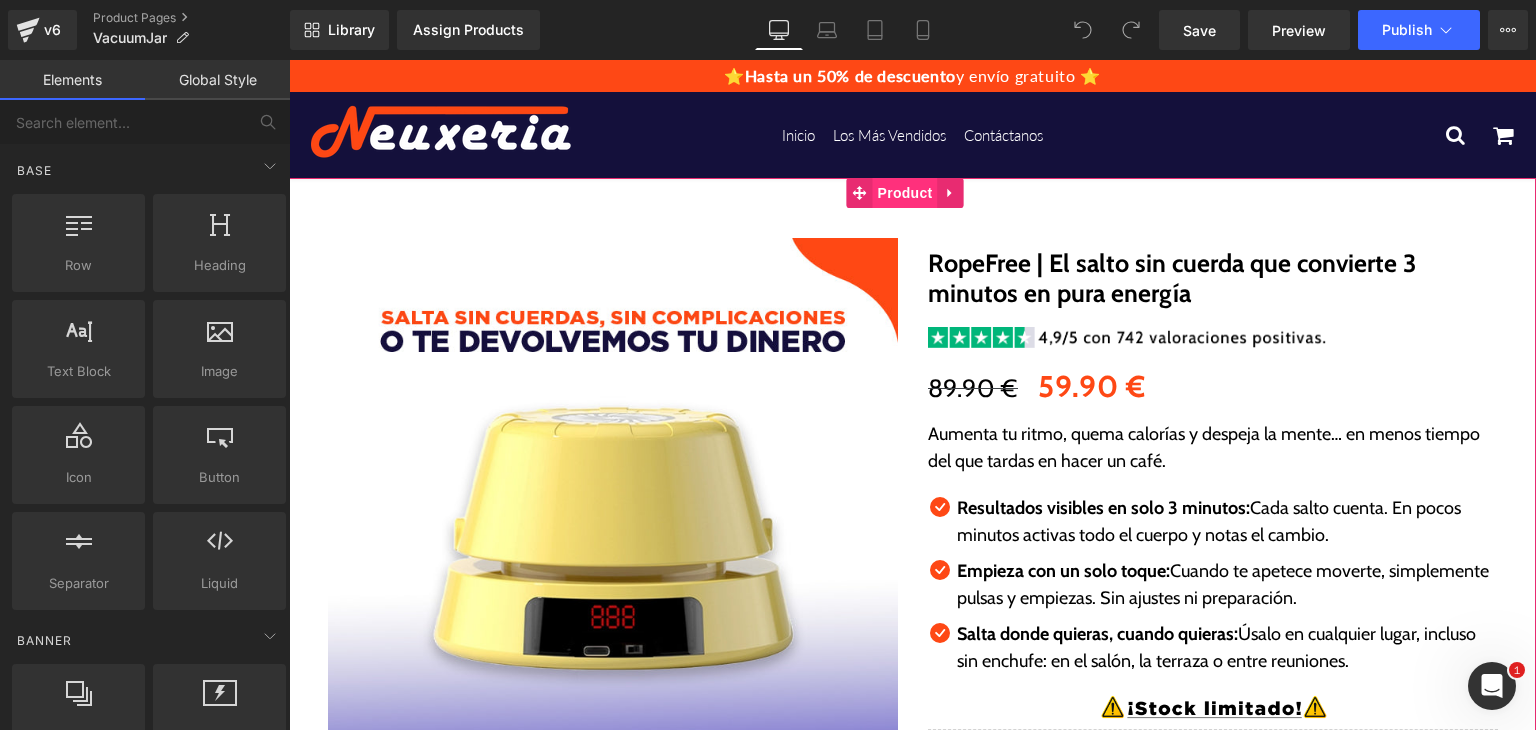 click on "Product" at bounding box center (905, 193) 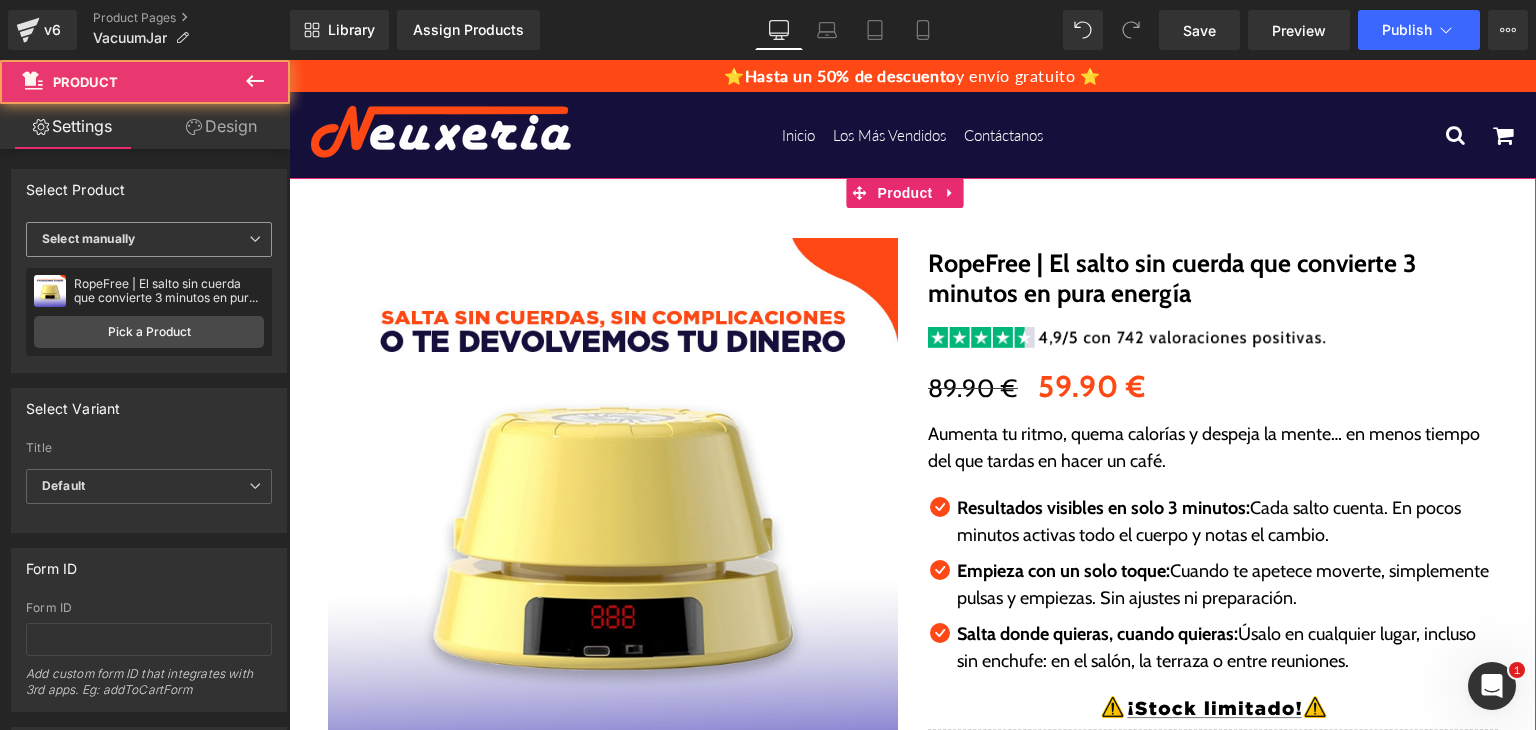 click on "Select manually" at bounding box center (149, 239) 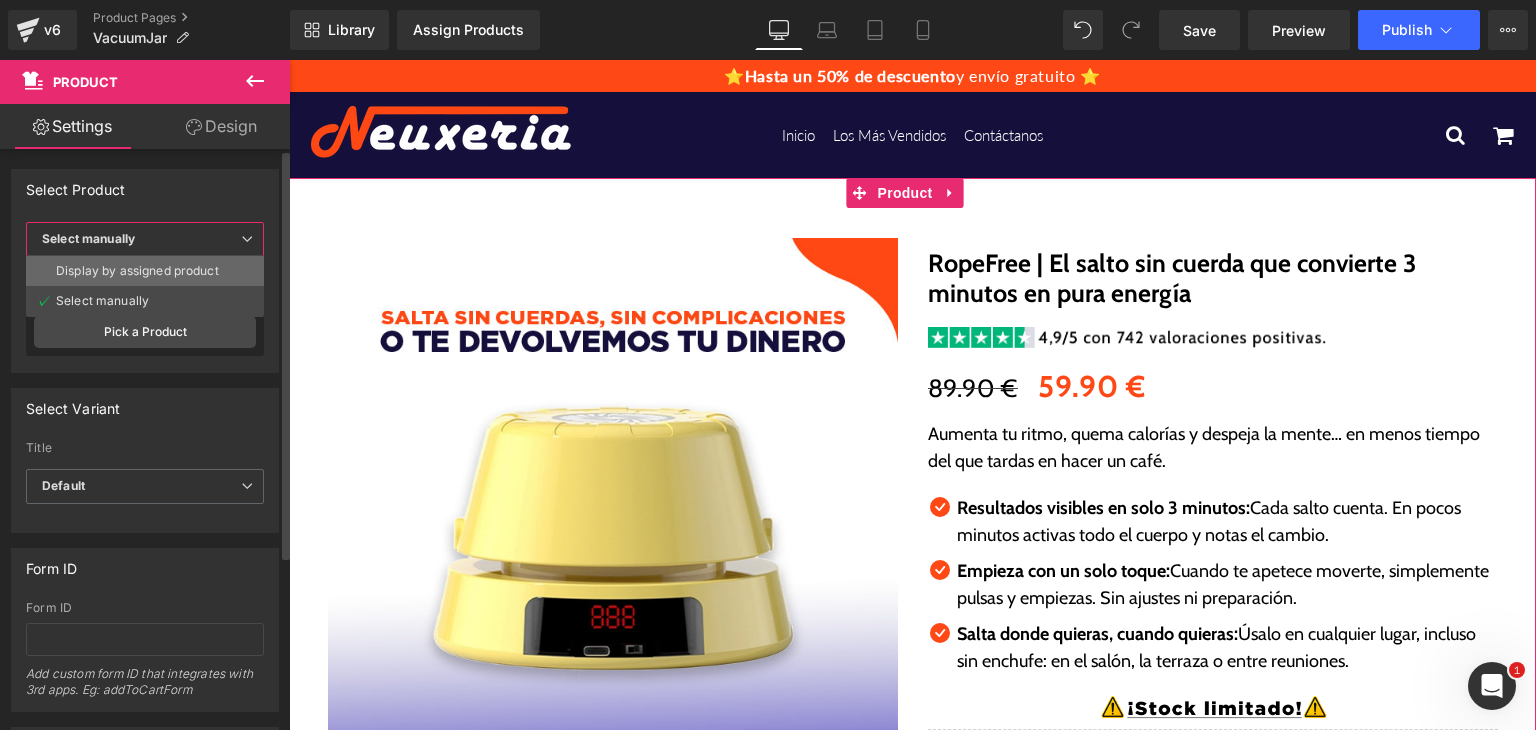 click on "Display by assigned product" at bounding box center (145, 271) 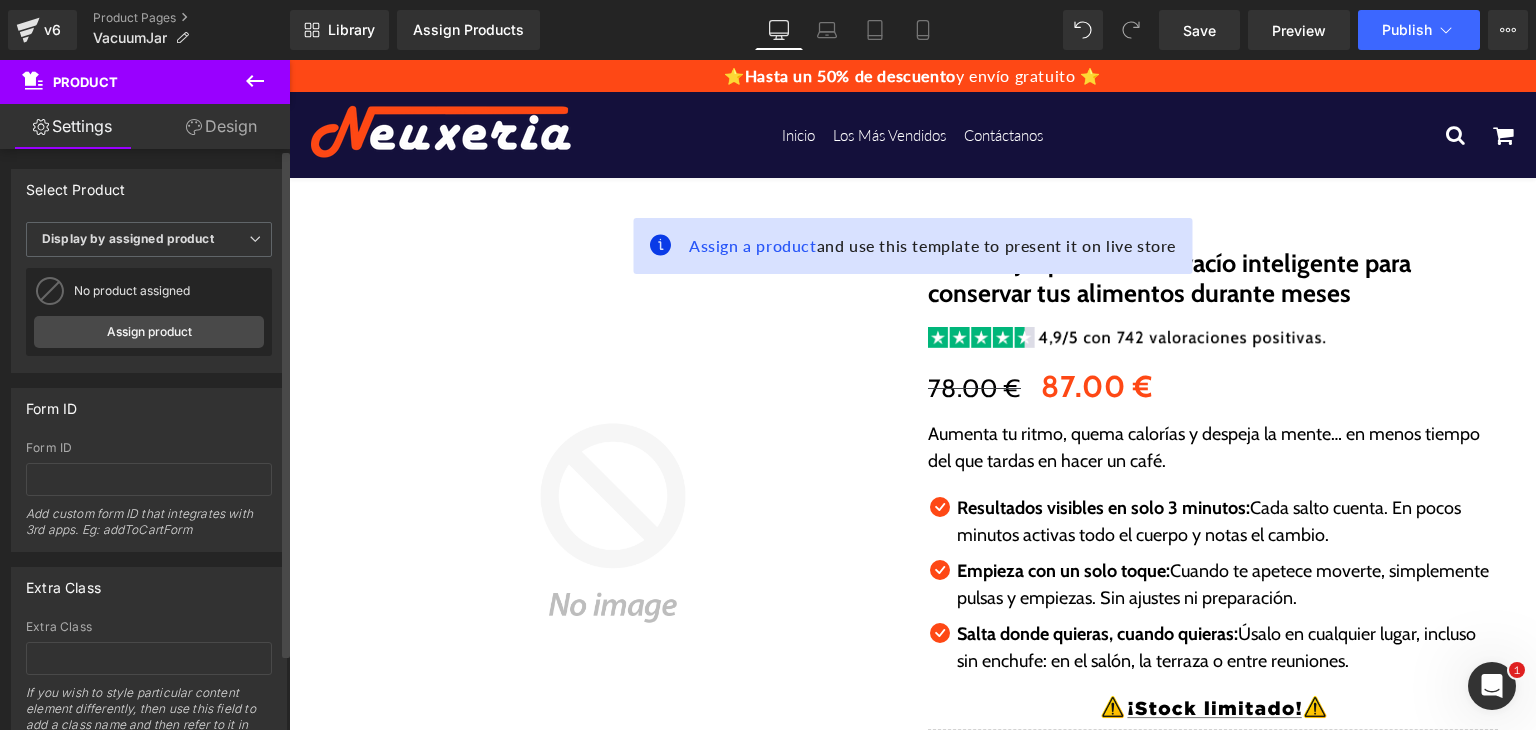 click on "No product assigned RopeFree | El salto sin cuerda que convierte 3 minutos en pura energía Assign product" at bounding box center (149, 312) 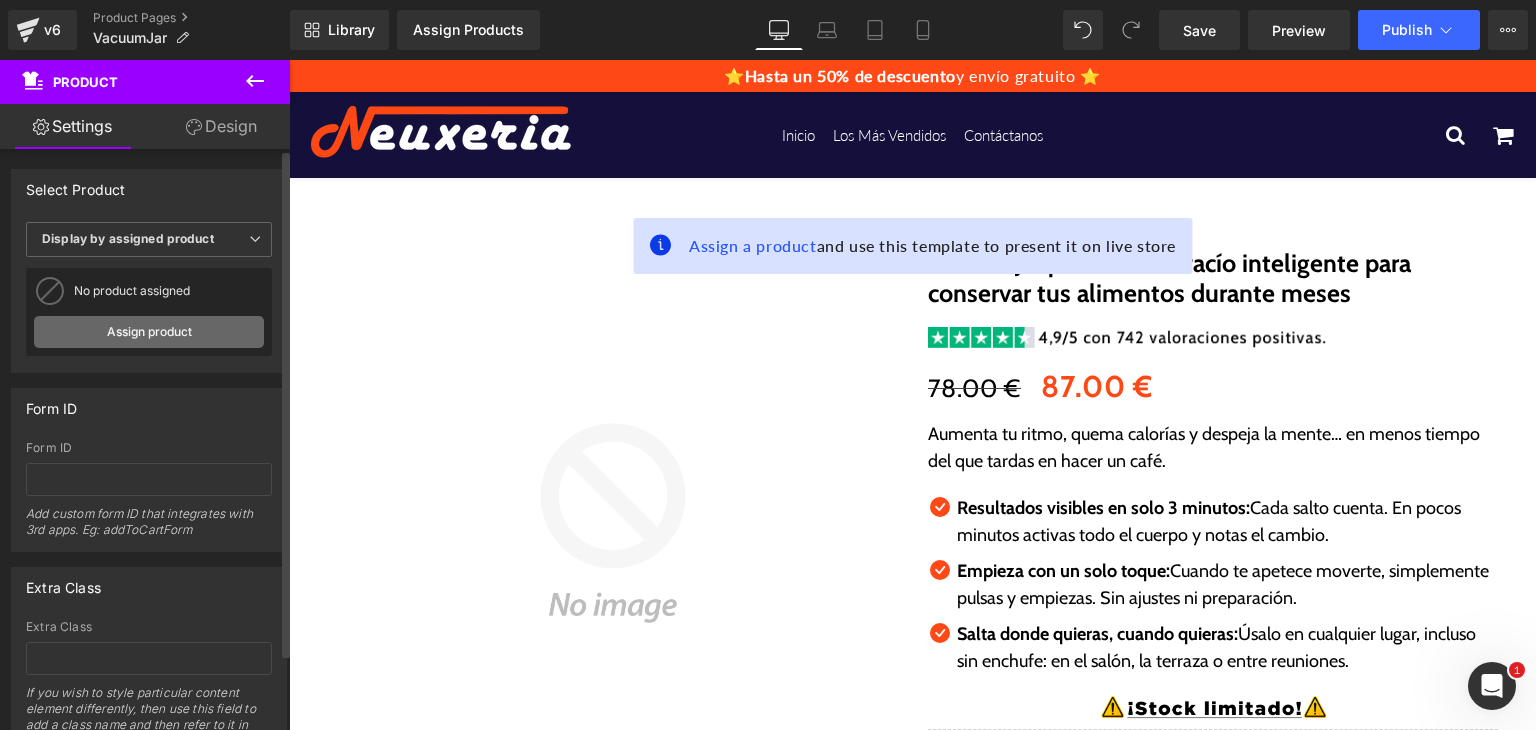 click on "Assign product" at bounding box center [149, 332] 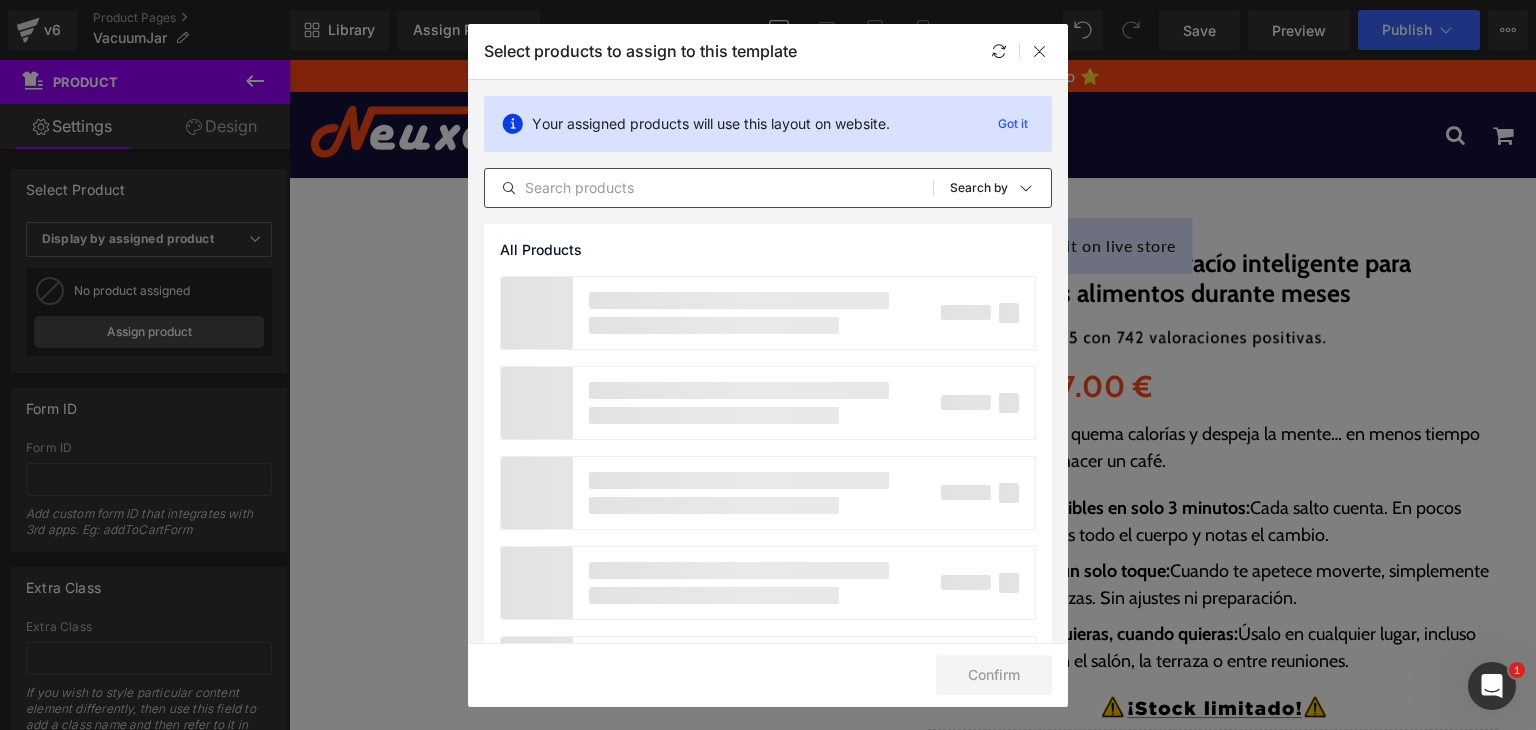 click on "All Products Shopify Collections Product Templates Shopify Collections Sort:  Search by" at bounding box center (768, 188) 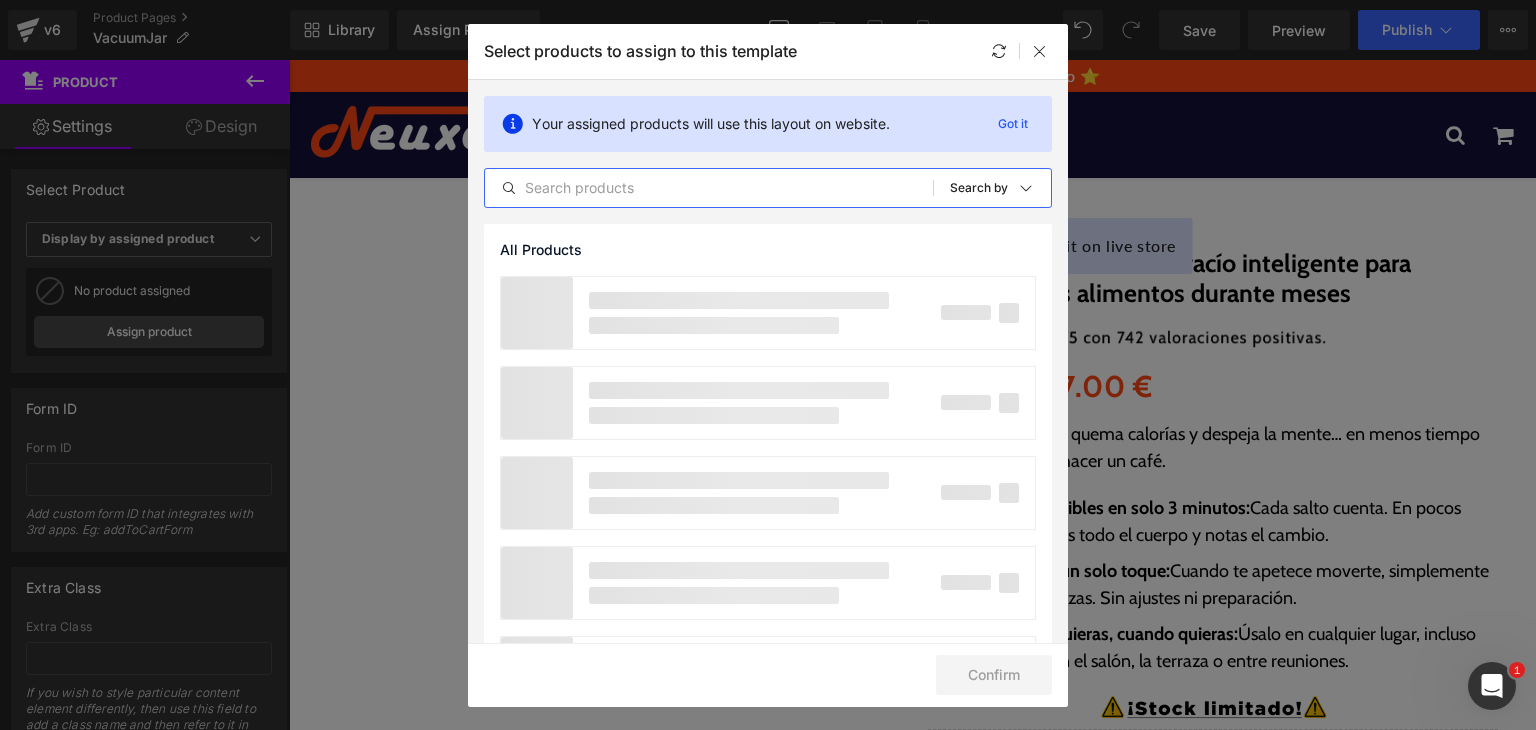 paste on "VacuumJar" 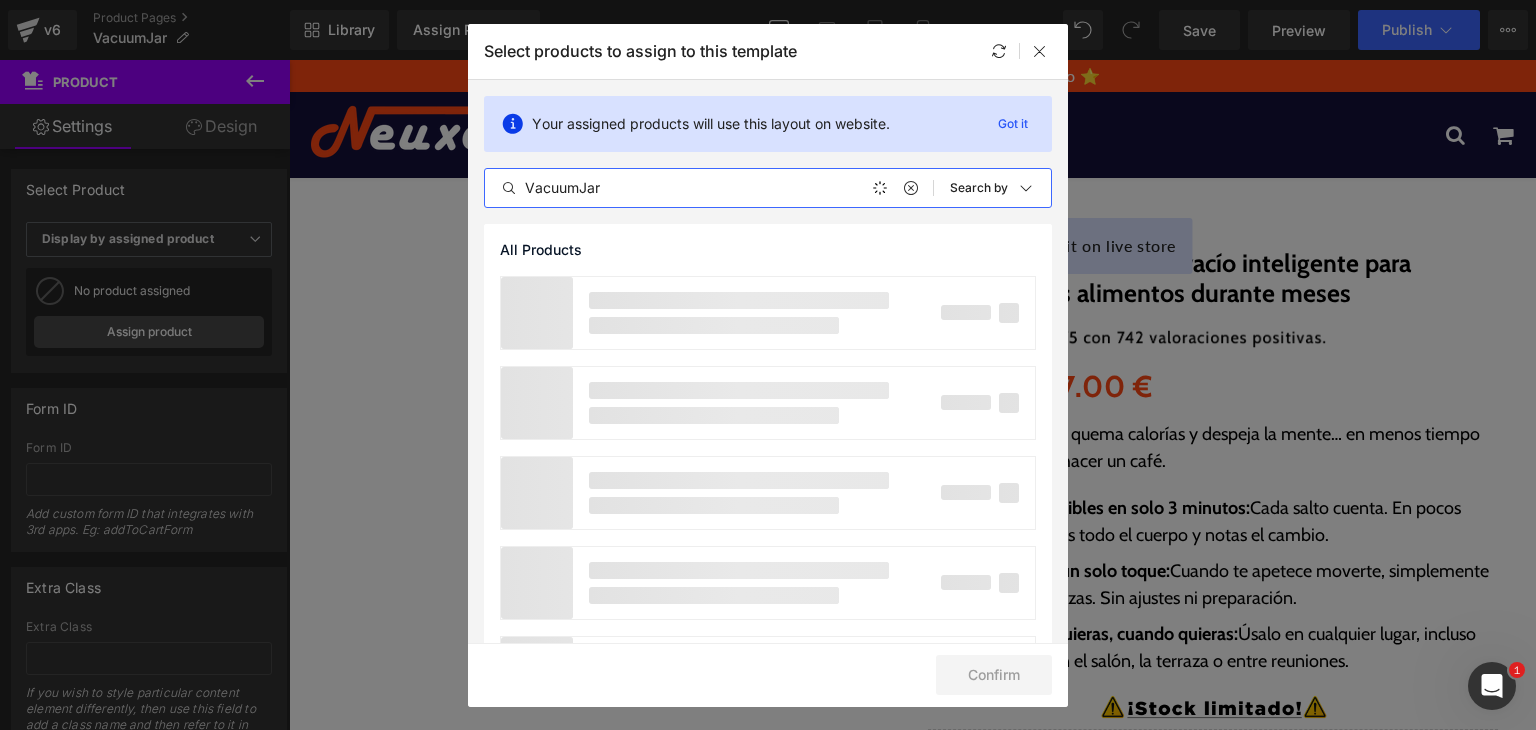 type on "VacuumJar" 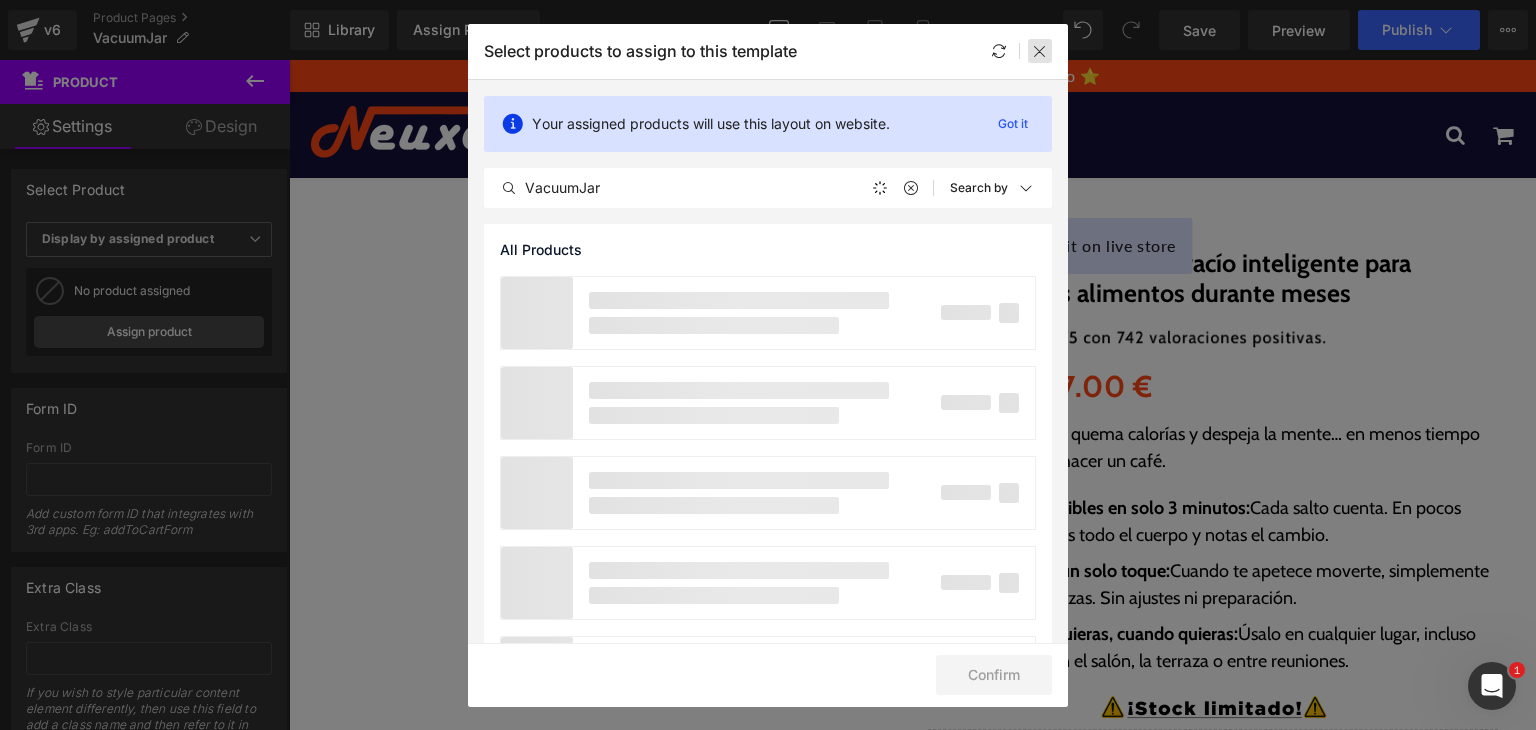 click at bounding box center [1040, 51] 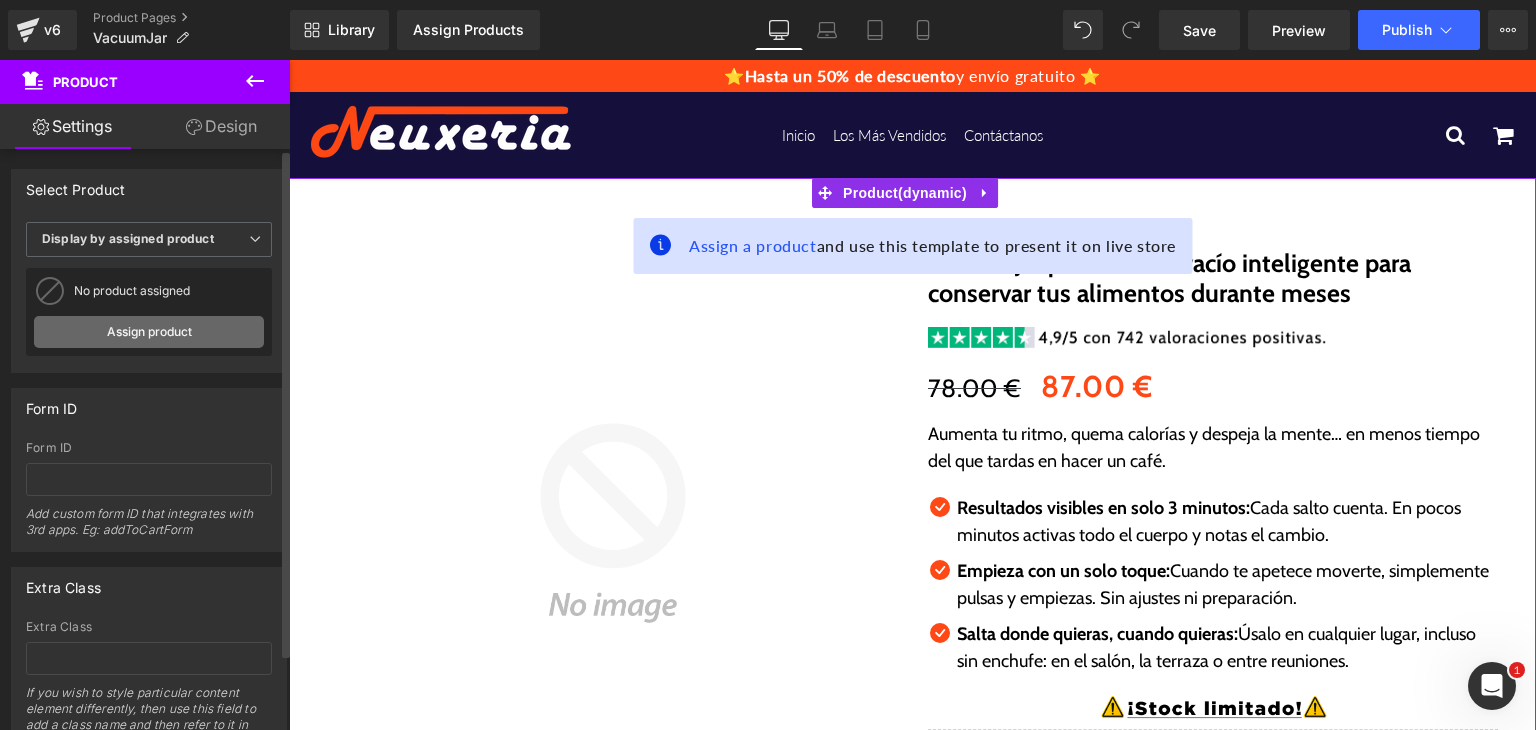 click on "Assign product" at bounding box center (149, 332) 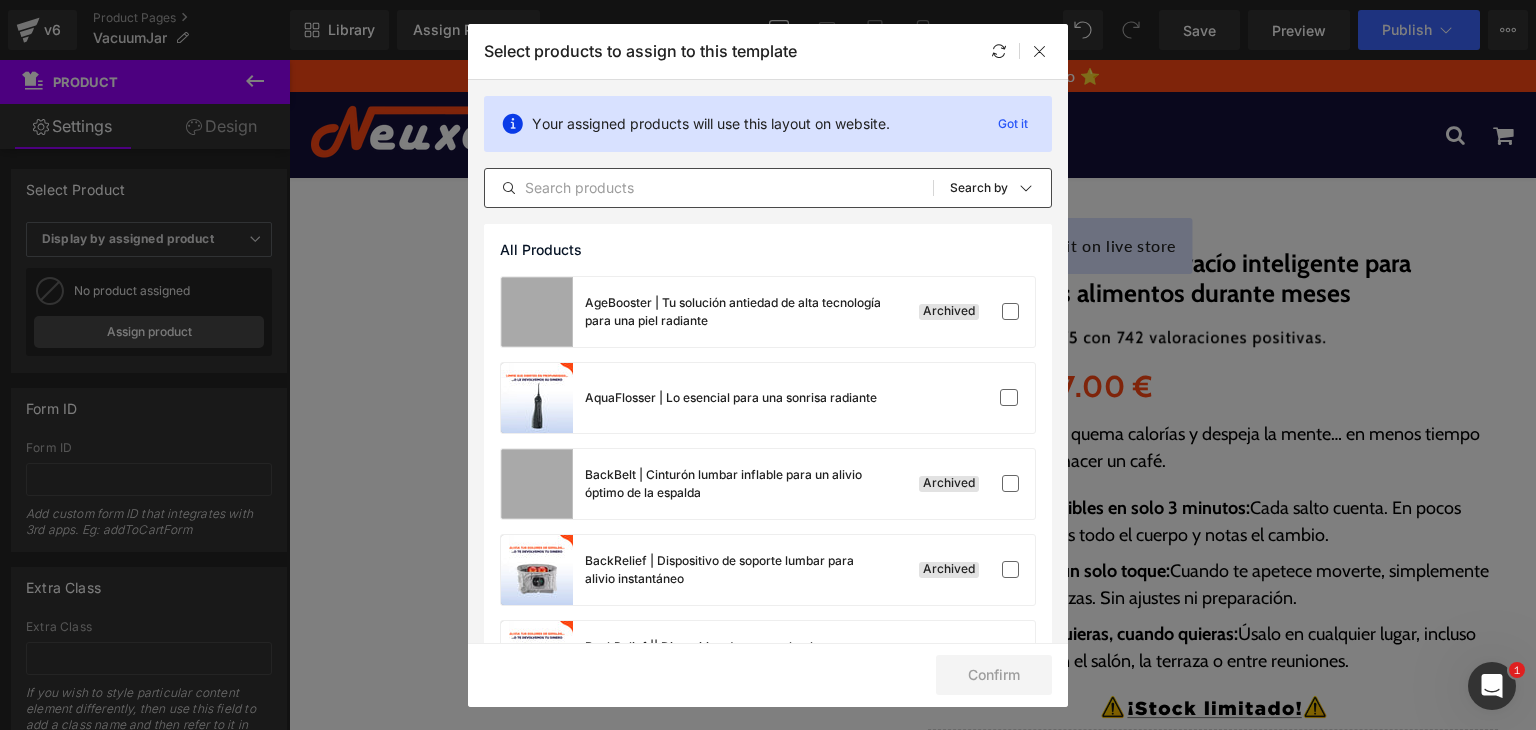 click on "All Products Shopify Collections Product Templates Shopify Collections Sort:  Search by" at bounding box center [768, 188] 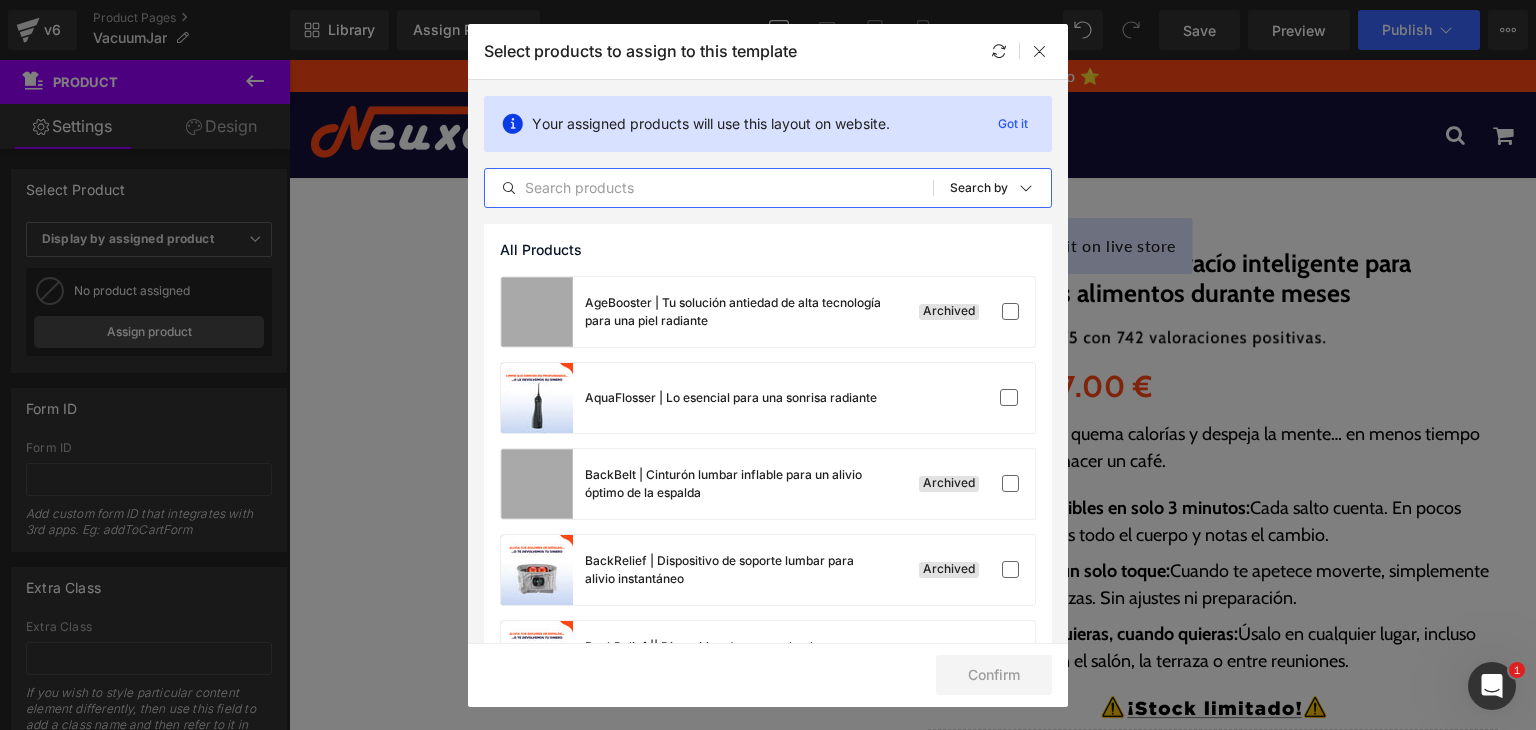 click at bounding box center [709, 188] 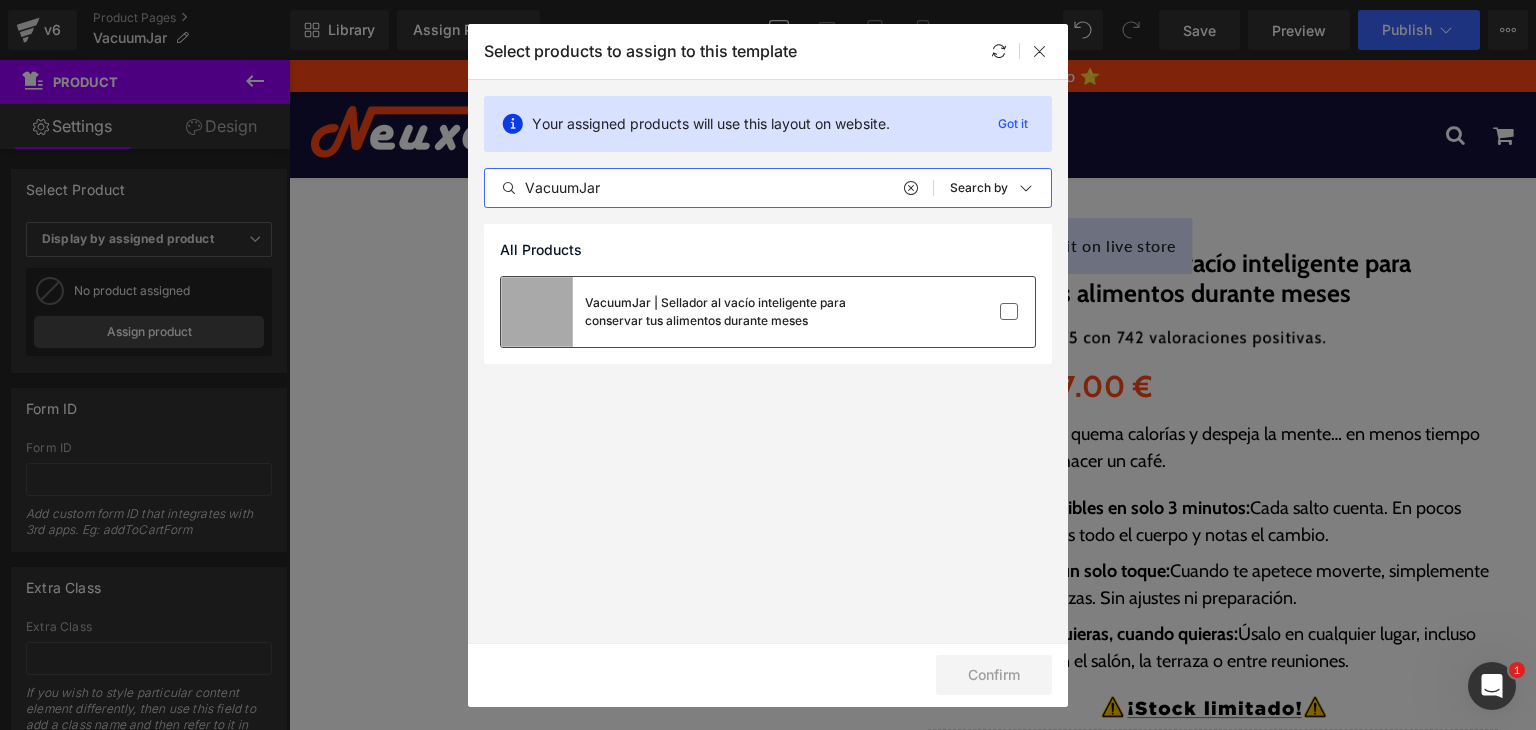 type on "VacuumJar" 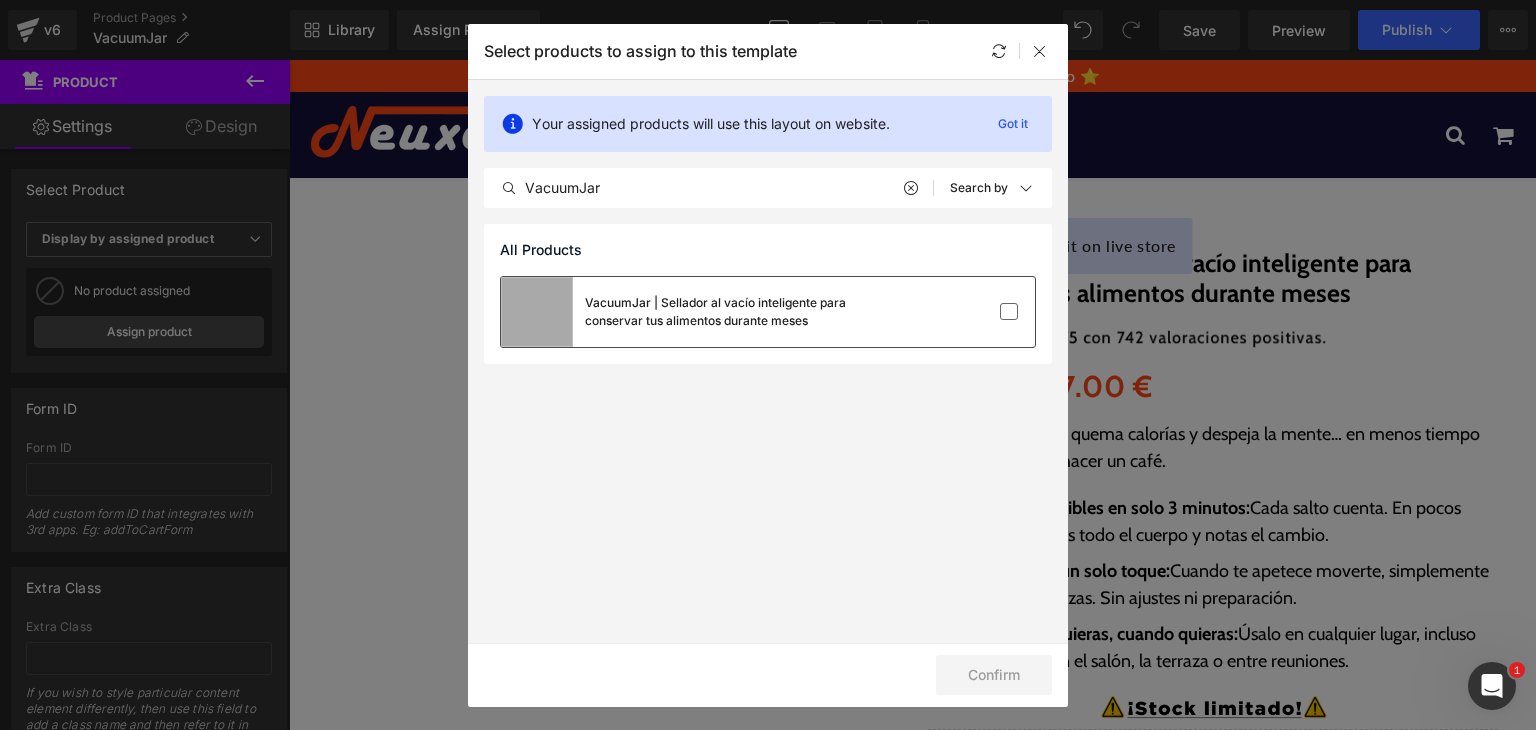 click at bounding box center (974, 312) 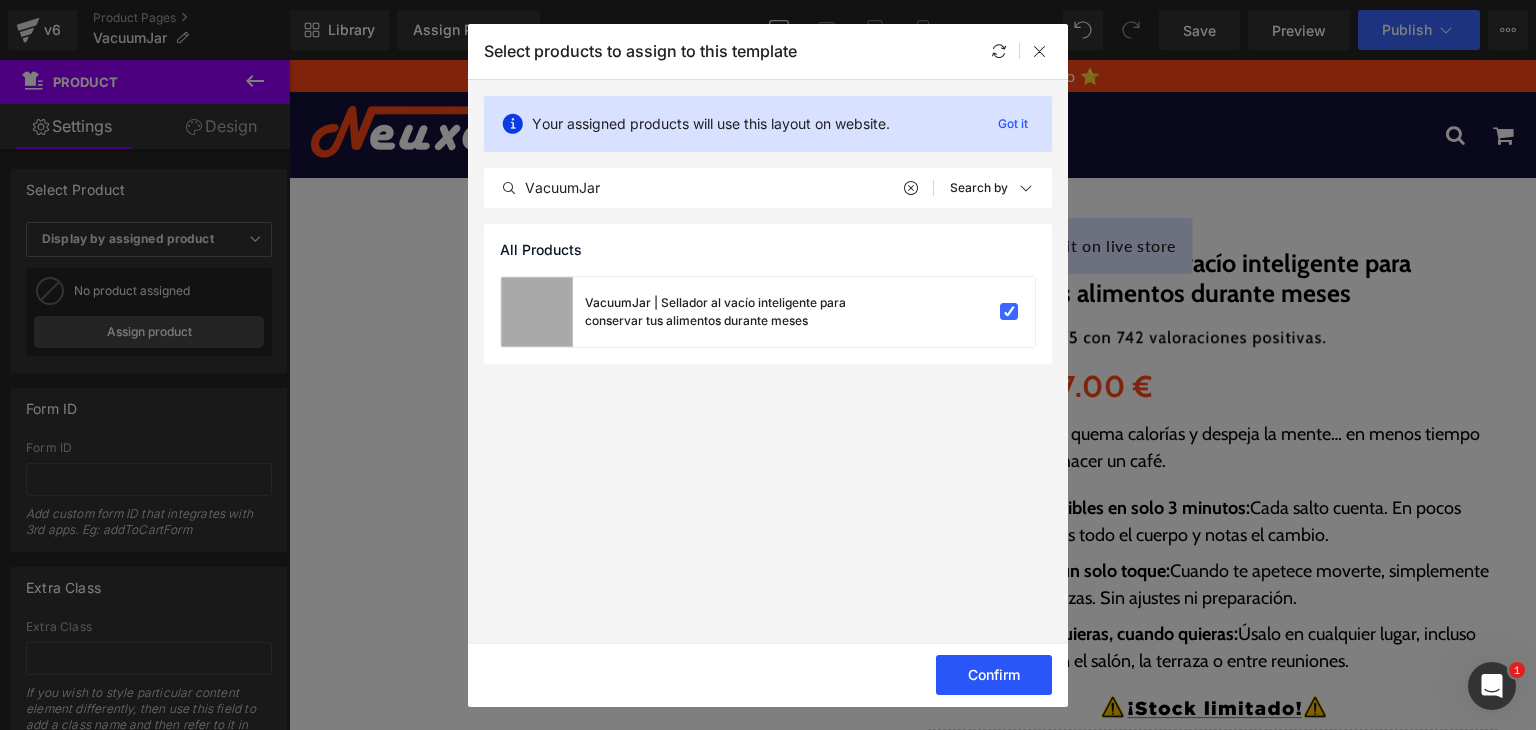 click on "Confirm" at bounding box center (994, 675) 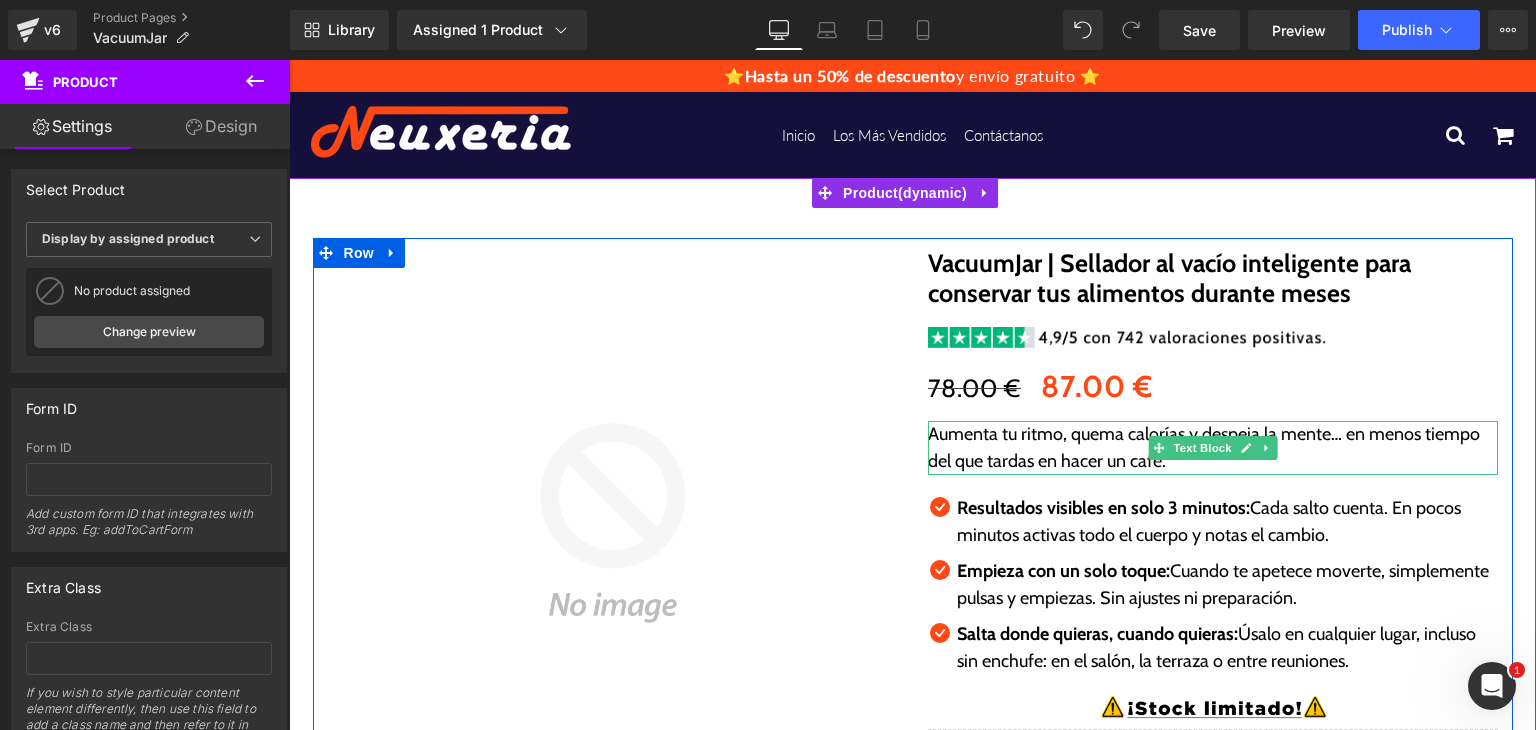 click on "Aumenta tu ritmo, quema calorías y despeja la mente… en menos tiempo del que tardas en hacer un café." at bounding box center (1213, 448) 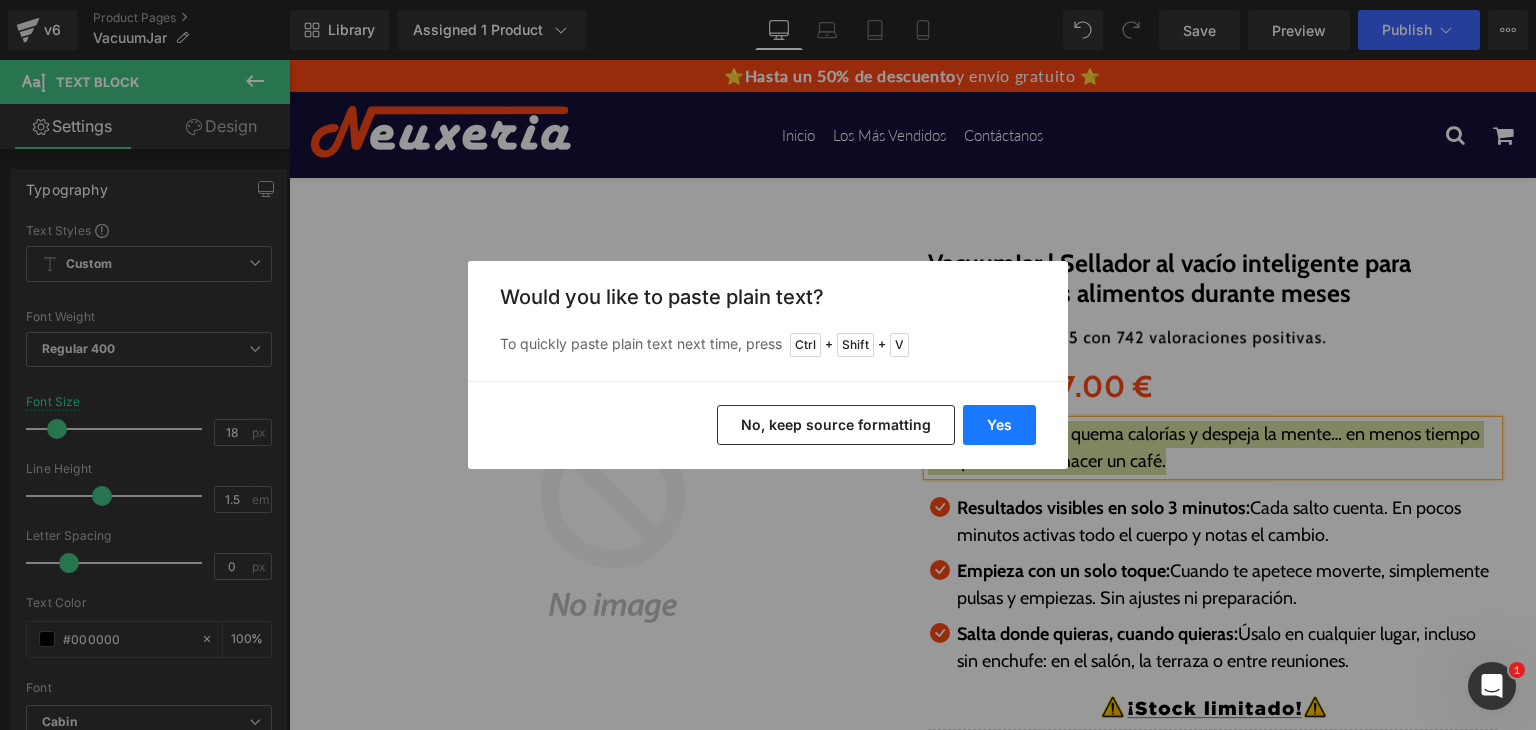 click on "Yes" at bounding box center [999, 425] 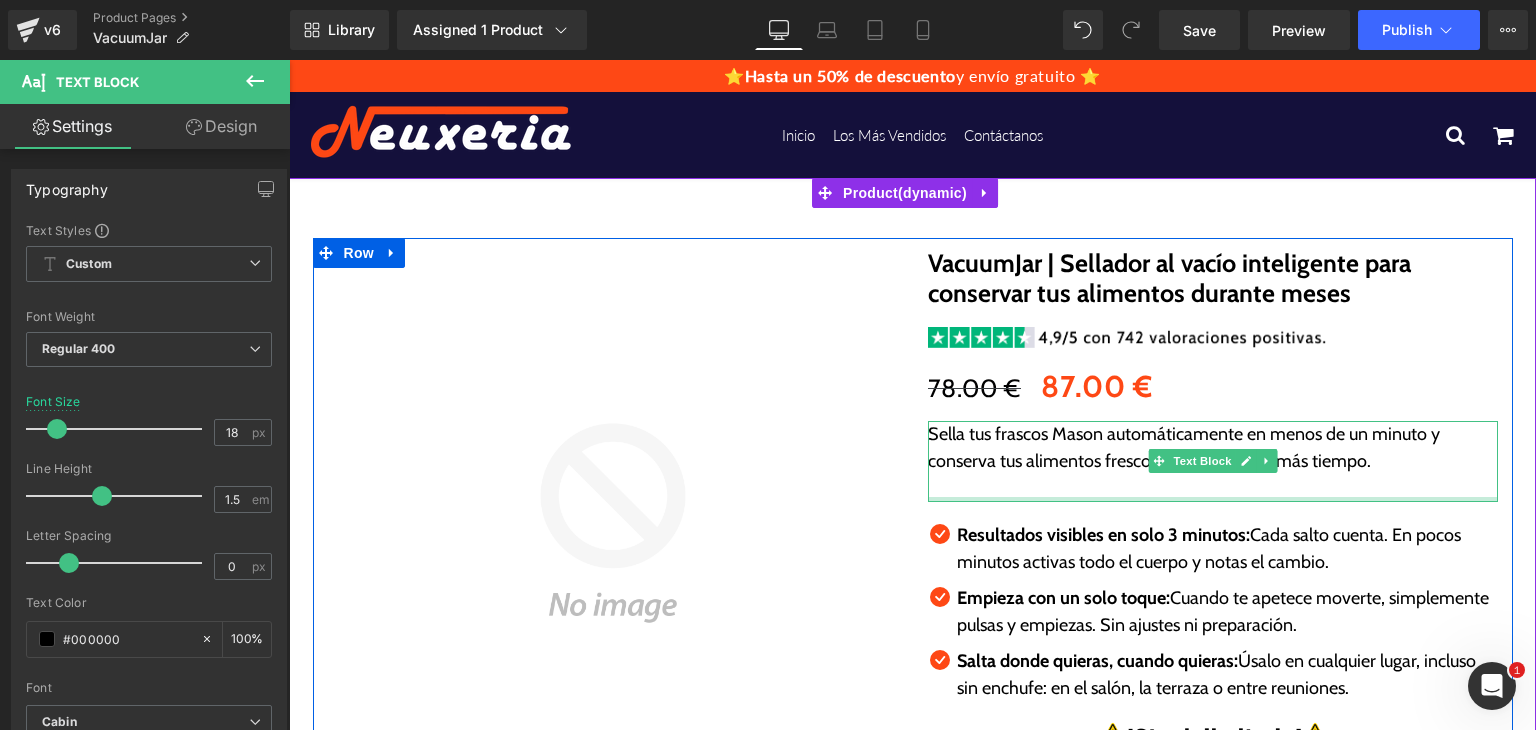 click at bounding box center [1213, 499] 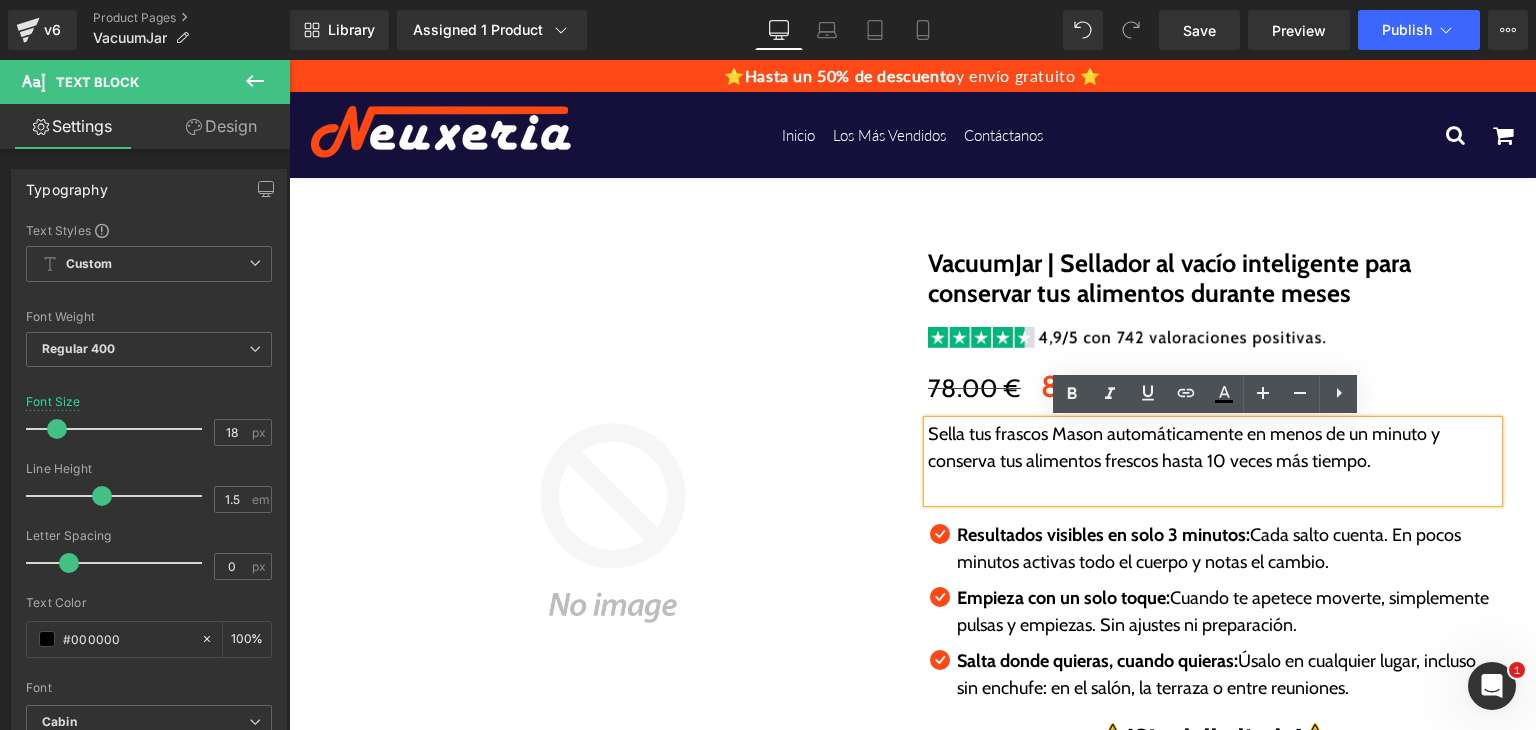 click at bounding box center [1213, 488] 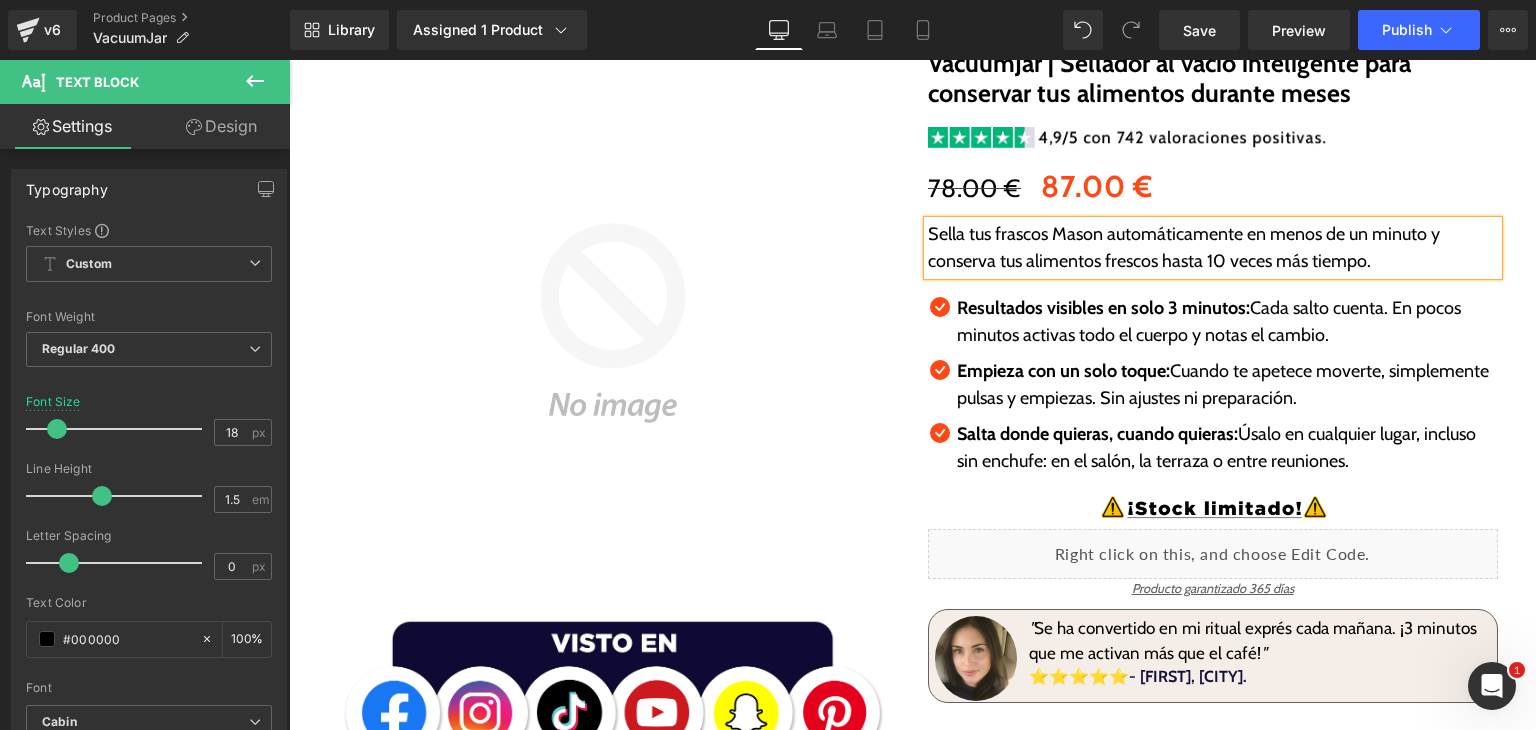 scroll, scrollTop: 274, scrollLeft: 0, axis: vertical 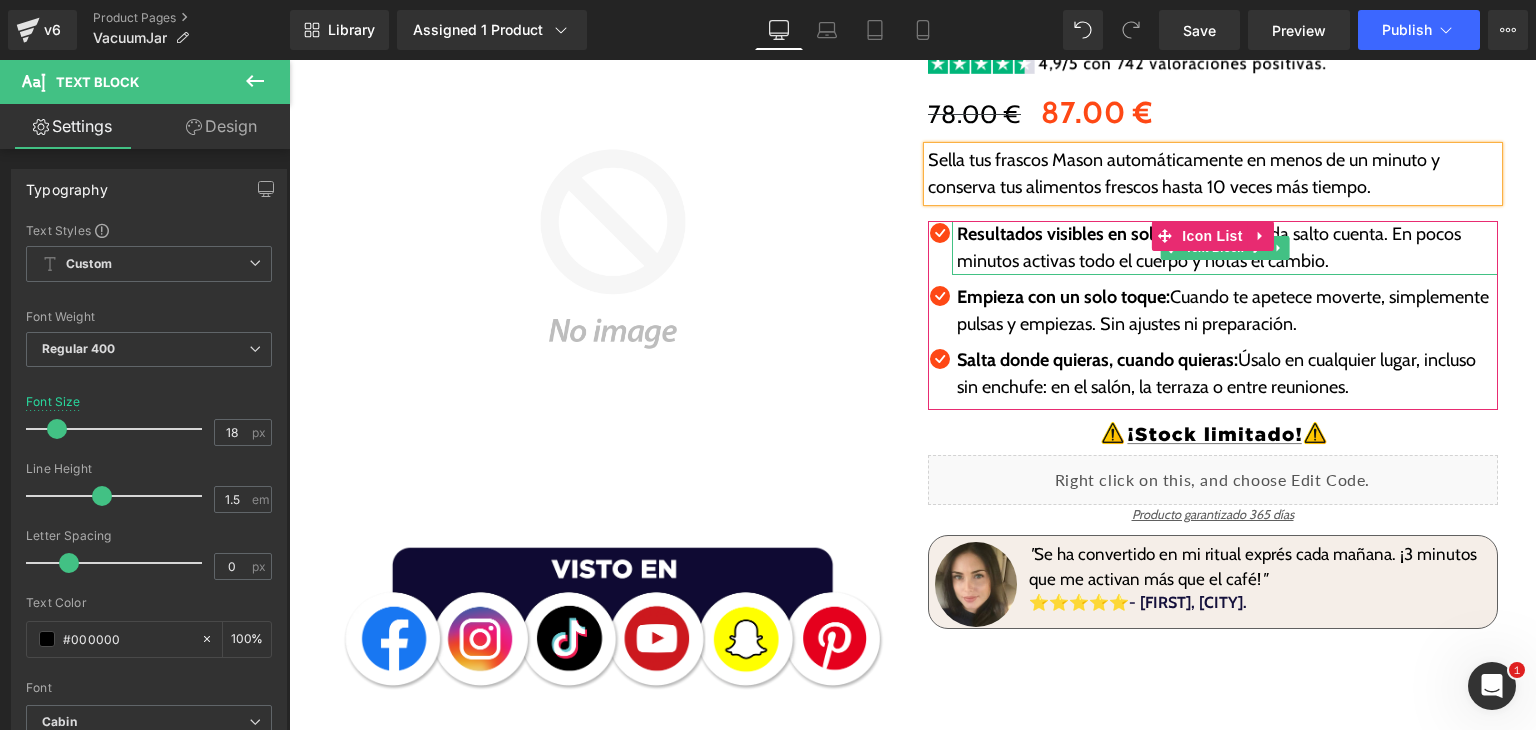 click on "Resultados visibles en solo 3 minutos:" at bounding box center [1103, 234] 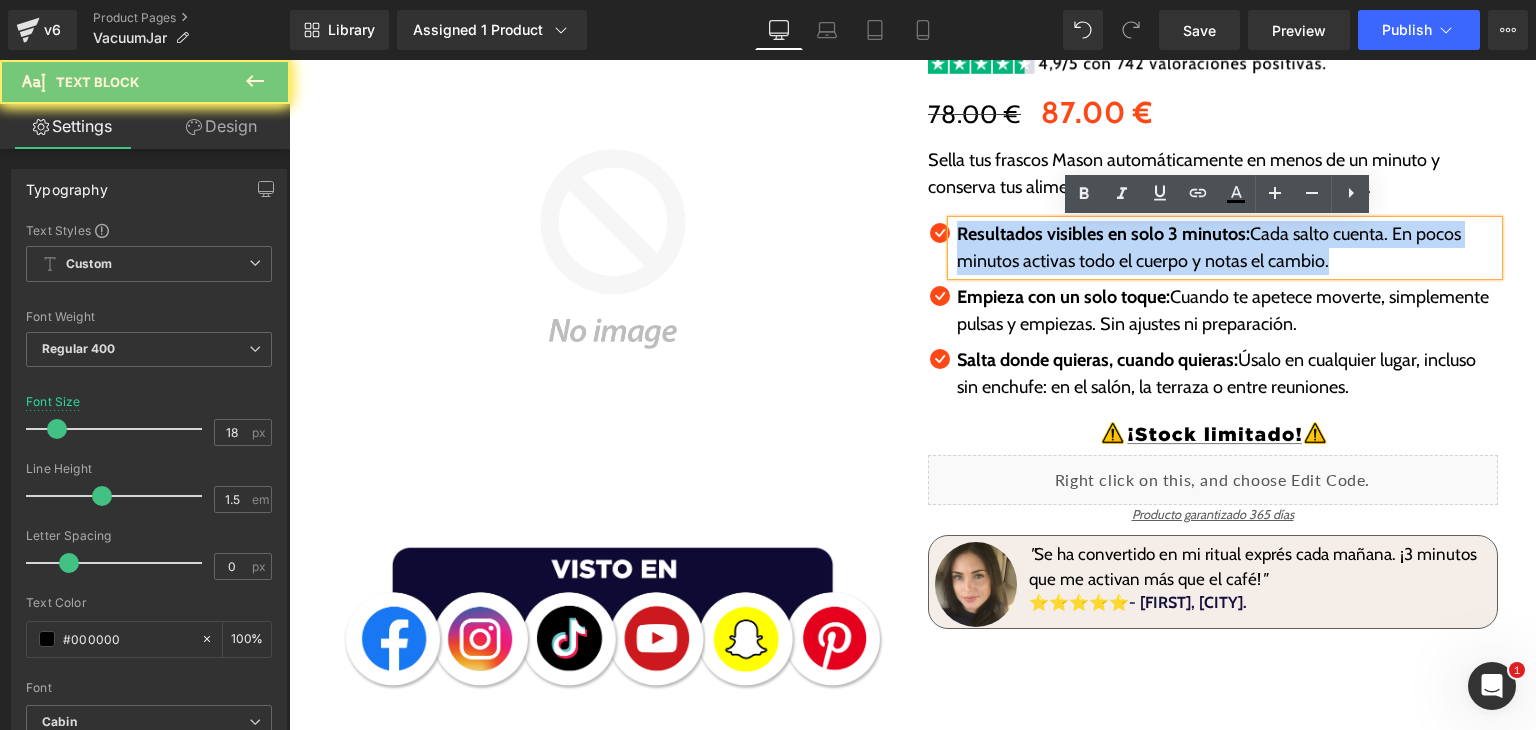 click on "Resultados visibles en solo 3 minutos:  Cada salto cuenta. En pocos minutos activas todo el cuerpo y notas el cambio." at bounding box center (1227, 248) 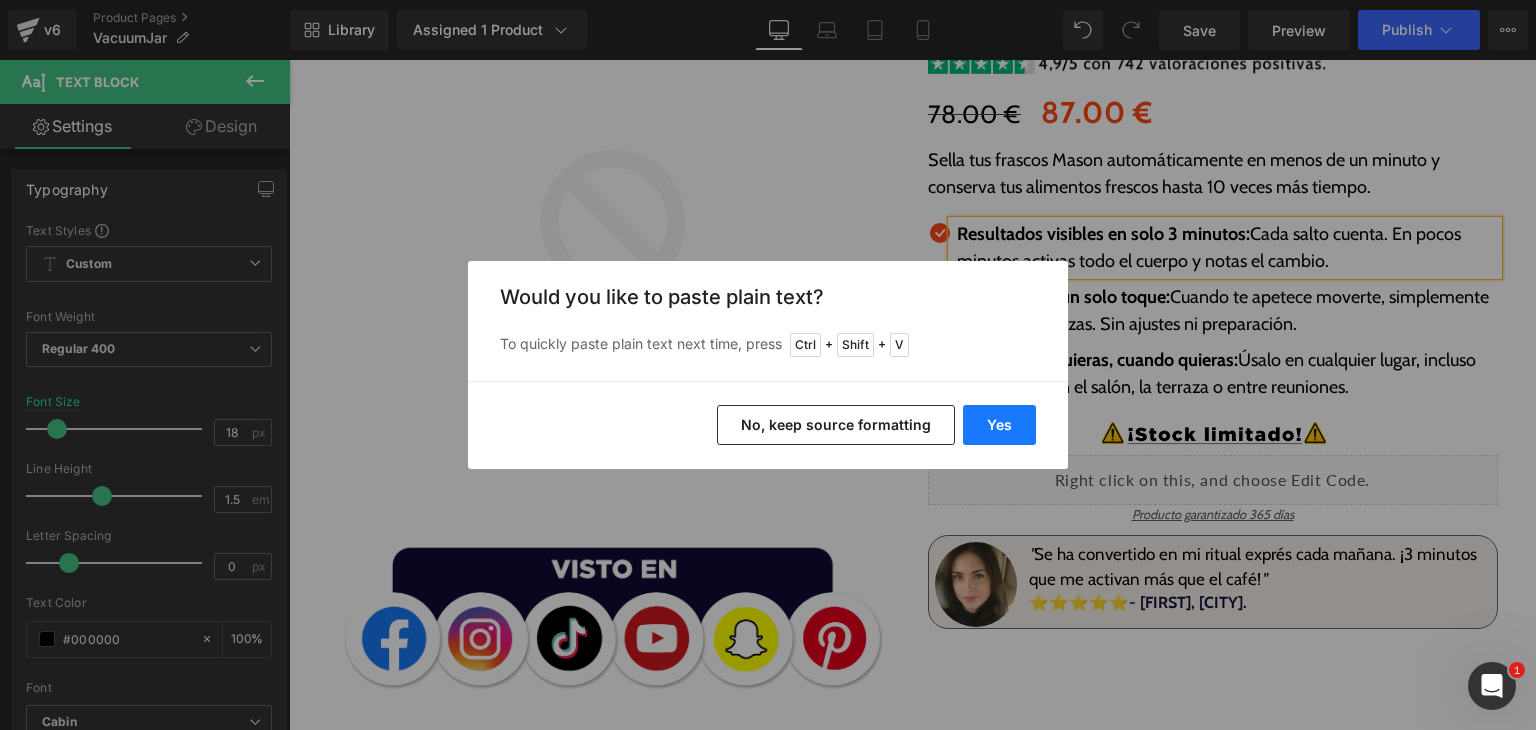 click on "Yes" at bounding box center (999, 425) 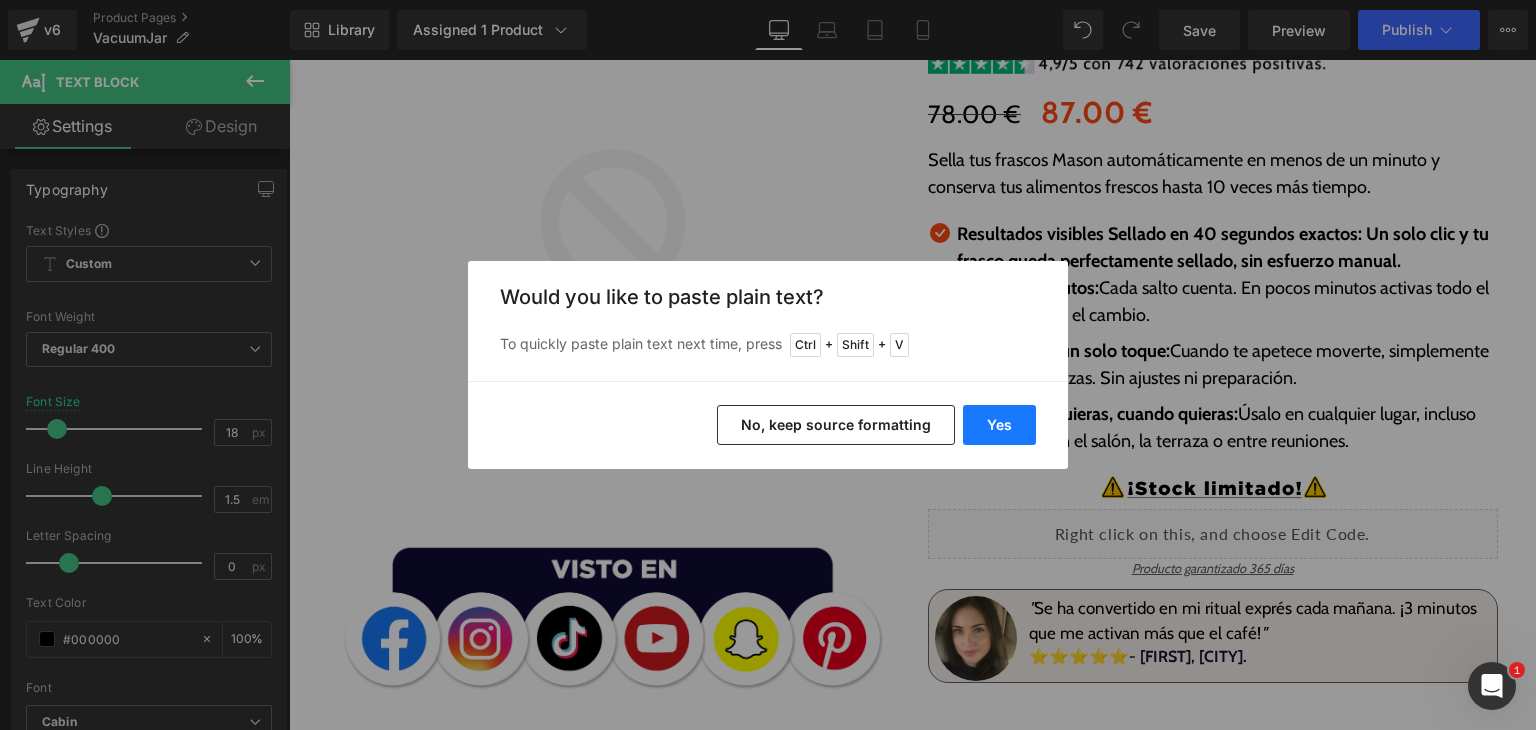 type 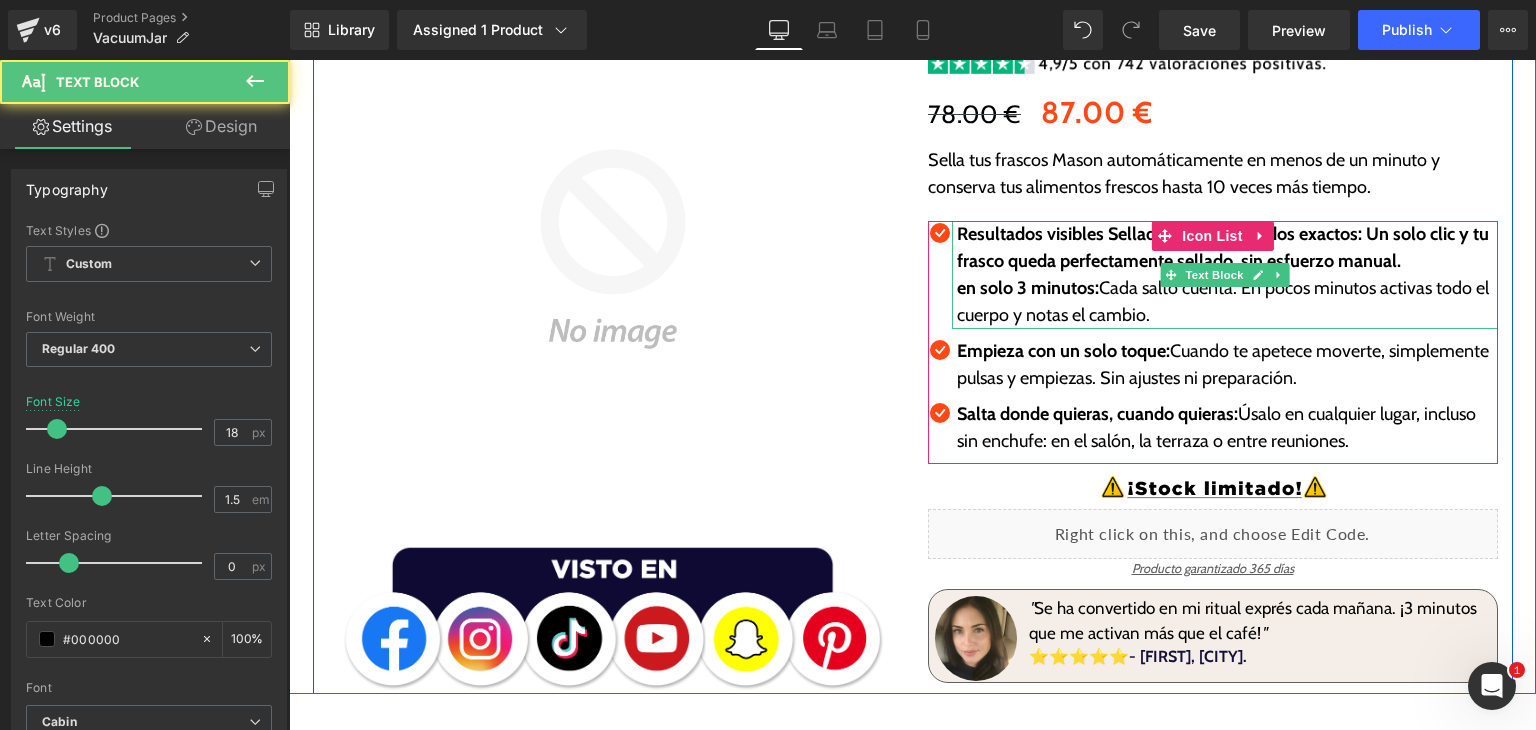 click on "Resultados visibles Sellado en 40 segundos exactos: Un solo clic y tu frasco queda perfectamente sellado, sin esfuerzo manual." at bounding box center [1223, 247] 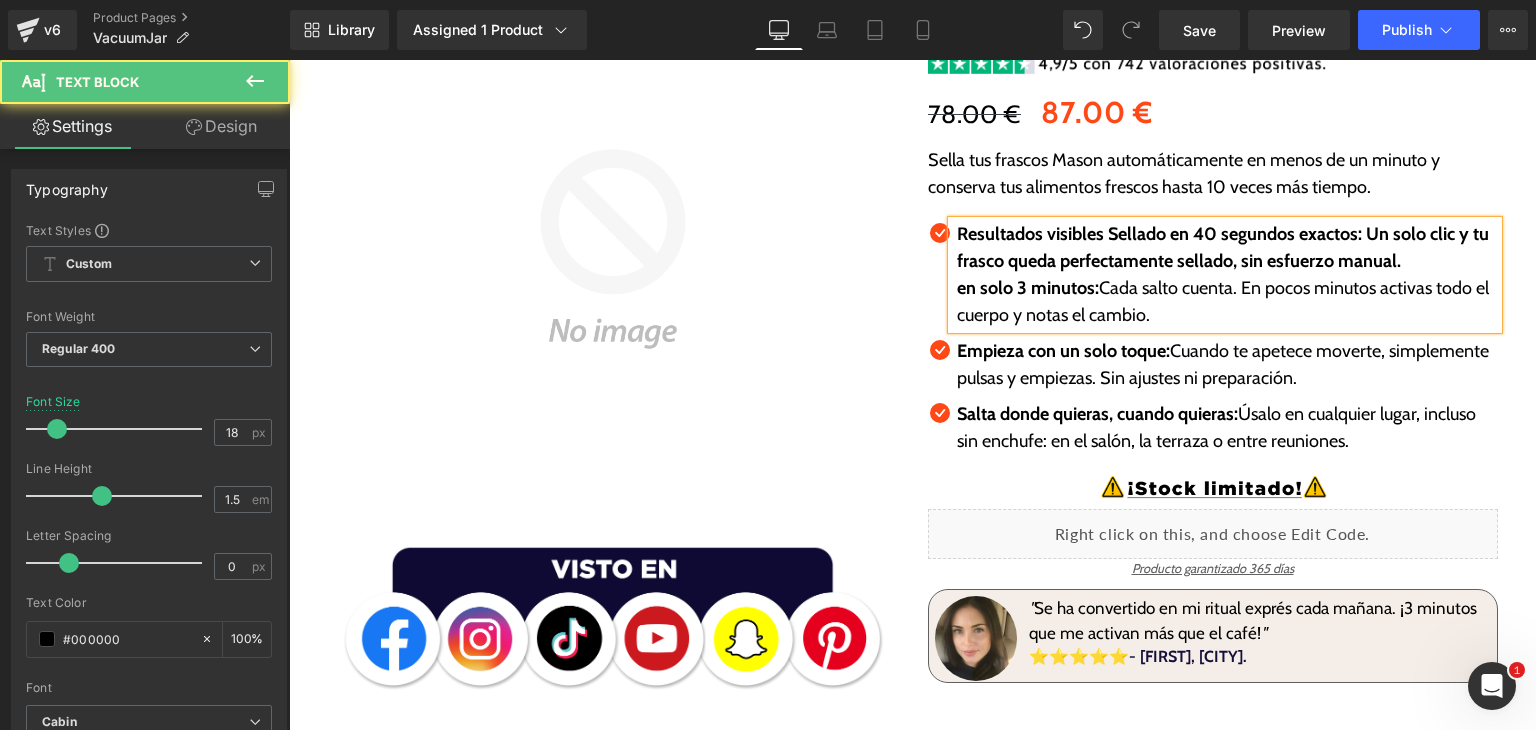 click on "Resultados visibles Sellado en 40 segundos exactos: Un solo clic y tu frasco queda perfectamente sellado, sin esfuerzo manual." at bounding box center [1223, 247] 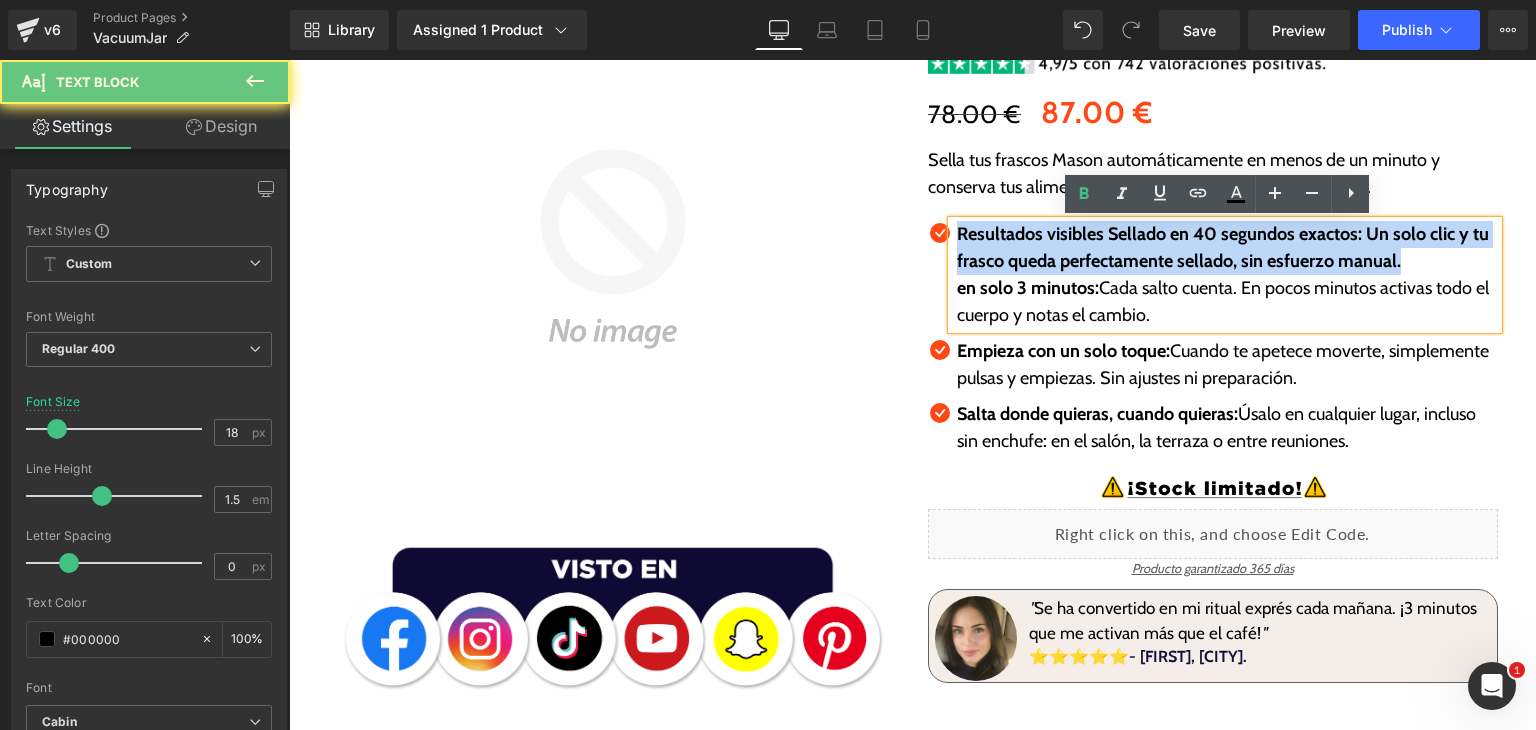 click on "Resultados visibles Sellado en 40 segundos exactos: Un solo clic y tu frasco queda perfectamente sellado, sin esfuerzo manual." at bounding box center [1223, 247] 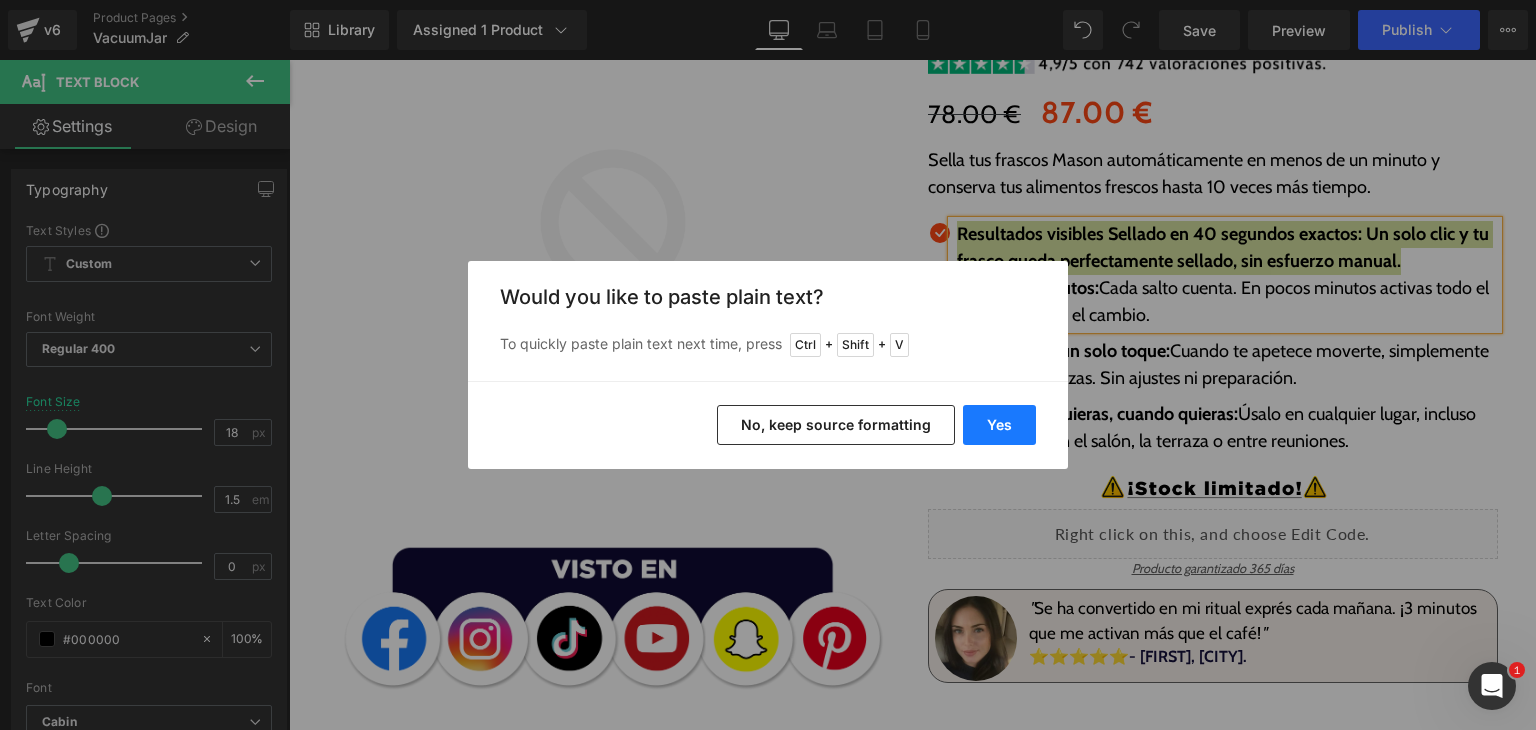 click on "Yes" at bounding box center [999, 425] 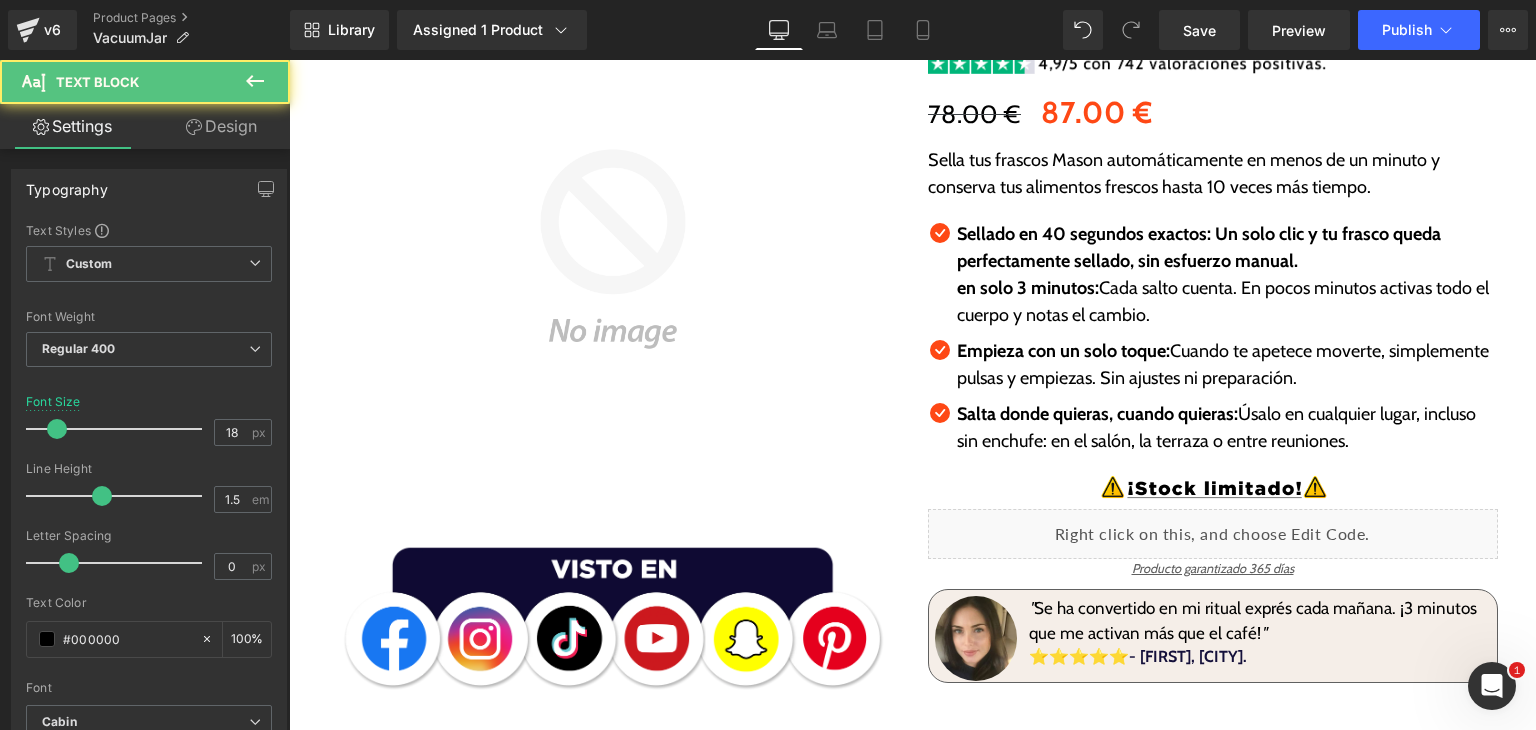 click on "Sellado en 40 segundos exactos: Un solo clic y tu frasco queda perfectamente sellado, sin esfuerzo manual." at bounding box center [1199, 247] 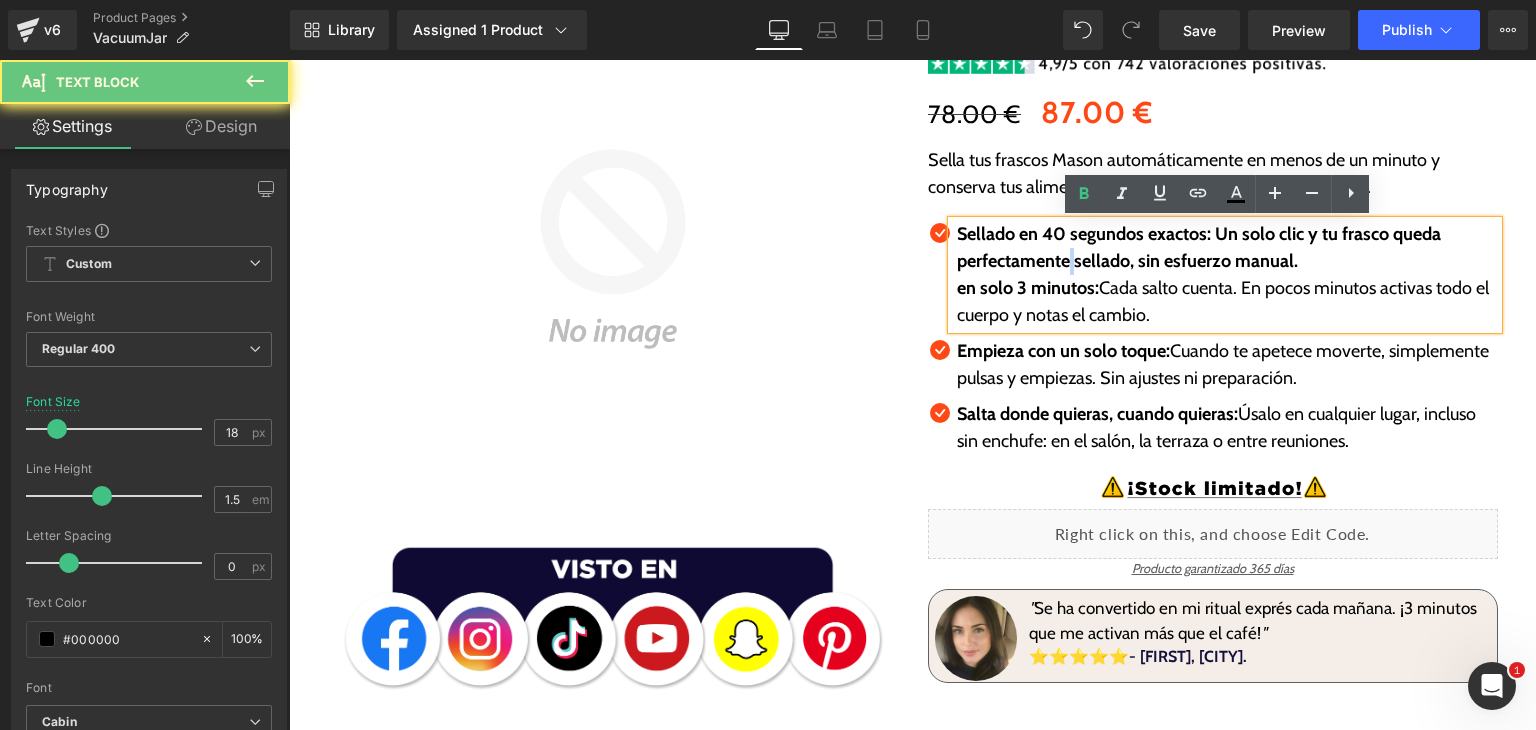 click on "Sellado en 40 segundos exactos: Un solo clic y tu frasco queda perfectamente sellado, sin esfuerzo manual." at bounding box center [1199, 247] 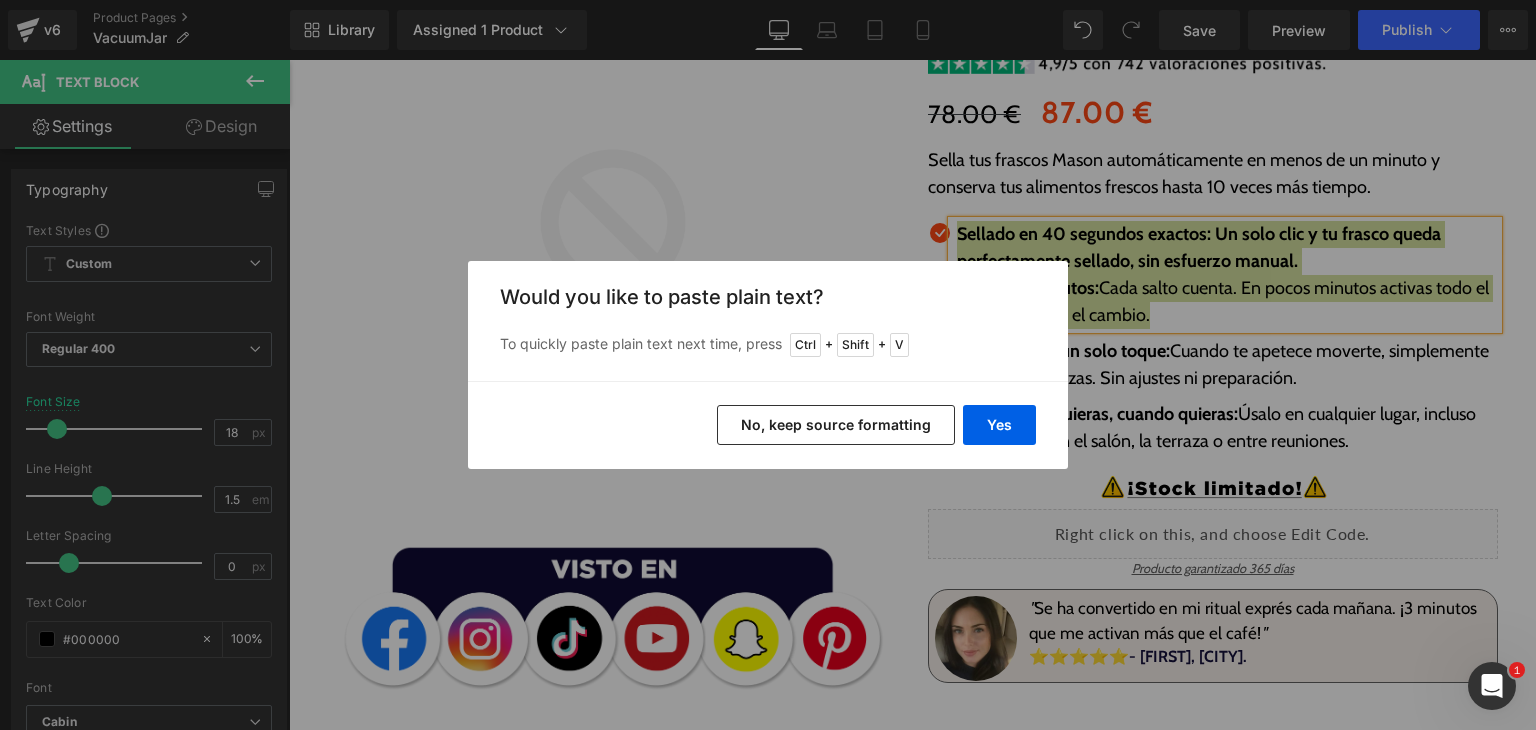 click on "Yes No, keep source formatting" at bounding box center (768, 425) 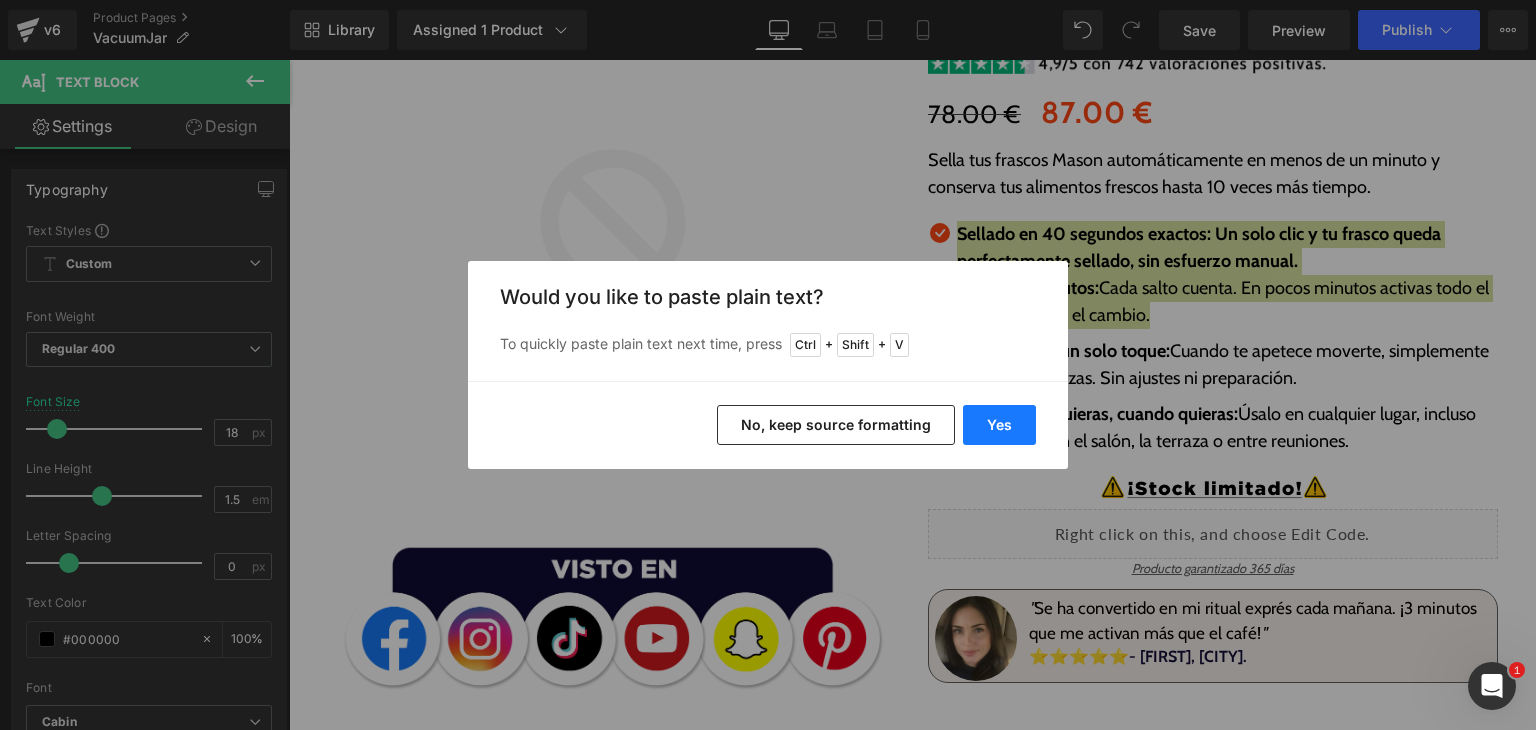 click on "Yes" at bounding box center (999, 425) 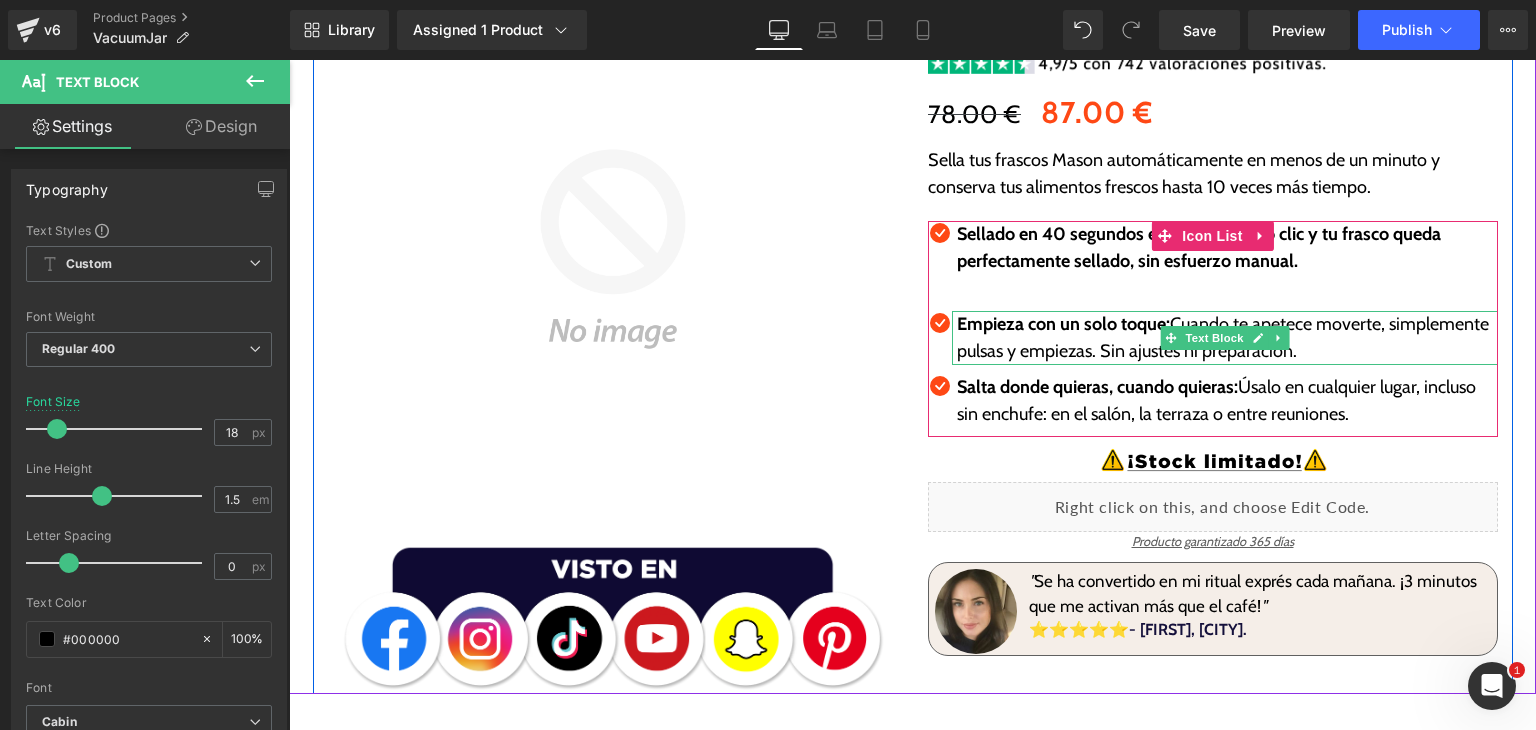 click on "Empieza con un solo toque:  Cuando te apetece moverte, simplemente pulsas y empiezas. Sin ajustes ni preparación." at bounding box center [1227, 338] 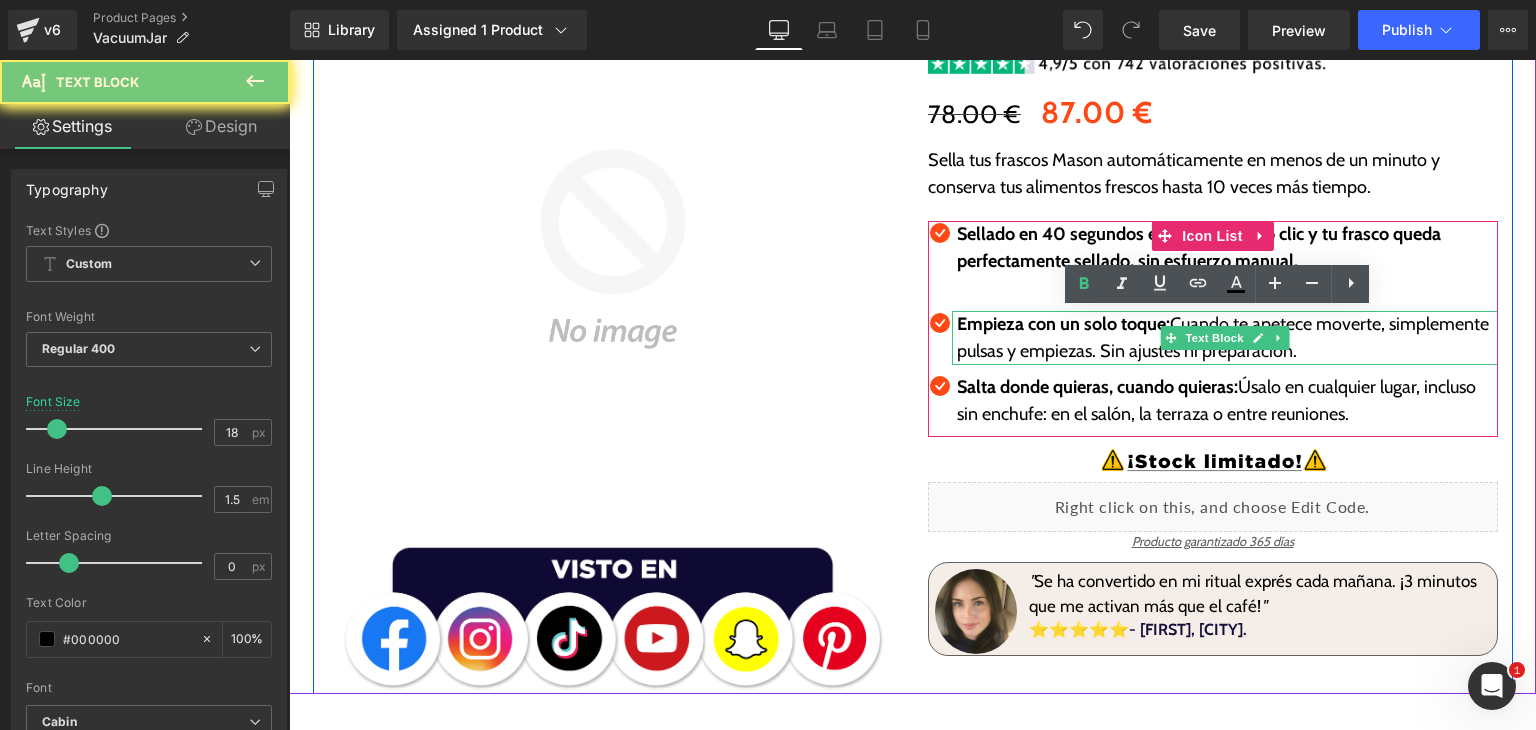 click on "Empieza con un solo toque:  Cuando te apetece moverte, simplemente pulsas y empiezas. Sin ajustes ni preparación." at bounding box center [1227, 338] 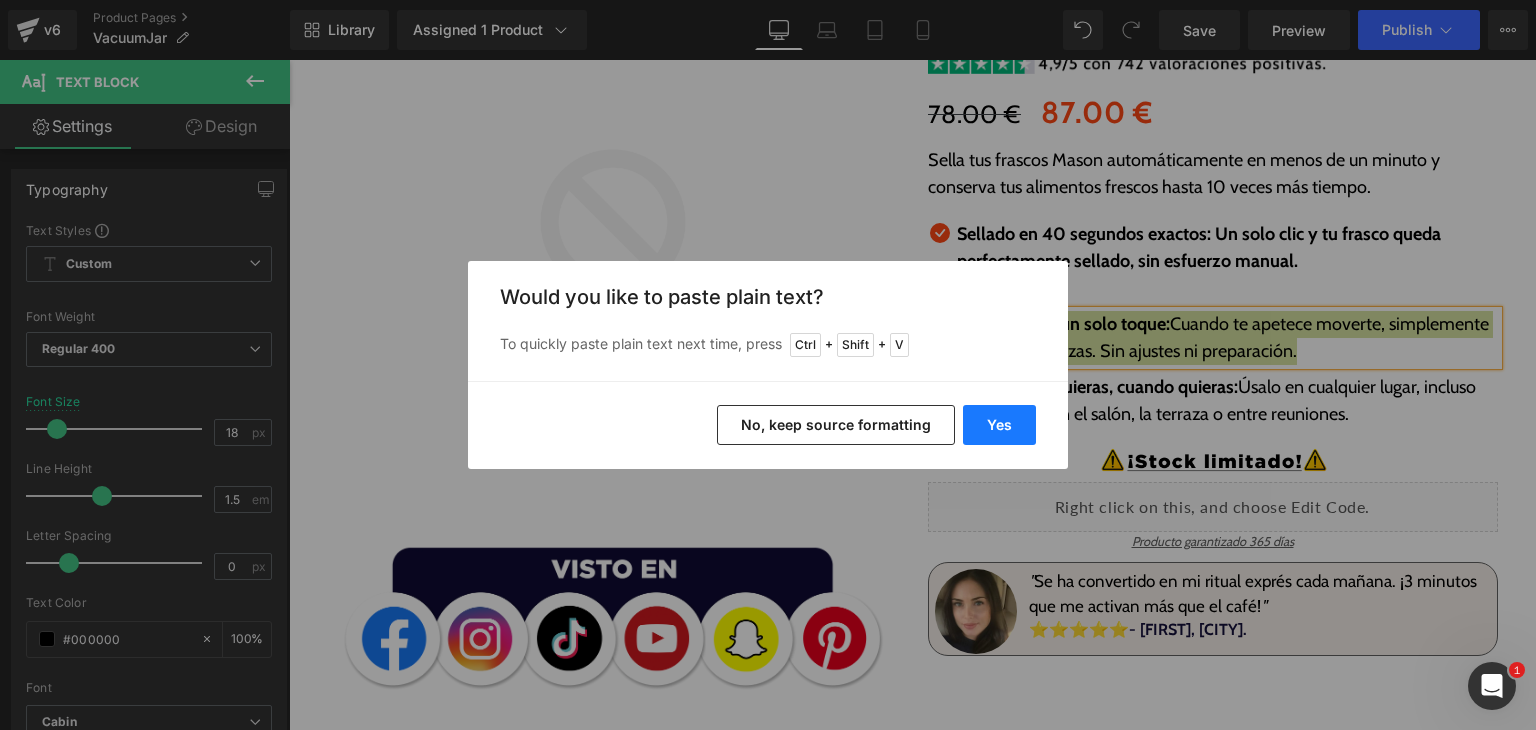 click on "Yes" at bounding box center [999, 425] 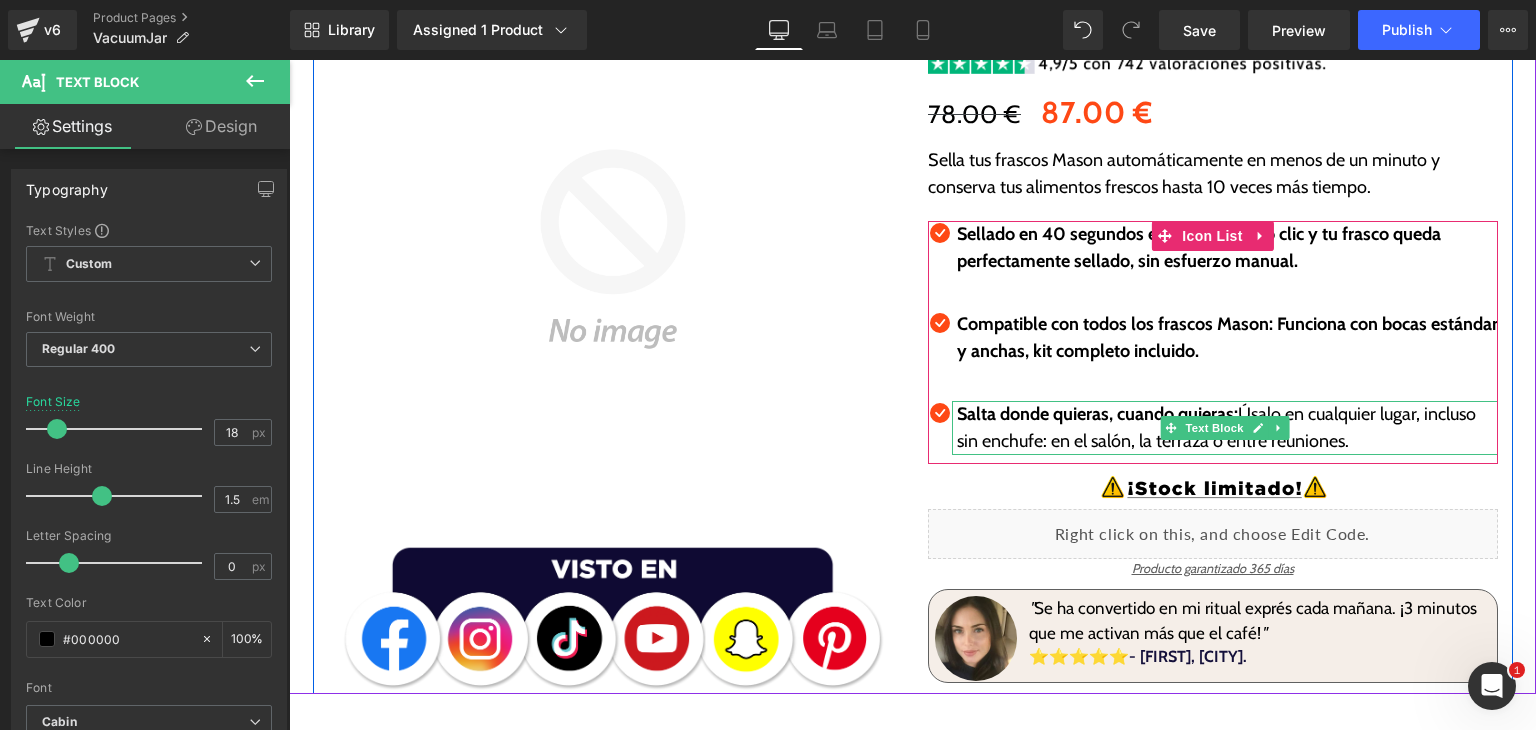 click on "Salta donde quieras, cuando quieras:" at bounding box center [1097, 414] 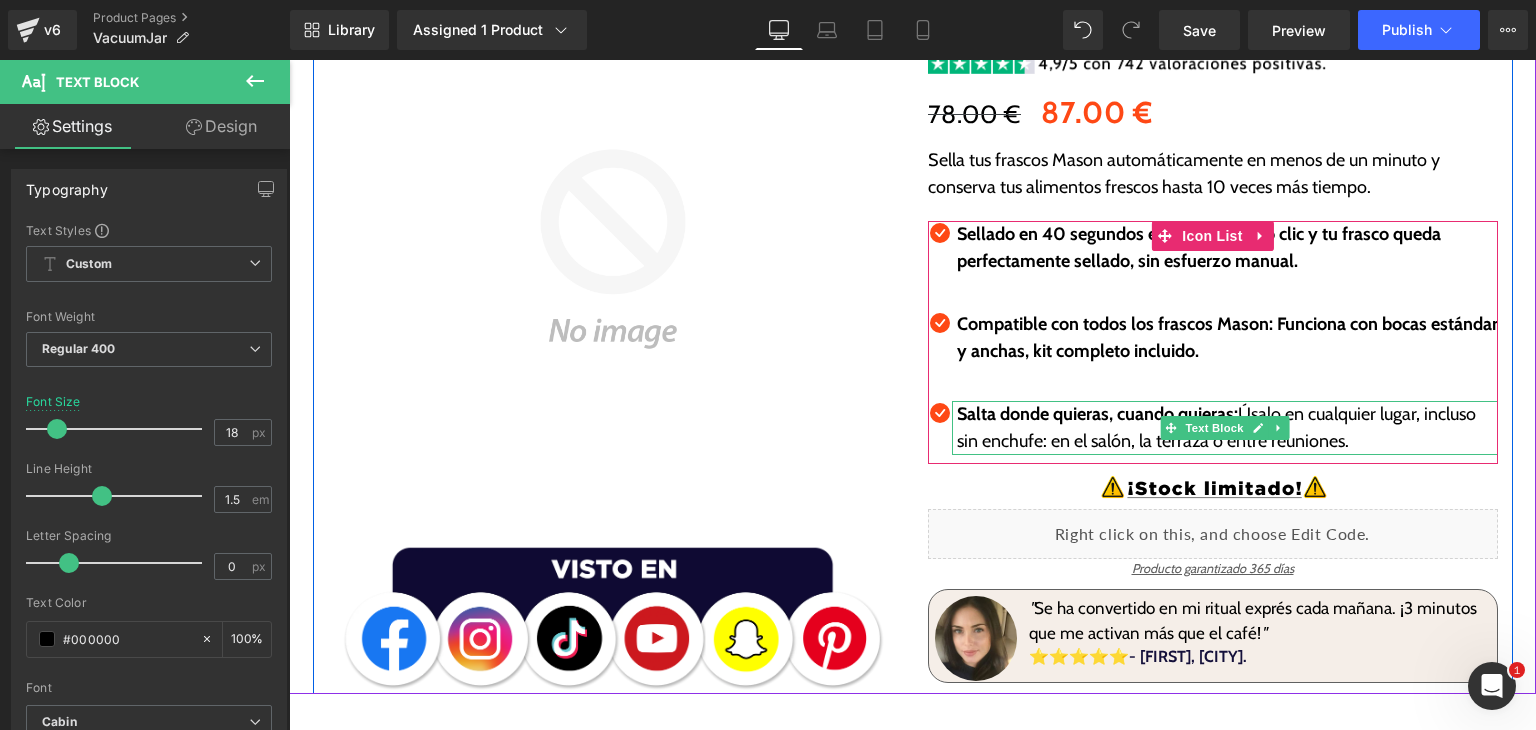 click on "Salta donde quieras, cuando quieras:" at bounding box center (1097, 414) 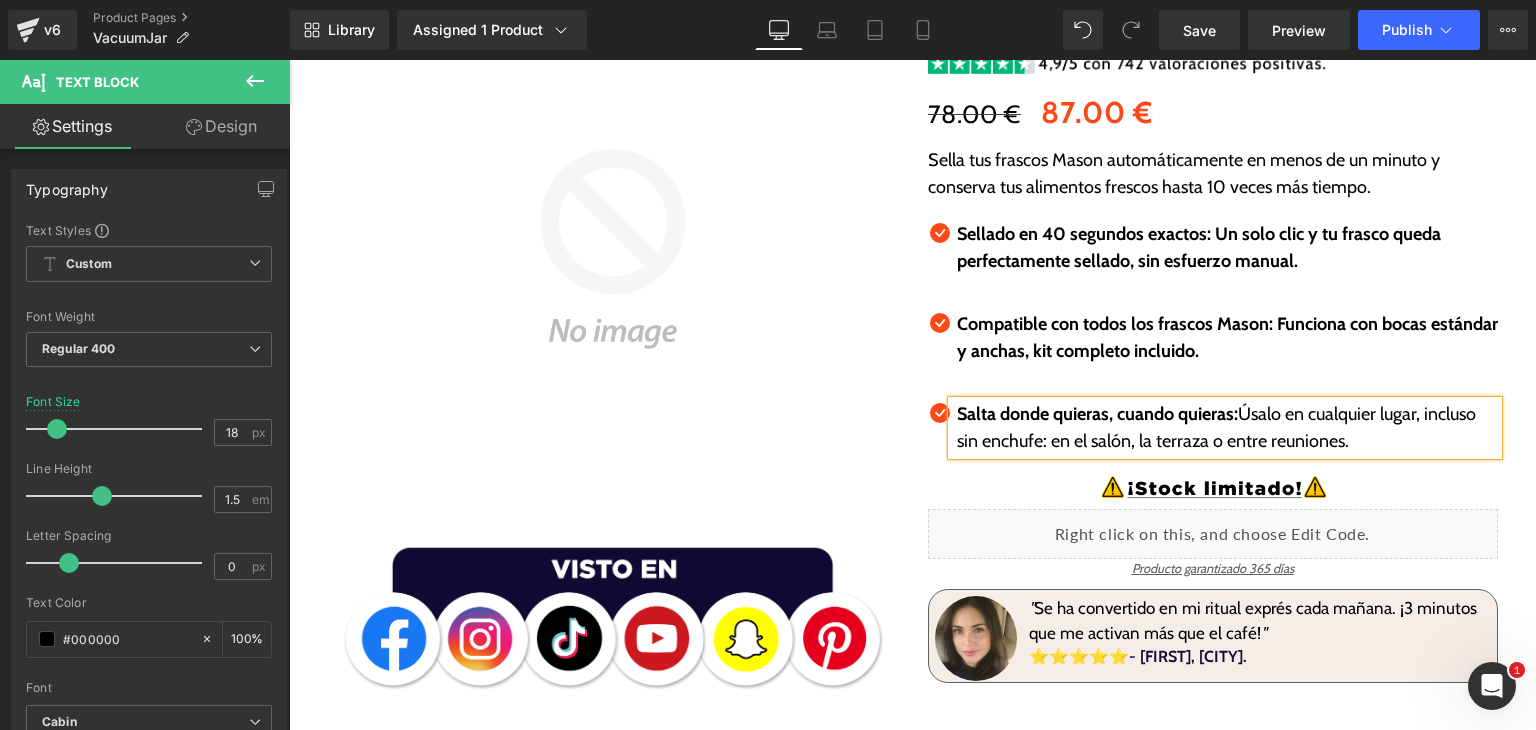 click on "Salta donde quieras, cuando quieras:" at bounding box center [1097, 414] 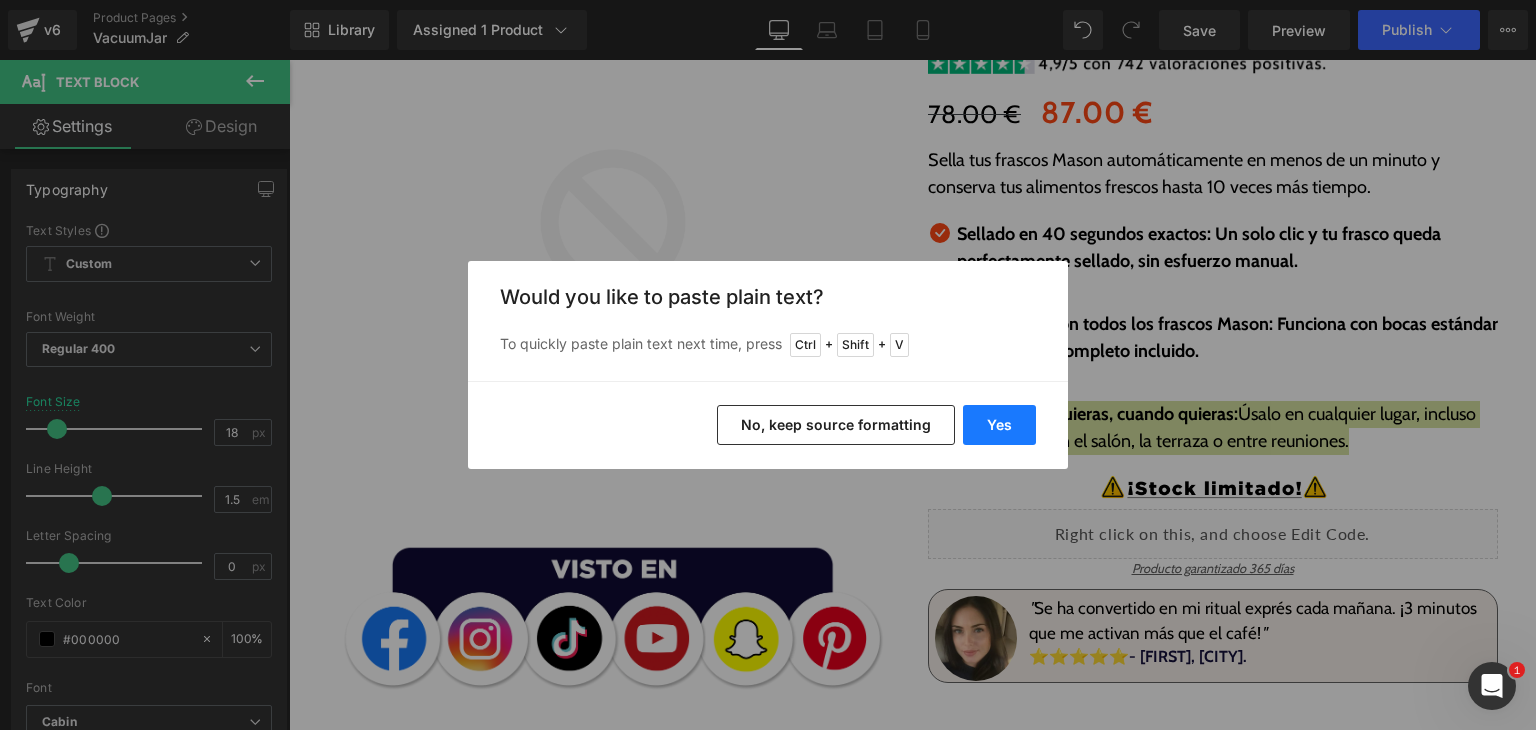 click on "Yes" at bounding box center [999, 425] 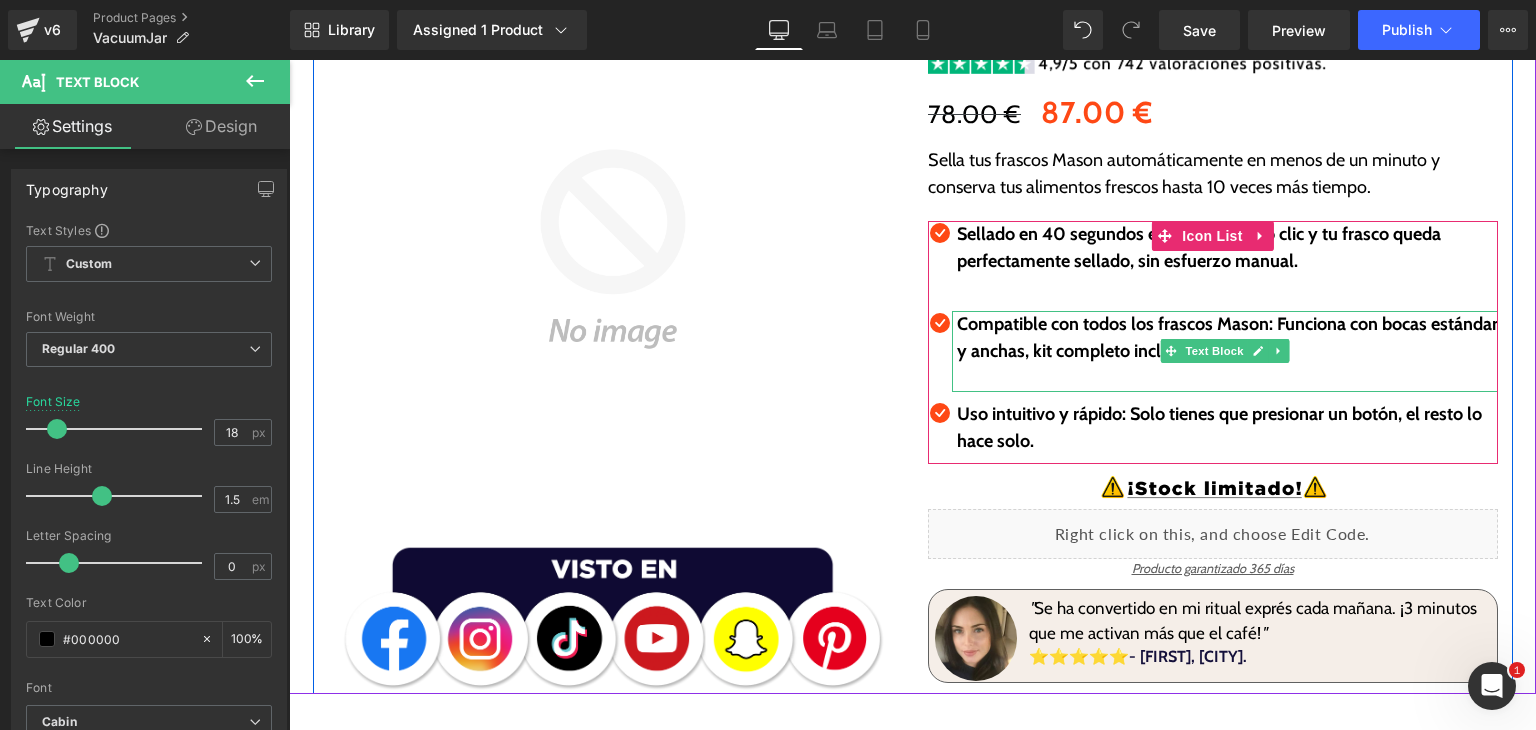 click at bounding box center [1227, 378] 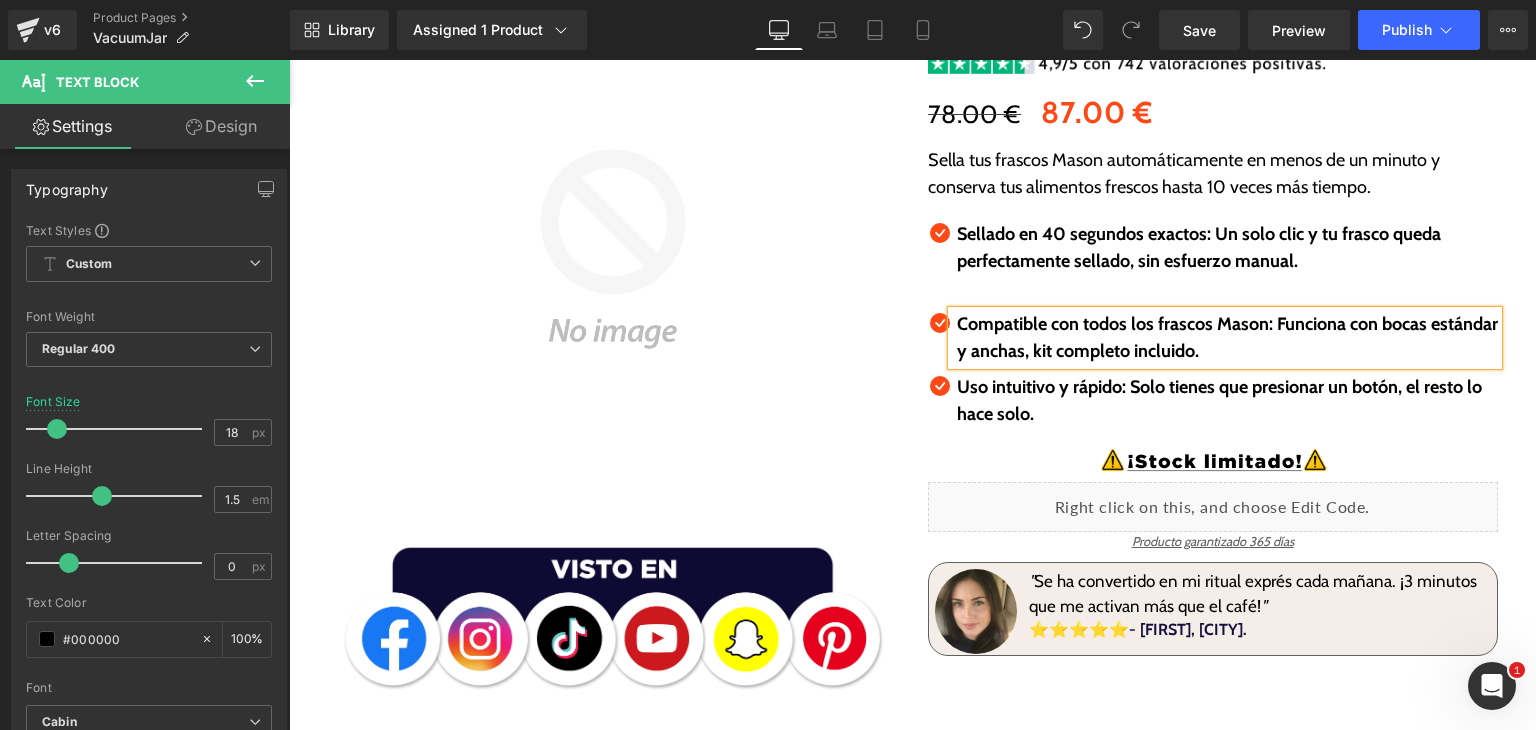 click at bounding box center (1227, 288) 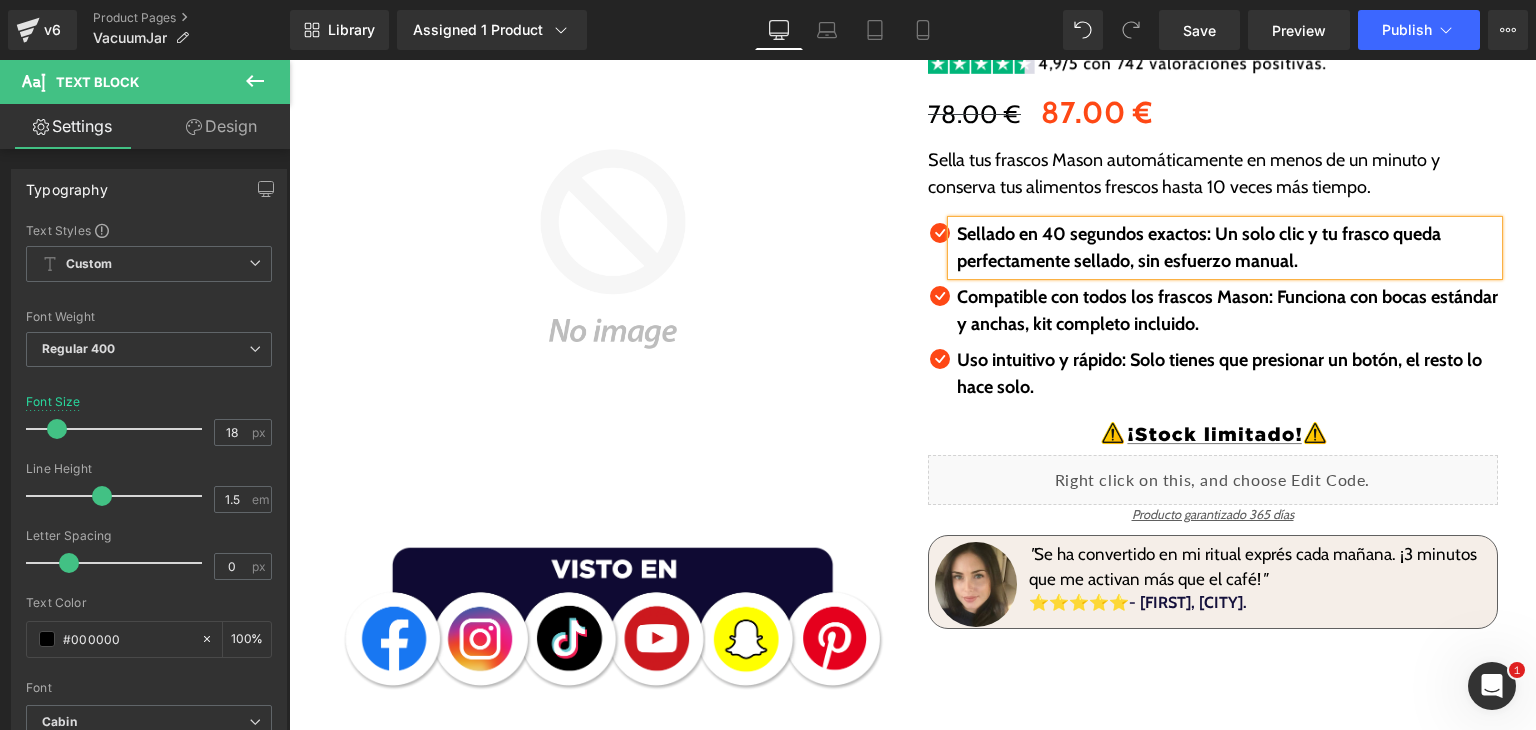 click at bounding box center [1213, 433] 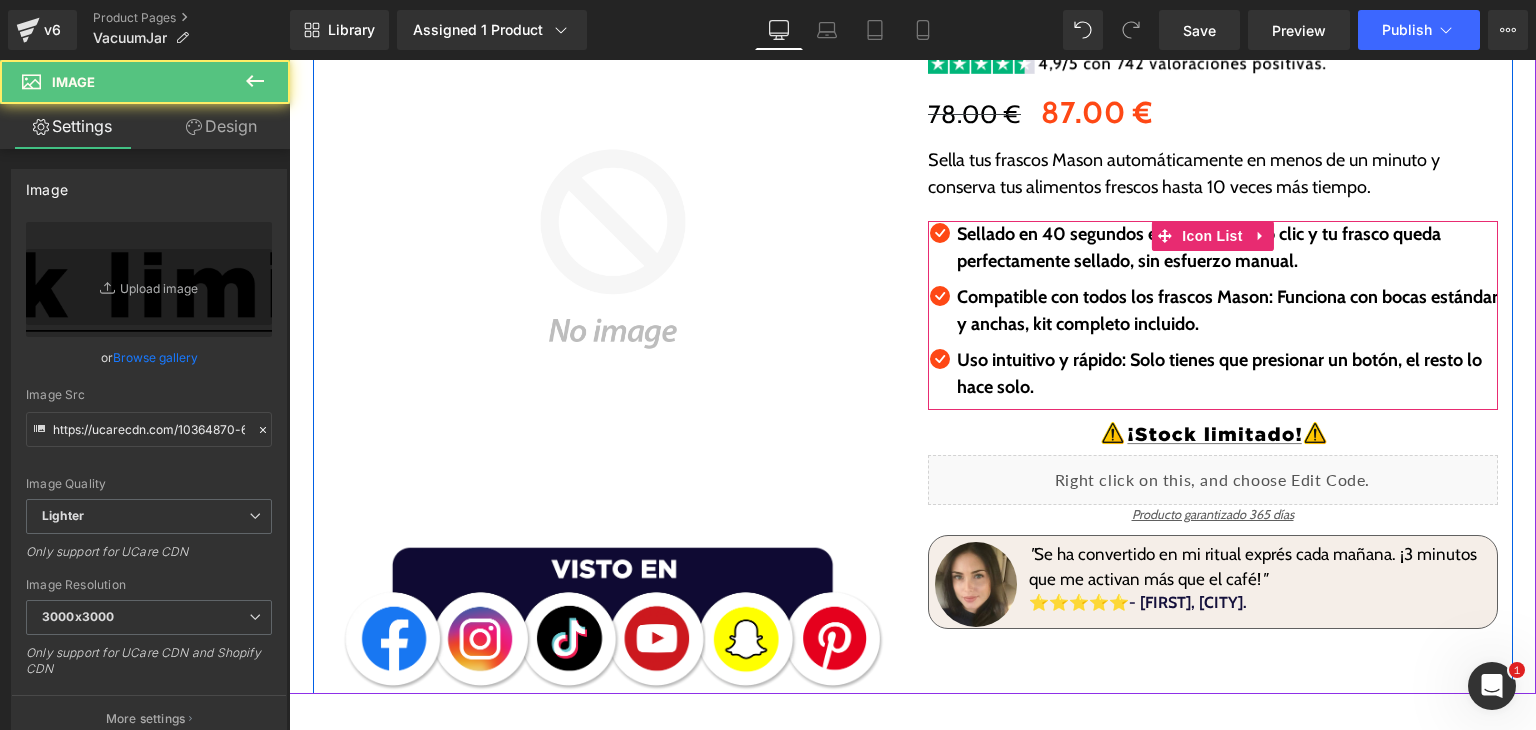 click on "Sellado en 40 segundos exactos: Un solo clic y tu frasco queda perfectamente sellado, sin esfuerzo manual." at bounding box center [1199, 247] 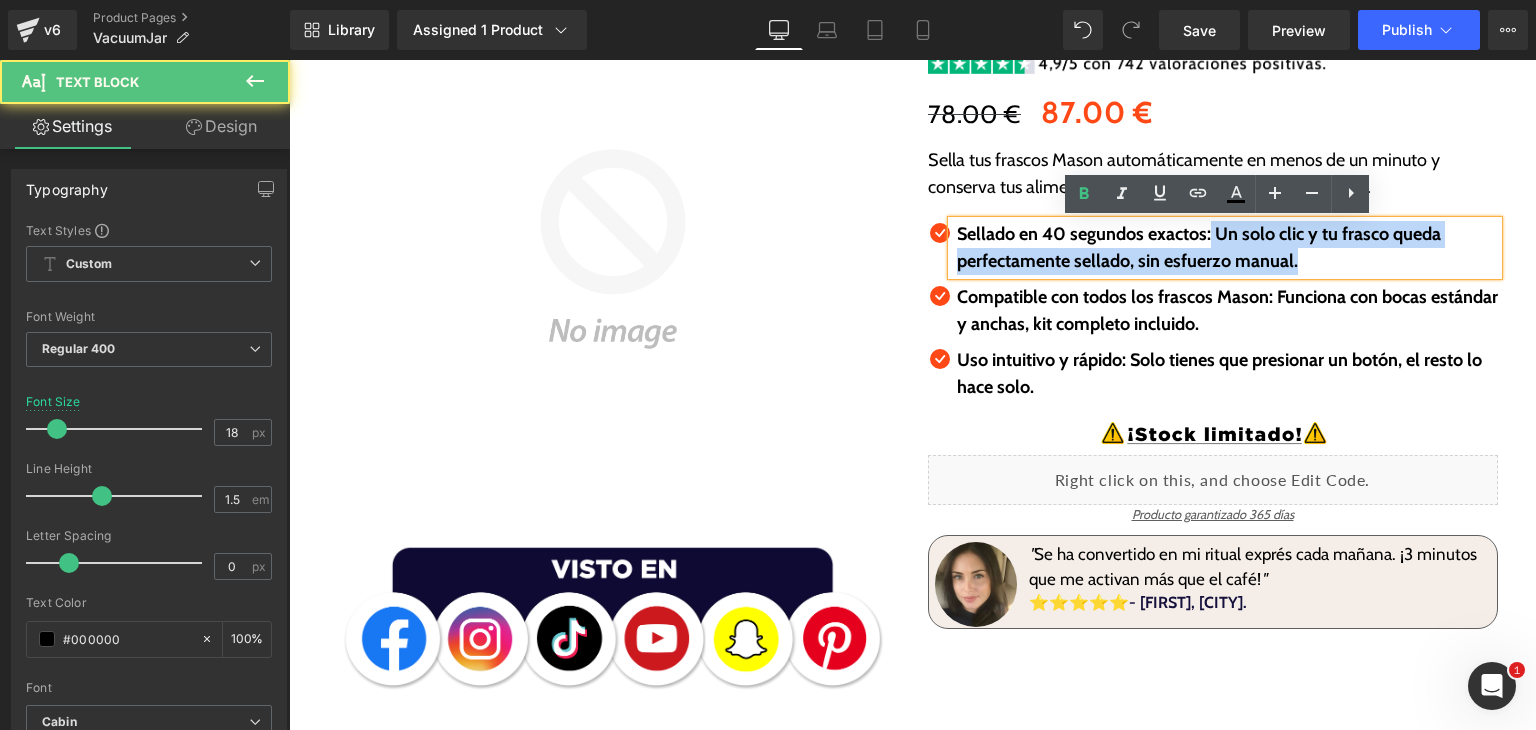 drag, startPoint x: 1204, startPoint y: 232, endPoint x: 1297, endPoint y: 257, distance: 96.30161 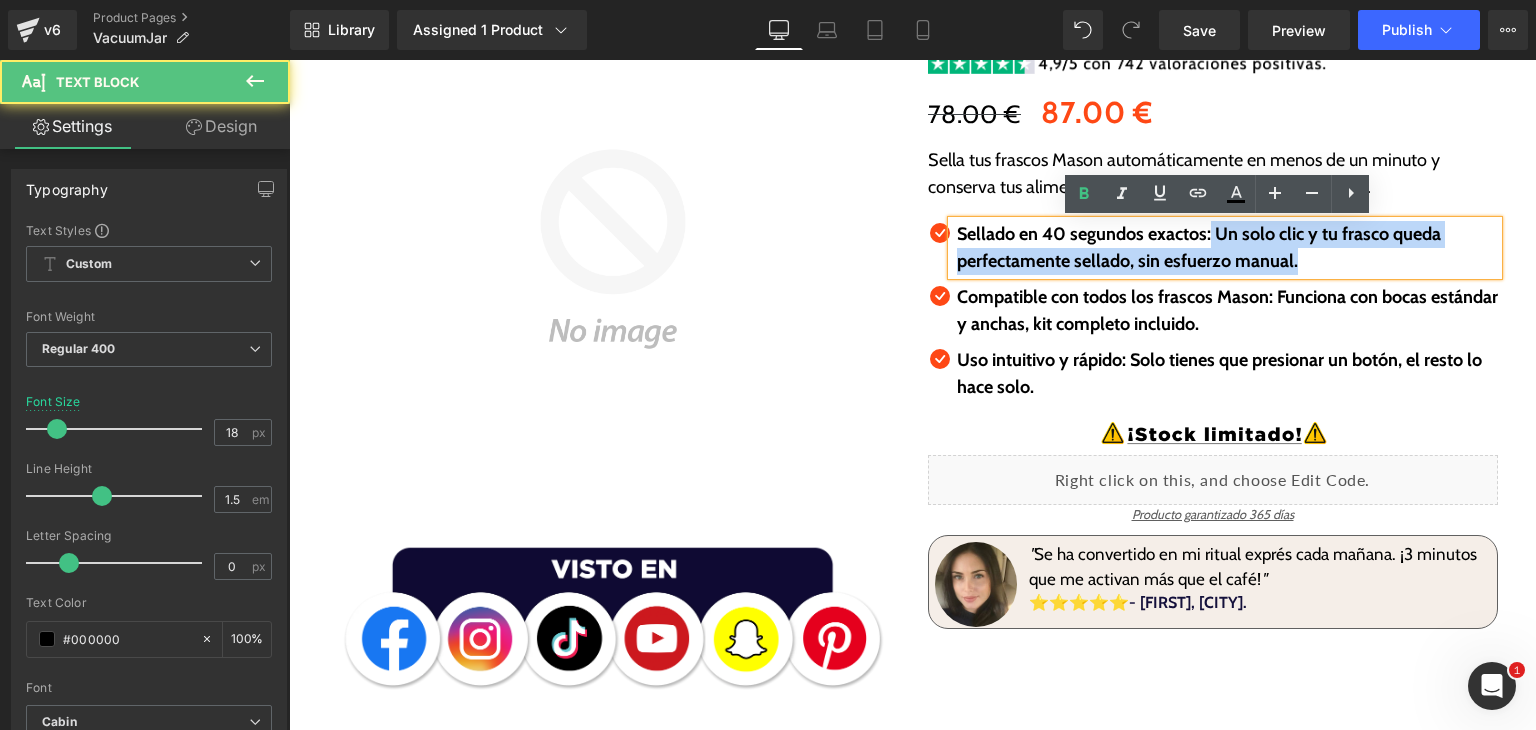 click on "Sellado en 40 segundos exactos: Un solo clic y tu frasco queda perfectamente sellado, sin esfuerzo manual." at bounding box center [1227, 248] 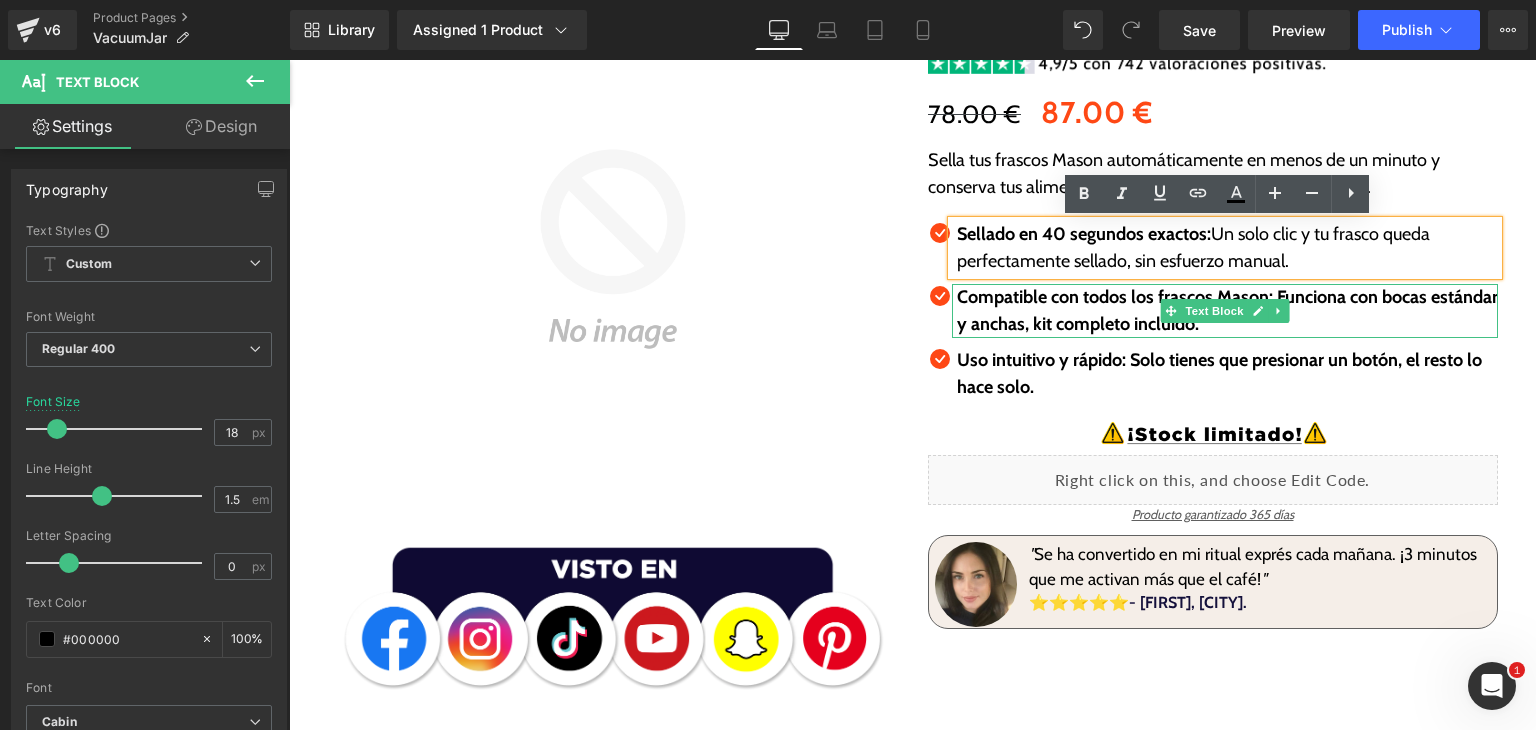 click on "Compatible con todos los frascos Mason: Funciona con bocas estándar y anchas, kit completo incluido." at bounding box center (1227, 311) 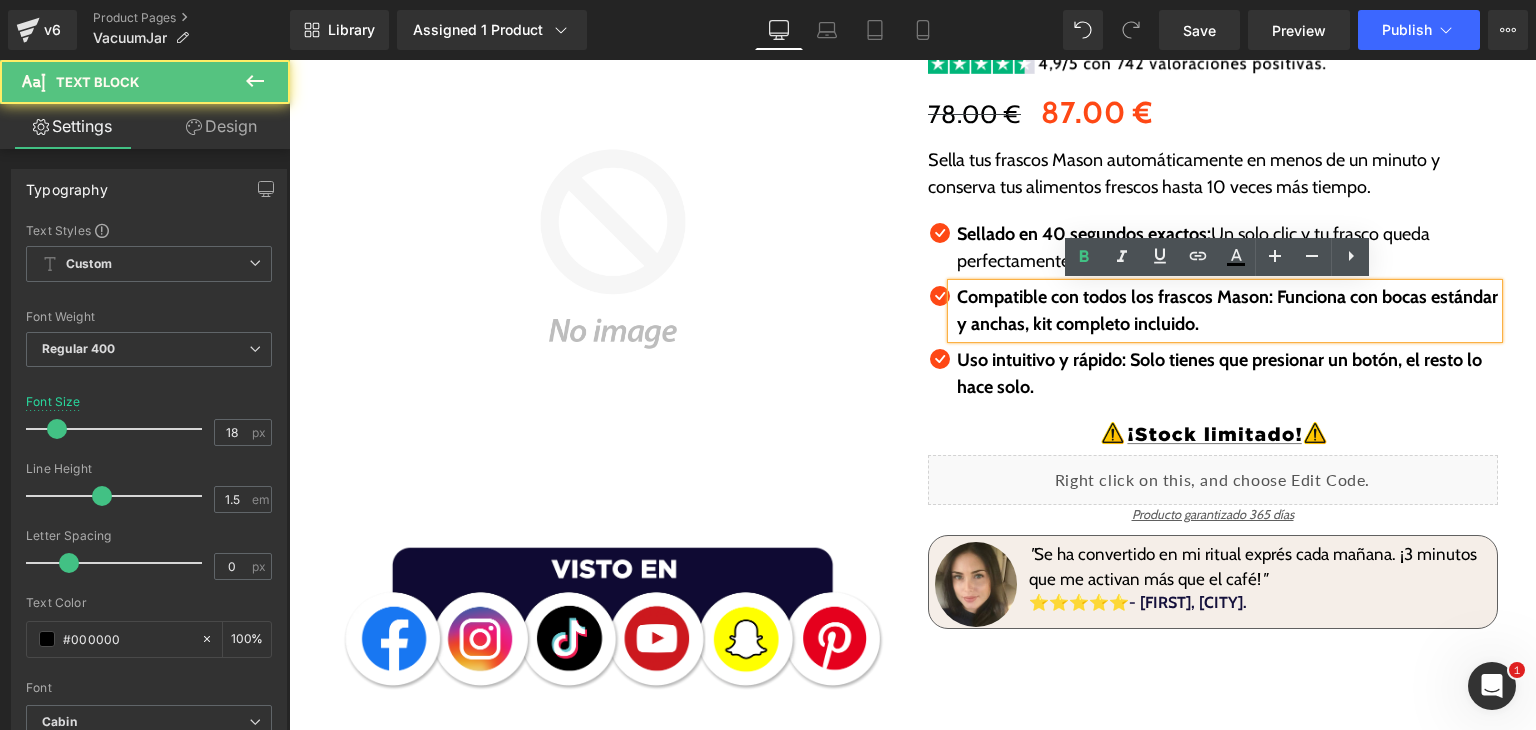 drag, startPoint x: 1268, startPoint y: 301, endPoint x: 1293, endPoint y: 345, distance: 50.606323 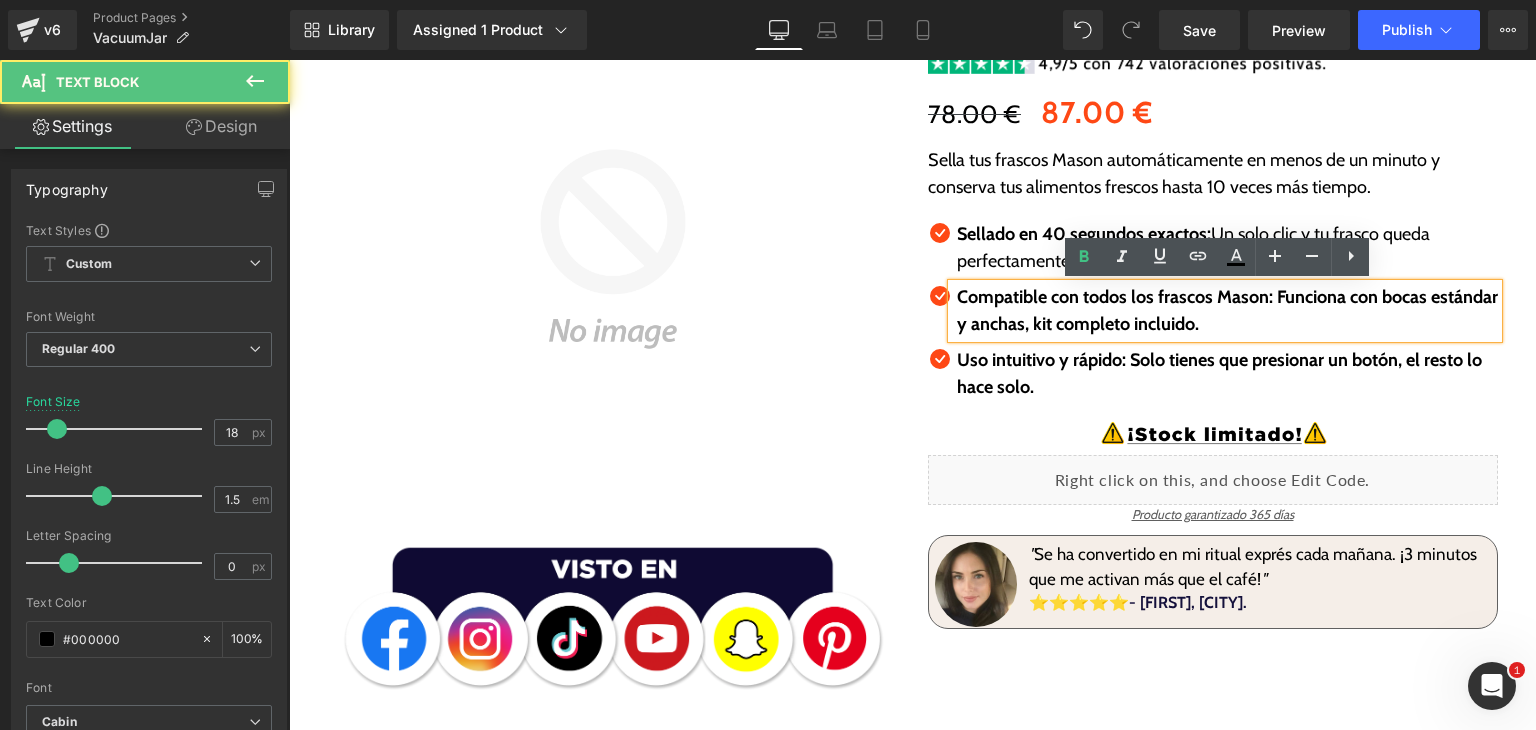 click on "Icon
Sellado en 40 segundos exactos:  Un solo clic y tu frasco queda perfectamente sellado, sin esfuerzo manual.
Text Block
Icon" at bounding box center (1213, 315) 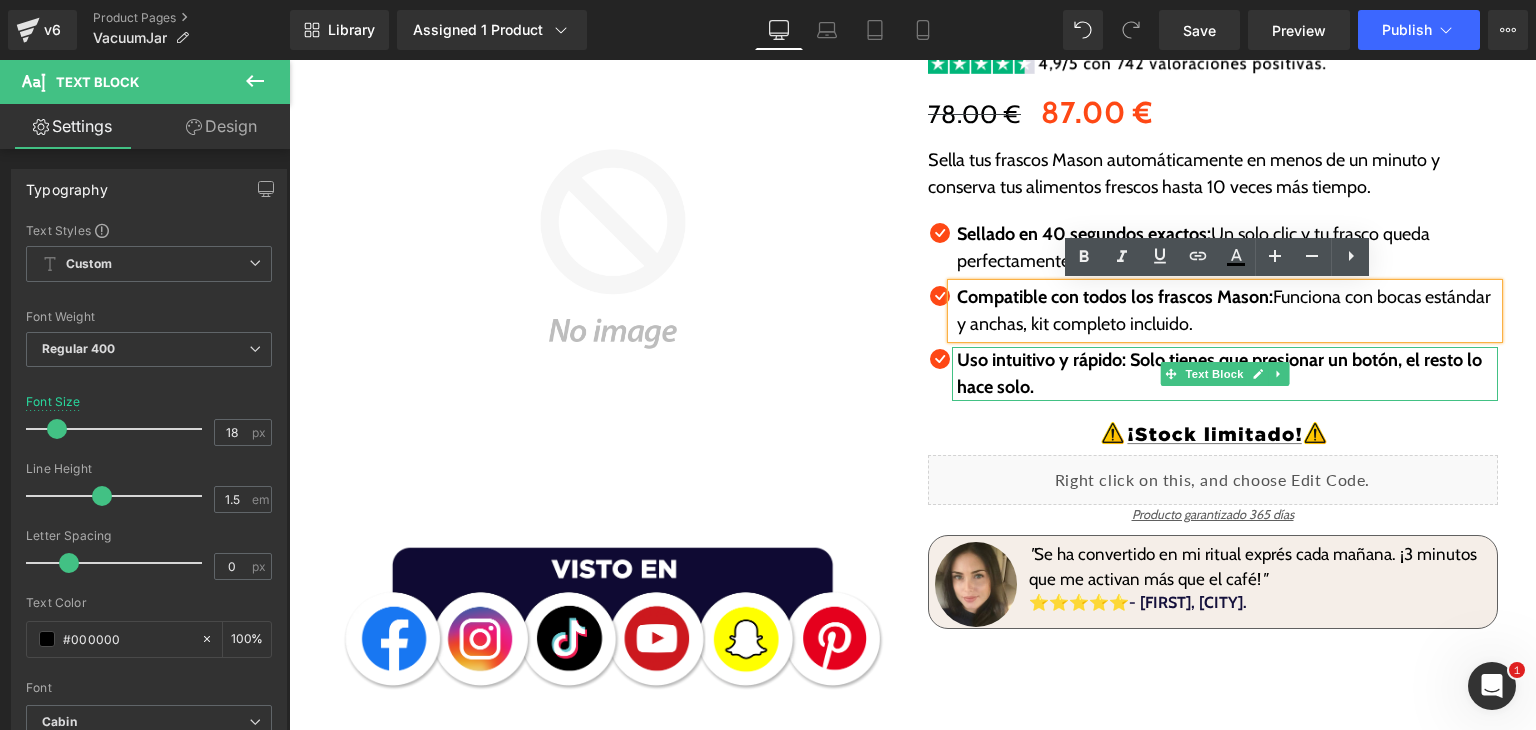 click on "Uso intuitivo y rápido: Solo tienes que presionar un botón, el resto lo hace solo." at bounding box center [1219, 373] 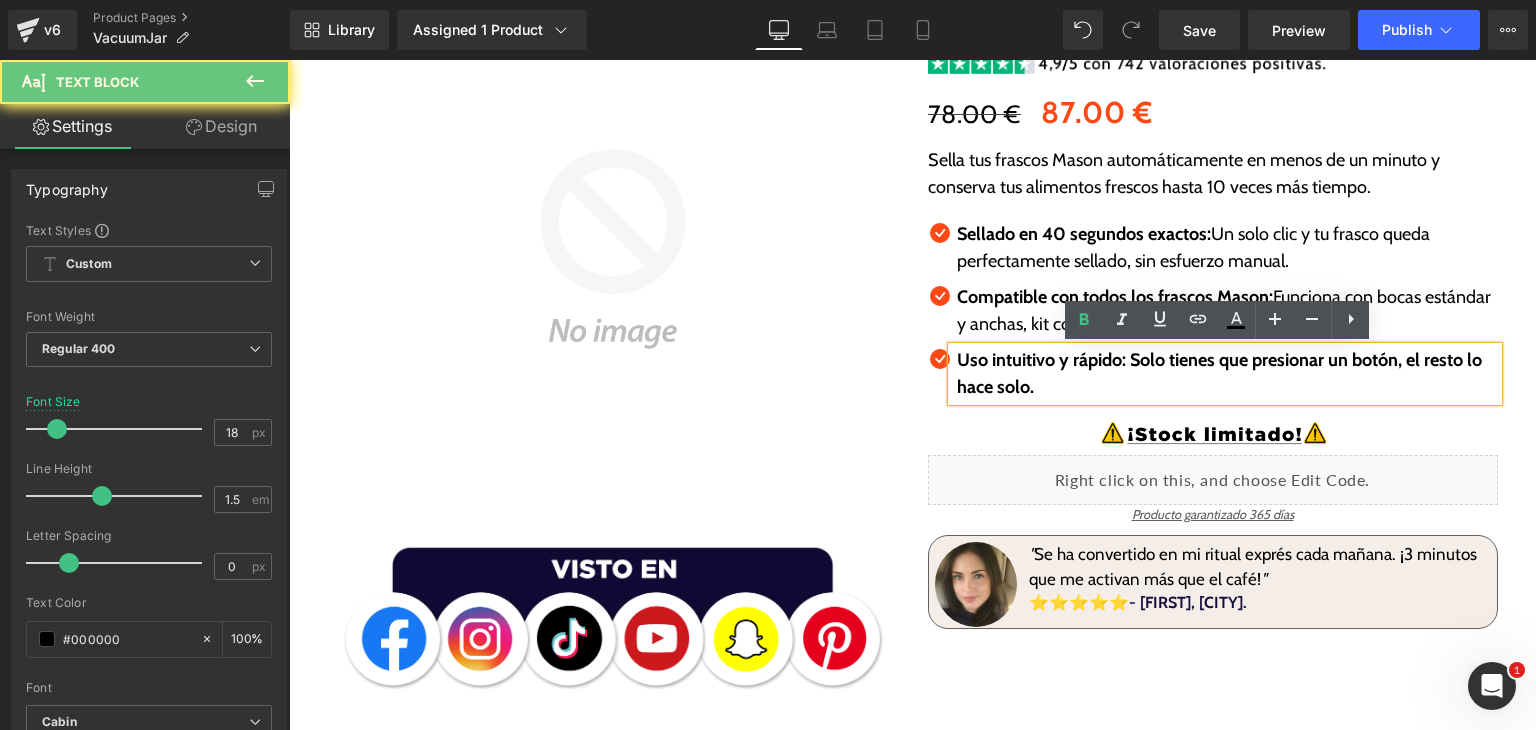 drag, startPoint x: 1121, startPoint y: 358, endPoint x: 1142, endPoint y: 380, distance: 30.413813 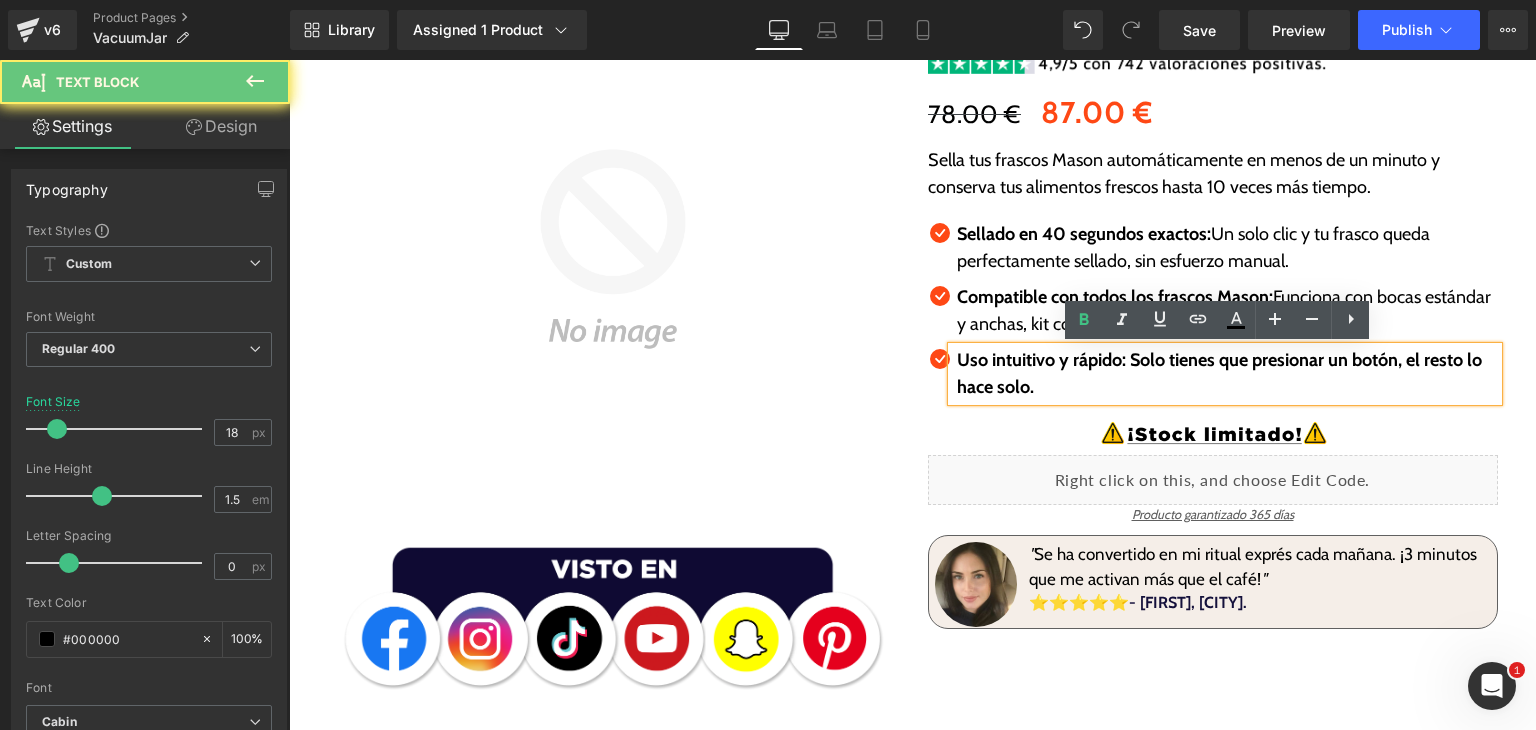click on "Uso intuitivo y rápido: Solo tienes que presionar un botón, el resto lo hace solo." at bounding box center (1227, 374) 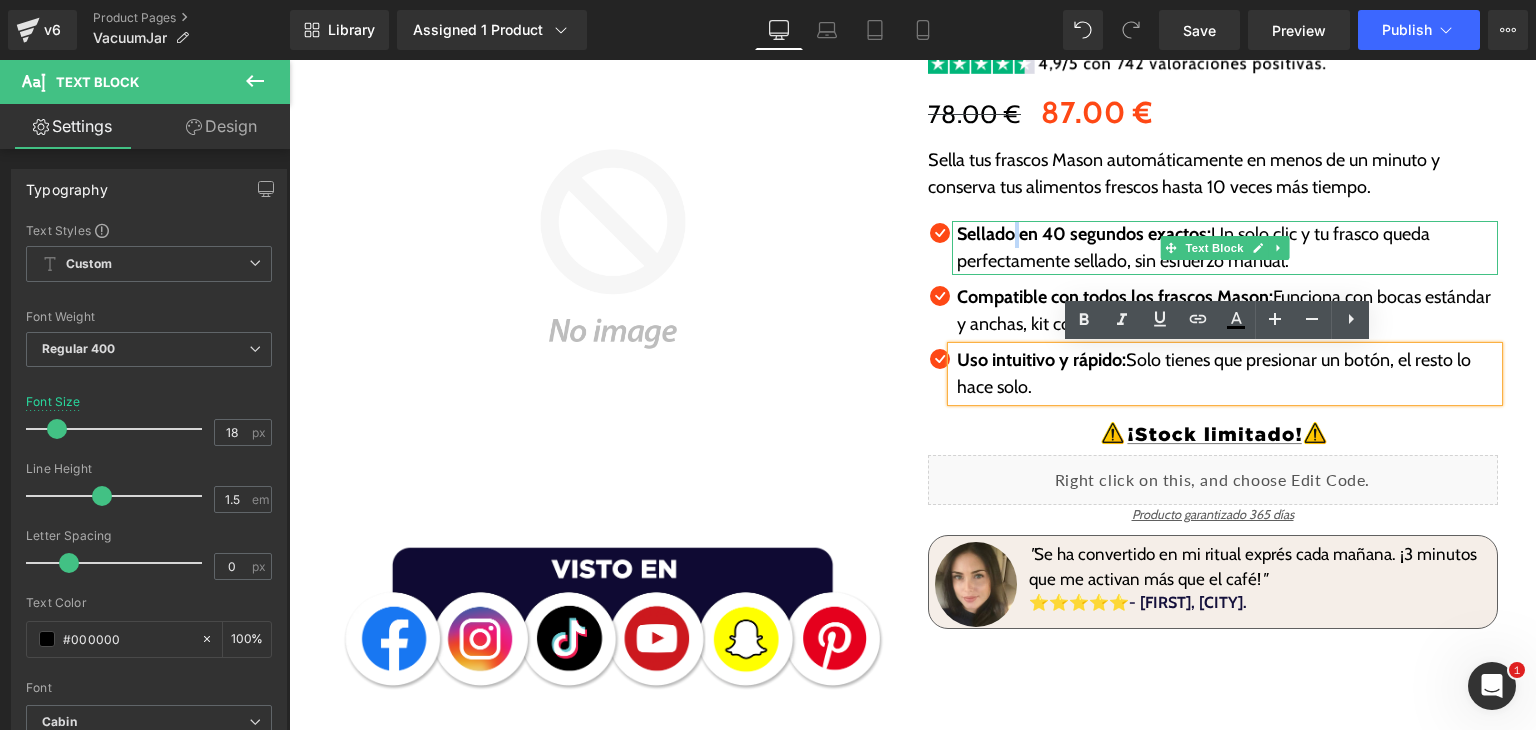 click on "Sellado en 40 segundos exactos:  Un solo clic y tu frasco queda perfectamente sellado, sin esfuerzo manual." at bounding box center [1227, 248] 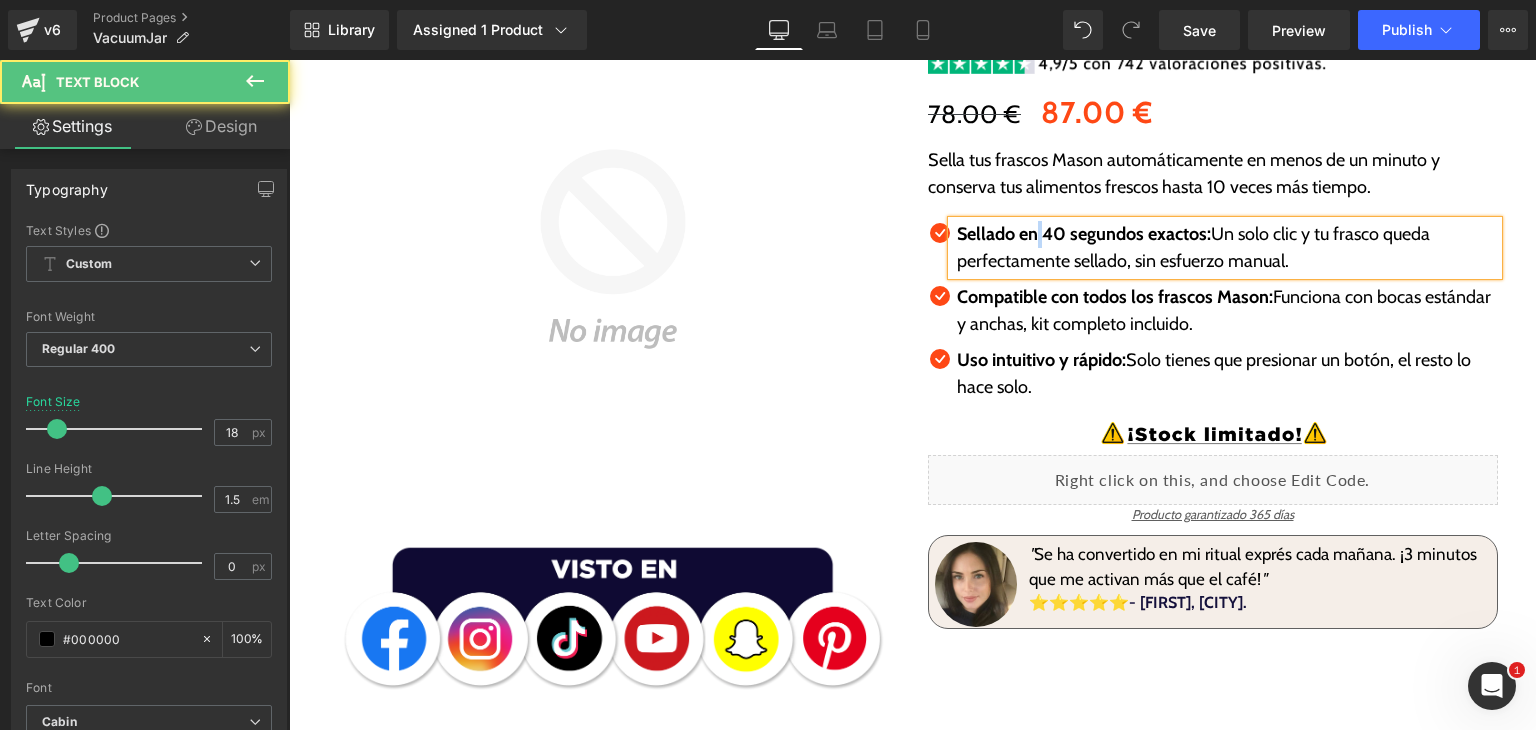 click on "Sellado en 40 segundos exactos:" at bounding box center [1084, 234] 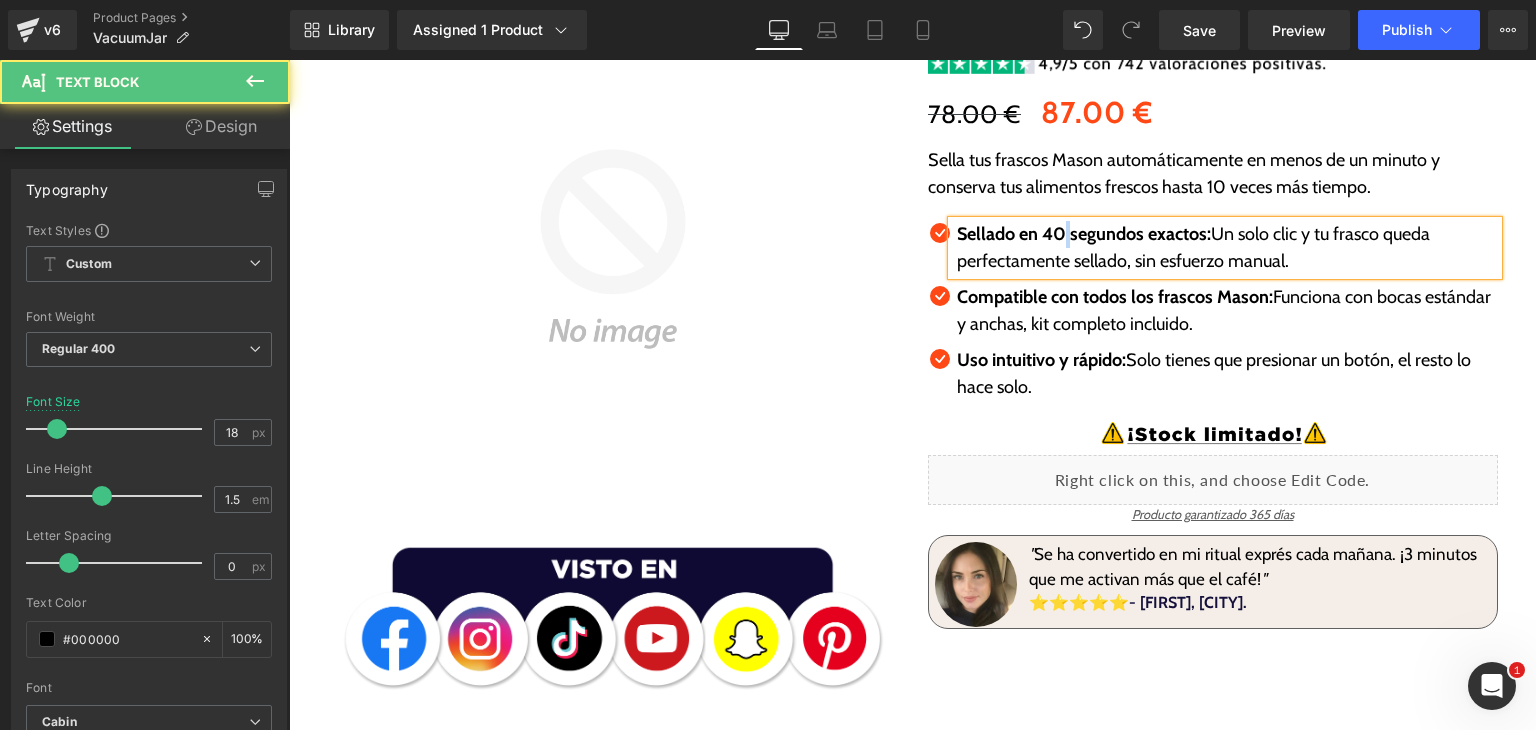 click on "Sellado en 40 segundos exactos:" at bounding box center [1084, 234] 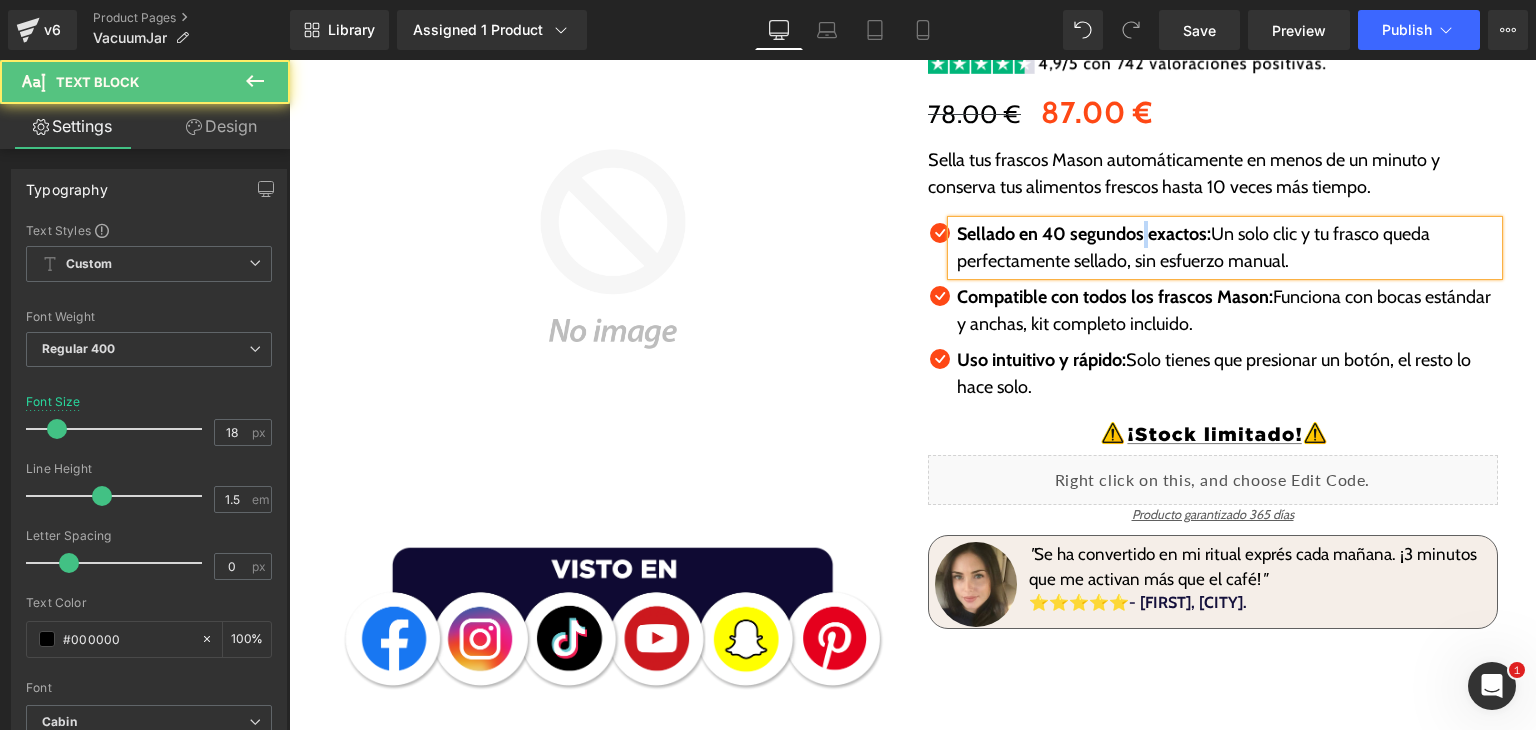 click on "Sellado en 40 segundos exactos:" at bounding box center [1084, 234] 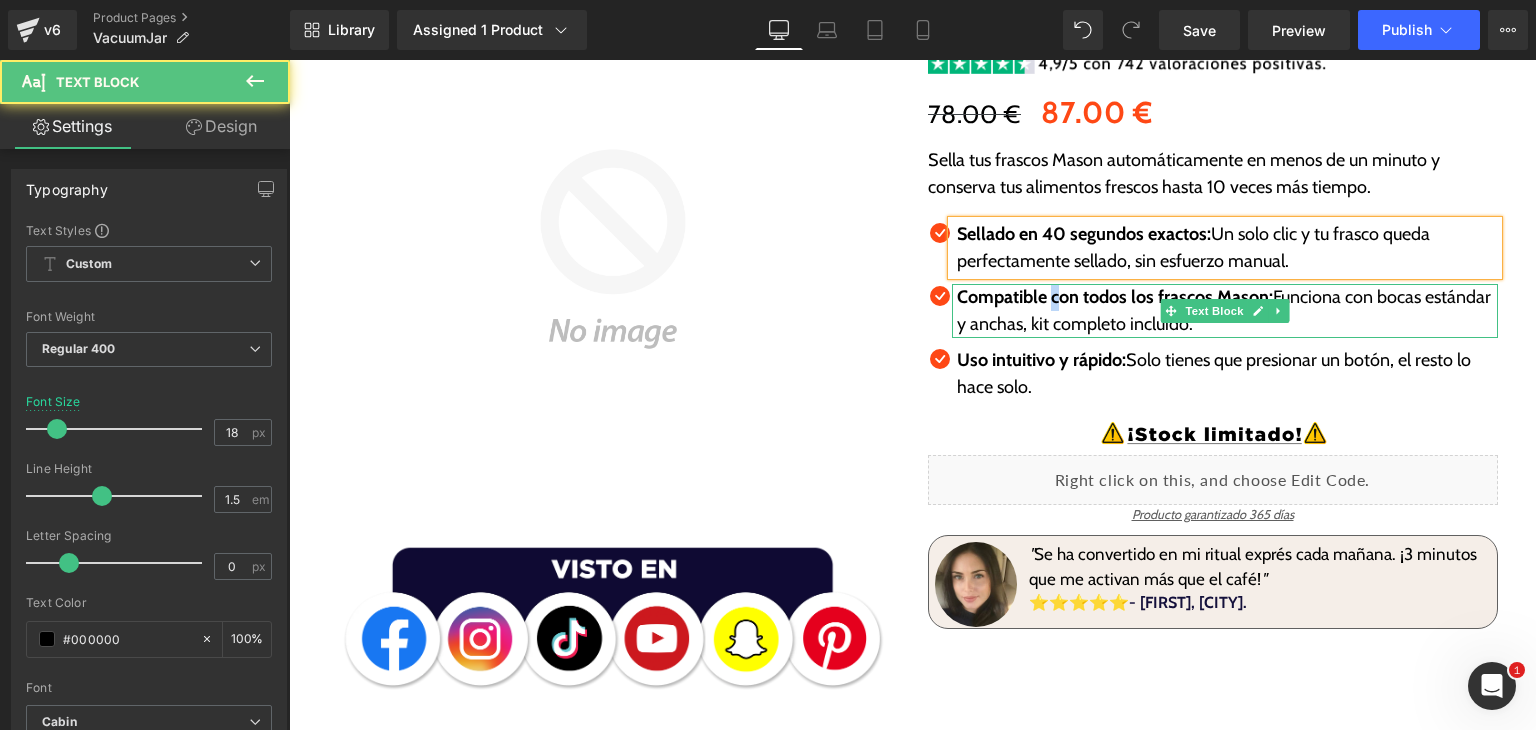 click on "Compatible con todos los frascos Mason:" at bounding box center [1115, 297] 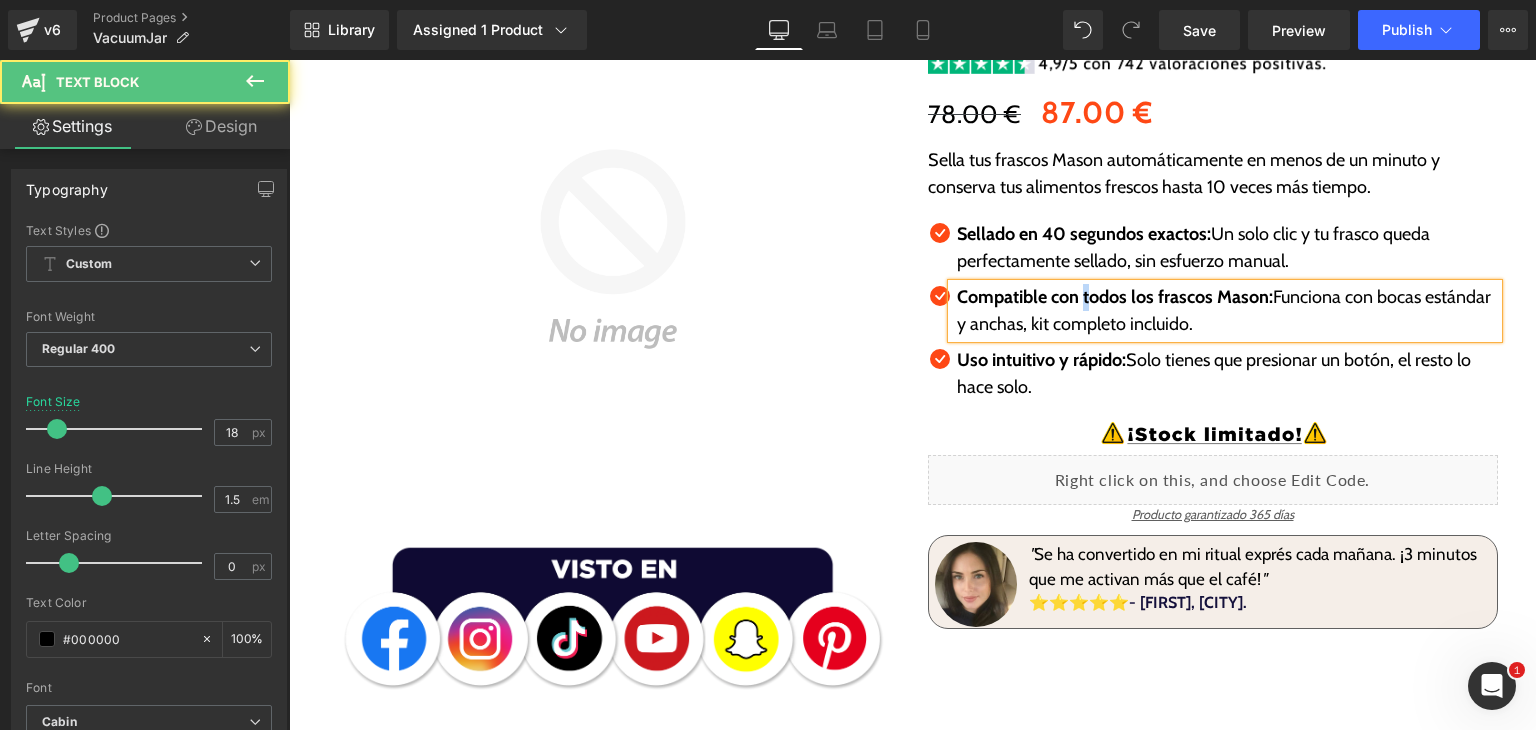 click on "Compatible con todos los frascos Mason:" at bounding box center (1115, 297) 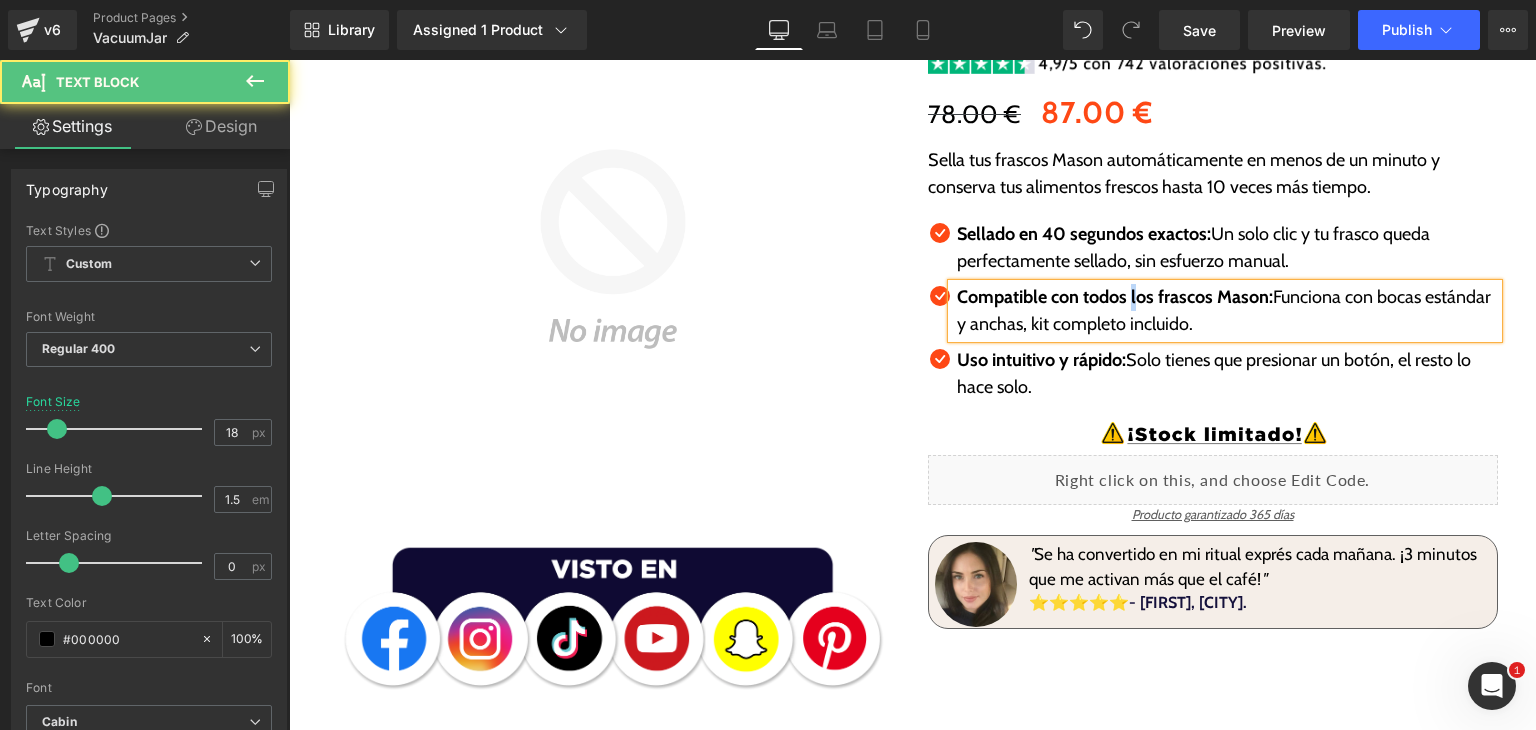 click on "Compatible con todos los frascos Mason:" at bounding box center [1115, 297] 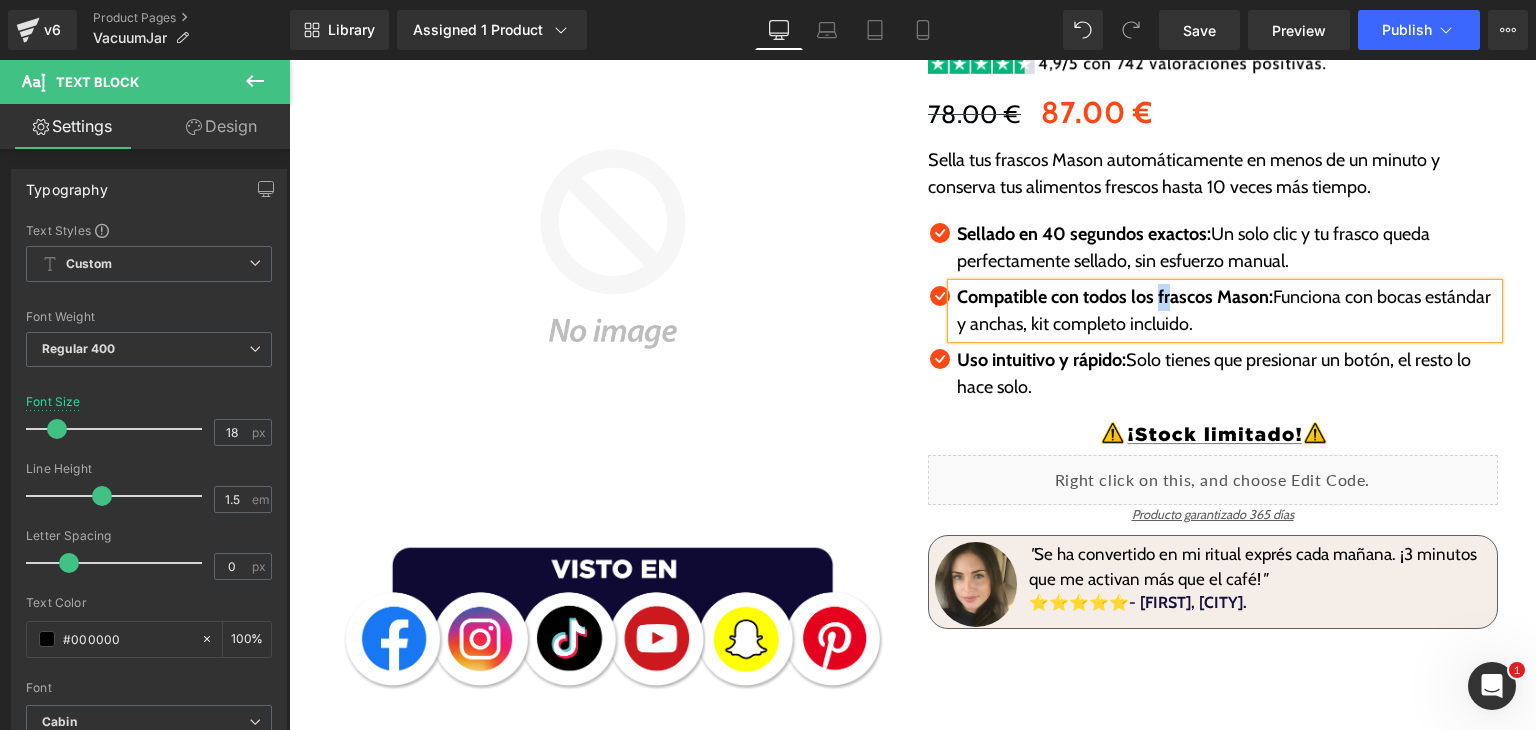 click on "Compatible con todos los frascos Mason:" at bounding box center [1115, 297] 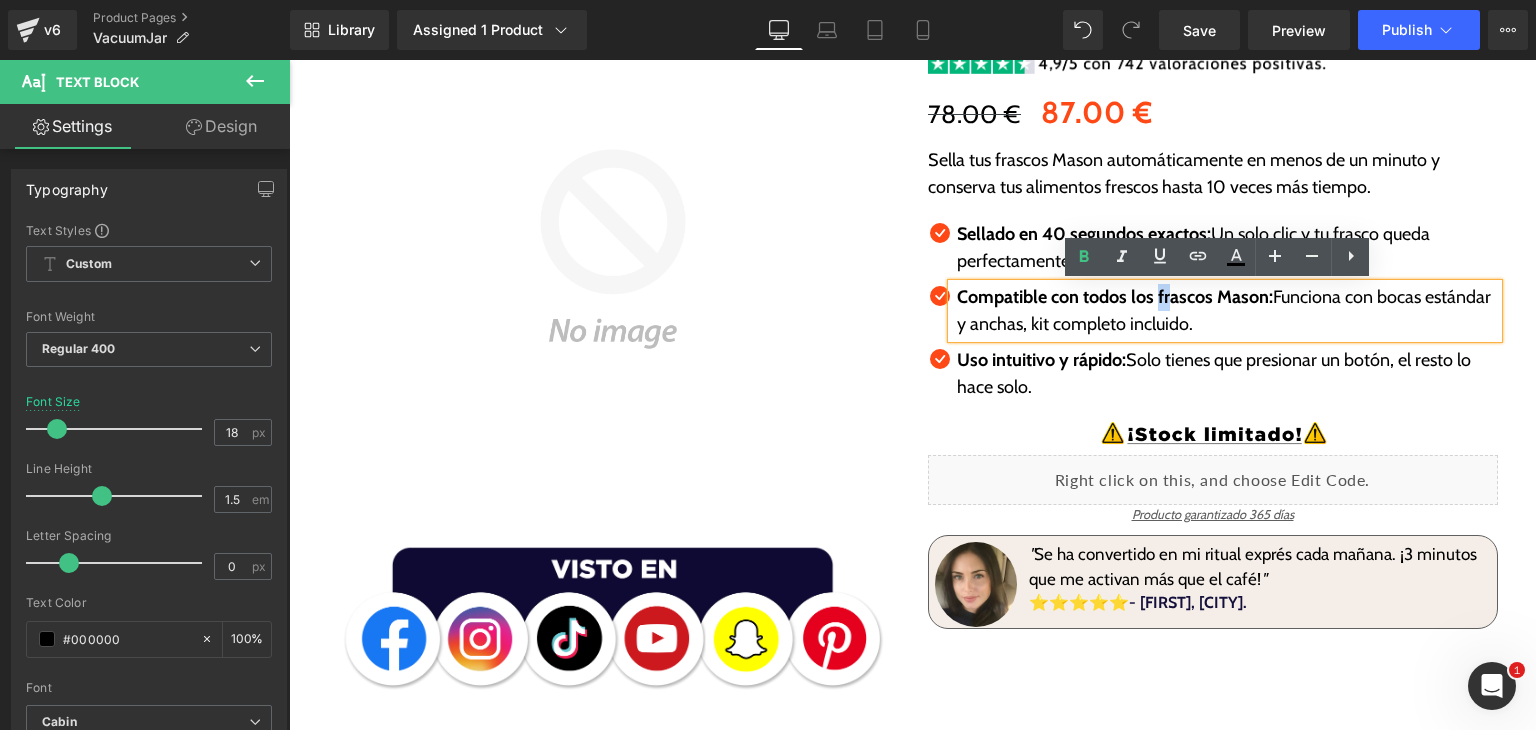 click on "Compatible con todos los frascos Mason:" at bounding box center (1115, 297) 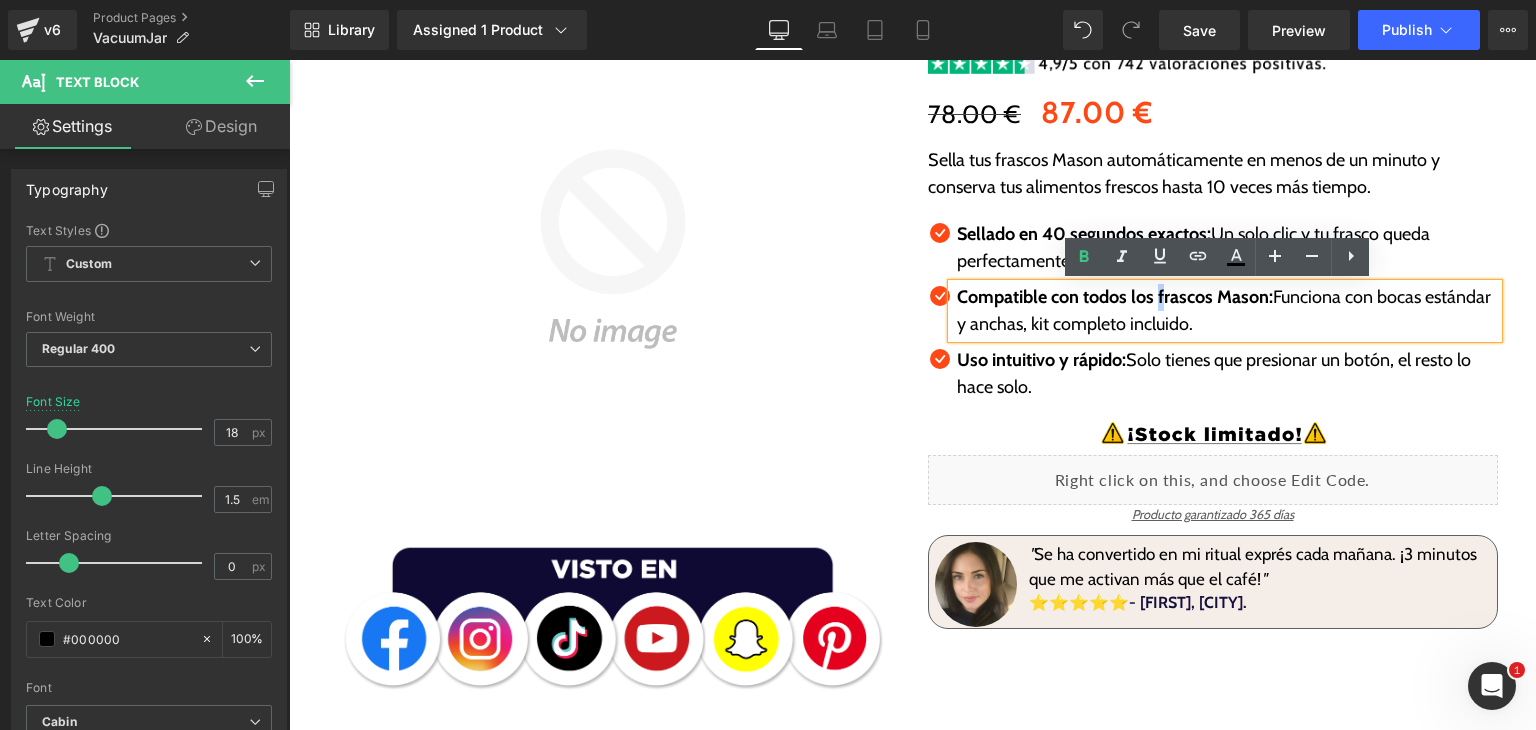 click on "Compatible con todos los frascos Mason:" at bounding box center (1115, 297) 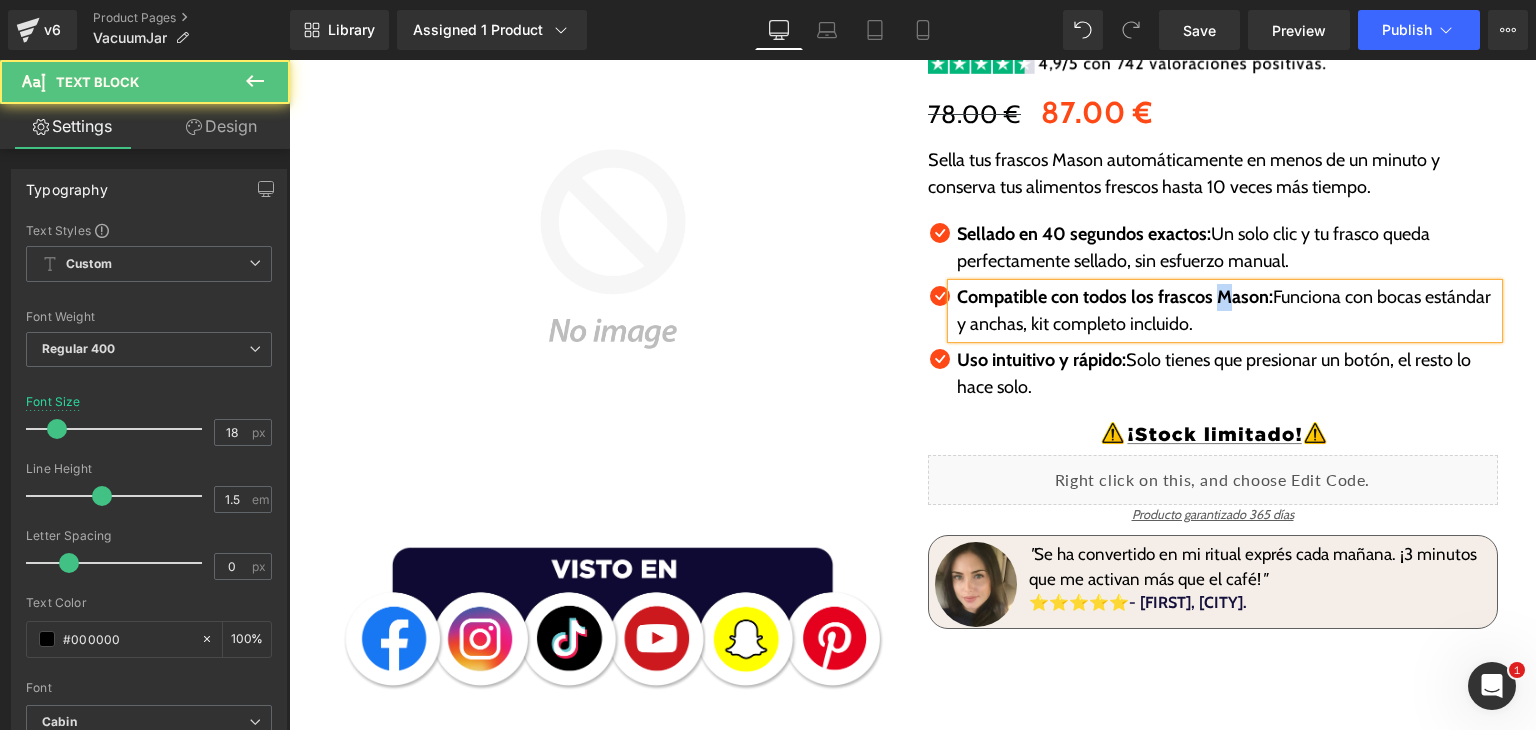 drag, startPoint x: 1209, startPoint y: 297, endPoint x: 1144, endPoint y: 329, distance: 72.44998 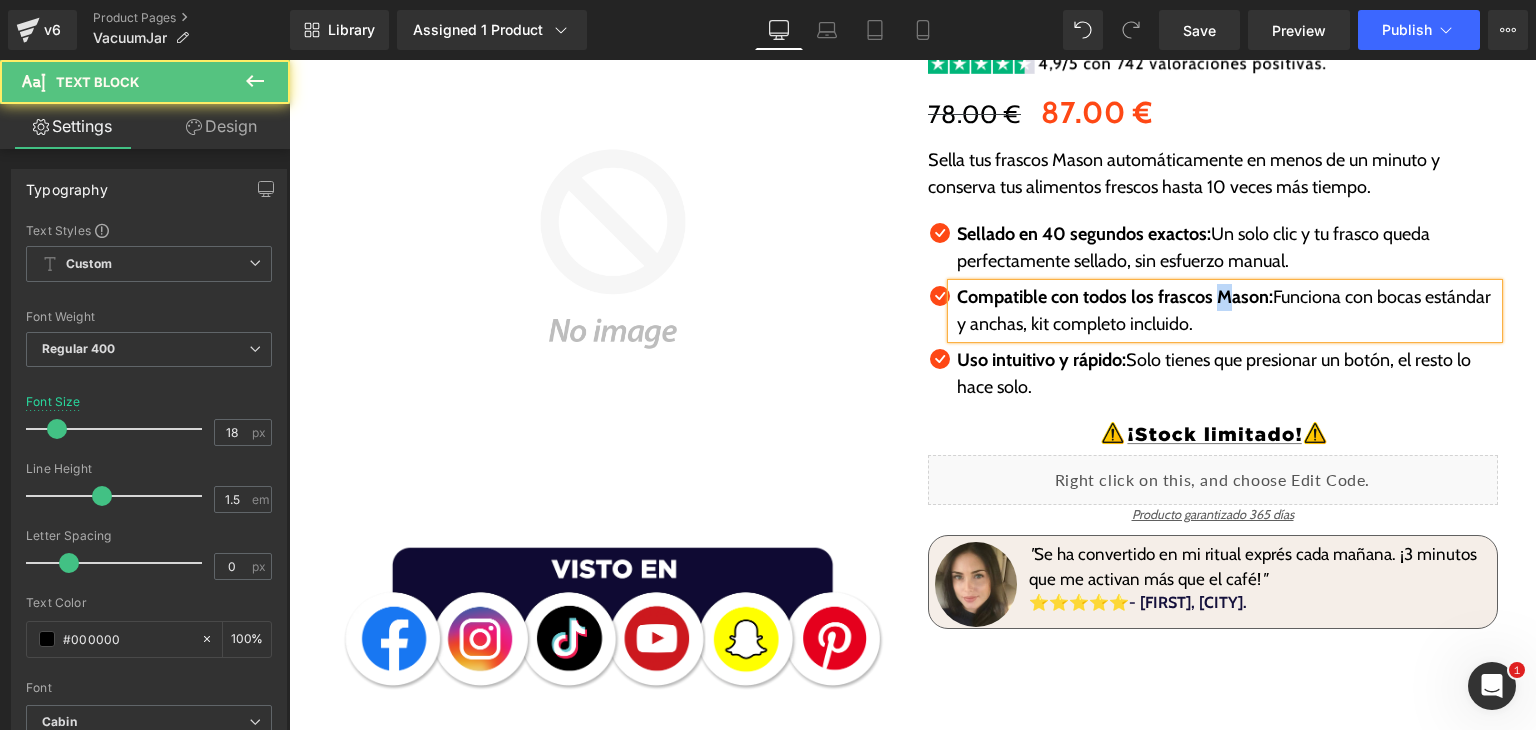 click on "Compatible con todos los frascos Mason:" at bounding box center [1115, 297] 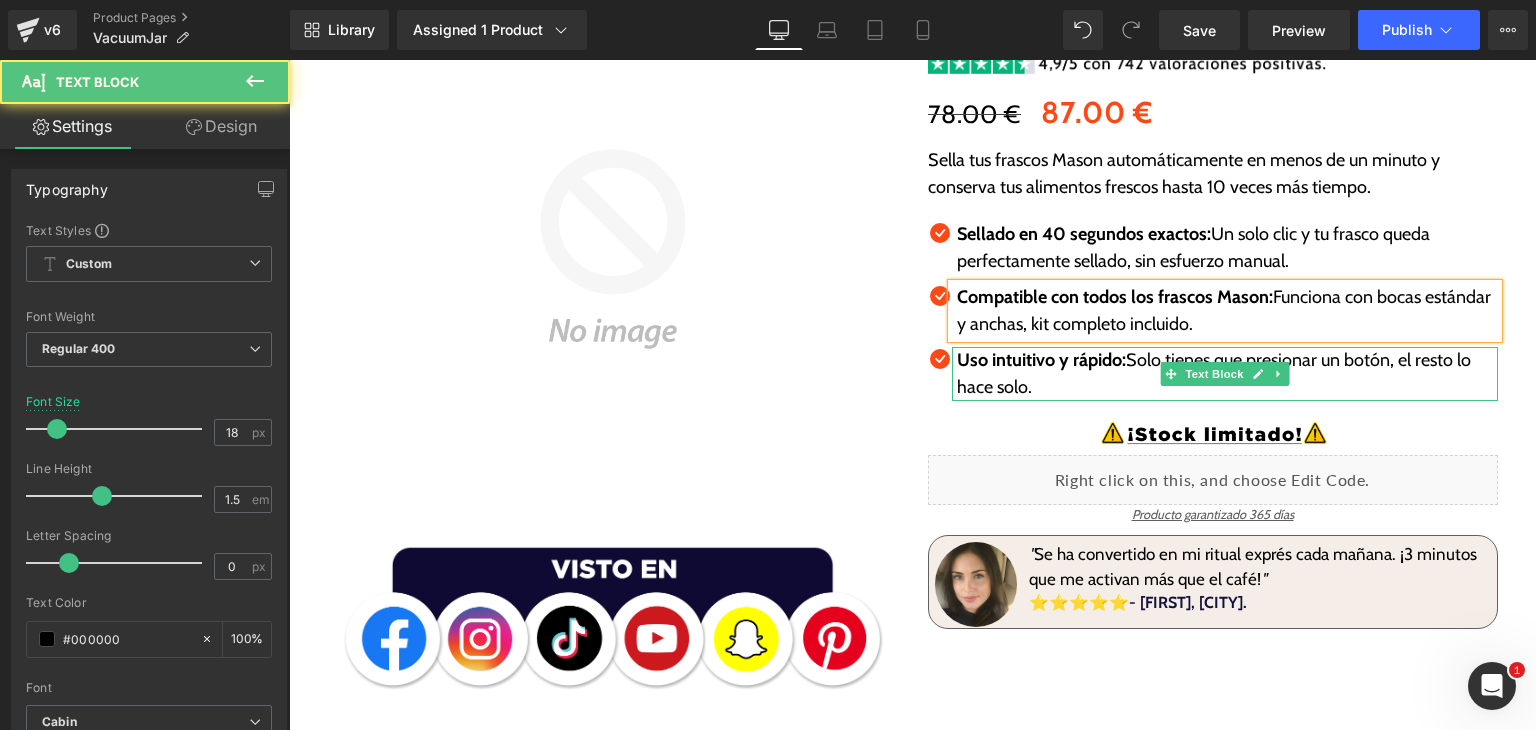 click on "Uso intuitivo y rápido:" at bounding box center [1041, 360] 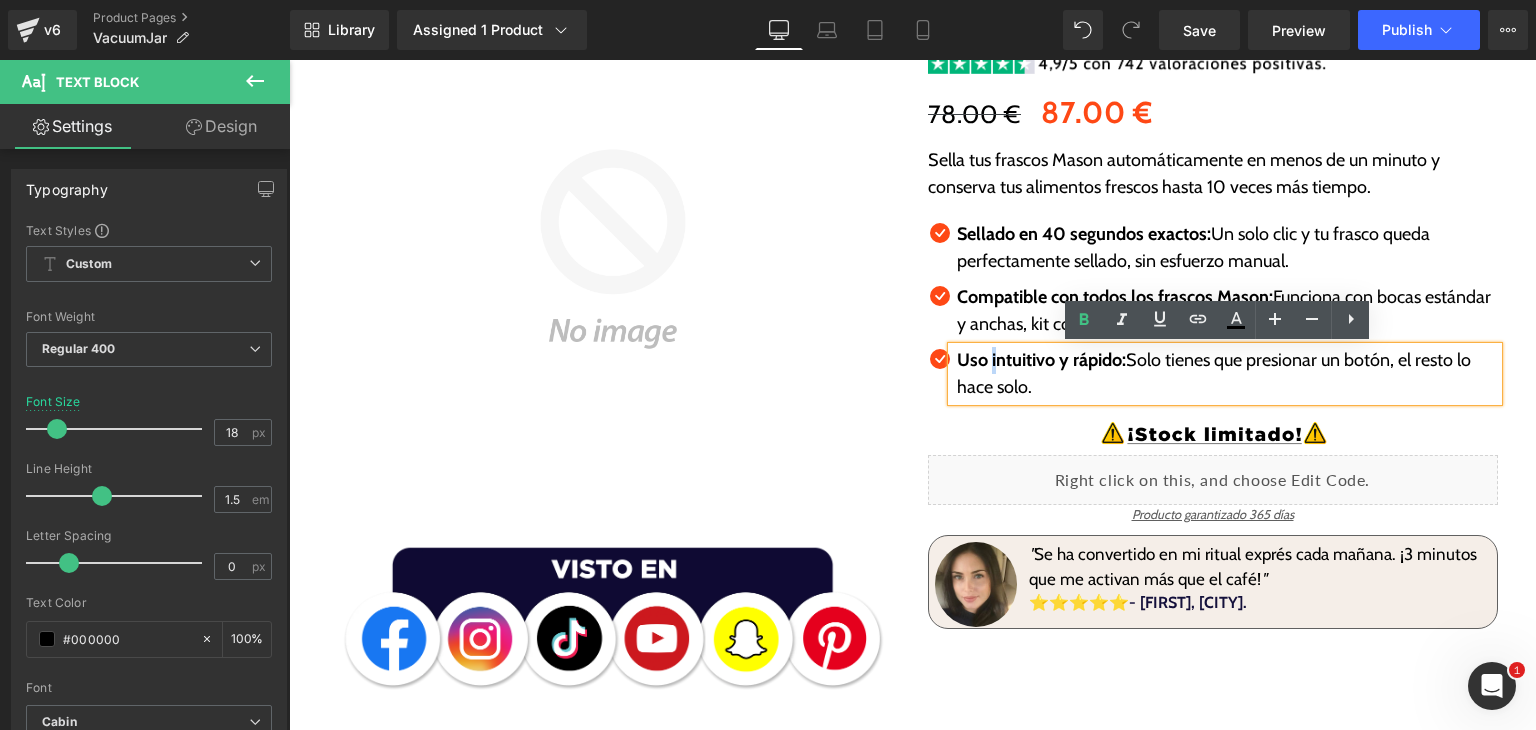 click on "Uso intuitivo y rápido:" at bounding box center [1041, 360] 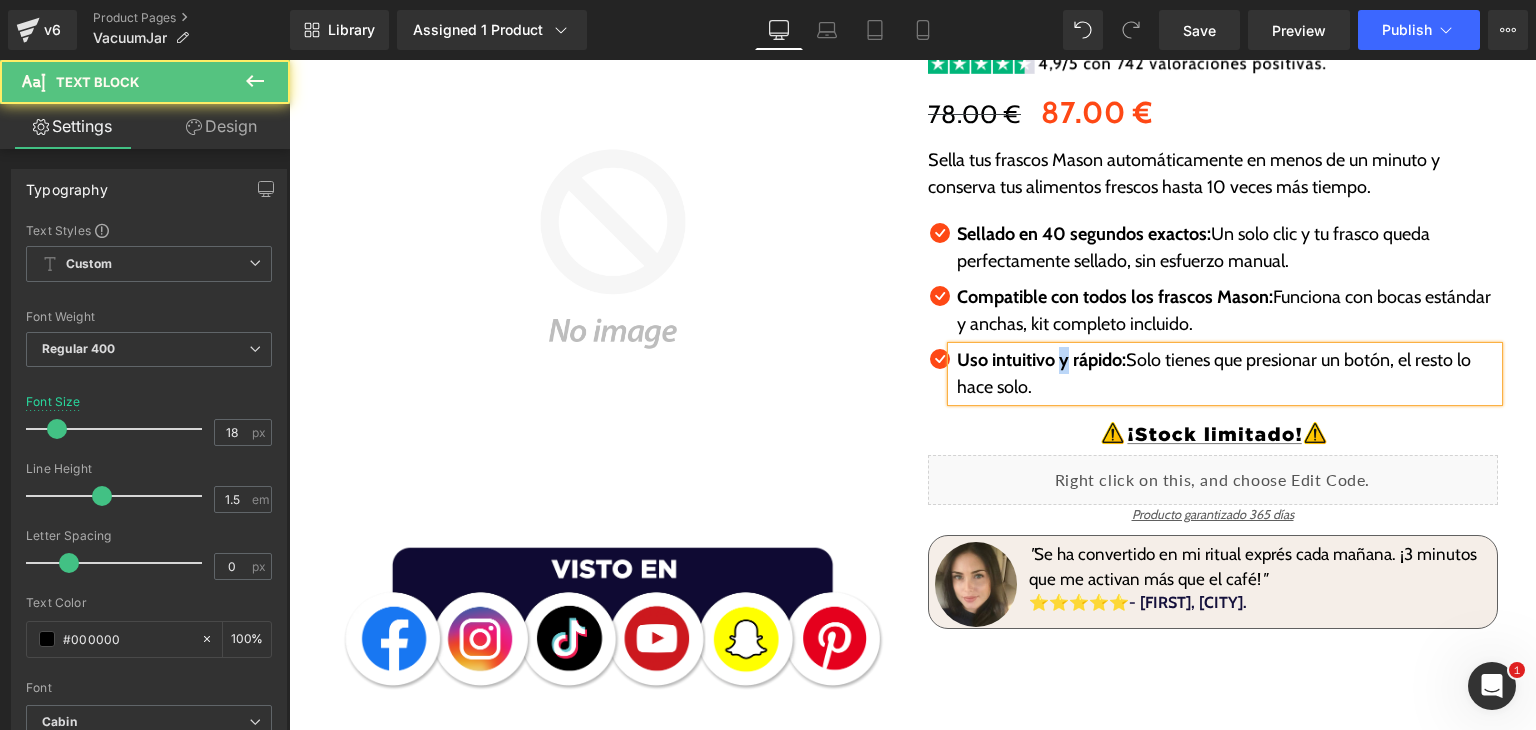 click on "Uso intuitivo y rápido:" at bounding box center [1041, 360] 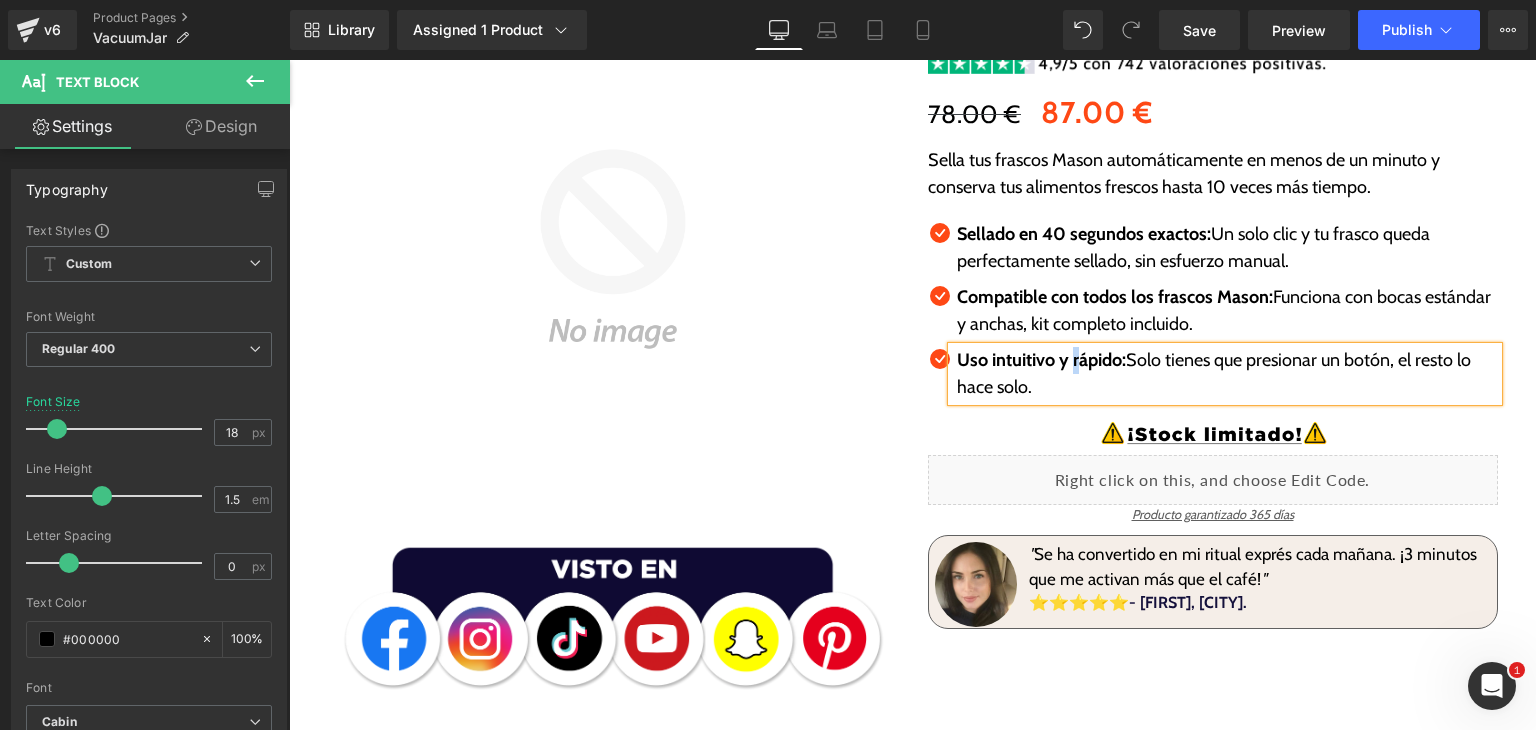 click on "Uso intuitivo y rápido:" at bounding box center [1041, 360] 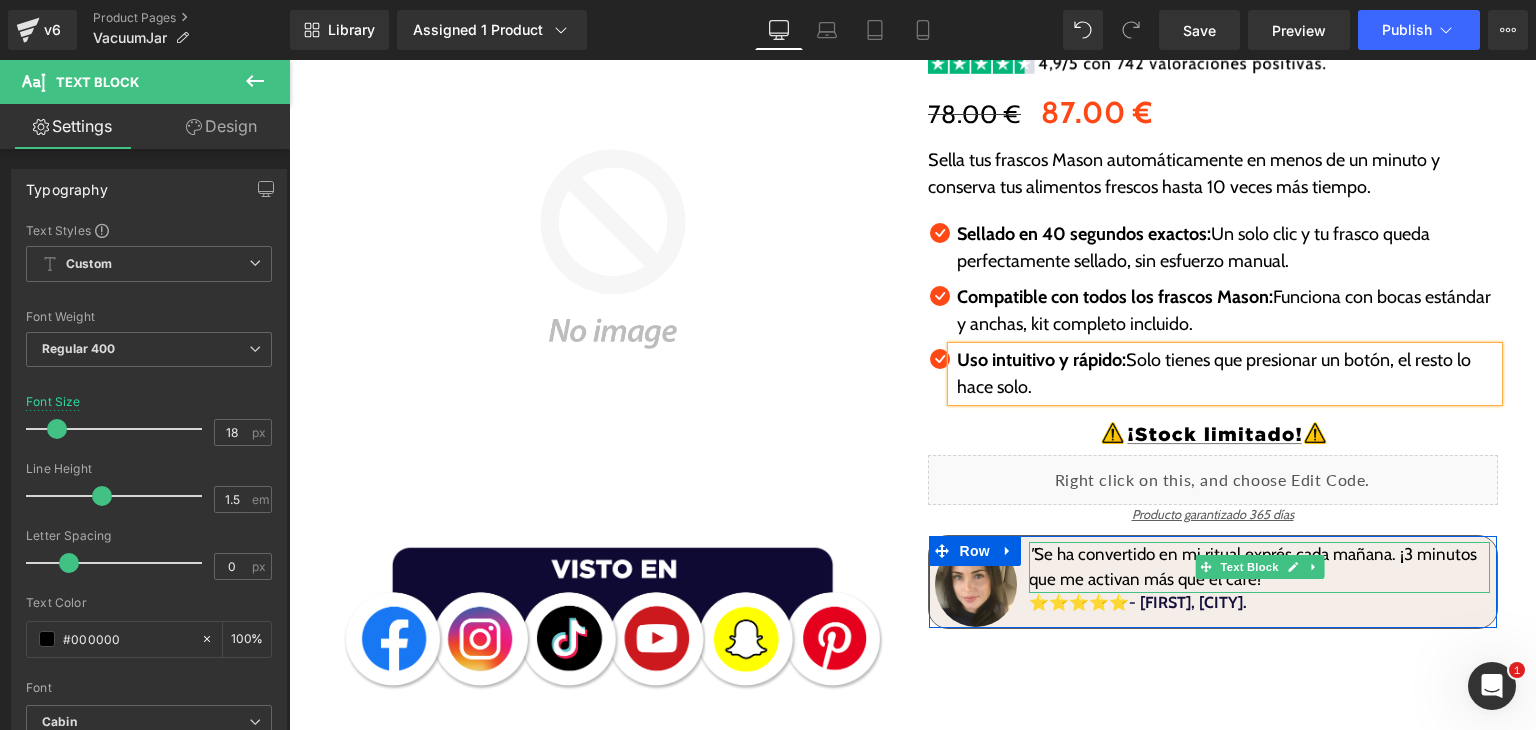 click on "" Se ha convertido en mi ritual exprés cada mañana. ¡3 minutos que me activan más que el café! "" at bounding box center (1259, 567) 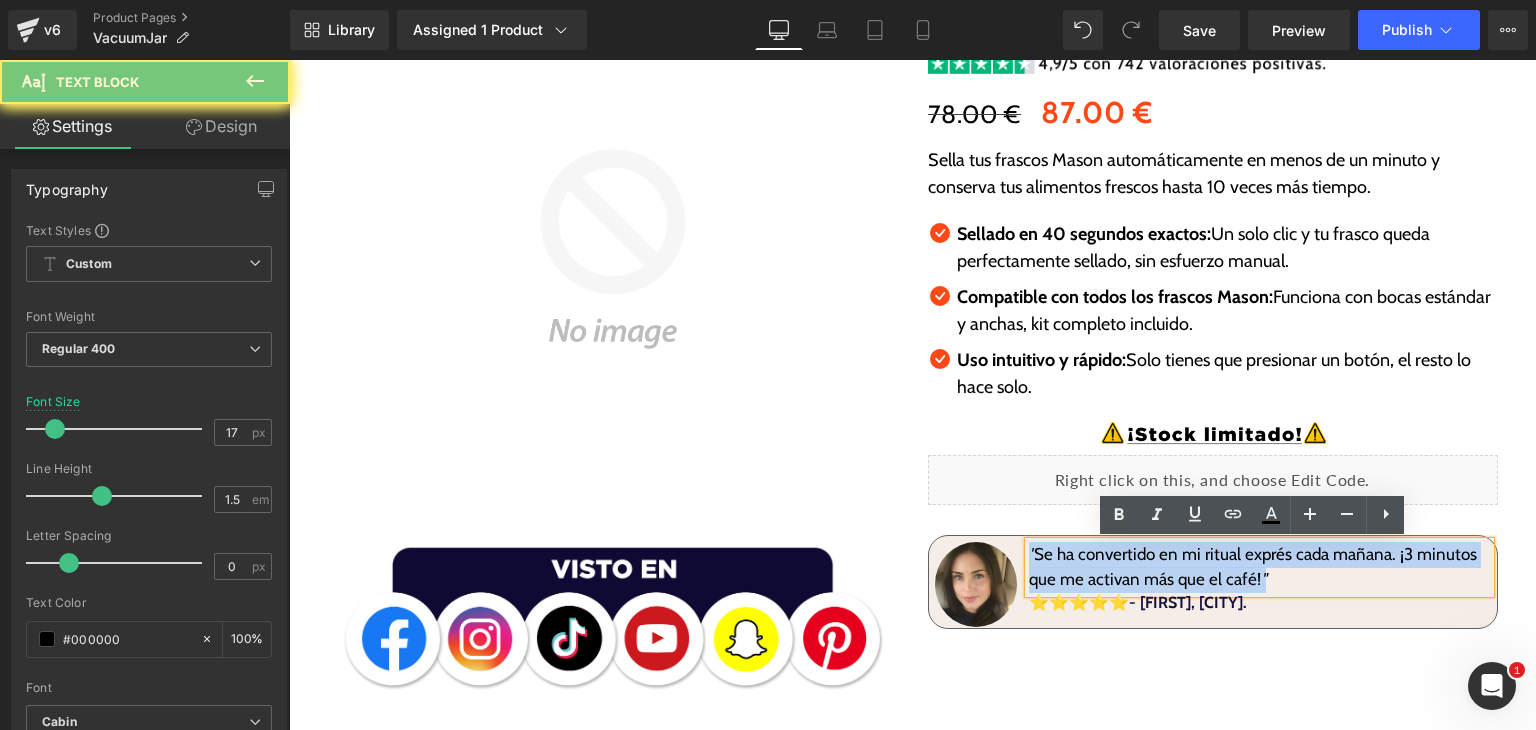 click on "" Se ha convertido en mi ritual exprés cada mañana. ¡3 minutos que me activan más que el café! "" at bounding box center [1259, 567] 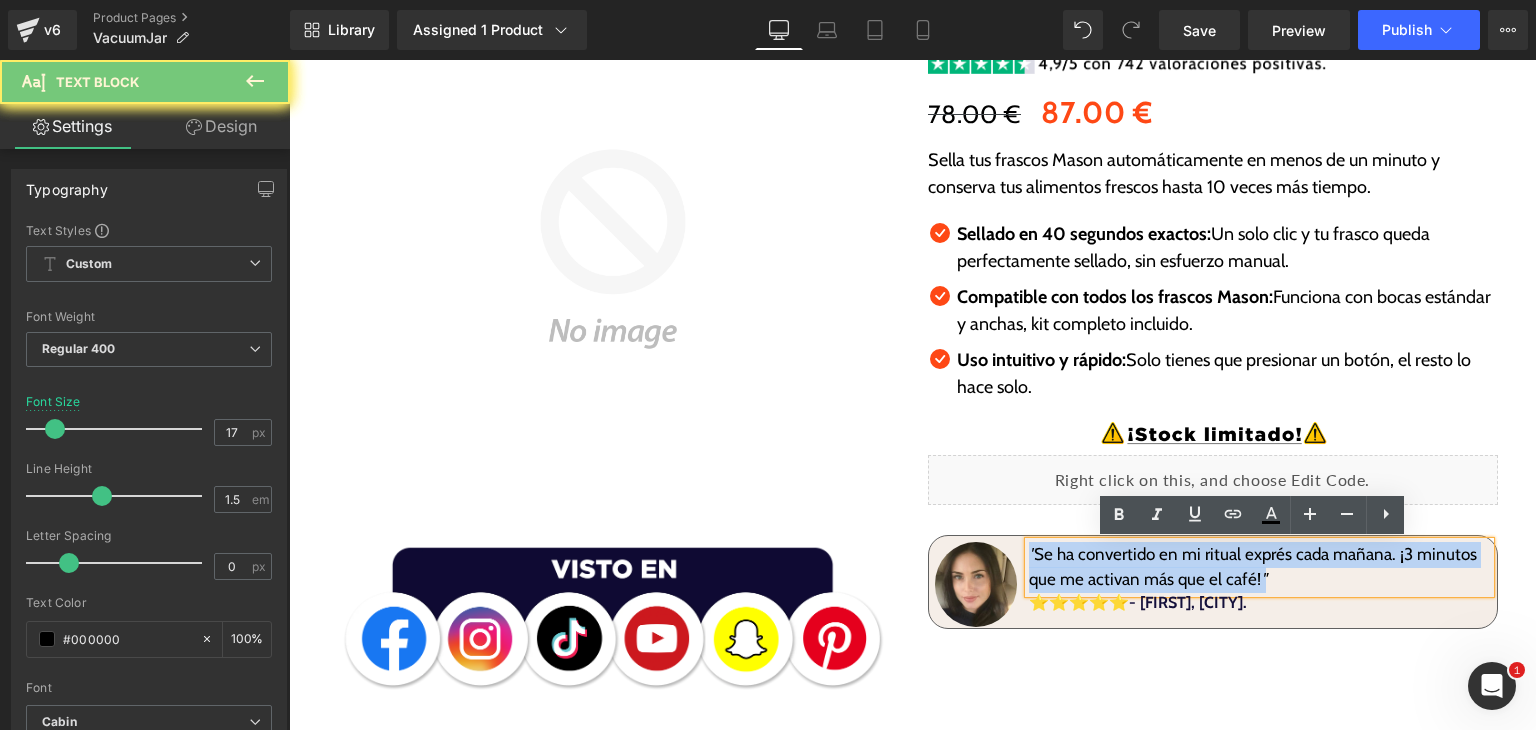click on "" Se ha convertido en mi ritual exprés cada mañana. ¡3 minutos que me activan más que el café! "" at bounding box center (1259, 567) 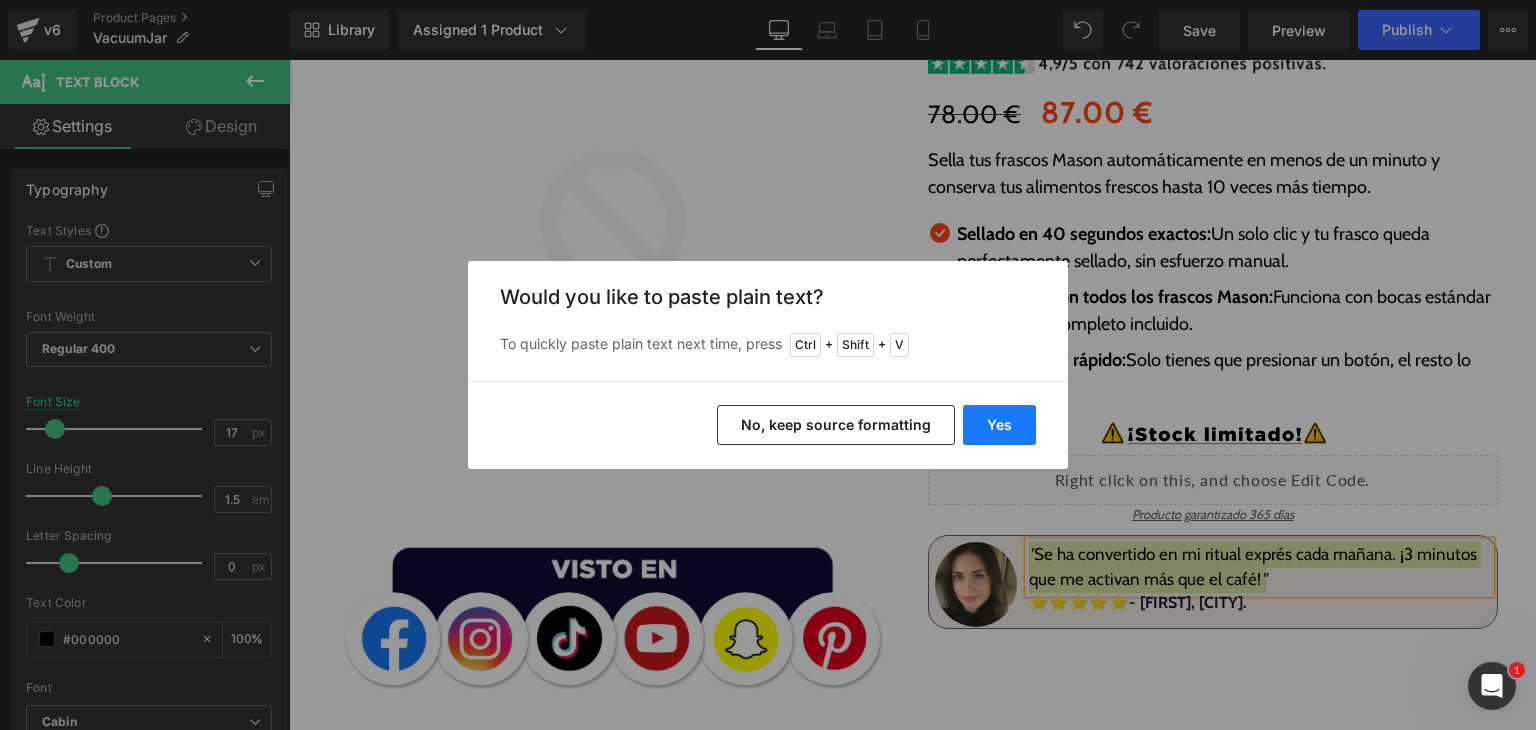 click on "Yes" at bounding box center [999, 425] 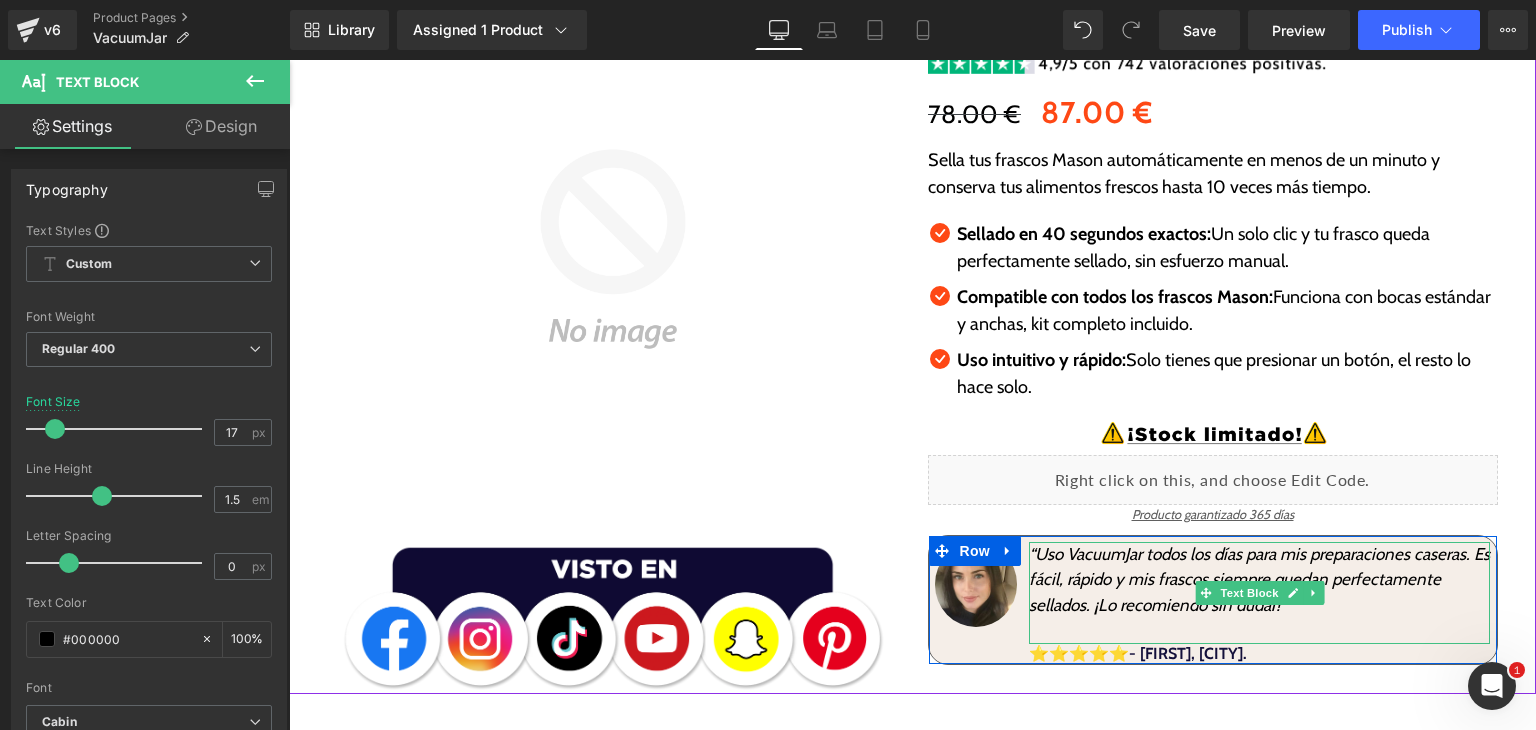 click at bounding box center [1259, 631] 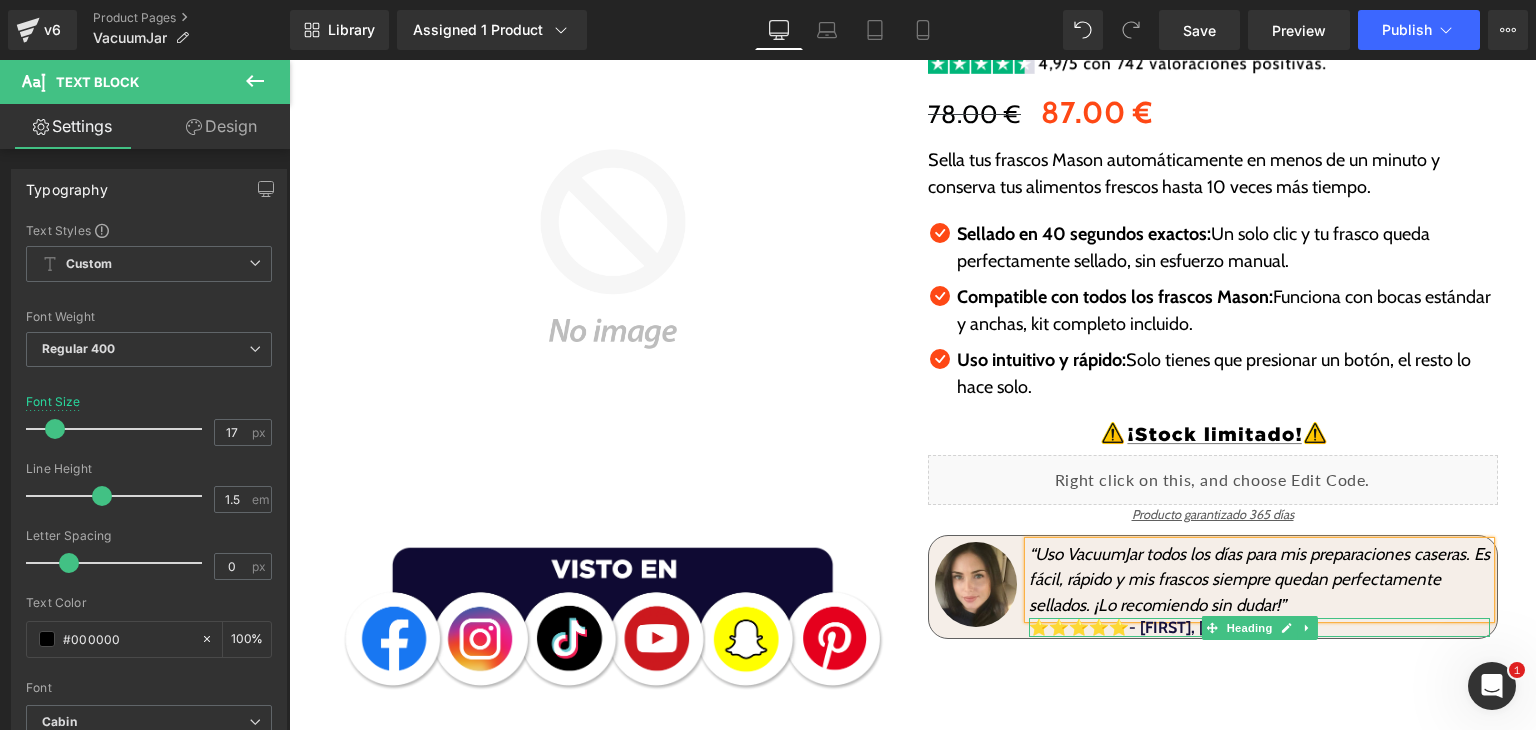 drag, startPoint x: 1250, startPoint y: 634, endPoint x: 1182, endPoint y: 634, distance: 68 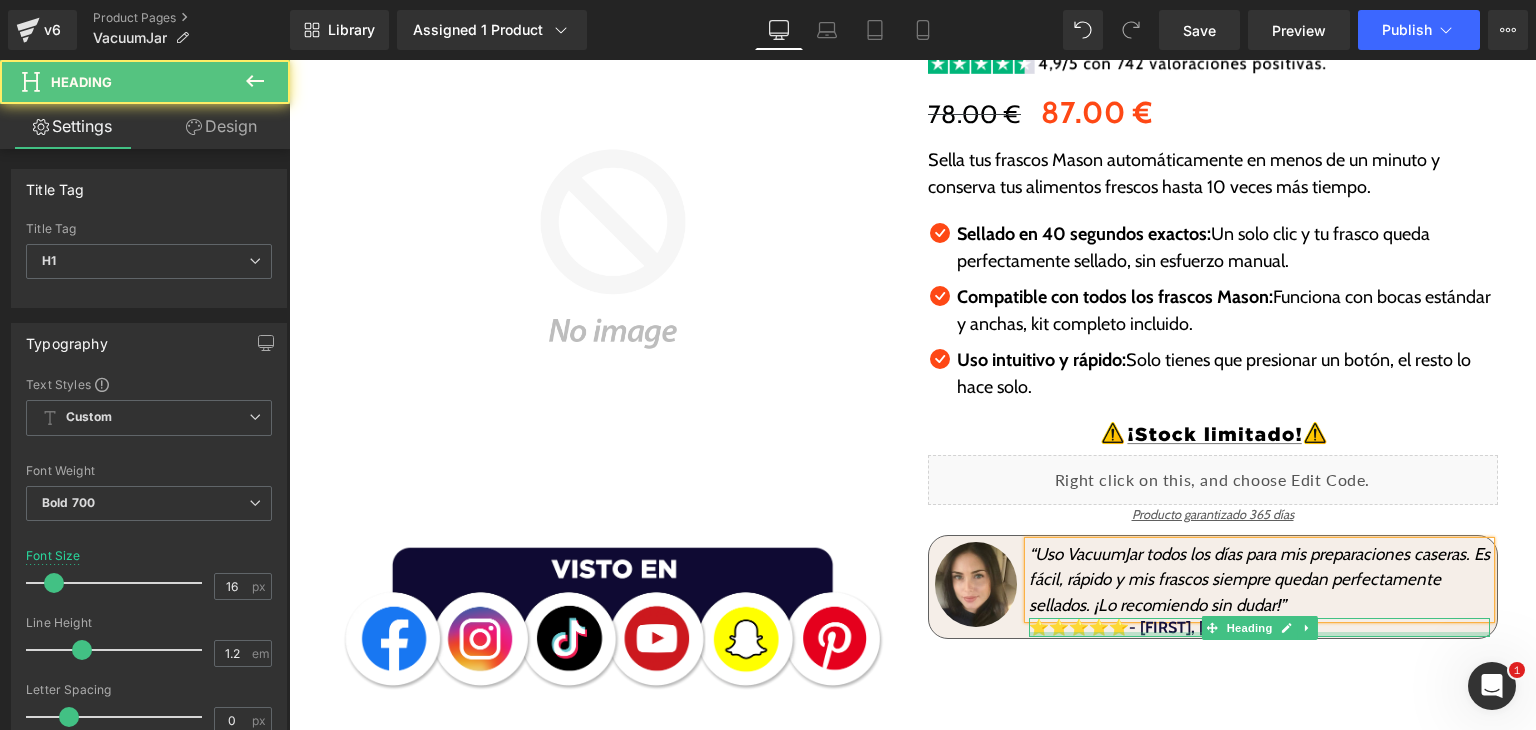 click at bounding box center [1259, 634] 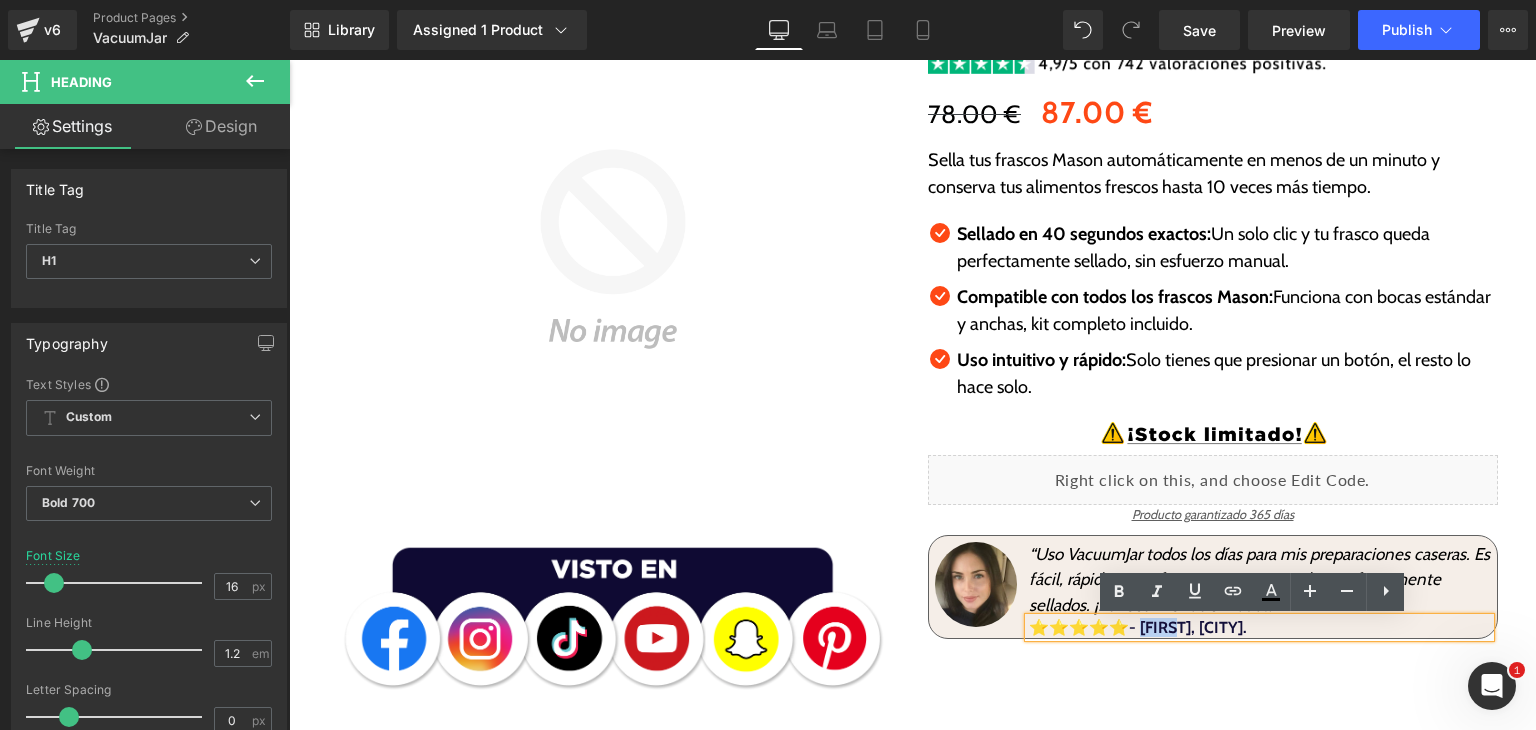 drag, startPoint x: 1180, startPoint y: 631, endPoint x: 1142, endPoint y: 628, distance: 38.118237 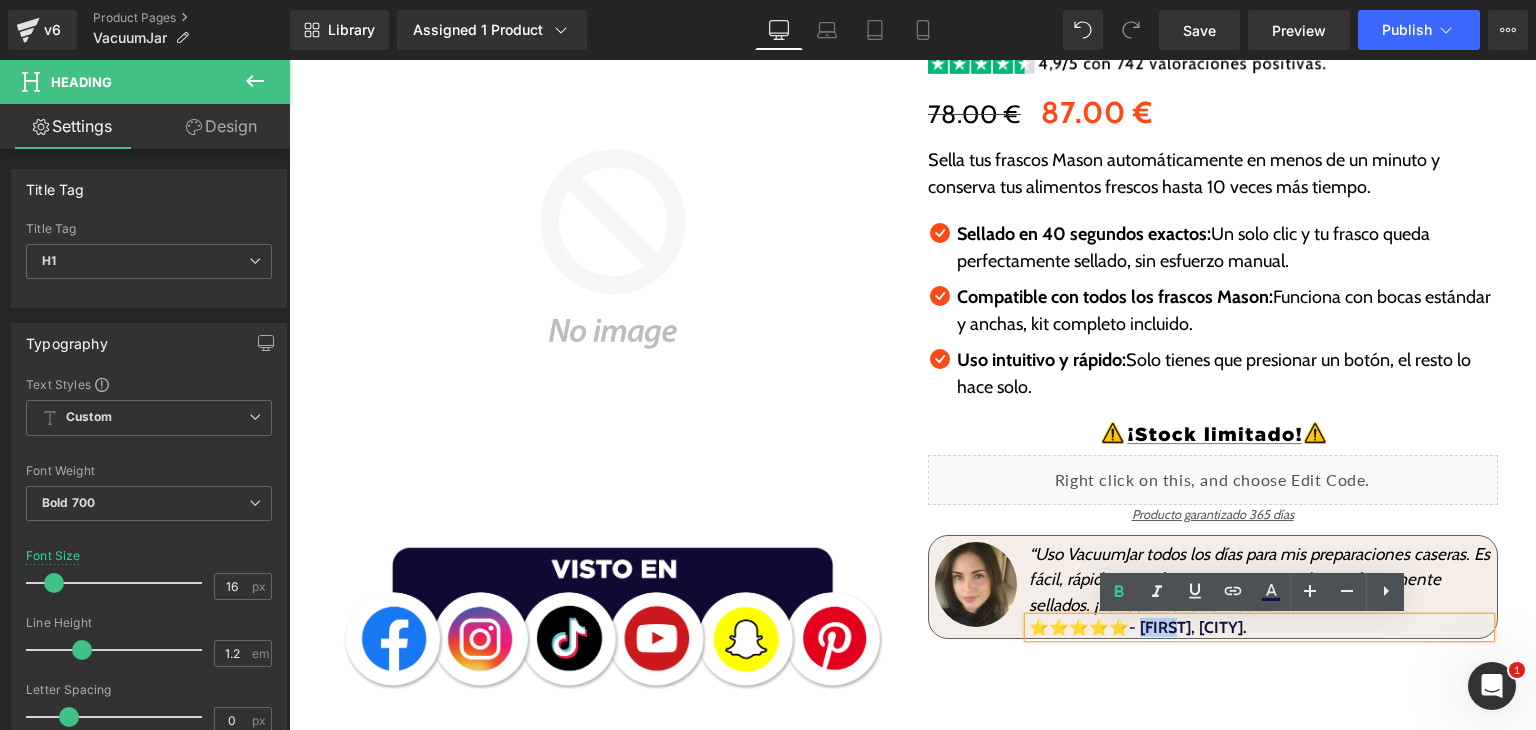 paste 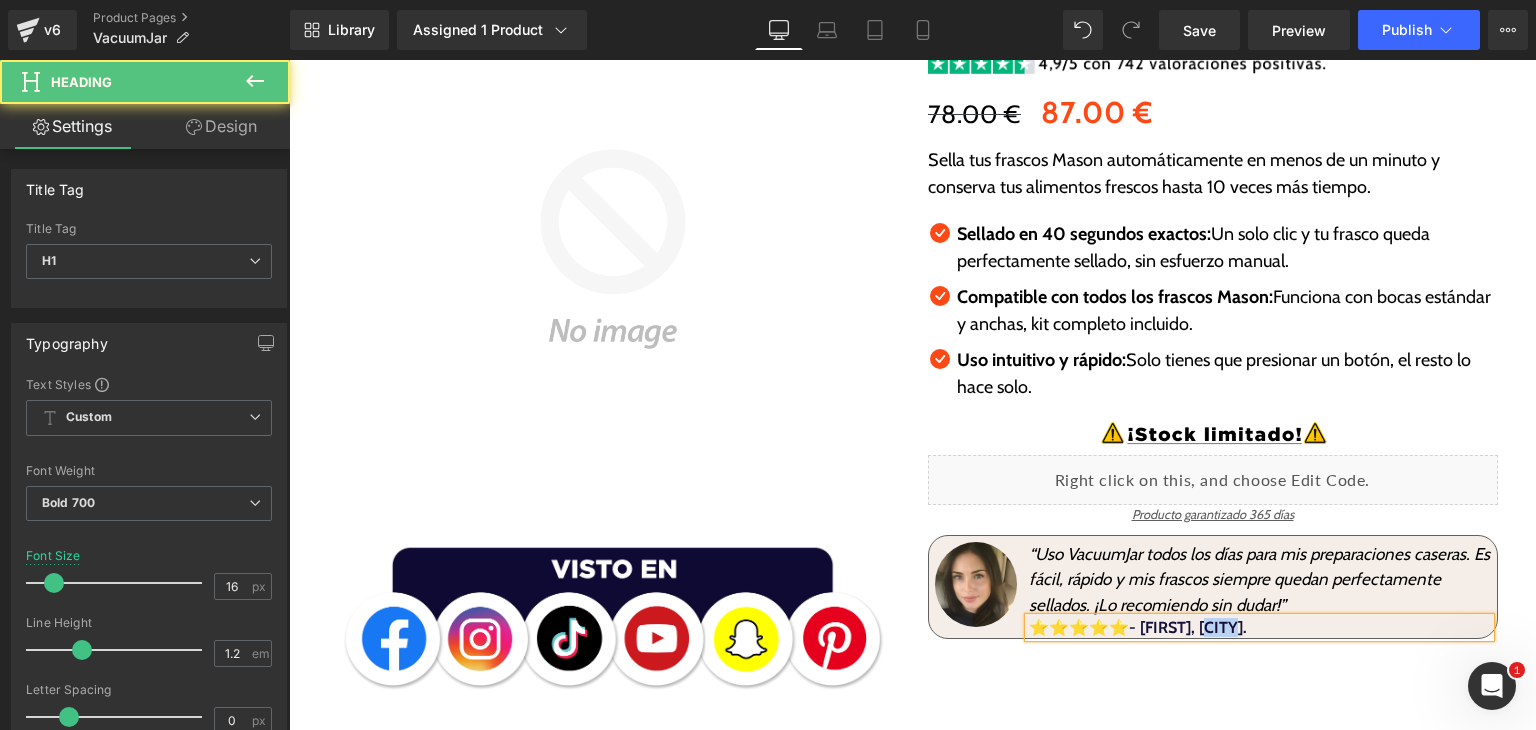 drag, startPoint x: 1205, startPoint y: 629, endPoint x: 1233, endPoint y: 632, distance: 28.160255 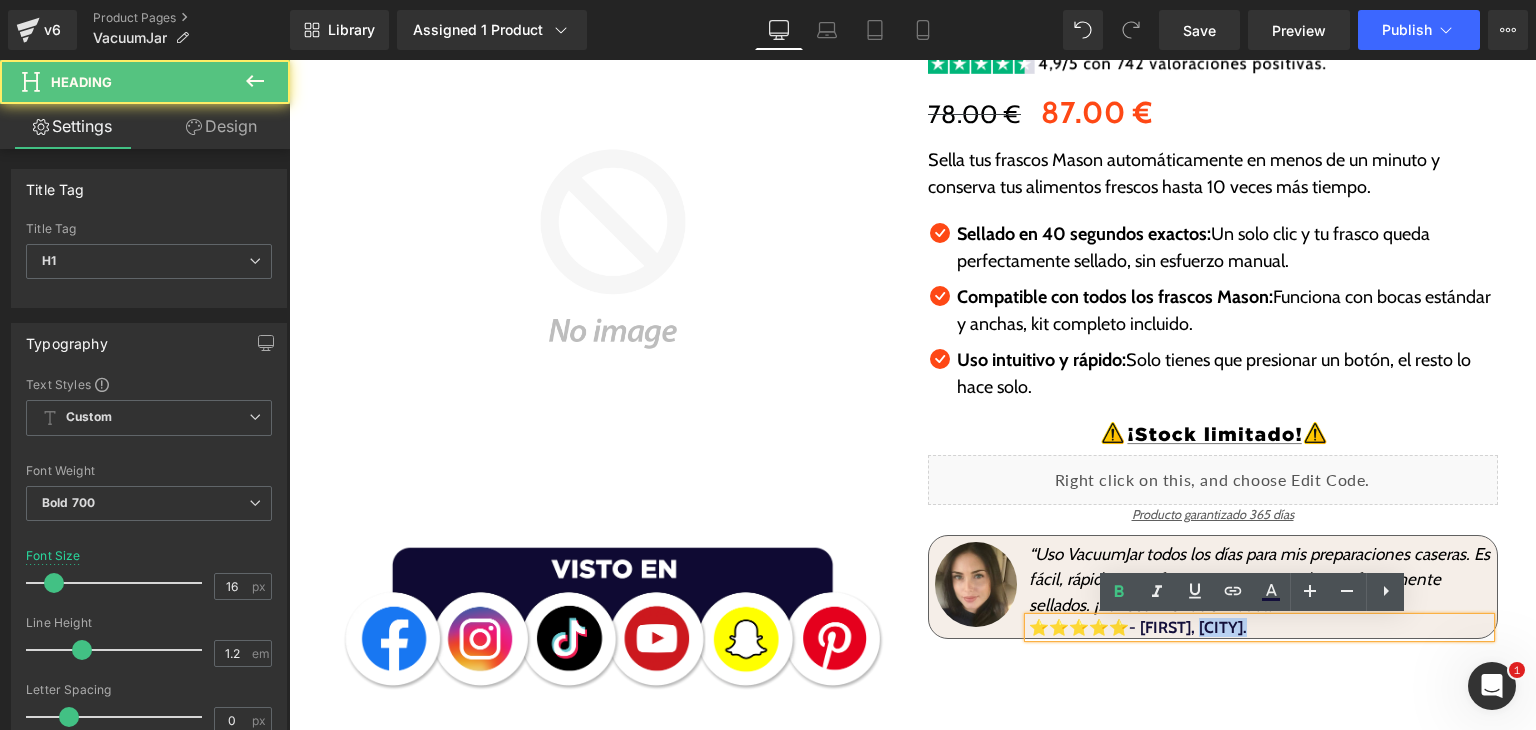 drag, startPoint x: 1200, startPoint y: 626, endPoint x: 1245, endPoint y: 633, distance: 45.54119 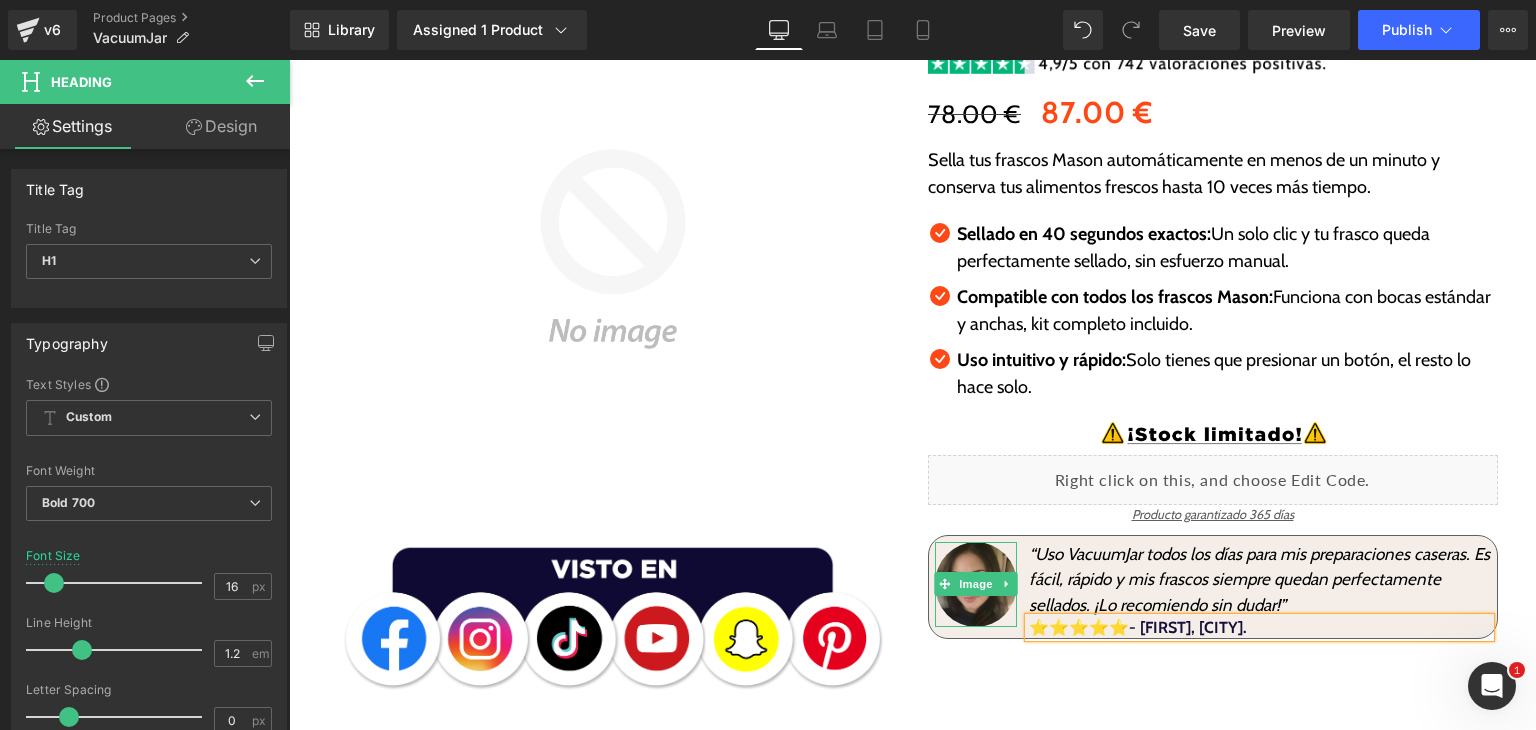 click at bounding box center (976, 584) 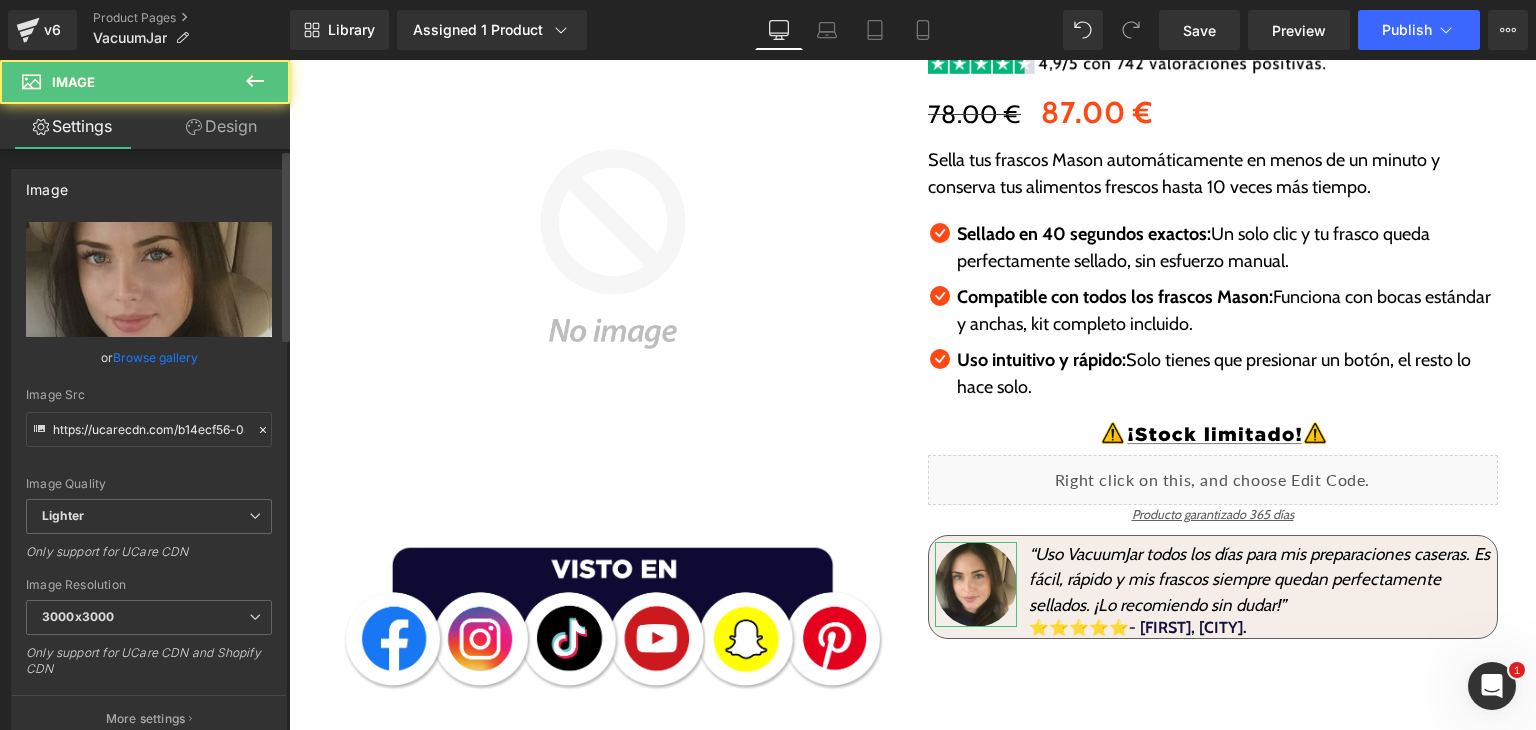 click on "Browse gallery" at bounding box center [155, 357] 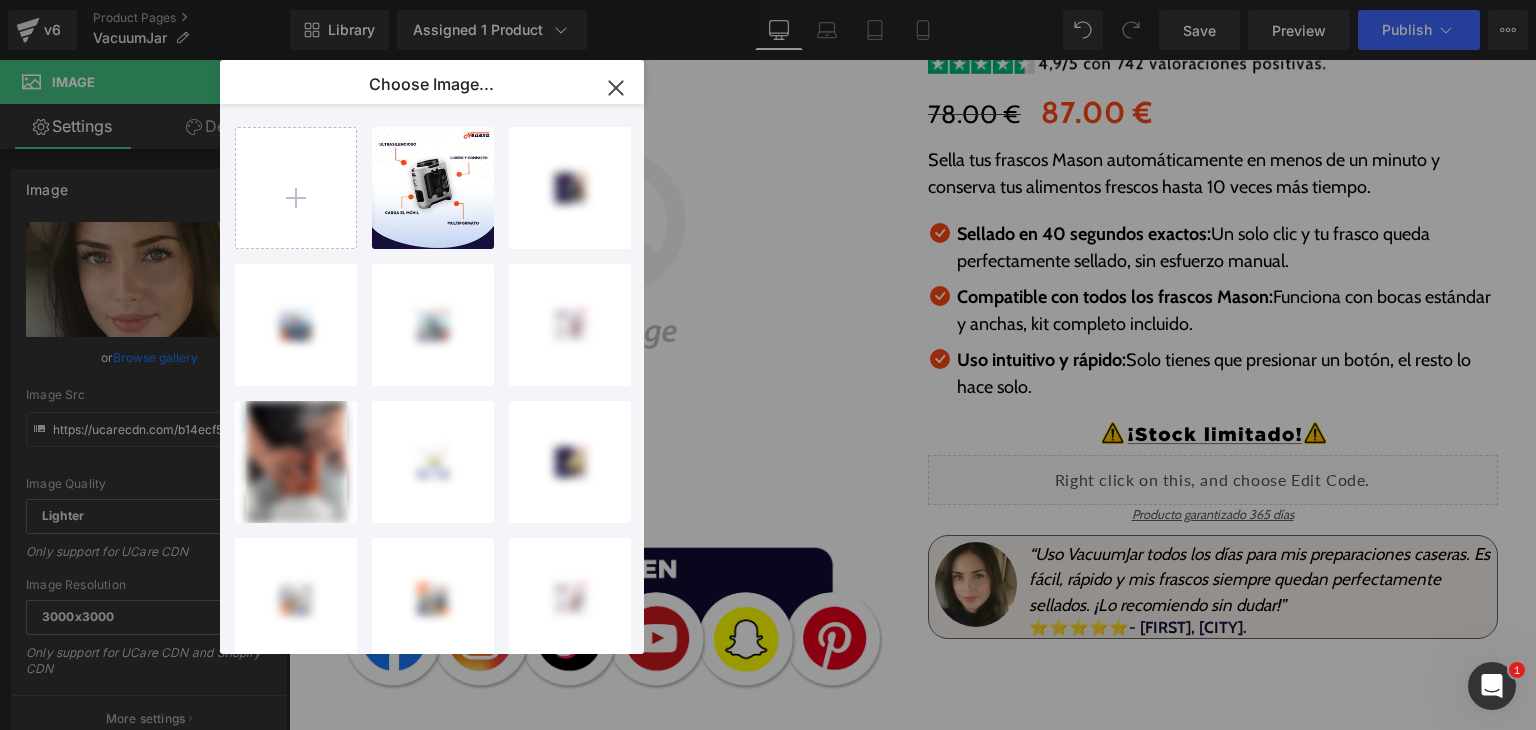 click 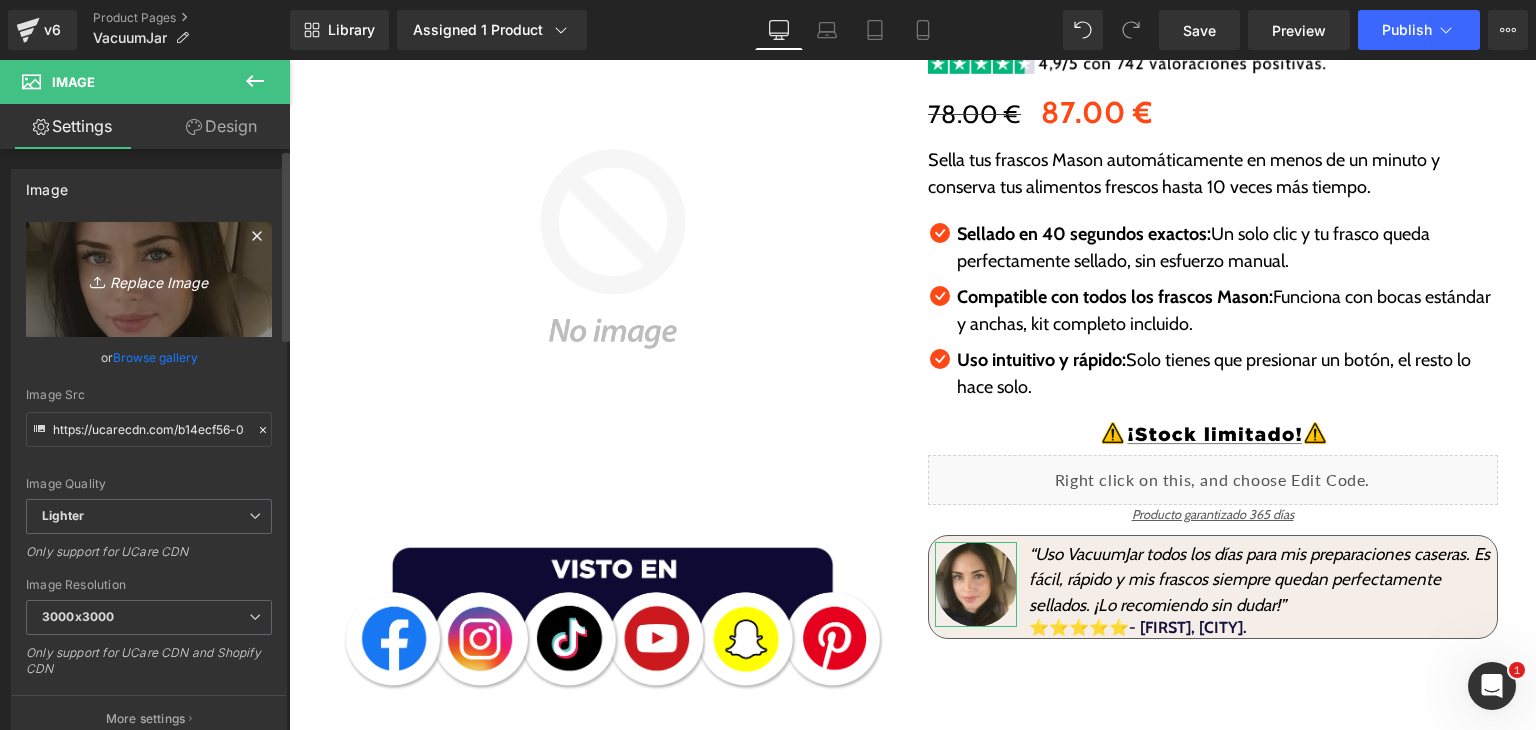 click on "Replace Image" at bounding box center [149, 279] 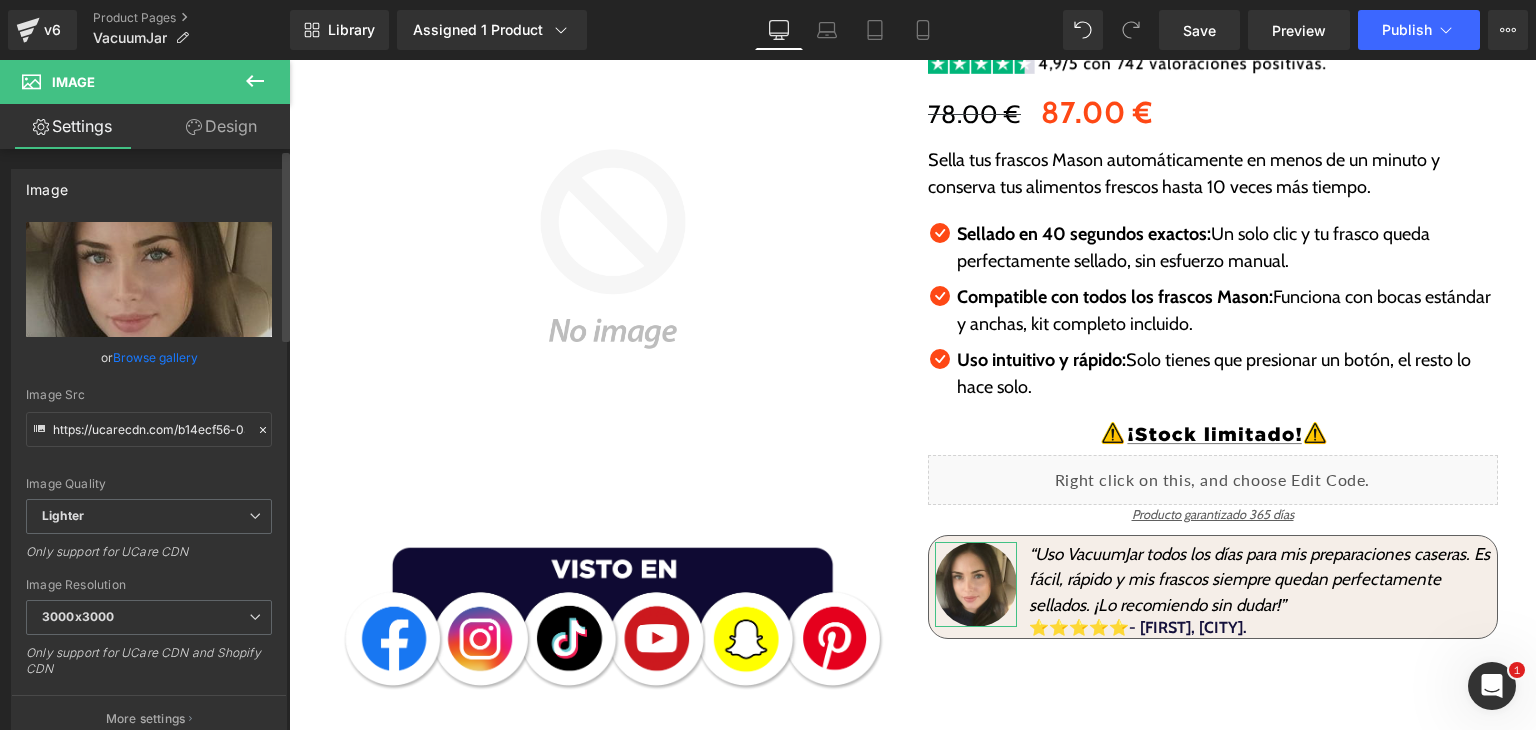 click on "Browse gallery" at bounding box center [155, 357] 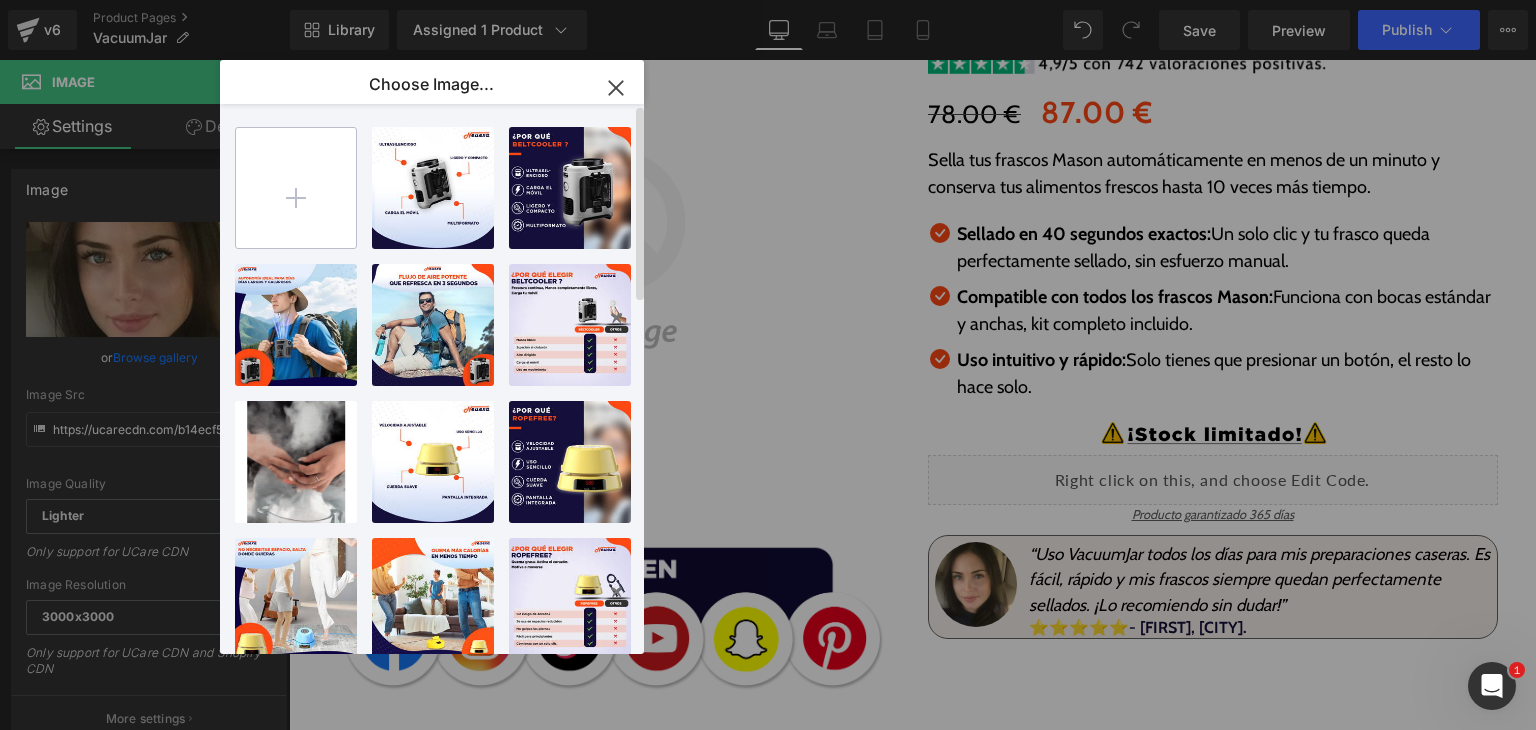 click at bounding box center [296, 188] 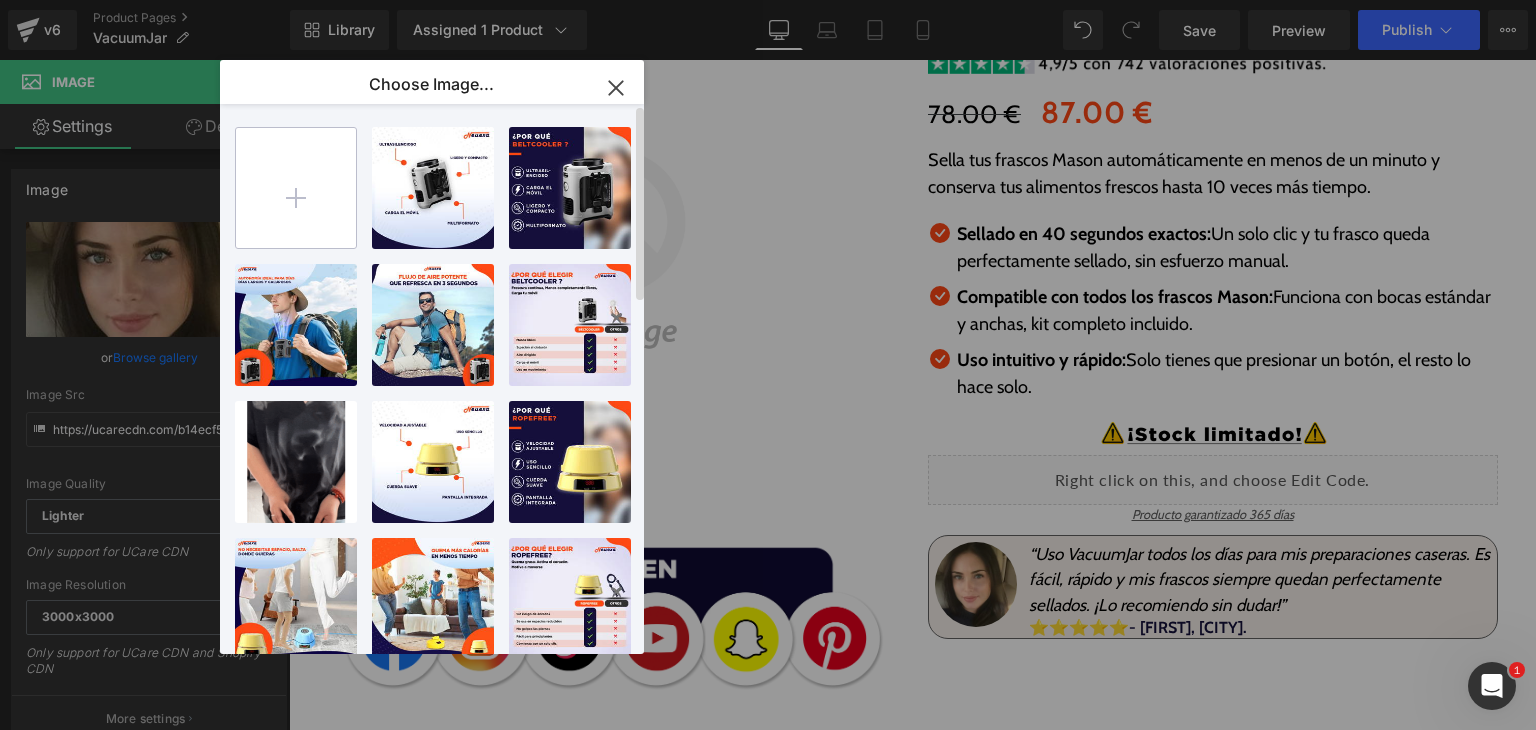type on "C:\fakepath\Screenshot 2025-08-07 104346.png" 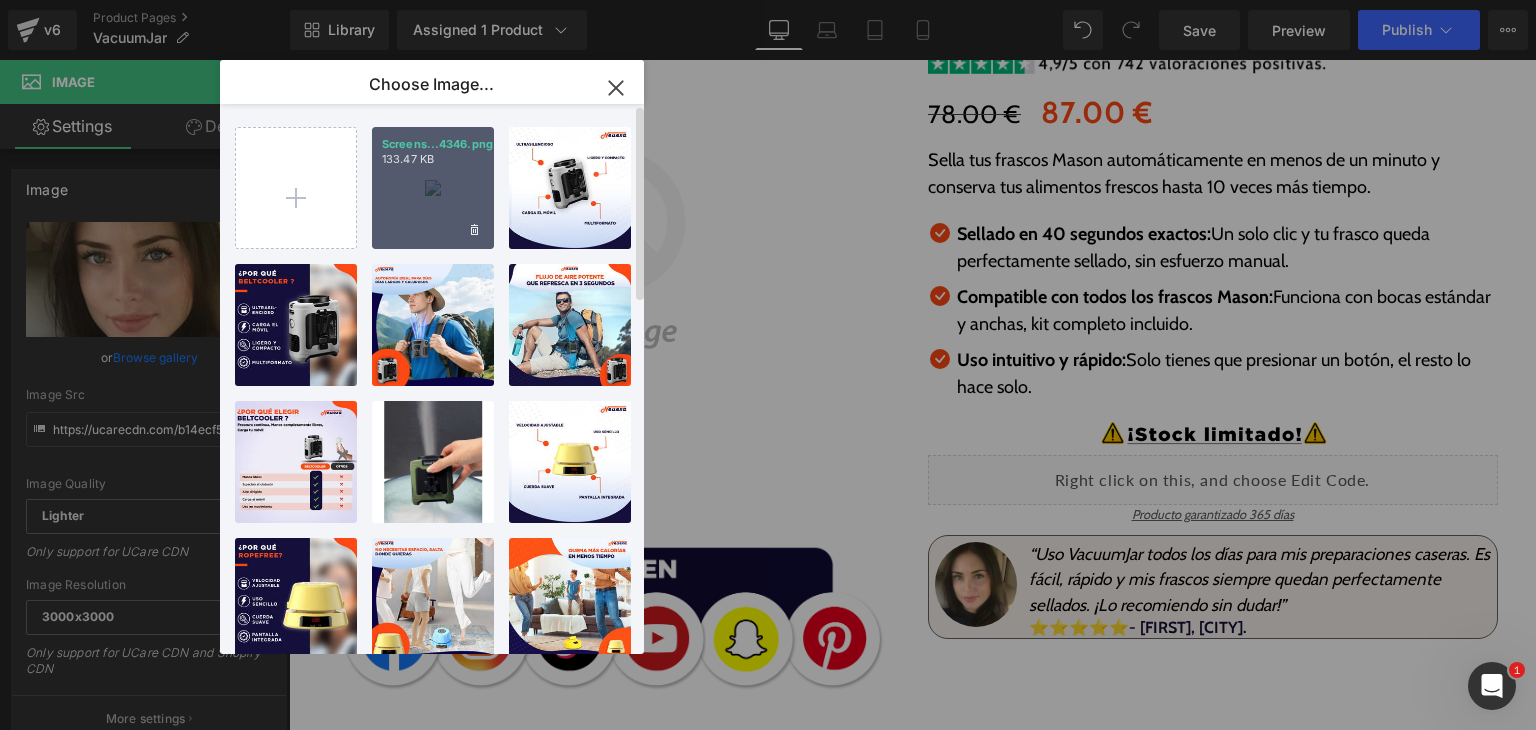 click on "Screens...4346.png 133.47 KB" at bounding box center (433, 188) 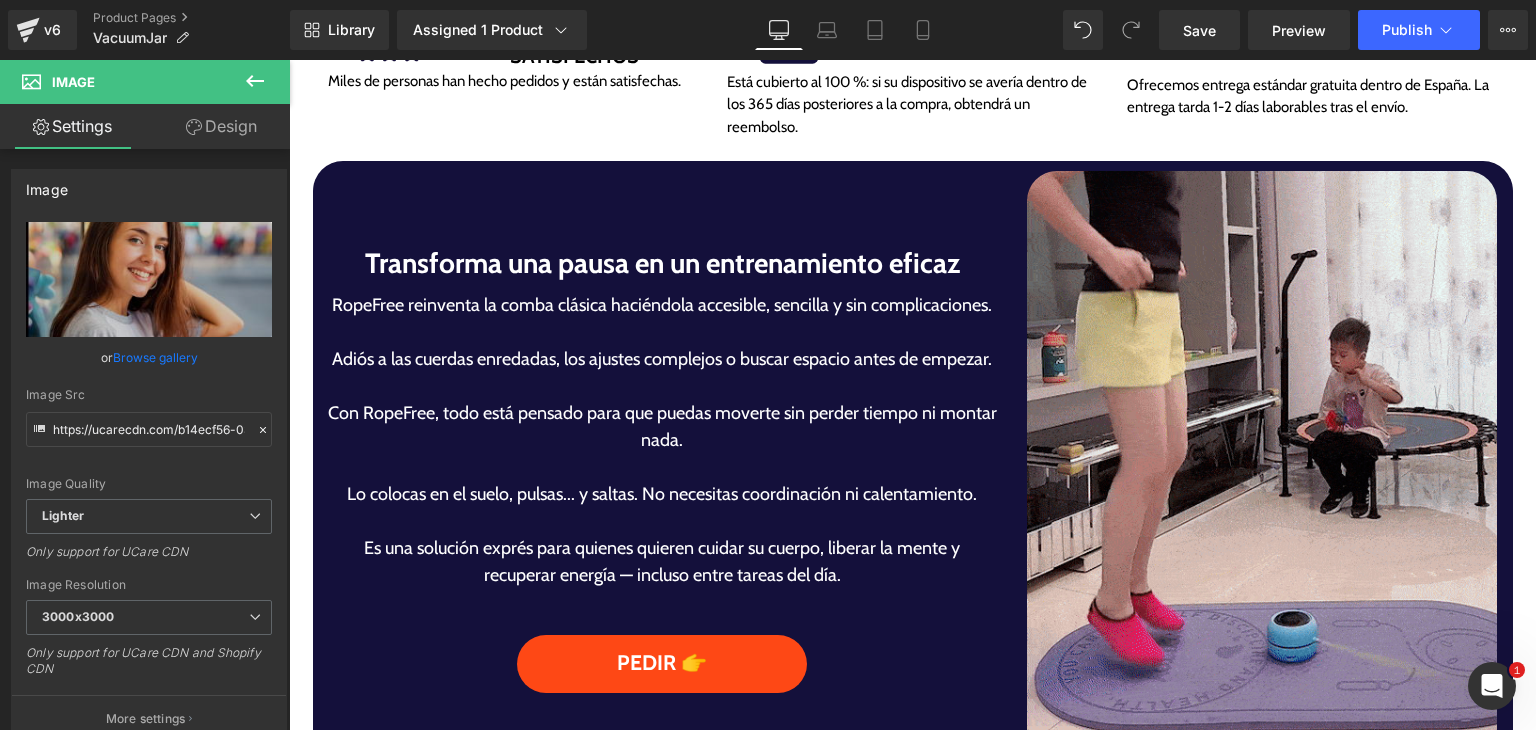 scroll, scrollTop: 1045, scrollLeft: 0, axis: vertical 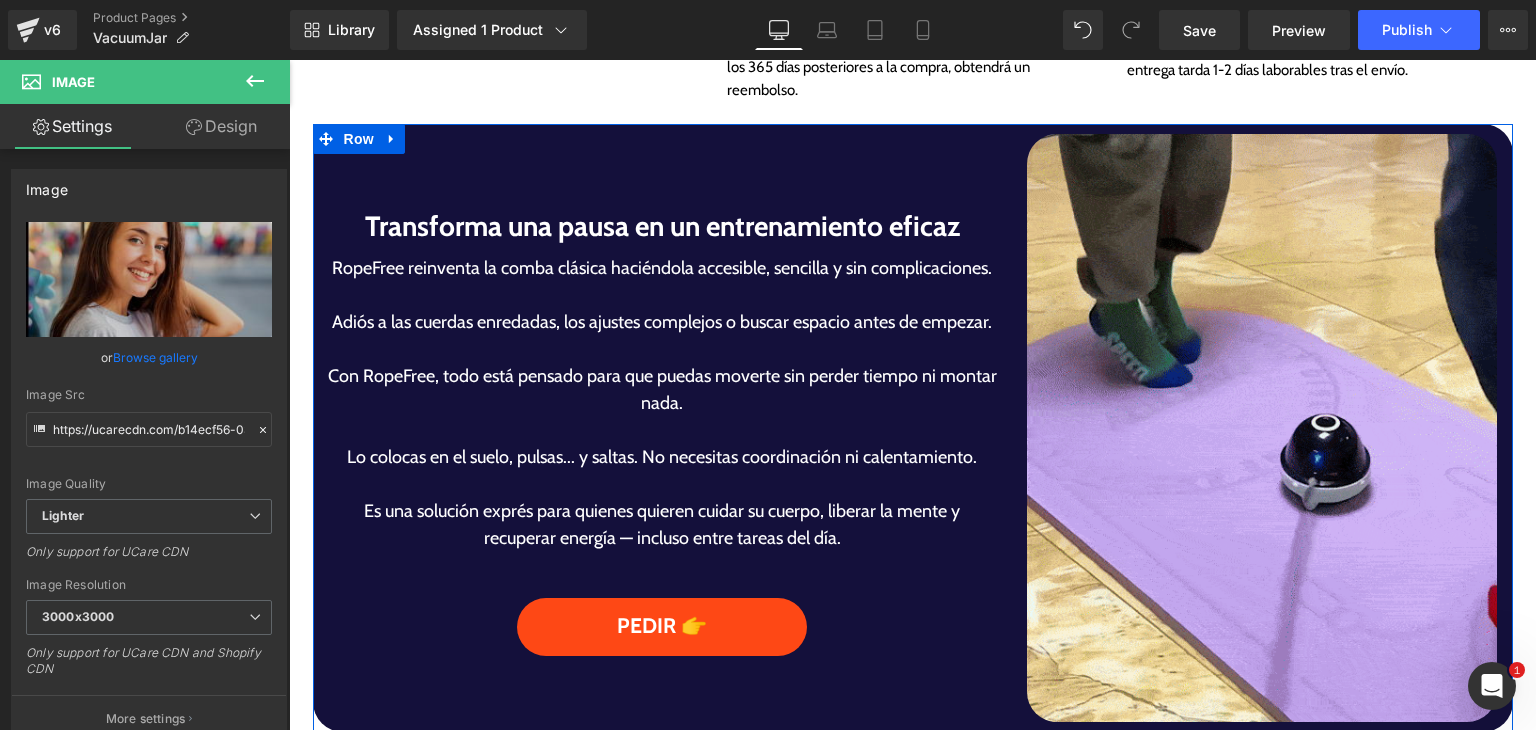 click on "Transforma una pausa en un entrenamiento eficaz" at bounding box center (663, 227) 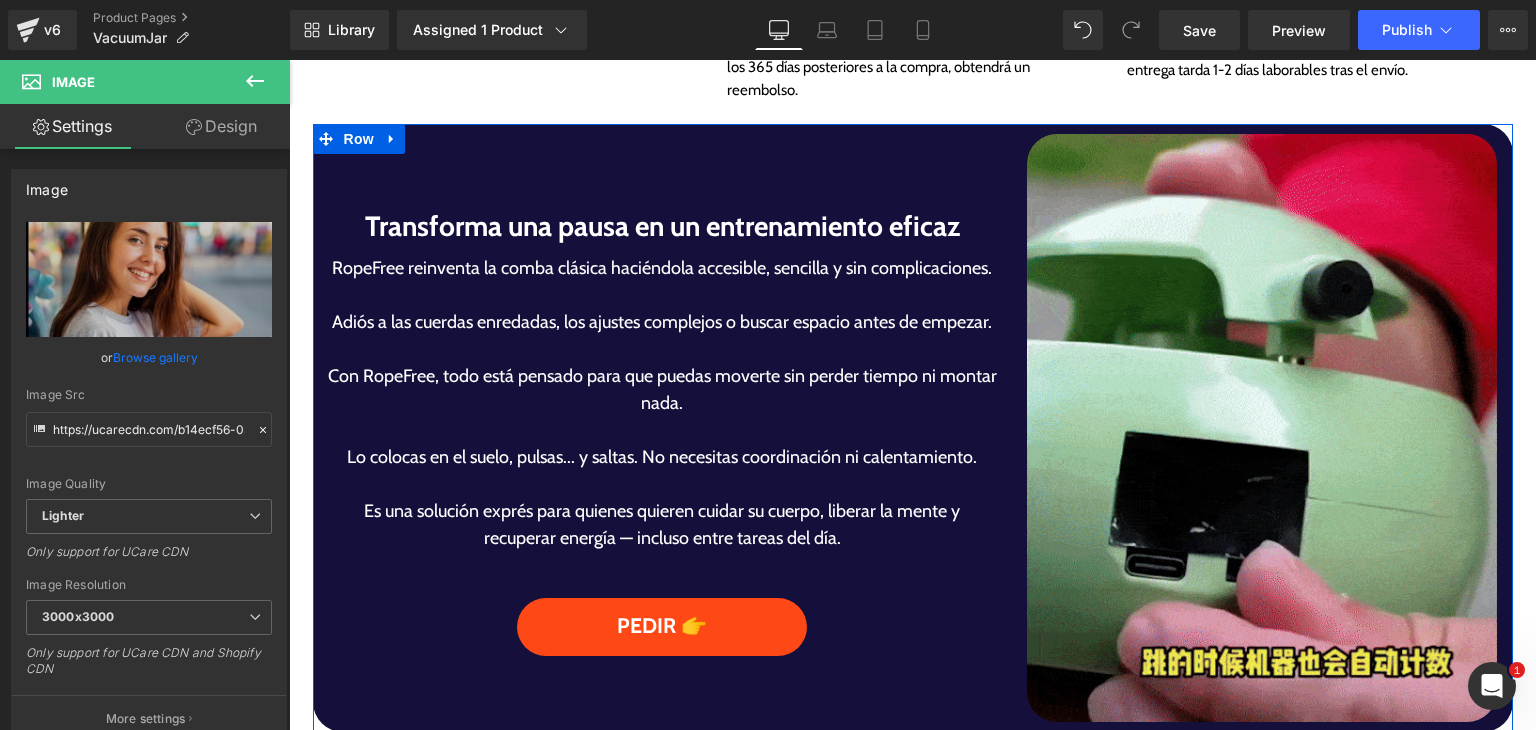 click on "Transforma una pausa en un entrenamiento eficaz" at bounding box center [663, 227] 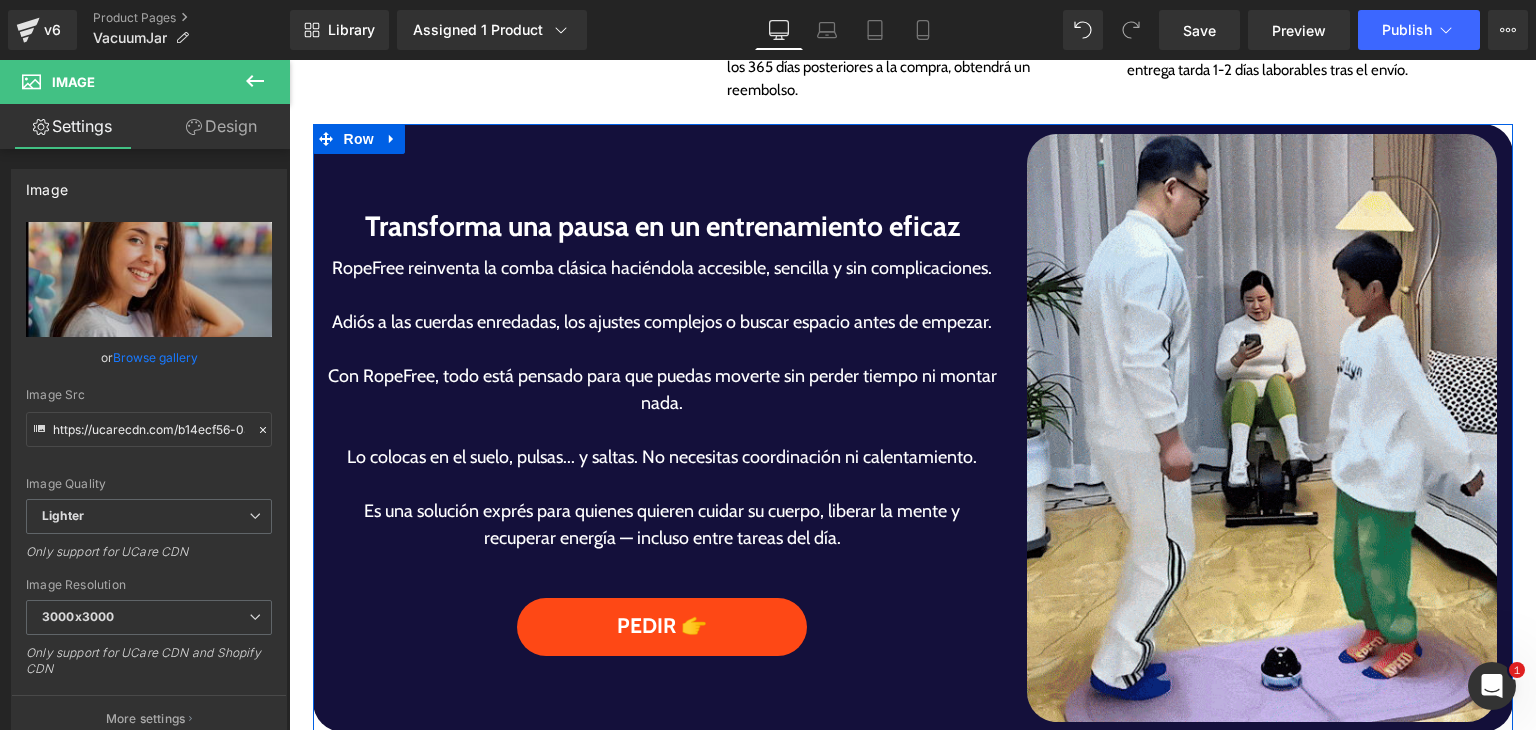 click on "Transforma una pausa en un entrenamiento eficaz" at bounding box center [663, 227] 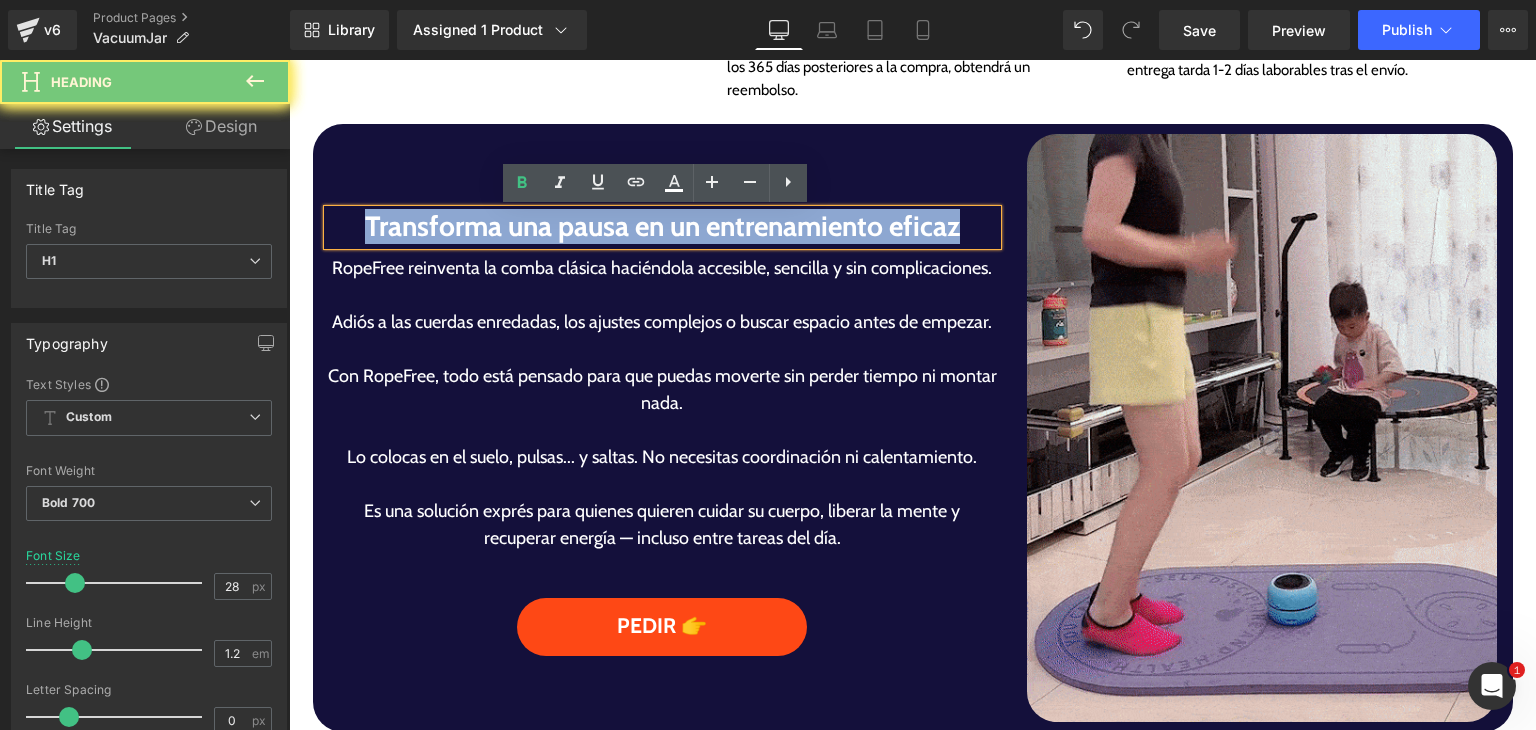 paste 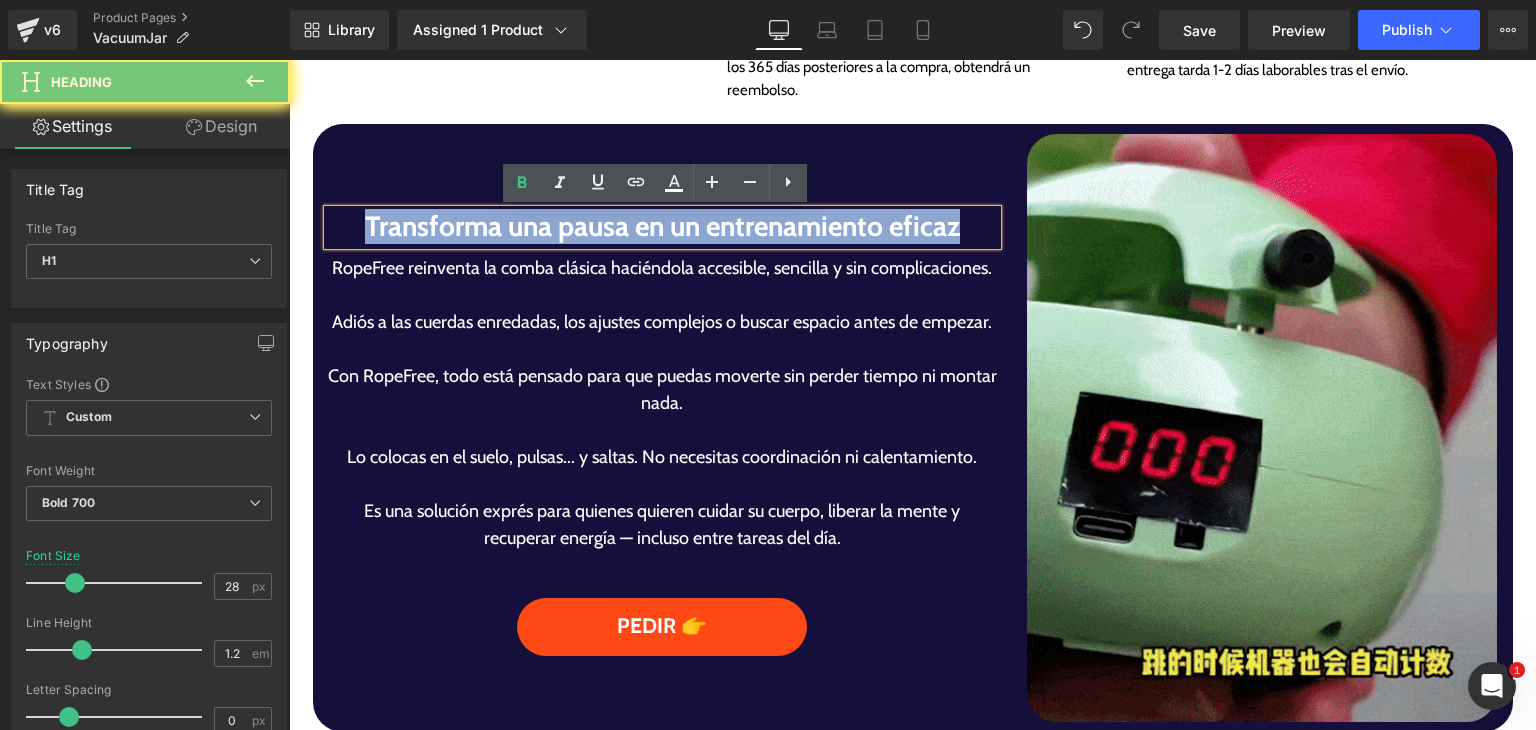 type 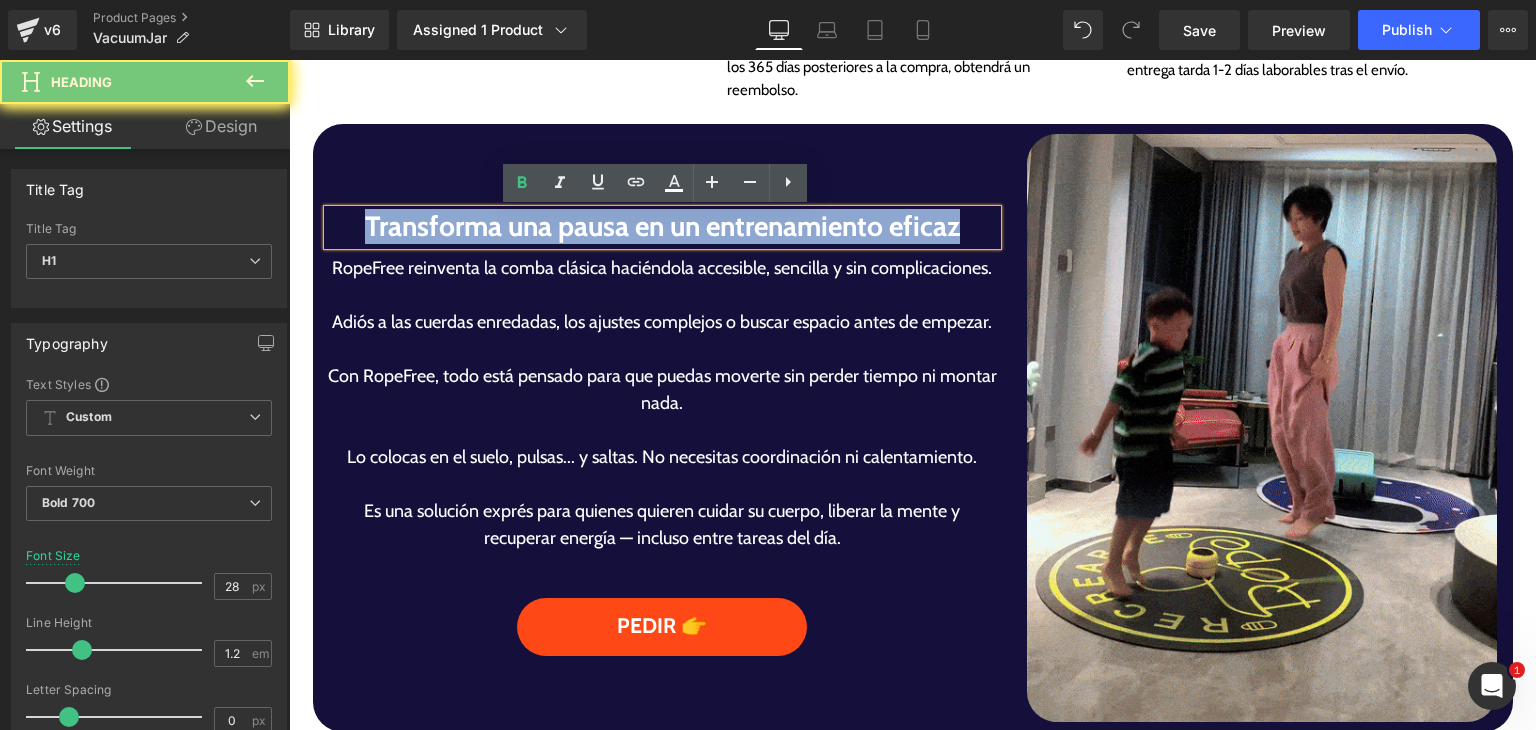 scroll, scrollTop: 1032, scrollLeft: 0, axis: vertical 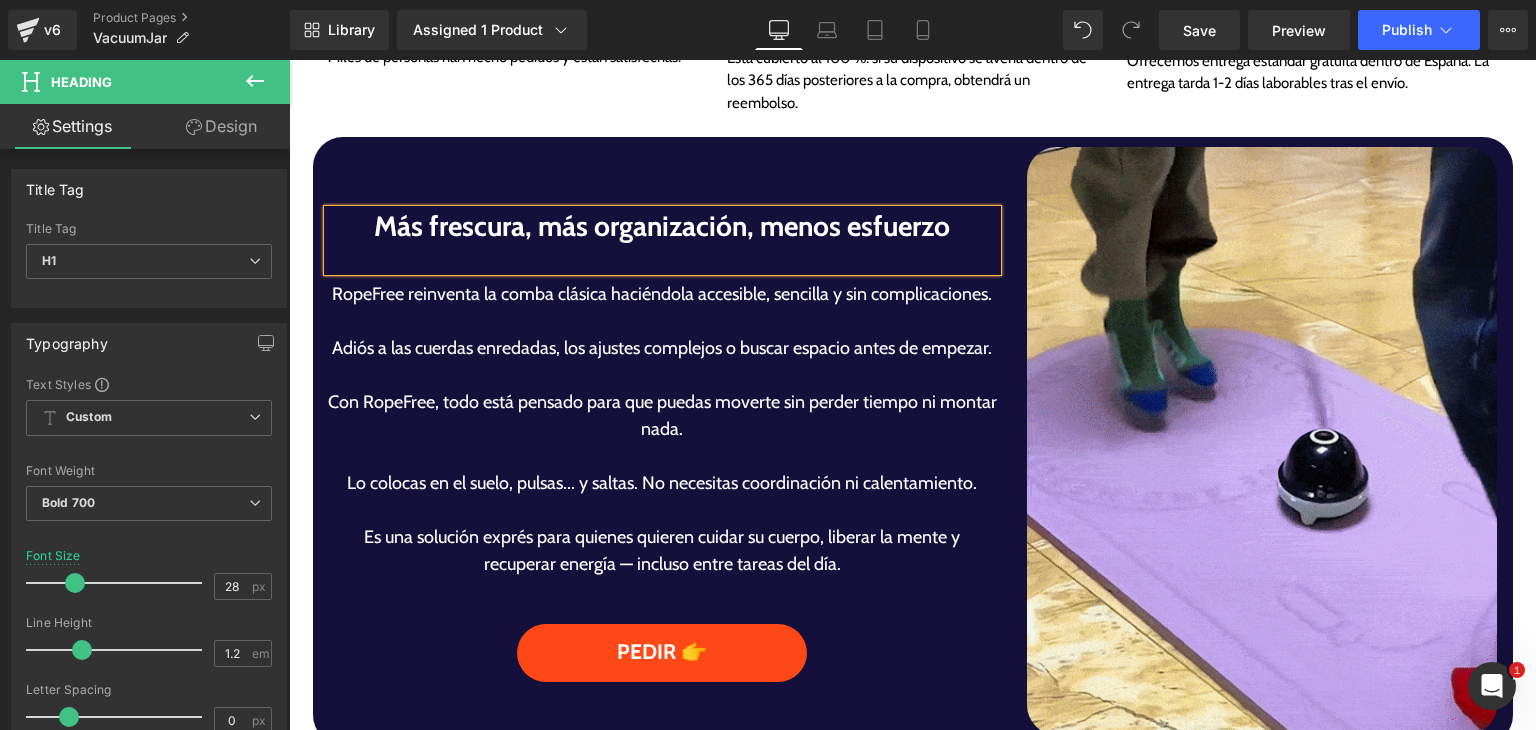 click on "Text Block" at bounding box center (652, 448) 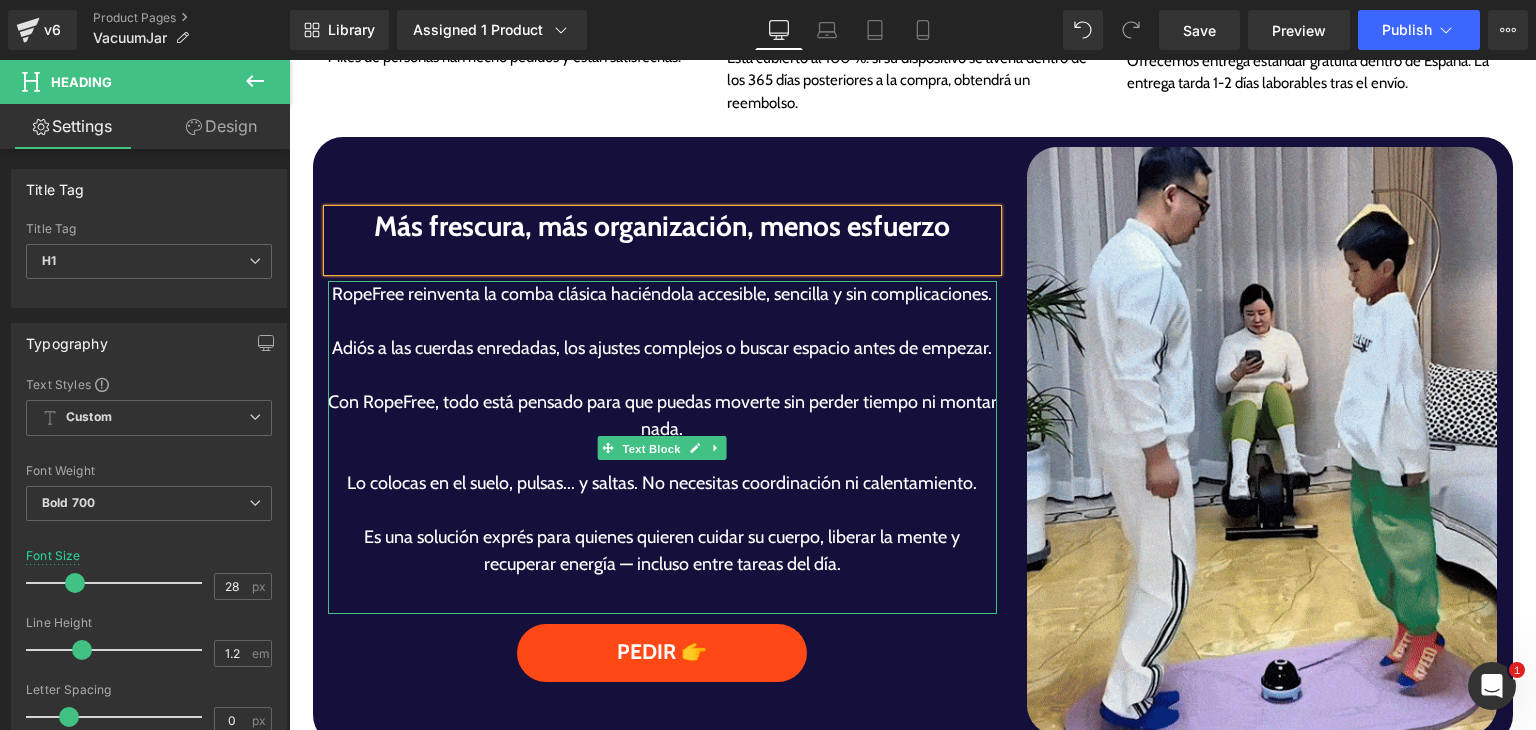 drag, startPoint x: 600, startPoint y: 426, endPoint x: 685, endPoint y: 462, distance: 92.309265 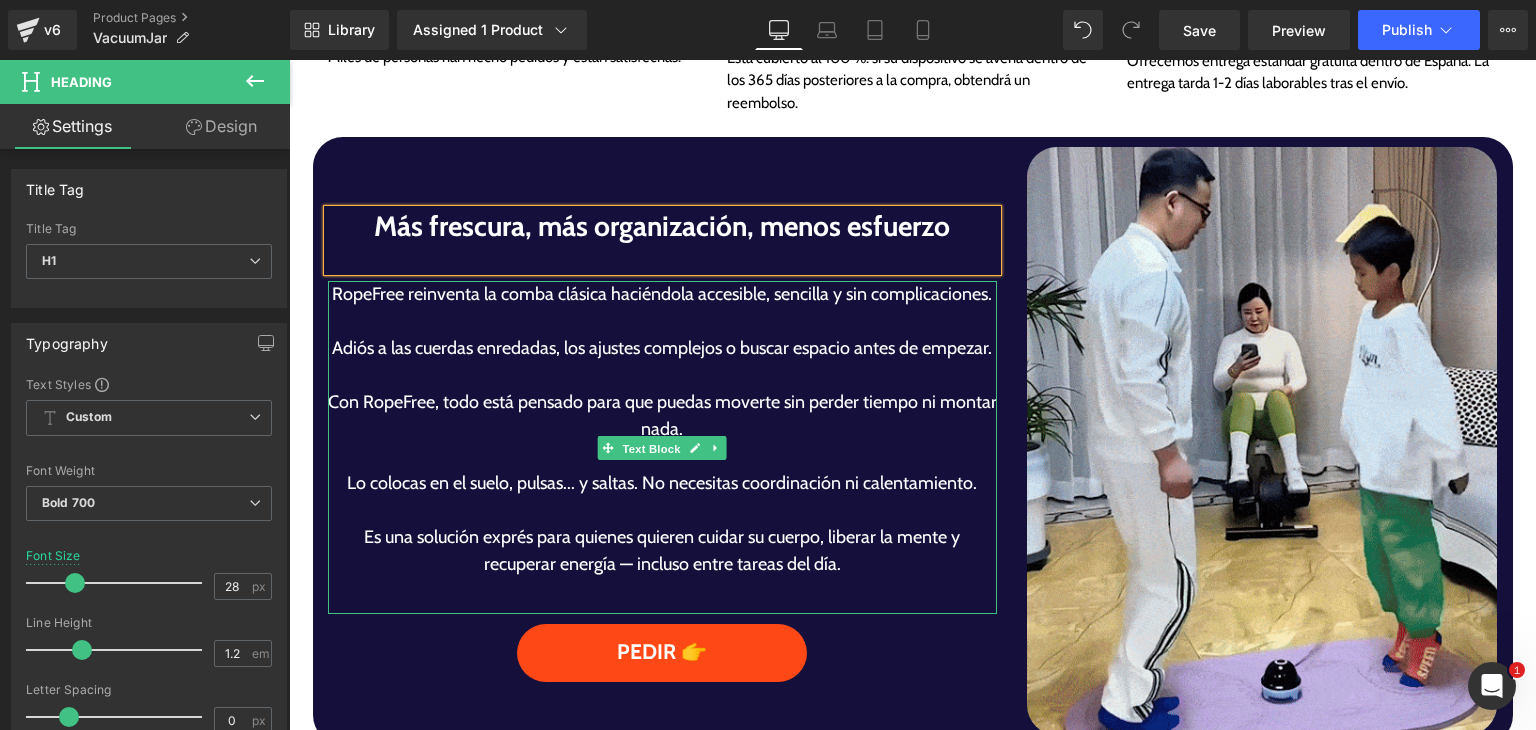 click on "RopeFree reinventa la comba clásica haciéndola accesible, sencilla y sin complicaciones. Adiós a las cuerdas enredadas, los ajustes complejos o buscar espacio antes de empezar. Con RopeFree, todo está pensado para que puedas moverte sin perder tiempo ni montar nada. Lo colocas en el suelo, pulsas... y saltas. No necesitas coordinación ni calentamiento. Es una solución exprés para quienes quieren cuidar su cuerpo, liberar la mente y recuperar energía — incluso entre tareas del día. Text Block" at bounding box center [663, 447] 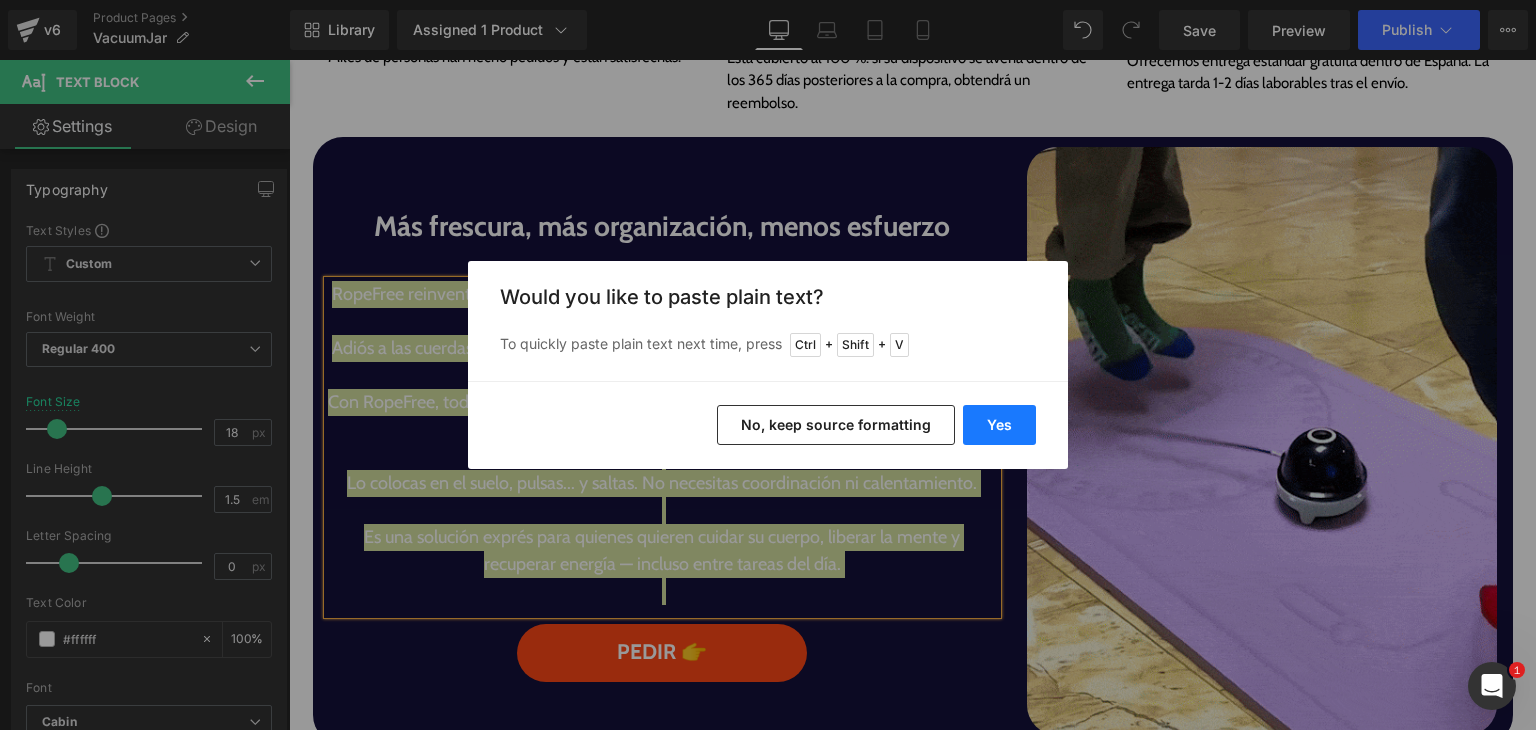 click on "Yes" at bounding box center [999, 425] 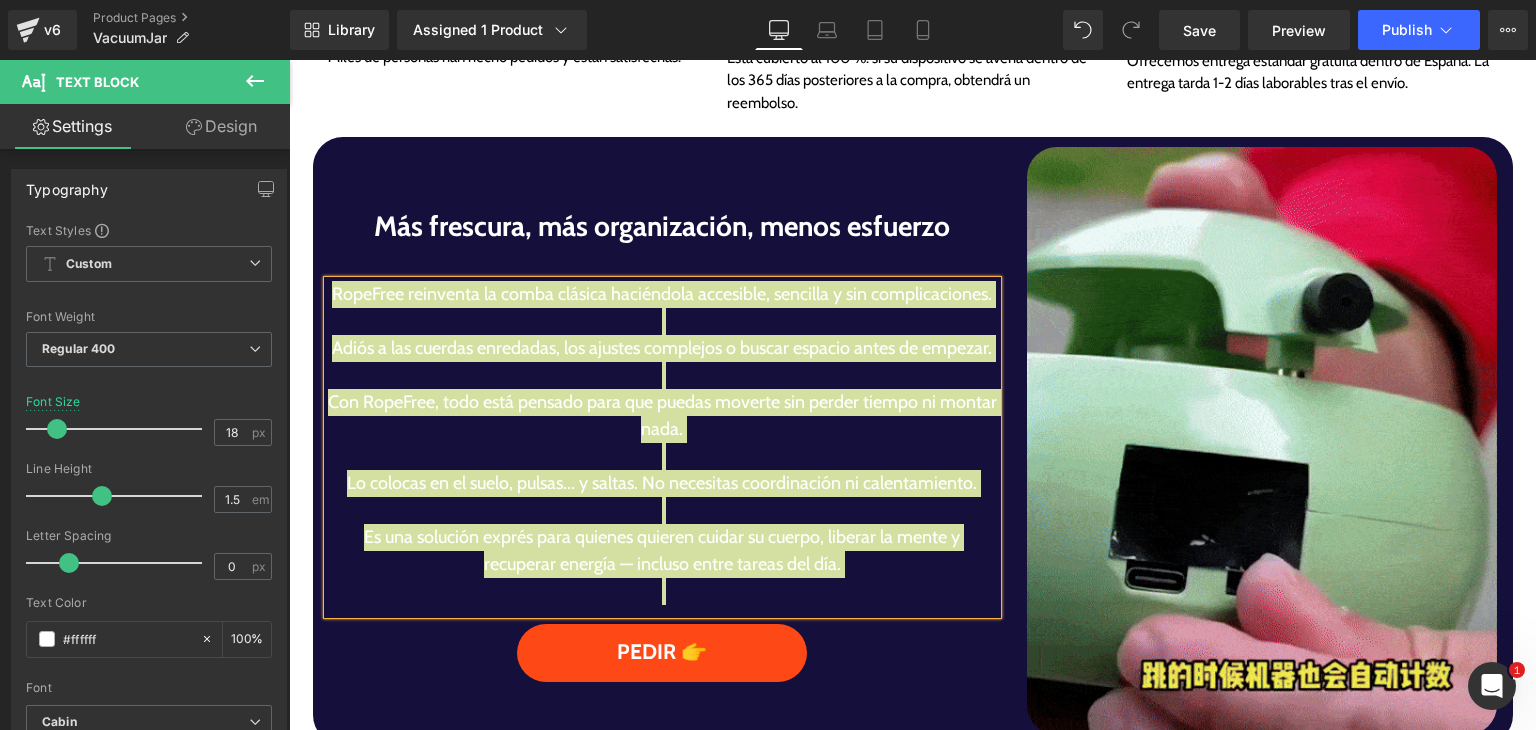 type 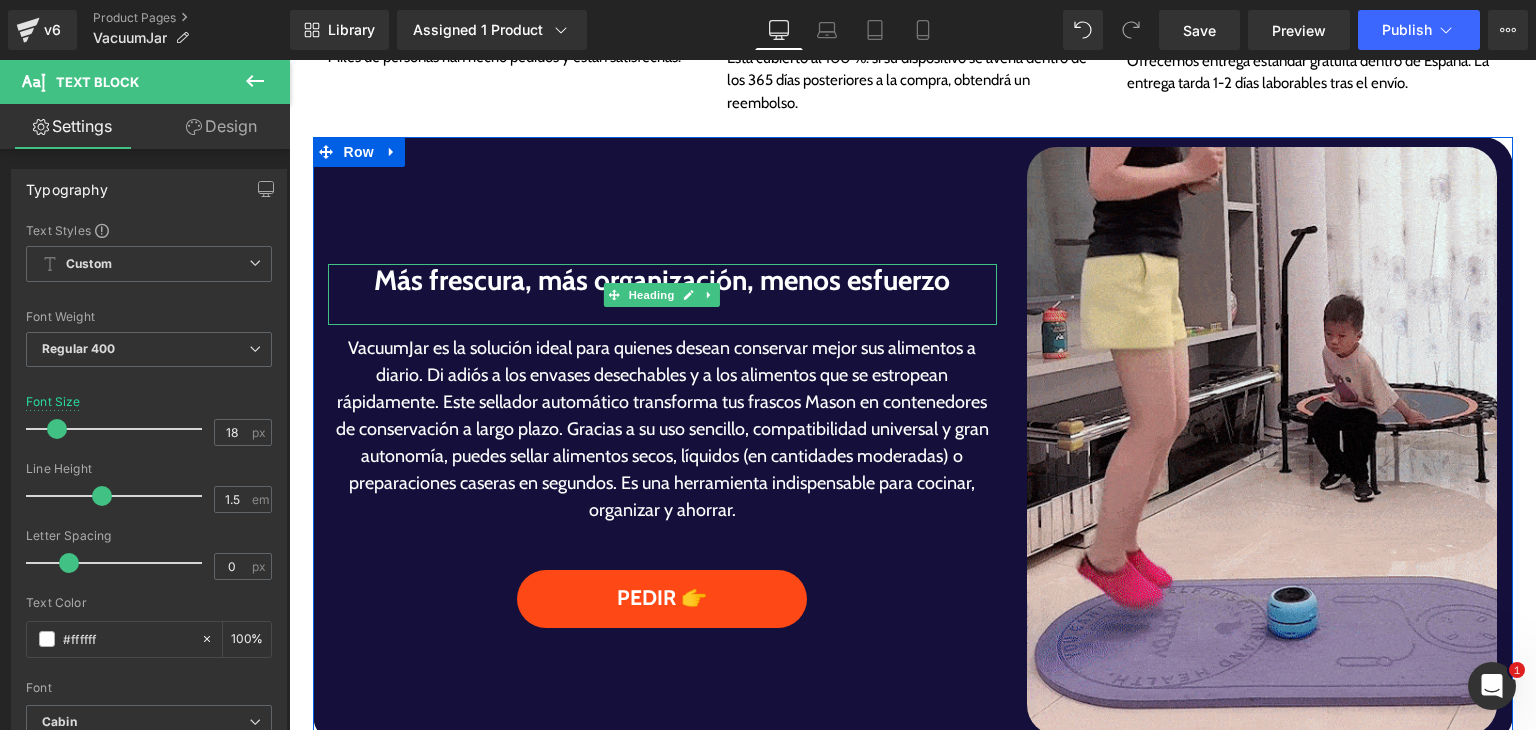 click at bounding box center [663, 311] 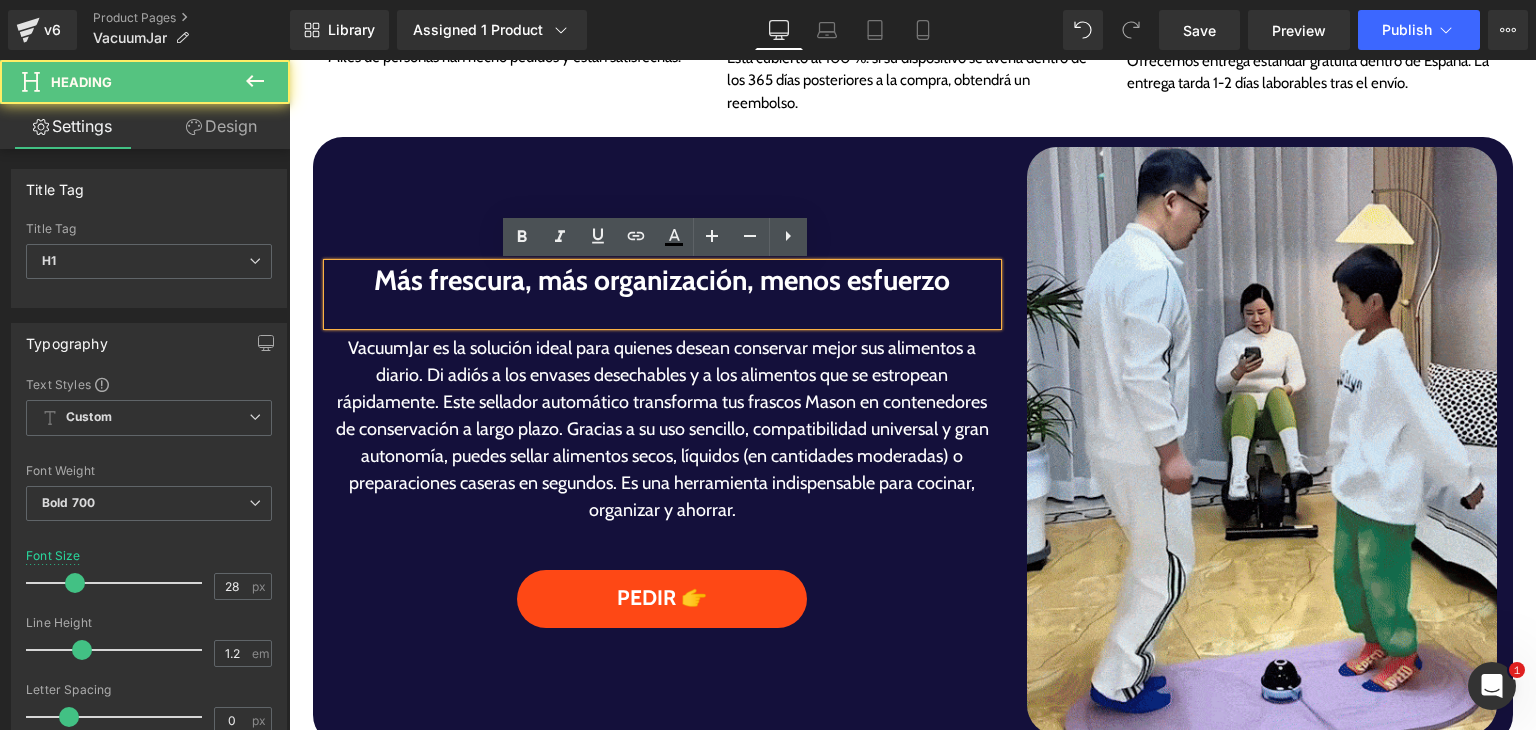 scroll, scrollTop: 1045, scrollLeft: 0, axis: vertical 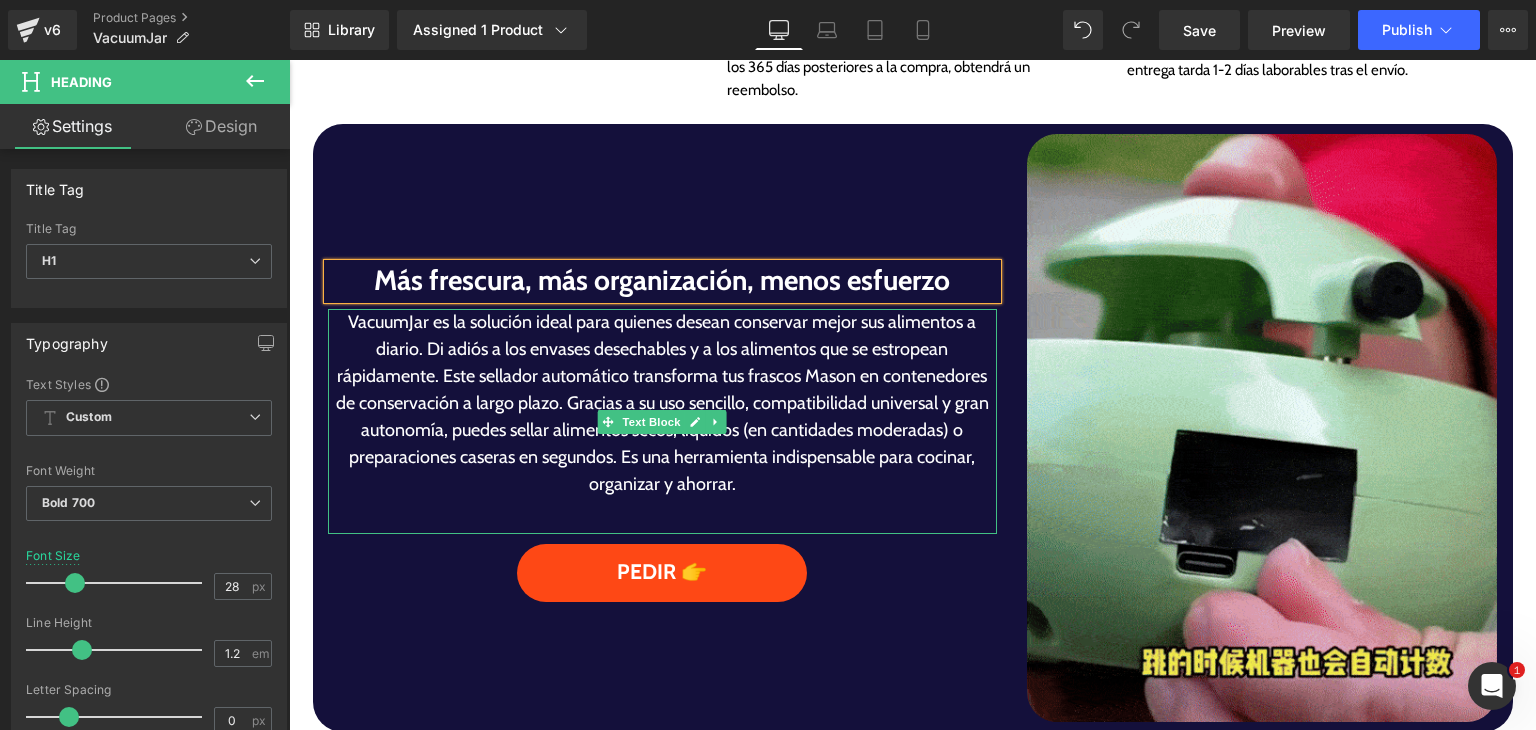 click on "VacuumJar es la solución ideal para quienes desean conservar mejor sus alimentos a diario. Di adiós a los envases desechables y a los alimentos que se estropean rápidamente. Este sellador automático transforma tus frascos Mason en contenedores de conservación a largo plazo. Gracias a su uso sencillo, compatibilidad universal y gran autonomía, puedes sellar alimentos secos, líquidos (en cantidades moderadas) o preparaciones caseras en segundos. Es una herramienta indispensable para cocinar, organizar y ahorrar." at bounding box center [663, 403] 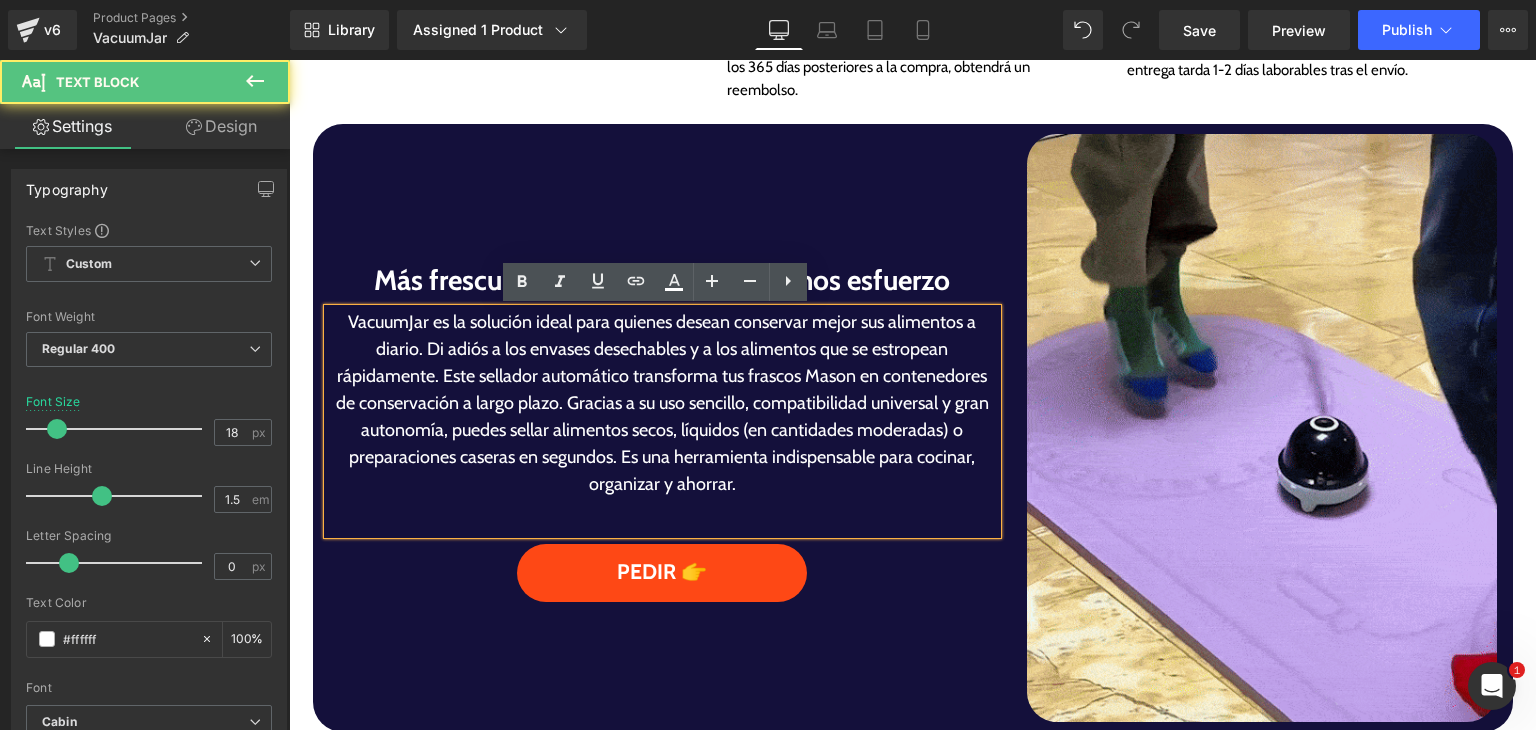 click on "VacuumJar es la solución ideal para quienes desean conservar mejor sus alimentos a diario. Di adiós a los envases desechables y a los alimentos que se estropean rápidamente. Este sellador automático transforma tus frascos Mason en contenedores de conservación a largo plazo. Gracias a su uso sencillo, compatibilidad universal y gran autonomía, puedes sellar alimentos secos, líquidos (en cantidades moderadas) o preparaciones caseras en segundos. Es una herramienta indispensable para cocinar, organizar y ahorrar." at bounding box center [663, 403] 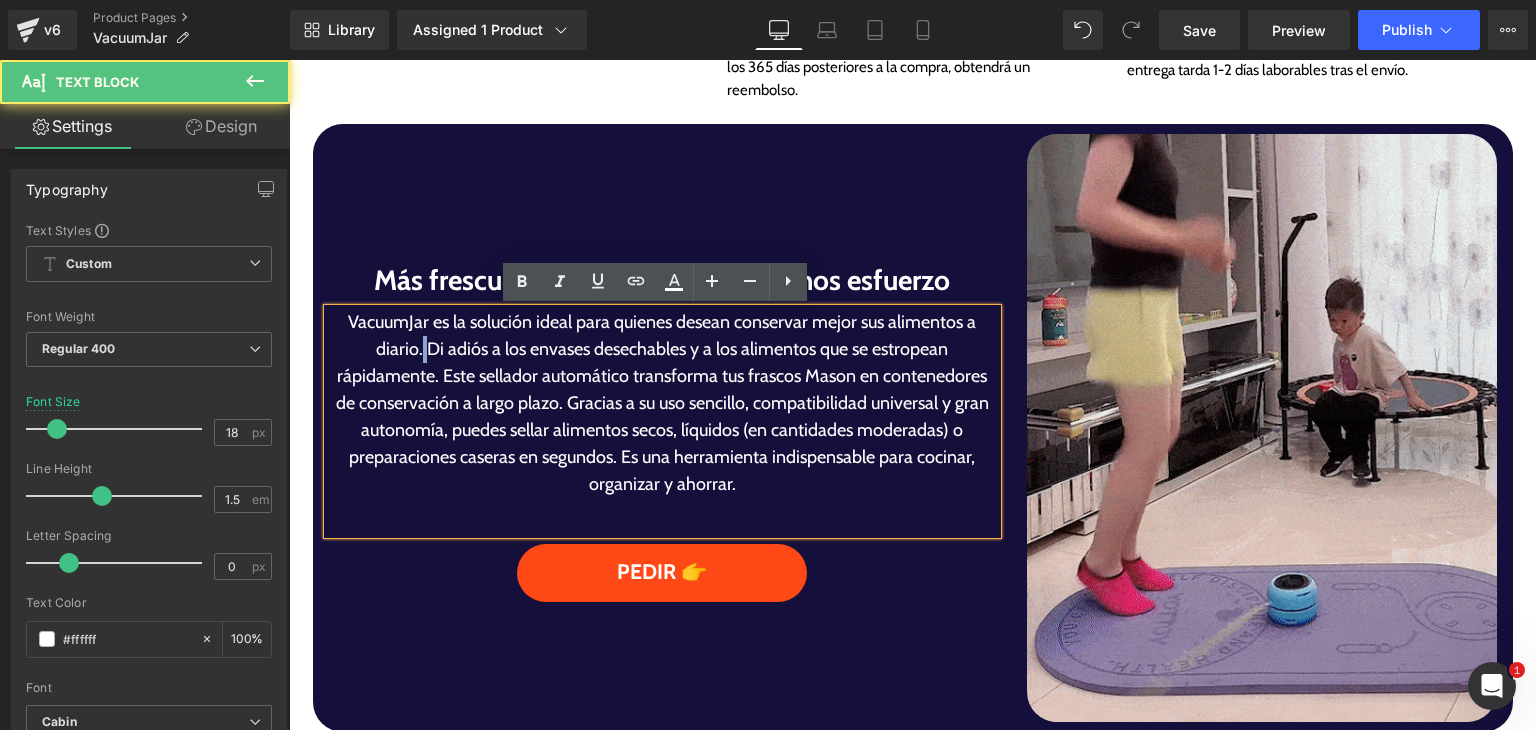 click on "VacuumJar es la solución ideal para quienes desean conservar mejor sus alimentos a diario. Di adiós a los envases desechables y a los alimentos que se estropean rápidamente. Este sellador automático transforma tus frascos Mason en contenedores de conservación a largo plazo. Gracias a su uso sencillo, compatibilidad universal y gran autonomía, puedes sellar alimentos secos, líquidos (en cantidades moderadas) o preparaciones caseras en segundos. Es una herramienta indispensable para cocinar, organizar y ahorrar." at bounding box center (663, 403) 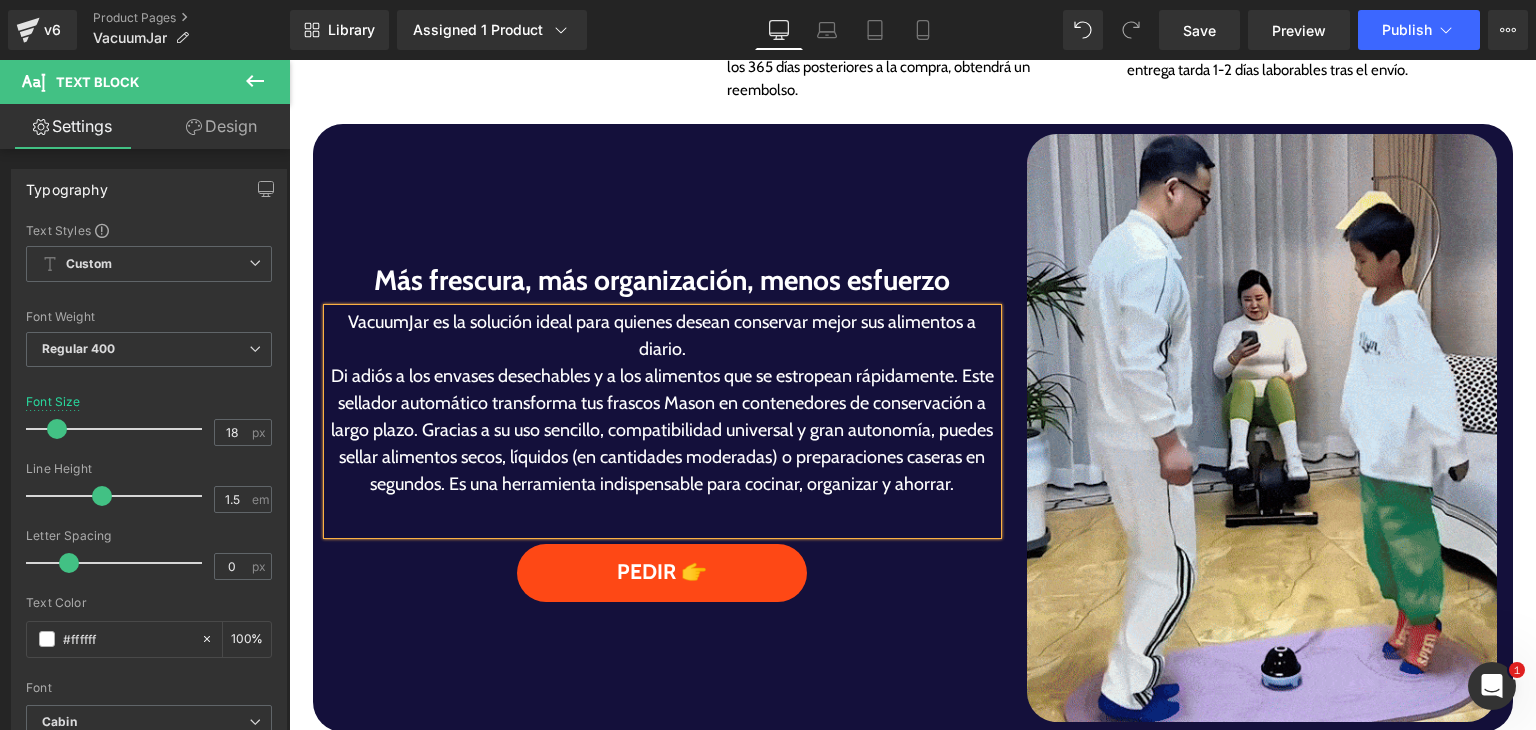 scroll, scrollTop: 1032, scrollLeft: 0, axis: vertical 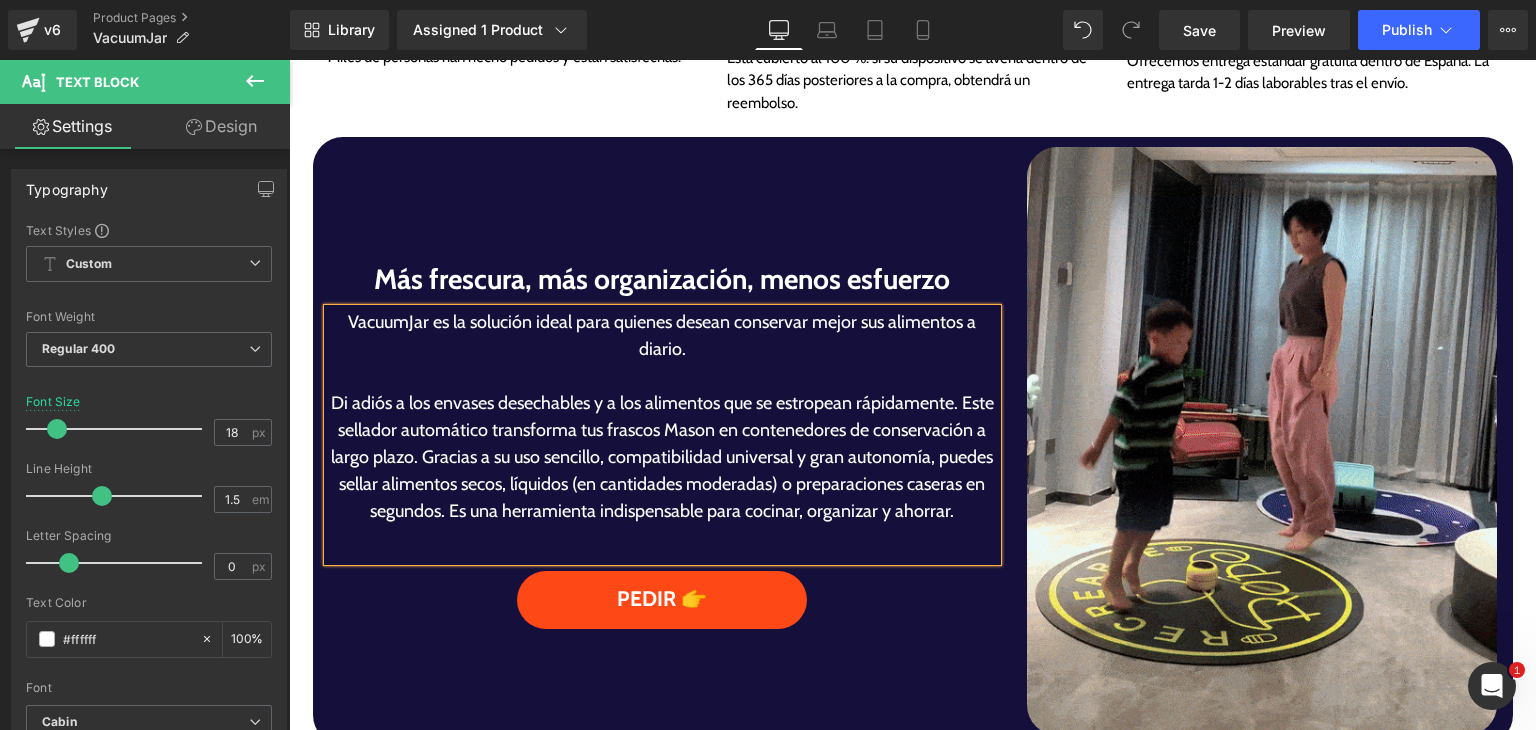 click on "Di adiós a los envases desechables y a los alimentos que se estropean rápidamente. Este sellador automático transforma tus frascos Mason en contenedores de conservación a largo plazo. Gracias a su uso sencillo, compatibilidad universal y gran autonomía, puedes sellar alimentos secos, líquidos (en cantidades moderadas) o preparaciones caseras en segundos. Es una herramienta indispensable para cocinar, organizar y ahorrar." at bounding box center (663, 457) 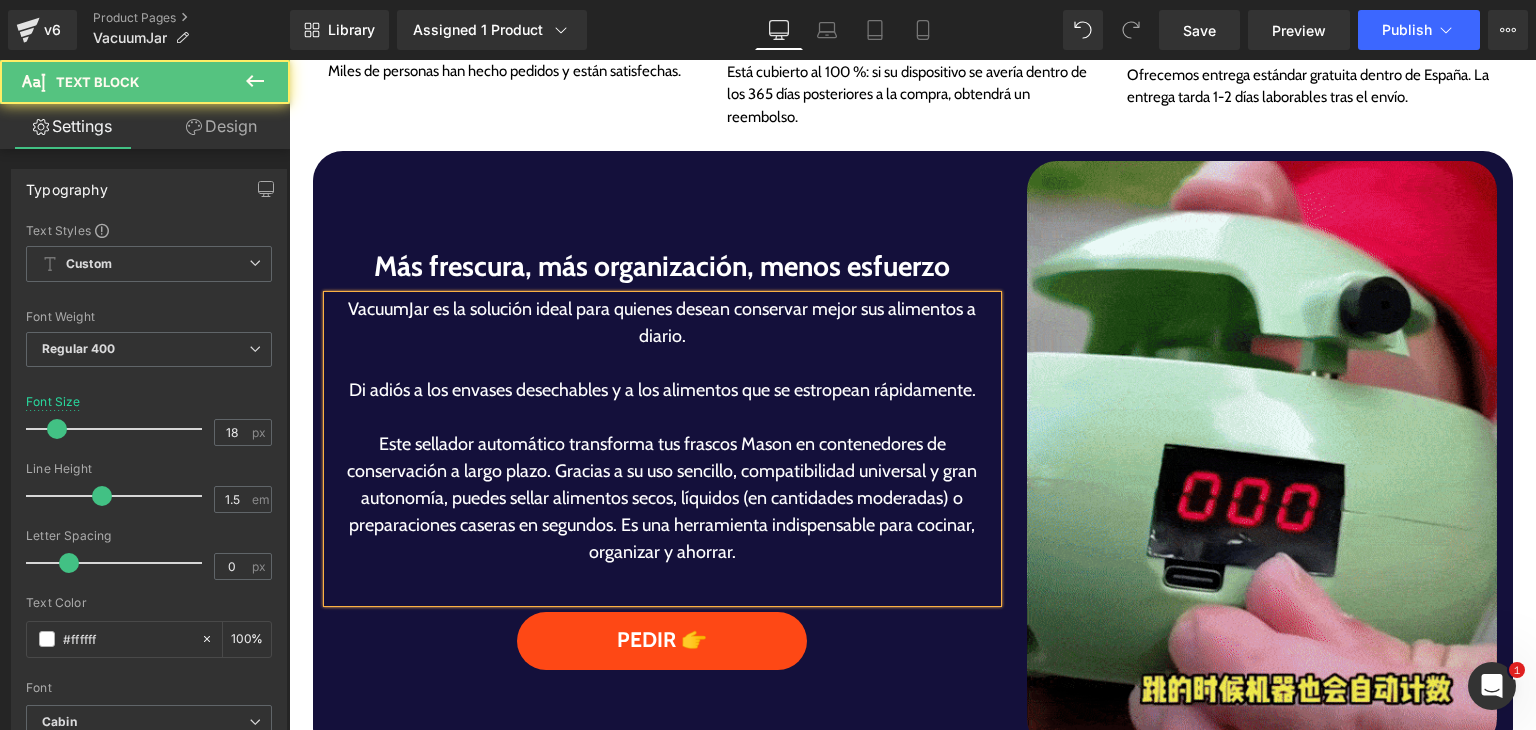 scroll, scrollTop: 1004, scrollLeft: 0, axis: vertical 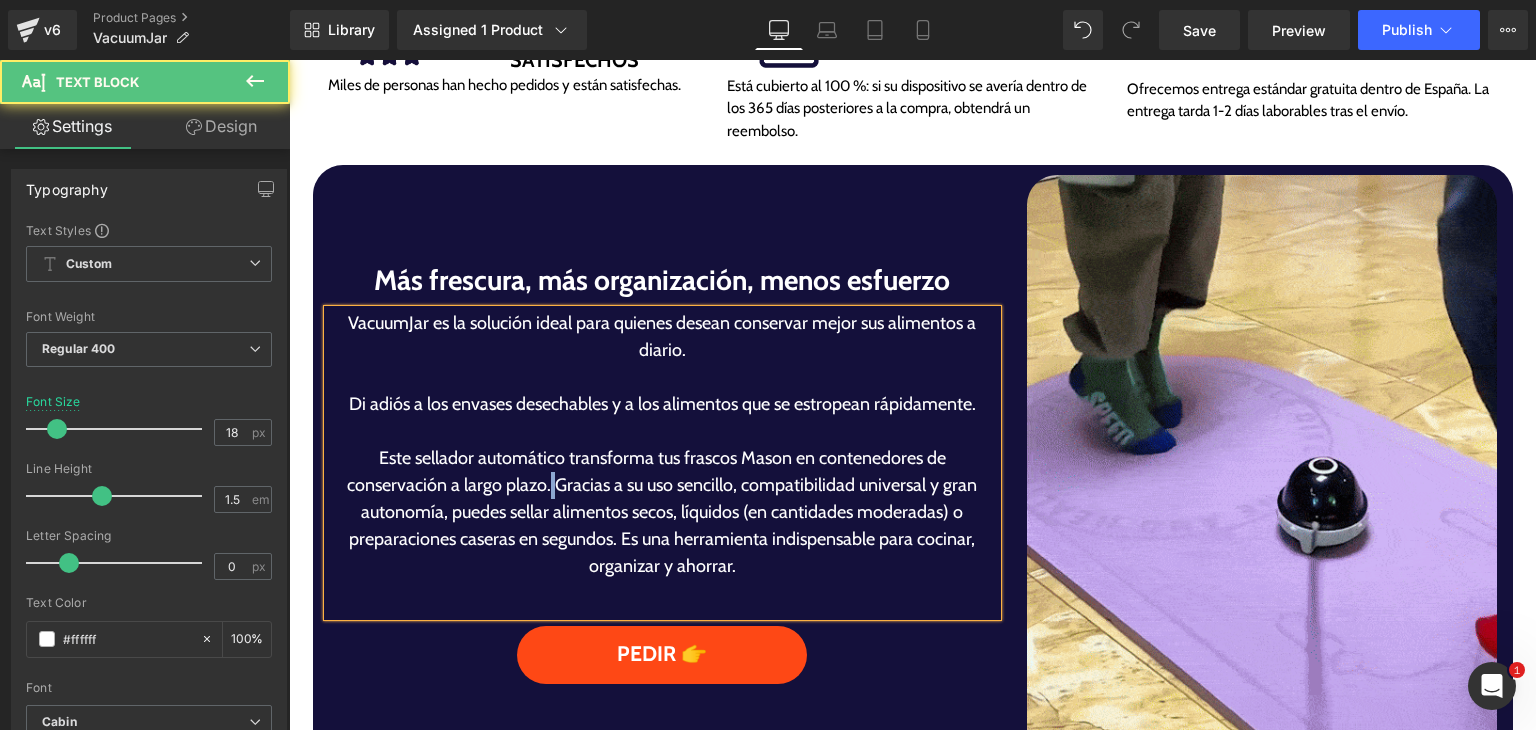click on "Este sellador automático transforma tus frascos Mason en contenedores de conservación a largo plazo. Gracias a su uso sencillo, compatibilidad universal y gran autonomía, puedes sellar alimentos secos, líquidos (en cantidades moderadas) o preparaciones caseras en segundos. Es una herramienta indispensable para cocinar, organizar y ahorrar." at bounding box center (663, 512) 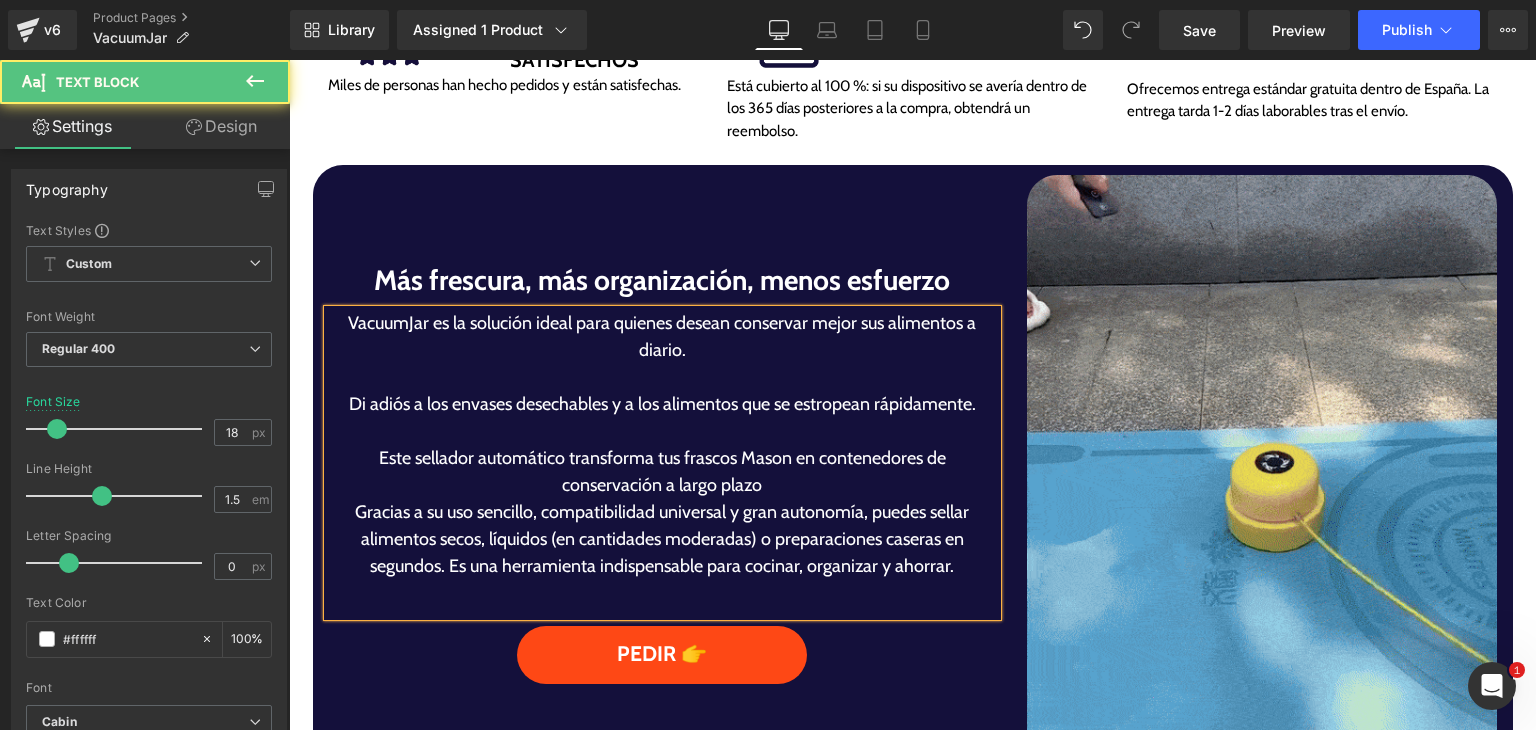 scroll, scrollTop: 991, scrollLeft: 0, axis: vertical 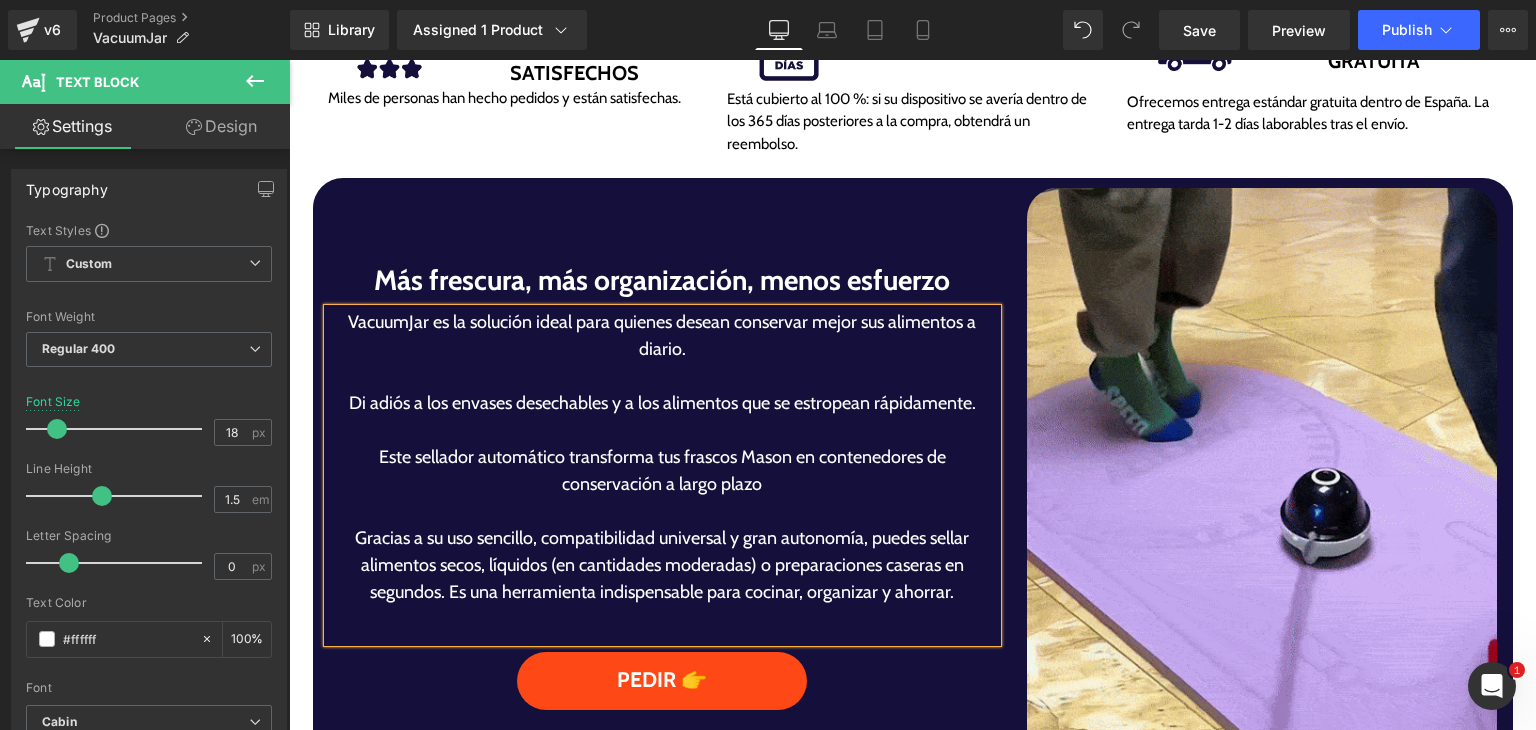click on "Este sellador automático transforma tus frascos Mason en contenedores de conservación a largo plazo" at bounding box center (663, 471) 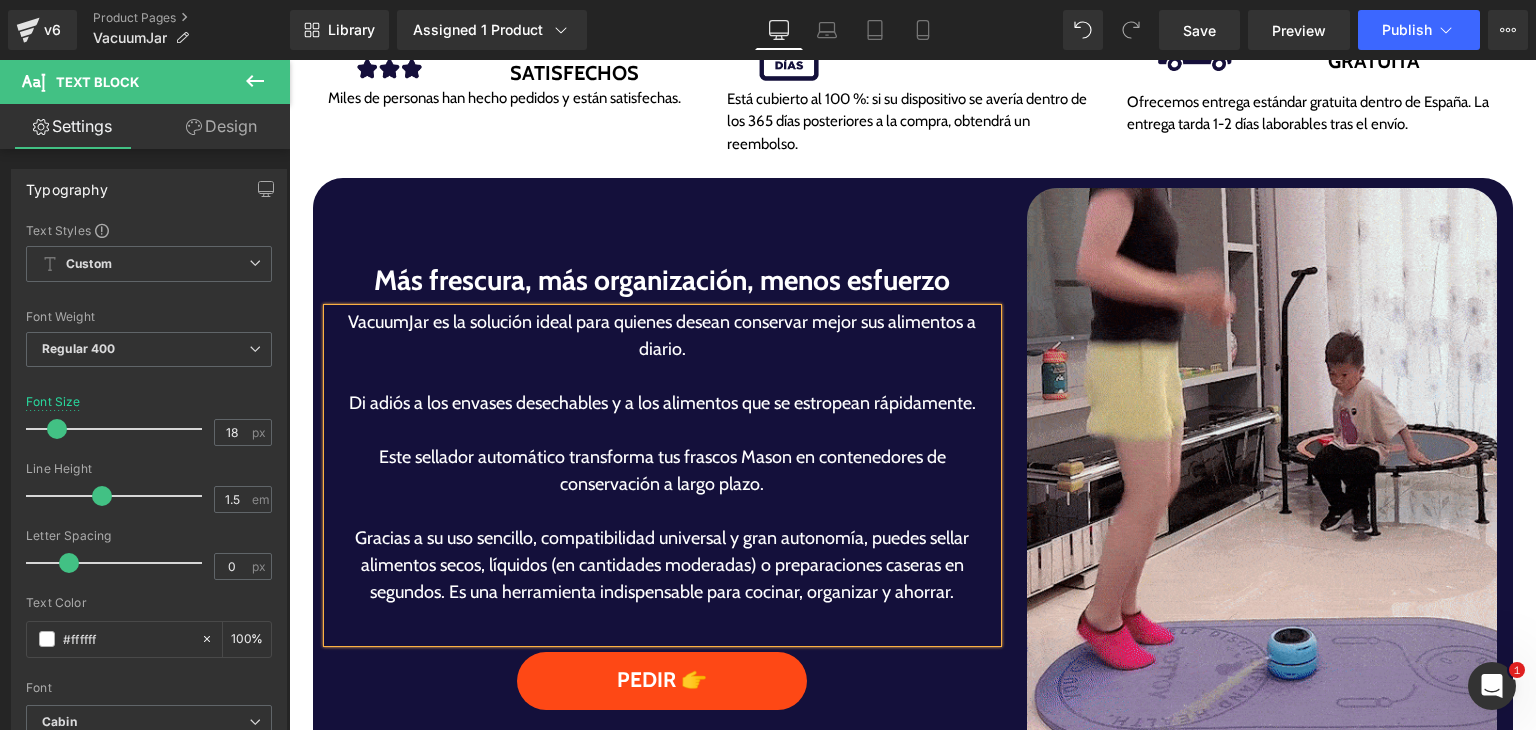 click on "Gracias a su uso sencillo, compatibilidad universal y gran autonomía, puedes sellar alimentos secos, líquidos (en cantidades moderadas) o preparaciones caseras en segundos. Es una herramienta indispensable para cocinar, organizar y ahorrar." at bounding box center (663, 565) 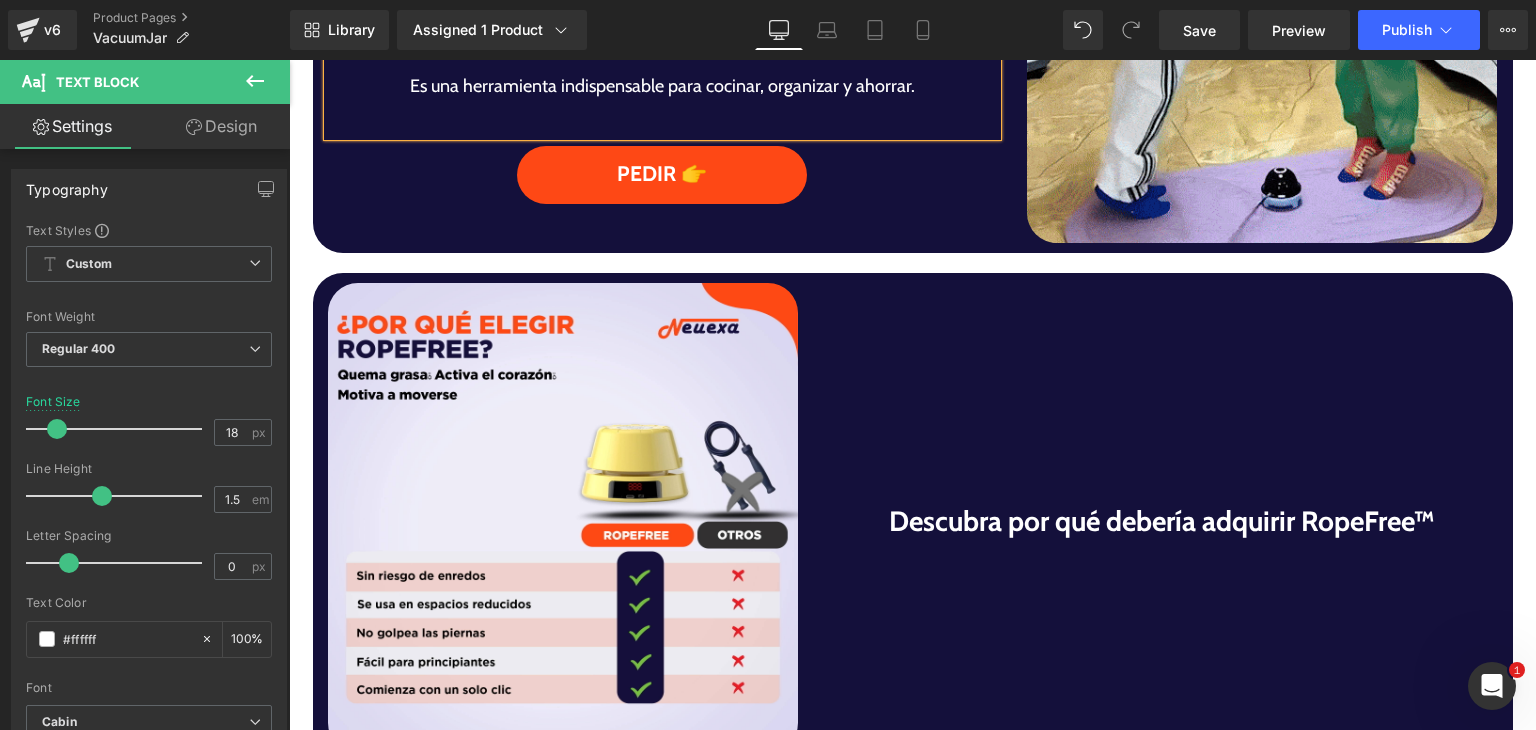 scroll, scrollTop: 1606, scrollLeft: 0, axis: vertical 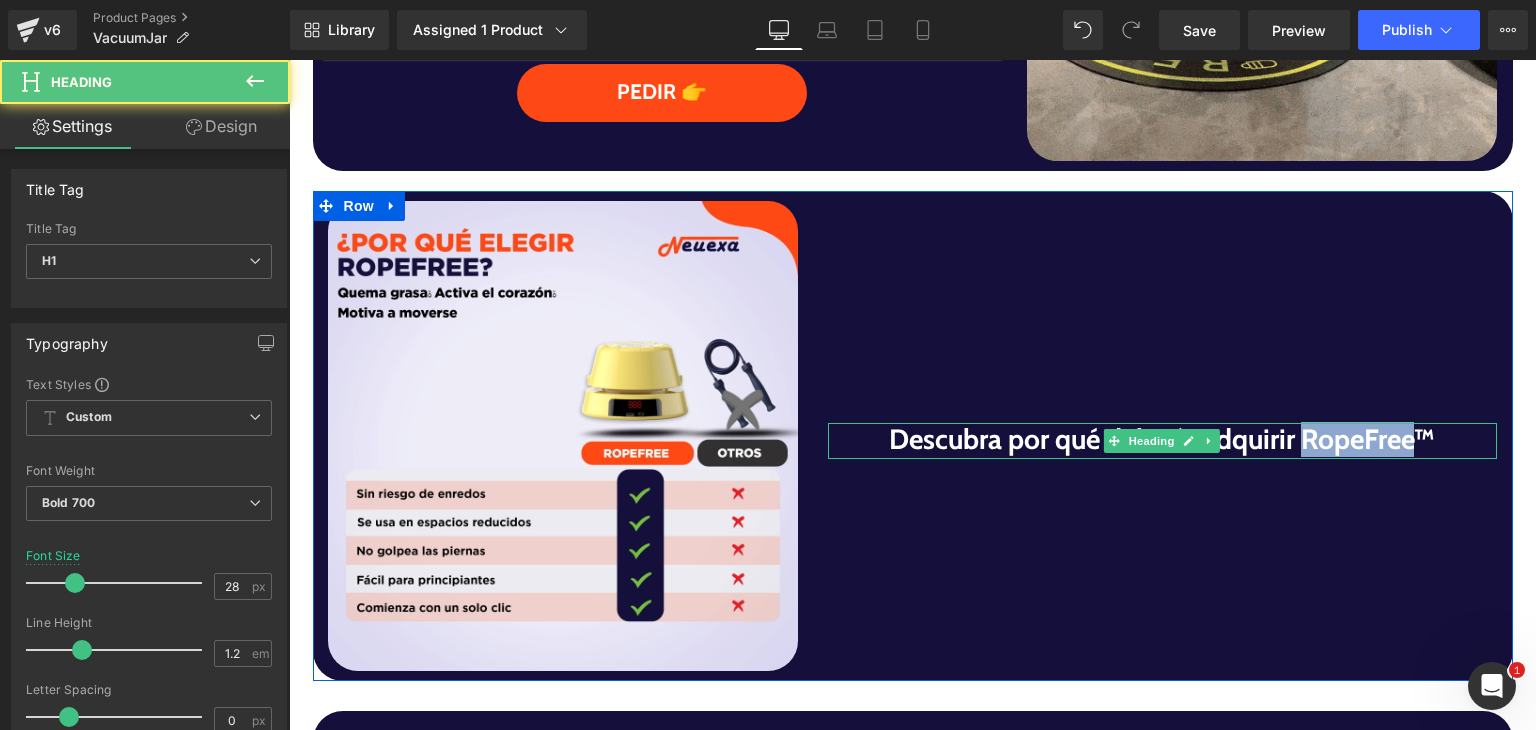 drag, startPoint x: 1298, startPoint y: 432, endPoint x: 1405, endPoint y: 433, distance: 107.00467 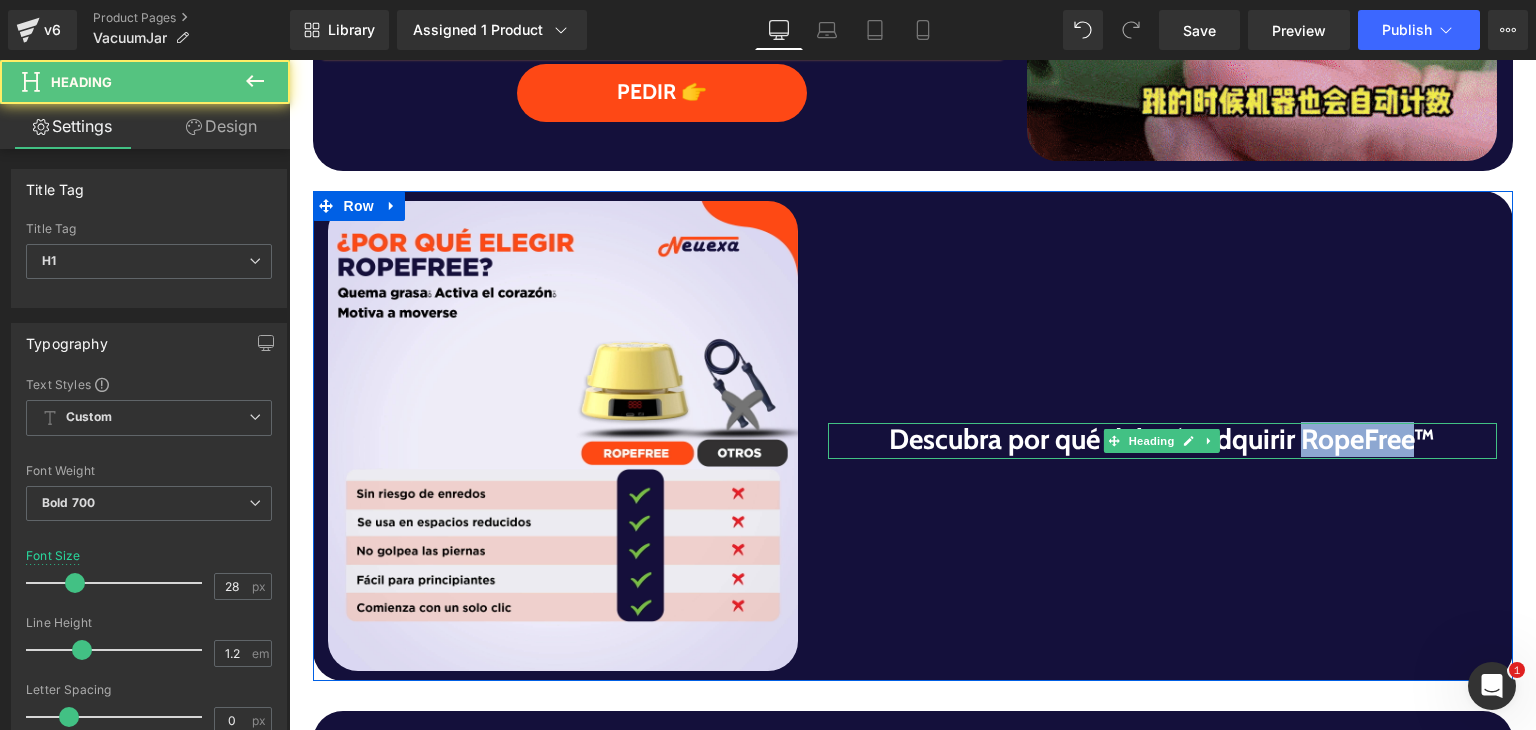 click on "Descubra por qué debería adquirir RopeFree™" at bounding box center (1163, 440) 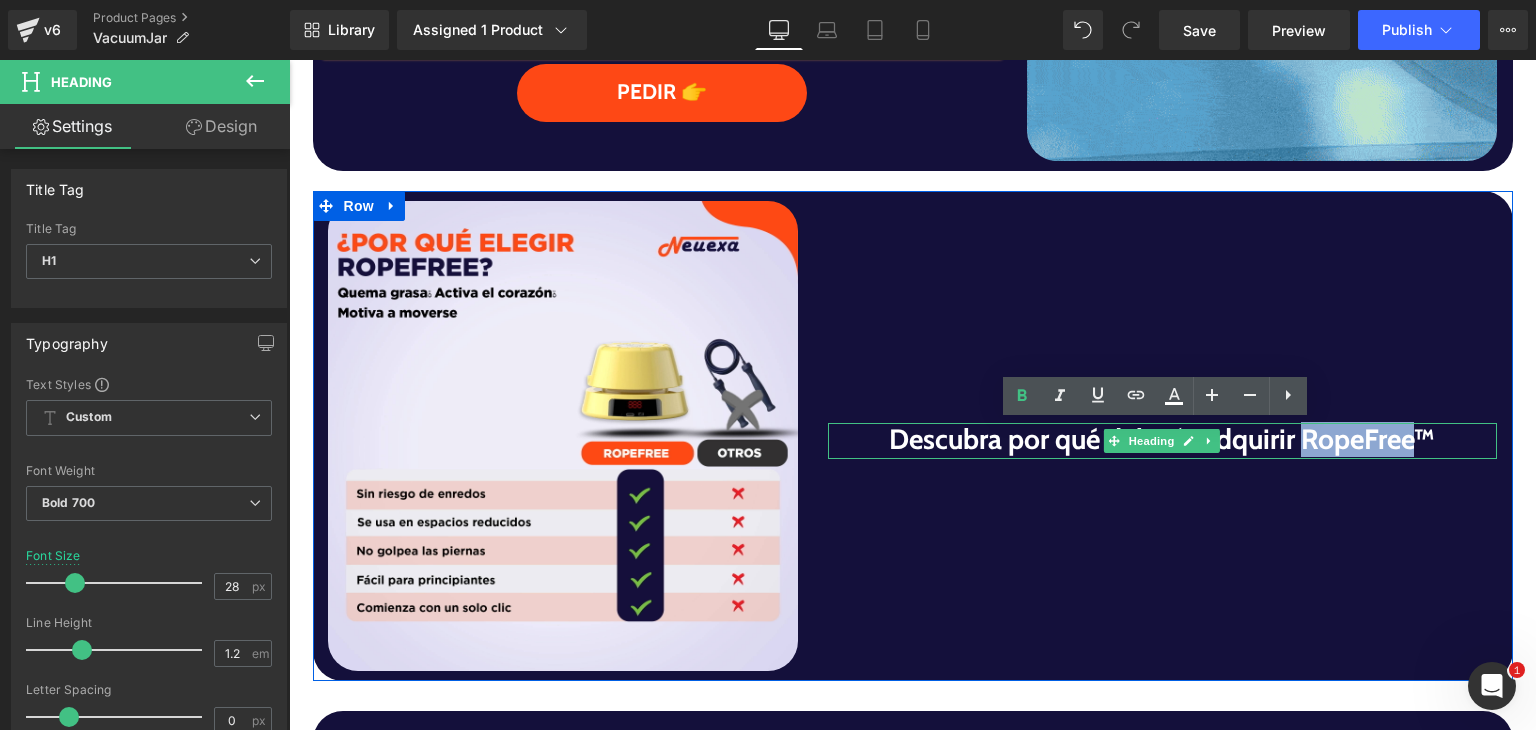 paste 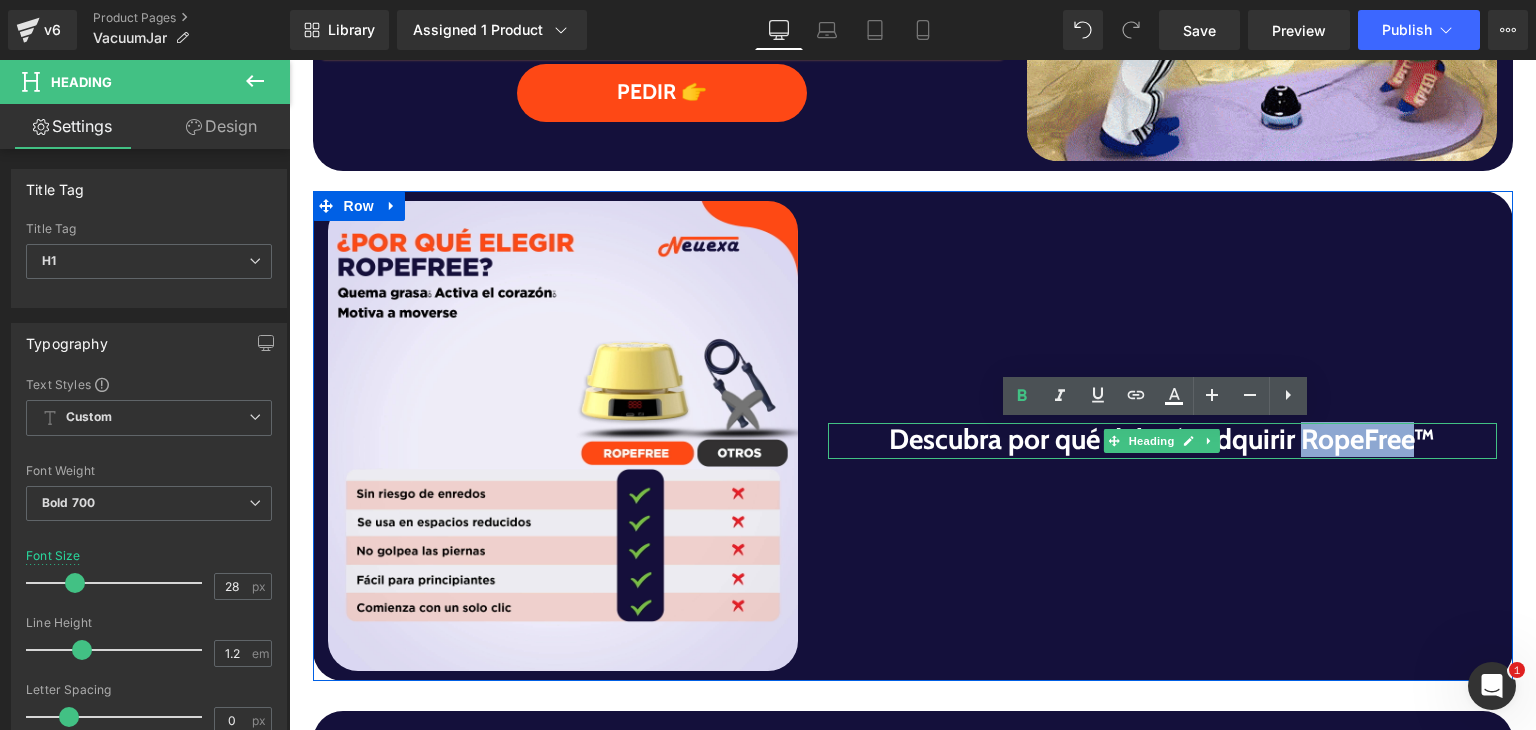 type 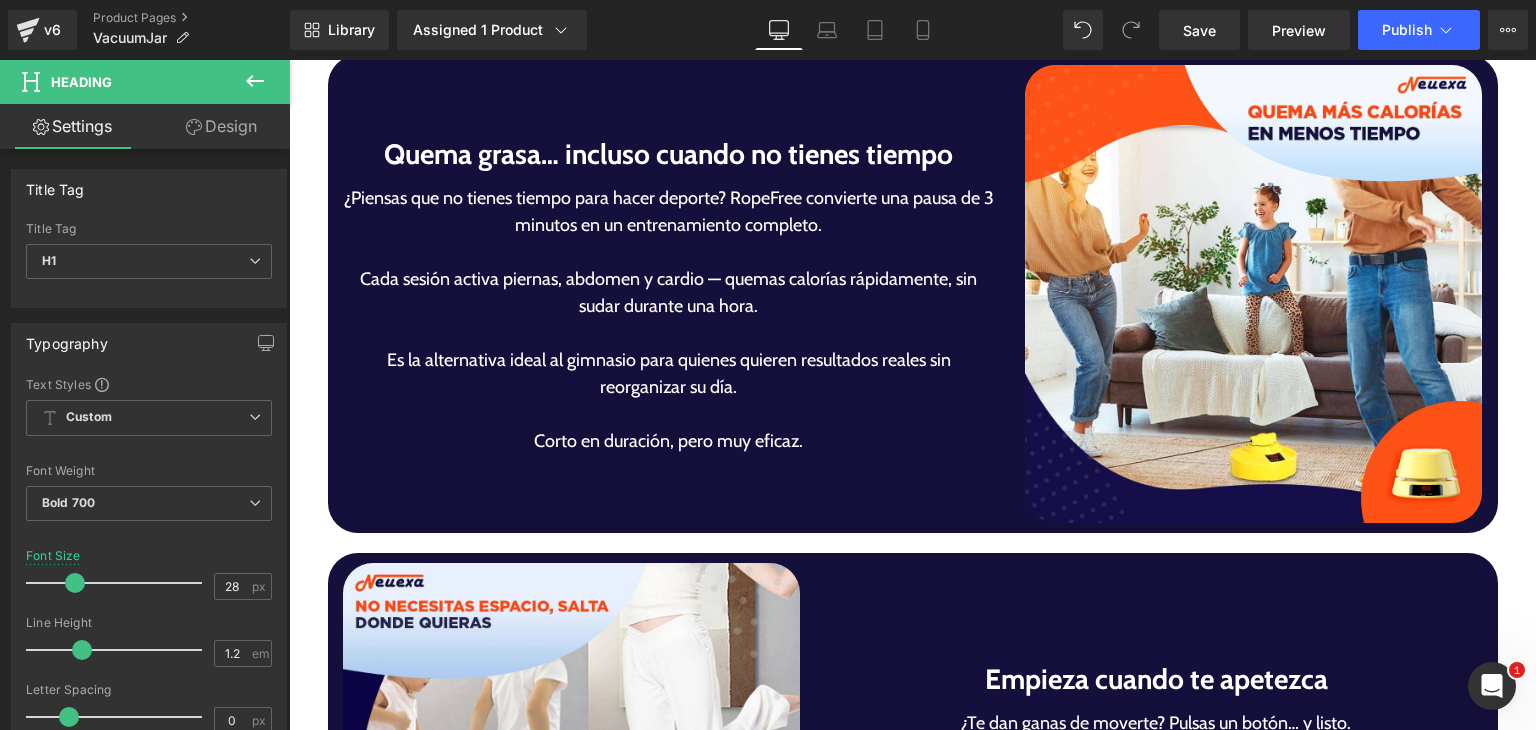 scroll, scrollTop: 3419, scrollLeft: 0, axis: vertical 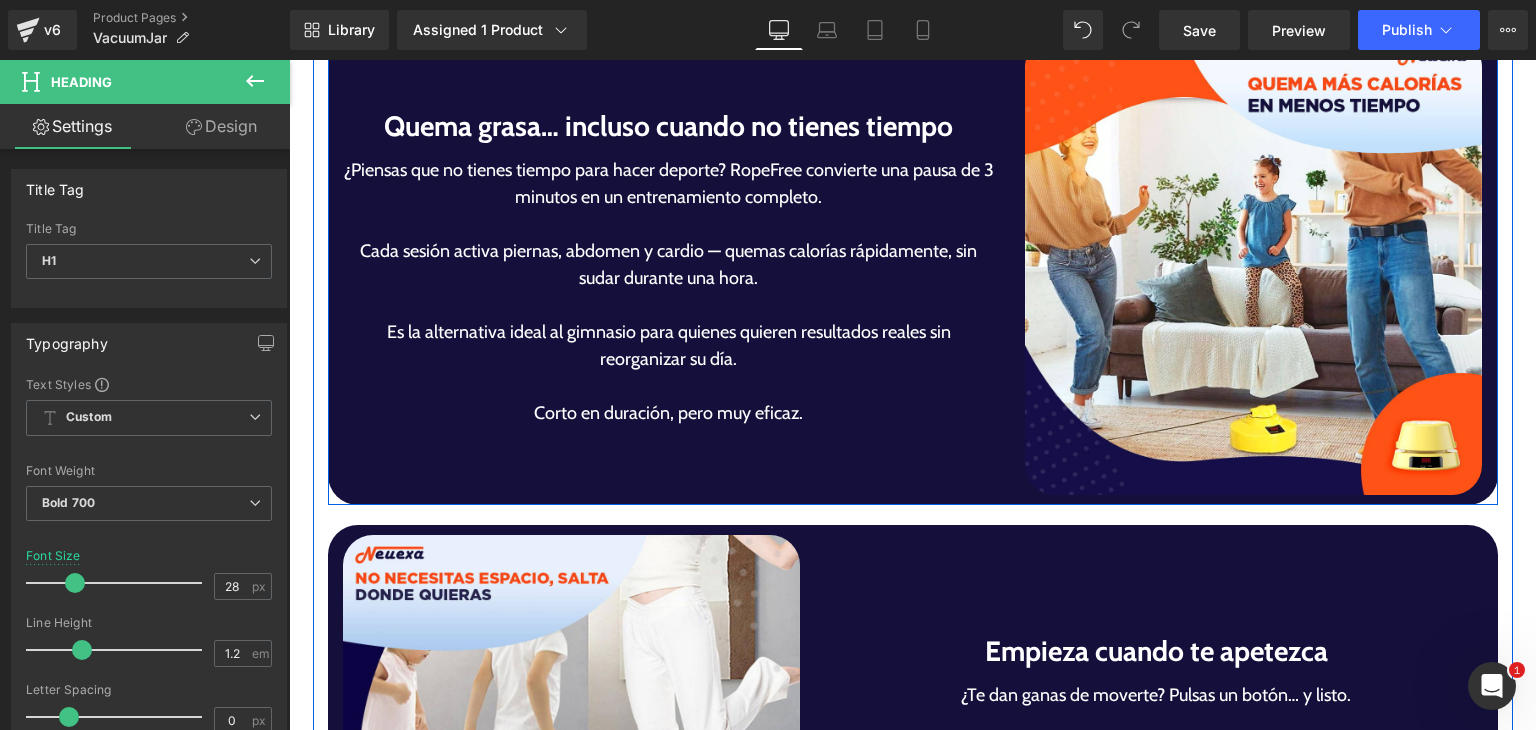click on "Heading" at bounding box center [658, 126] 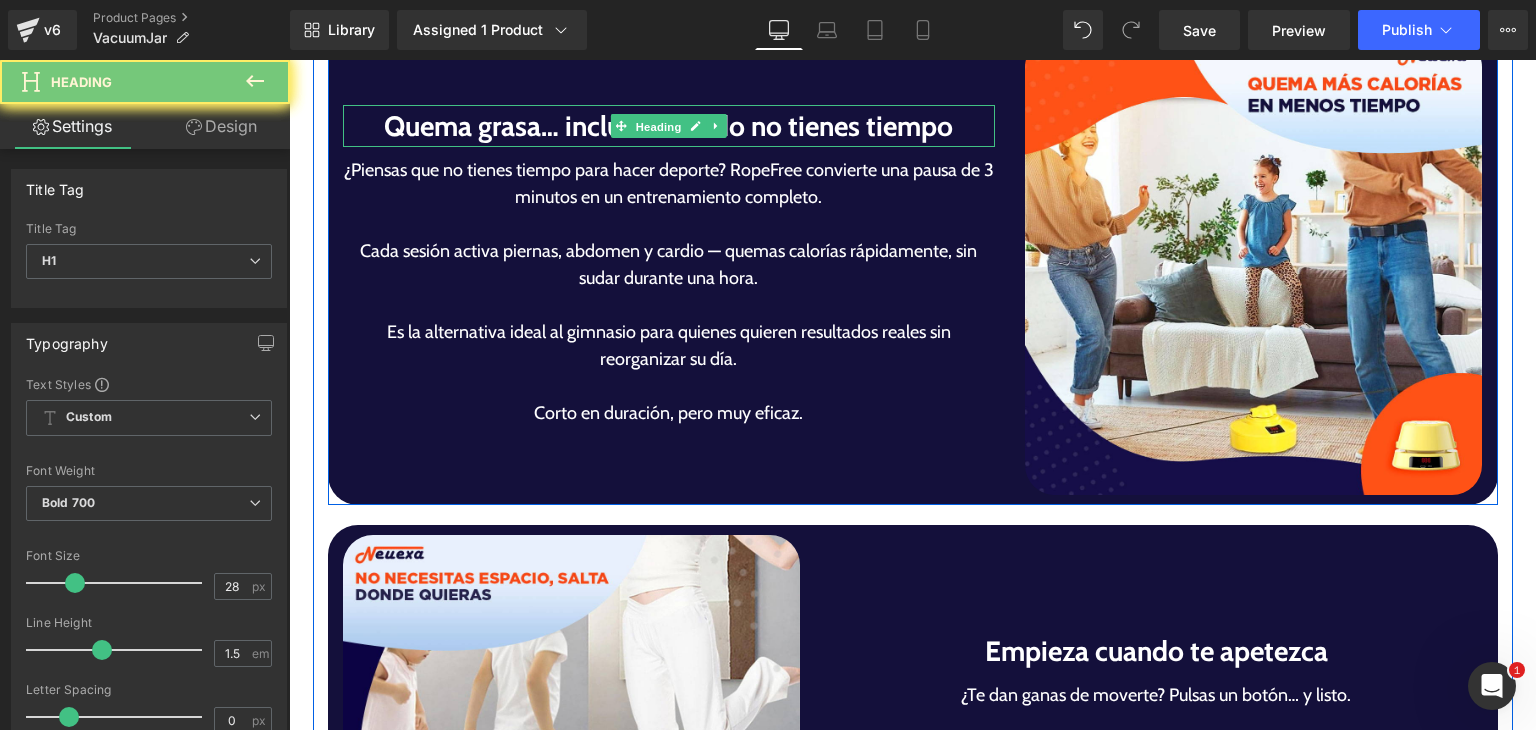 click on "Quema grasa… incluso cuando no tienes tiempo" at bounding box center [669, 126] 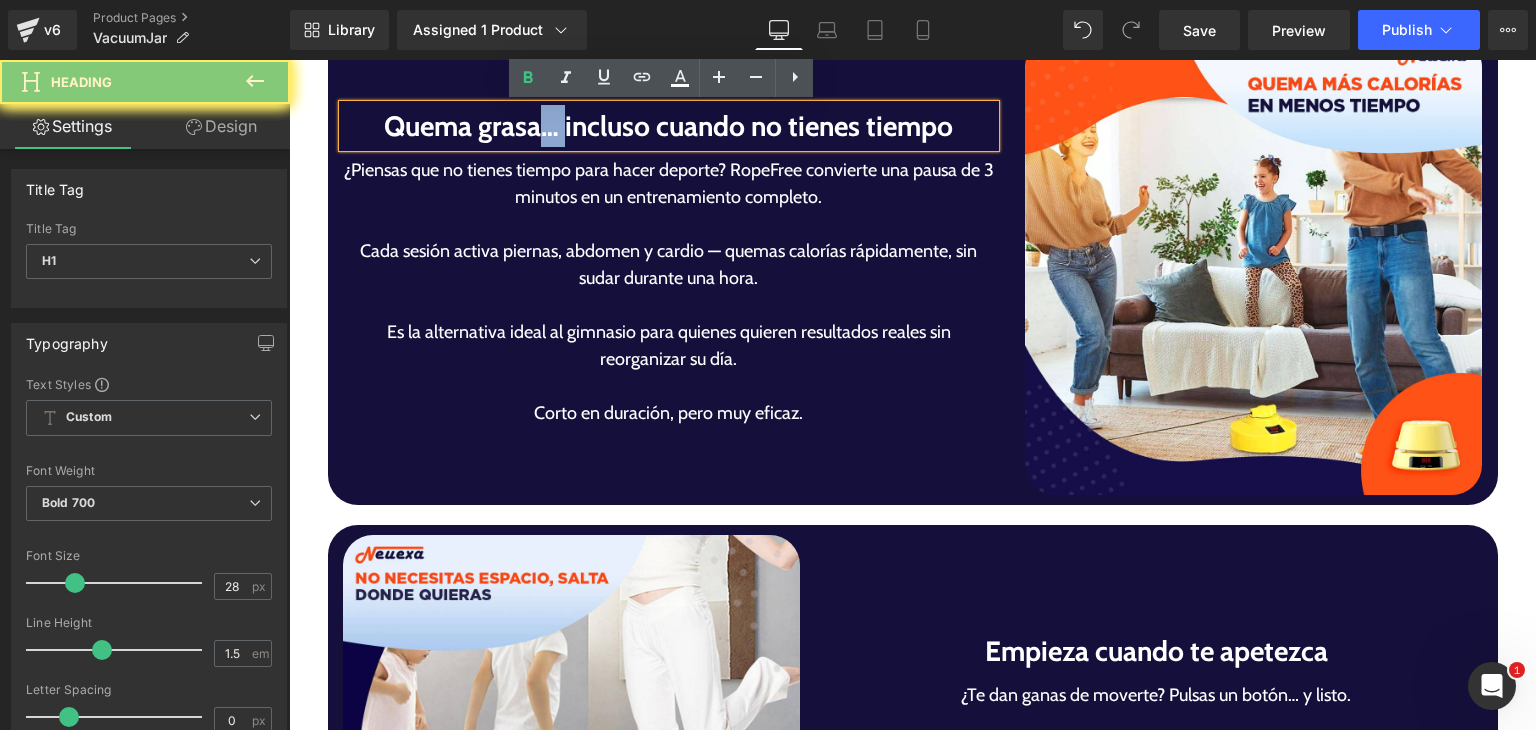 click on "Quema grasa… incluso cuando no tienes tiempo" at bounding box center (669, 126) 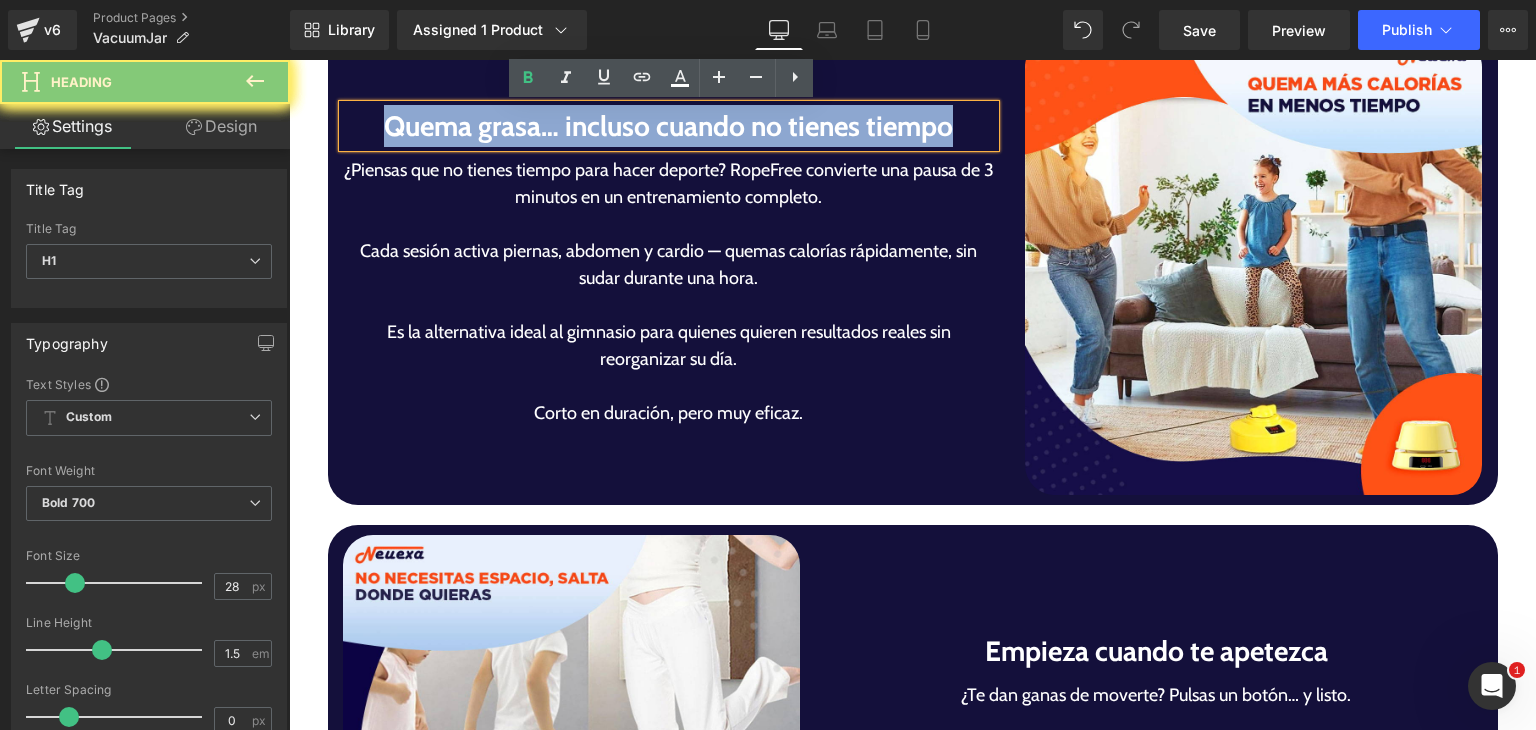 click on "Quema grasa… incluso cuando no tienes tiempo" at bounding box center (669, 126) 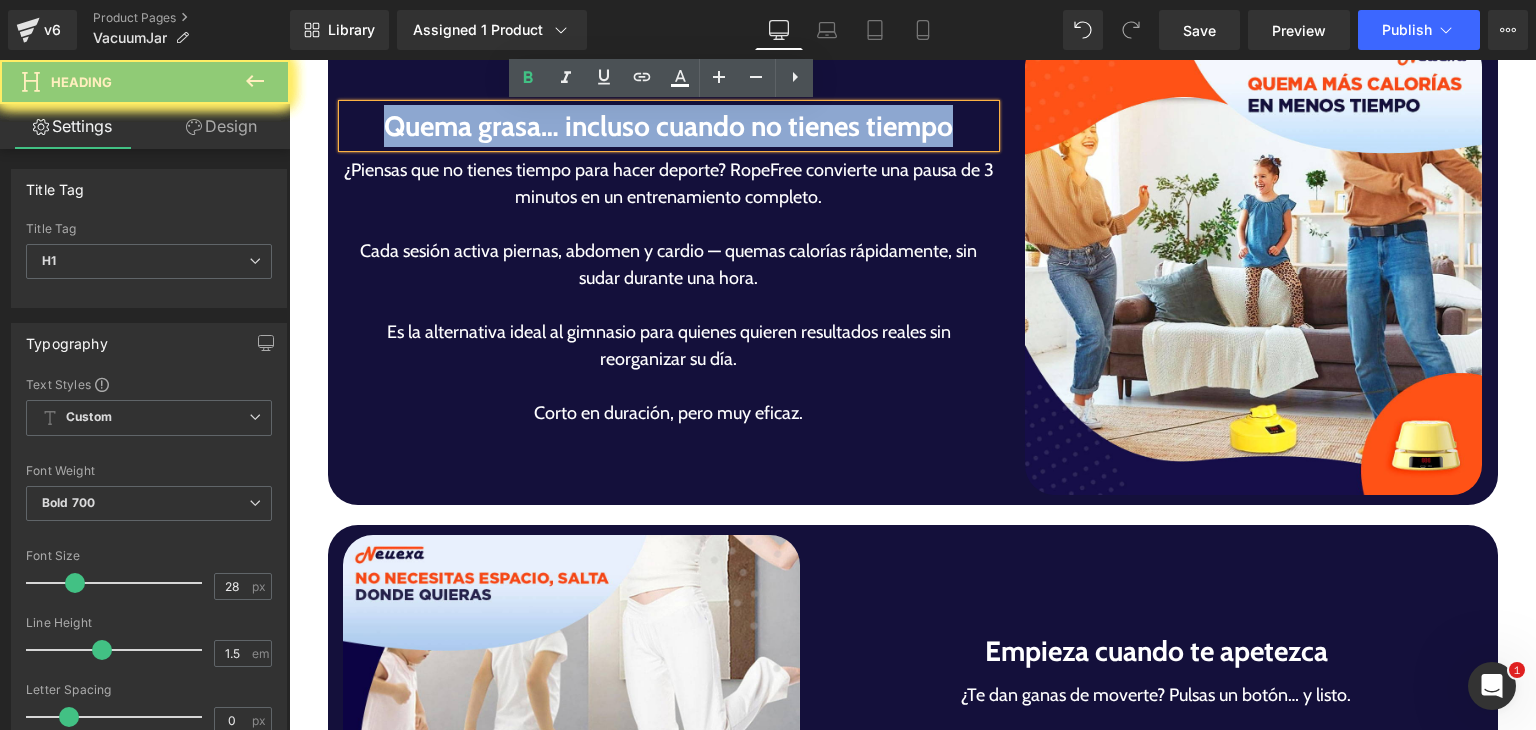 paste 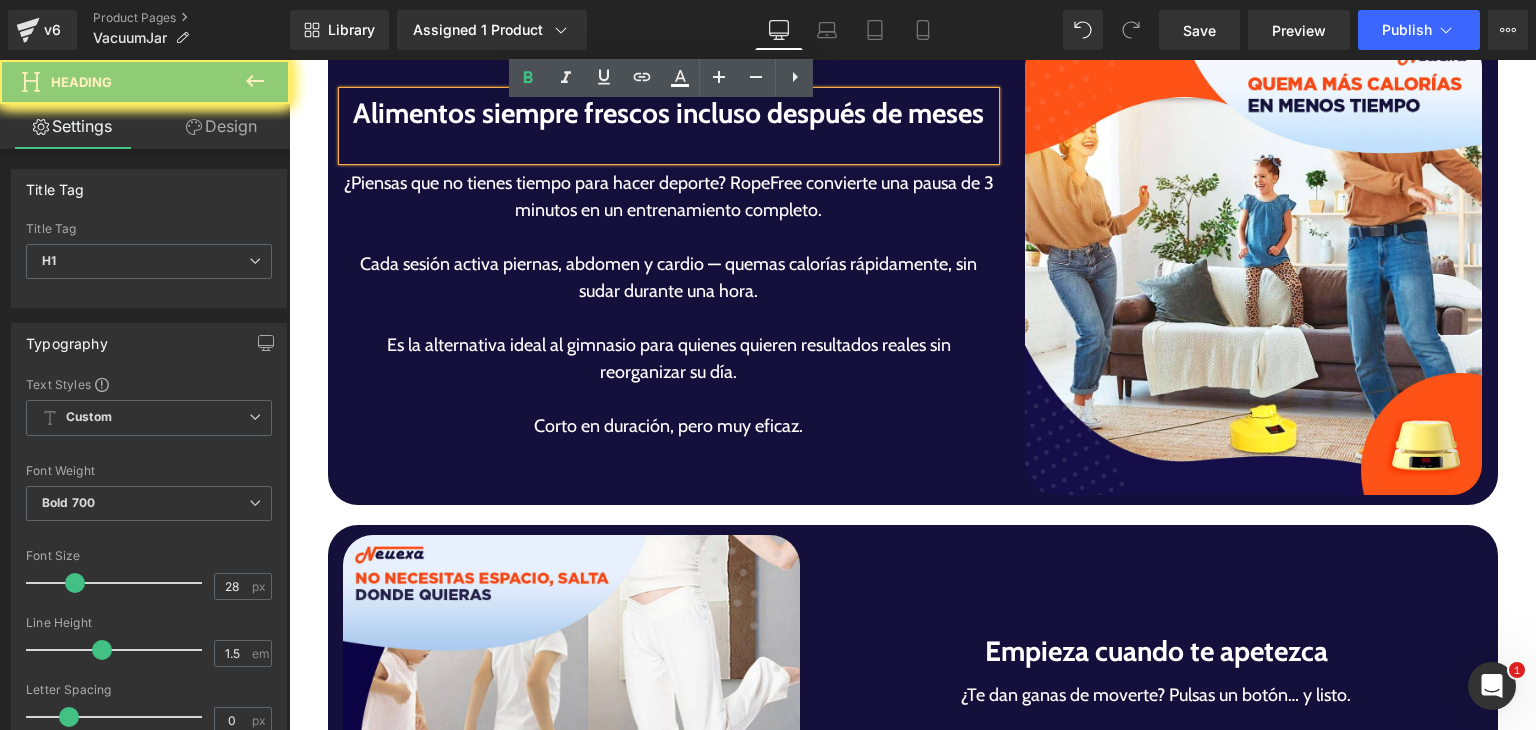 type 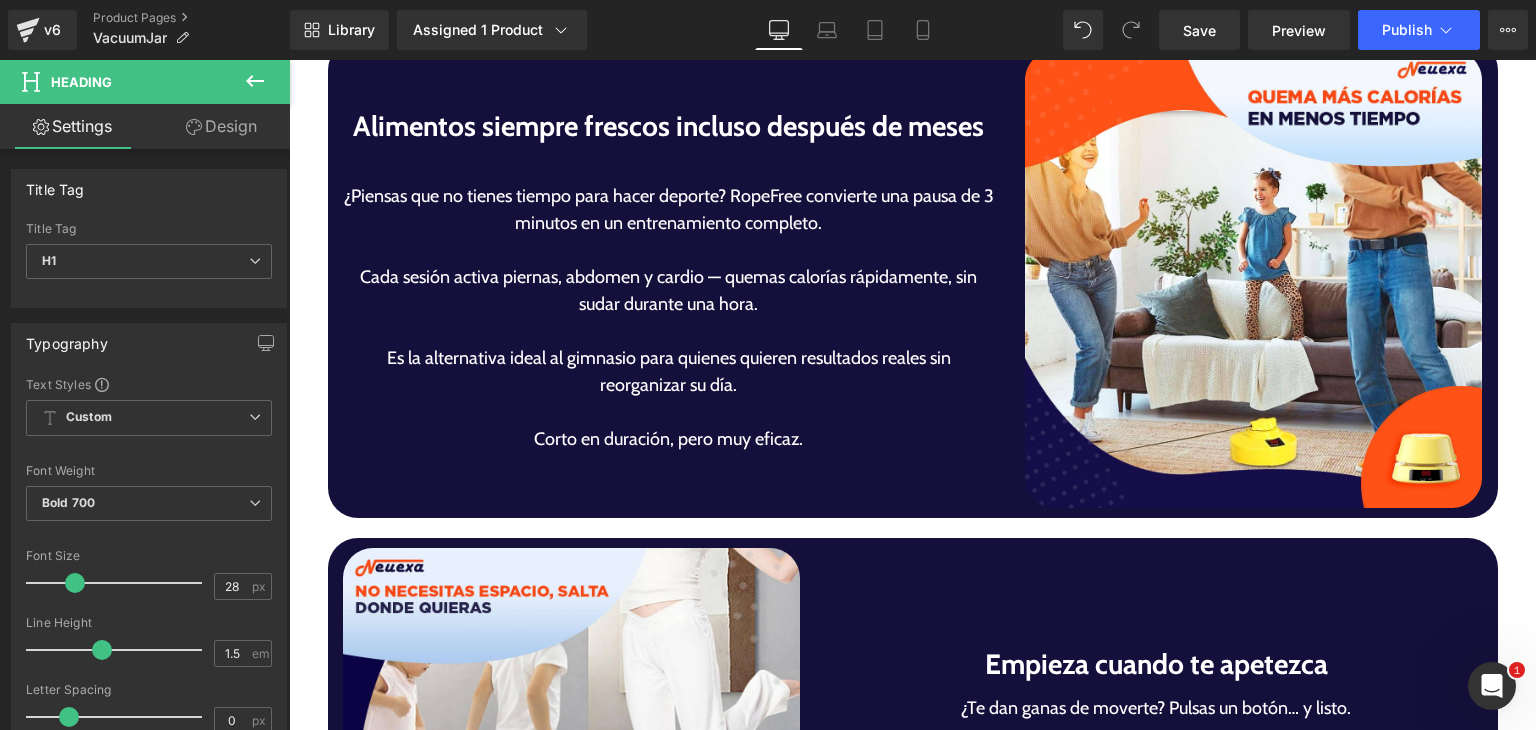 drag, startPoint x: 572, startPoint y: 267, endPoint x: 580, endPoint y: 277, distance: 12.806249 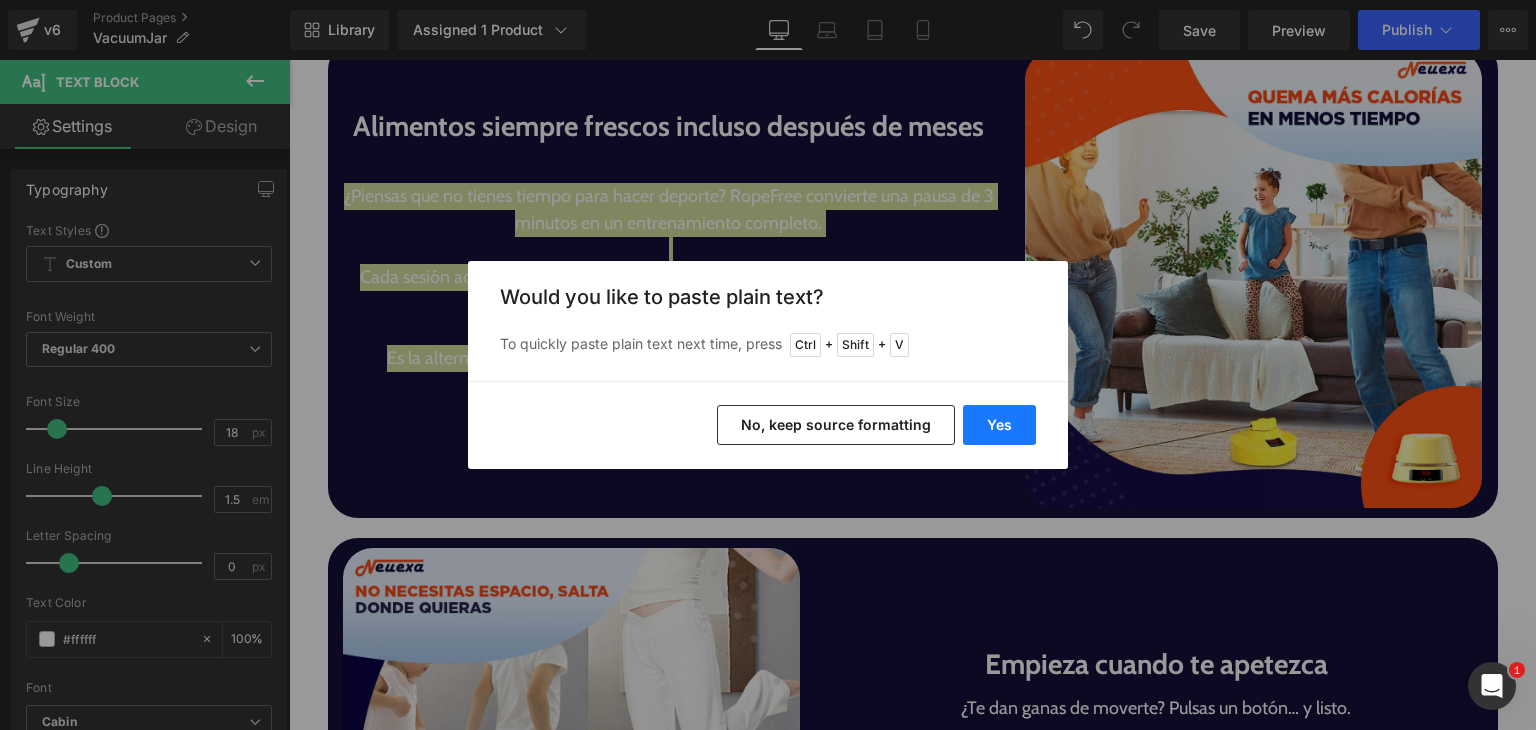 click on "Yes" at bounding box center [999, 425] 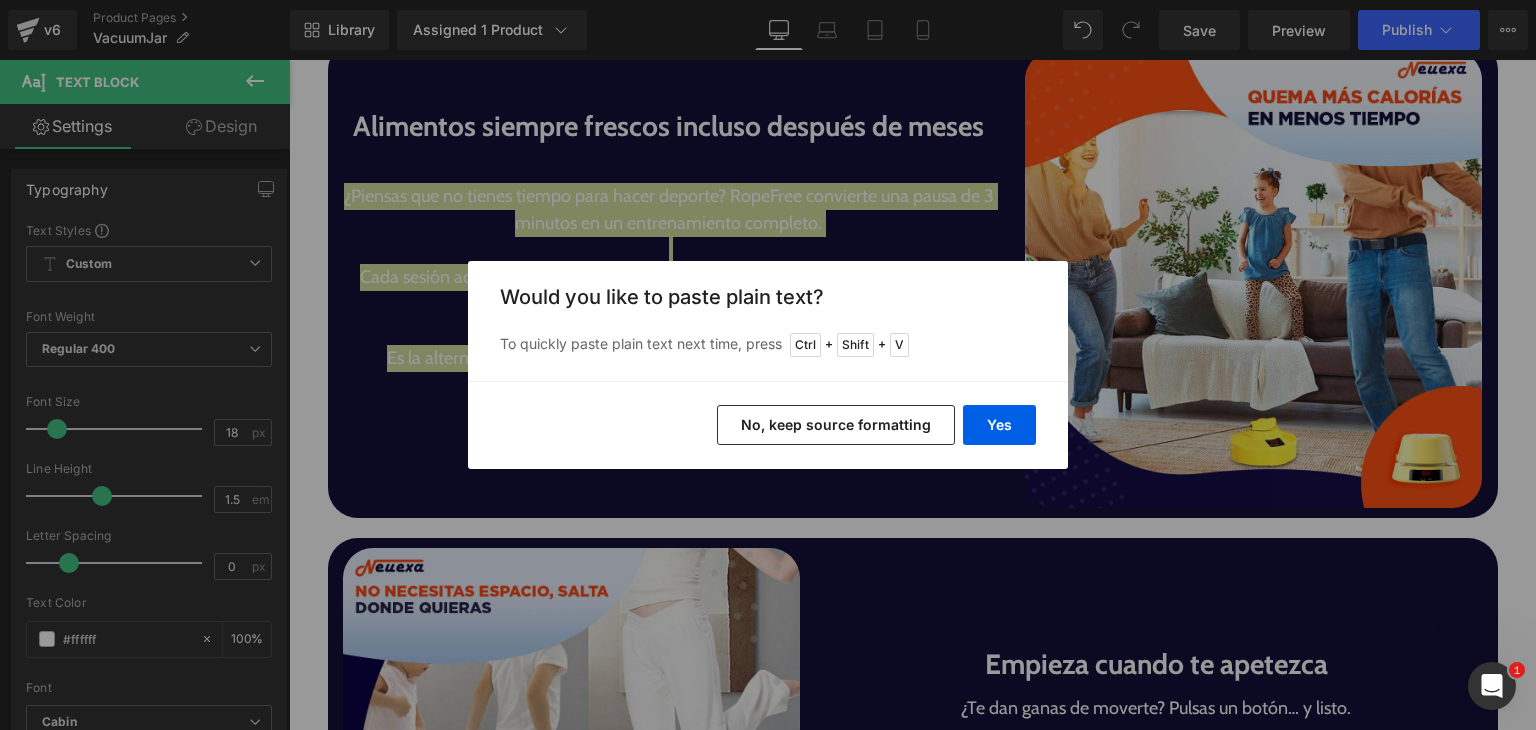 type 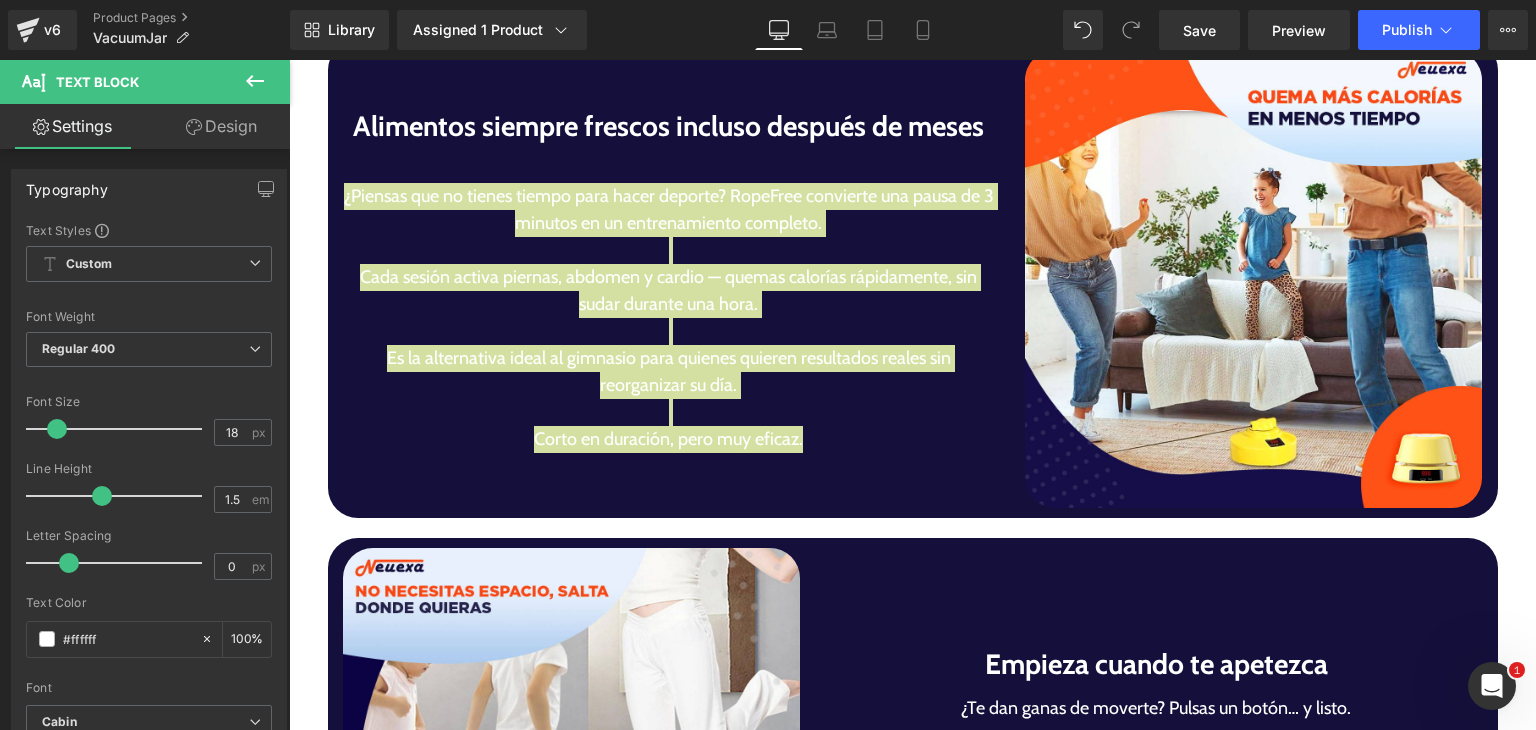 scroll, scrollTop: 3460, scrollLeft: 0, axis: vertical 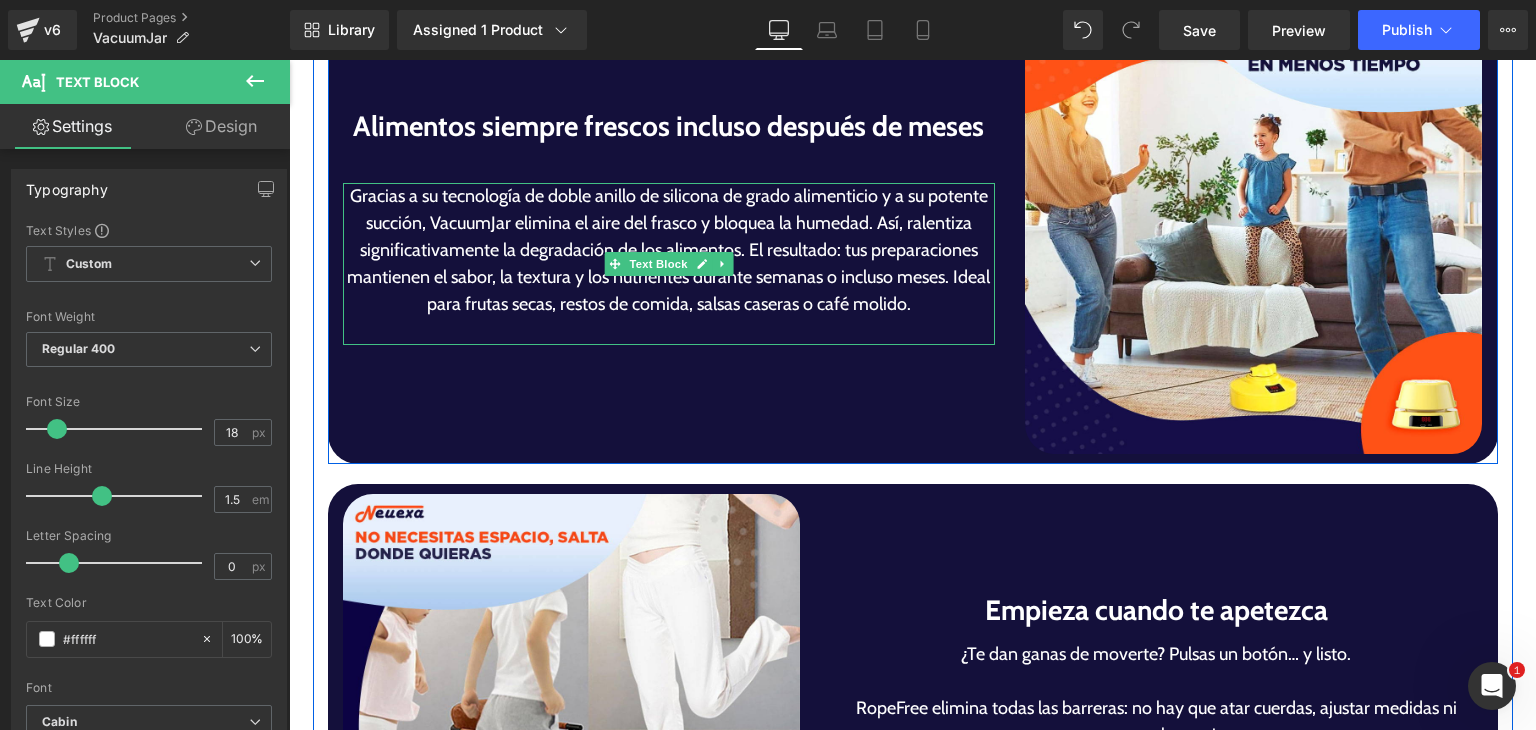 click on "Gracias a su tecnología de doble anillo de silicona de grado alimenticio y a su potente succión, VacuumJar elimina el aire del frasco y bloquea la humedad. Así, ralentiza significativamente la degradación de los alimentos. El resultado: tus preparaciones mantienen el sabor, la textura y los nutrientes durante semanas o incluso meses. Ideal para frutas secas, restos de comida, salsas caseras o café molido." at bounding box center (669, 250) 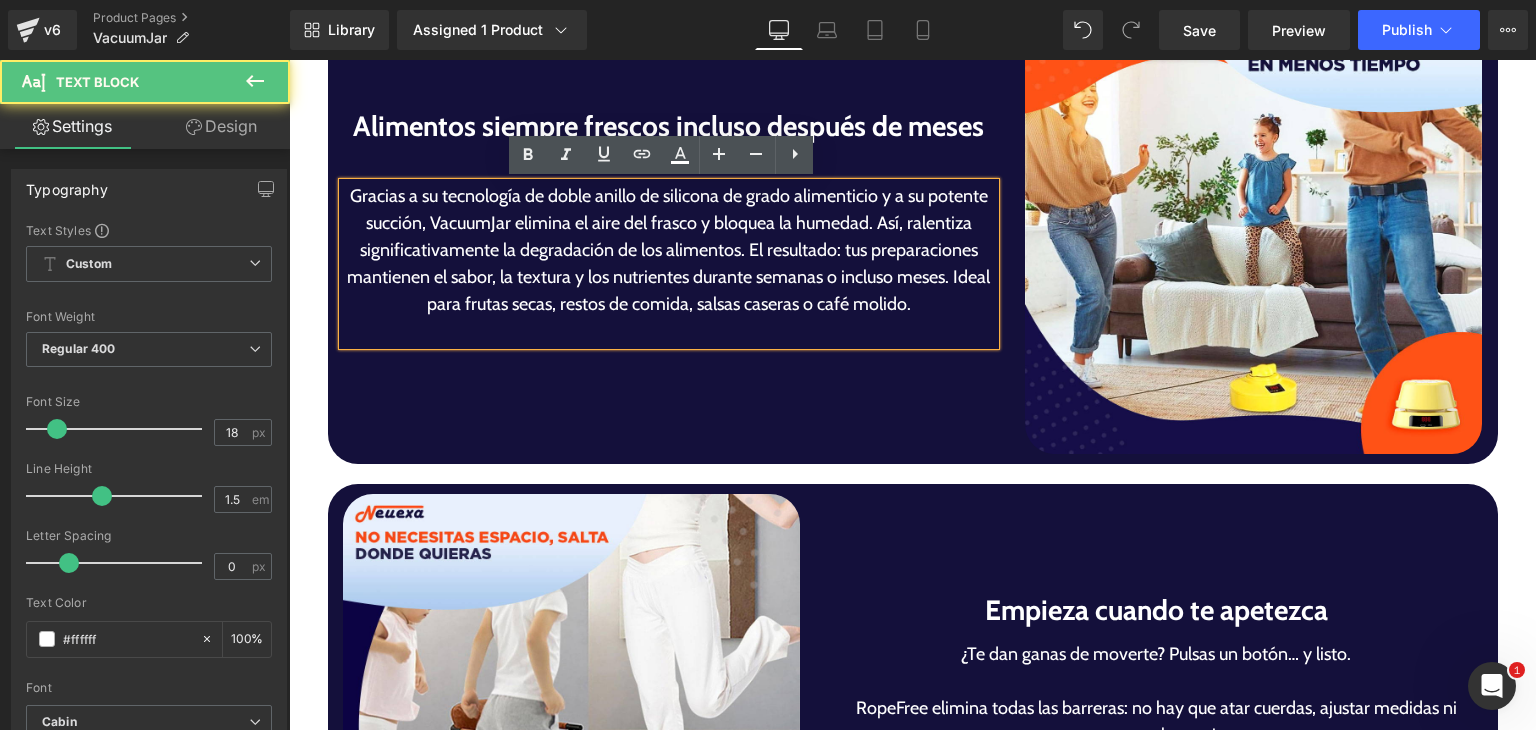 click on "Gracias a su tecnología de doble anillo de silicona de grado alimenticio y a su potente succión, VacuumJar elimina el aire del frasco y bloquea la humedad. Así, ralentiza significativamente la degradación de los alimentos. El resultado: tus preparaciones mantienen el sabor, la textura y los nutrientes durante semanas o incluso meses. Ideal para frutas secas, restos de comida, salsas caseras o café molido." at bounding box center [669, 250] 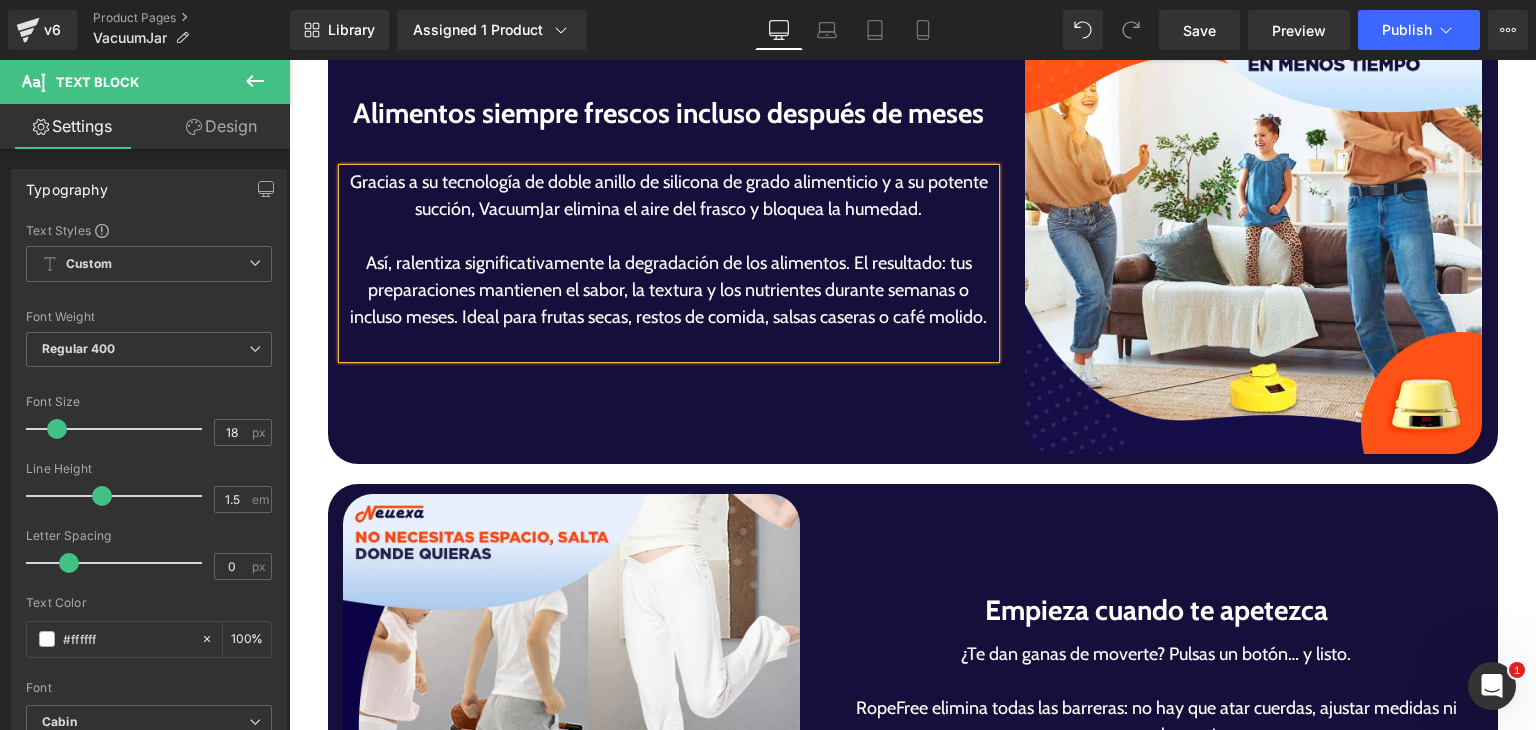 scroll, scrollTop: 3447, scrollLeft: 0, axis: vertical 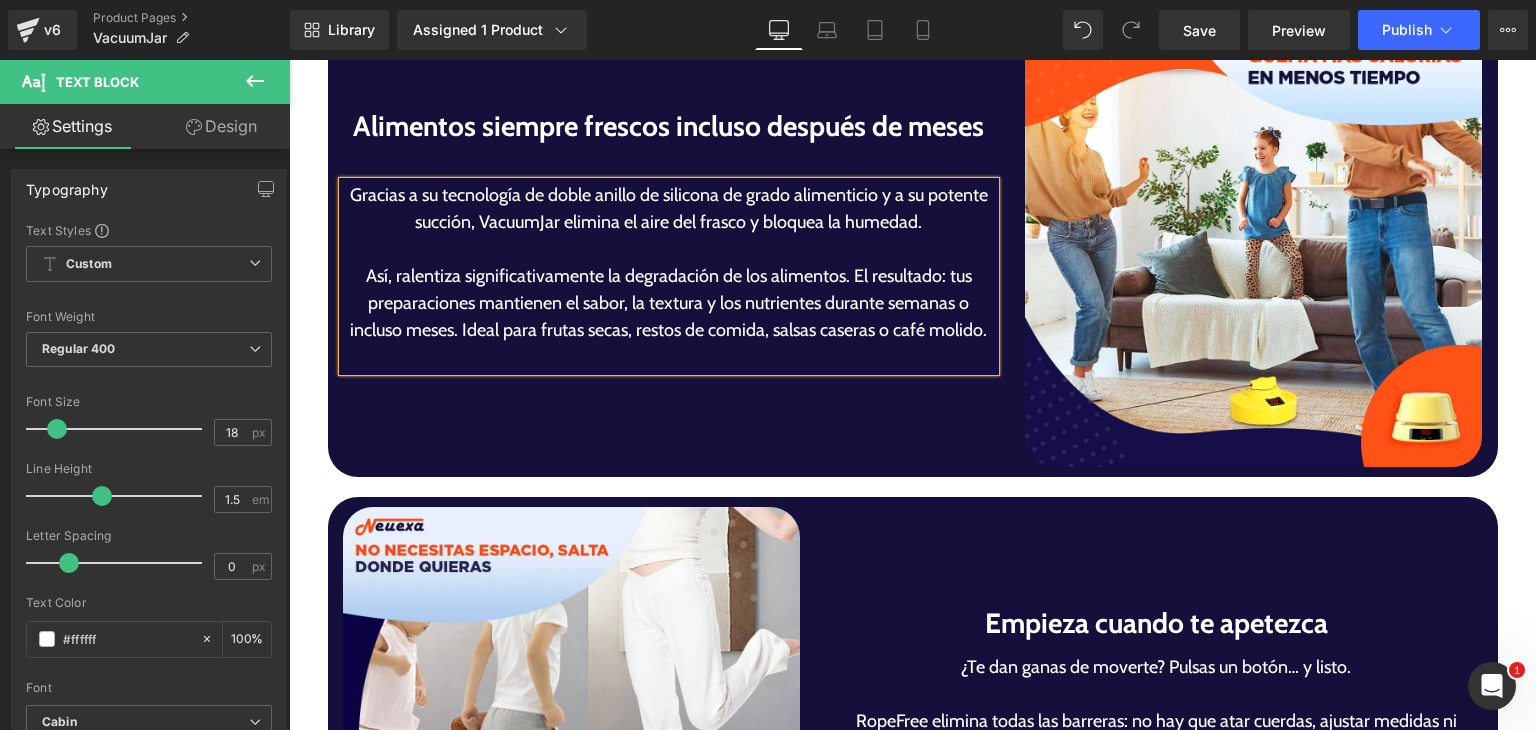 click on "Así, ralentiza significativamente la degradación de los alimentos. El resultado: tus preparaciones mantienen el sabor, la textura y los nutrientes durante semanas o incluso meses. Ideal para frutas secas, restos de comida, salsas caseras o café molido." at bounding box center [669, 303] 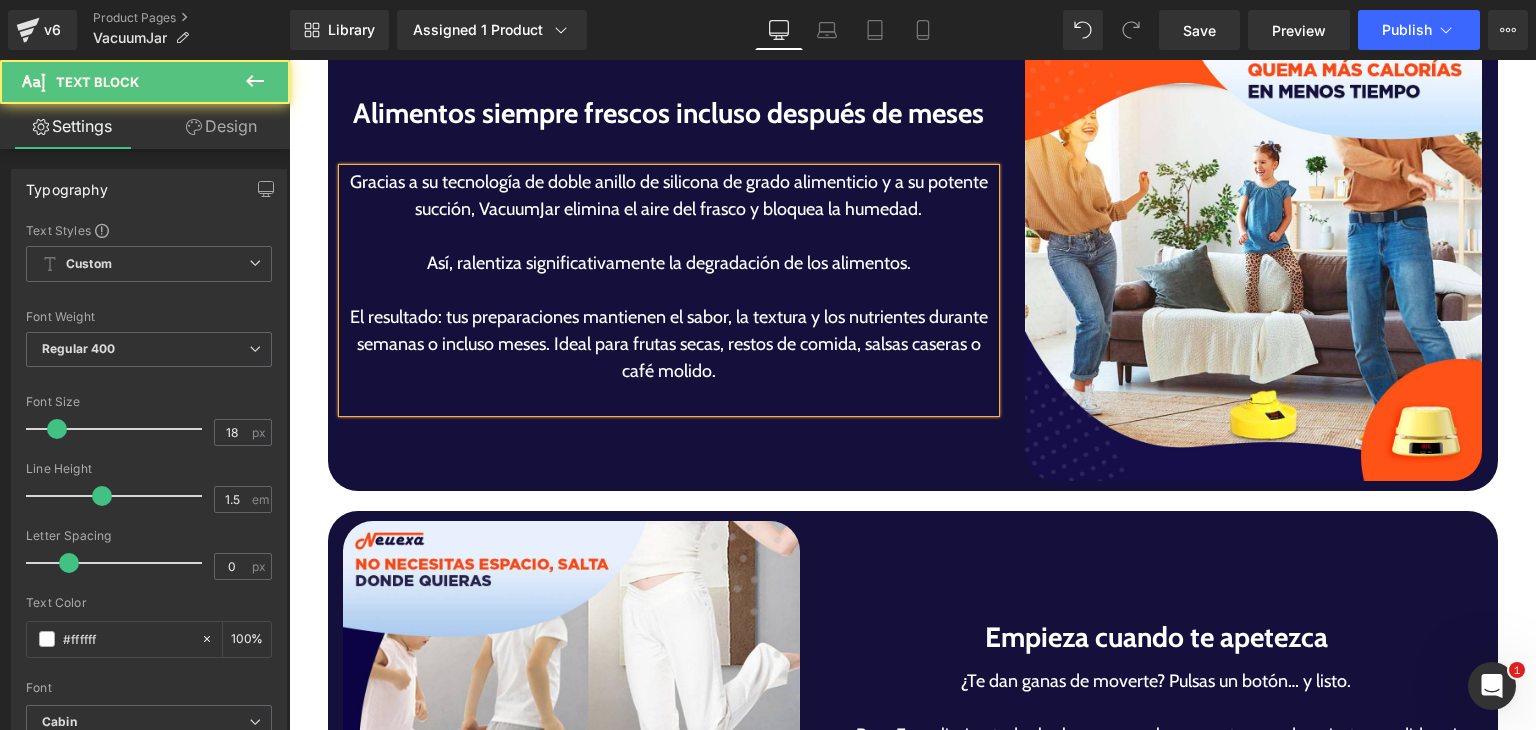 scroll, scrollTop: 3420, scrollLeft: 0, axis: vertical 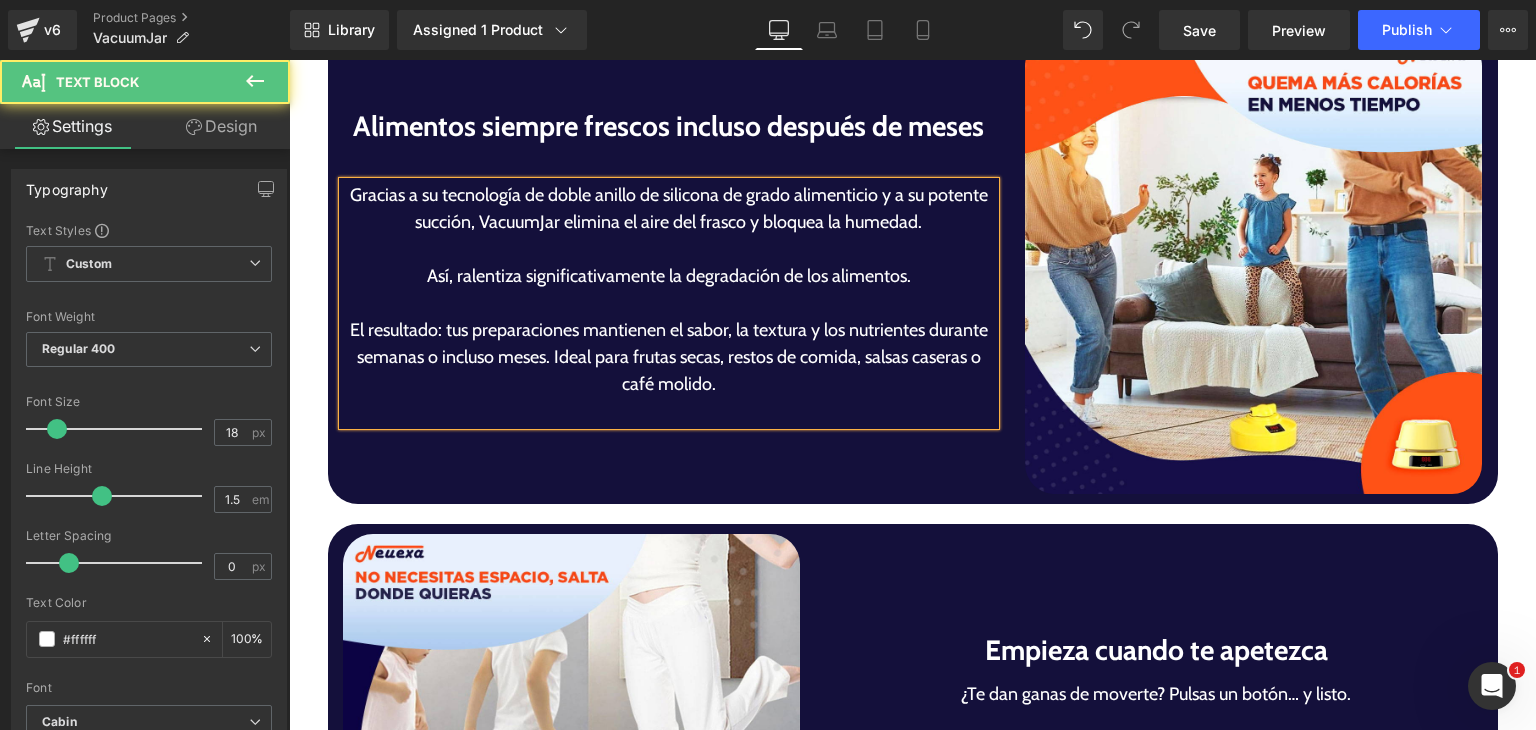 click on "El resultado: tus preparaciones mantienen el sabor, la textura y los nutrientes durante semanas o incluso meses. Ideal para frutas secas, restos de comida, salsas caseras o café molido." at bounding box center [669, 357] 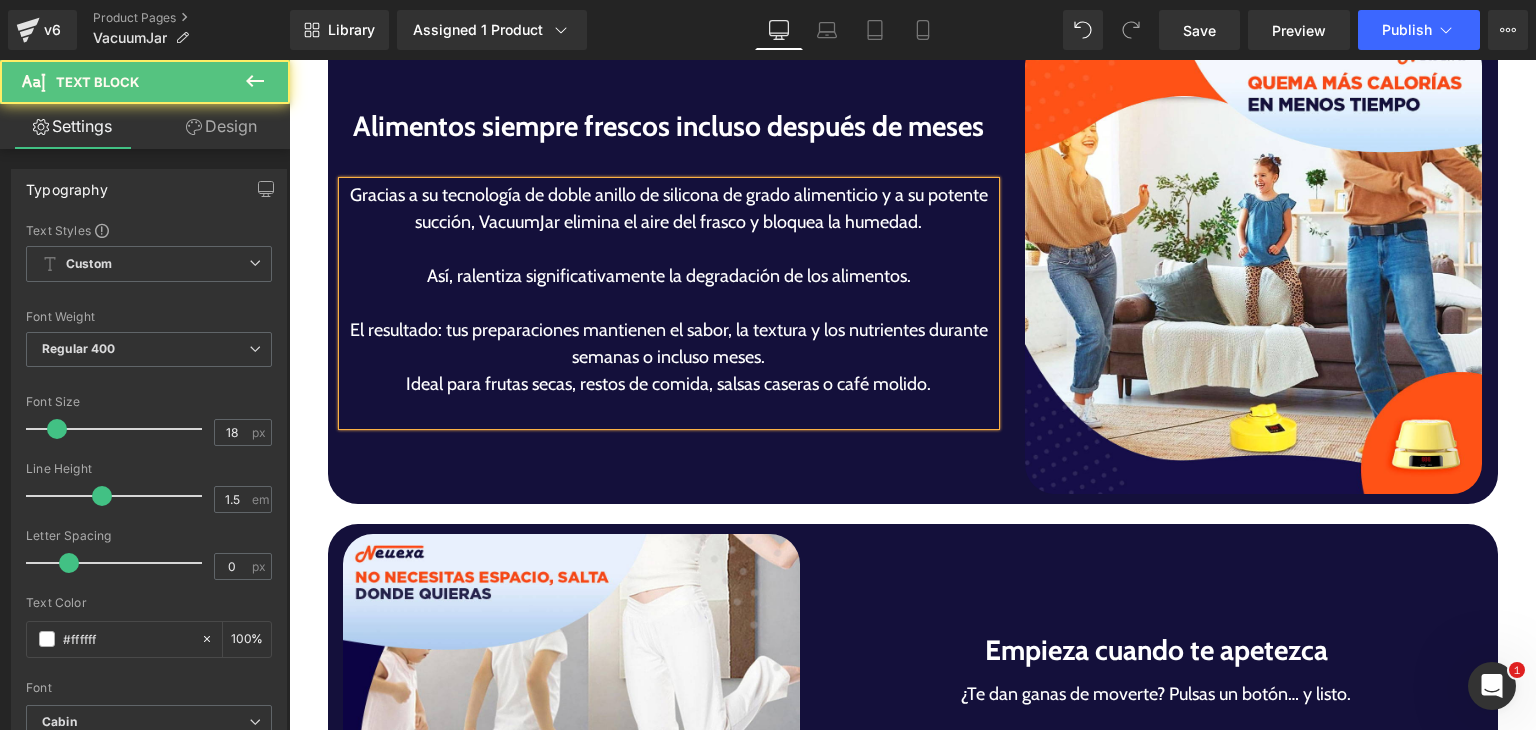 scroll, scrollTop: 3406, scrollLeft: 0, axis: vertical 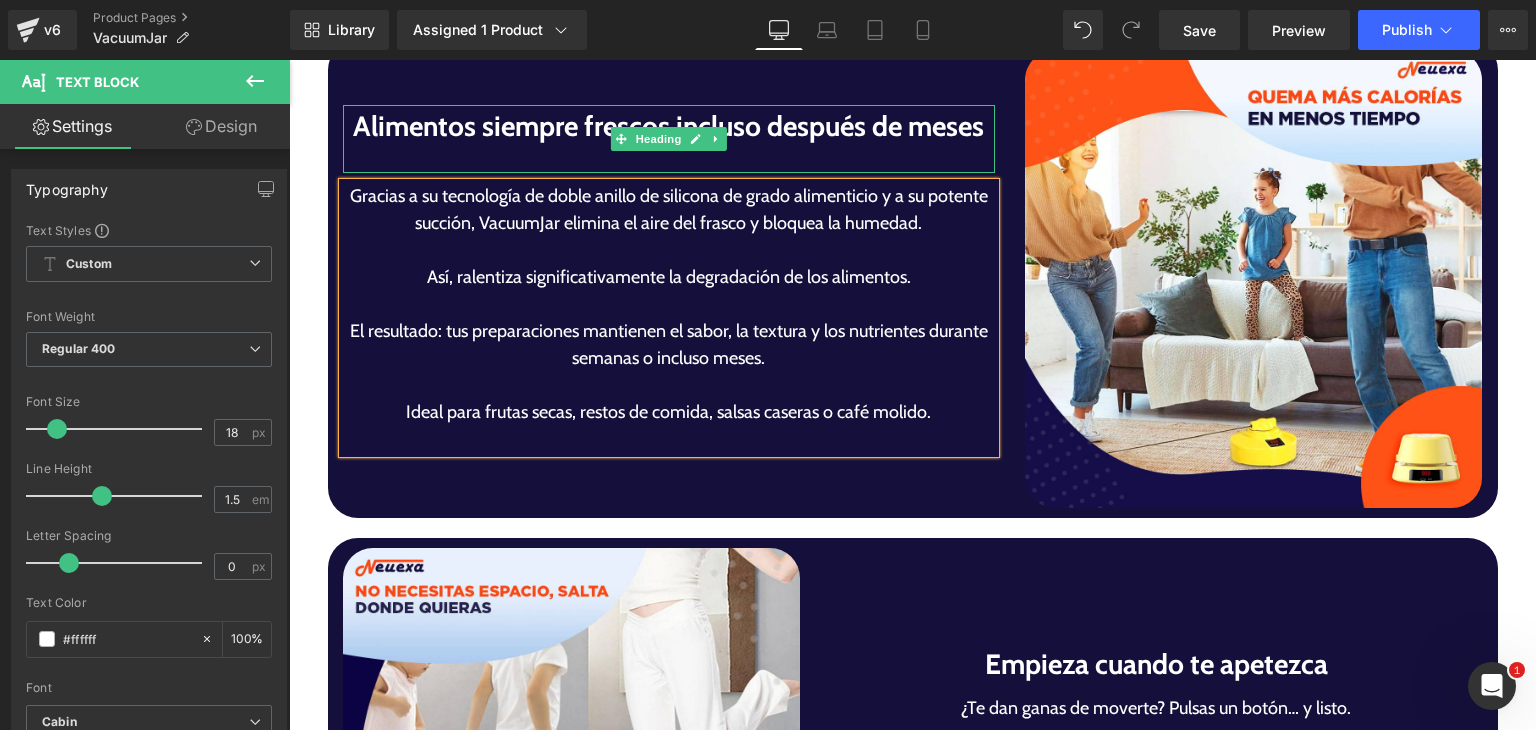 click at bounding box center (669, 160) 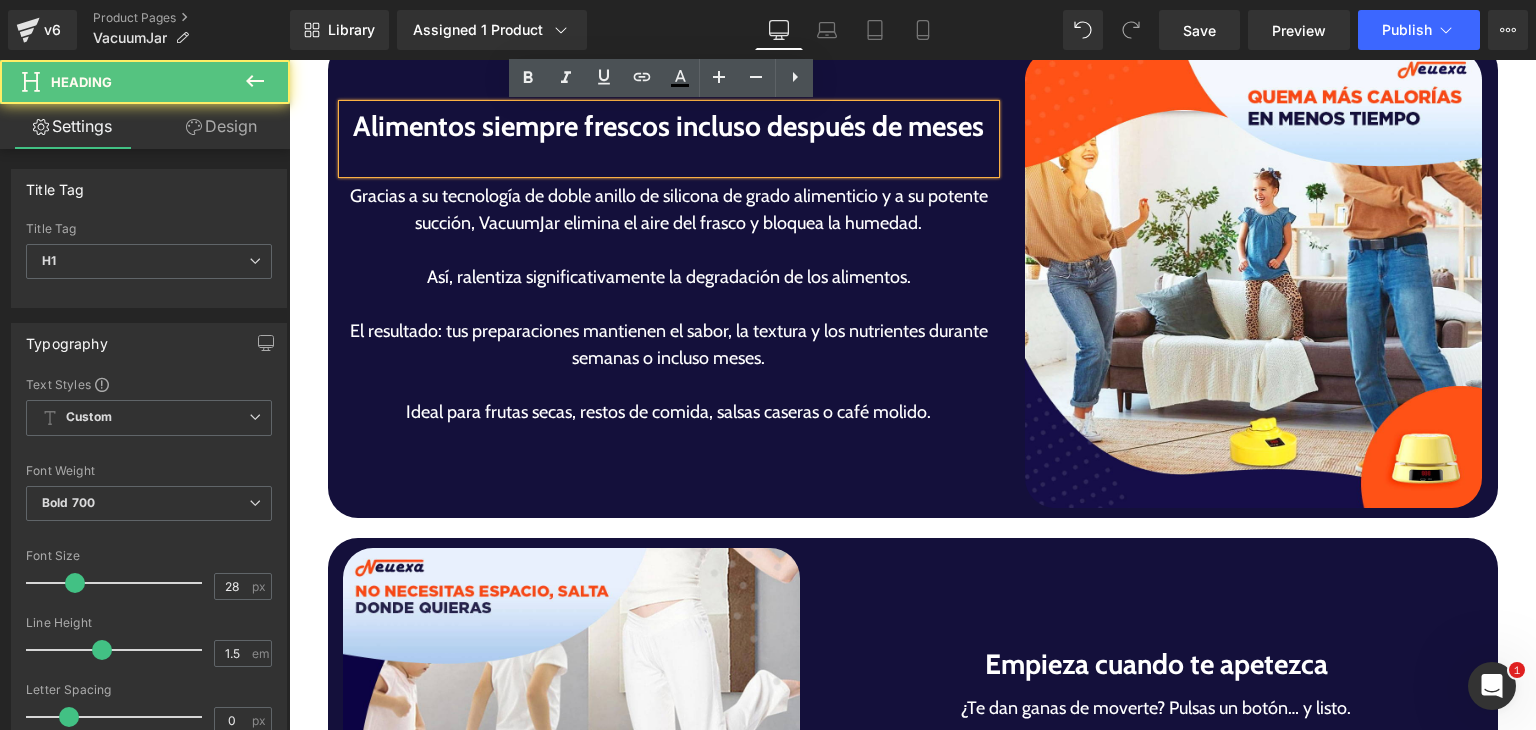 scroll, scrollTop: 3419, scrollLeft: 0, axis: vertical 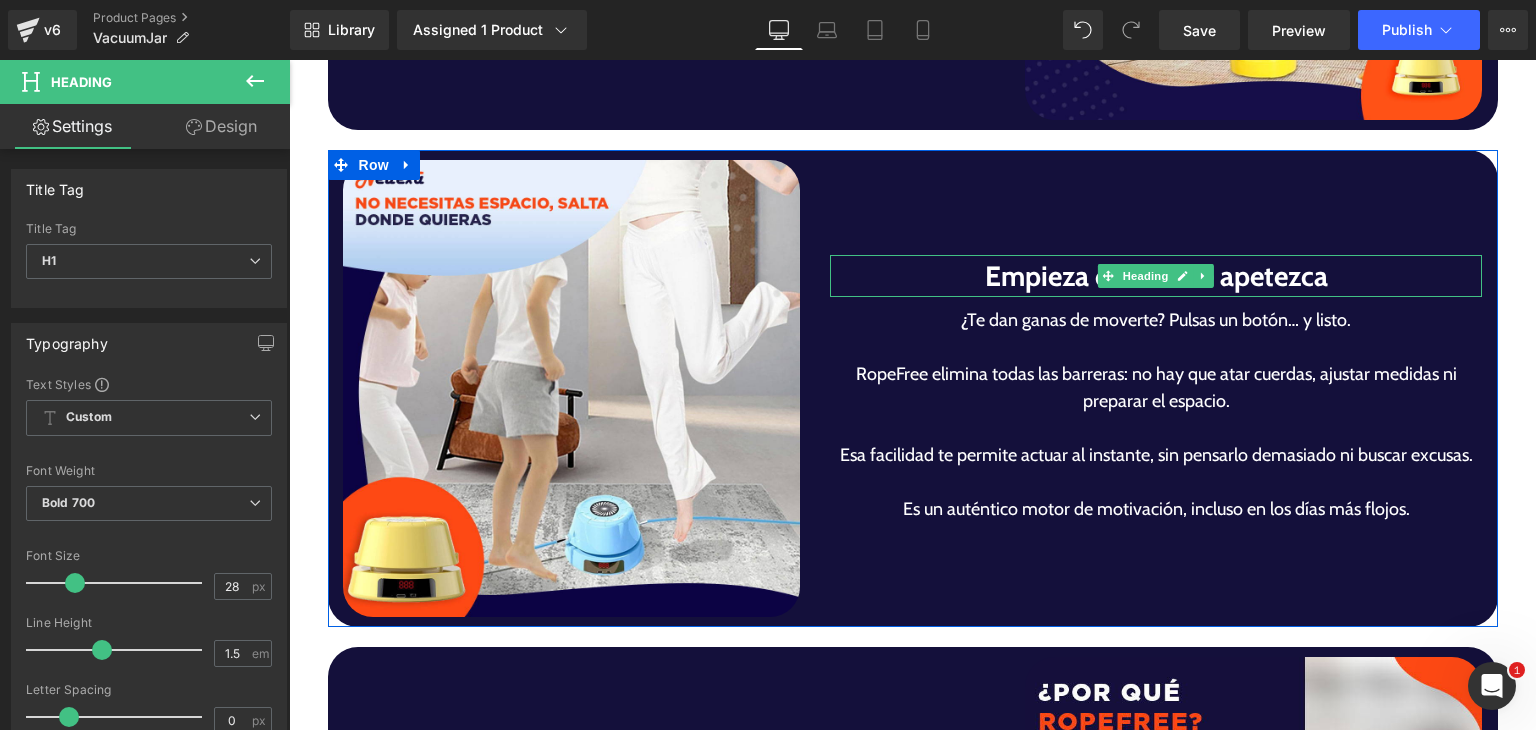 click on "Empieza cuando te apetezca" at bounding box center (1156, 276) 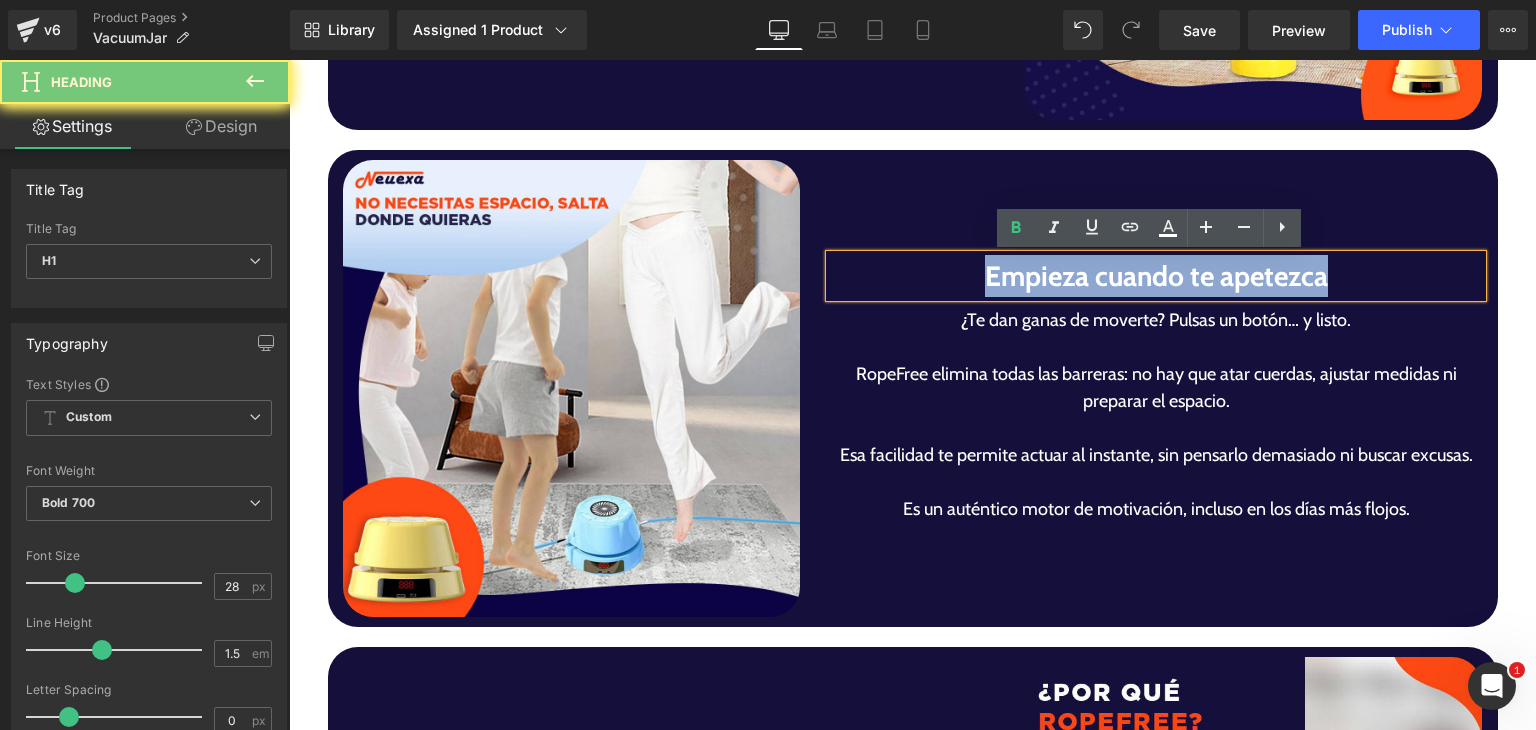 paste 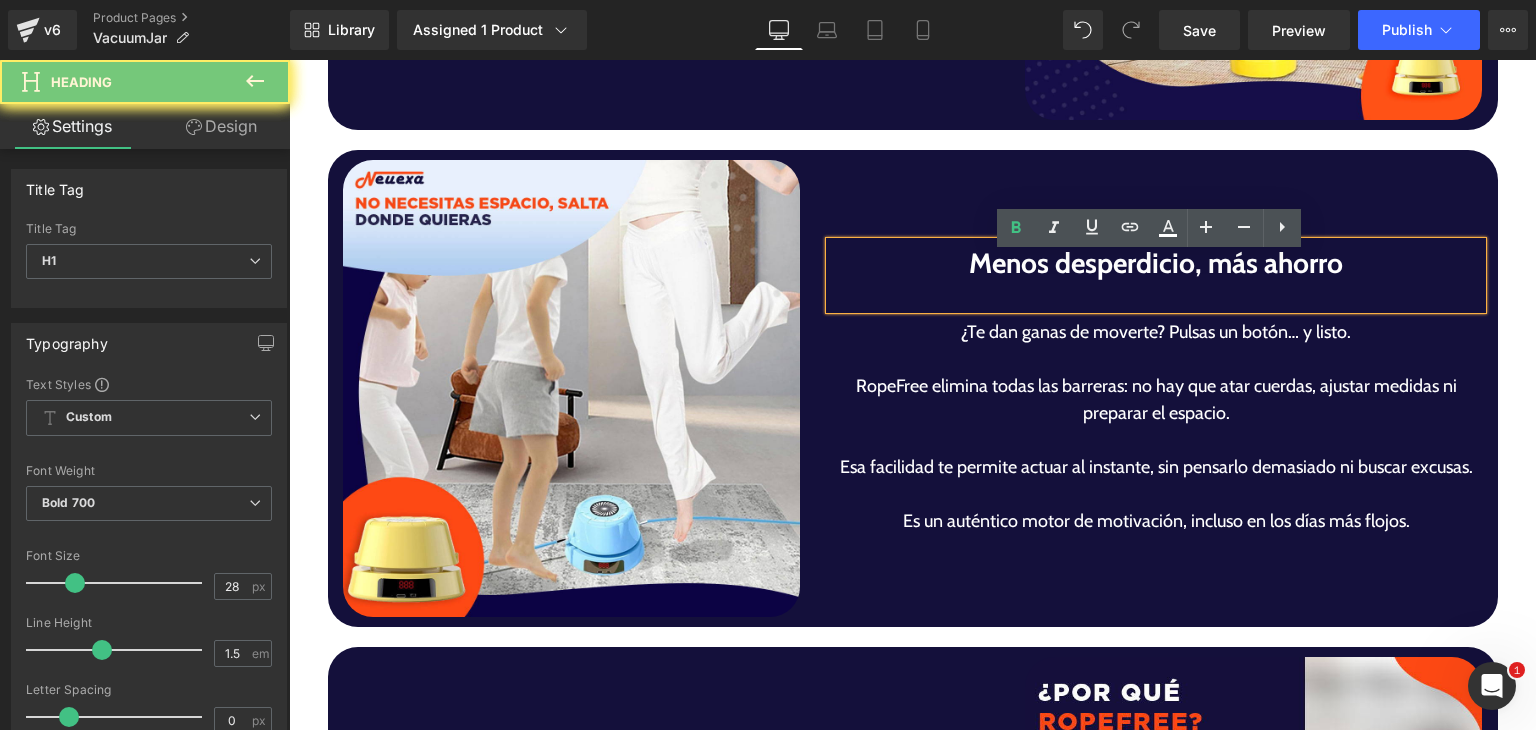 scroll, scrollTop: 3781, scrollLeft: 0, axis: vertical 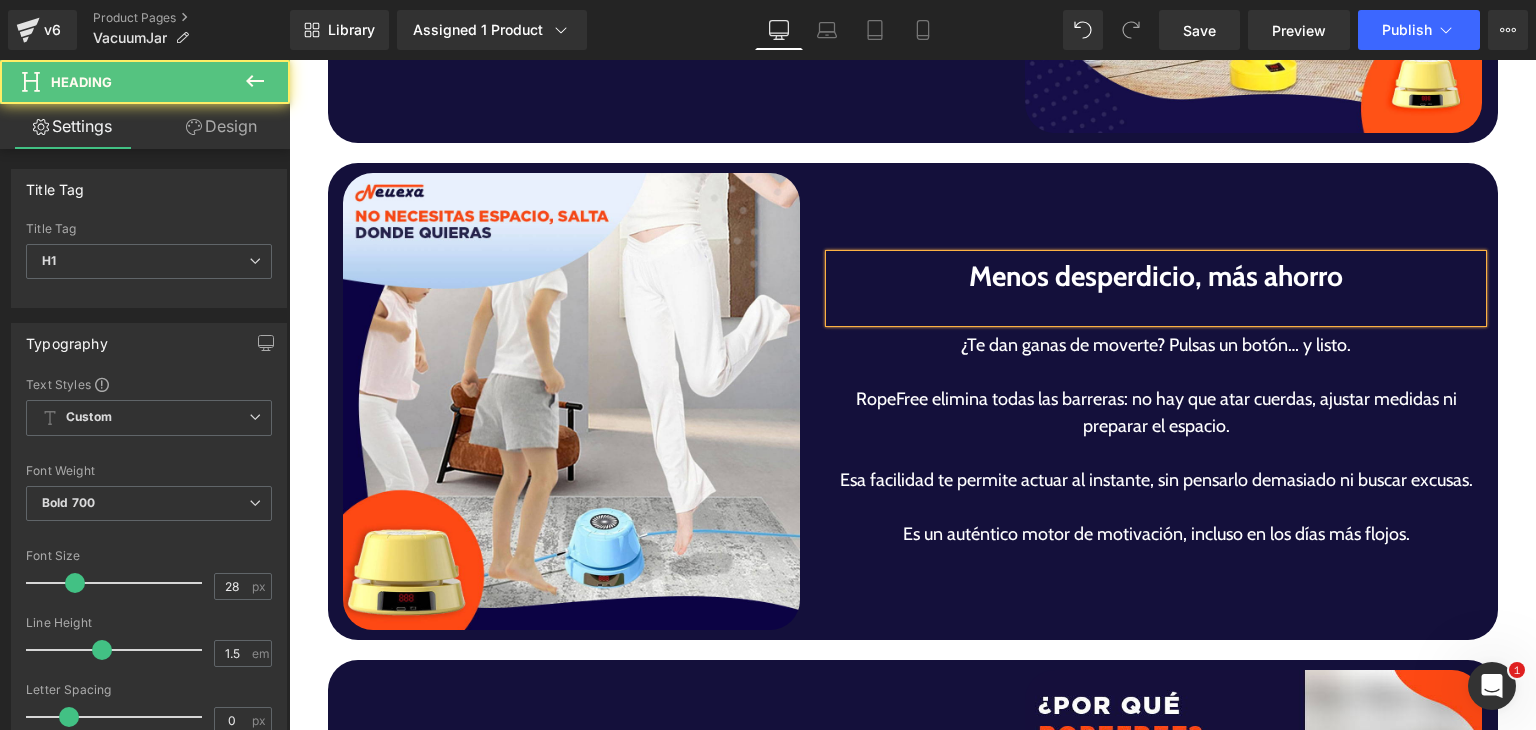 click at bounding box center [1156, 310] 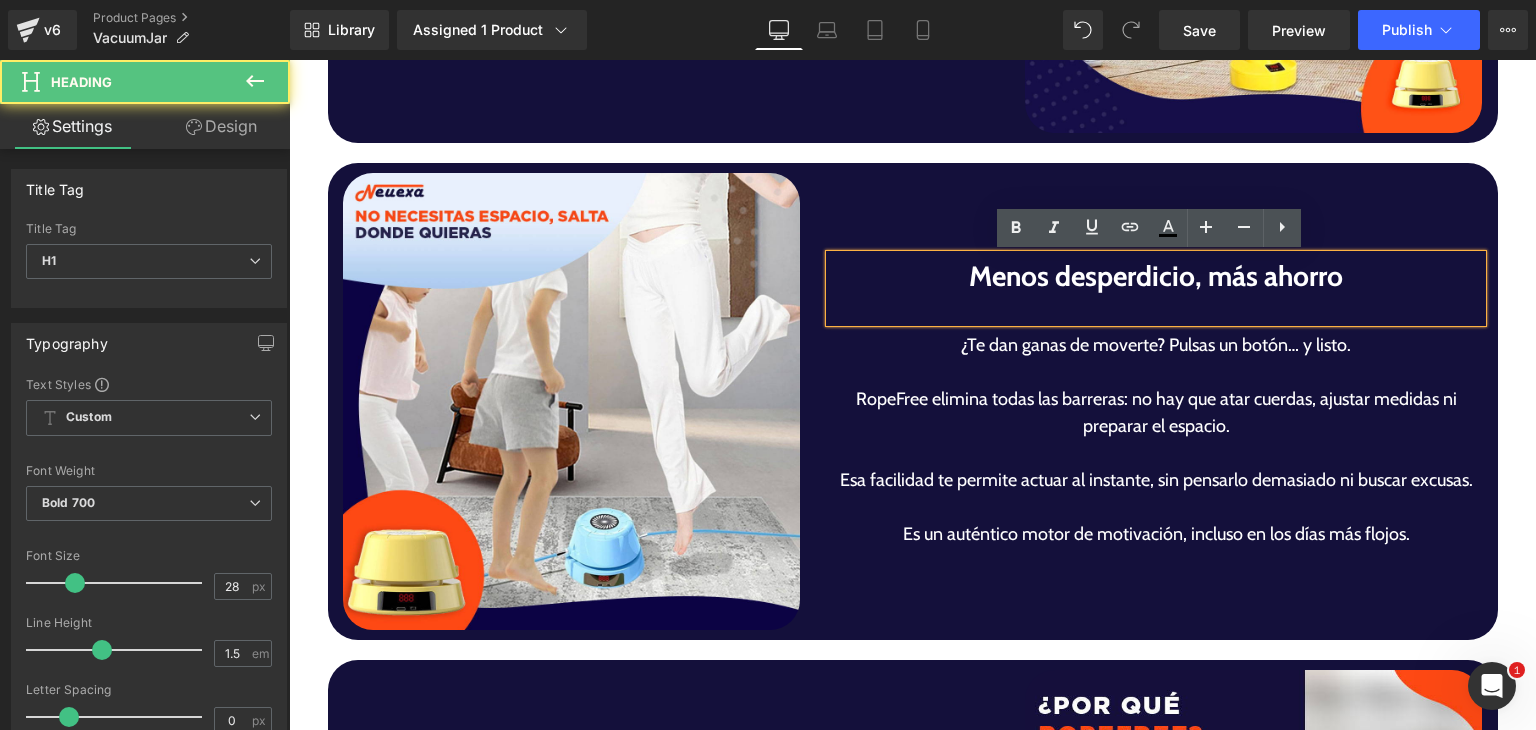 scroll, scrollTop: 3794, scrollLeft: 0, axis: vertical 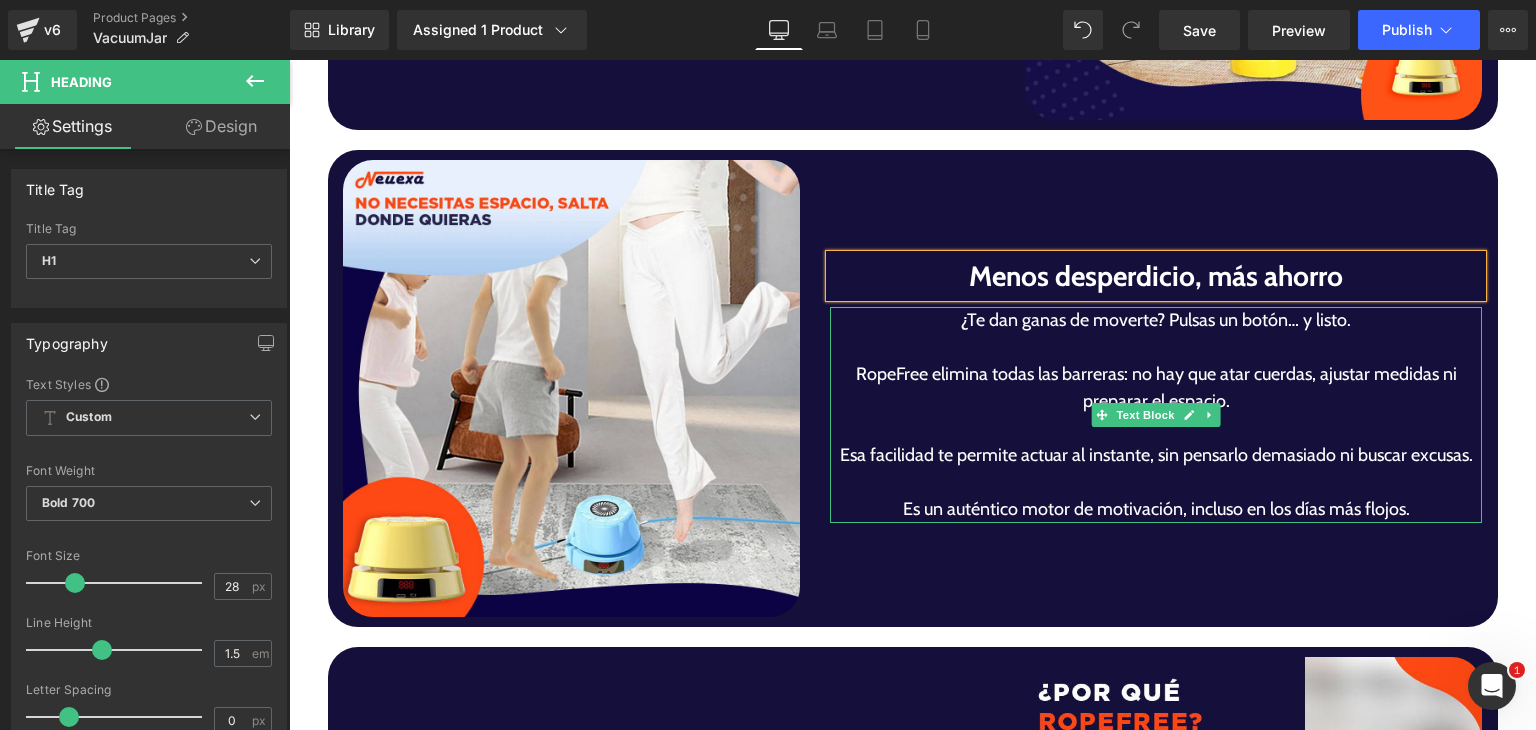 click on "RopeFree elimina todas las barreras: no hay que atar cuerdas, ajustar medidas ni preparar el espacio." at bounding box center (1156, 388) 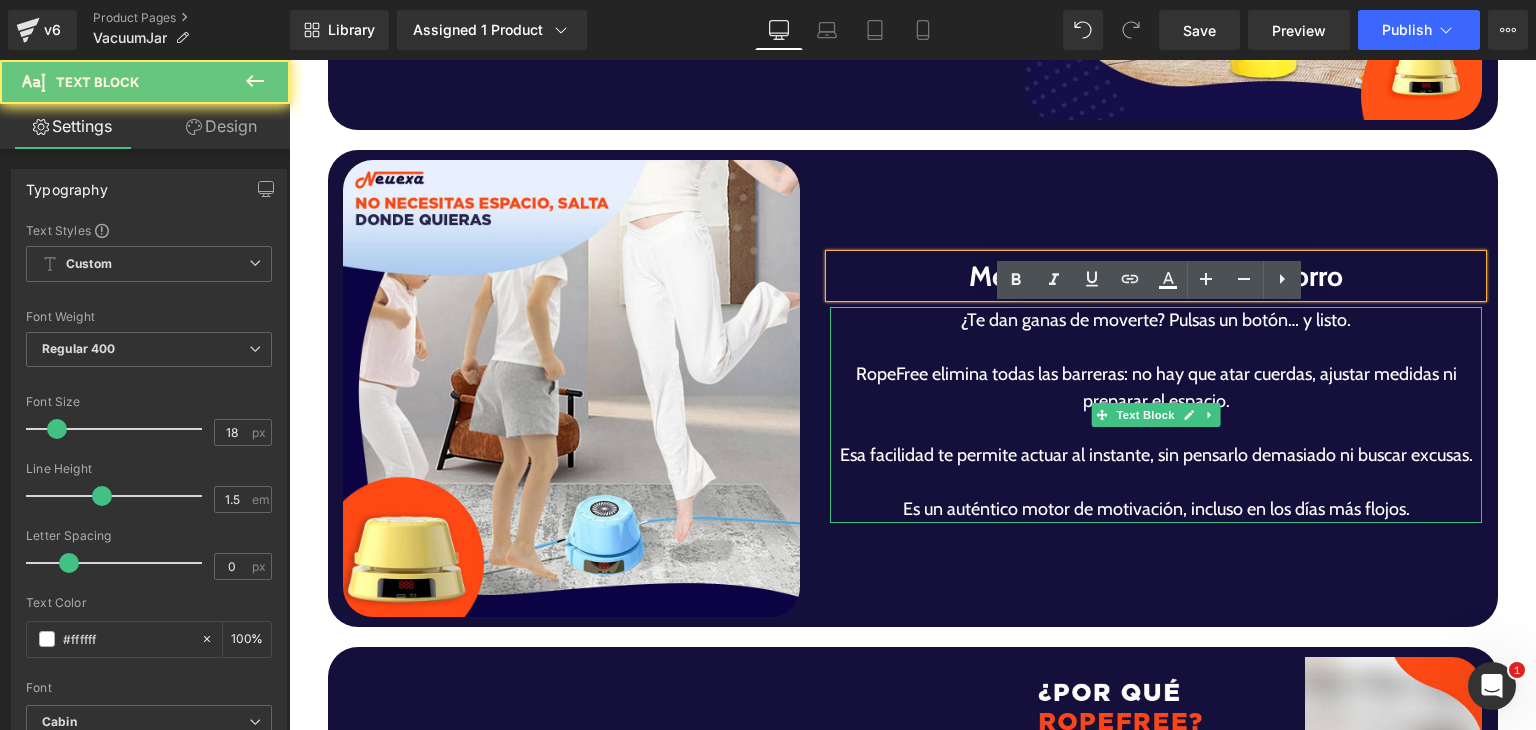 drag, startPoint x: 1040, startPoint y: 405, endPoint x: 1100, endPoint y: 396, distance: 60.671246 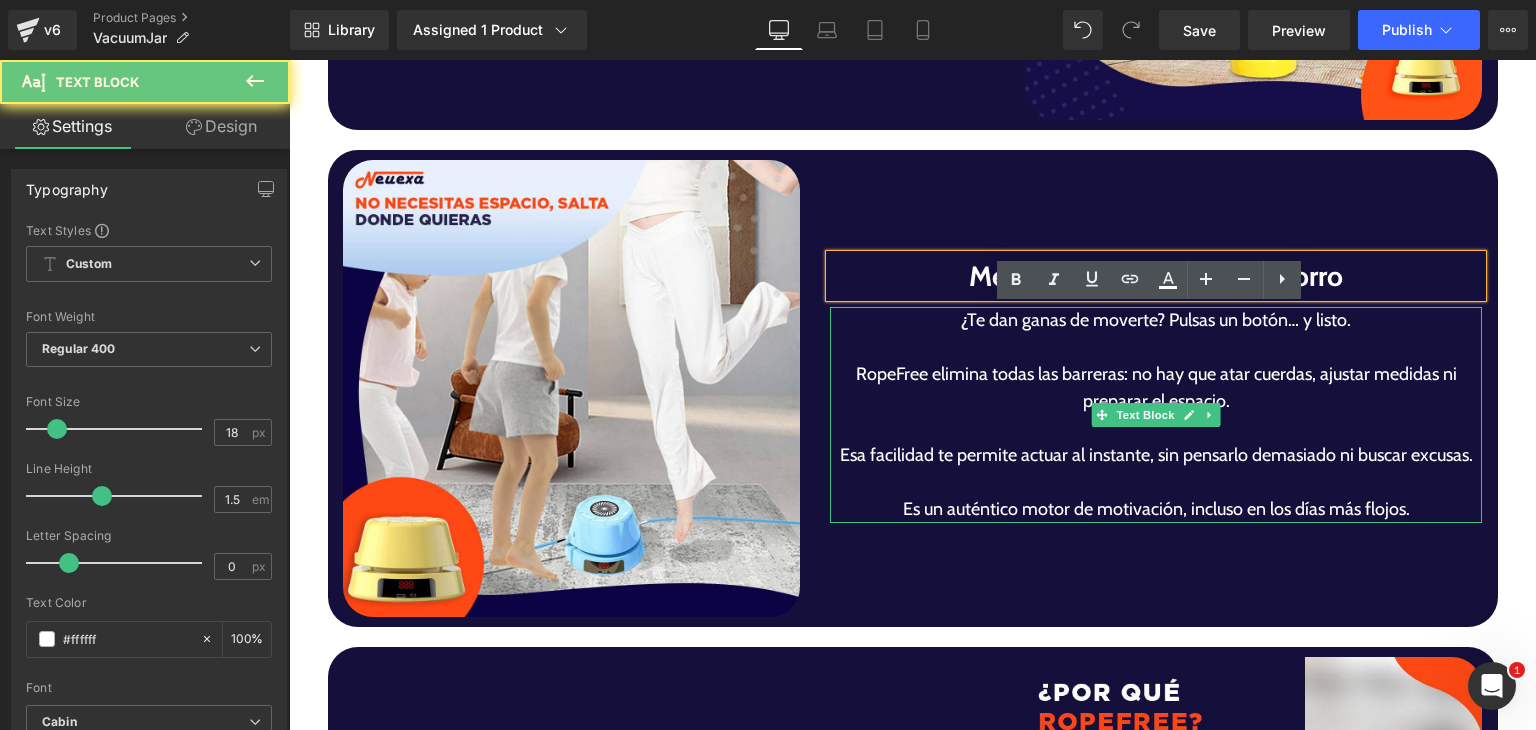 click on "RopeFree elimina todas las barreras: no hay que atar cuerdas, ajustar medidas ni preparar el espacio." at bounding box center [1156, 388] 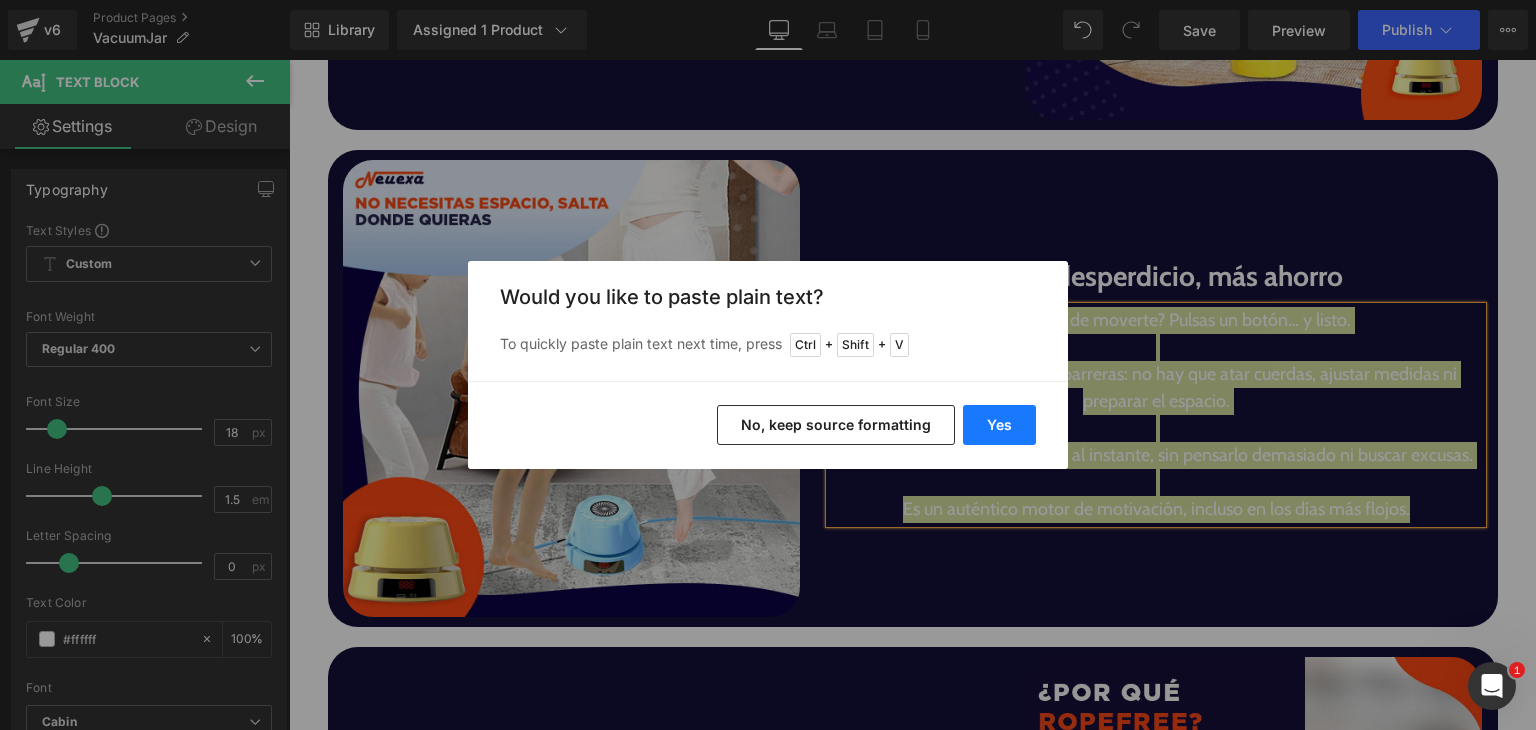 click on "Yes" at bounding box center (999, 425) 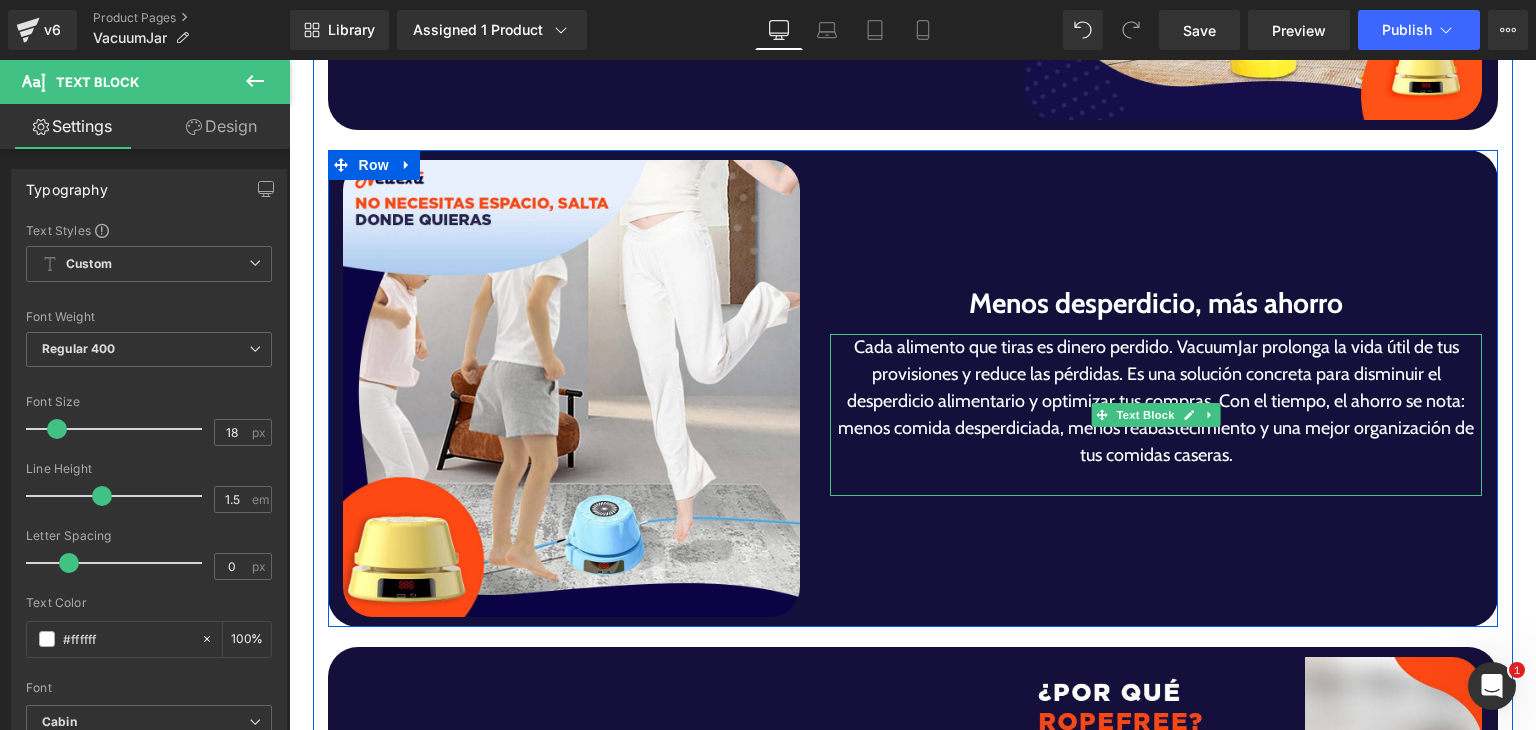 click on "Cada alimento que tiras es dinero perdido. VacuumJar prolonga la vida útil de tus provisiones y reduce las pérdidas. Es una solución concreta para disminuir el desperdicio alimentario y optimizar tus compras. Con el tiempo, el ahorro se nota: menos comida desperdiciada, menos reabastecimiento y una mejor organización de tus comidas caseras." at bounding box center [1156, 401] 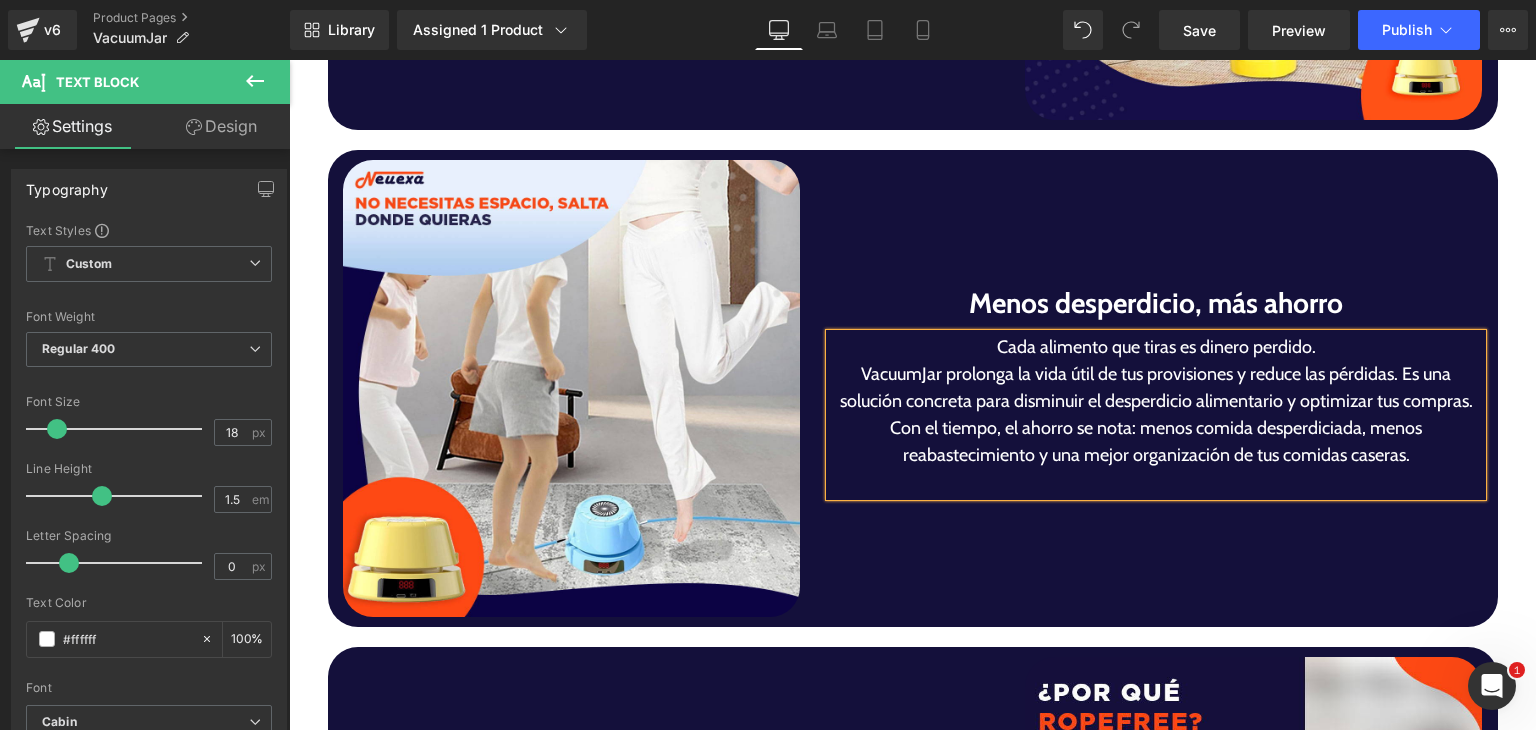 scroll, scrollTop: 3780, scrollLeft: 0, axis: vertical 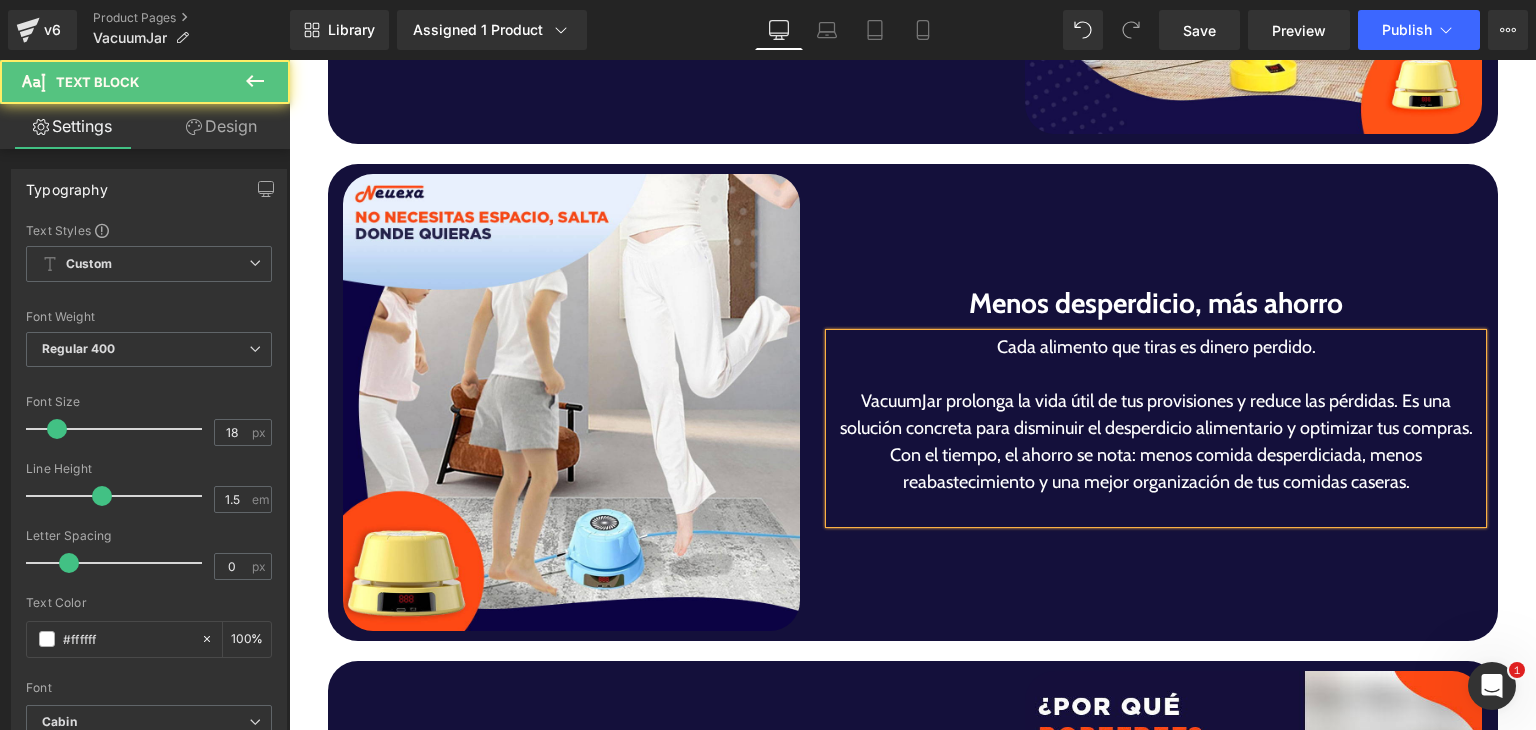 click on "VacuumJar prolonga la vida útil de tus provisiones y reduce las pérdidas. Es una solución concreta para disminuir el desperdicio alimentario y optimizar tus compras. Con el tiempo, el ahorro se nota: menos comida desperdiciada, menos reabastecimiento y una mejor organización de tus comidas caseras." at bounding box center (1156, 442) 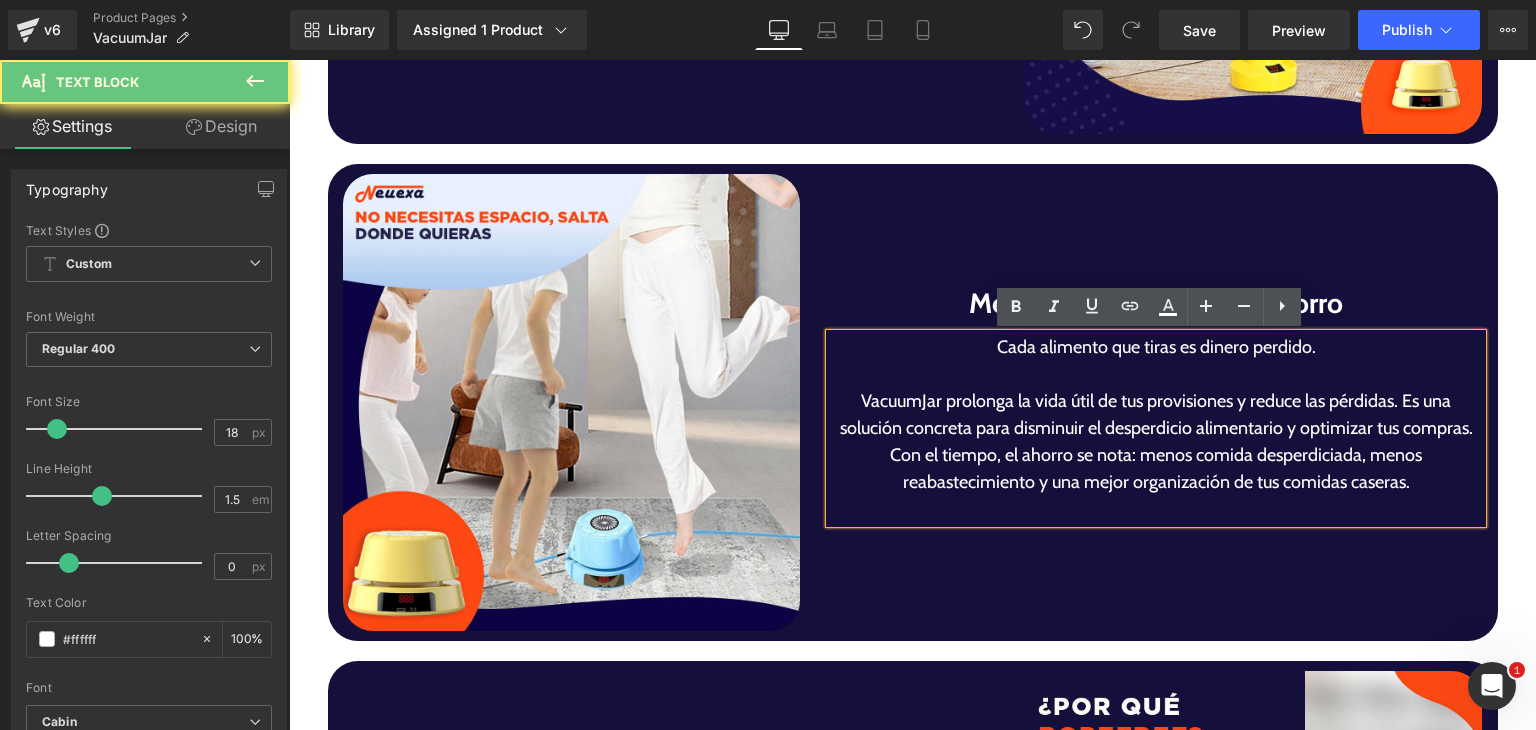 click on "VacuumJar prolonga la vida útil de tus provisiones y reduce las pérdidas. Es una solución concreta para disminuir el desperdicio alimentario y optimizar tus compras. Con el tiempo, el ahorro se nota: menos comida desperdiciada, menos reabastecimiento y una mejor organización de tus comidas caseras." at bounding box center [1156, 442] 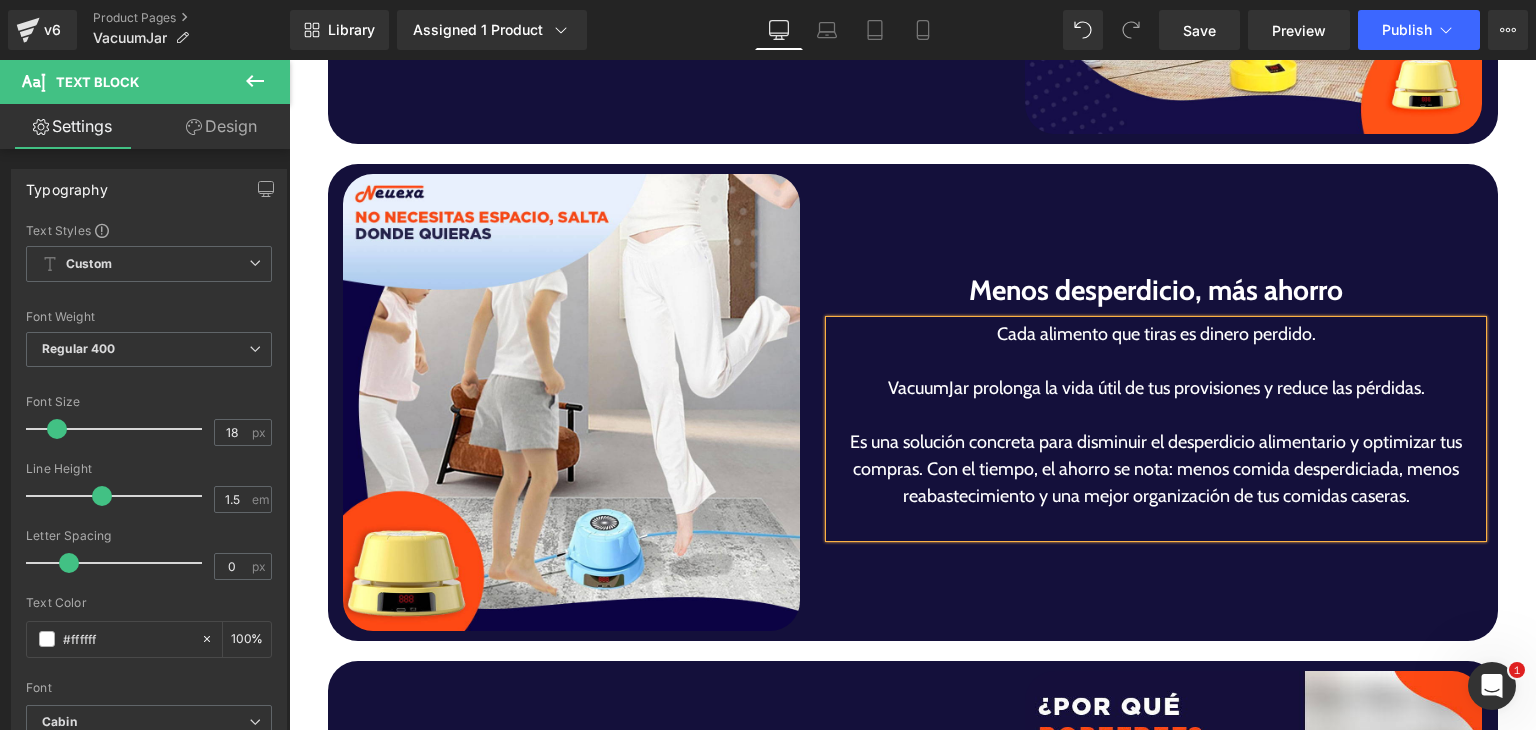 scroll, scrollTop: 3767, scrollLeft: 0, axis: vertical 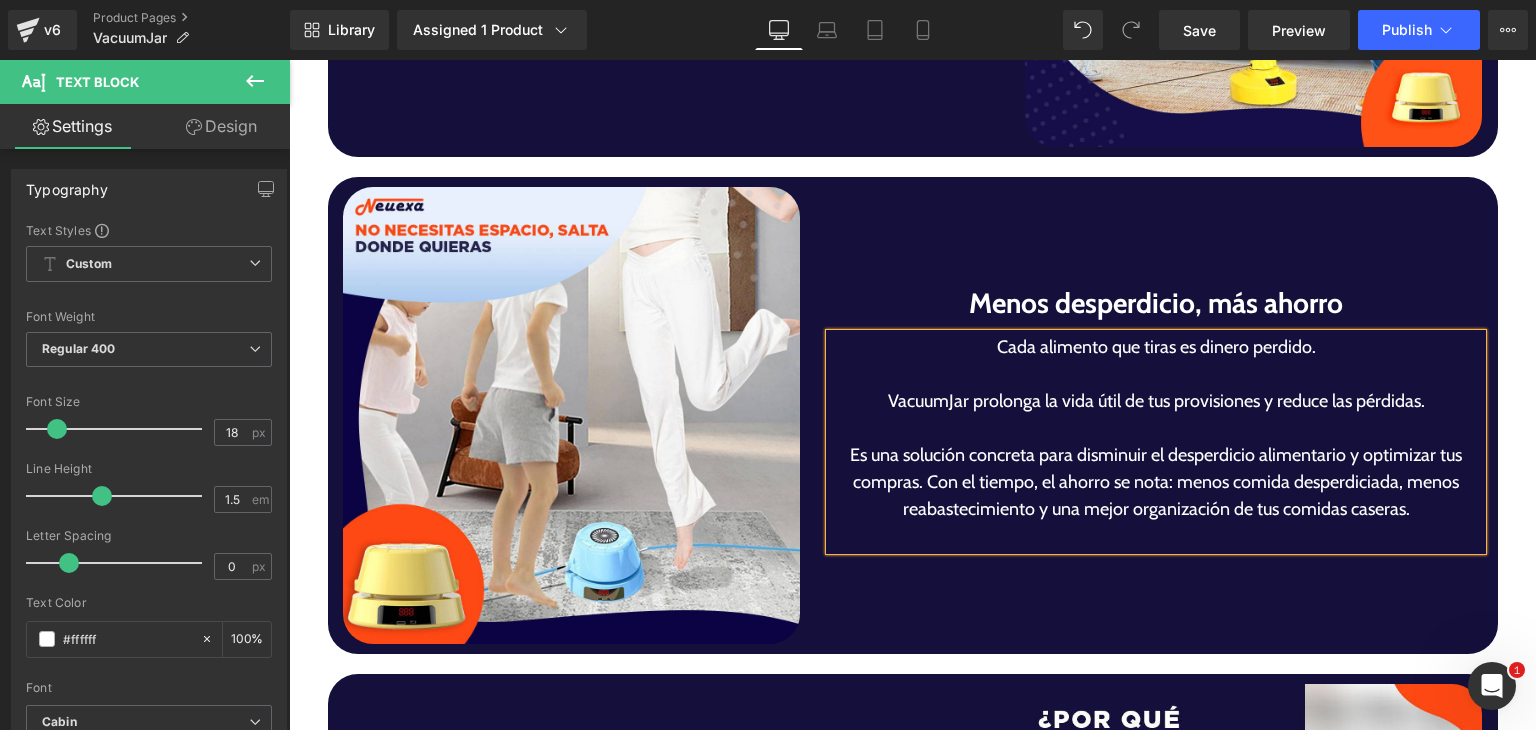 click on "Es una solución concreta para disminuir el desperdicio alimentario y optimizar tus compras. Con el tiempo, el ahorro se nota: menos comida desperdiciada, menos reabastecimiento y una mejor organización de tus comidas caseras." at bounding box center [1156, 482] 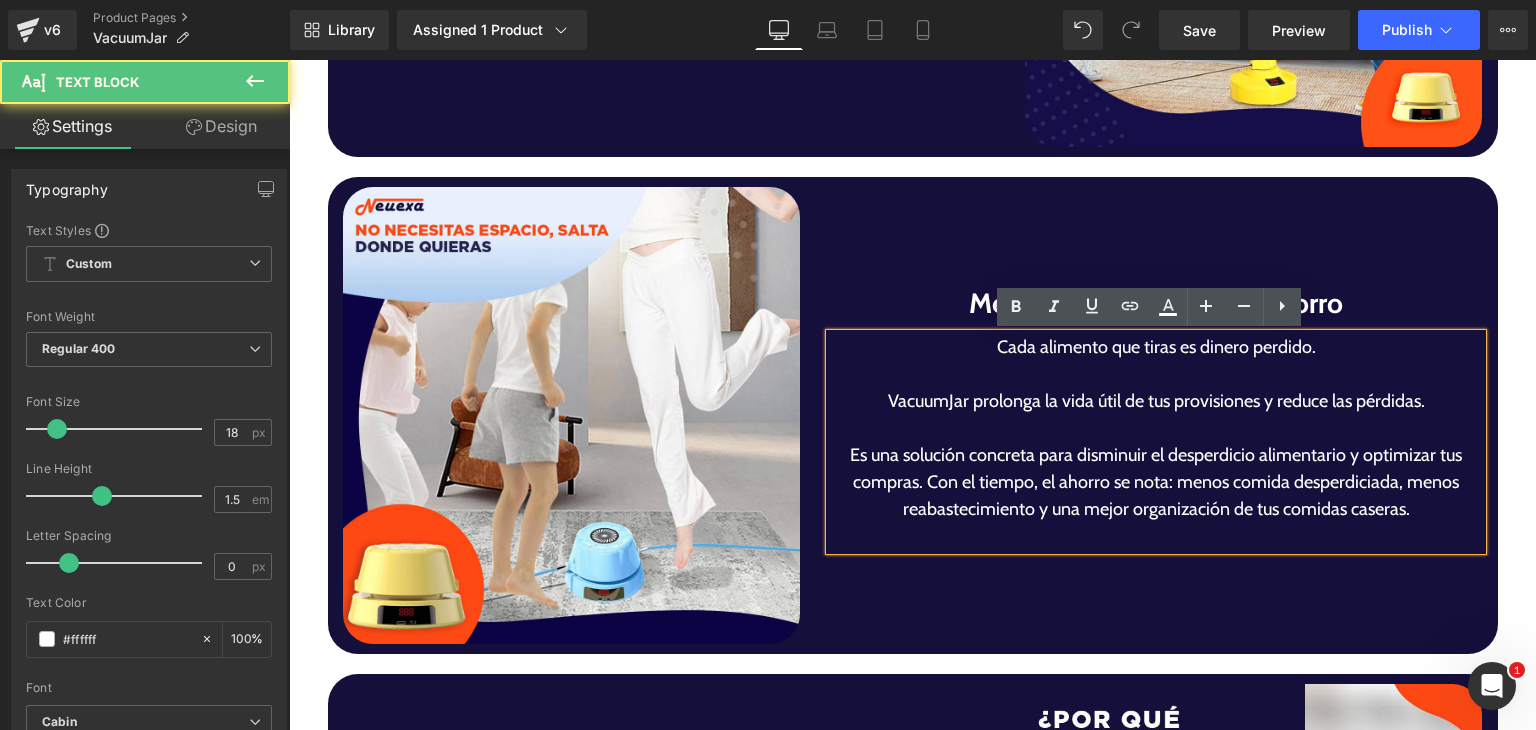 click on "Es una solución concreta para disminuir el desperdicio alimentario y optimizar tus compras. Con el tiempo, el ahorro se nota: menos comida desperdiciada, menos reabastecimiento y una mejor organización de tus comidas caseras." at bounding box center [1156, 482] 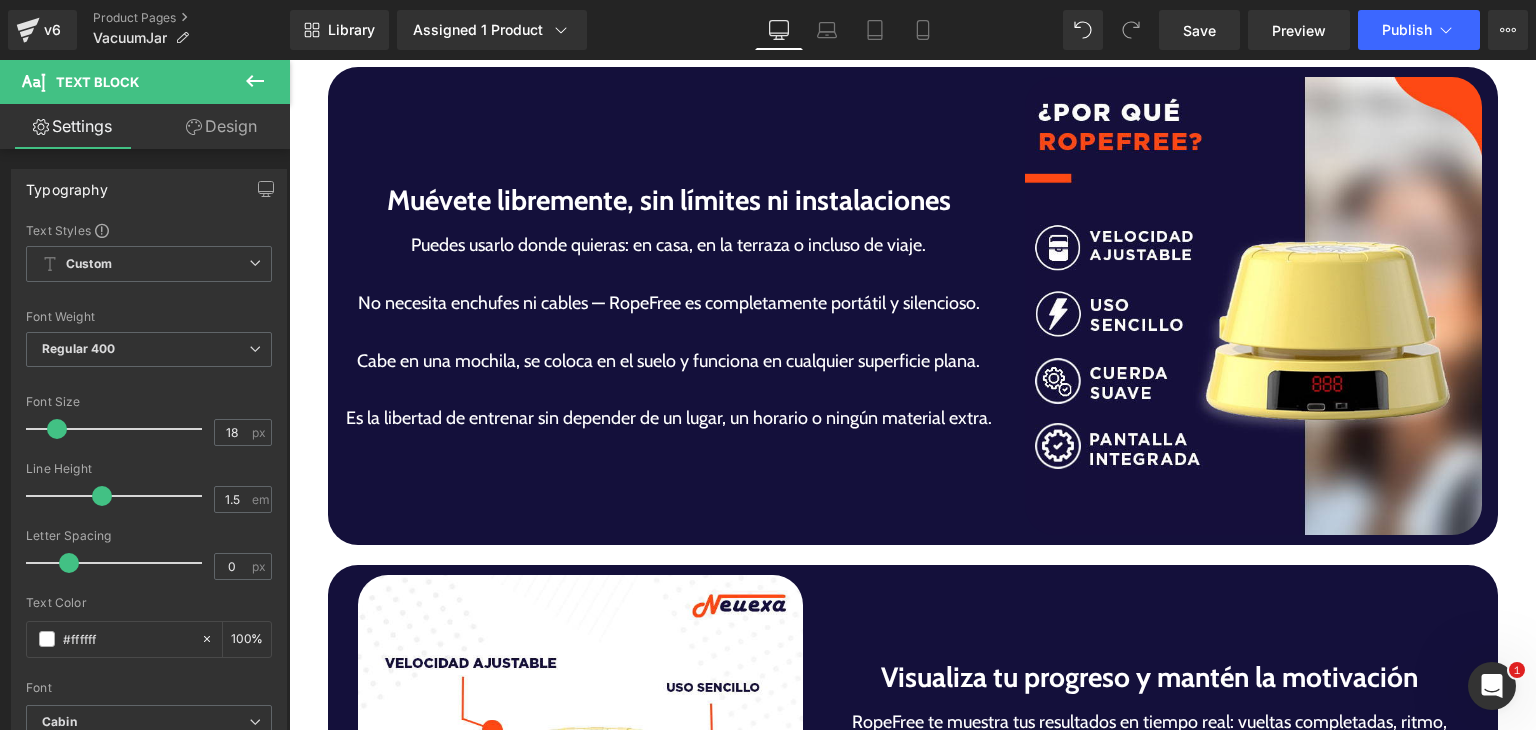 scroll, scrollTop: 4364, scrollLeft: 0, axis: vertical 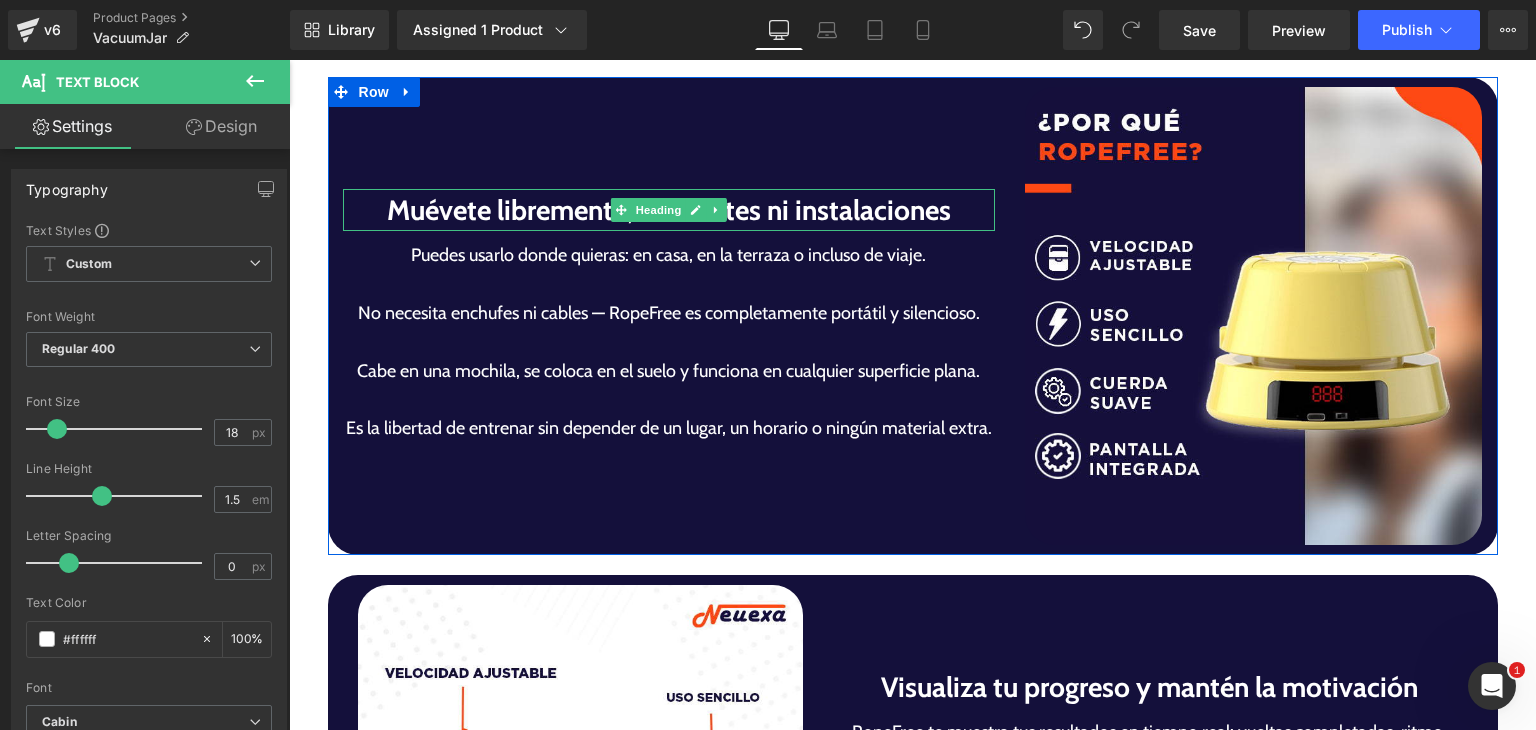 click on "Muévete libremente, sin límites ni instalaciones" at bounding box center (669, 210) 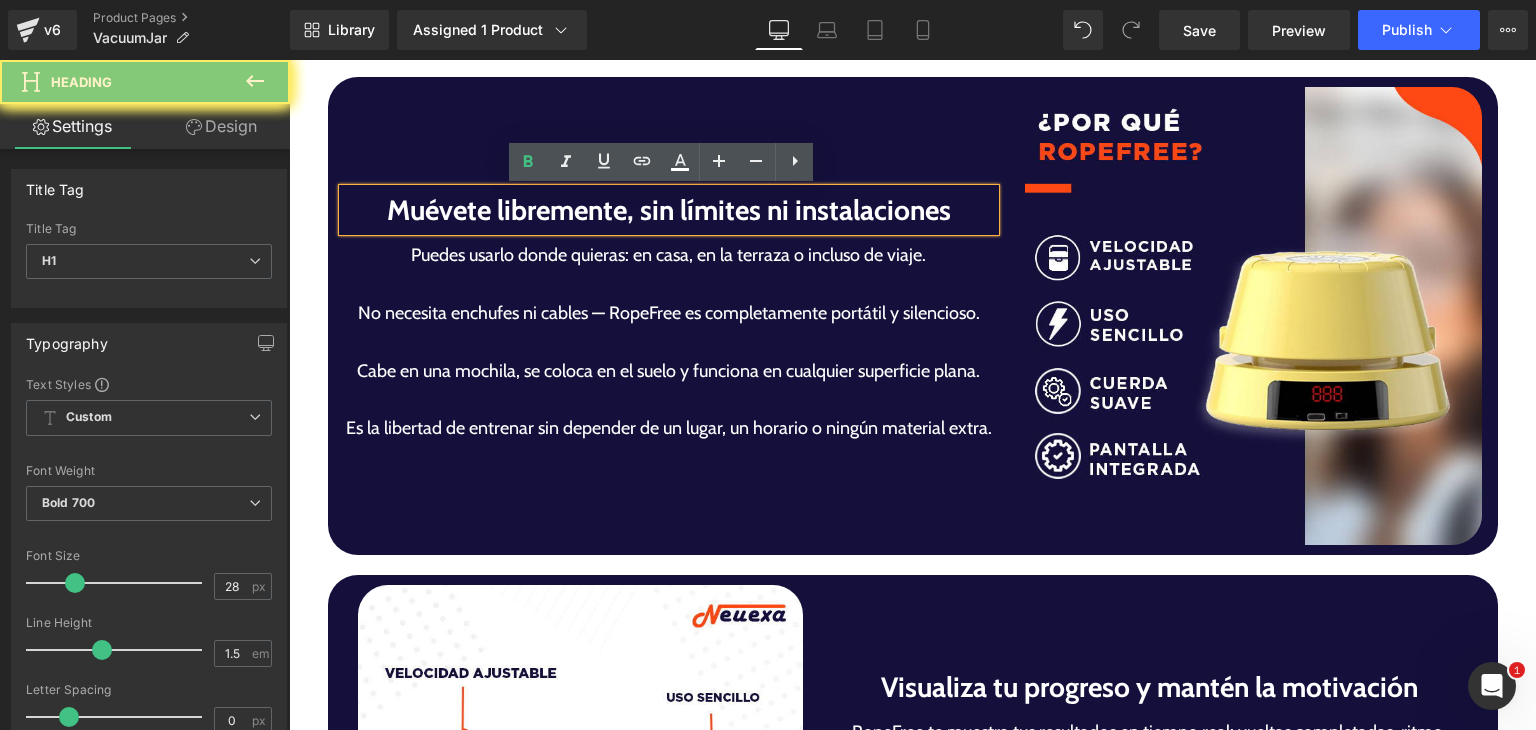 click on "Muévete libremente, sin límites ni instalaciones" at bounding box center (669, 210) 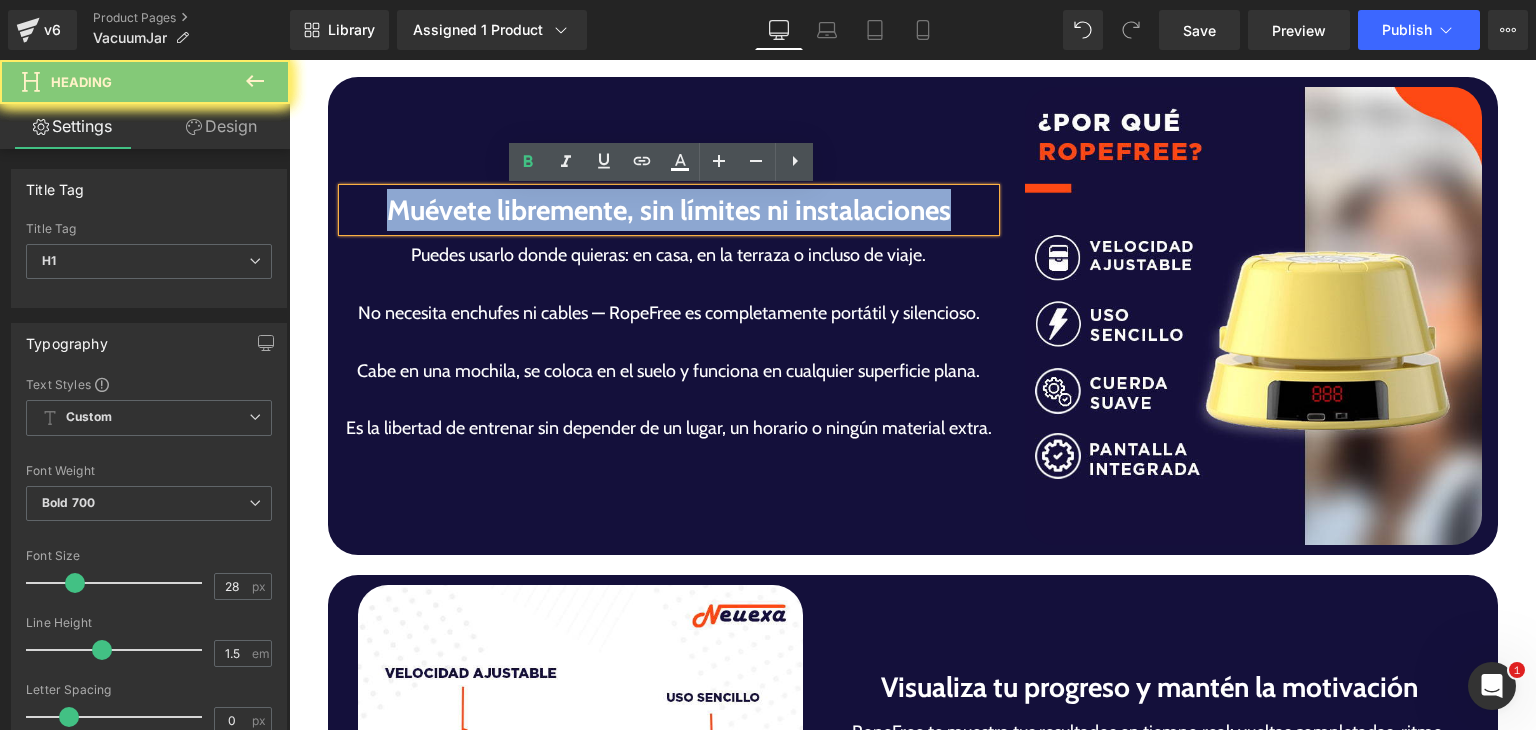 paste 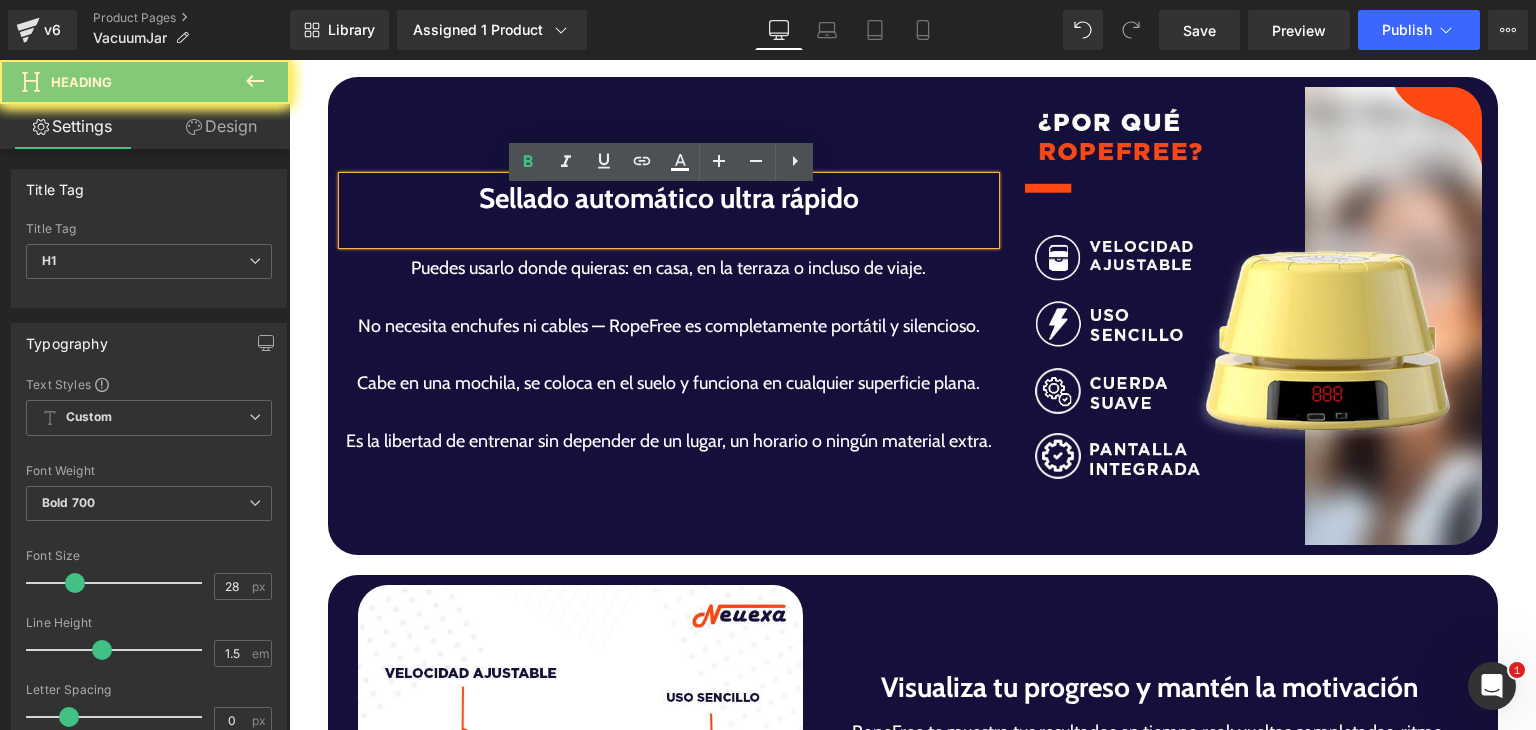 scroll, scrollTop: 4352, scrollLeft: 0, axis: vertical 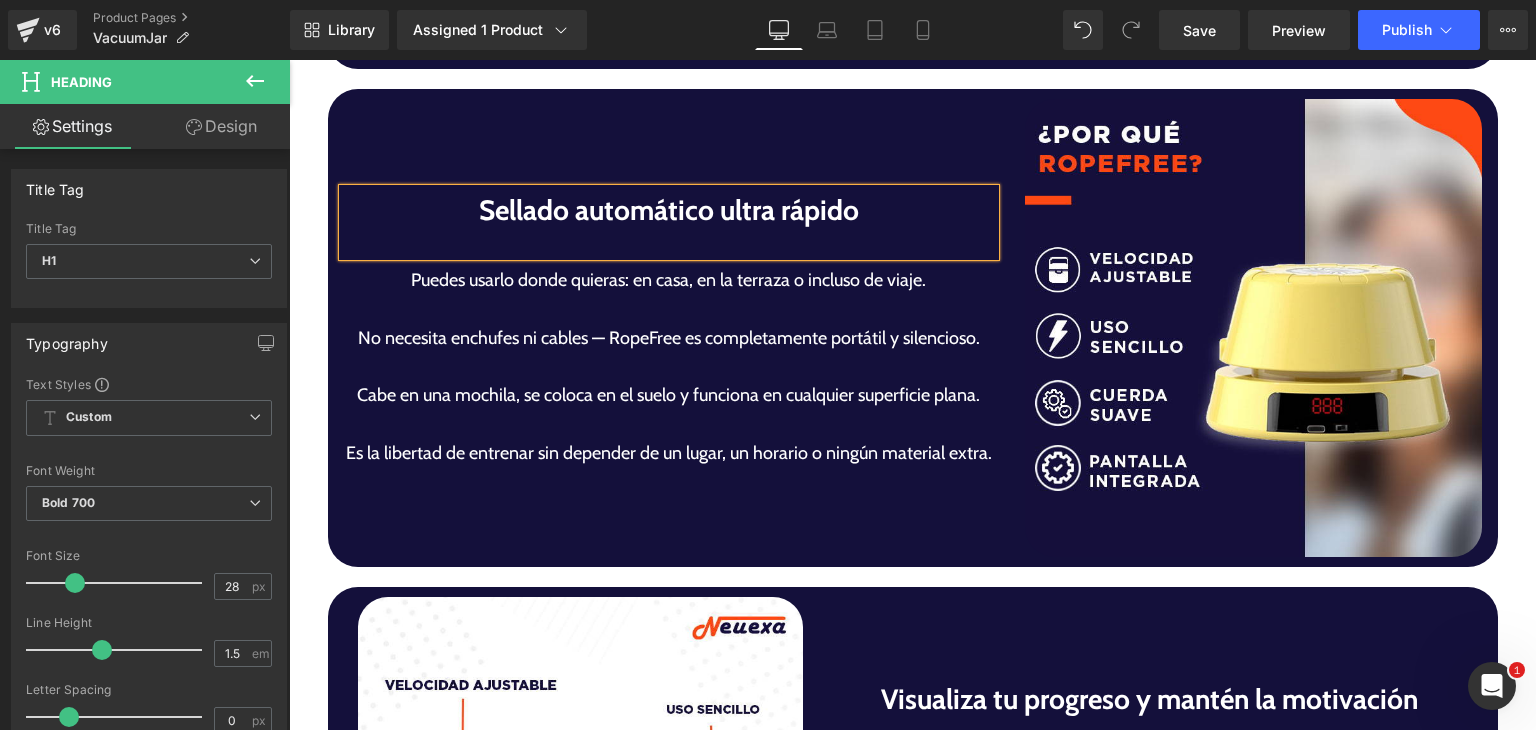click at bounding box center [669, 244] 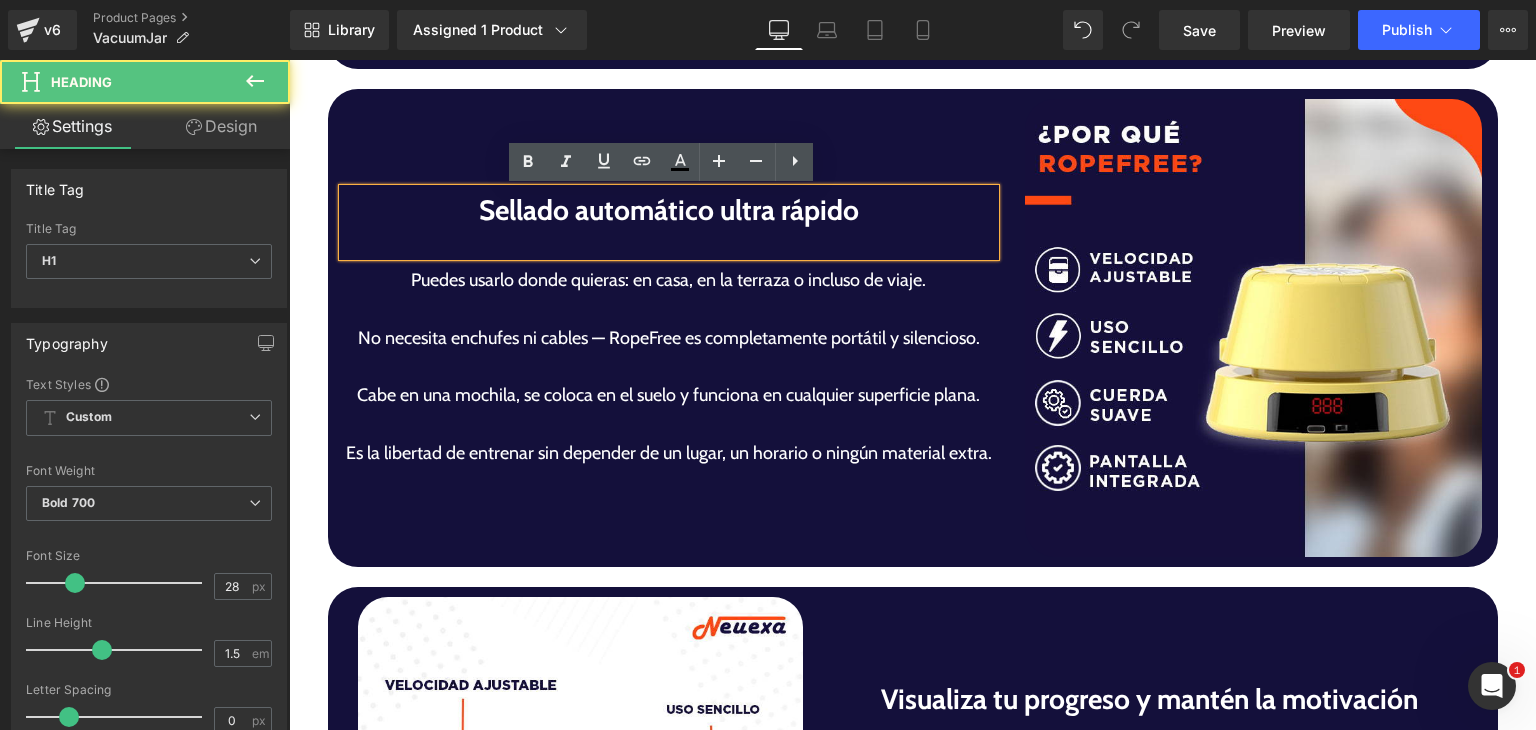 scroll, scrollTop: 4364, scrollLeft: 0, axis: vertical 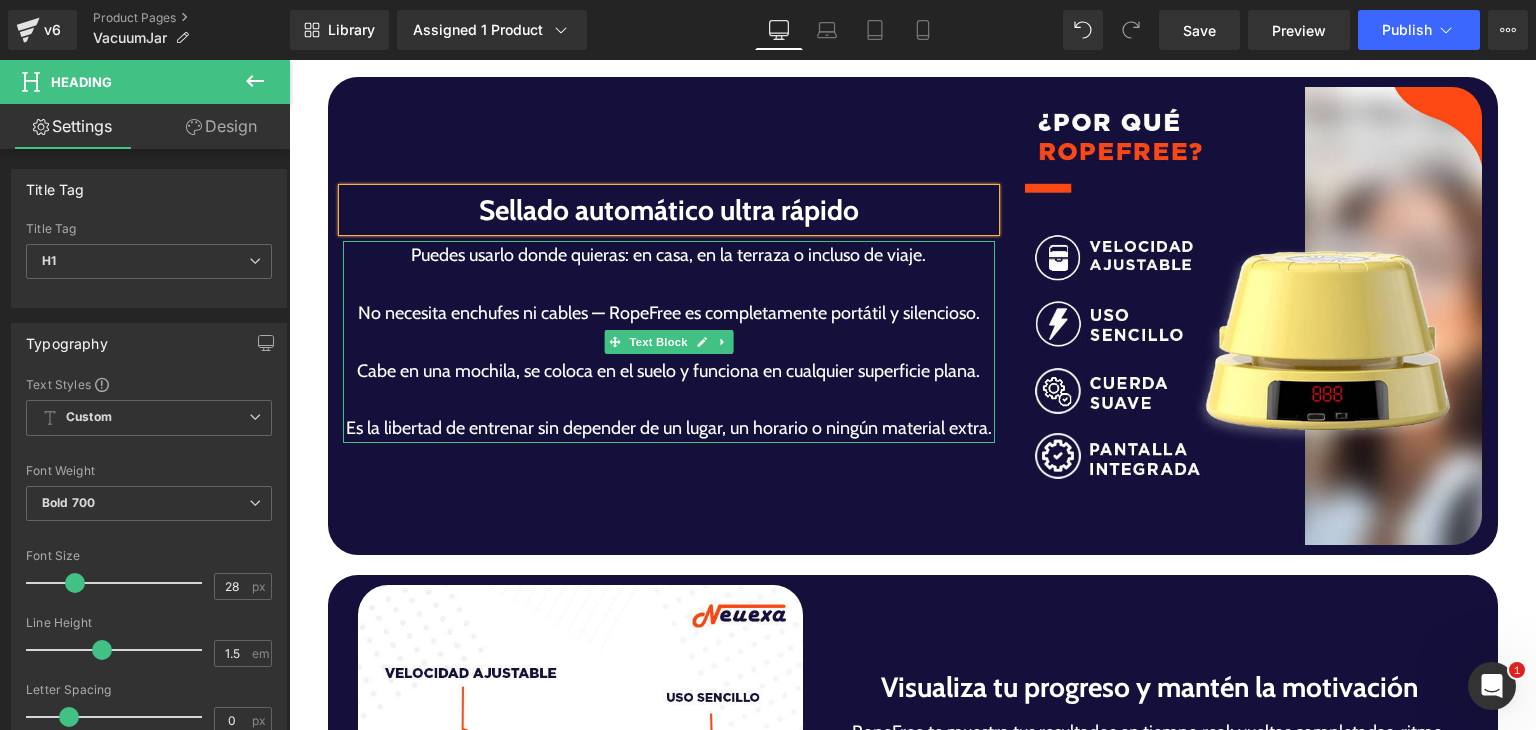drag, startPoint x: 775, startPoint y: 347, endPoint x: 775, endPoint y: 332, distance: 15 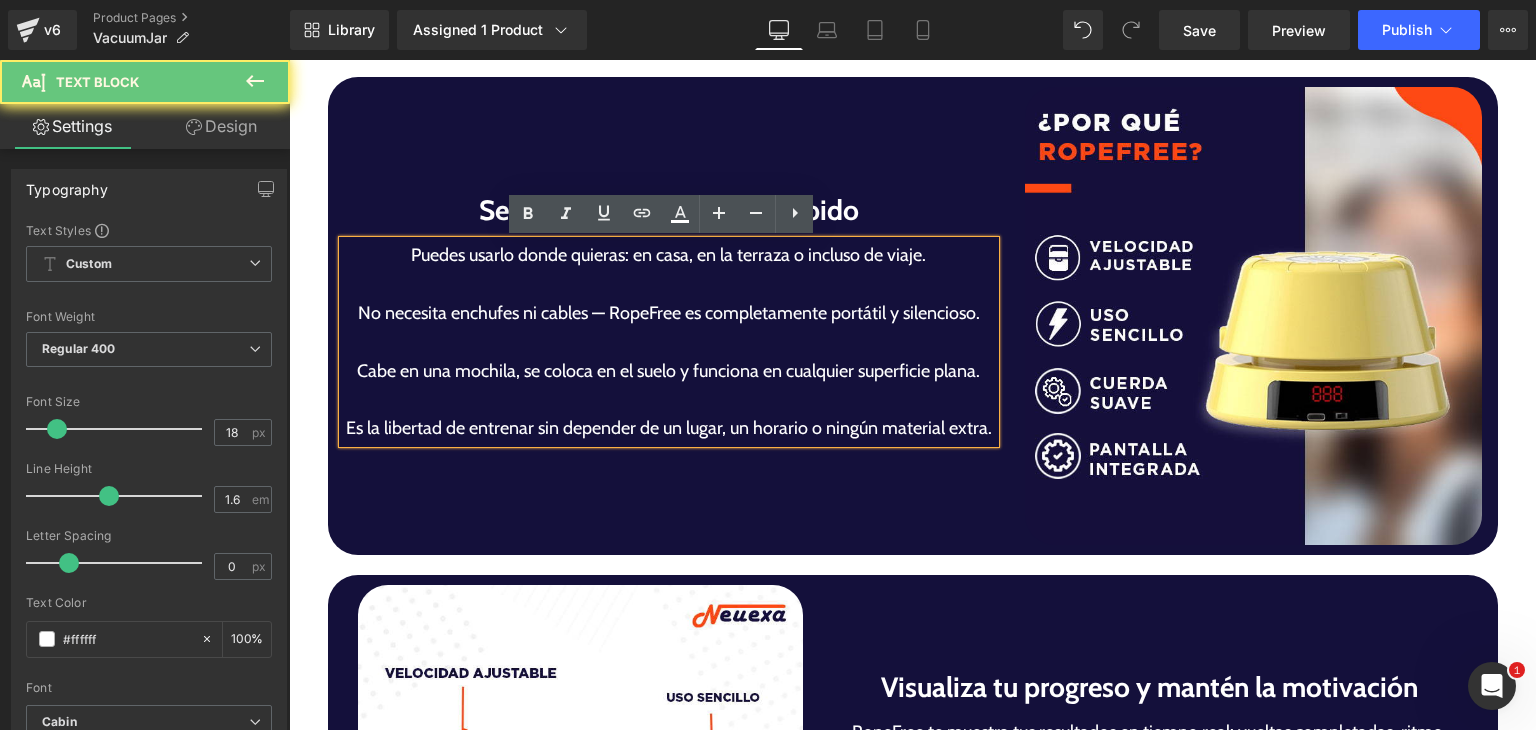 drag, startPoint x: 778, startPoint y: 273, endPoint x: 793, endPoint y: 302, distance: 32.649654 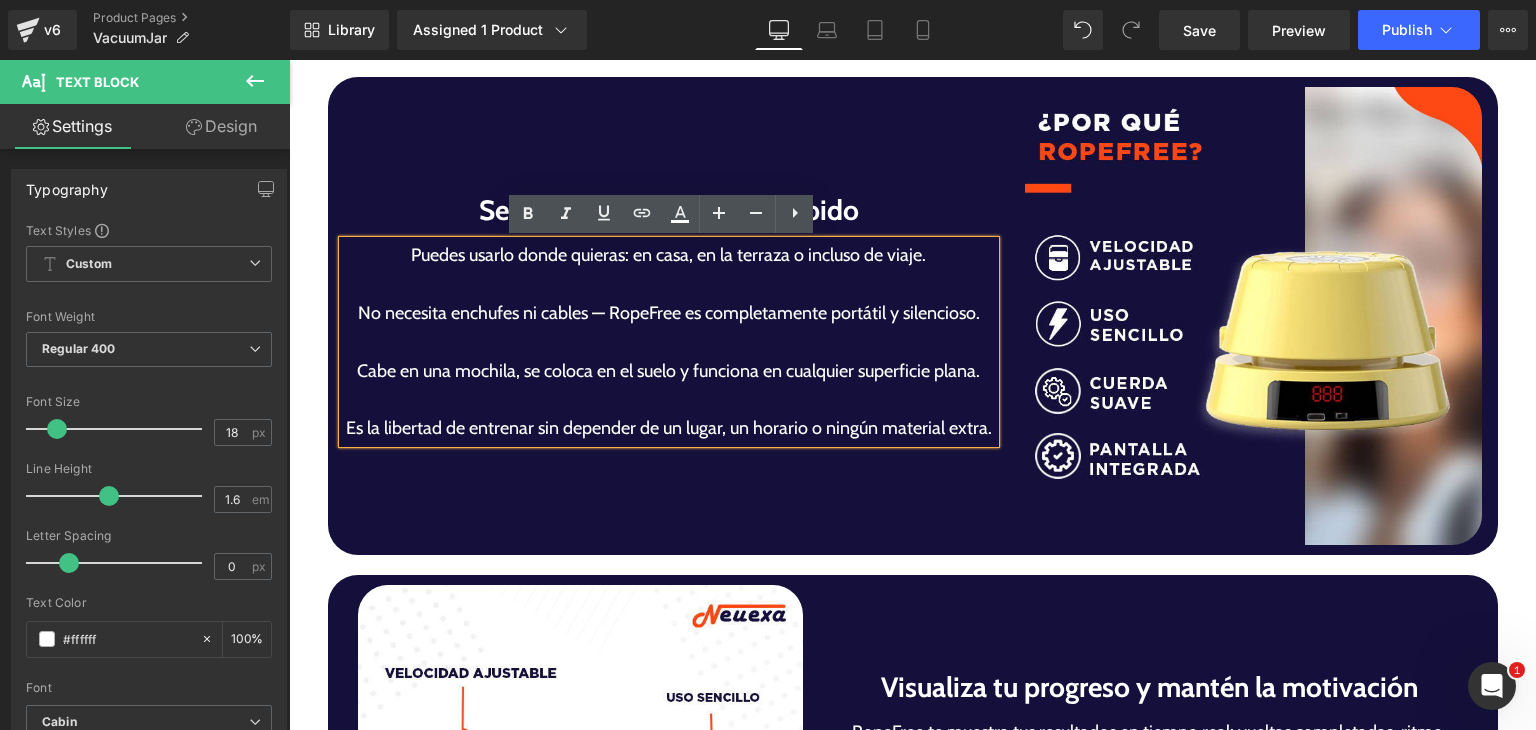 click at bounding box center [669, 342] 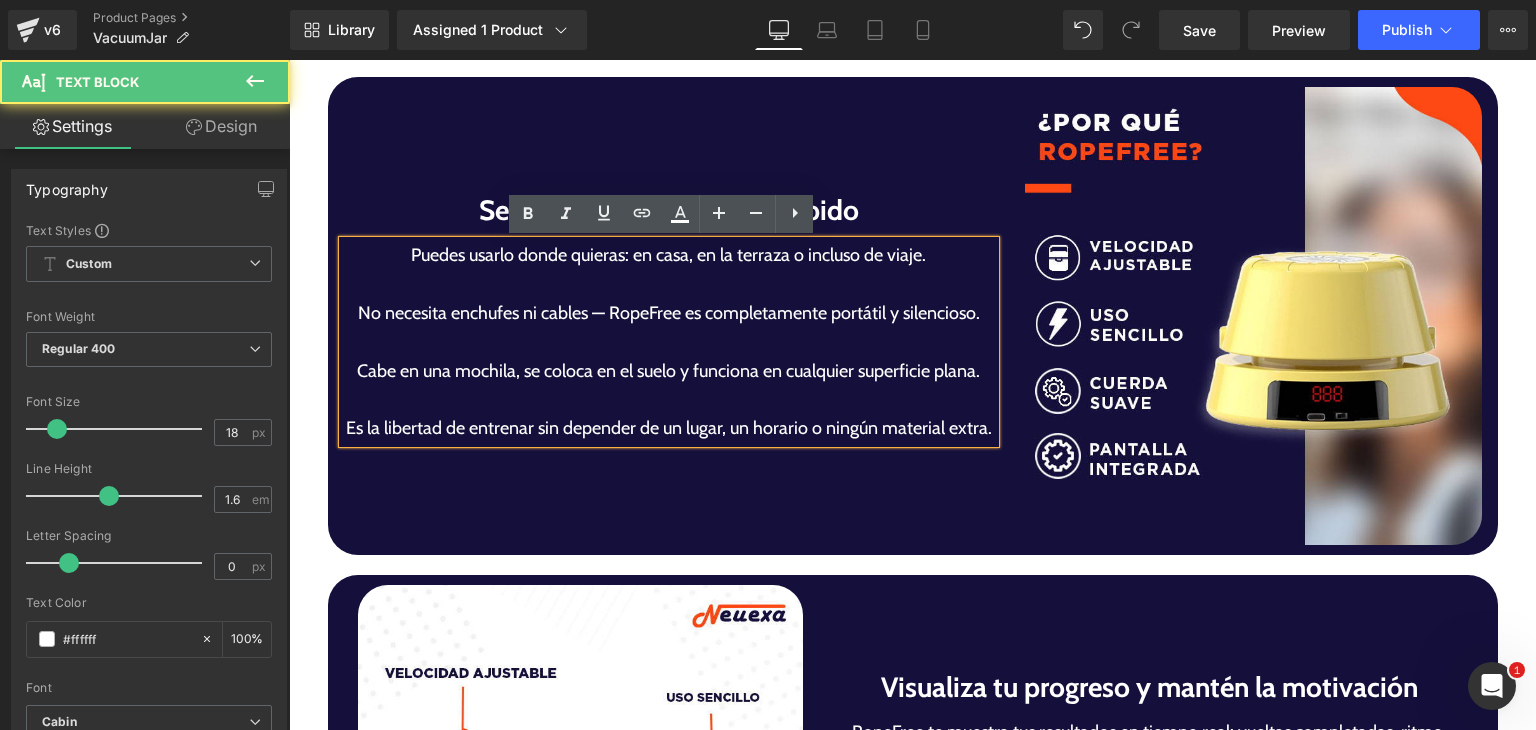 click at bounding box center [669, 342] 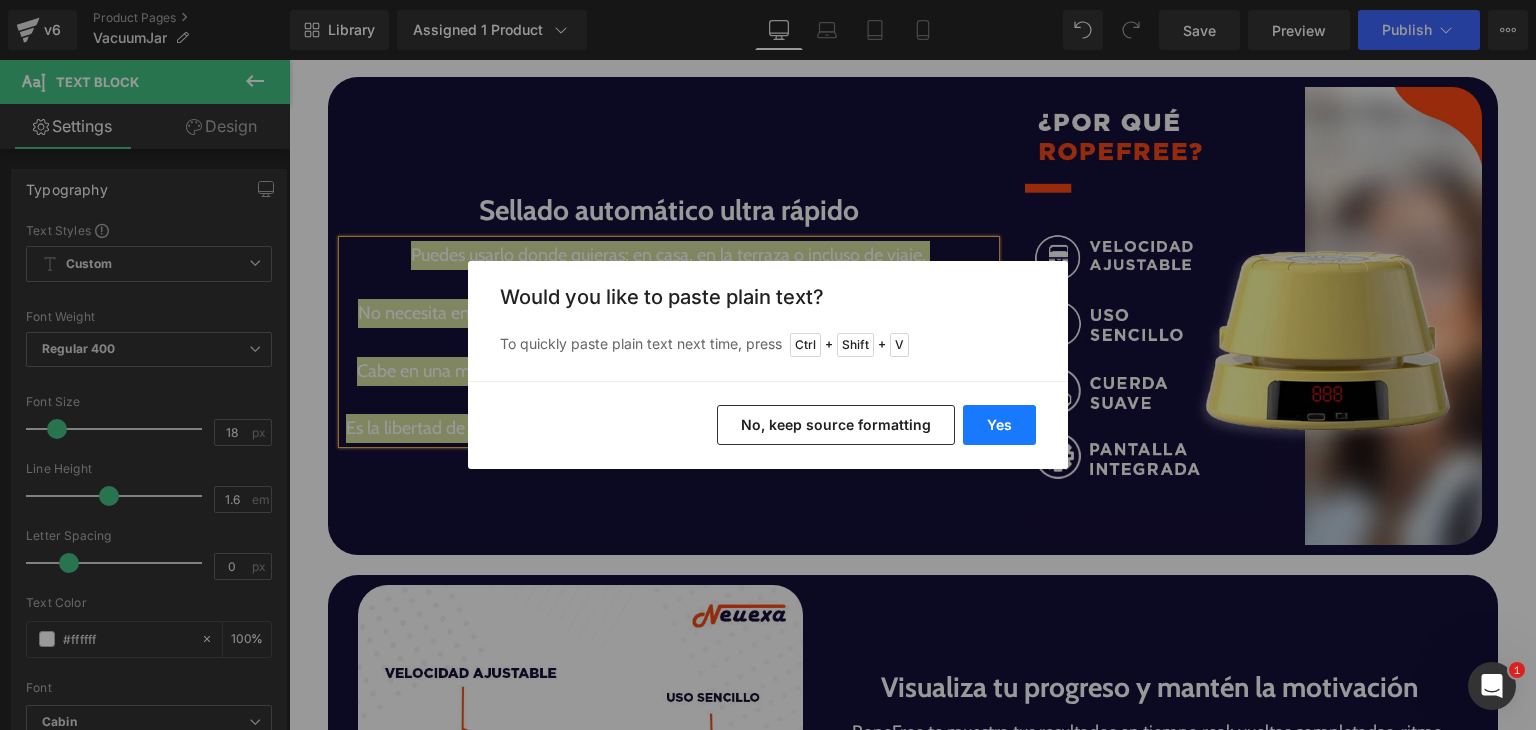 click on "Yes" at bounding box center (999, 425) 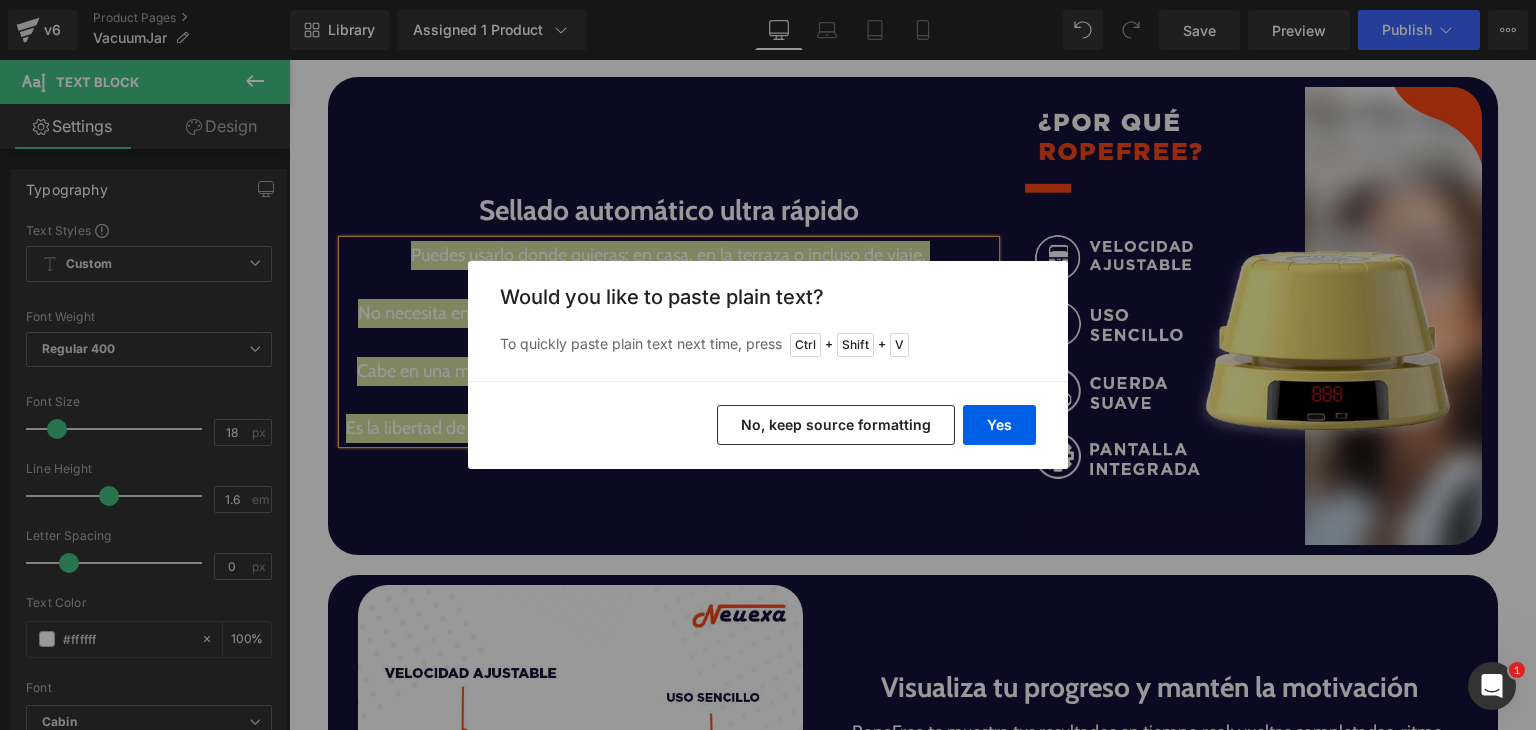 type 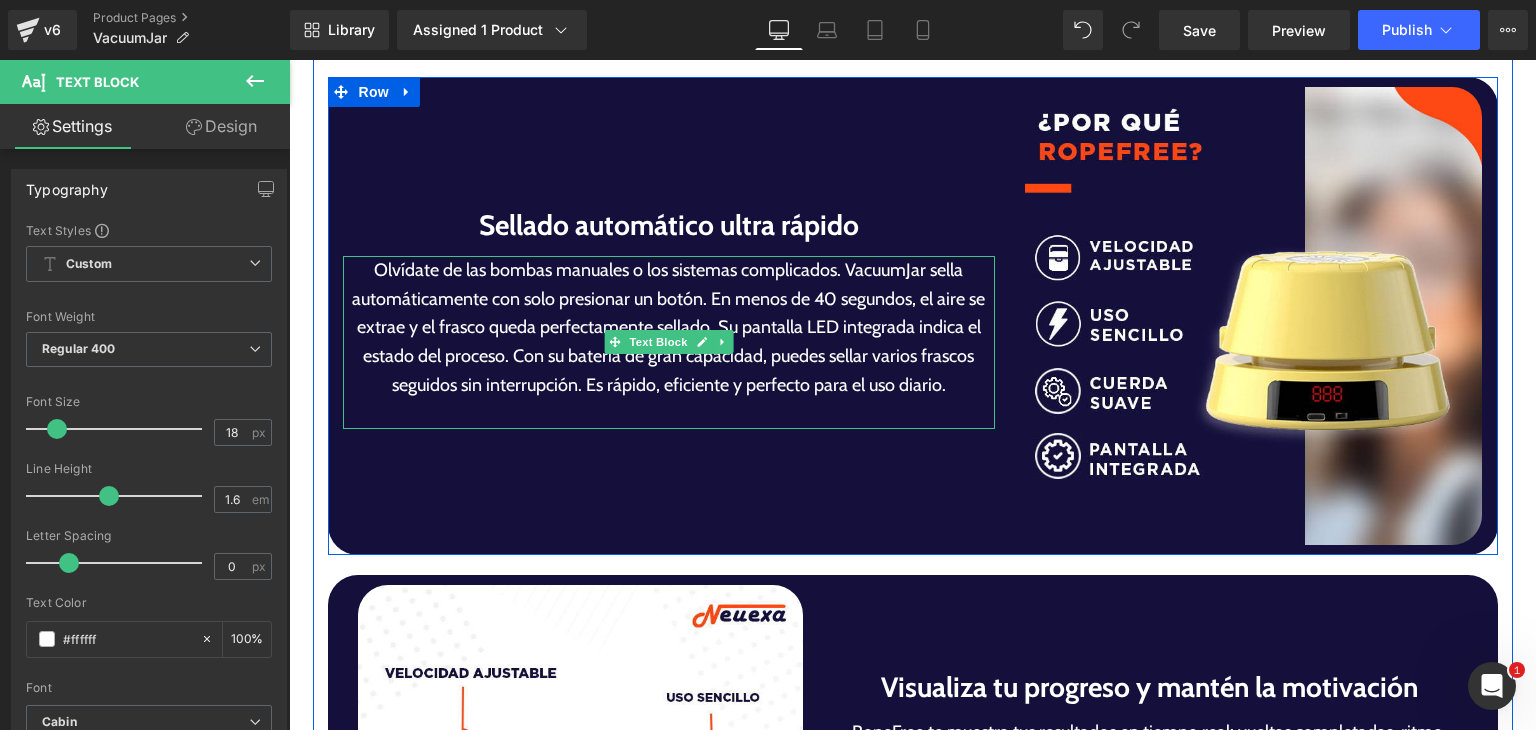 click on "Olvídate de las bombas manuales o los sistemas complicados. VacuumJar sella automáticamente con solo presionar un botón. En menos de 40 segundos, el aire se extrae y el frasco queda perfectamente sellado. Su pantalla LED integrada indica el estado del proceso. Con su batería de gran capacidad, puedes sellar varios frascos seguidos sin interrupción. Es rápido, eficiente y perfecto para el uso diario." at bounding box center (669, 328) 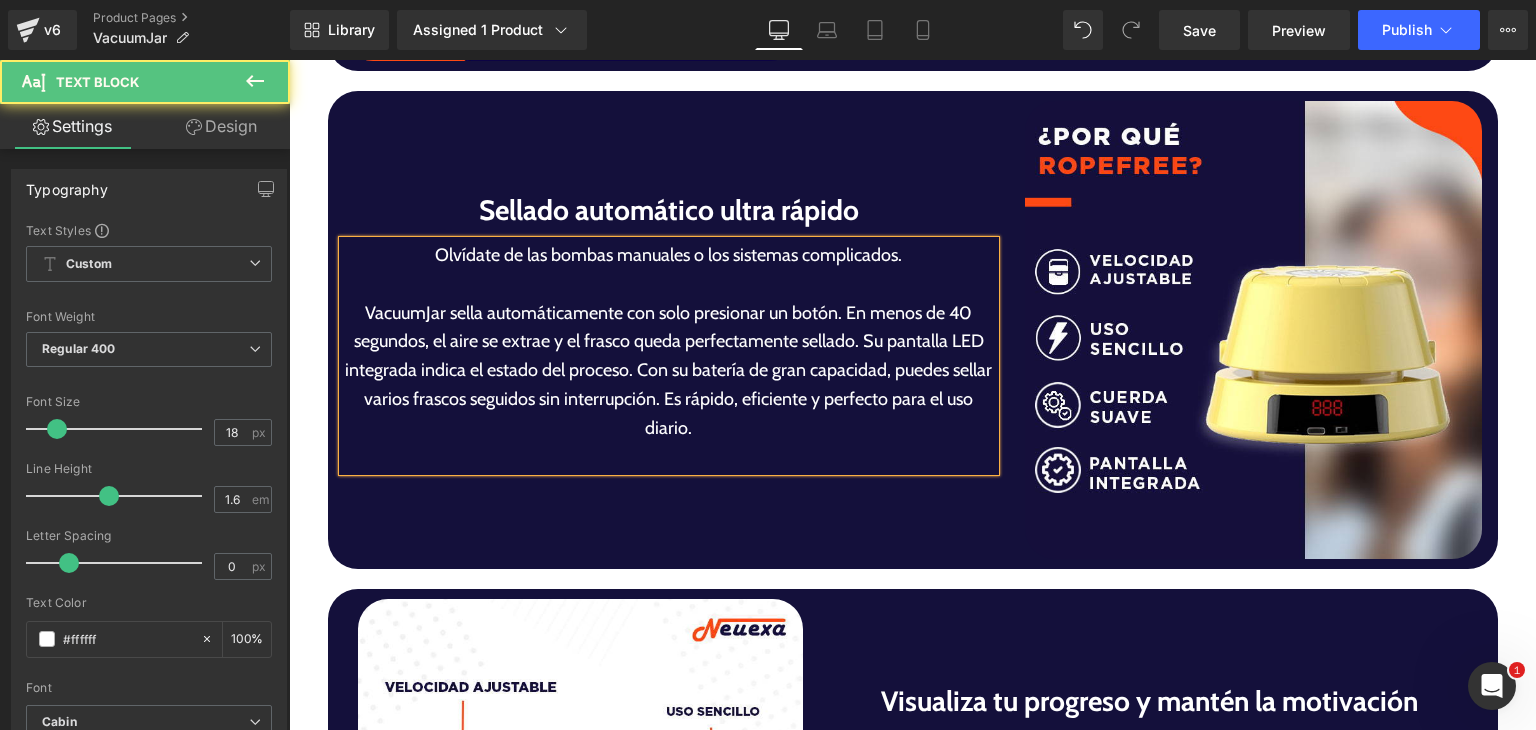 scroll, scrollTop: 4336, scrollLeft: 0, axis: vertical 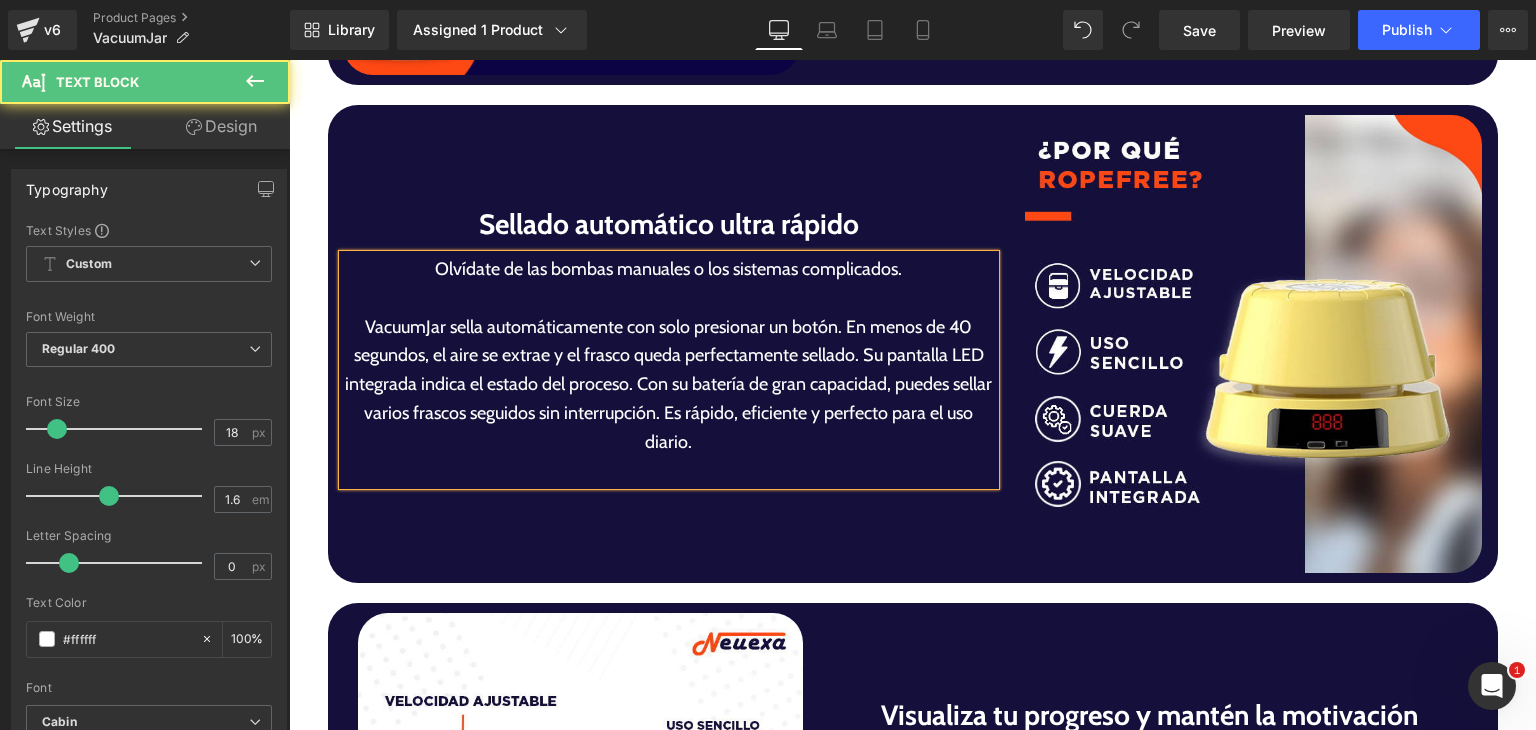 click on "VacuumJar sella automáticamente con solo presionar un botón. En menos de 40 segundos, el aire se extrae y el frasco queda perfectamente sellado. Su pantalla LED integrada indica el estado del proceso. Con su batería de gran capacidad, puedes sellar varios frascos seguidos sin interrupción. Es rápido, eficiente y perfecto para el uso diario." at bounding box center (669, 385) 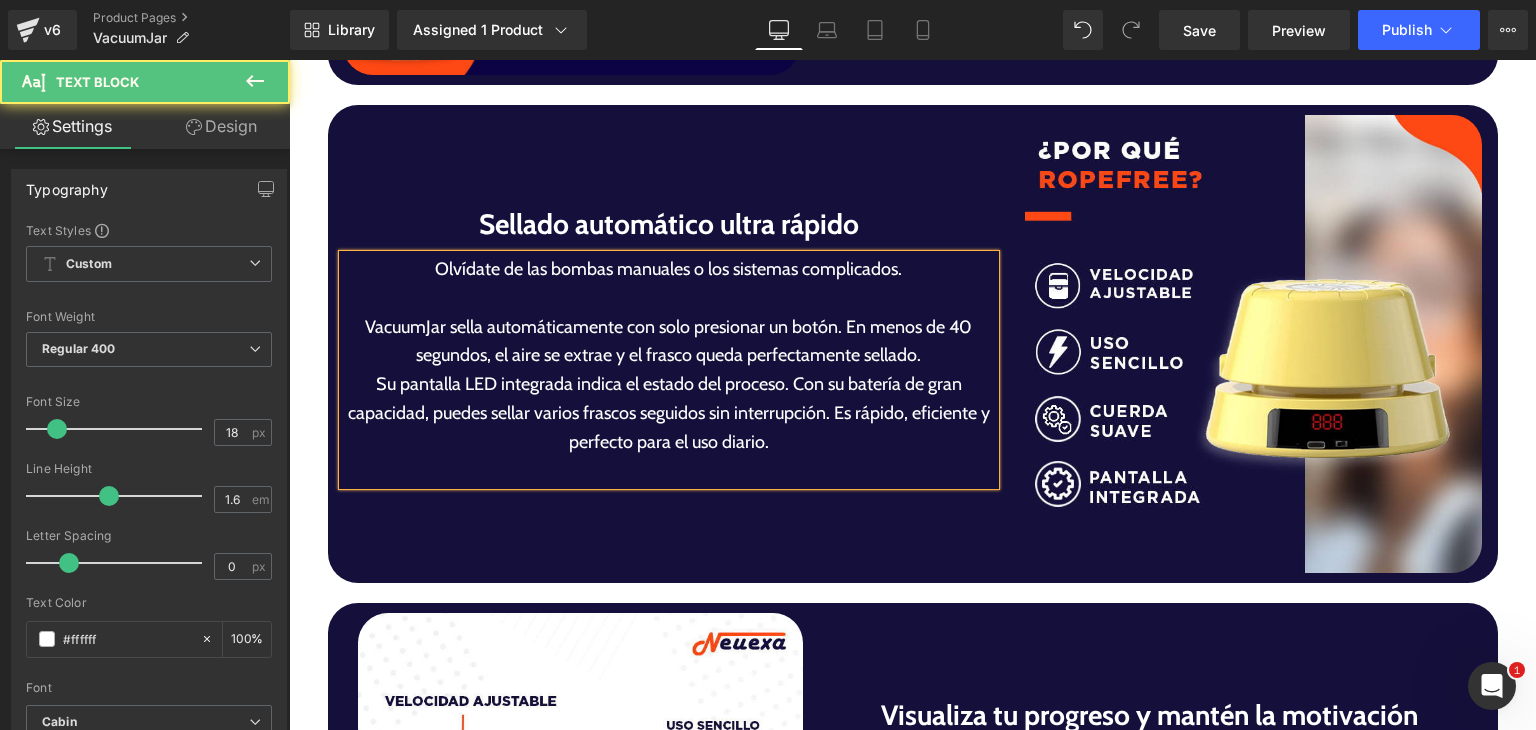 scroll, scrollTop: 4321, scrollLeft: 0, axis: vertical 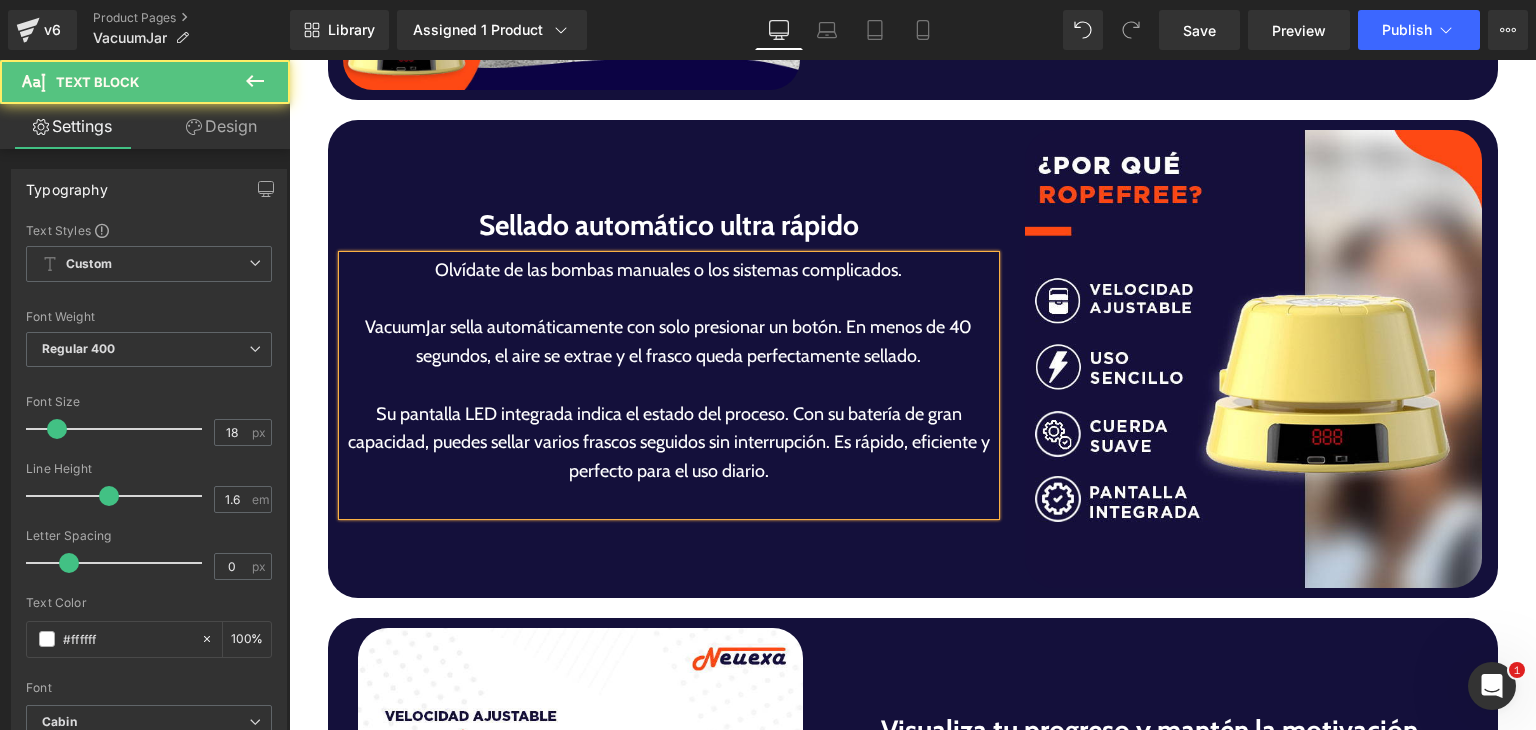 click on "Su pantalla LED integrada indica el estado del proceso. Con su batería de gran capacidad, puedes sellar varios frascos seguidos sin interrupción. Es rápido, eficiente y perfecto para el uso diario." at bounding box center [669, 443] 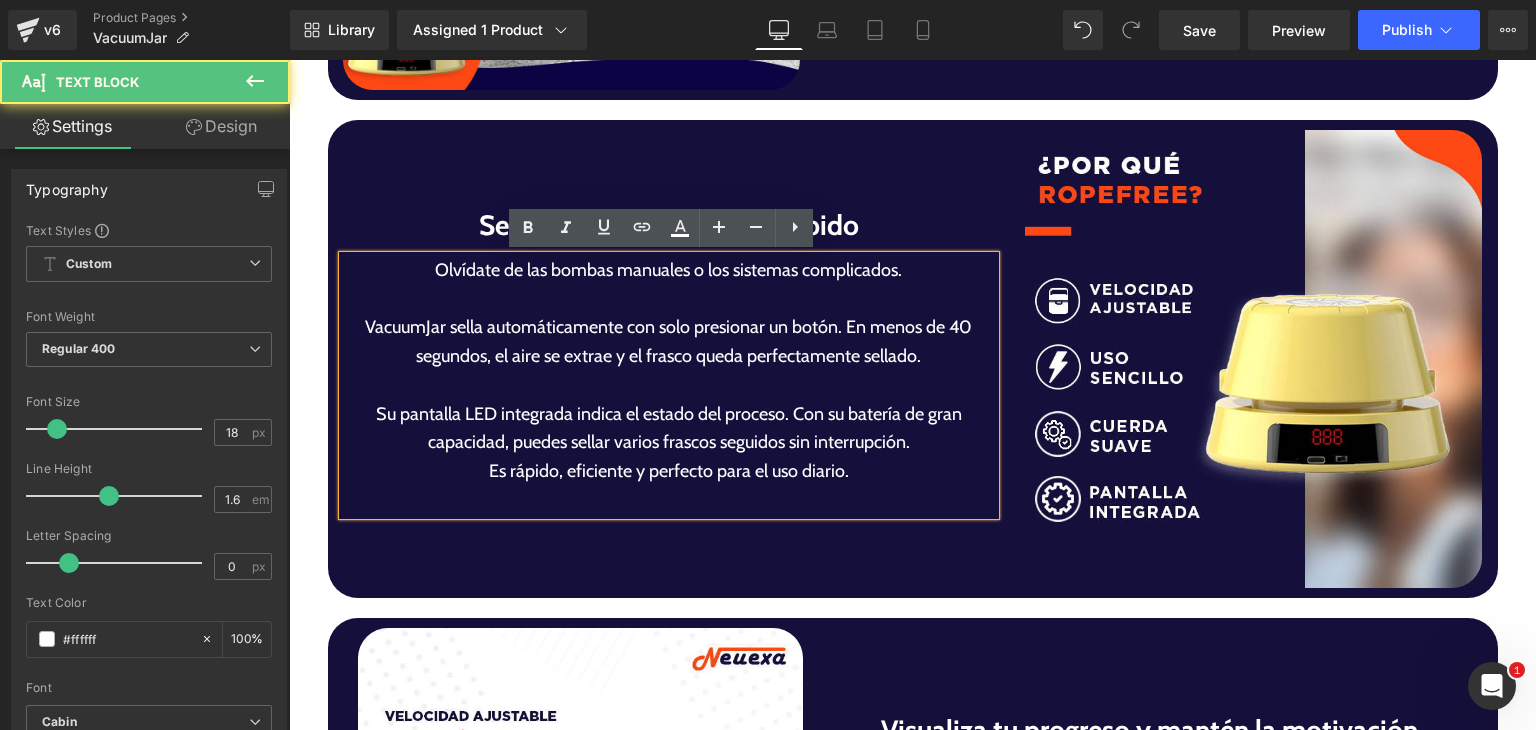 scroll, scrollTop: 4307, scrollLeft: 0, axis: vertical 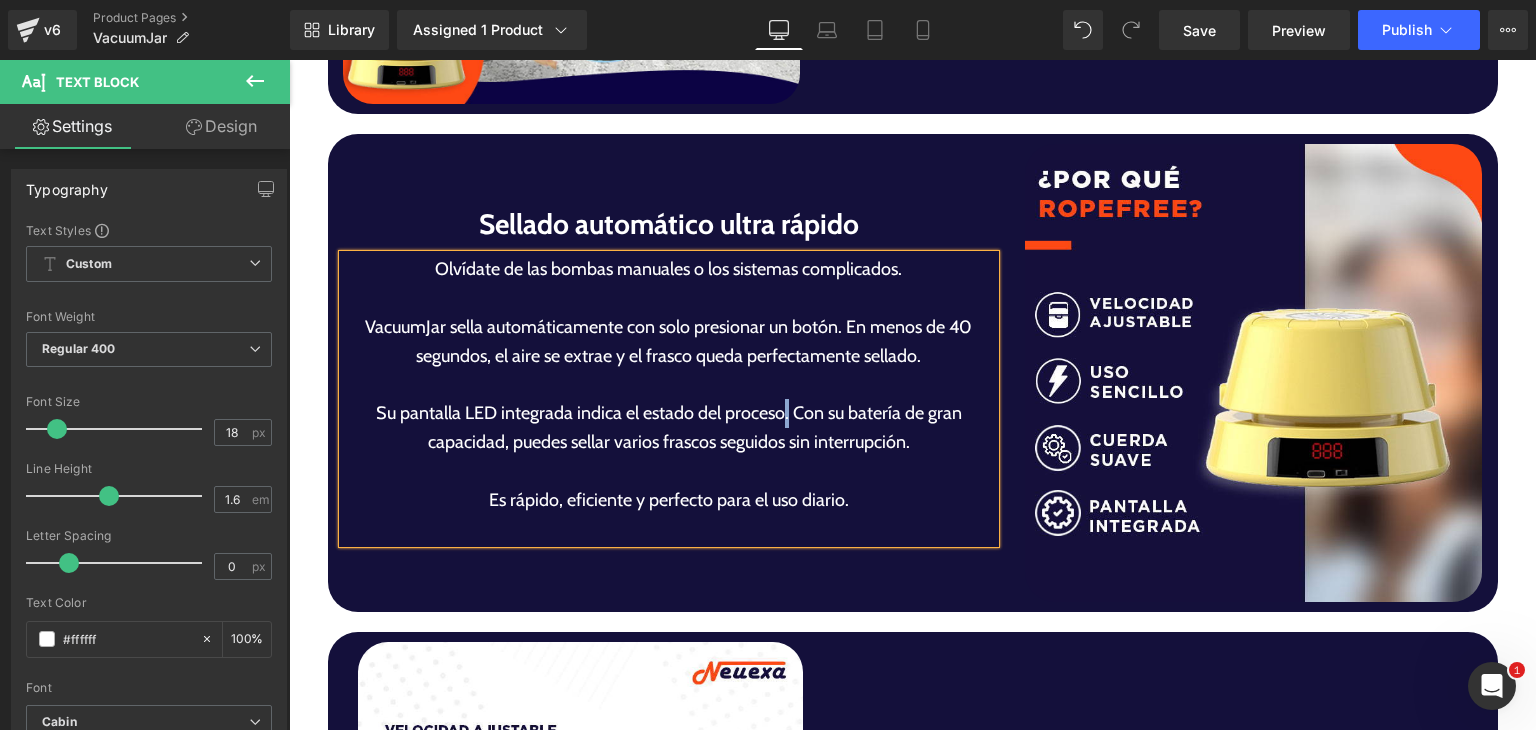 click on "Su pantalla LED integrada indica el estado del proceso. Con su batería de gran capacidad, puedes sellar varios frascos seguidos sin interrupción." at bounding box center (669, 428) 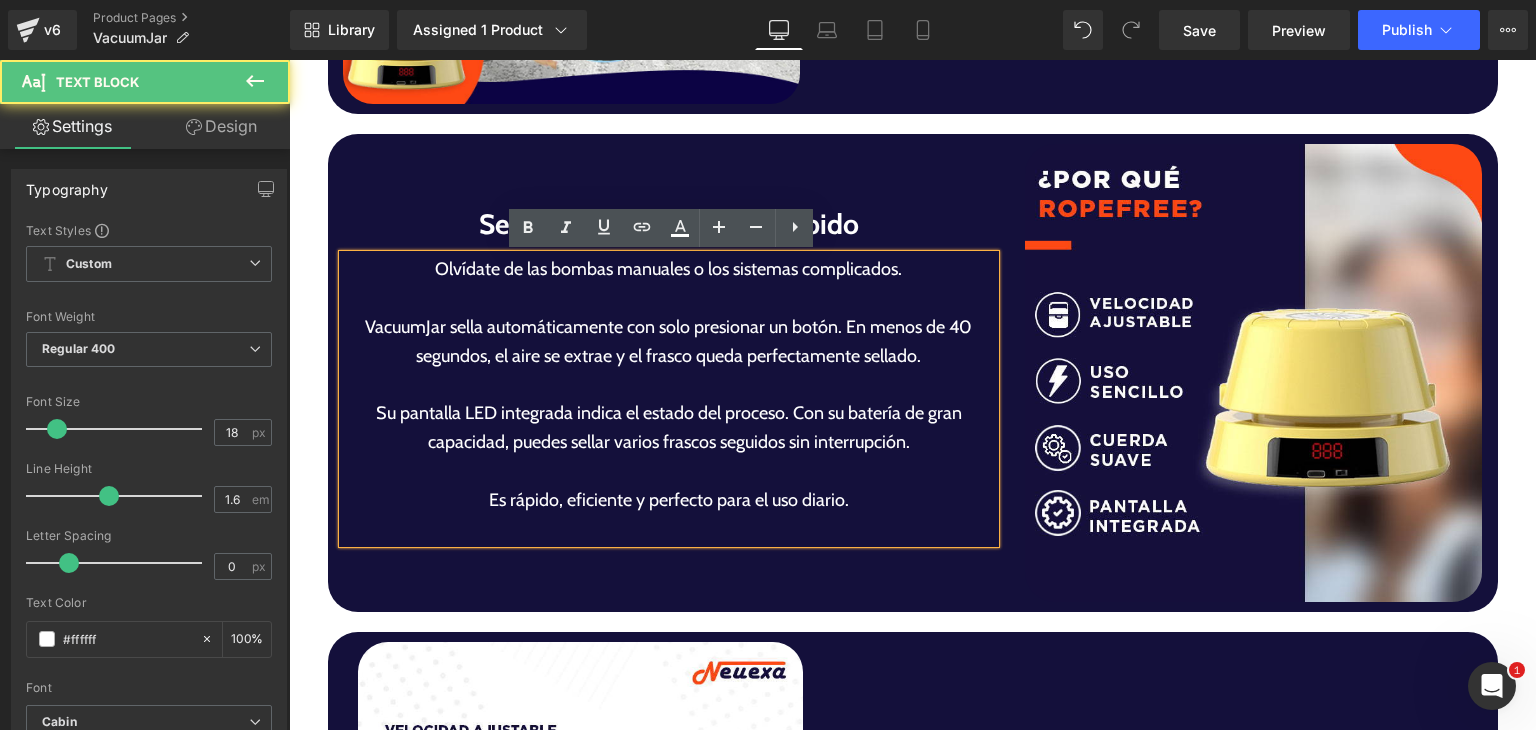 click on "Su pantalla LED integrada indica el estado del proceso. Con su batería de gran capacidad, puedes sellar varios frascos seguidos sin interrupción." at bounding box center [669, 428] 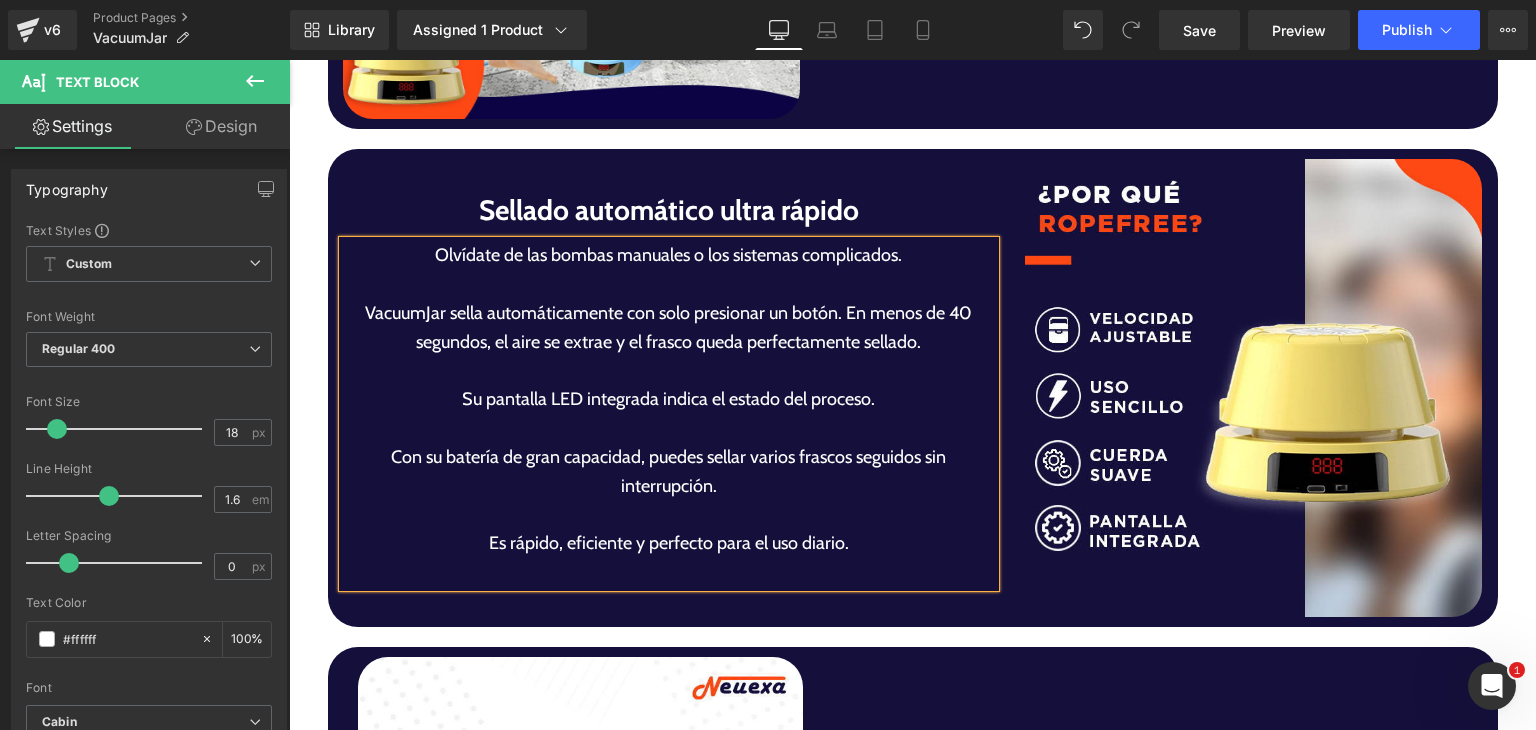 scroll, scrollTop: 4278, scrollLeft: 0, axis: vertical 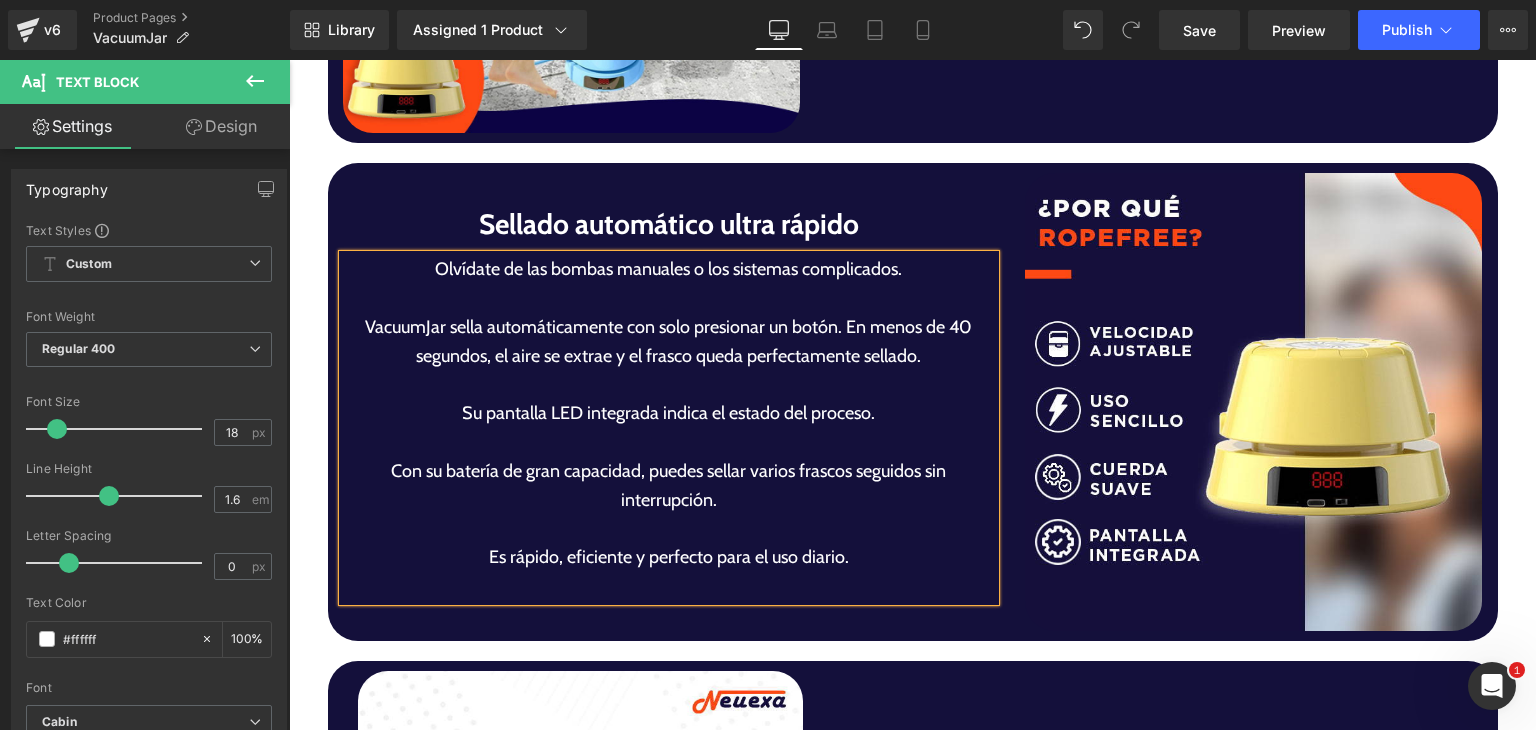 click on "VacuumJar sella automáticamente con solo presionar un botón. En menos de 40 segundos, el aire se extrae y el frasco queda perfectamente sellado." at bounding box center (669, 342) 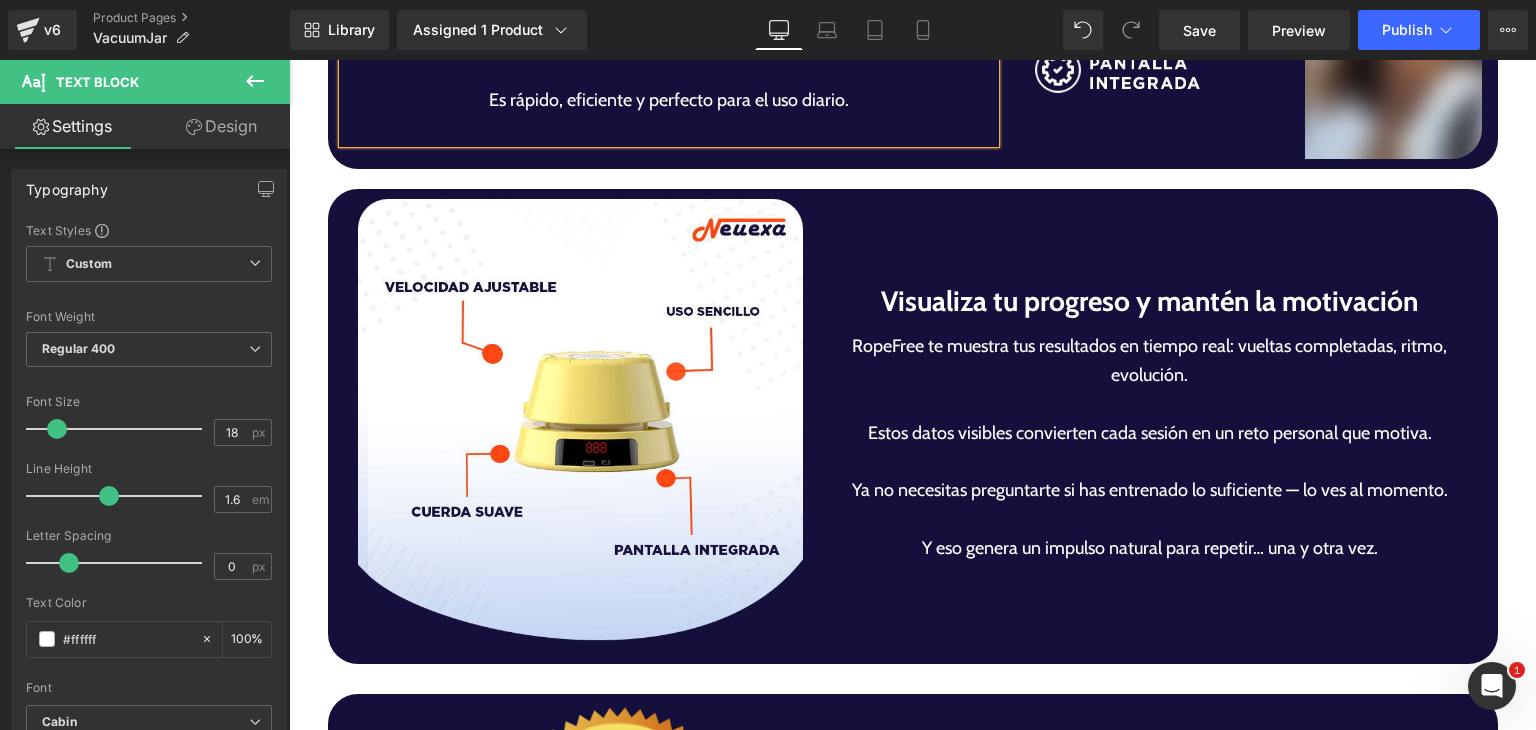 scroll, scrollTop: 4805, scrollLeft: 0, axis: vertical 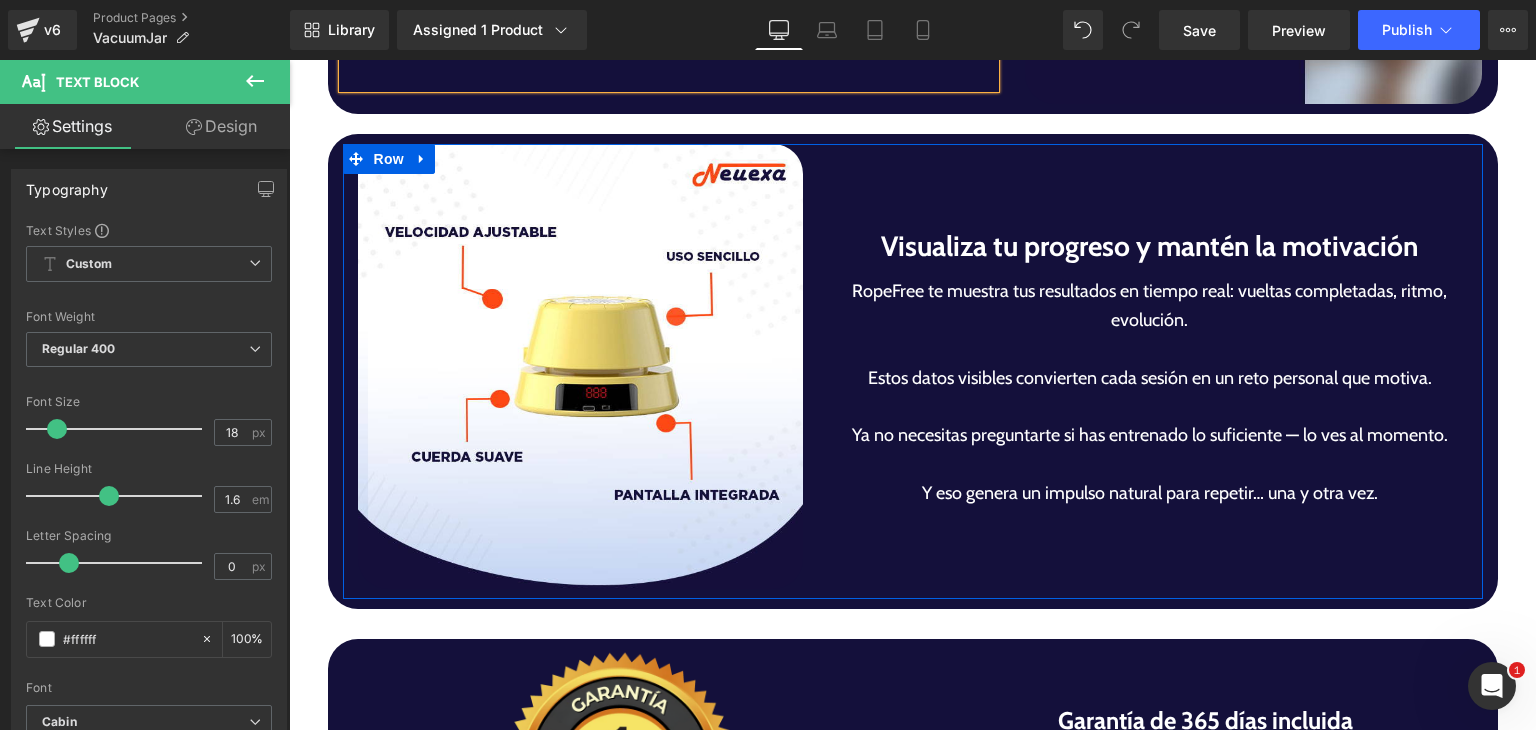 click on "Visualiza tu progreso y mantén la motivación" at bounding box center [1150, 246] 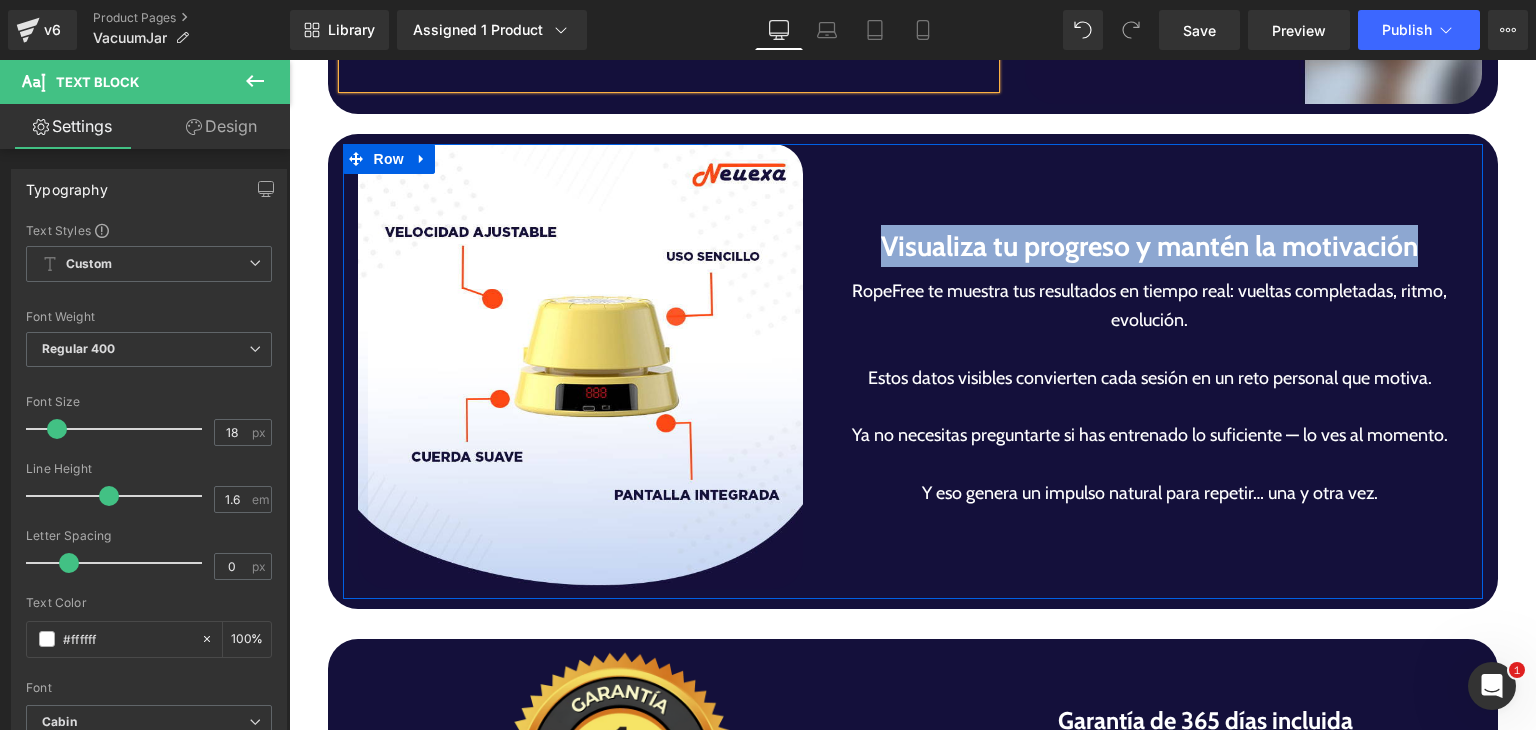 click on "Visualiza tu progreso y mantén la motivación" at bounding box center [1150, 246] 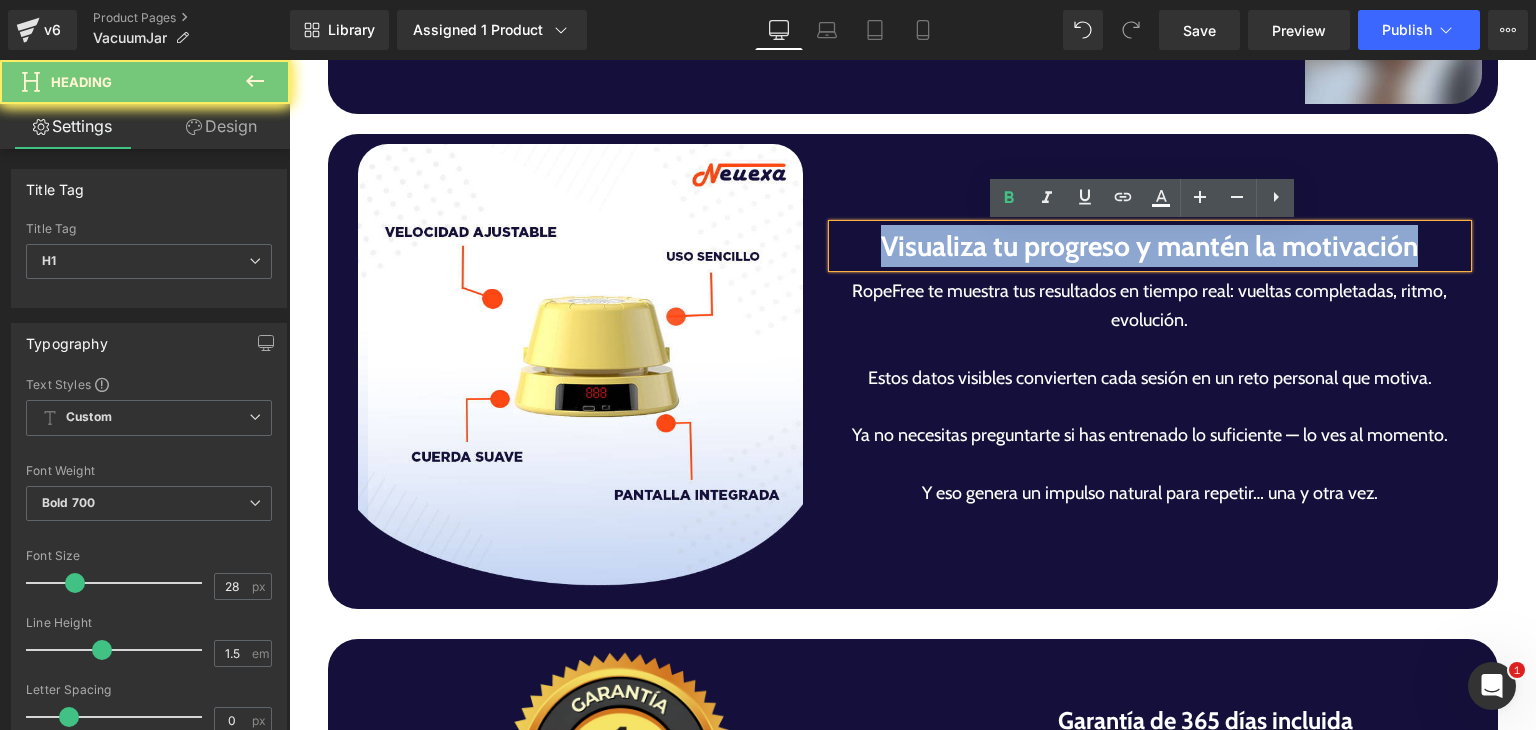 paste 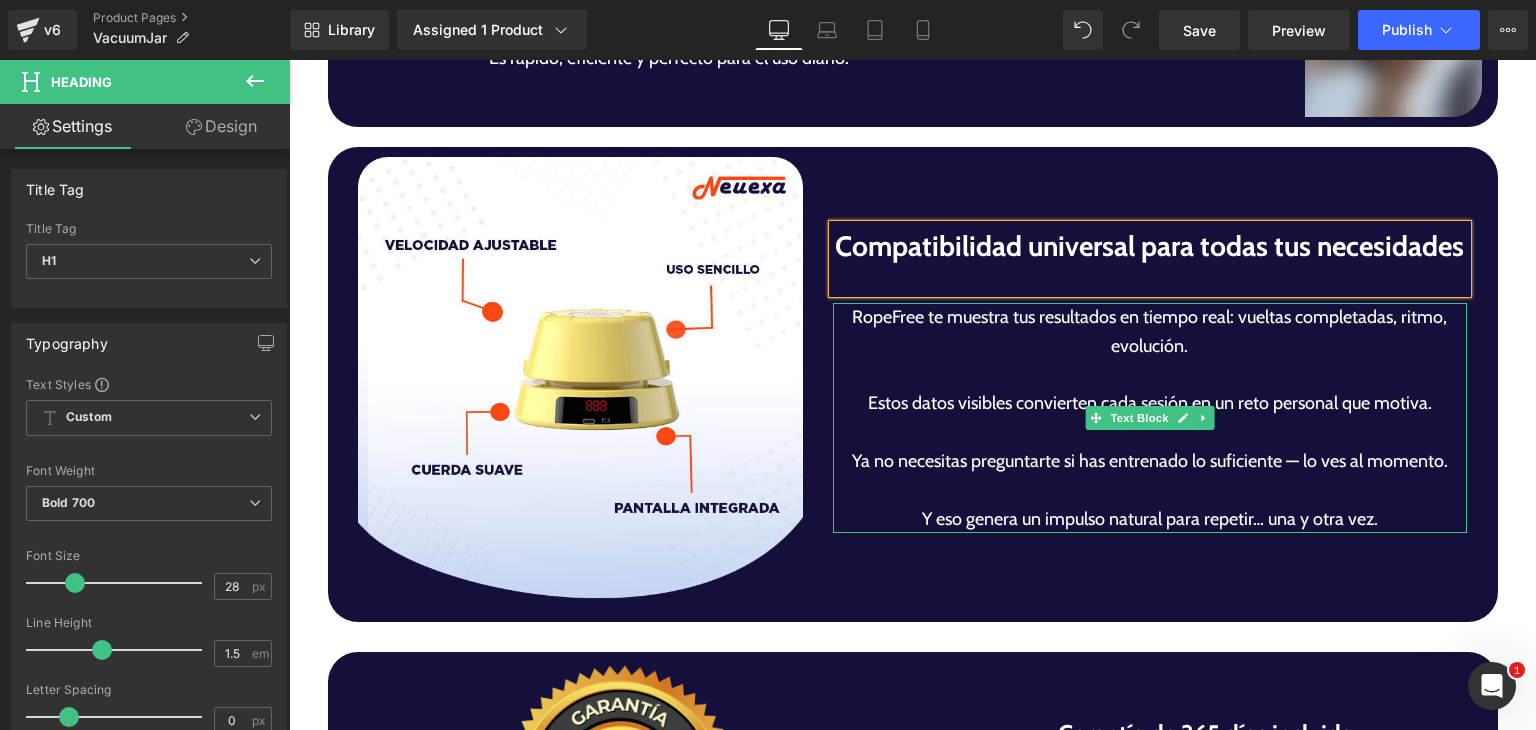 drag, startPoint x: 1081, startPoint y: 401, endPoint x: 1031, endPoint y: 408, distance: 50.48762 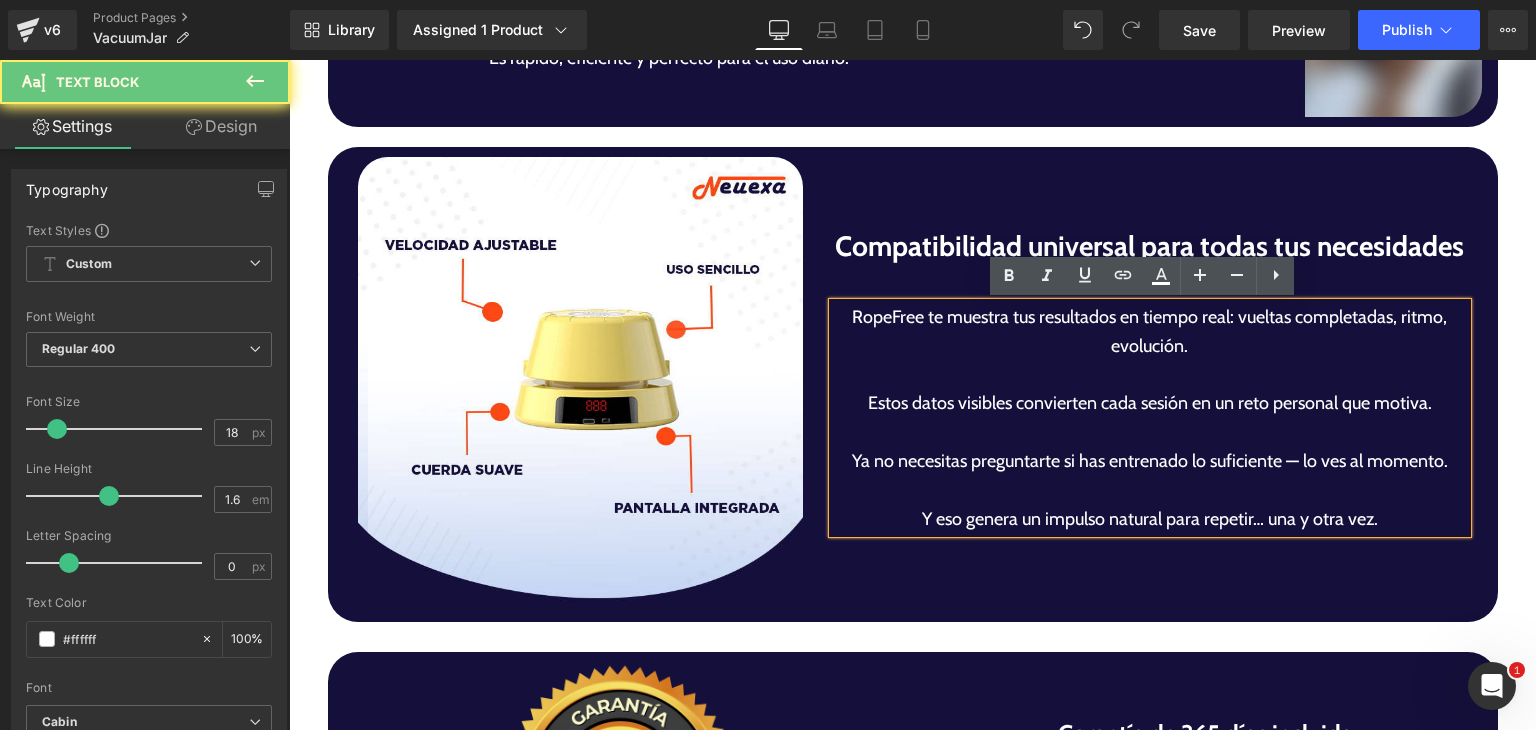 drag, startPoint x: 1031, startPoint y: 408, endPoint x: 1046, endPoint y: 413, distance: 15.811388 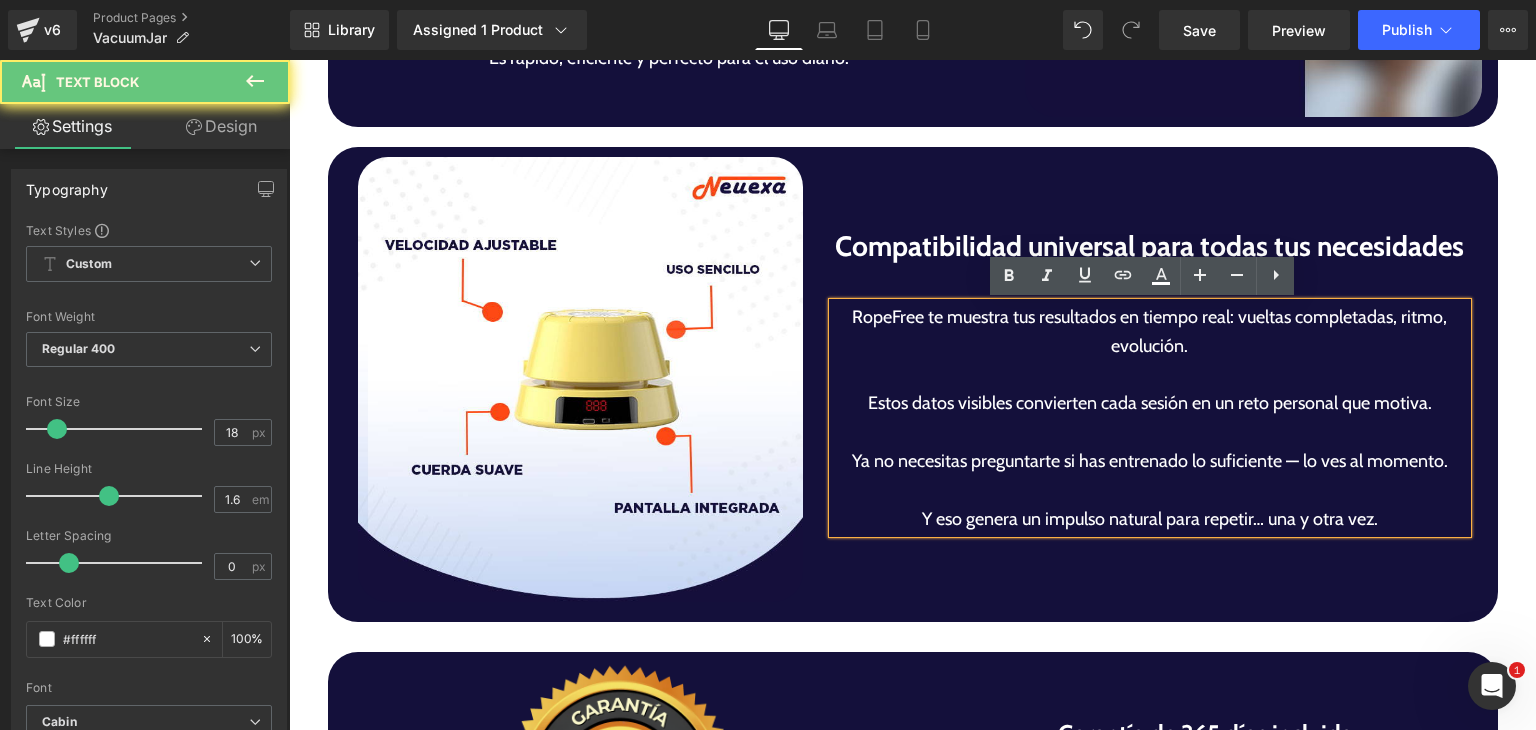 click on "Estos datos visibles convierten cada sesión en un reto personal que motiva." at bounding box center [1150, 403] 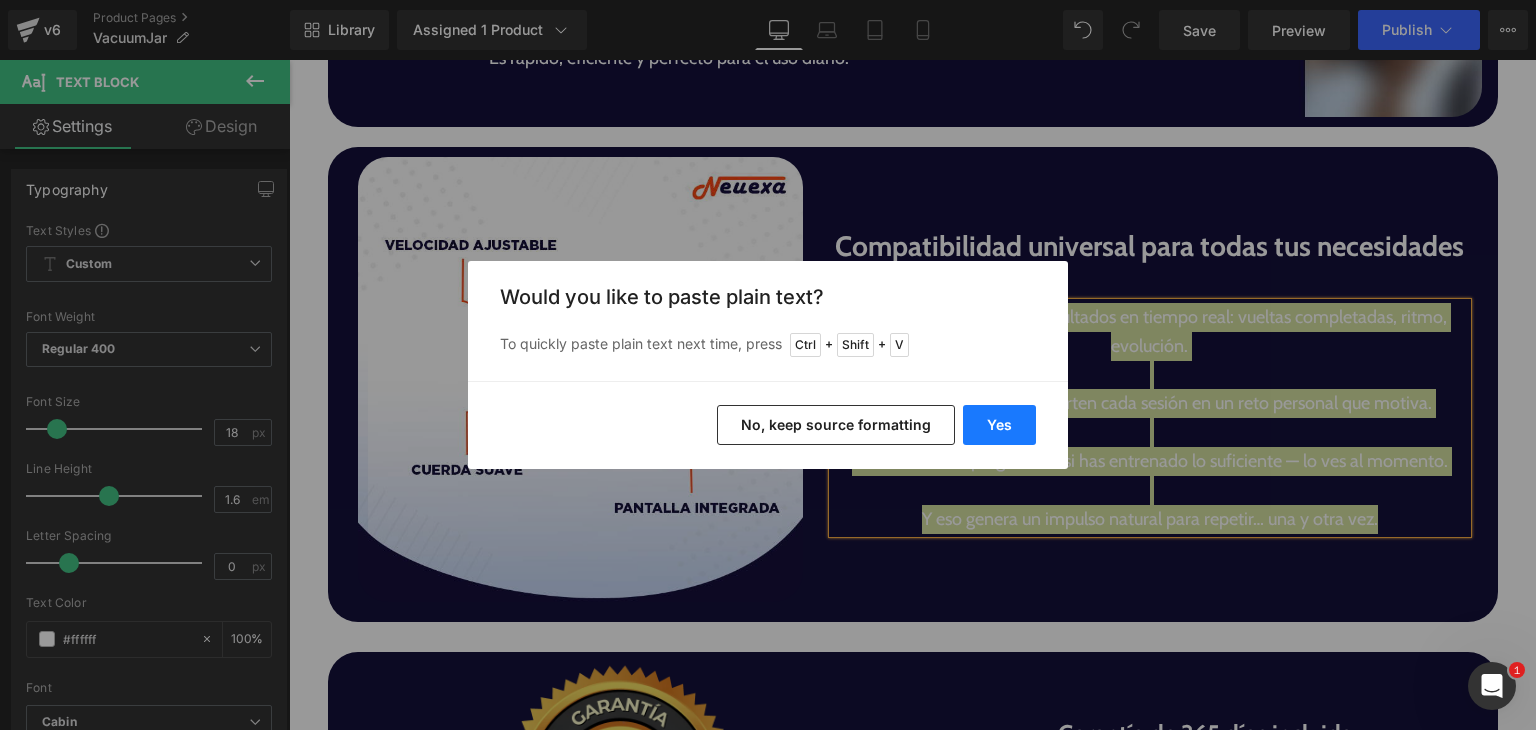 click on "Yes" at bounding box center (999, 425) 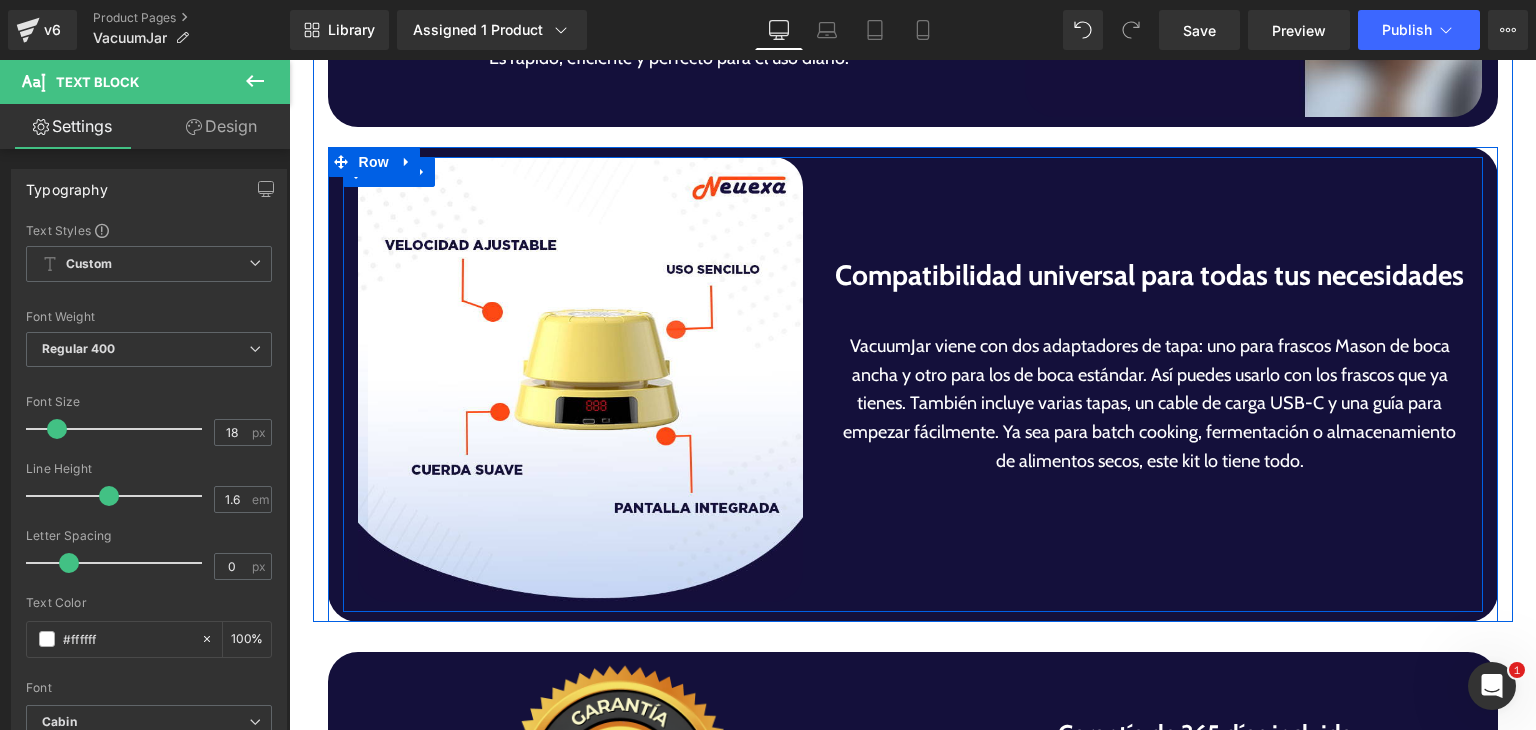 click on "Compatibilidad universal para todas tus necesidades Heading" at bounding box center [1150, 288] 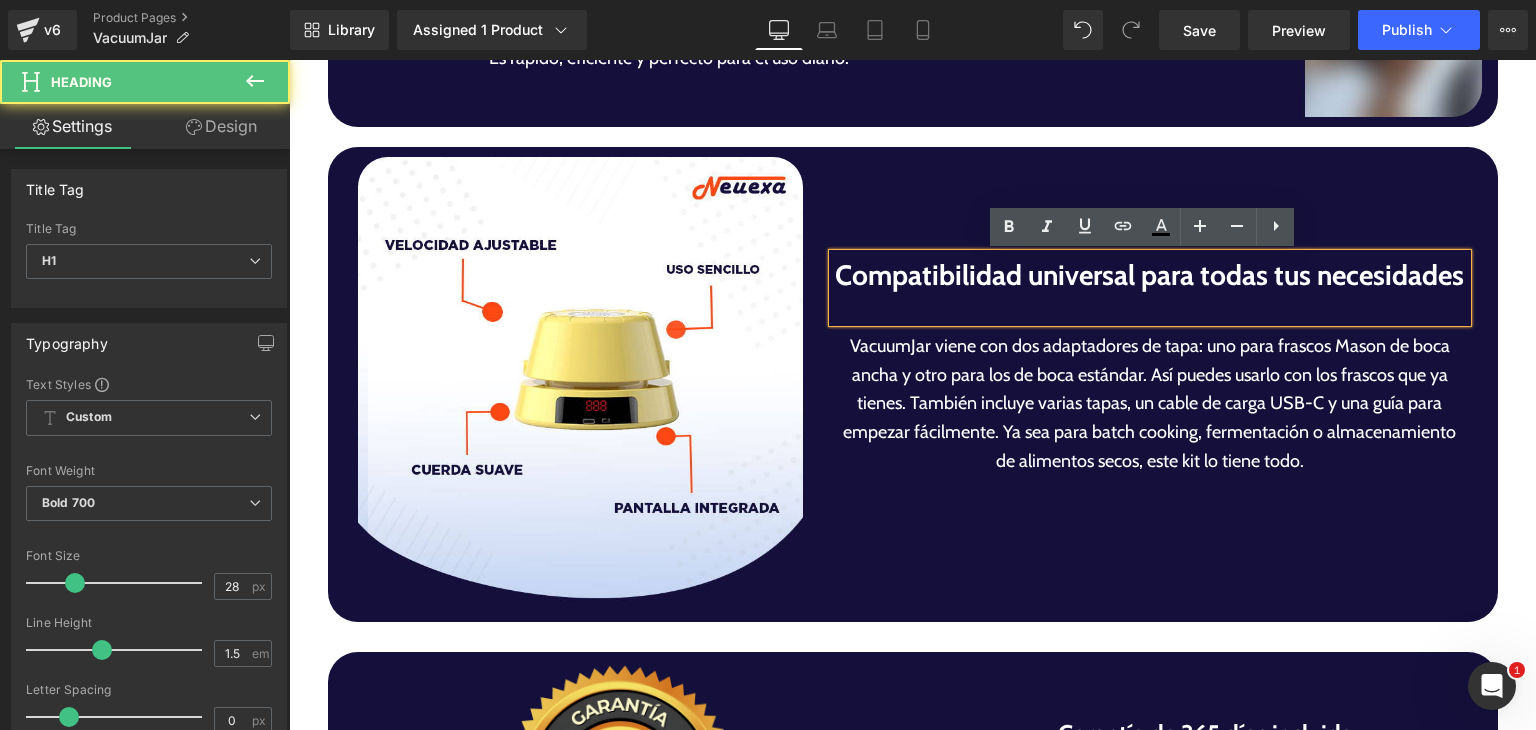 click at bounding box center (1150, 309) 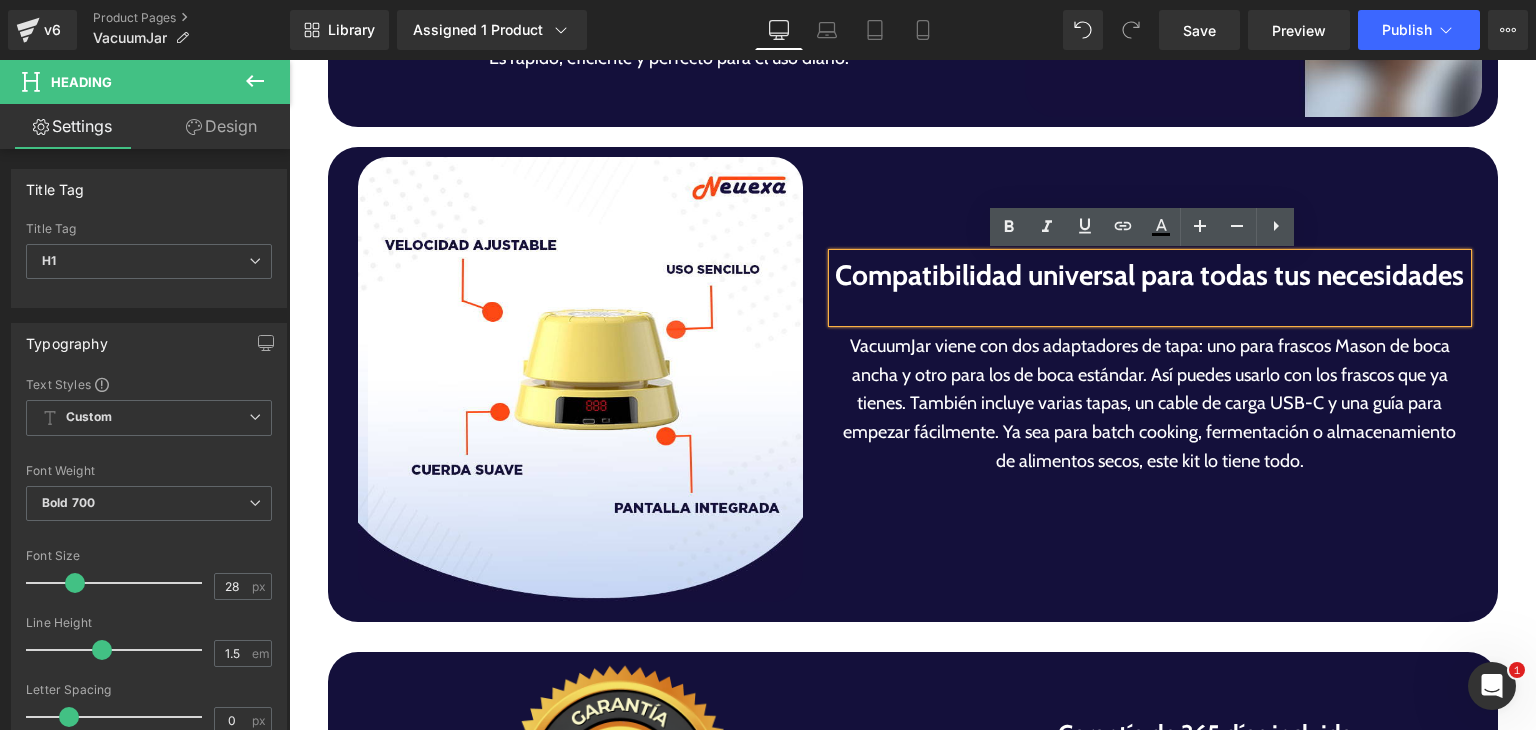 click at bounding box center (1150, 309) 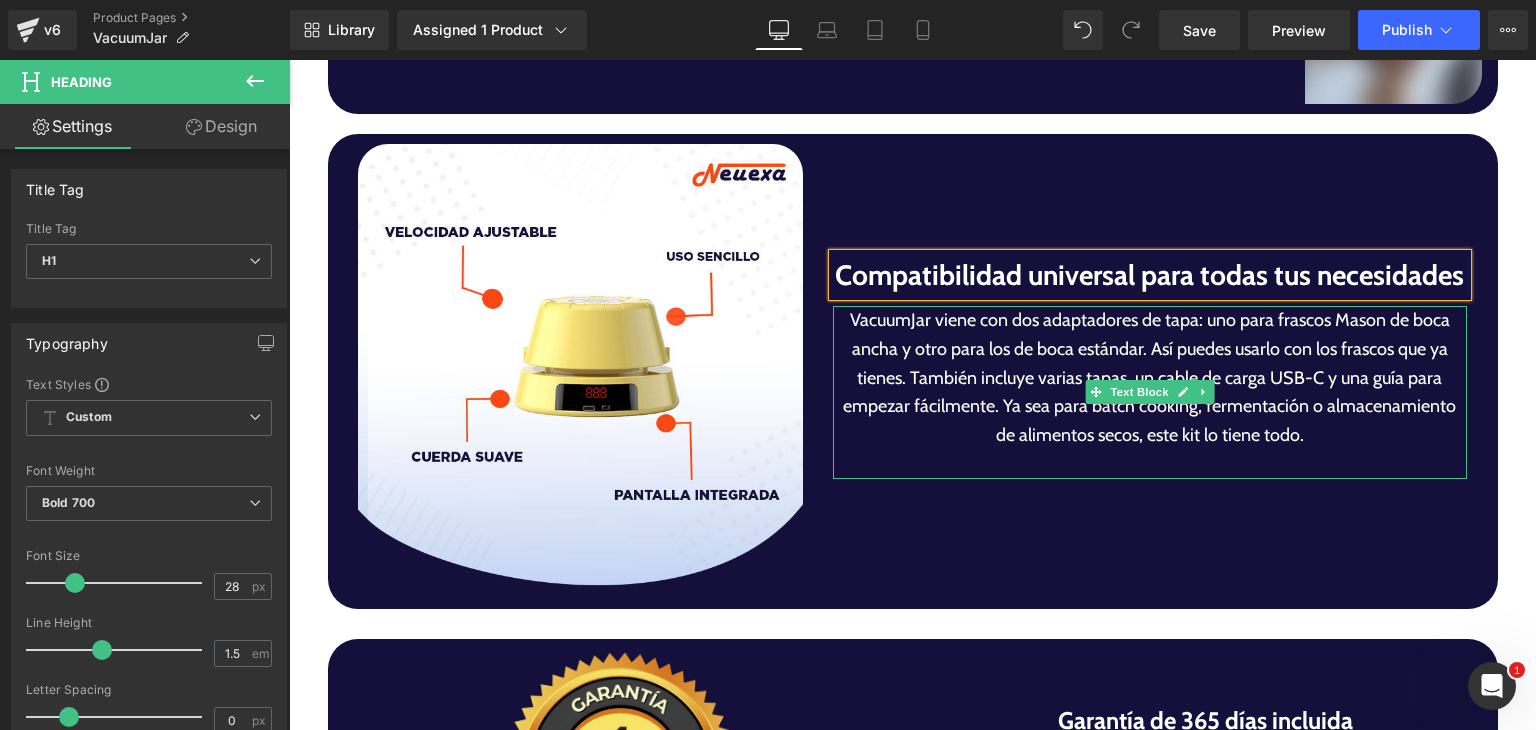 click on "VacuumJar viene con dos adaptadores de tapa: uno para frascos Mason de boca ancha y otro para los de boca estándar. Así puedes usarlo con los frascos que ya tienes. También incluye varias tapas, un cable de carga USB-C y una guía para empezar fácilmente. Ya sea para batch cooking, fermentación o almacenamiento de alimentos secos, este kit lo tiene todo." at bounding box center (1150, 378) 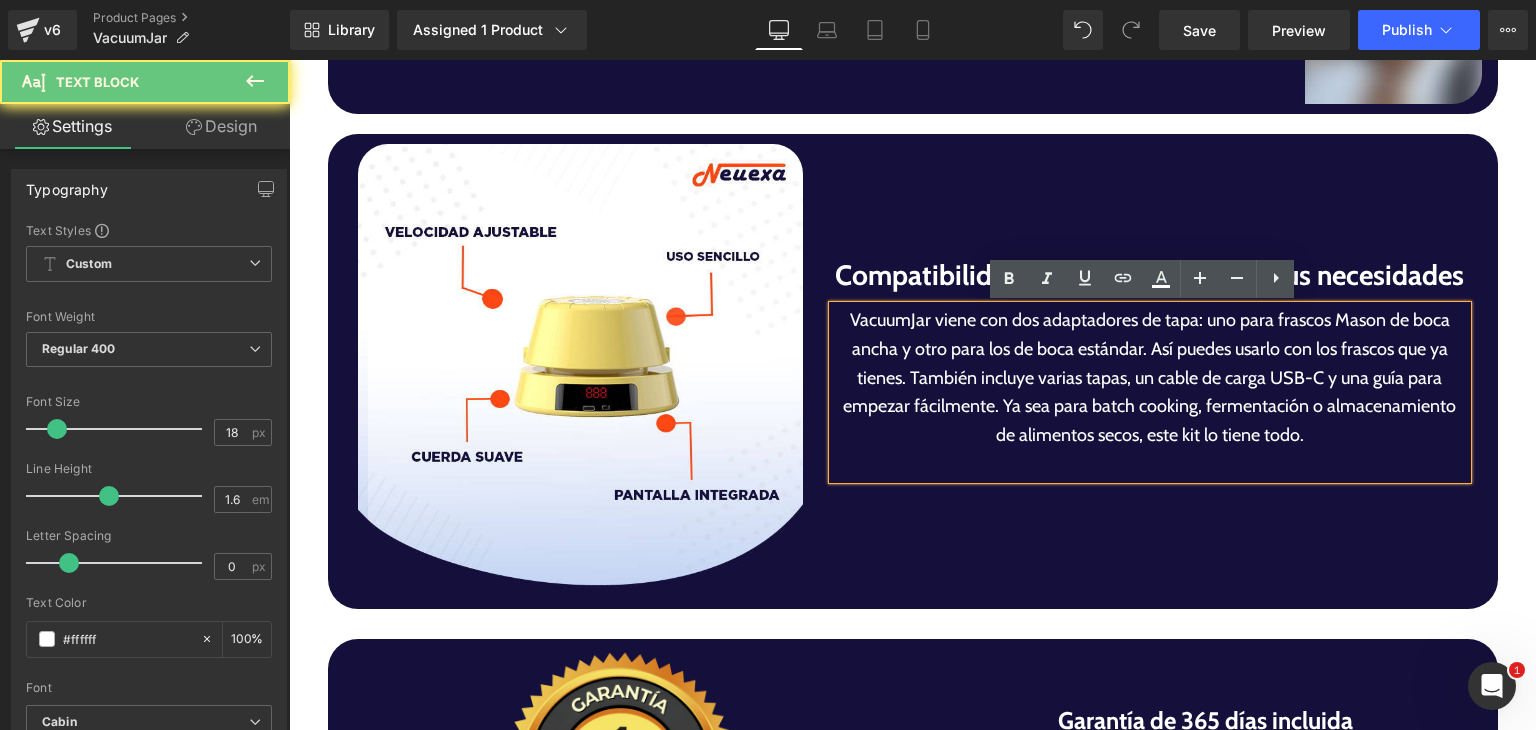 click on "VacuumJar viene con dos adaptadores de tapa: uno para frascos Mason de boca ancha y otro para los de boca estándar. Así puedes usarlo con los frascos que ya tienes. También incluye varias tapas, un cable de carga USB-C y una guía para empezar fácilmente. Ya sea para batch cooking, fermentación o almacenamiento de alimentos secos, este kit lo tiene todo." at bounding box center [1150, 378] 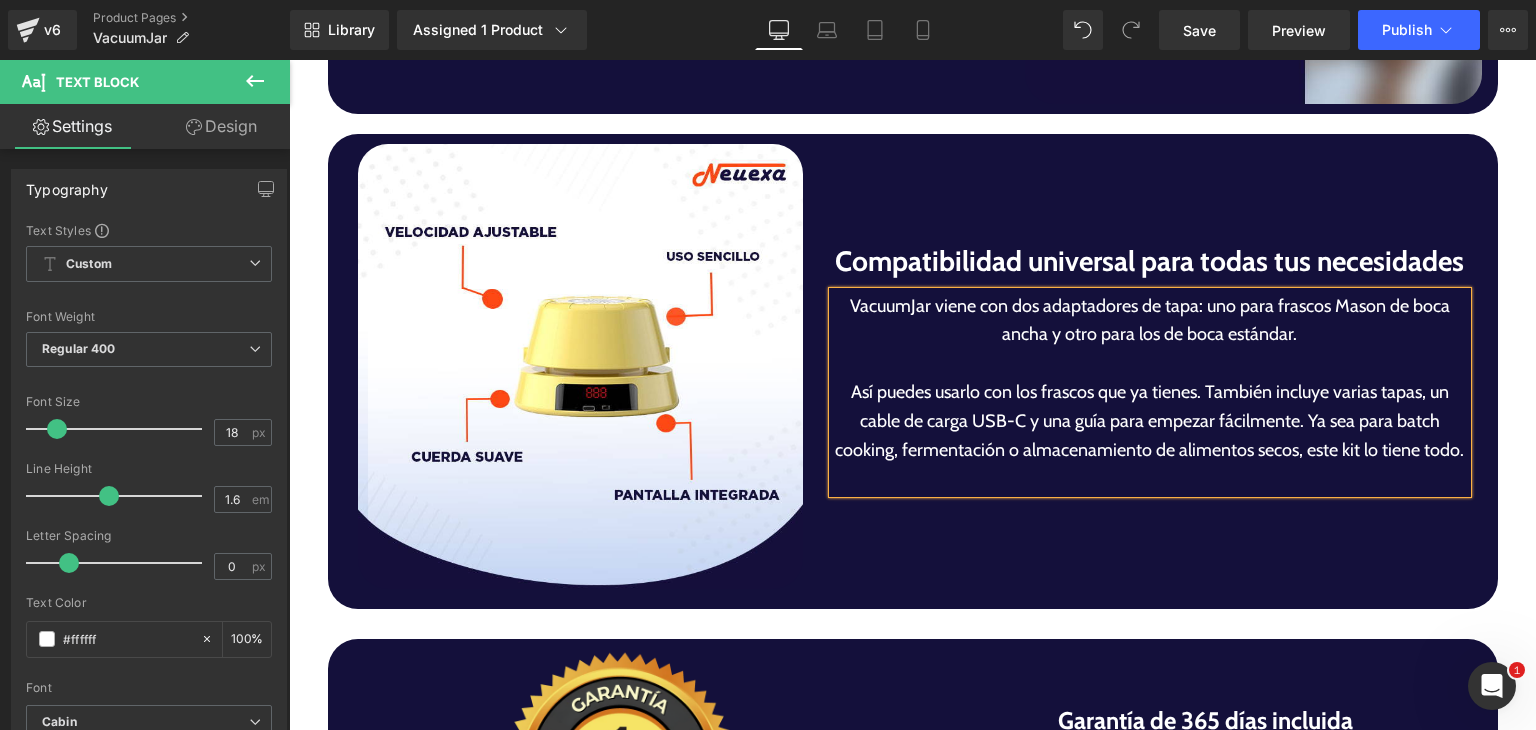 scroll, scrollTop: 4791, scrollLeft: 0, axis: vertical 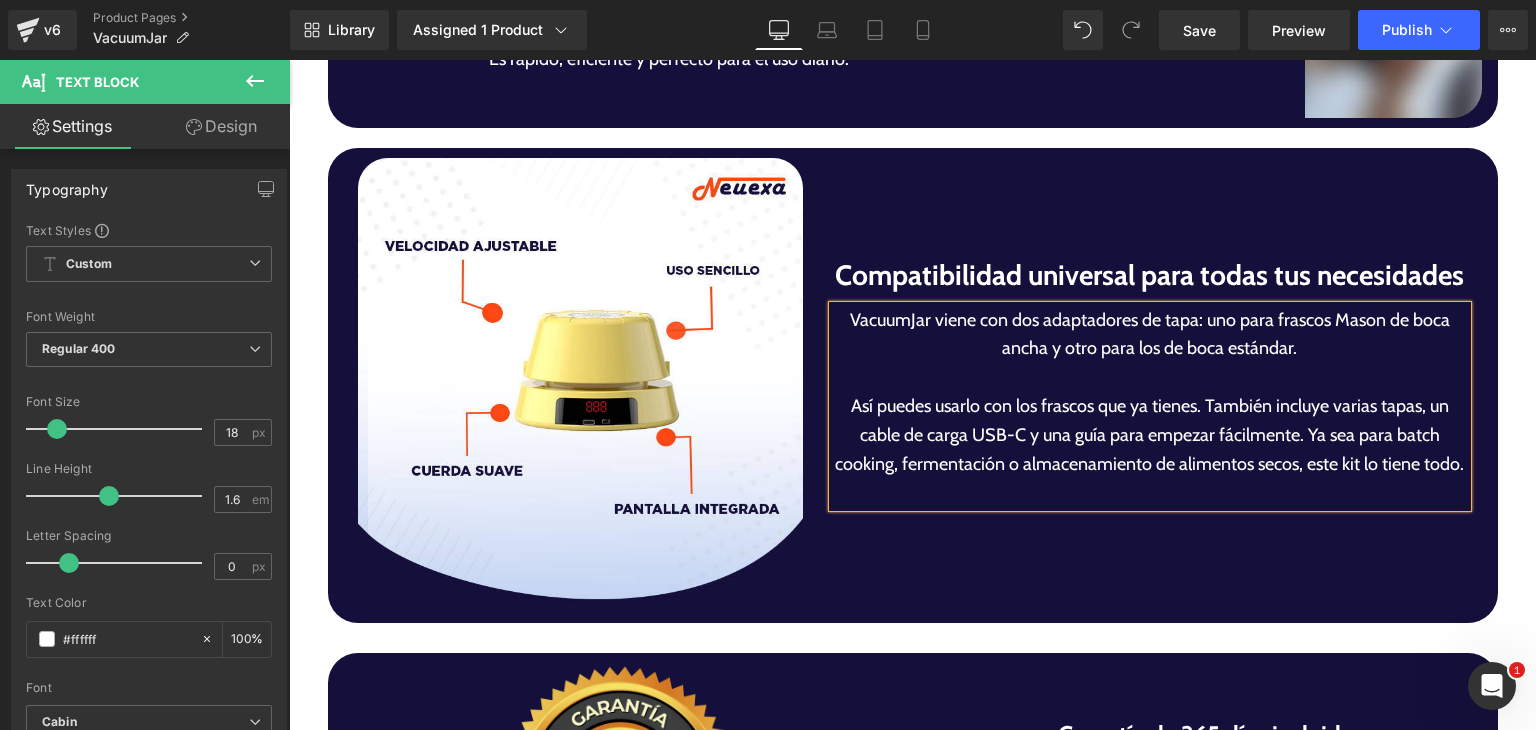 click on "Así puedes usarlo con los frascos que ya tienes. También incluye varias tapas, un cable de carga USB-C y una guía para empezar fácilmente. Ya sea para batch cooking, fermentación o almacenamiento de alimentos secos, este kit lo tiene todo." at bounding box center [1150, 435] 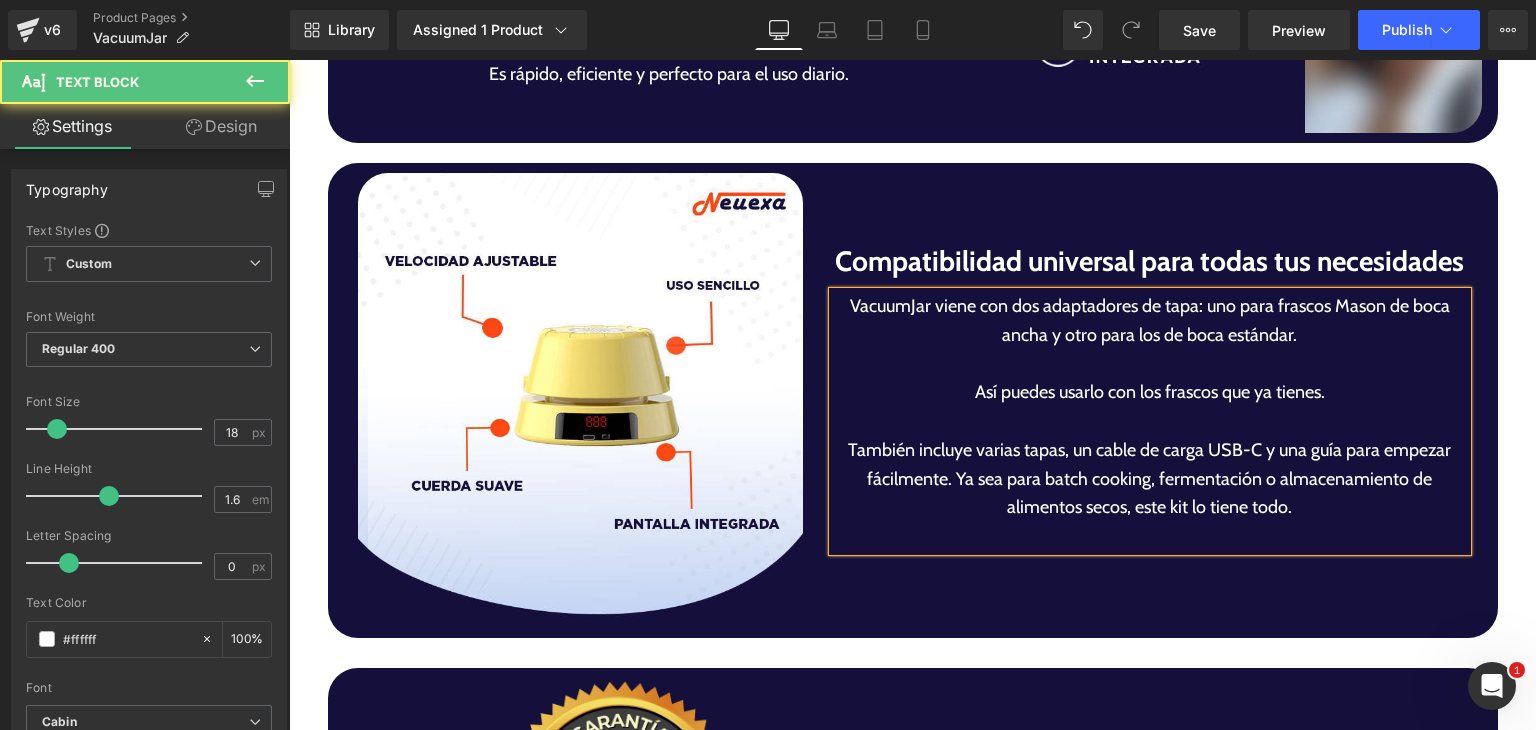 scroll, scrollTop: 4762, scrollLeft: 0, axis: vertical 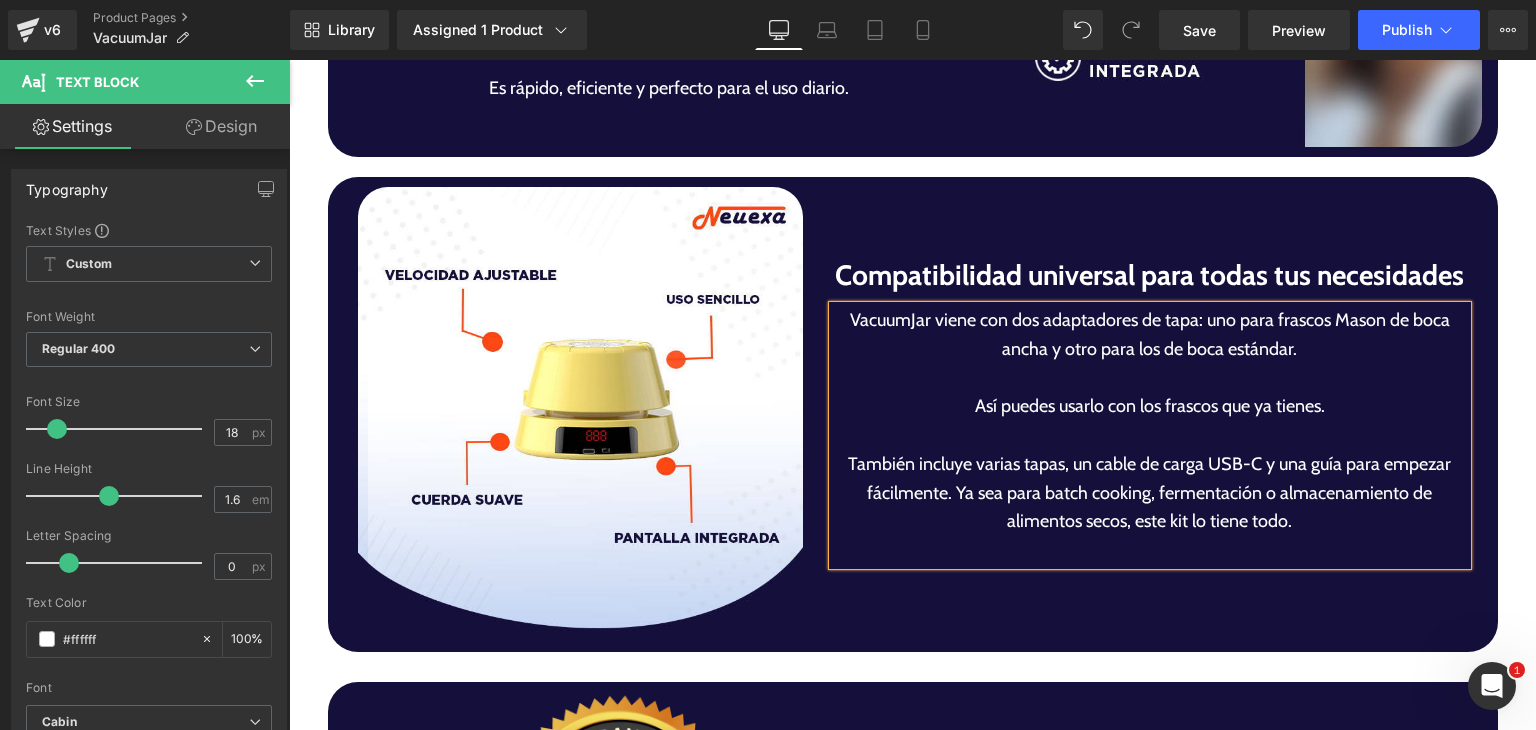 click on "También incluye varias tapas, un cable de carga USB-C y una guía para empezar fácilmente. Ya sea para batch cooking, fermentación o almacenamiento de alimentos secos, este kit lo tiene todo." at bounding box center [1150, 493] 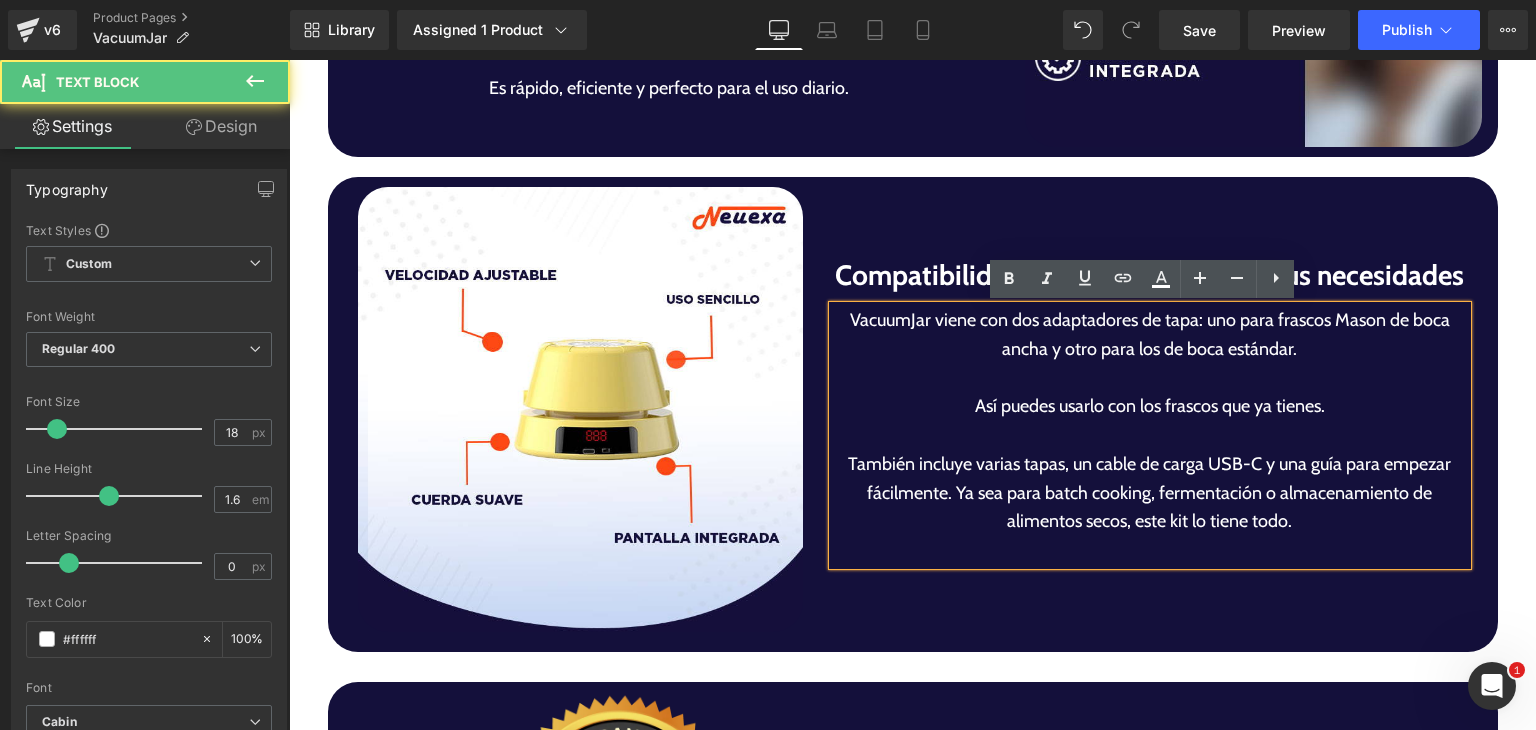 click on "También incluye varias tapas, un cable de carga USB-C y una guía para empezar fácilmente. Ya sea para batch cooking, fermentación o almacenamiento de alimentos secos, este kit lo tiene todo." at bounding box center [1150, 493] 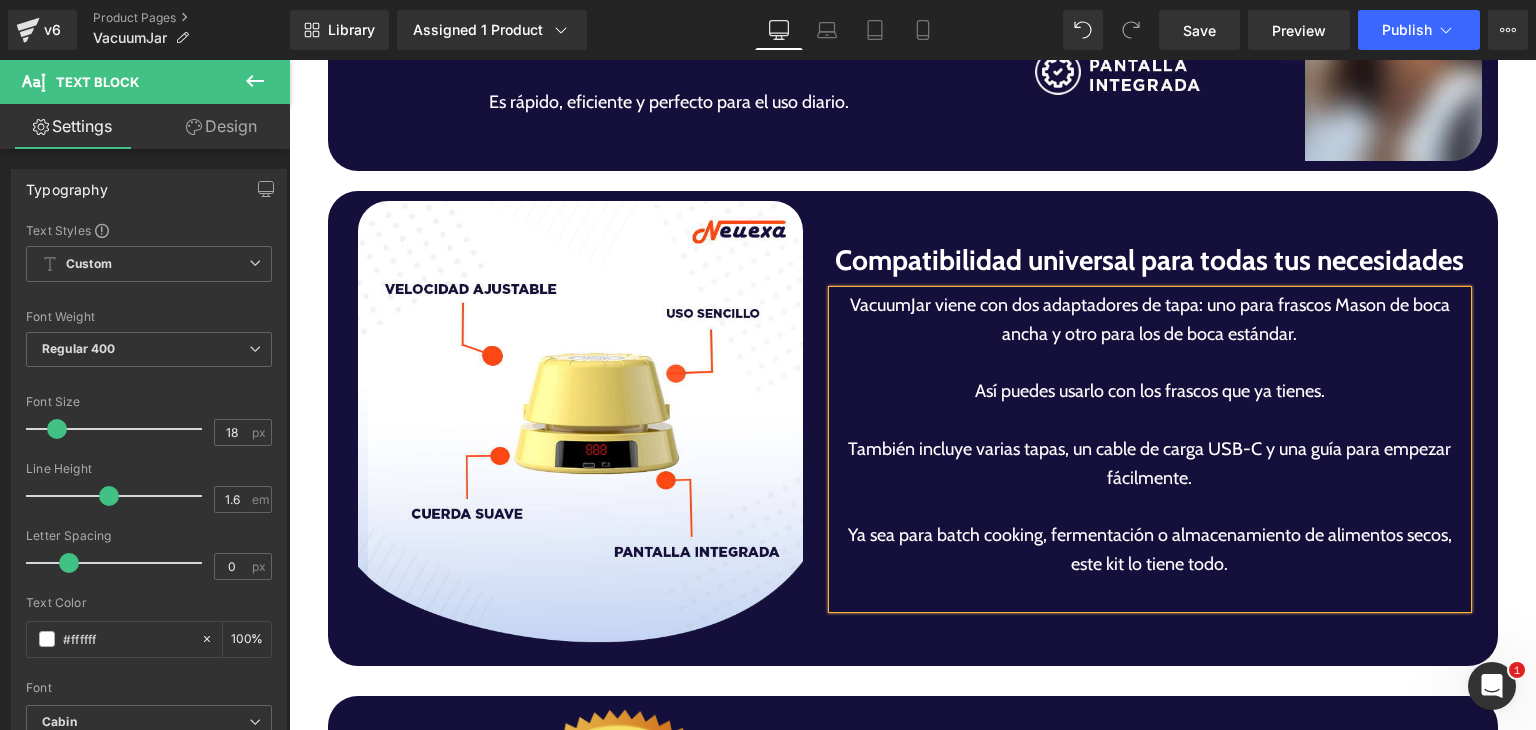scroll, scrollTop: 4733, scrollLeft: 0, axis: vertical 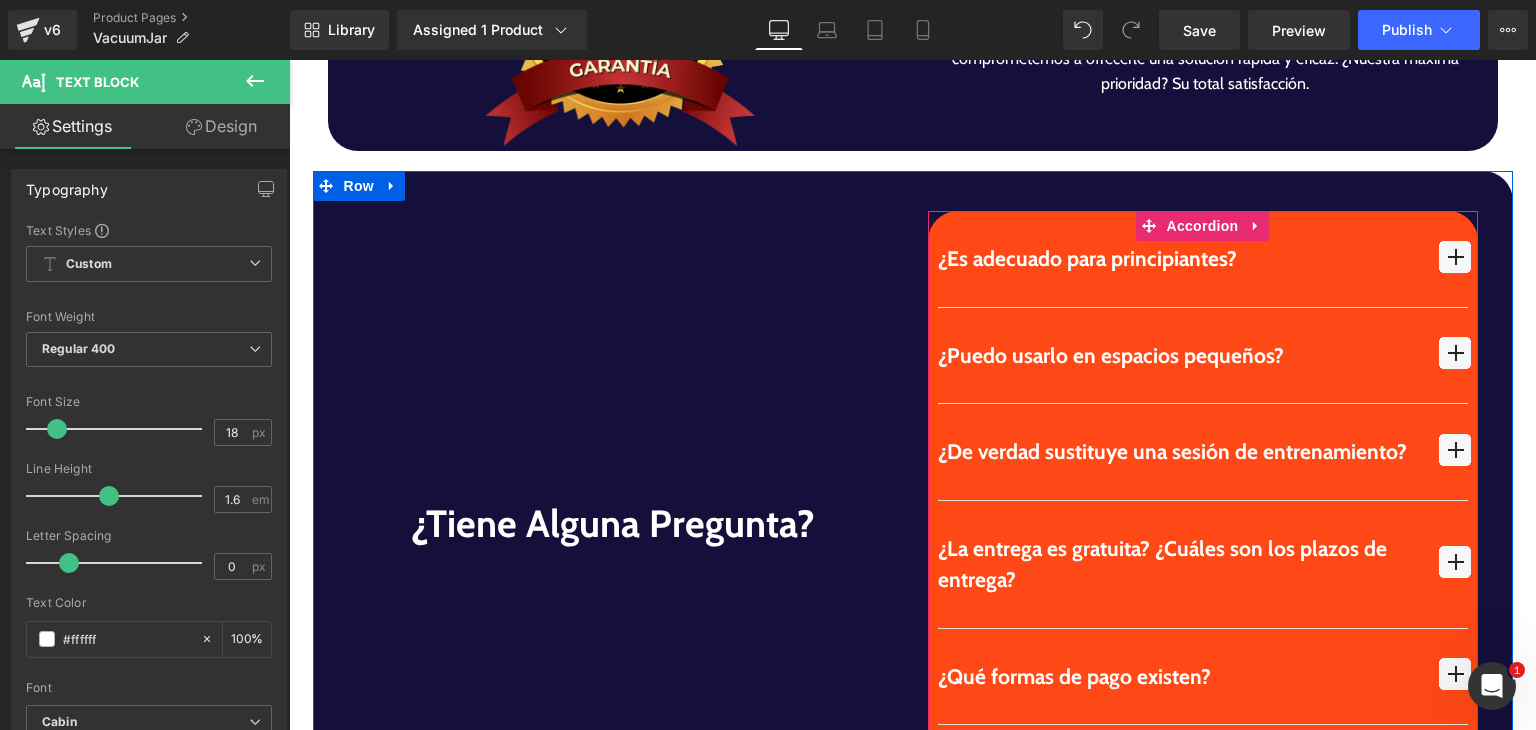 click on "¿Es adecuado para principiantes?" at bounding box center [1179, 259] 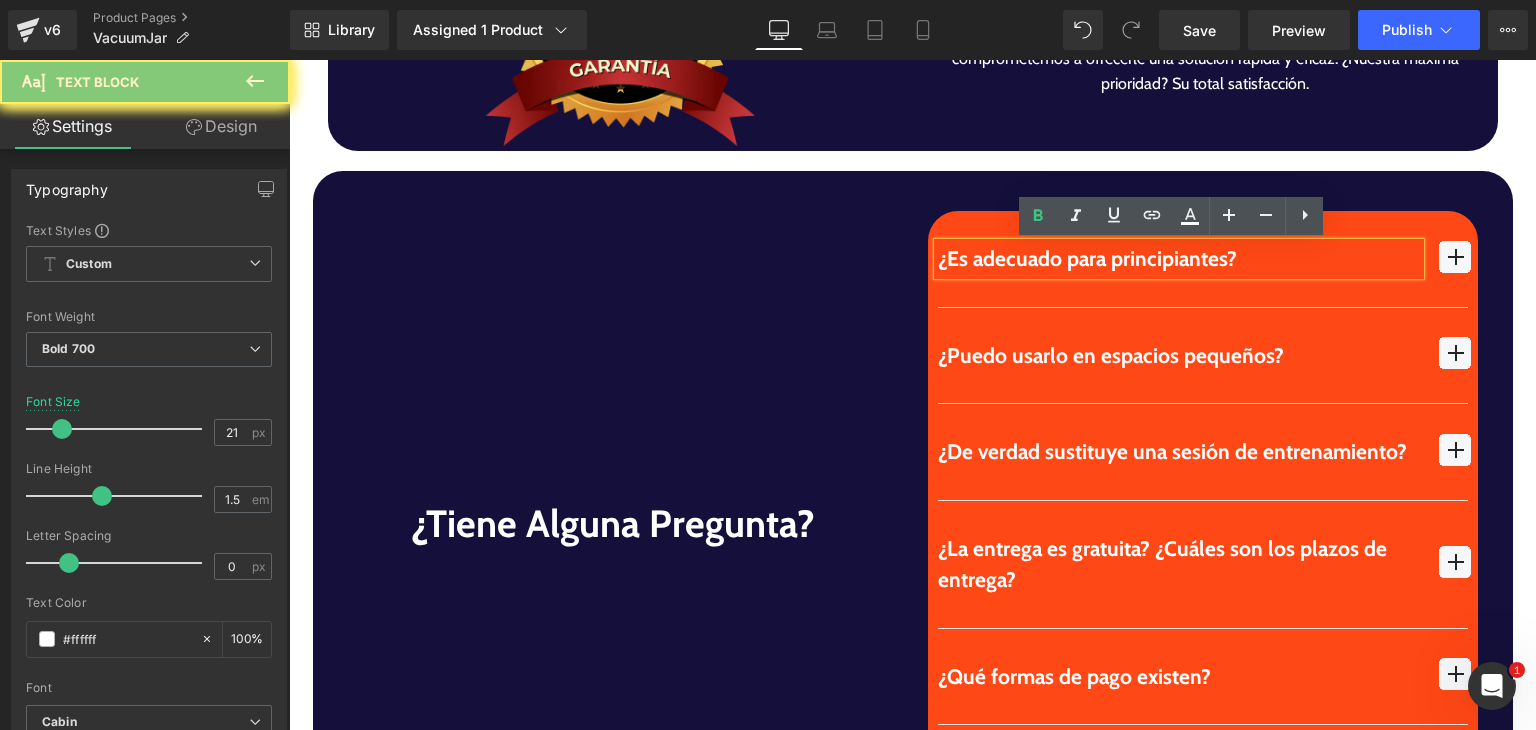 click on "¿Es adecuado para principiantes?" at bounding box center [1179, 259] 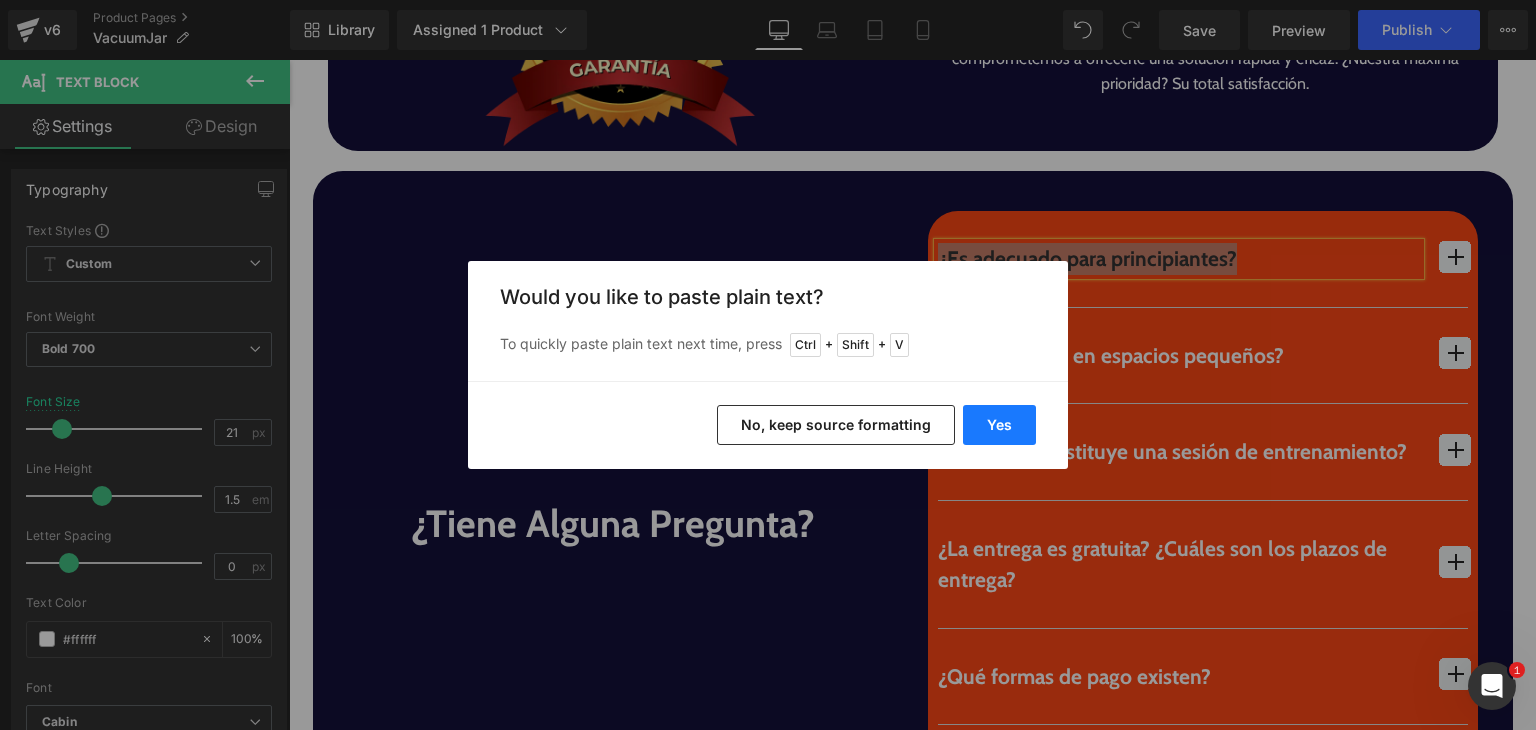 drag, startPoint x: 1008, startPoint y: 431, endPoint x: 717, endPoint y: 370, distance: 297.32474 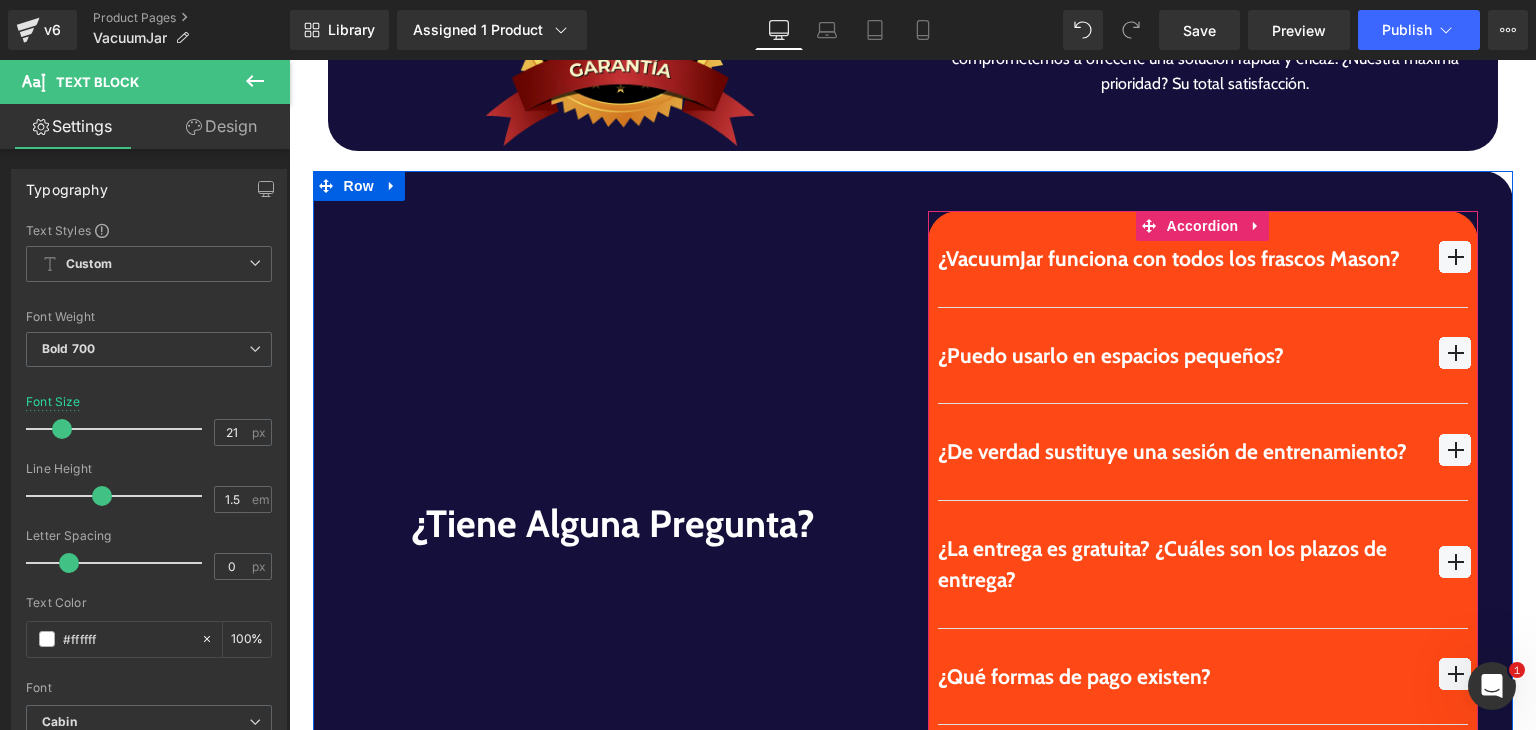 click at bounding box center [1455, 257] 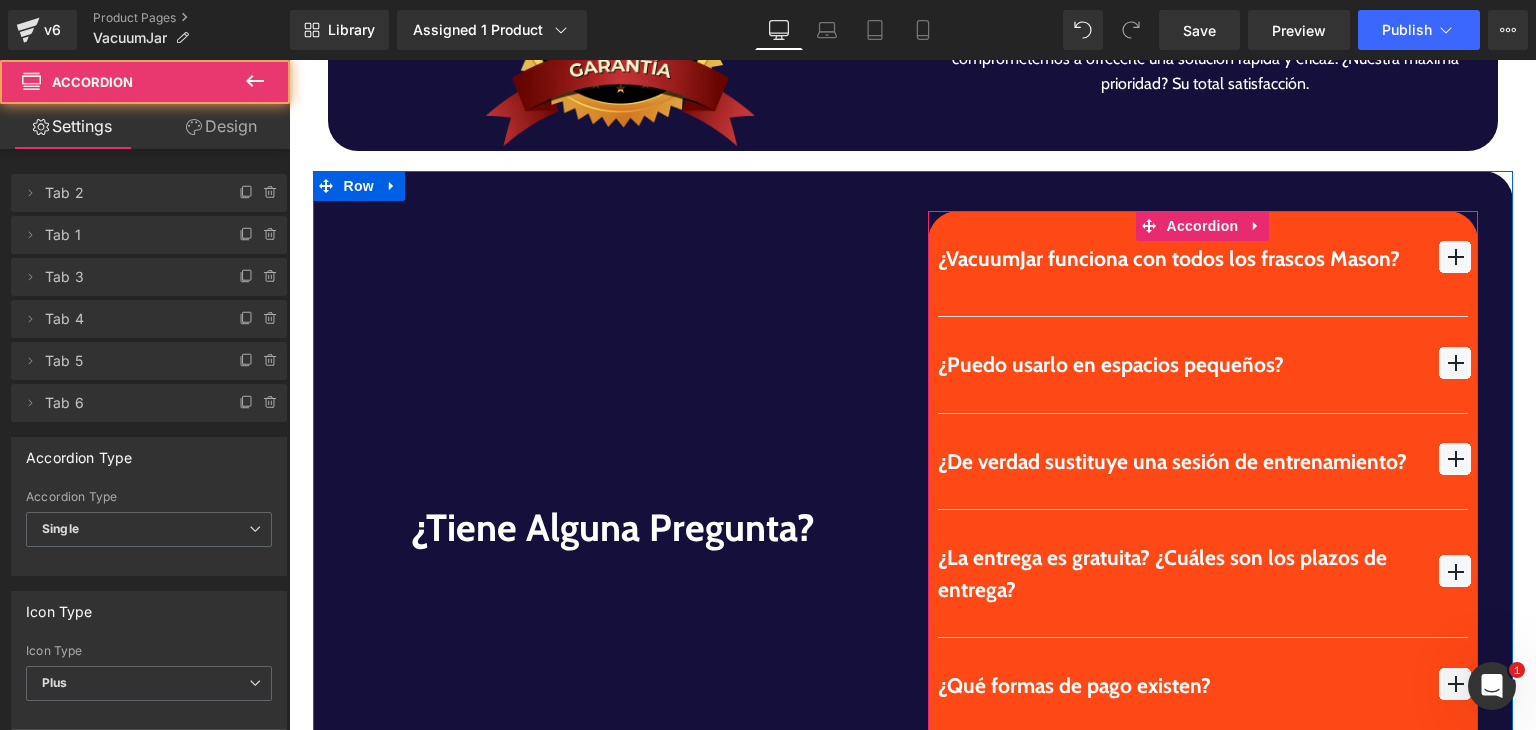 type 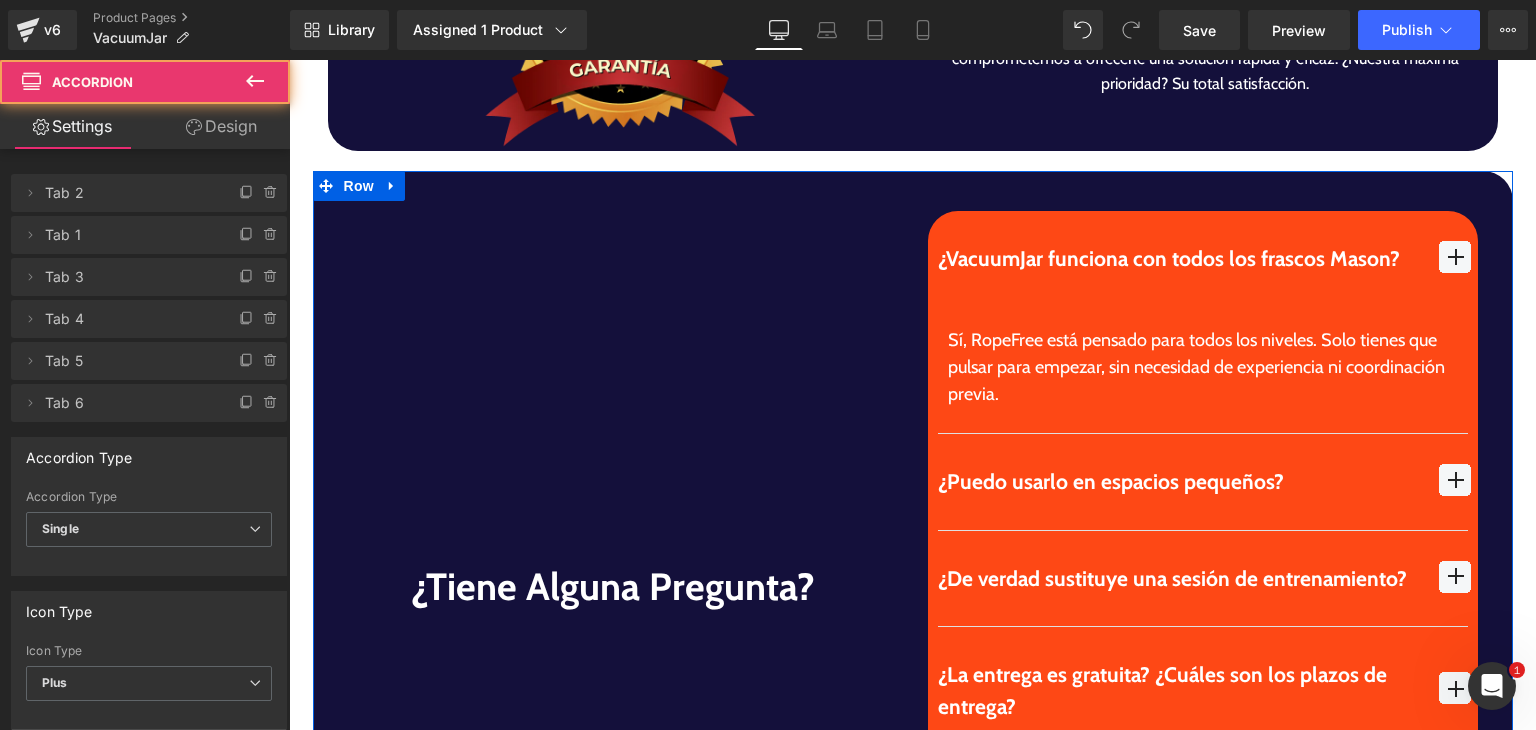 click on "Sí, RopeFree está pensado para todos los niveles. Solo tienes que pulsar para empezar, sin necesidad de experiencia ni coordinación previa." at bounding box center [1203, 367] 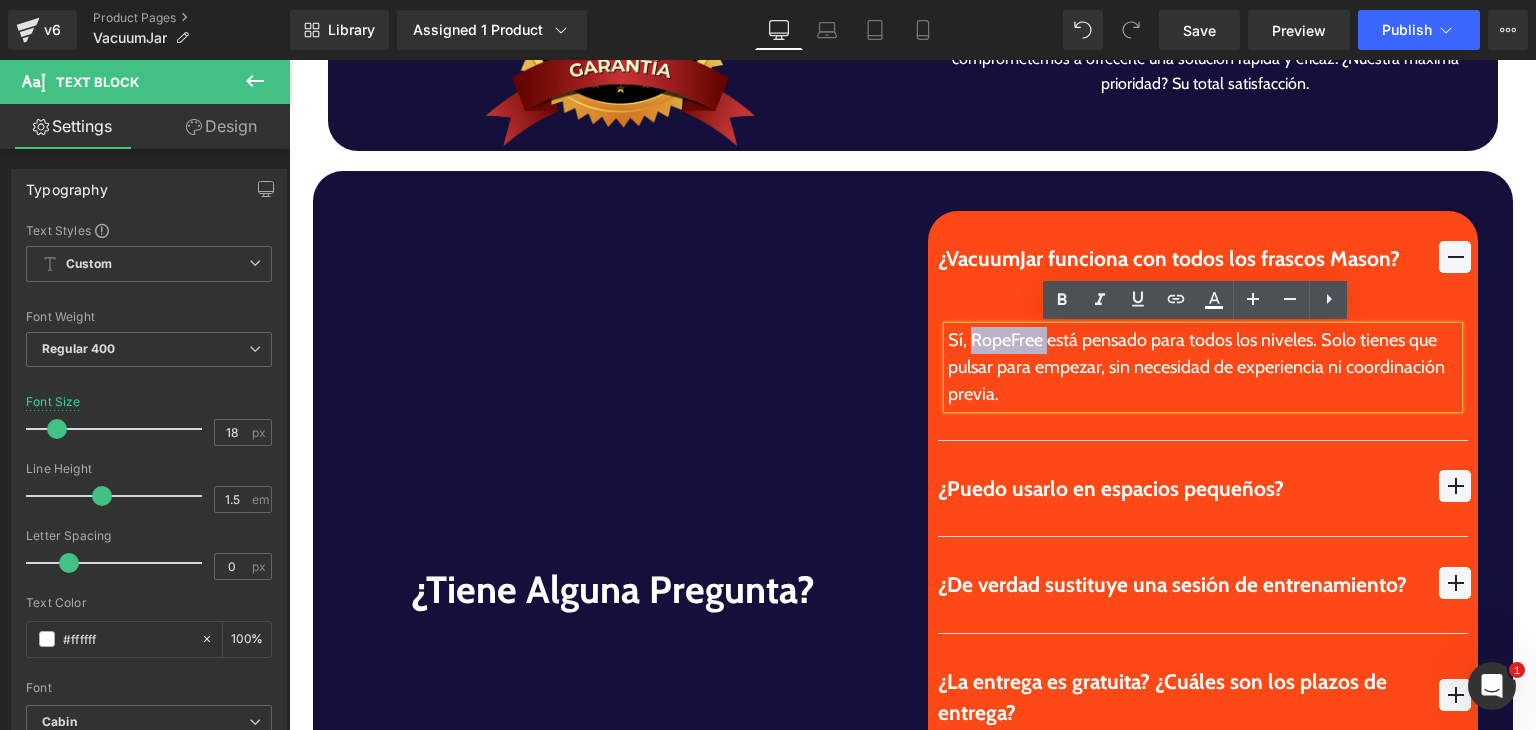 click on "Sí, RopeFree está pensado para todos los niveles. Solo tienes que pulsar para empezar, sin necesidad de experiencia ni coordinación previa." at bounding box center [1203, 367] 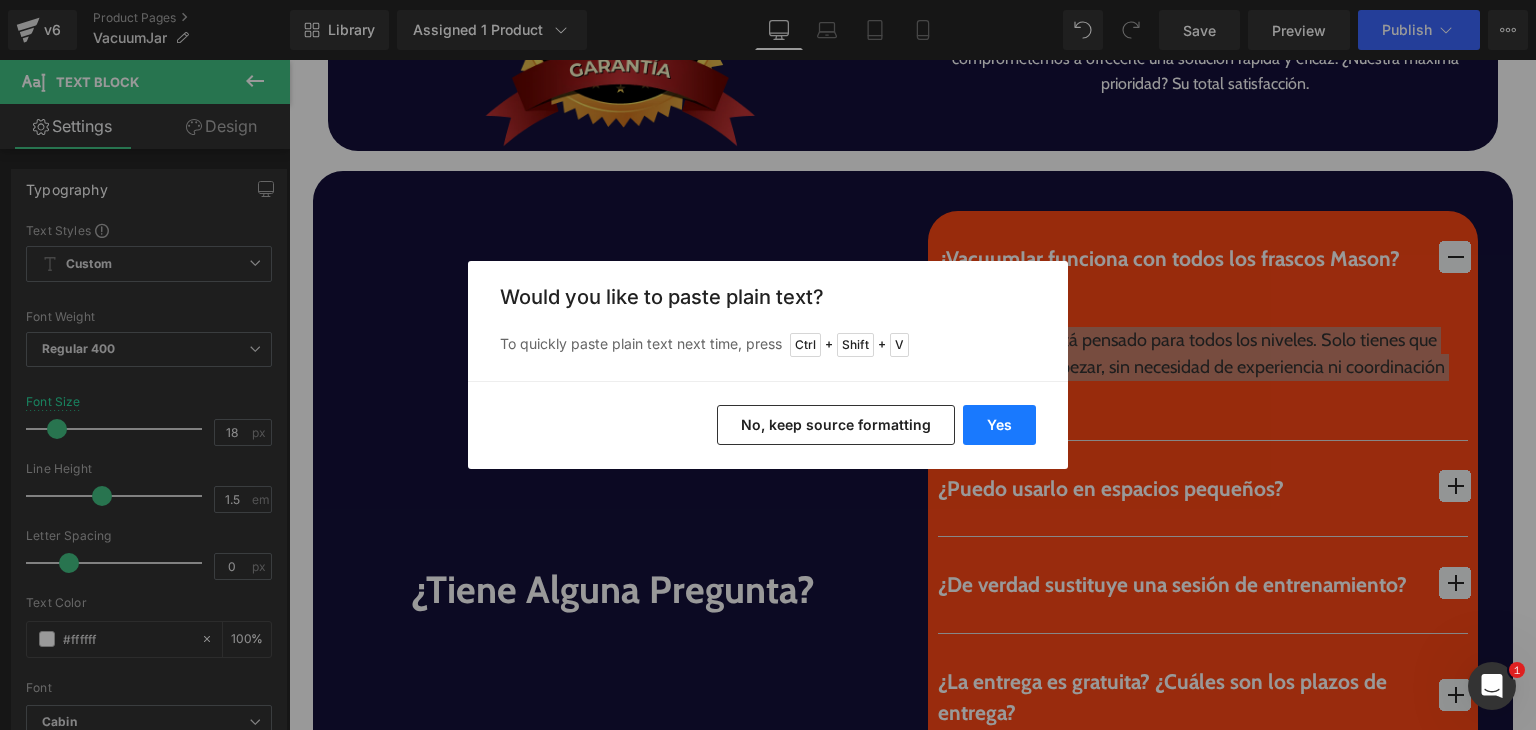 click on "Yes" at bounding box center [999, 425] 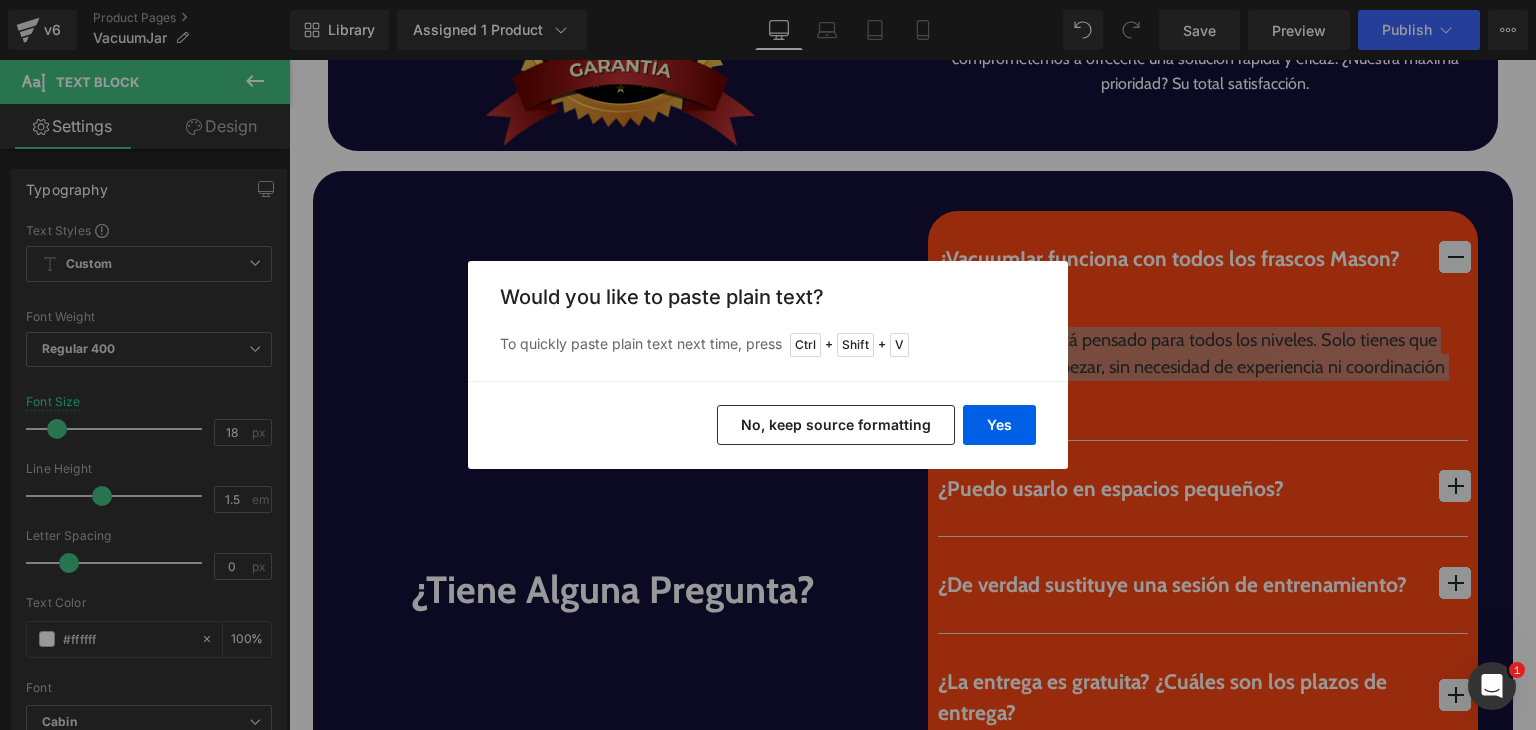 type 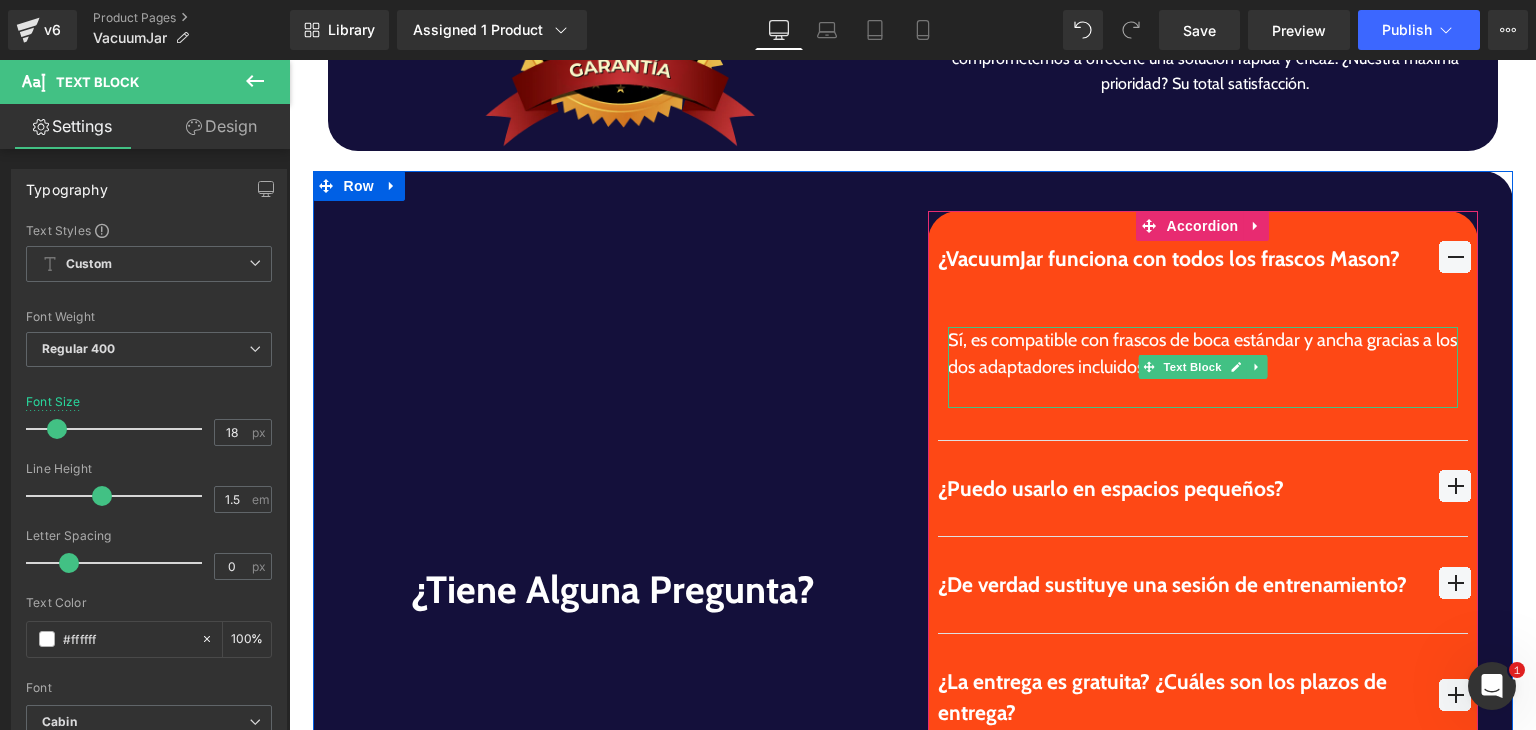 click at bounding box center [1203, 394] 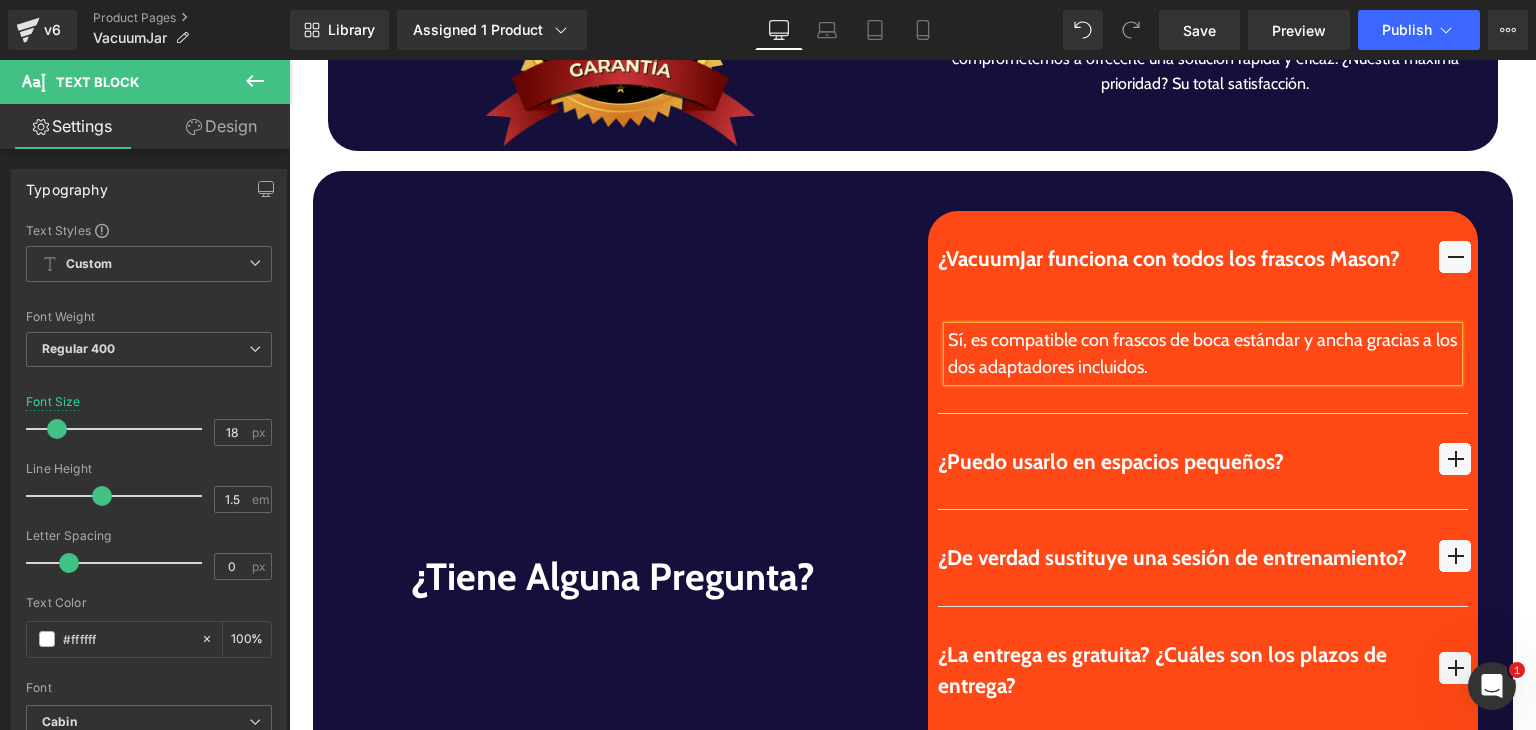 drag, startPoint x: 1440, startPoint y: 257, endPoint x: 1509, endPoint y: 295, distance: 78.77182 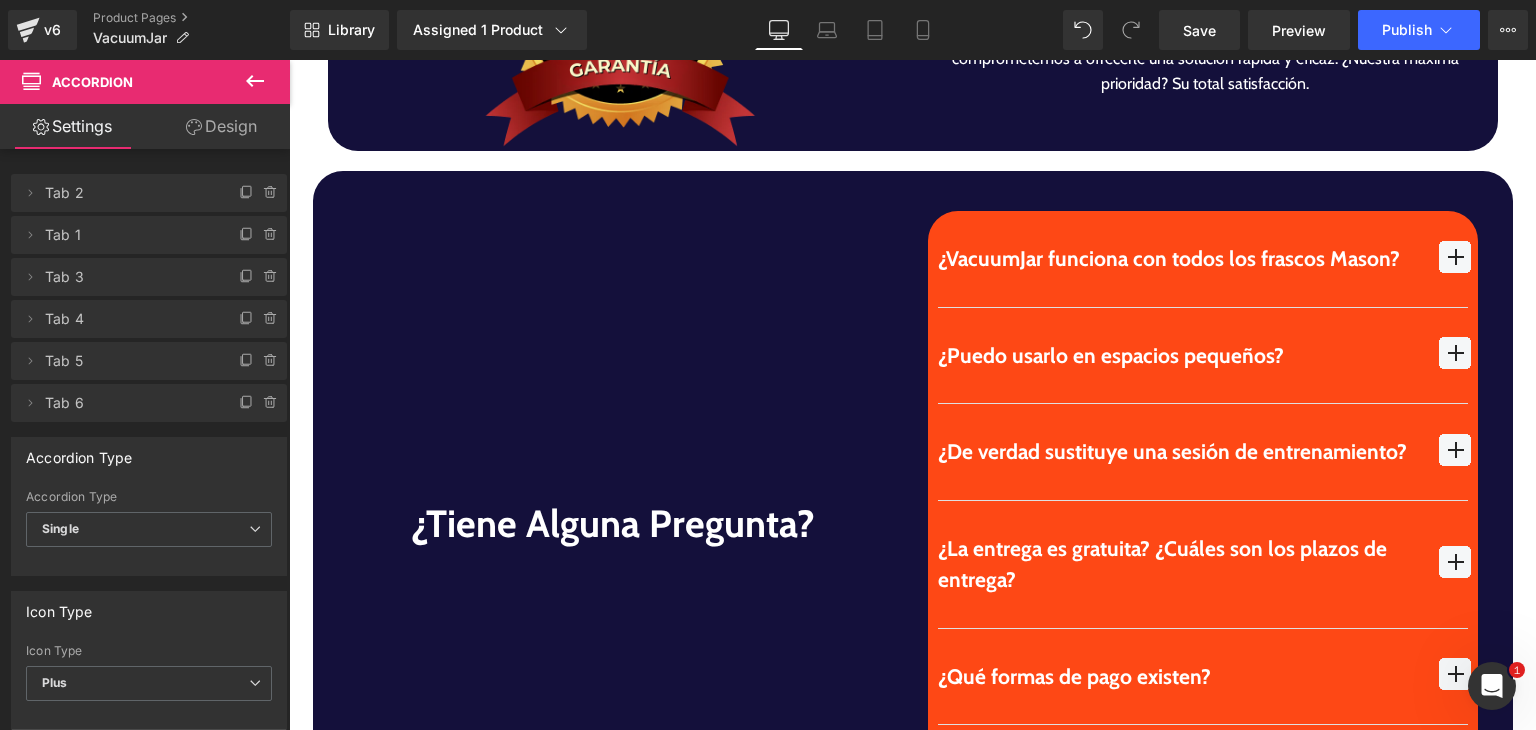 click on "¿Puedo usarlo en espacios pequeños?
Text Block" at bounding box center [1203, 356] 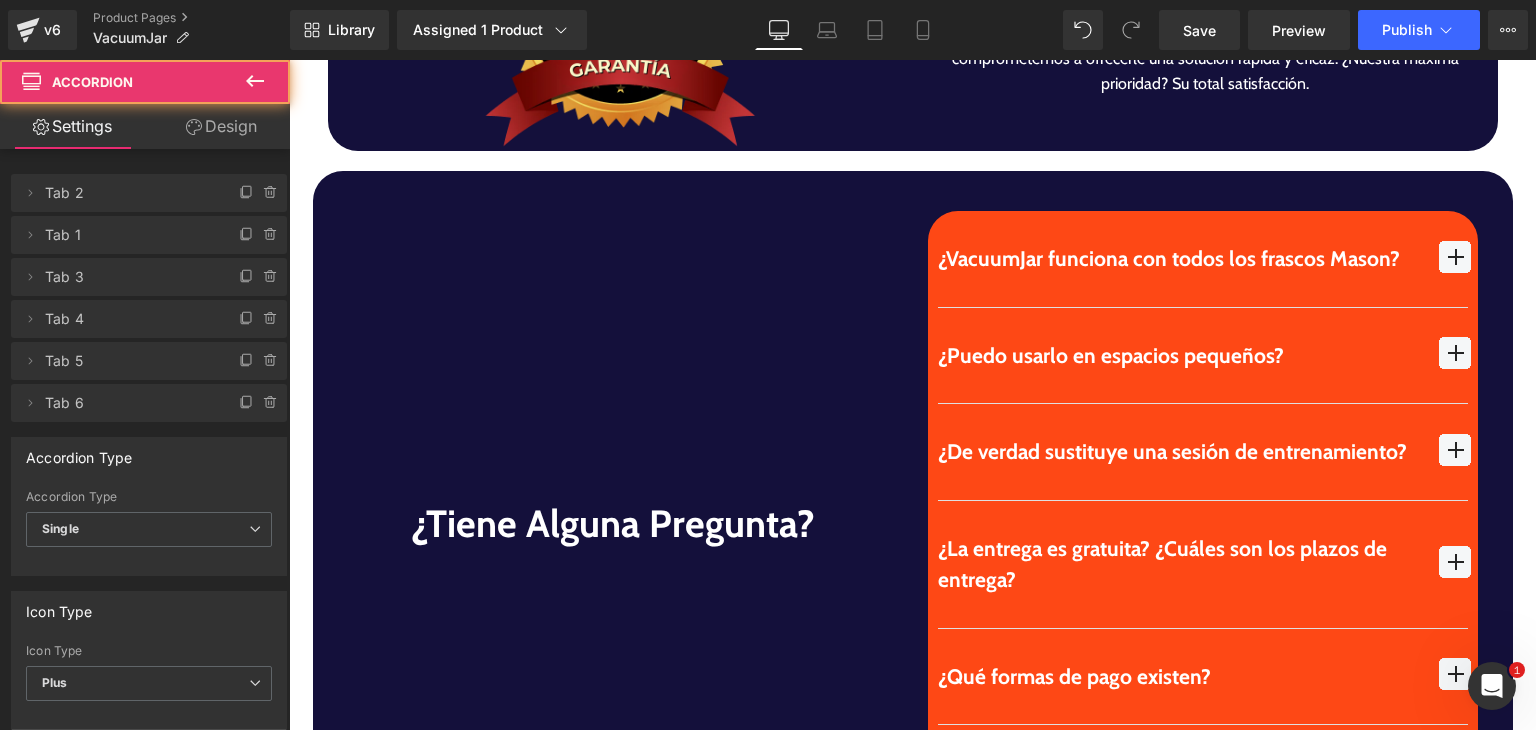 click at bounding box center [1455, 353] 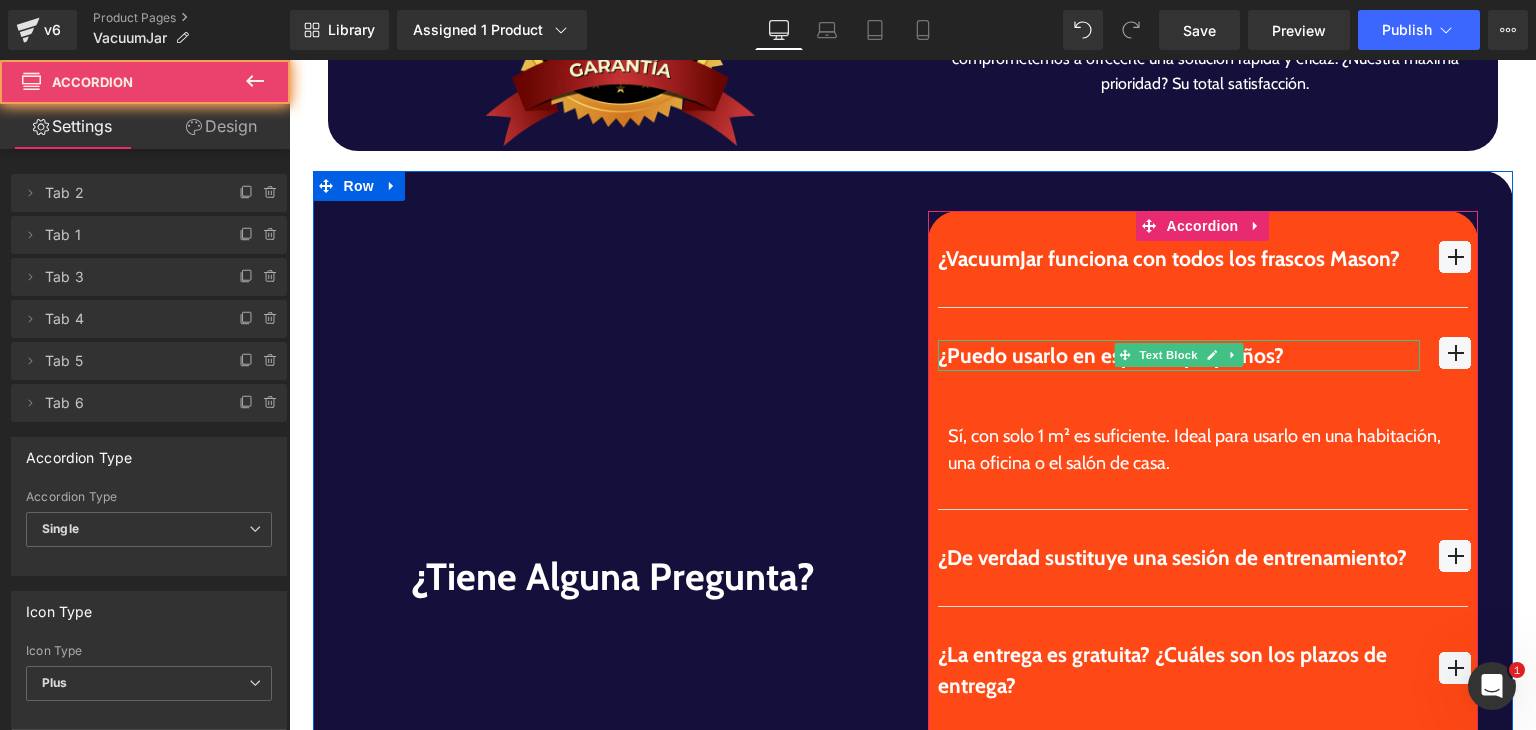 type 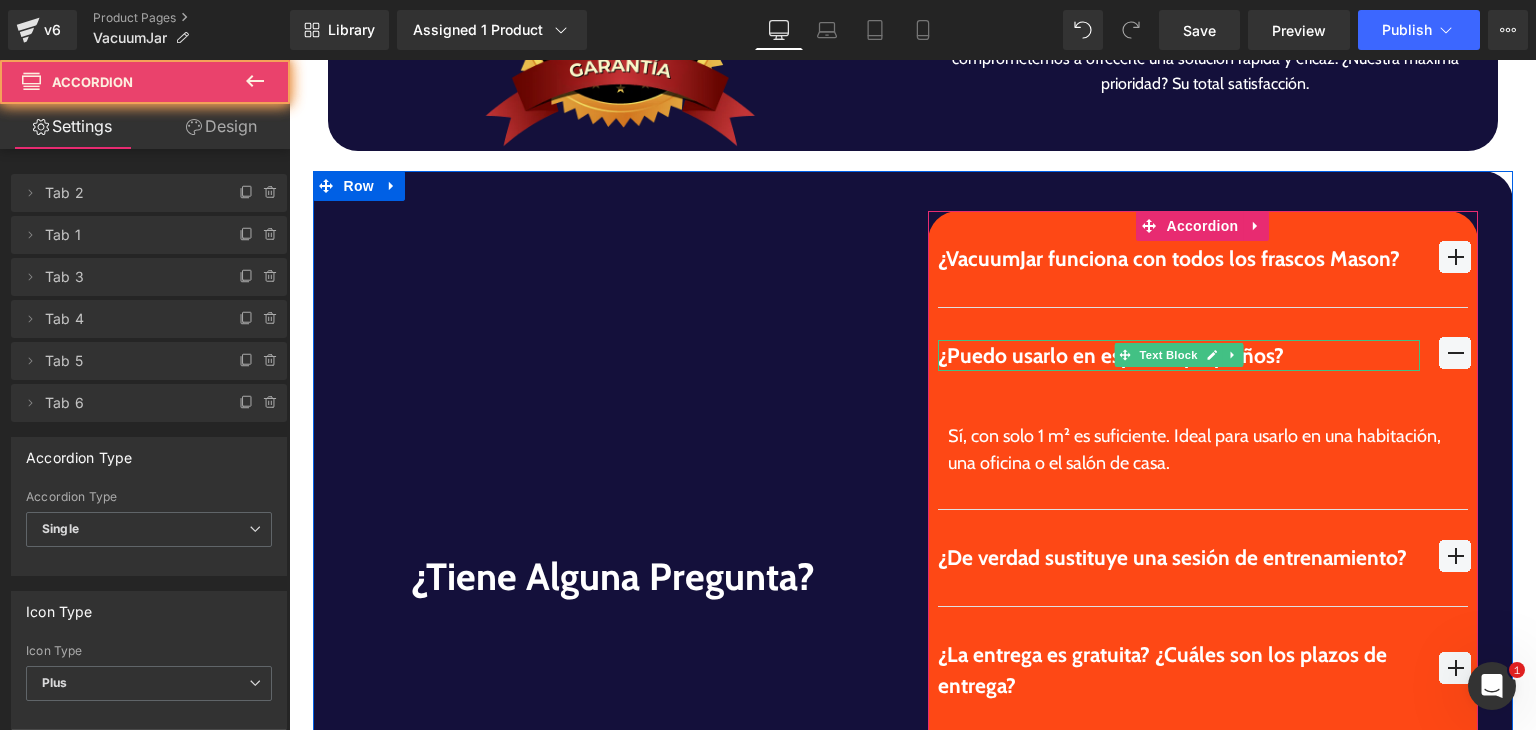 click on "¿Puedo usarlo en espacios pequeños?" at bounding box center [1179, 356] 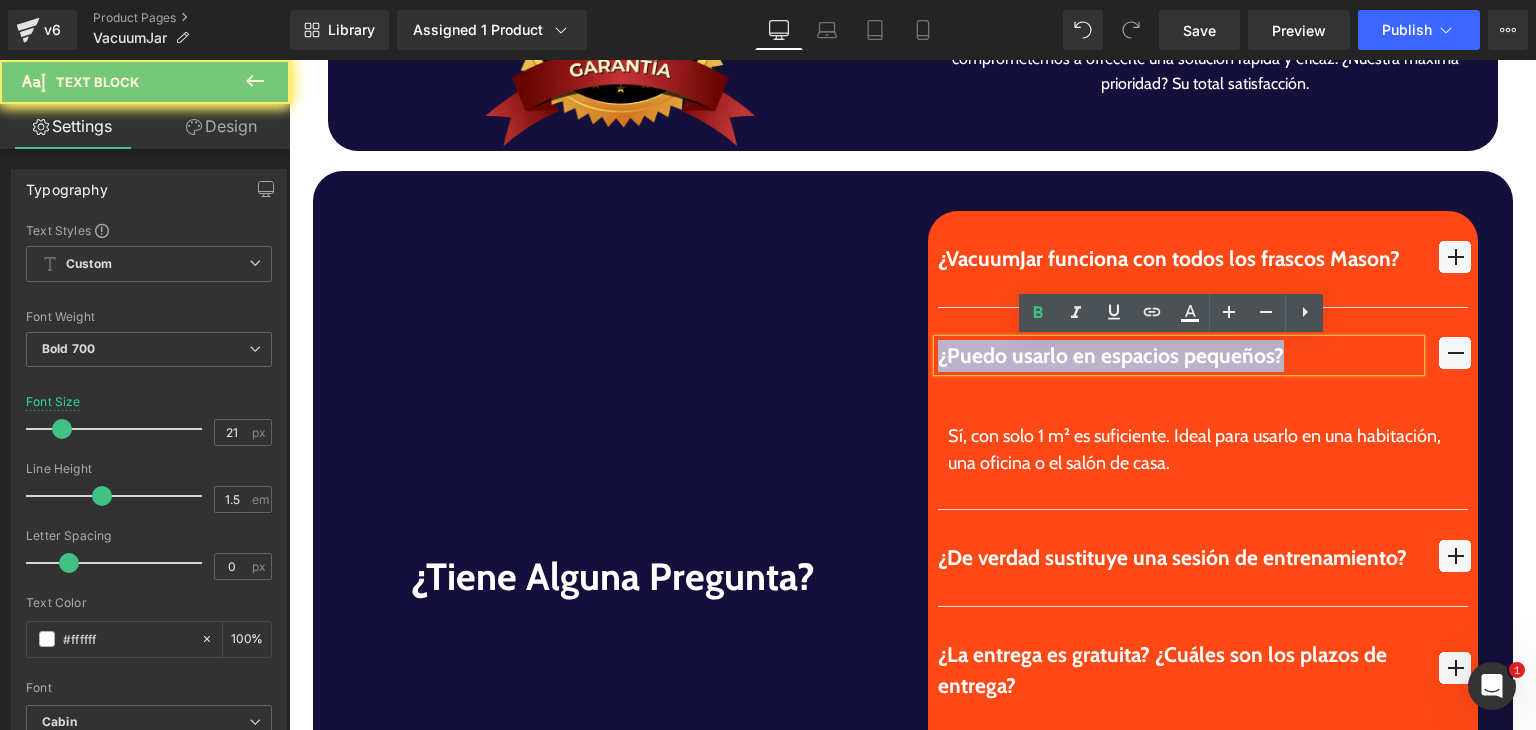 click on "¿Puedo usarlo en espacios pequeños?" at bounding box center (1179, 356) 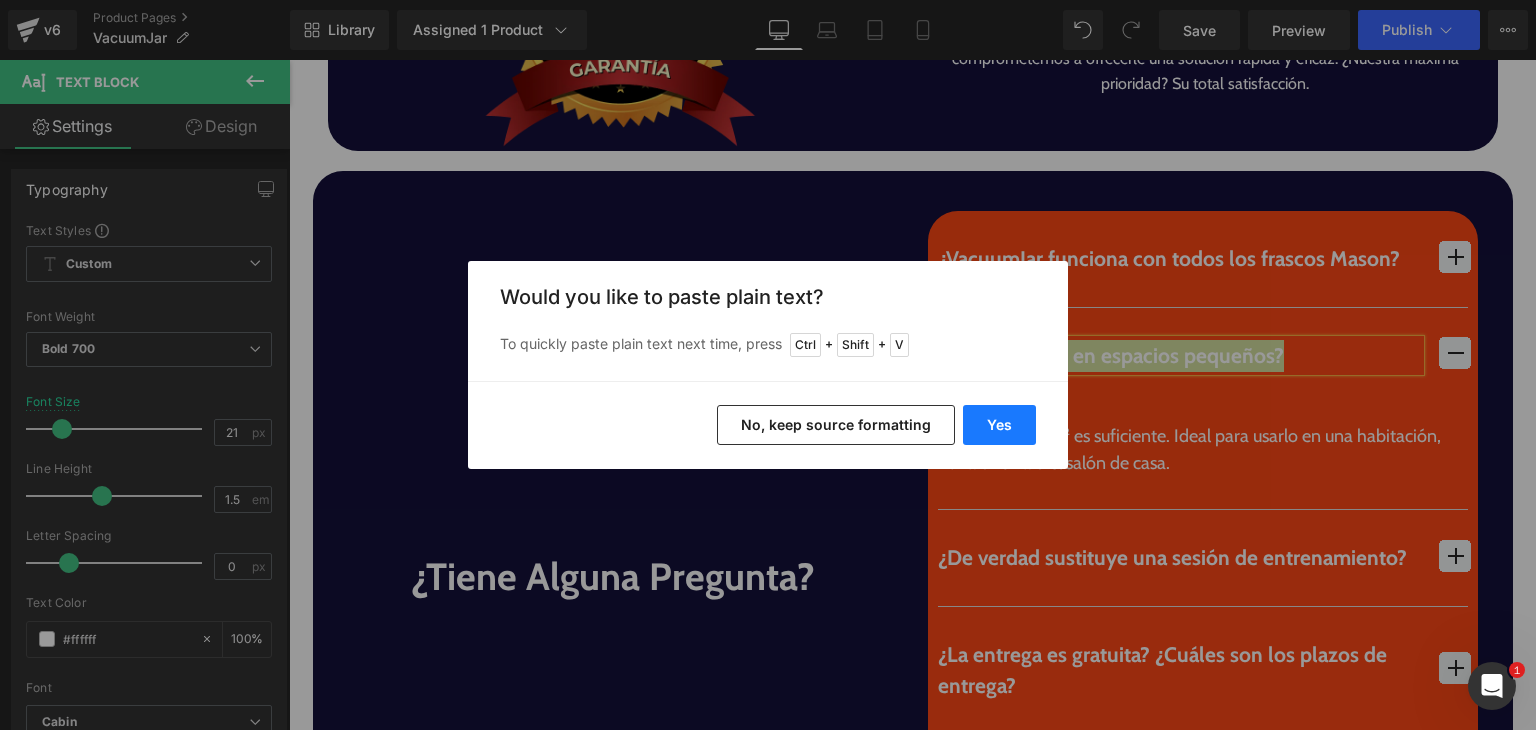 click on "Yes" at bounding box center (999, 425) 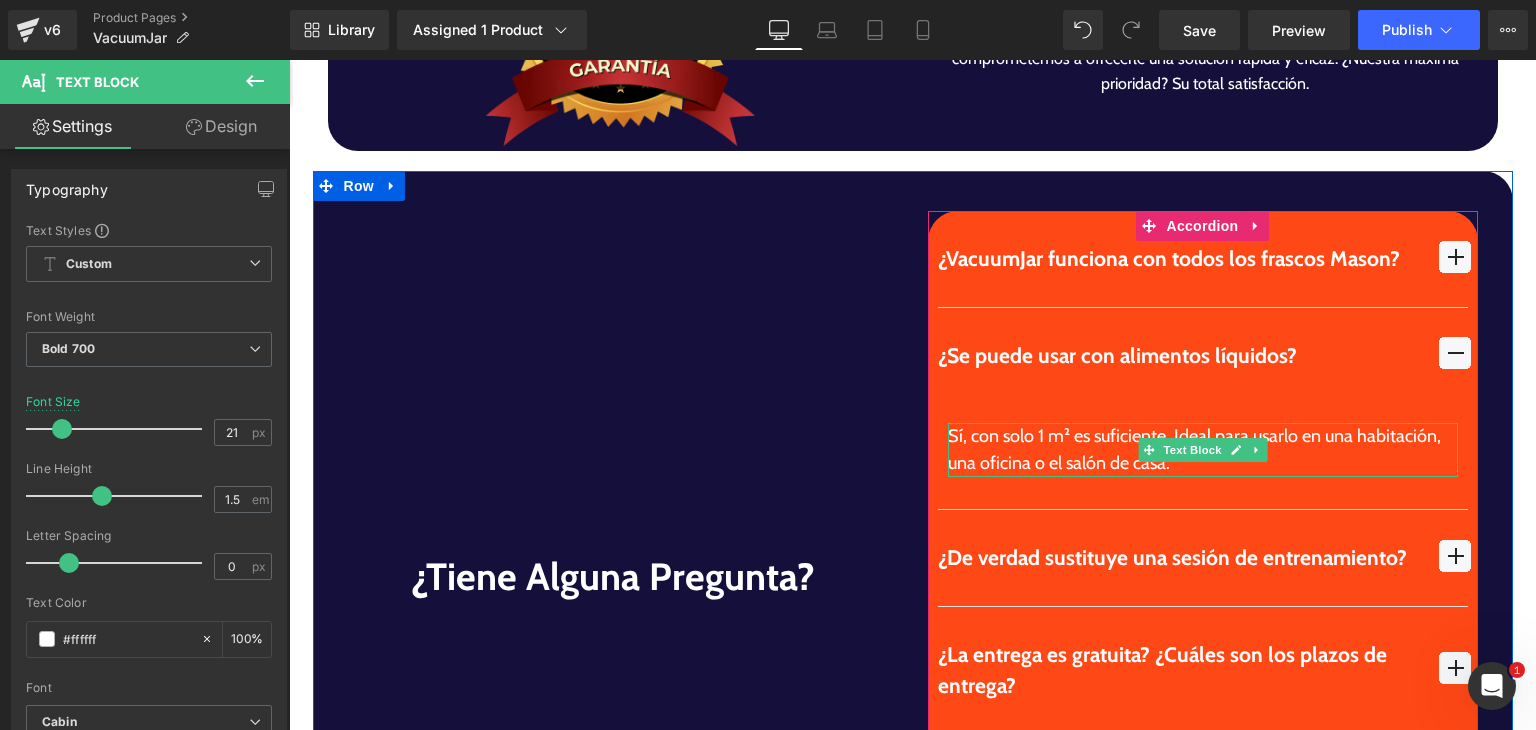 click on "Sí, con solo 1 m² es suficiente. Ideal para usarlo en una habitación, una oficina o el salón de casa." at bounding box center [1203, 450] 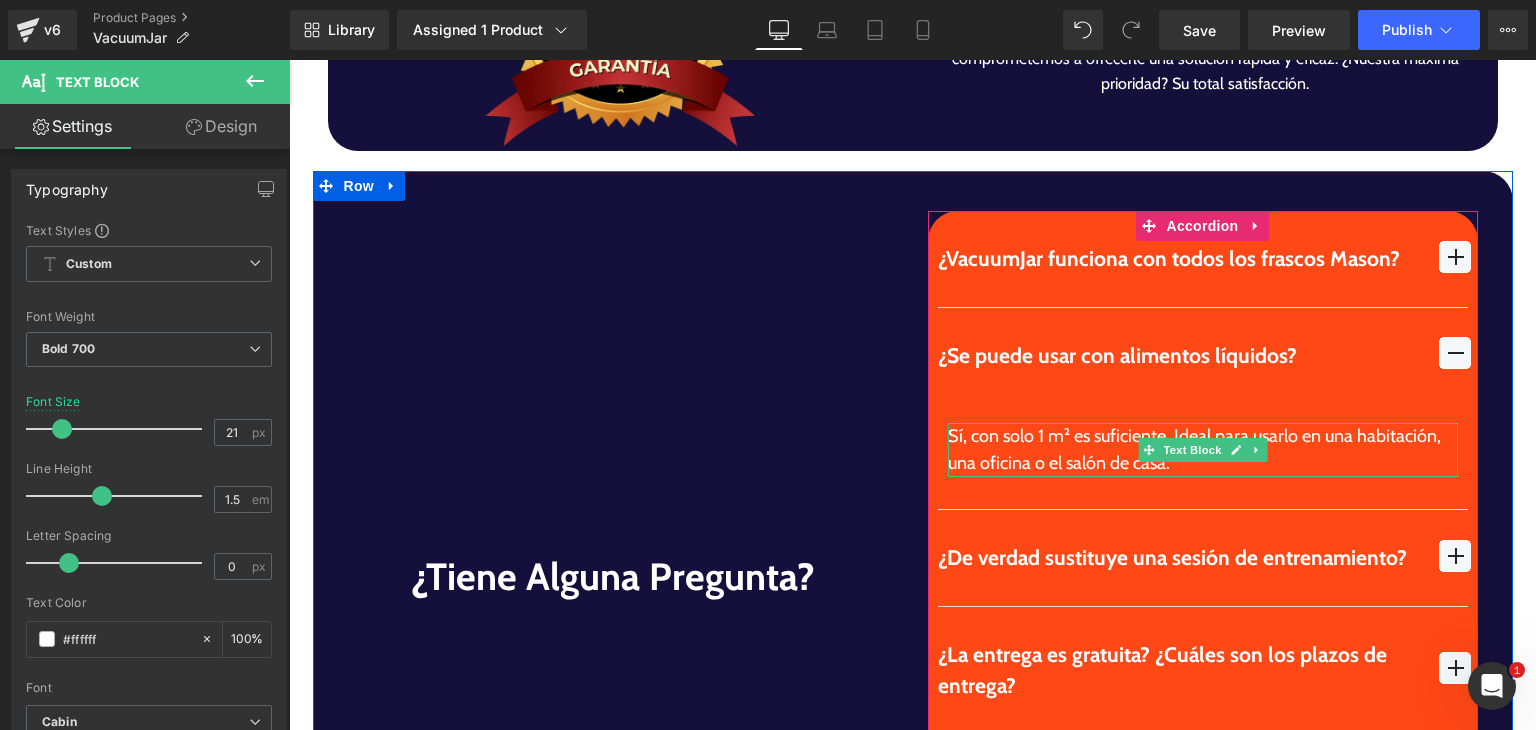 click on "Sí, con solo 1 m² es suficiente. Ideal para usarlo en una habitación, una oficina o el salón de casa." at bounding box center [1203, 450] 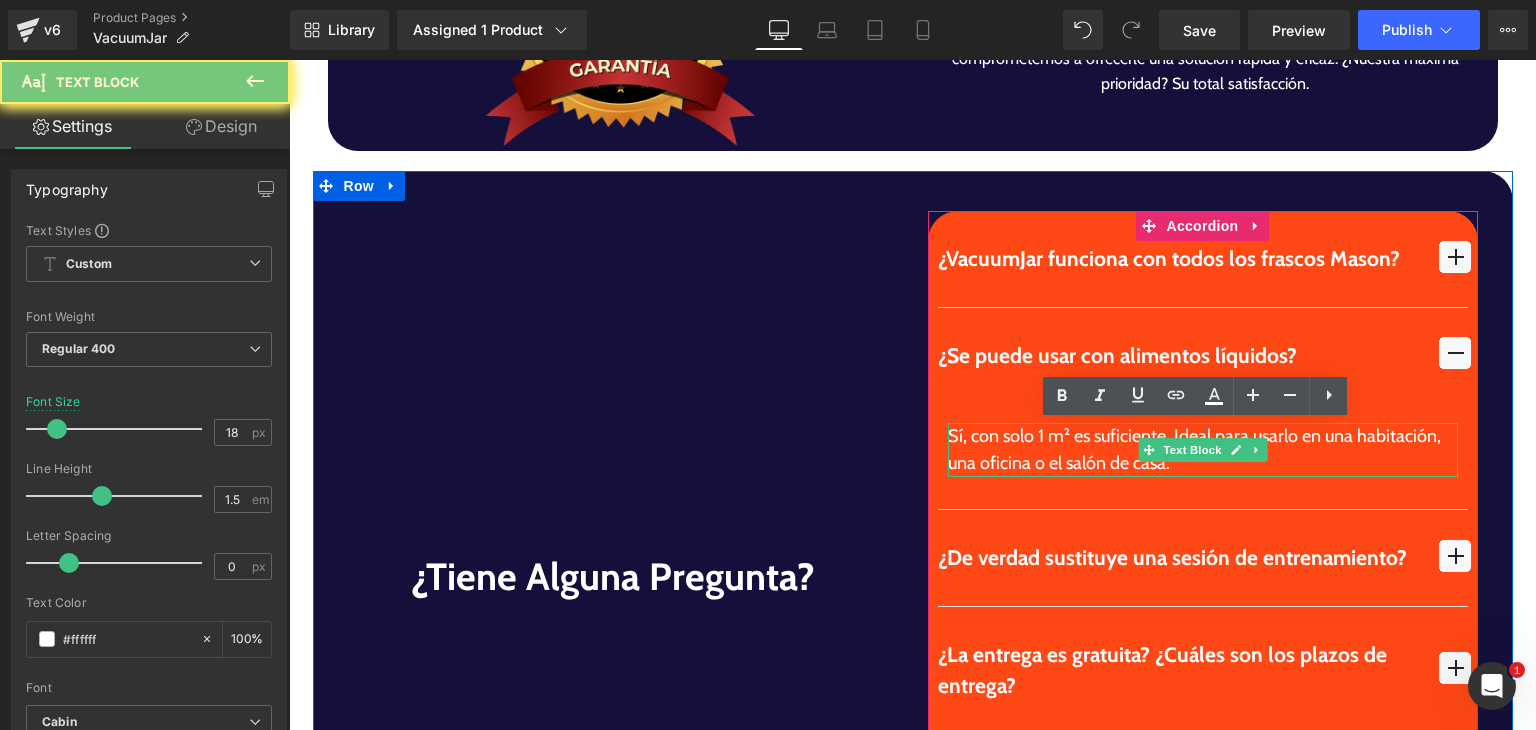 click on "Sí, con solo 1 m² es suficiente. Ideal para usarlo en una habitación, una oficina o el salón de casa." at bounding box center [1203, 450] 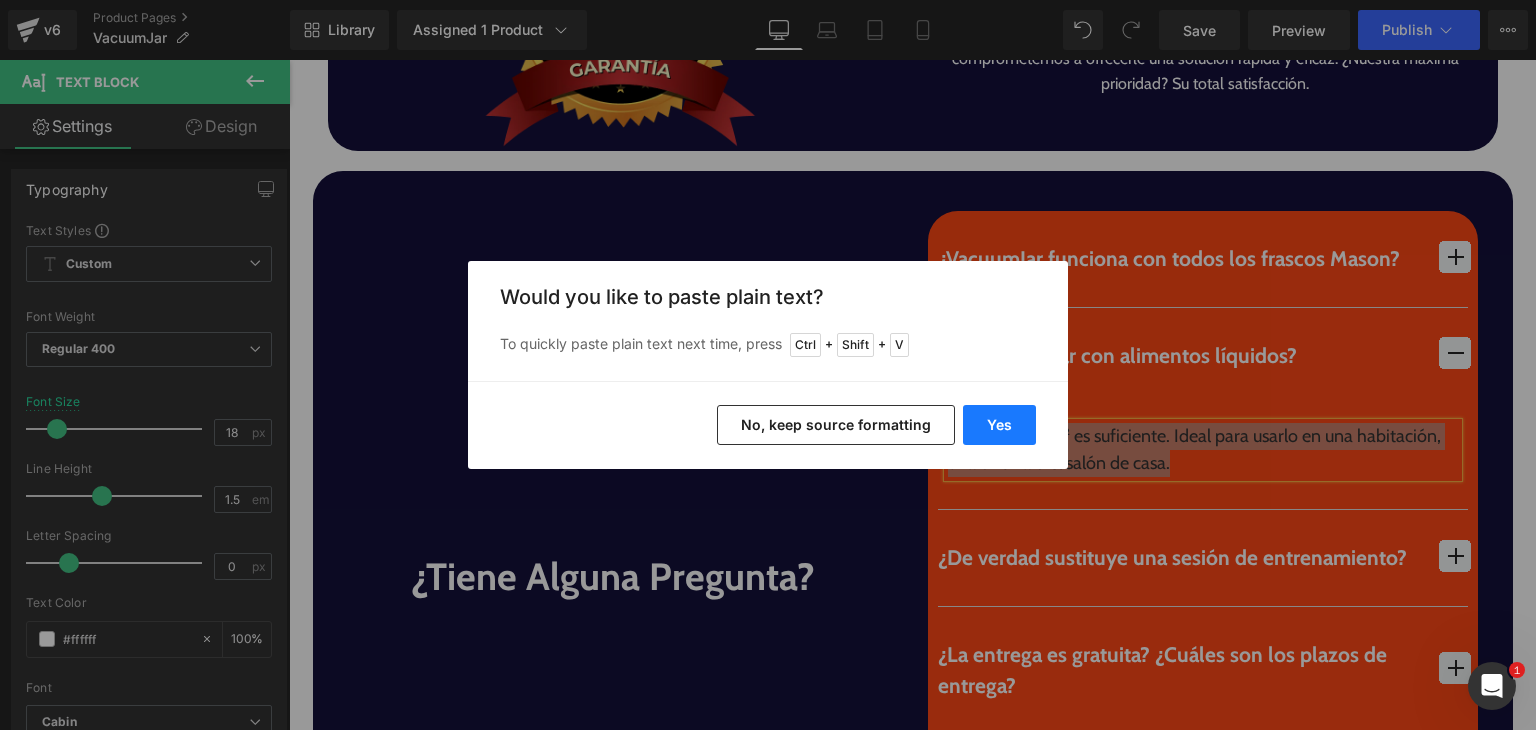 click on "Yes" at bounding box center (999, 425) 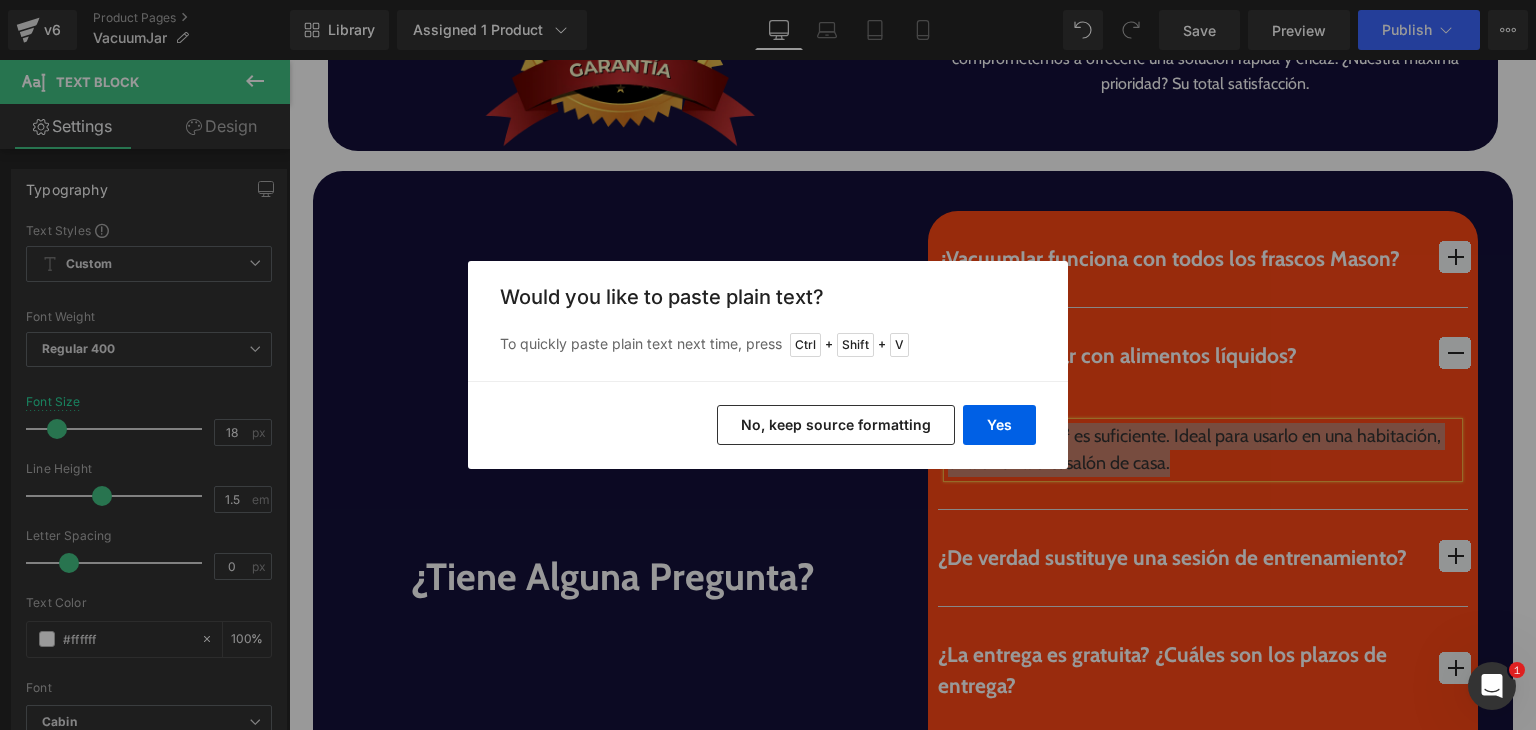 type 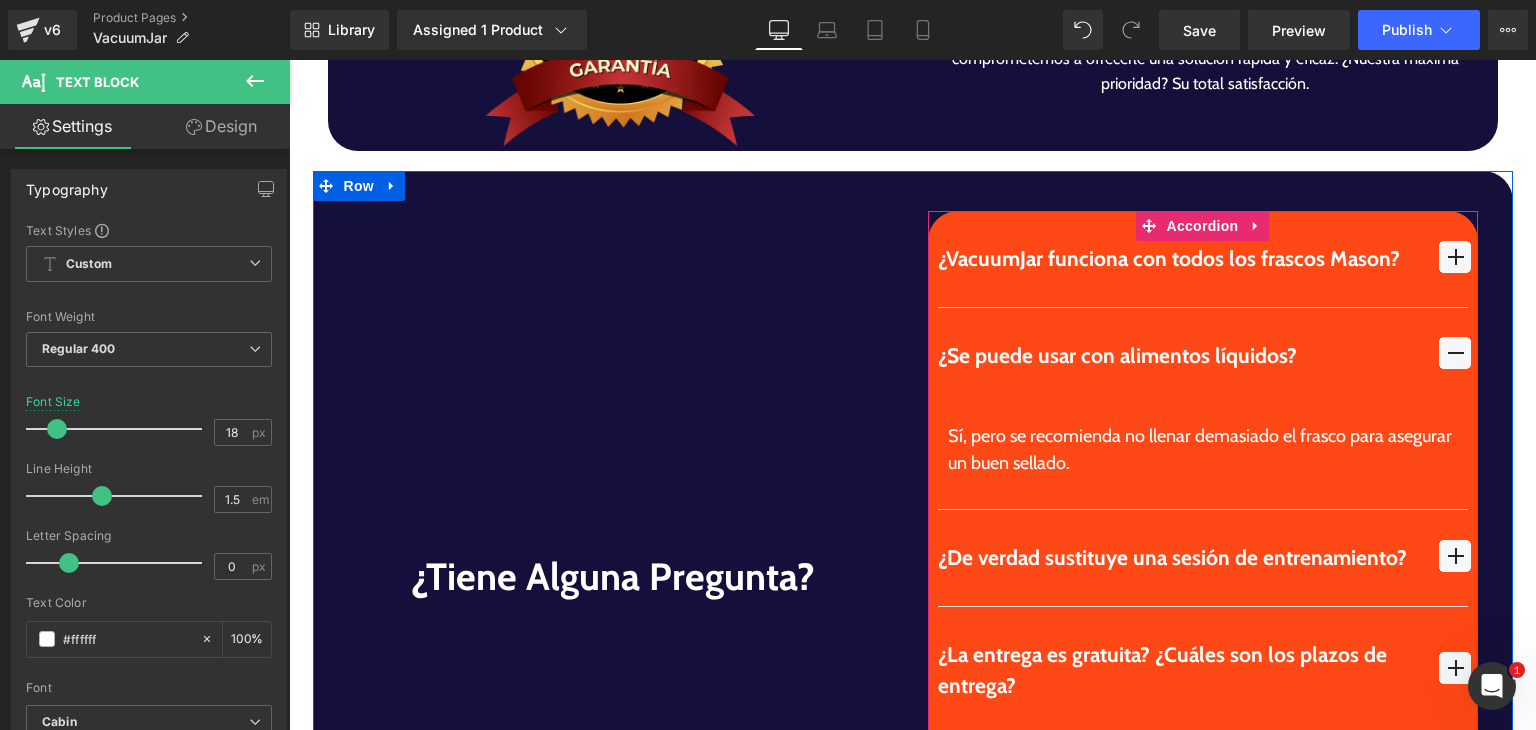 click on "¿Se puede usar con alimentos líquidos?
Text Block" at bounding box center [1203, 356] 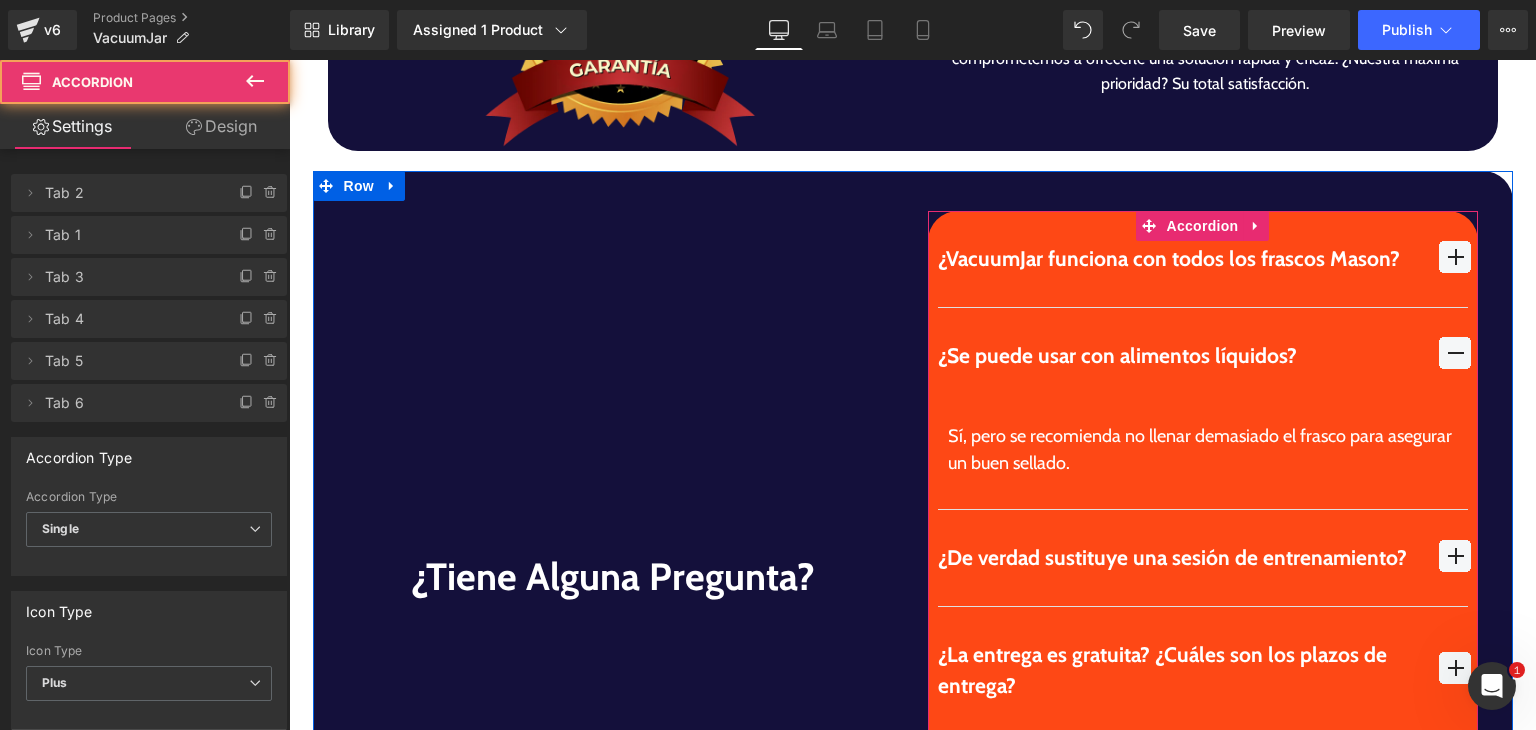 click on "¿Se puede usar con alimentos líquidos?
Text Block" at bounding box center [1203, 356] 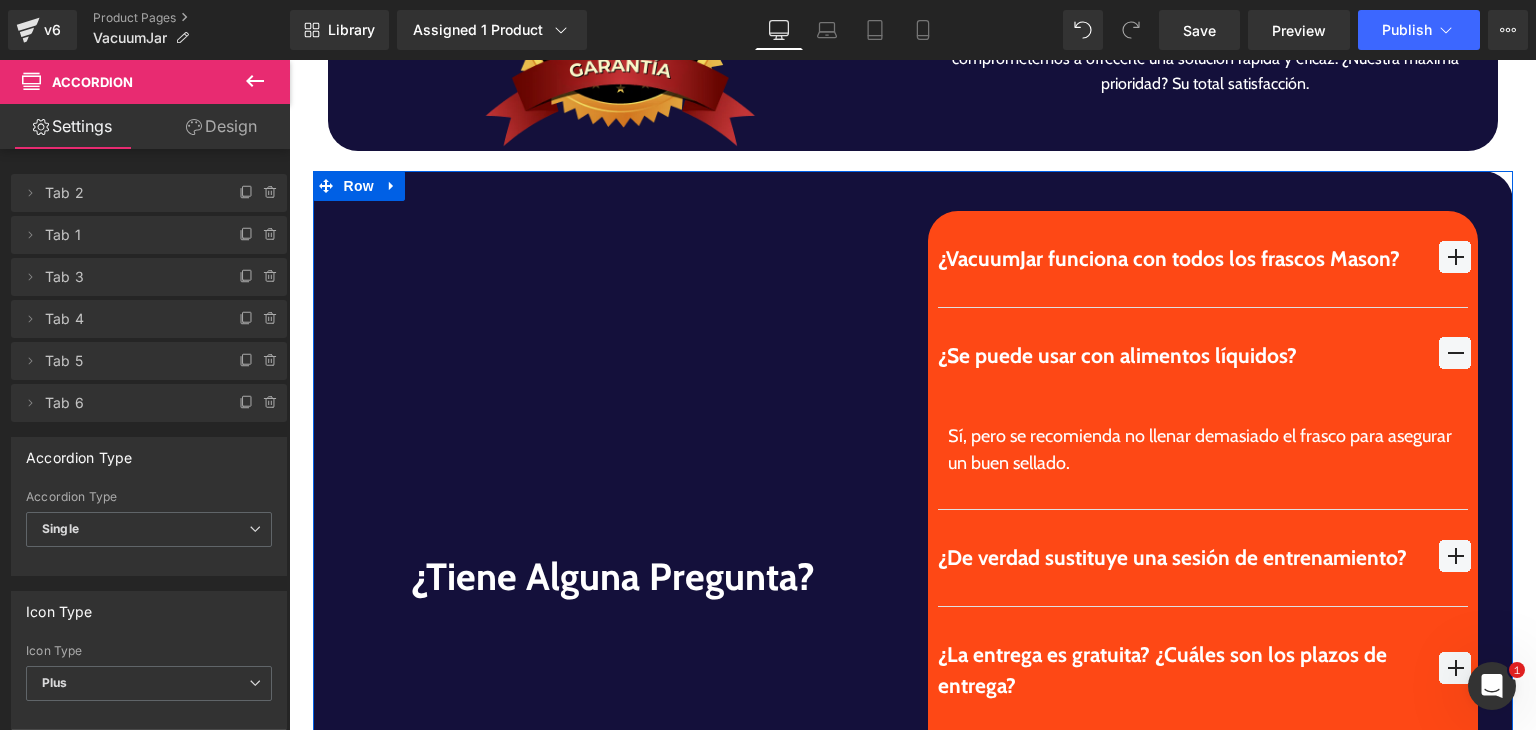 click on "¿De verdad sustituye una sesión de entrenamiento? Text Block" at bounding box center [1179, 558] 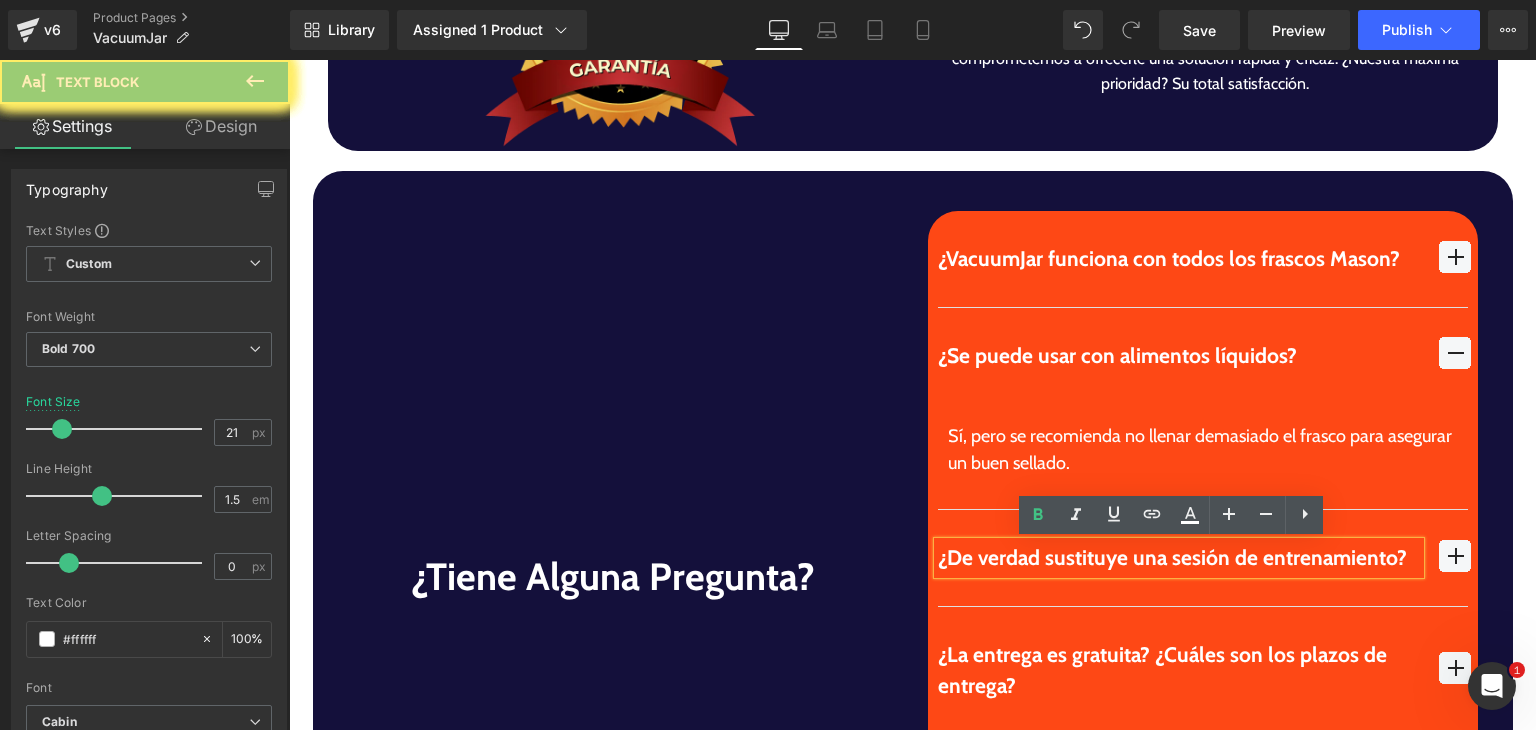 click on "¿De verdad sustituye una sesión de entrenamiento?" at bounding box center [1179, 558] 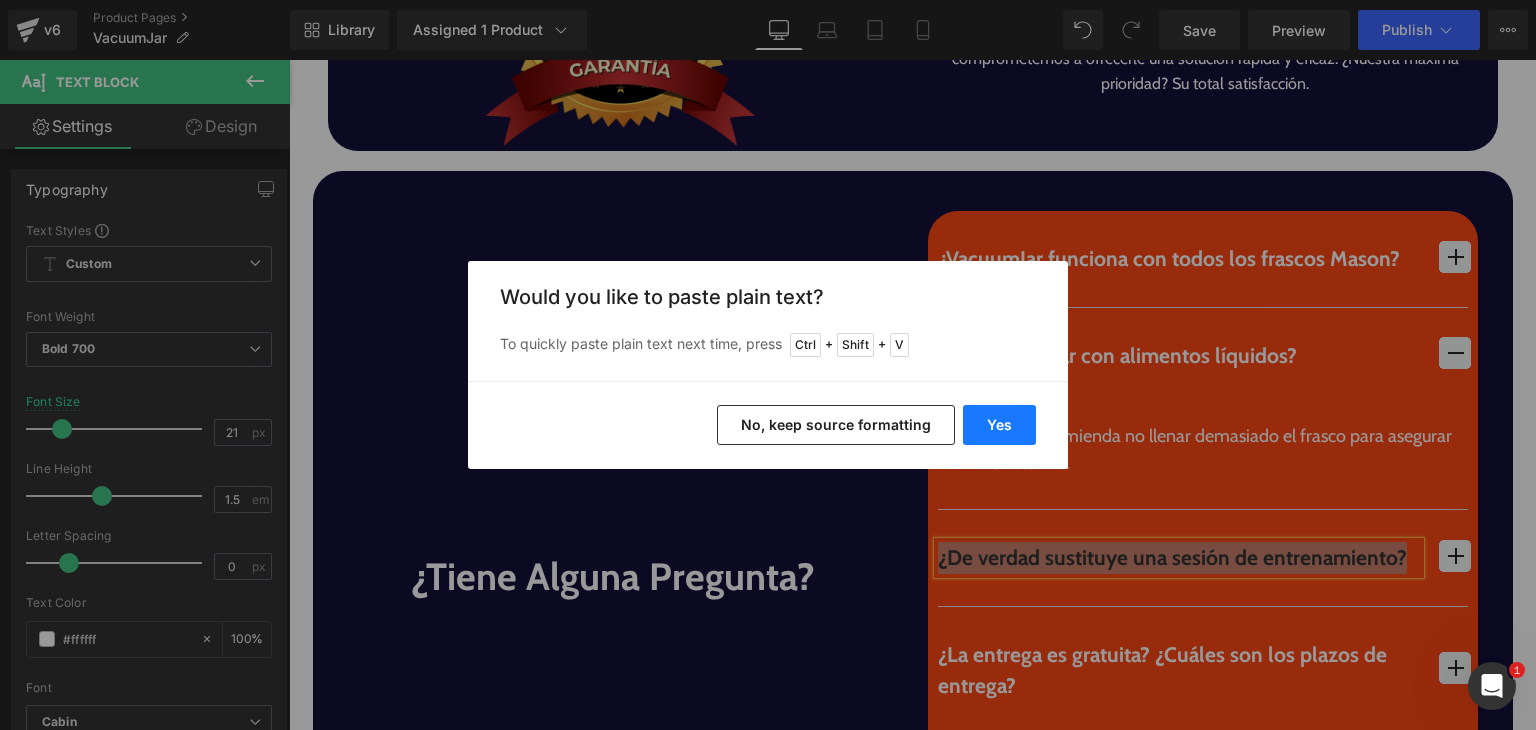 drag, startPoint x: 1000, startPoint y: 418, endPoint x: 701, endPoint y: 356, distance: 305.36044 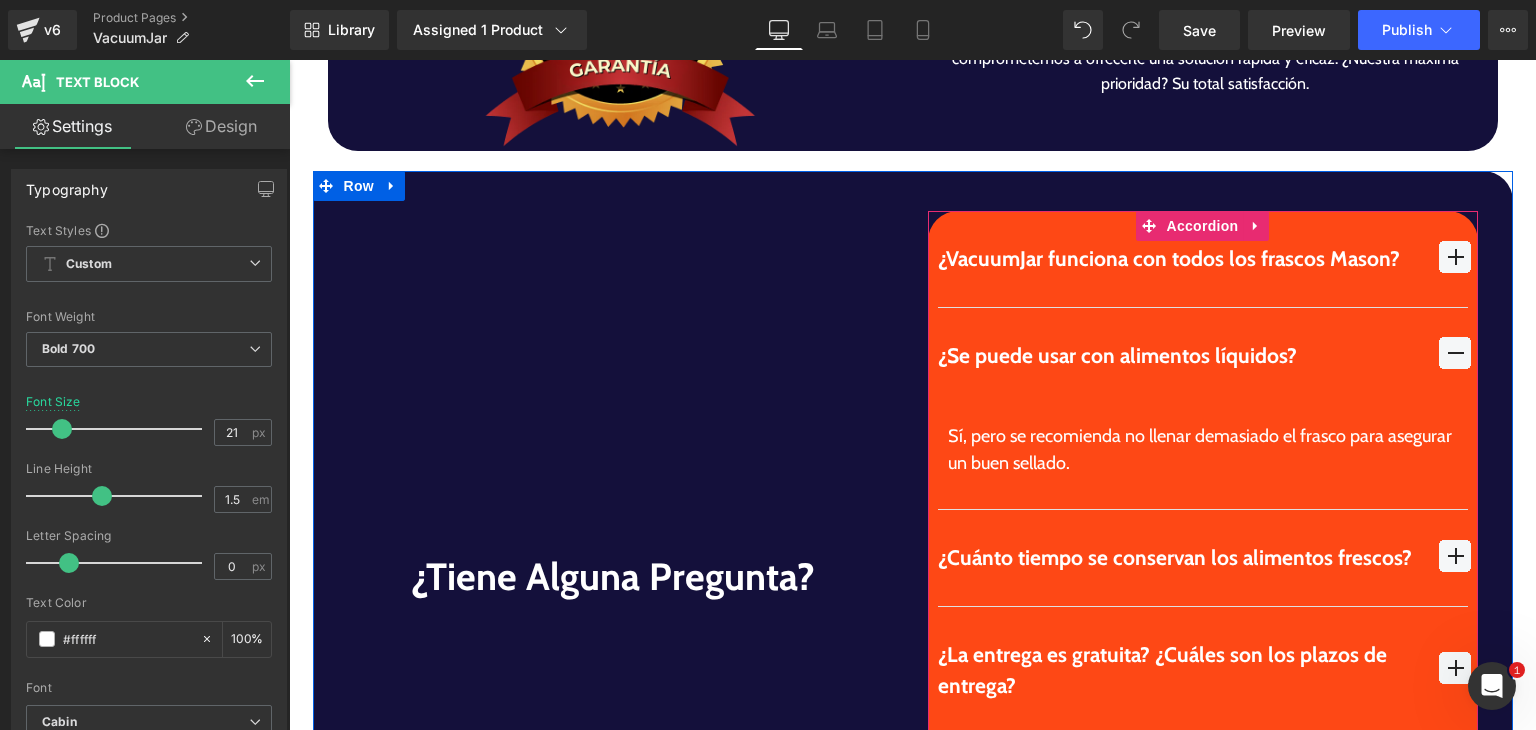 click at bounding box center [1455, 556] 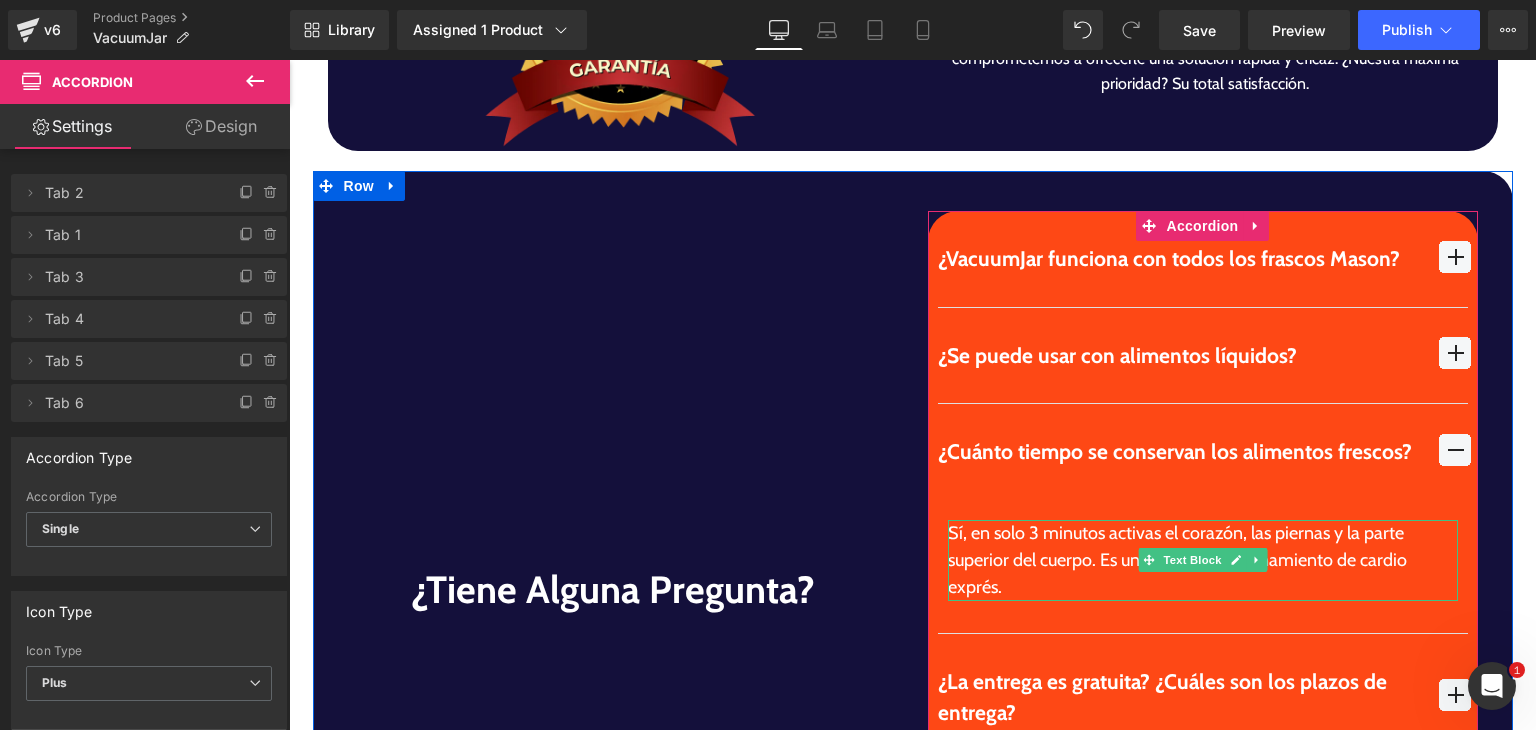click on "Sí, en solo 3 minutos activas el corazón, las piernas y la parte superior del cuerpo. Es un auténtico entrenamiento de cardio exprés." at bounding box center [1203, 560] 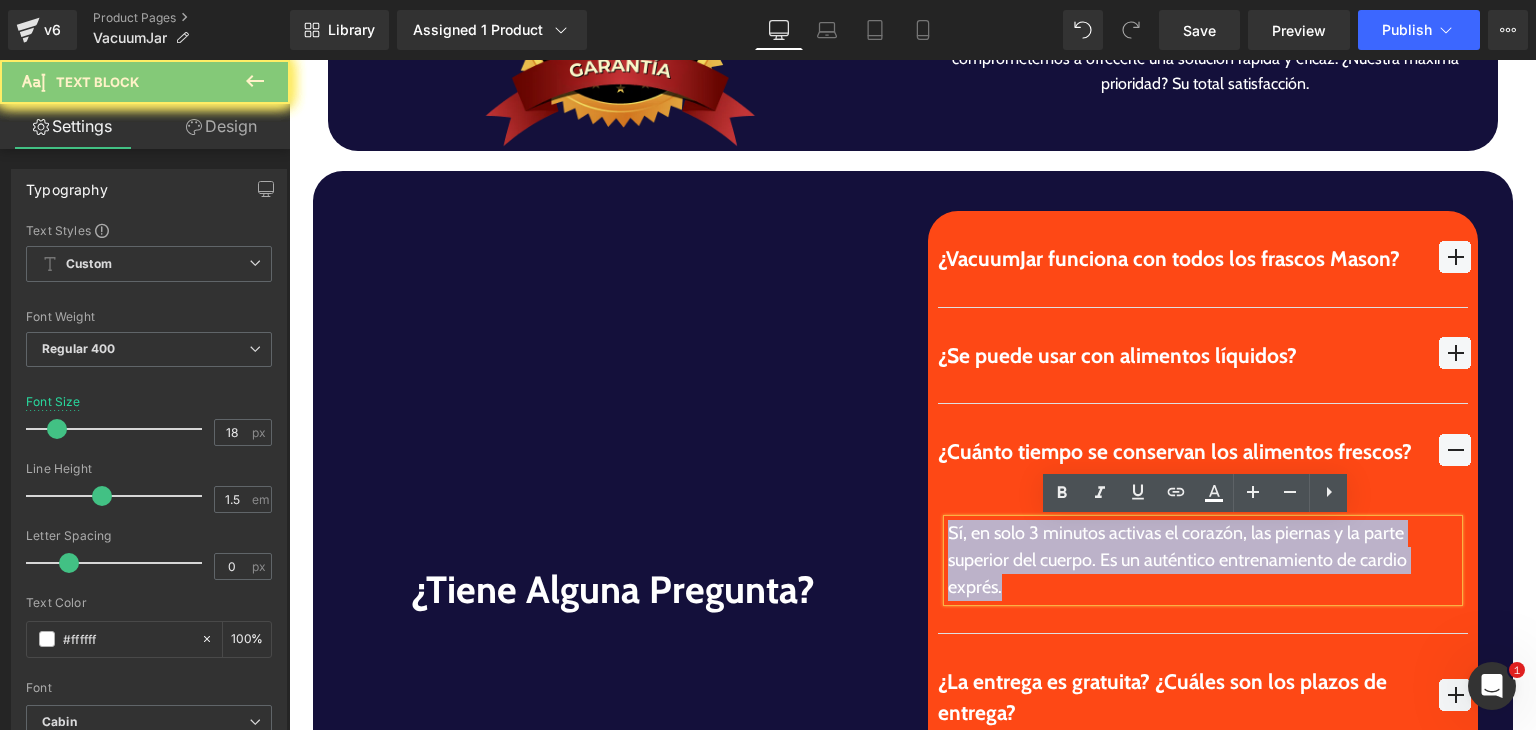 click on "Sí, en solo 3 minutos activas el corazón, las piernas y la parte superior del cuerpo. Es un auténtico entrenamiento de cardio exprés." at bounding box center [1203, 560] 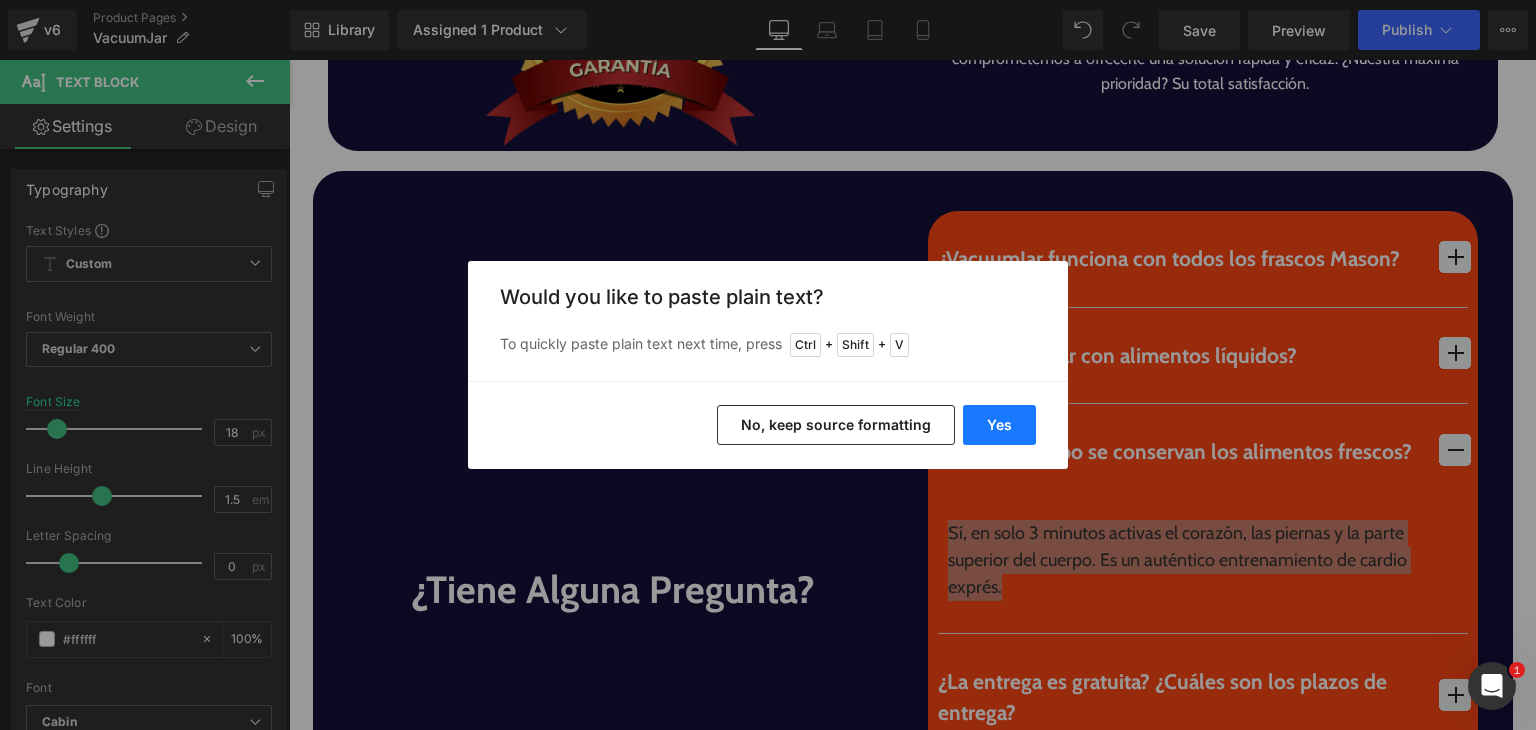 click on "Yes" at bounding box center [999, 425] 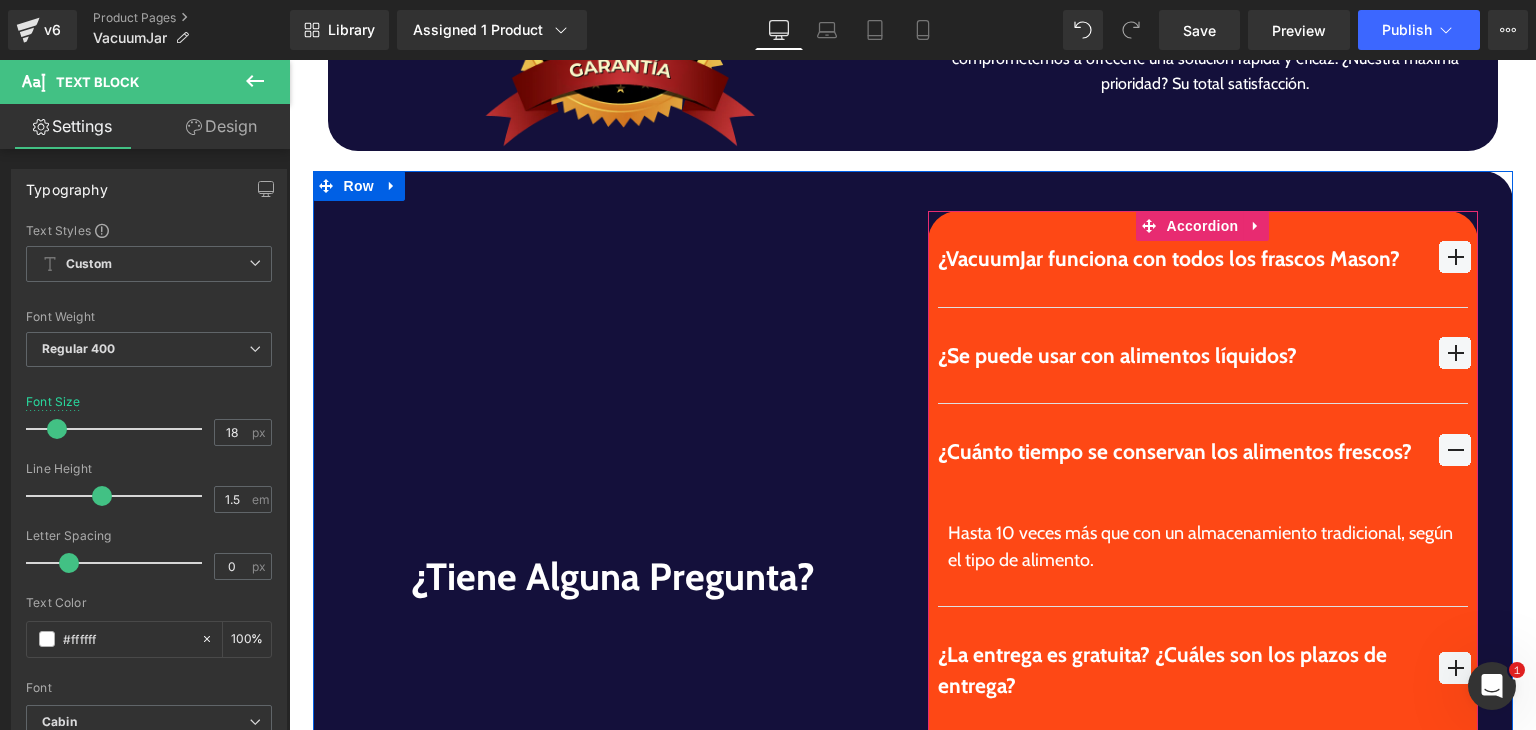 click at bounding box center [1455, 450] 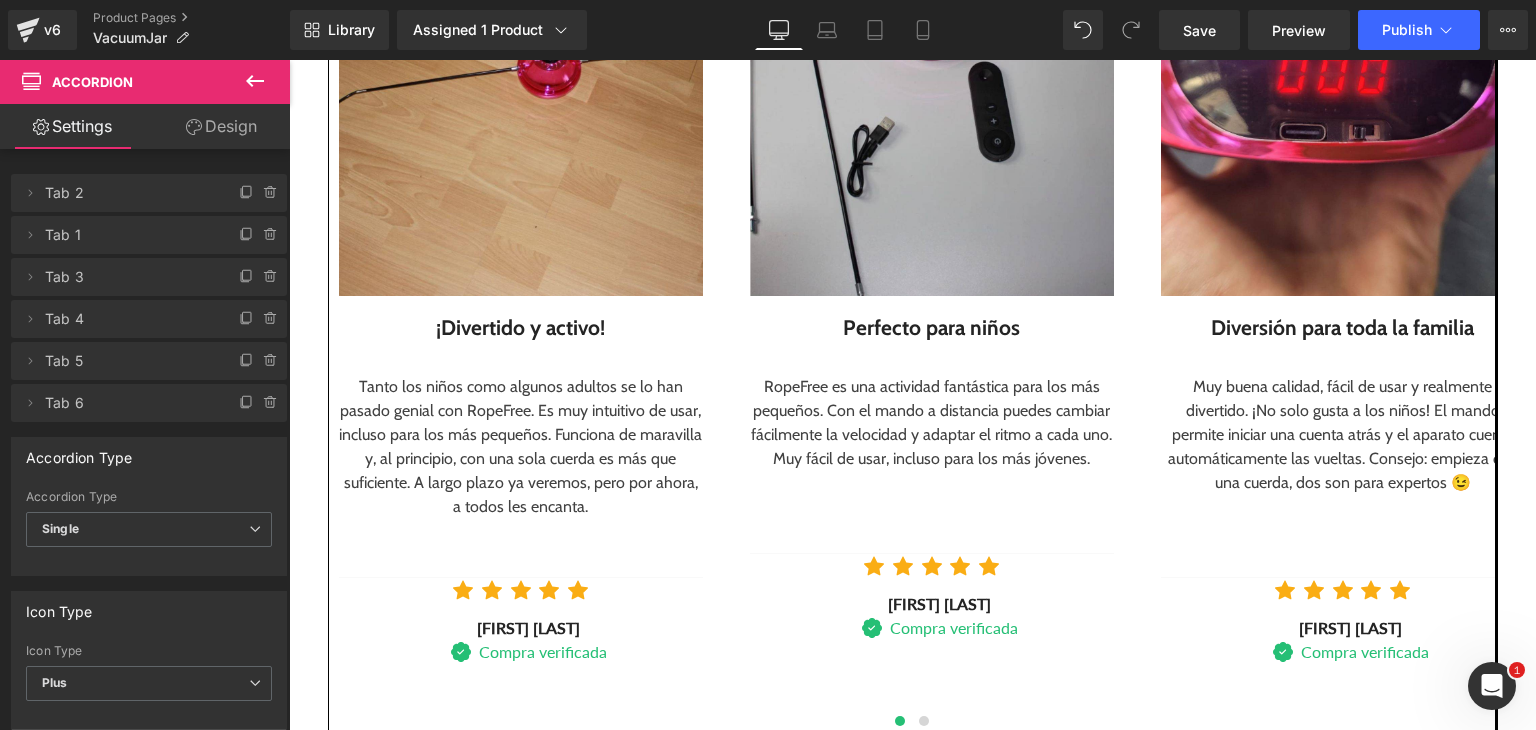 scroll, scrollTop: 2632, scrollLeft: 0, axis: vertical 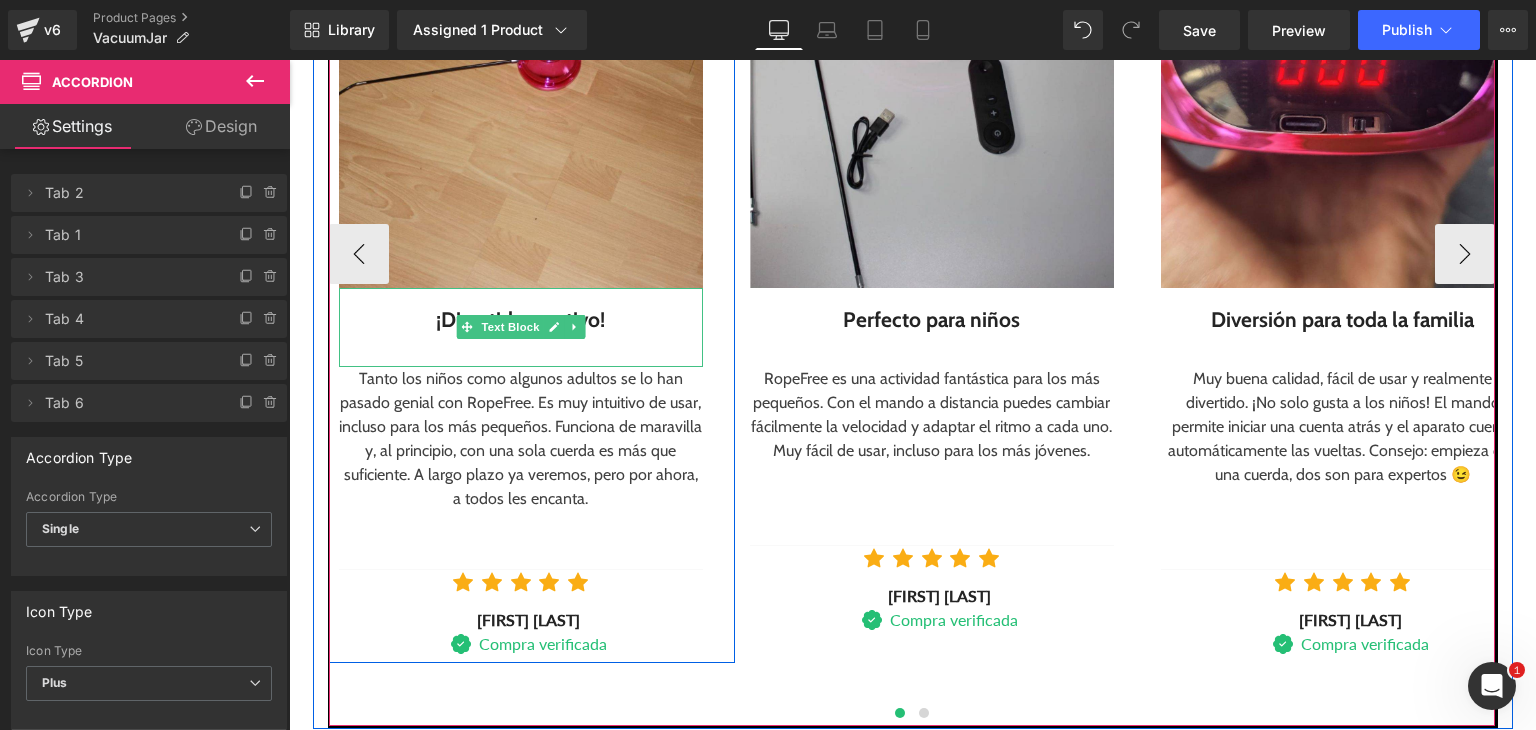 drag, startPoint x: 424, startPoint y: 305, endPoint x: 435, endPoint y: 312, distance: 13.038404 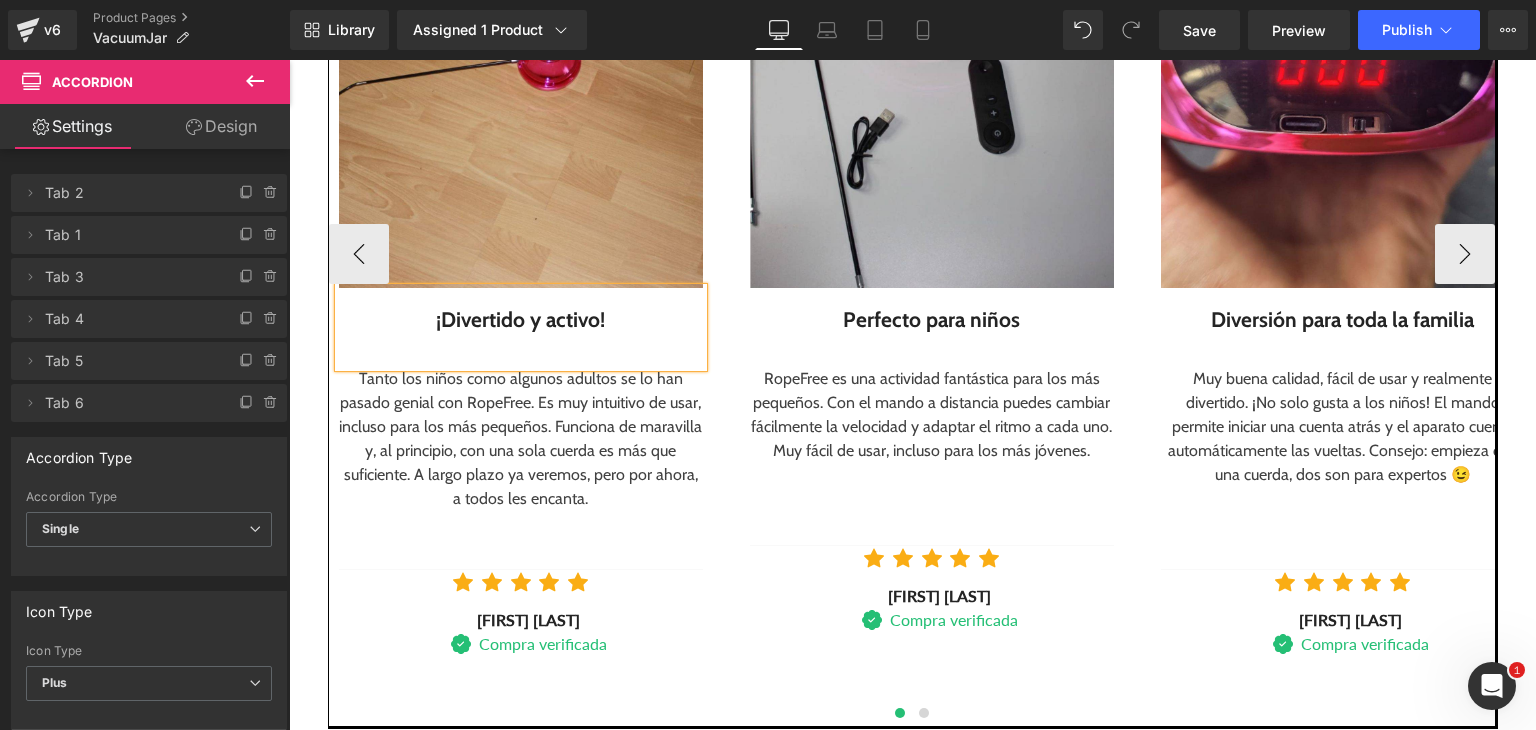 click on "¡Divertido y activo!" at bounding box center (521, 320) 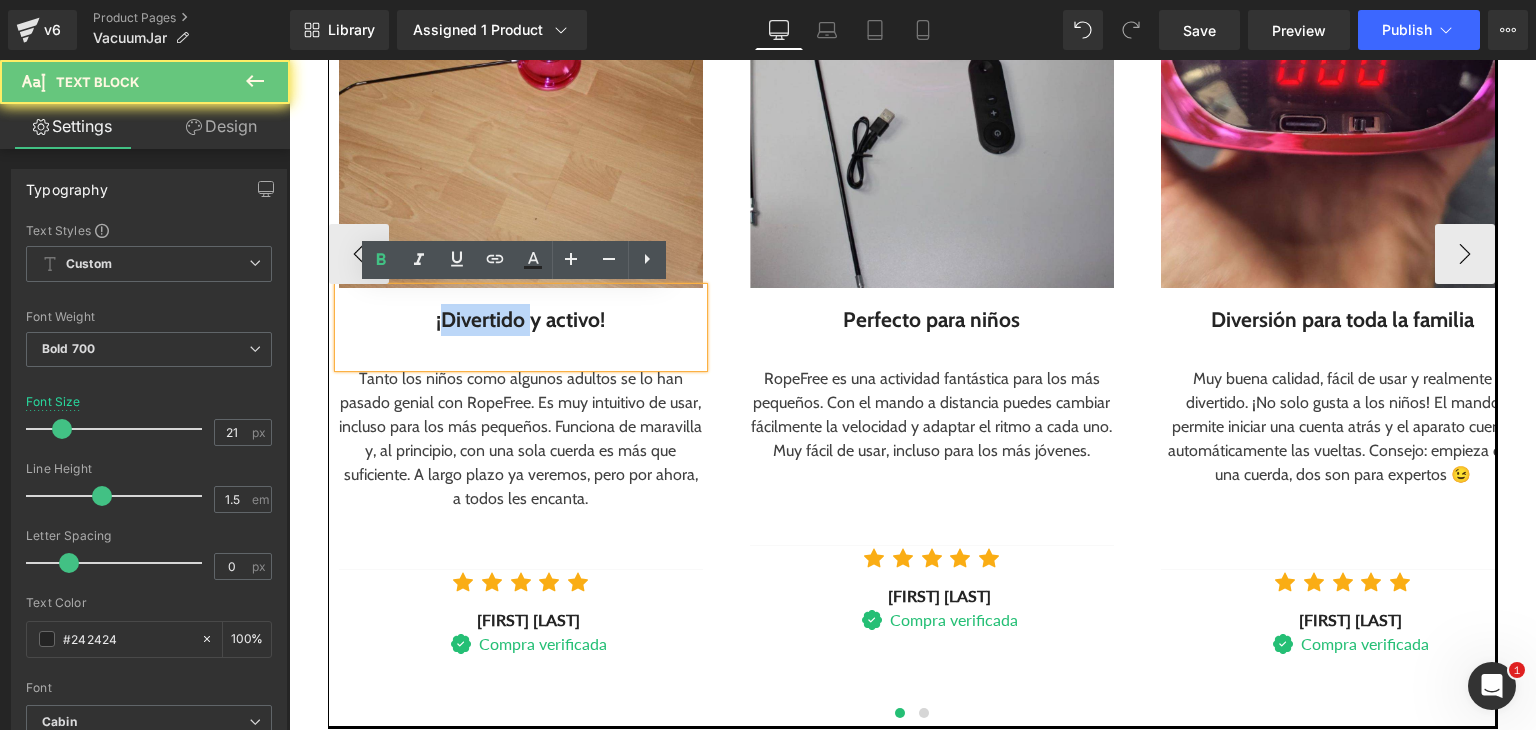 click on "¡Divertido y activo!" at bounding box center [521, 320] 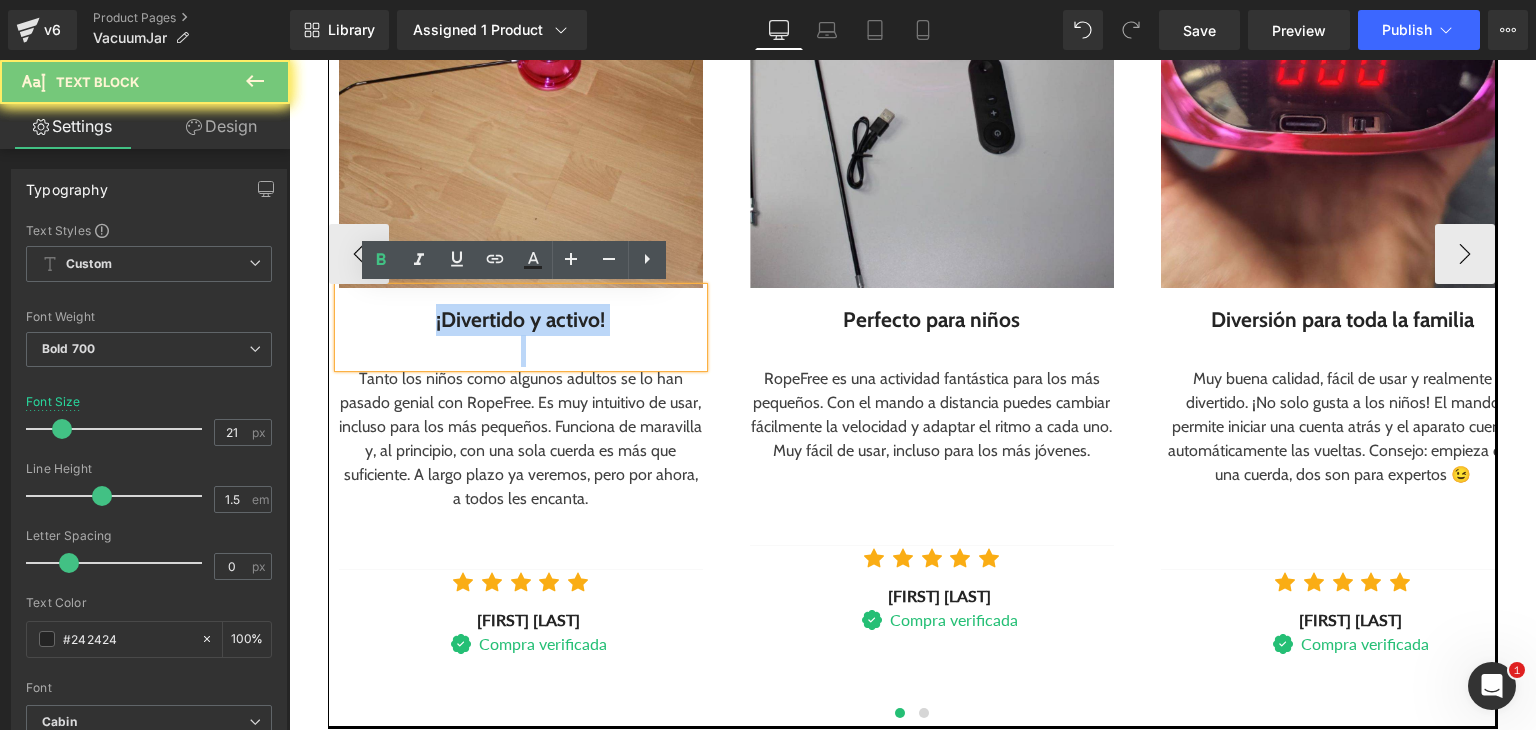 click on "¡Divertido y activo!" at bounding box center [521, 320] 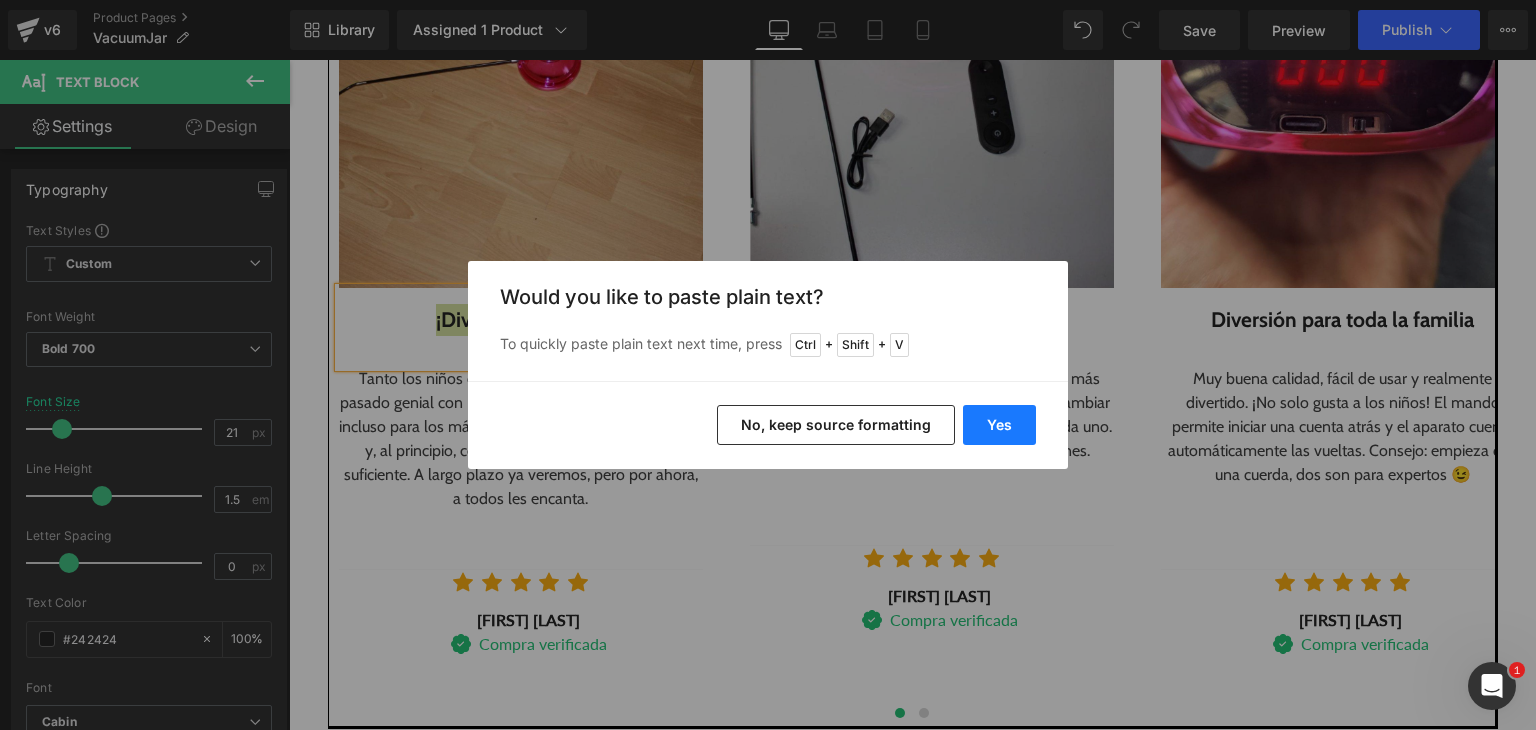 click on "Yes" at bounding box center [999, 425] 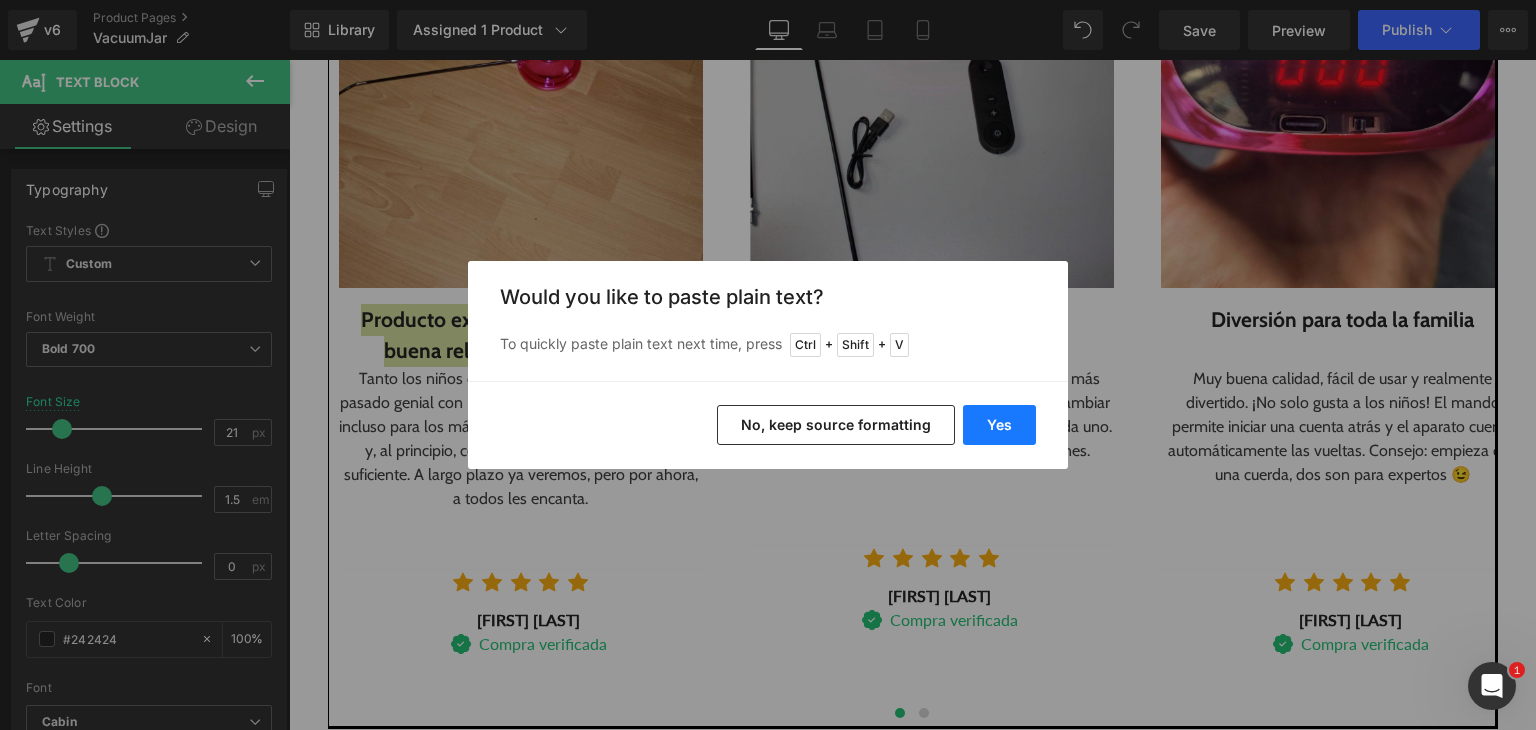 type 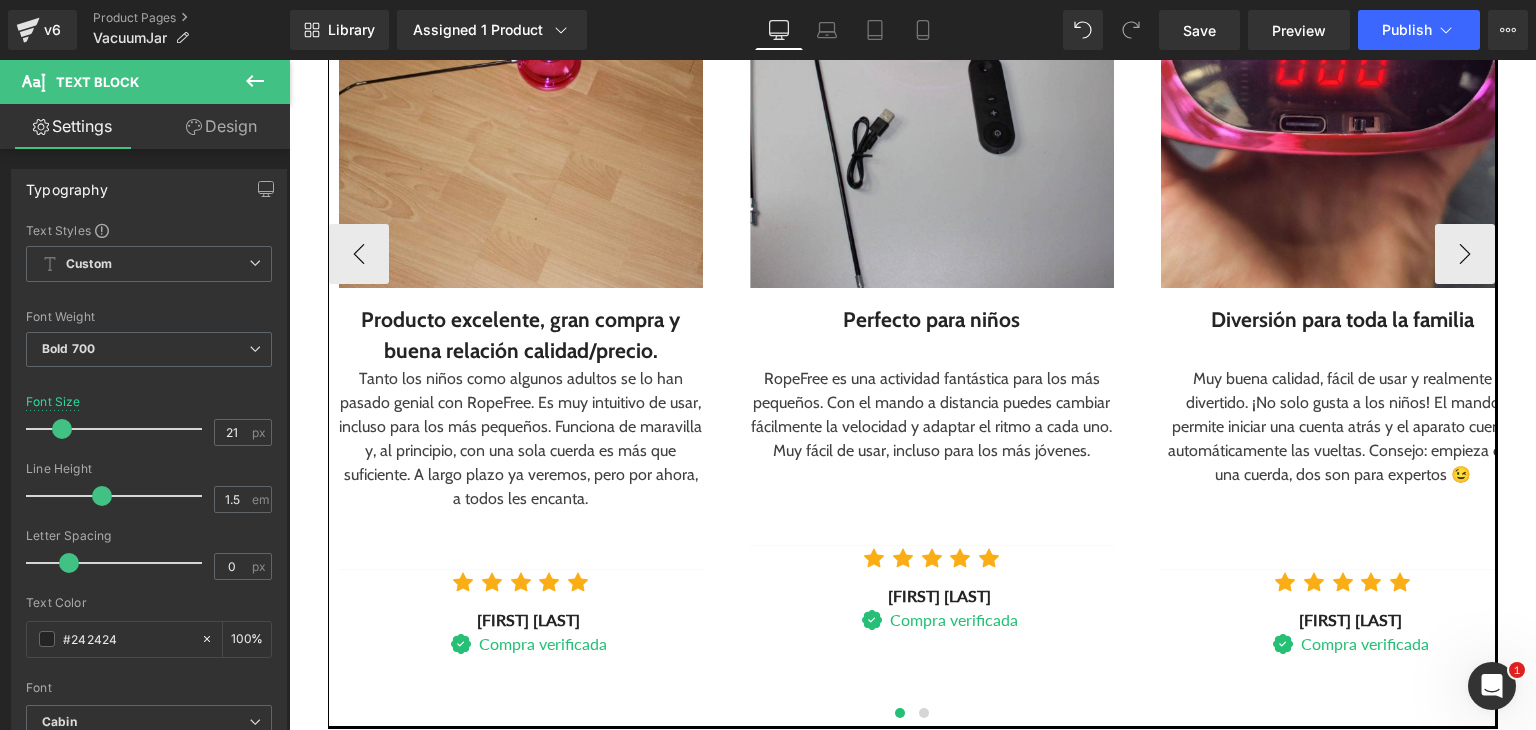 click on "Tanto los niños como algunos adultos se lo han pasado genial con RopeFree. Es muy intuitivo de usar, incluso para los más pequeños. Funciona de maravilla y, al principio, con una sola cuerda es más que suficiente. A largo plazo ya veremos, pero por ahora, a todos les encanta." at bounding box center (521, 439) 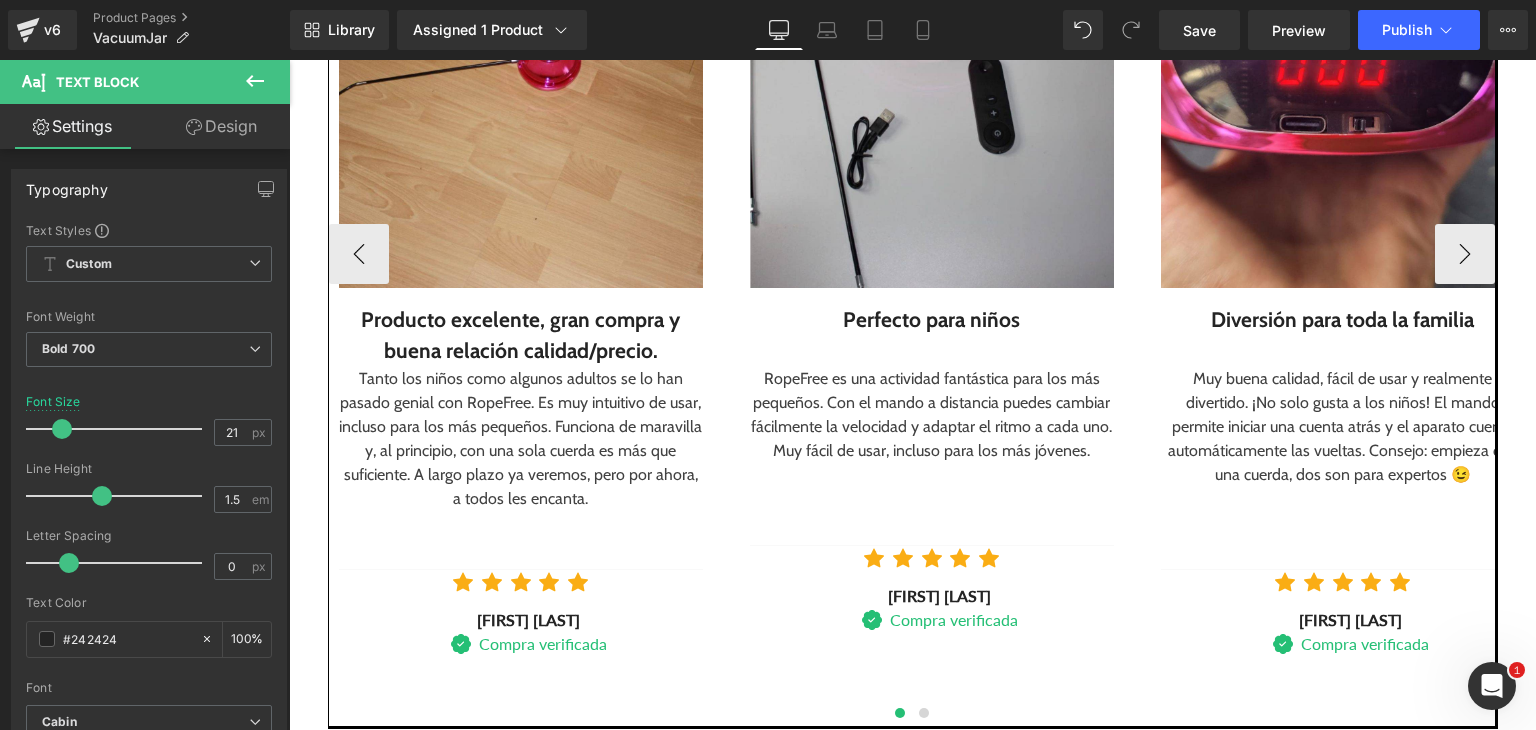 click on "Tanto los niños como algunos adultos se lo han pasado genial con RopeFree. Es muy intuitivo de usar, incluso para los más pequeños. Funciona de maravilla y, al principio, con una sola cuerda es más que suficiente. A largo plazo ya veremos, pero por ahora, a todos les encanta." at bounding box center (521, 439) 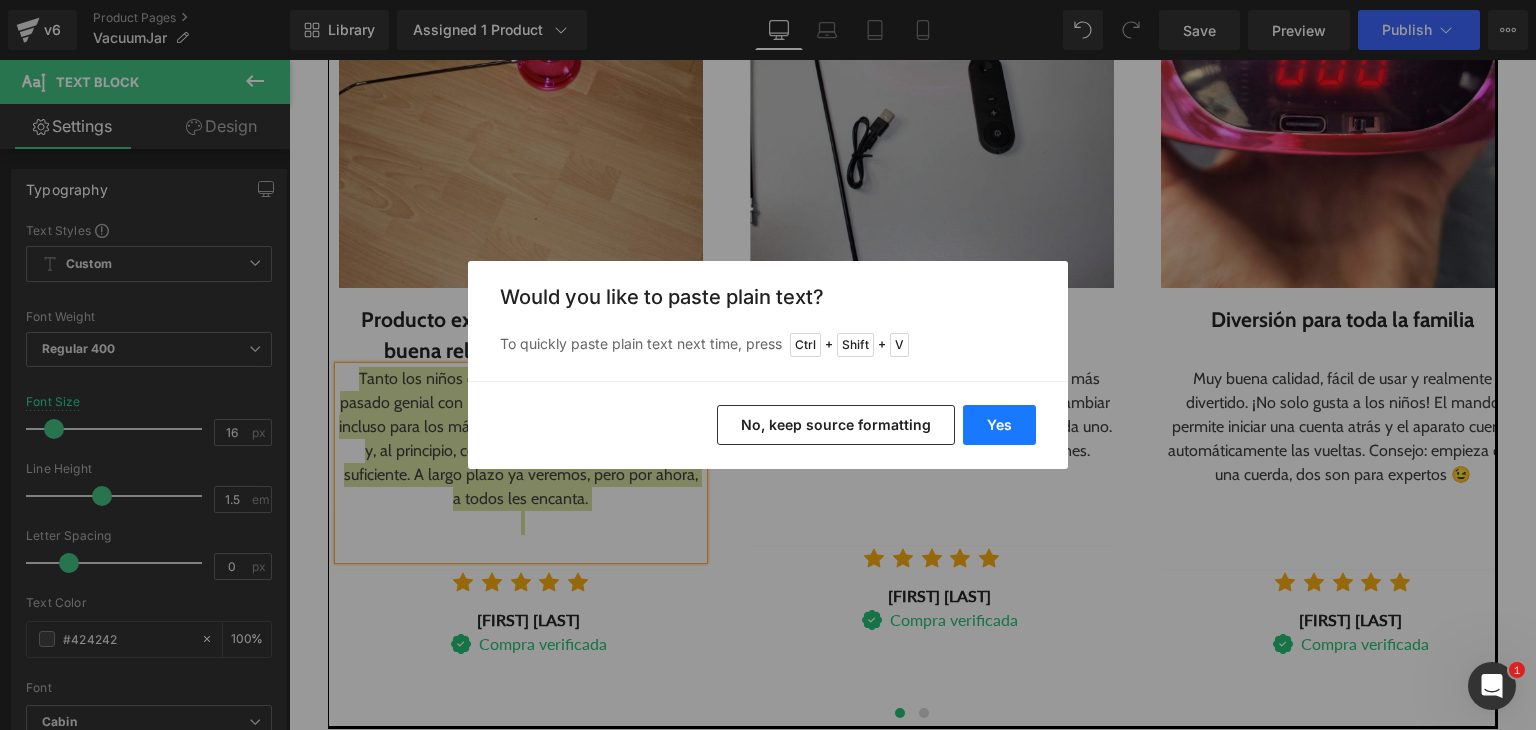click on "Yes" at bounding box center [999, 425] 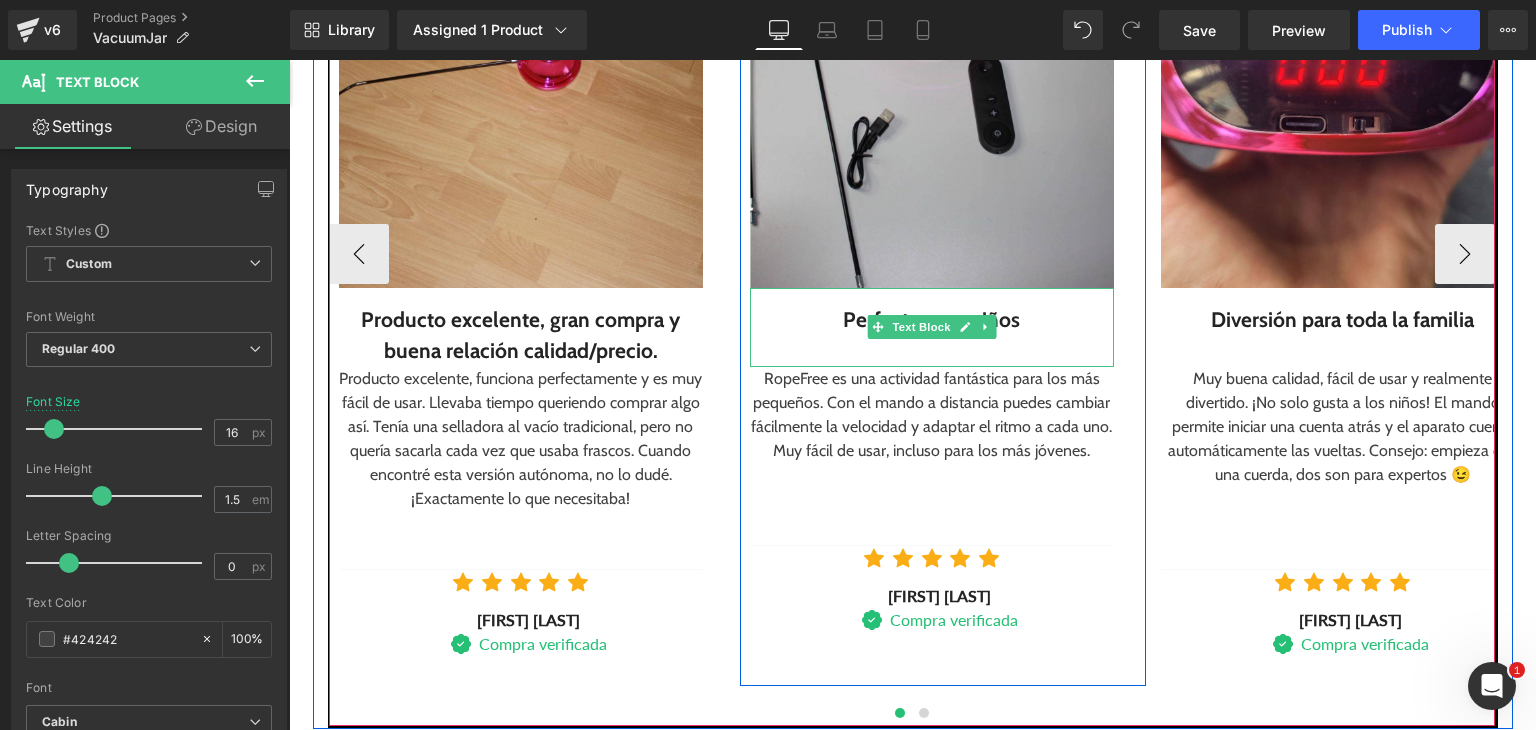 click on "Perfecto para niños" at bounding box center [932, 320] 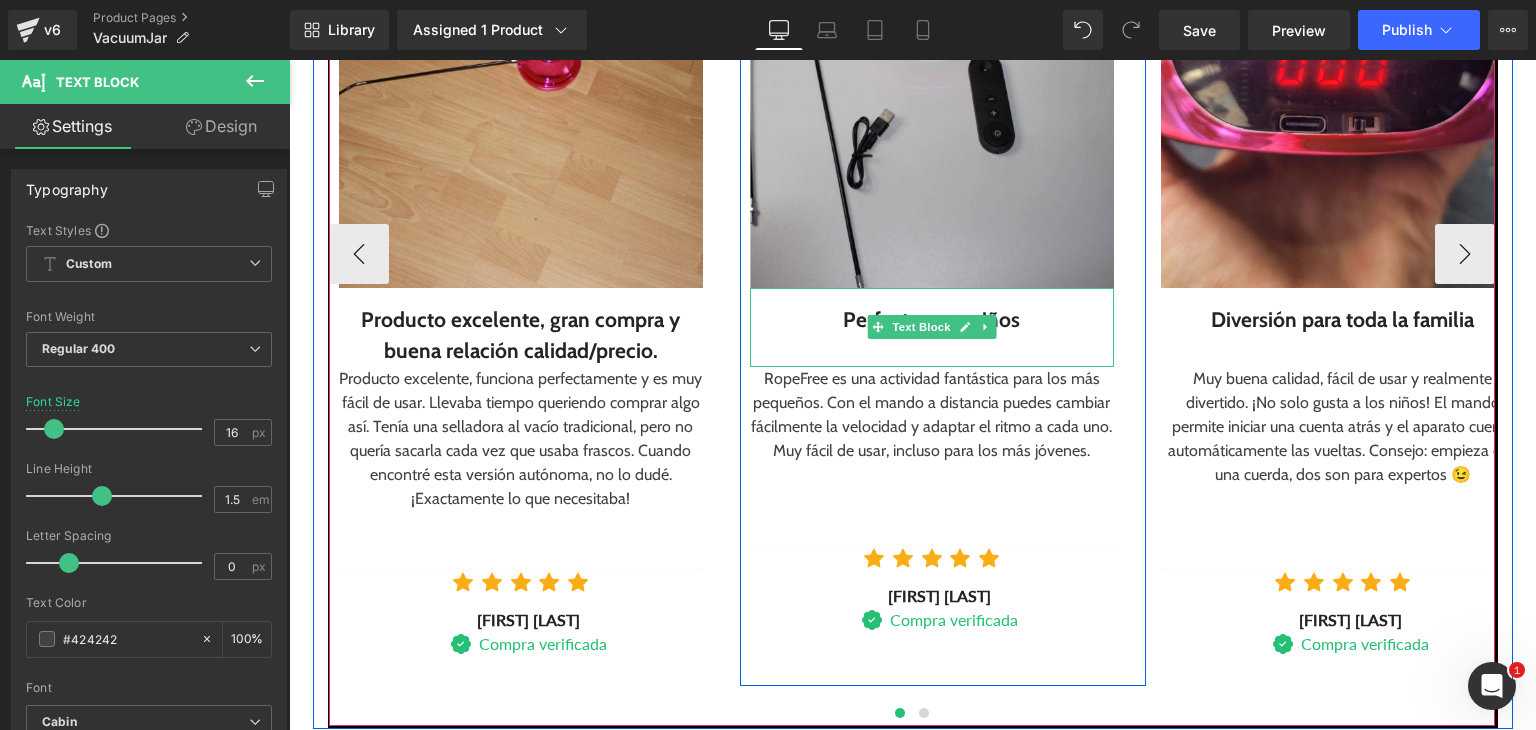 click on "Perfecto para niños" at bounding box center (932, 320) 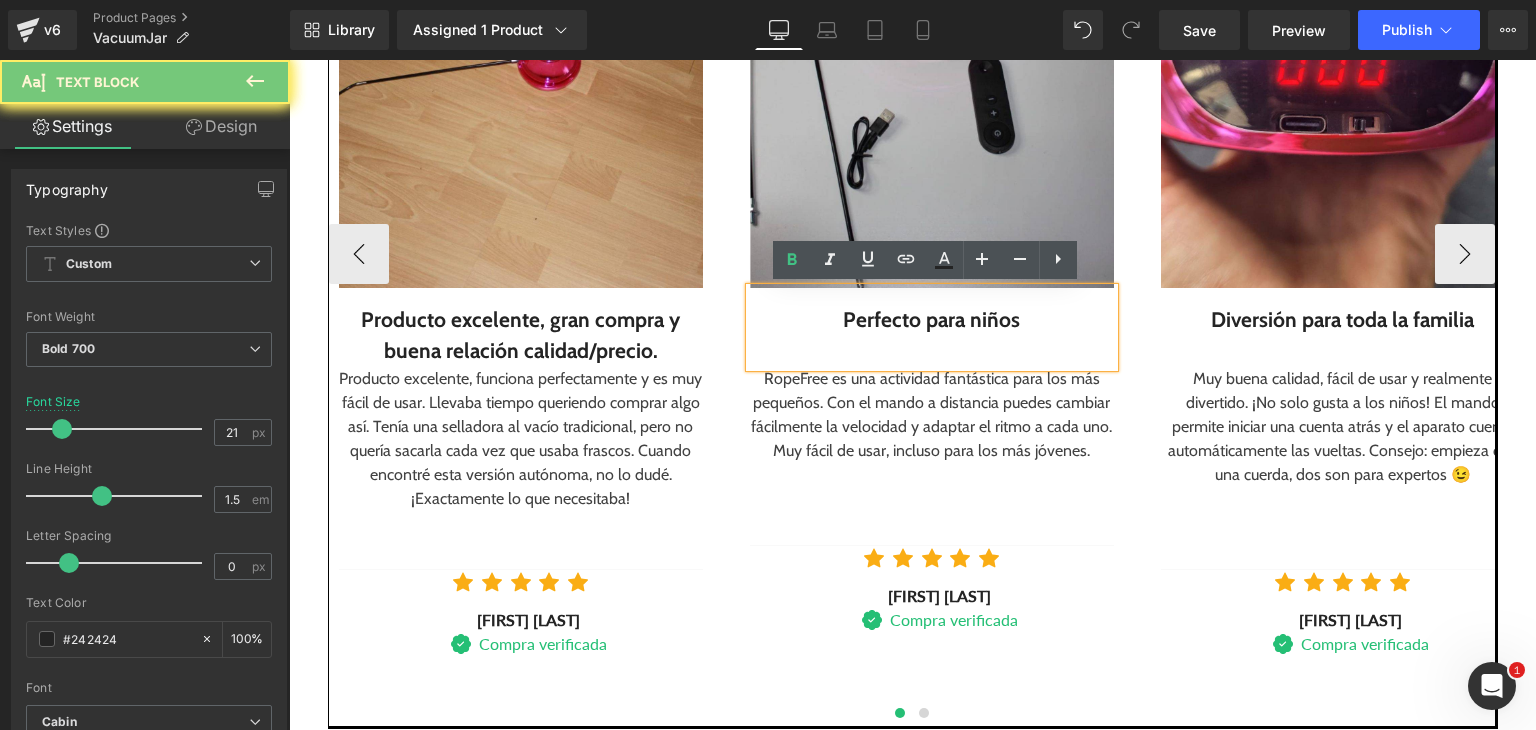 click on "Perfecto para niños" at bounding box center (932, 320) 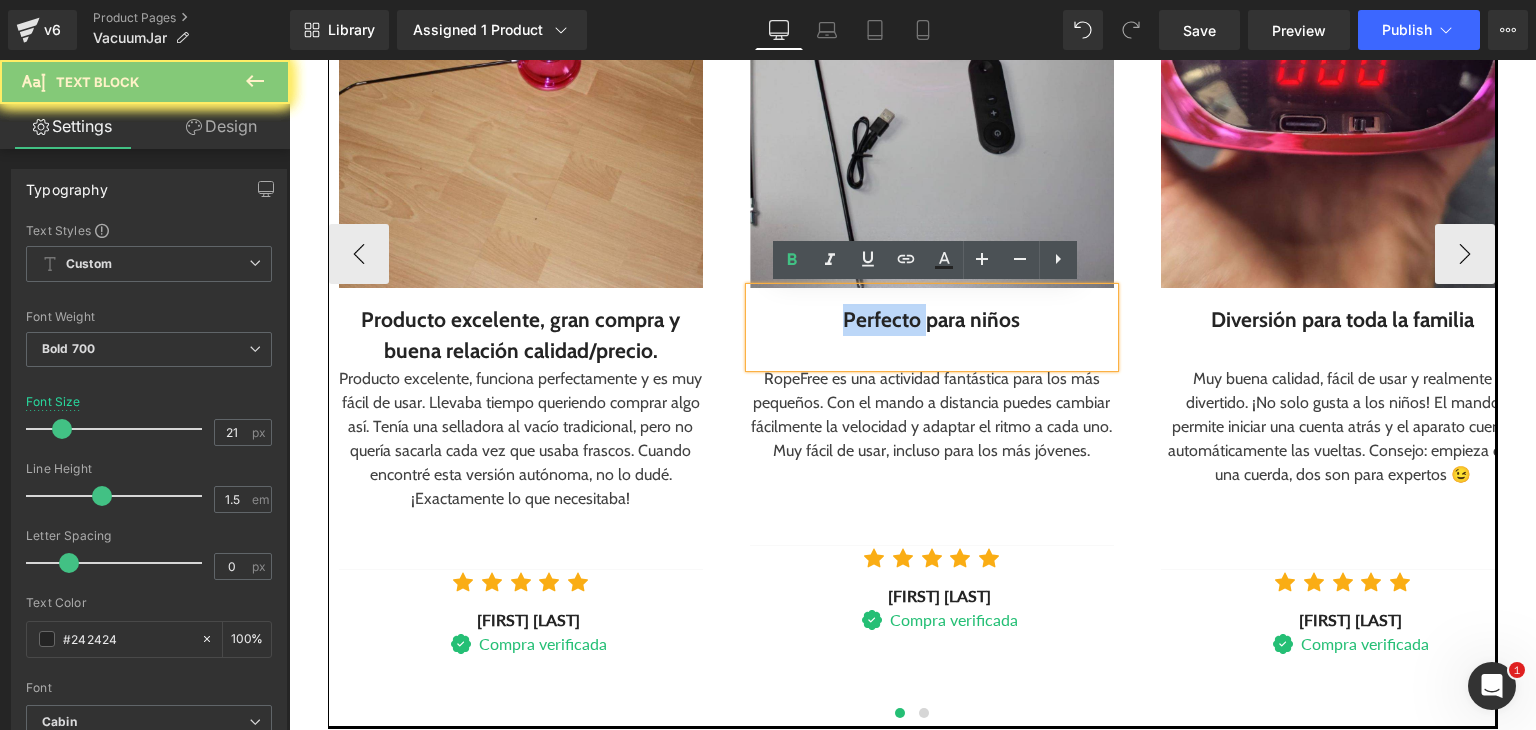 click on "Perfecto para niños" at bounding box center (932, 320) 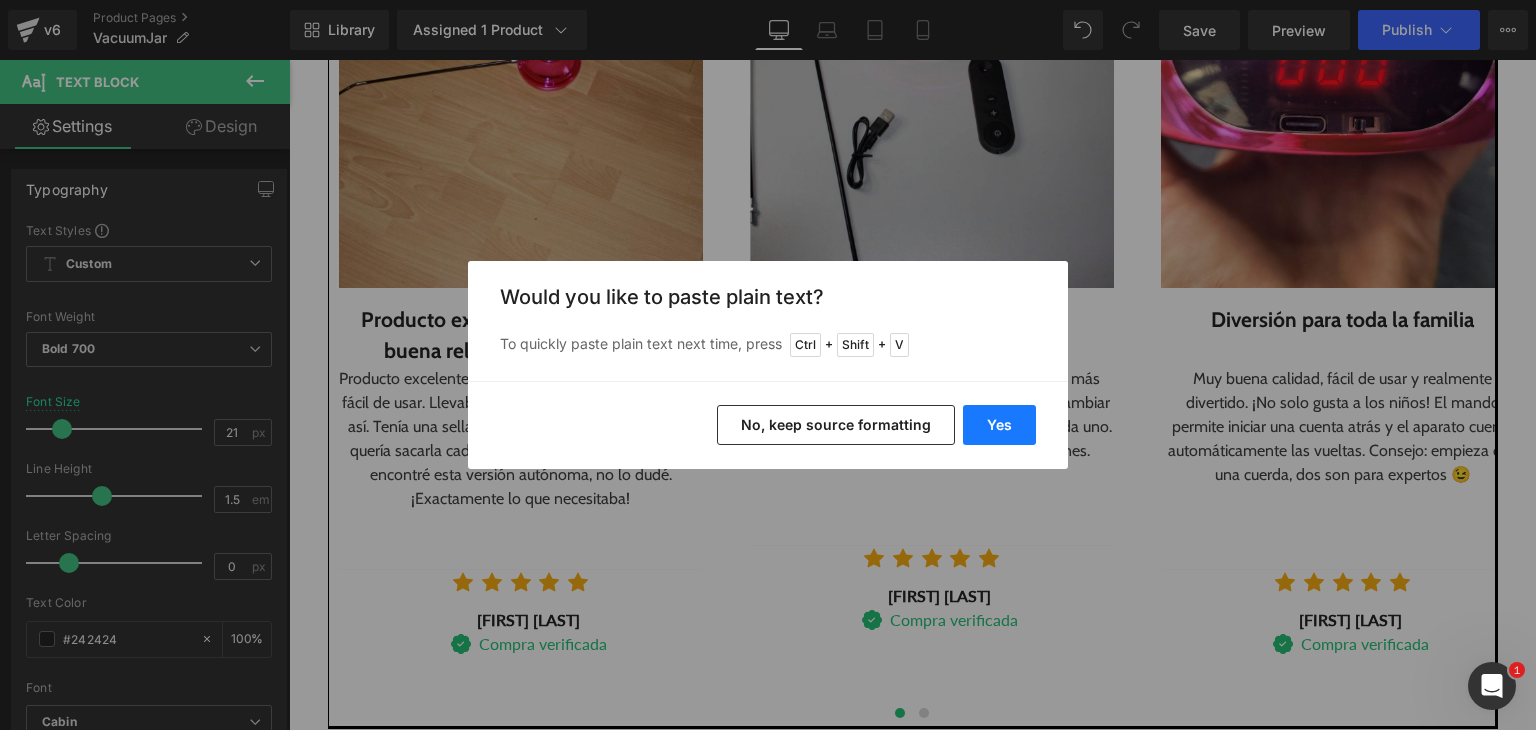 click on "Yes" at bounding box center (999, 425) 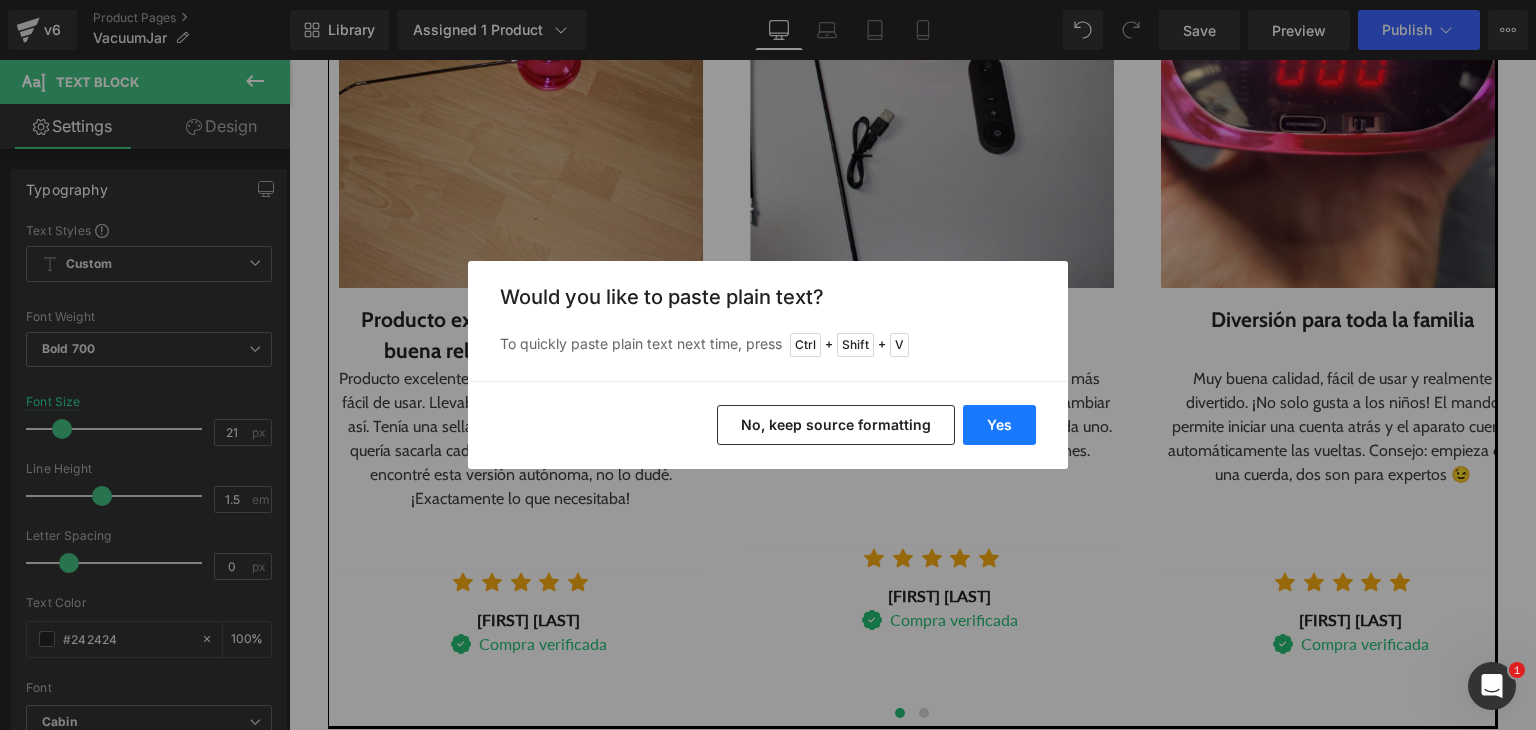 type 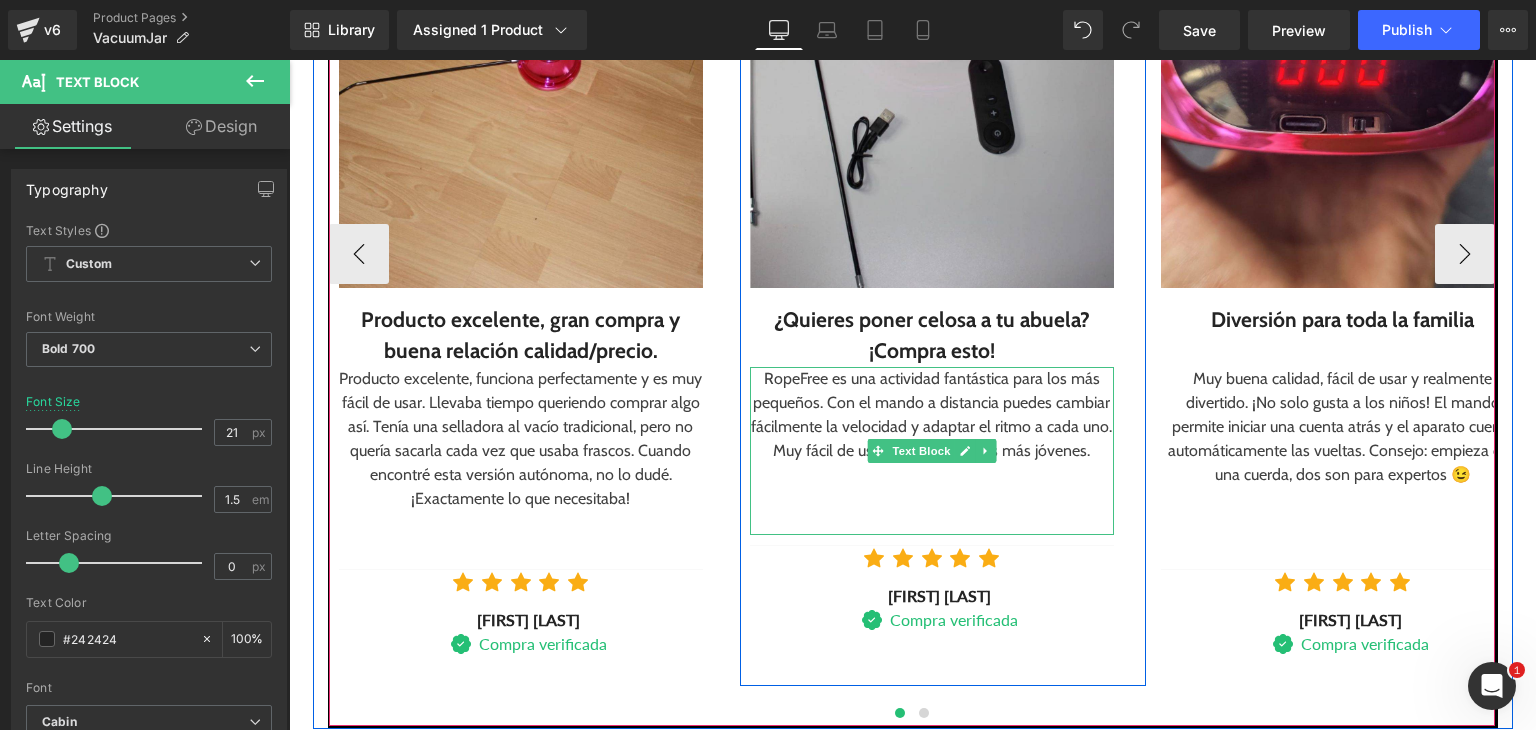 click on "RopeFree es una actividad fantástica para los más pequeños. Con el mando a distancia puedes cambiar fácilmente la velocidad y adaptar el ritmo a cada uno. Muy fácil de usar, incluso para los más jóvenes." at bounding box center [932, 415] 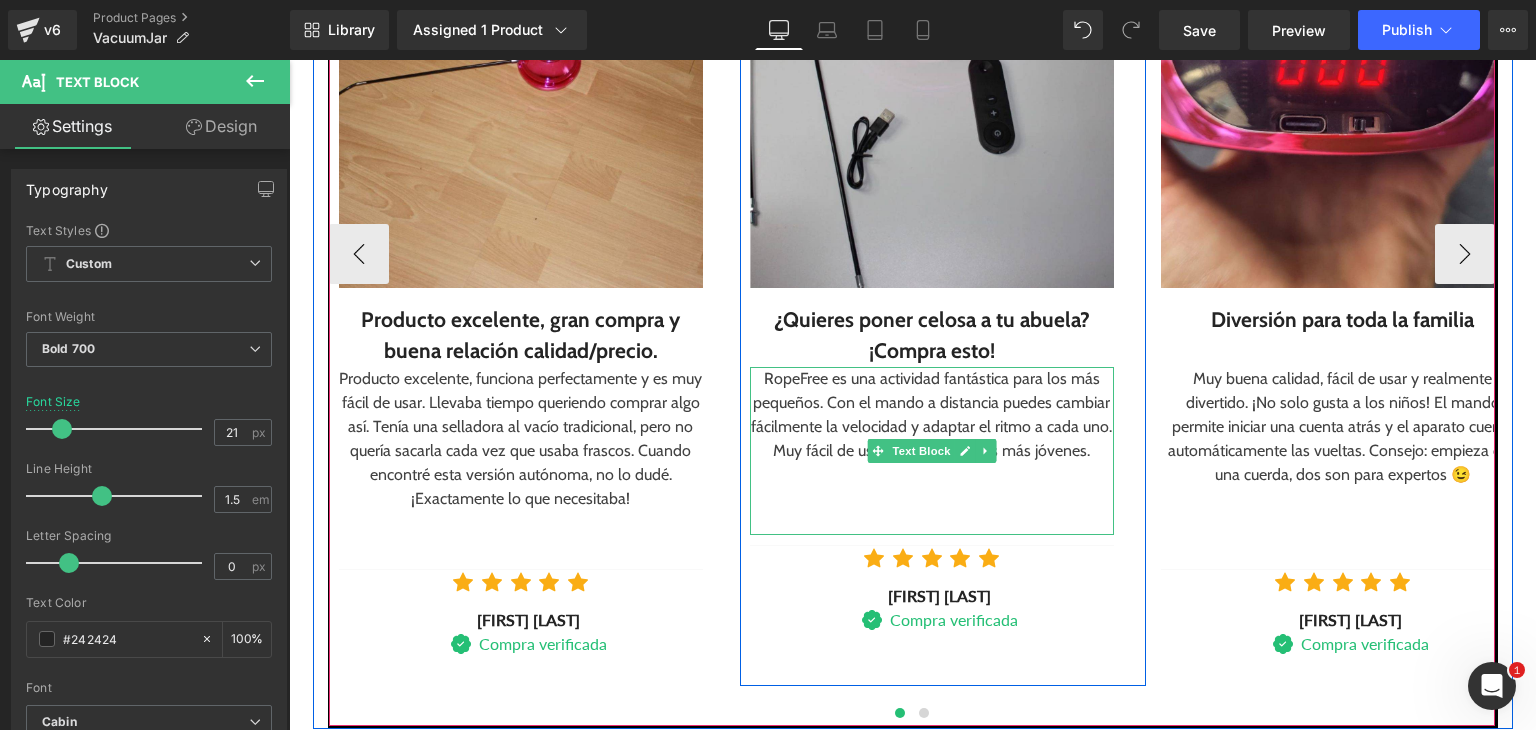click on "RopeFree es una actividad fantástica para los más pequeños. Con el mando a distancia puedes cambiar fácilmente la velocidad y adaptar el ritmo a cada uno. Muy fácil de usar, incluso para los más jóvenes." at bounding box center (932, 415) 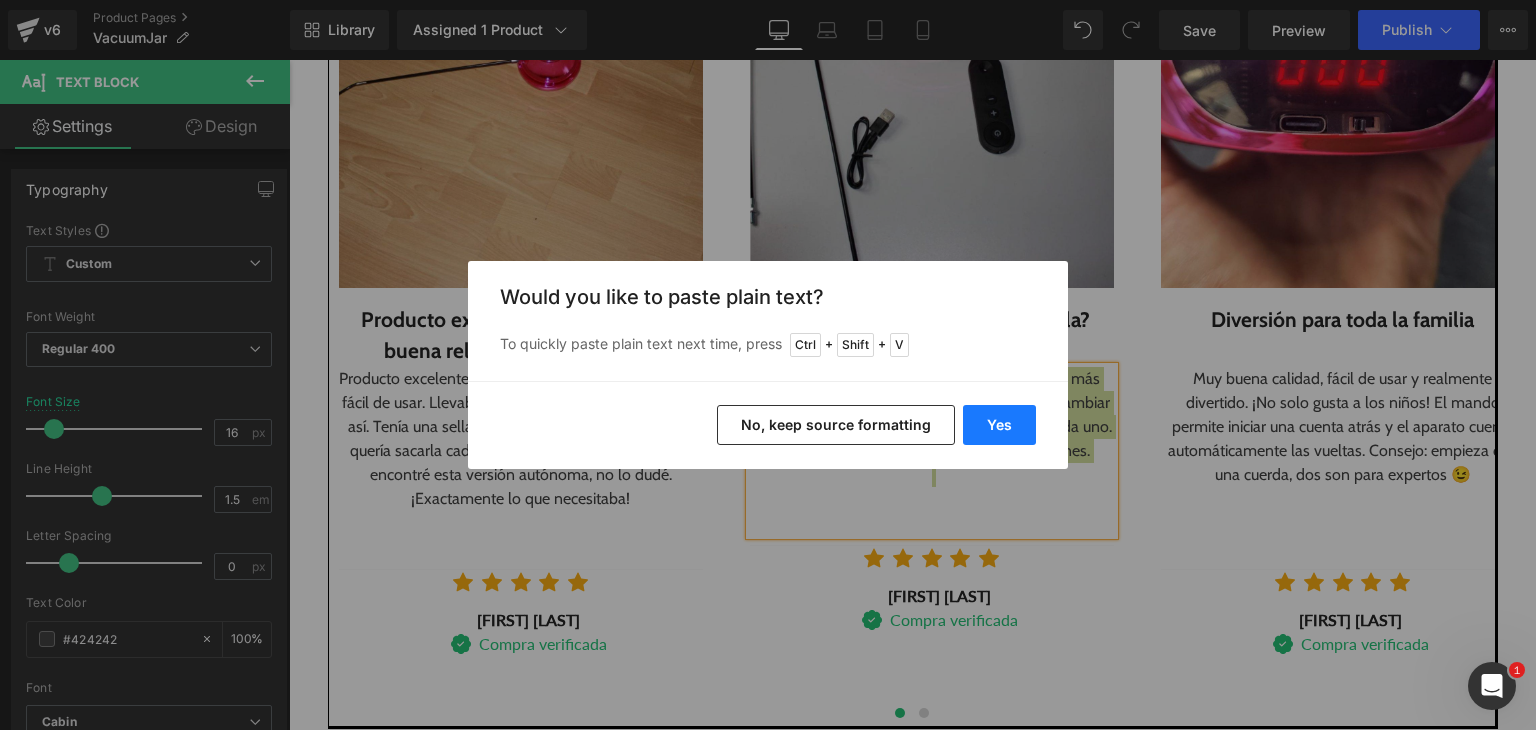 click on "Yes" at bounding box center [999, 425] 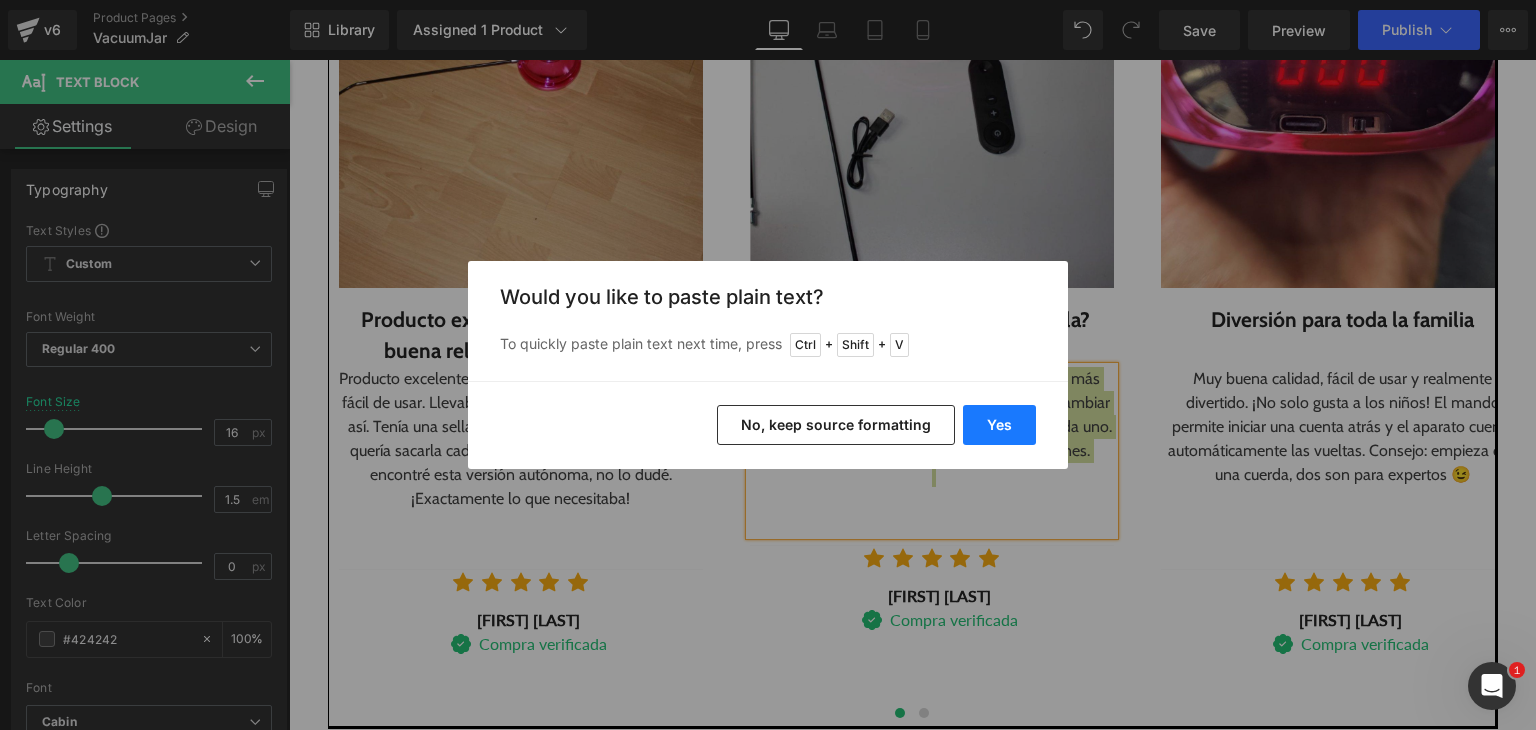 type 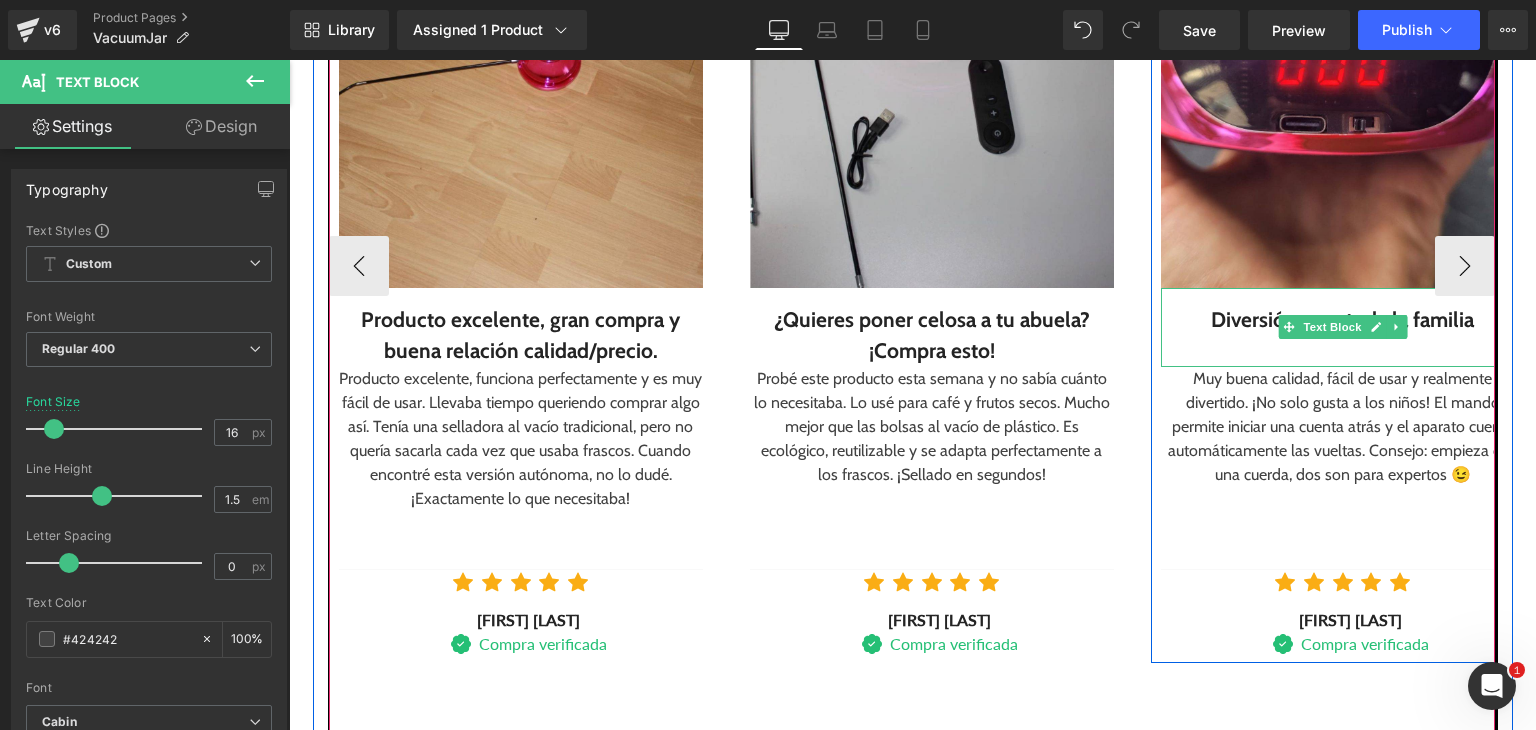 drag, startPoint x: 1245, startPoint y: 336, endPoint x: 1236, endPoint y: 322, distance: 16.643316 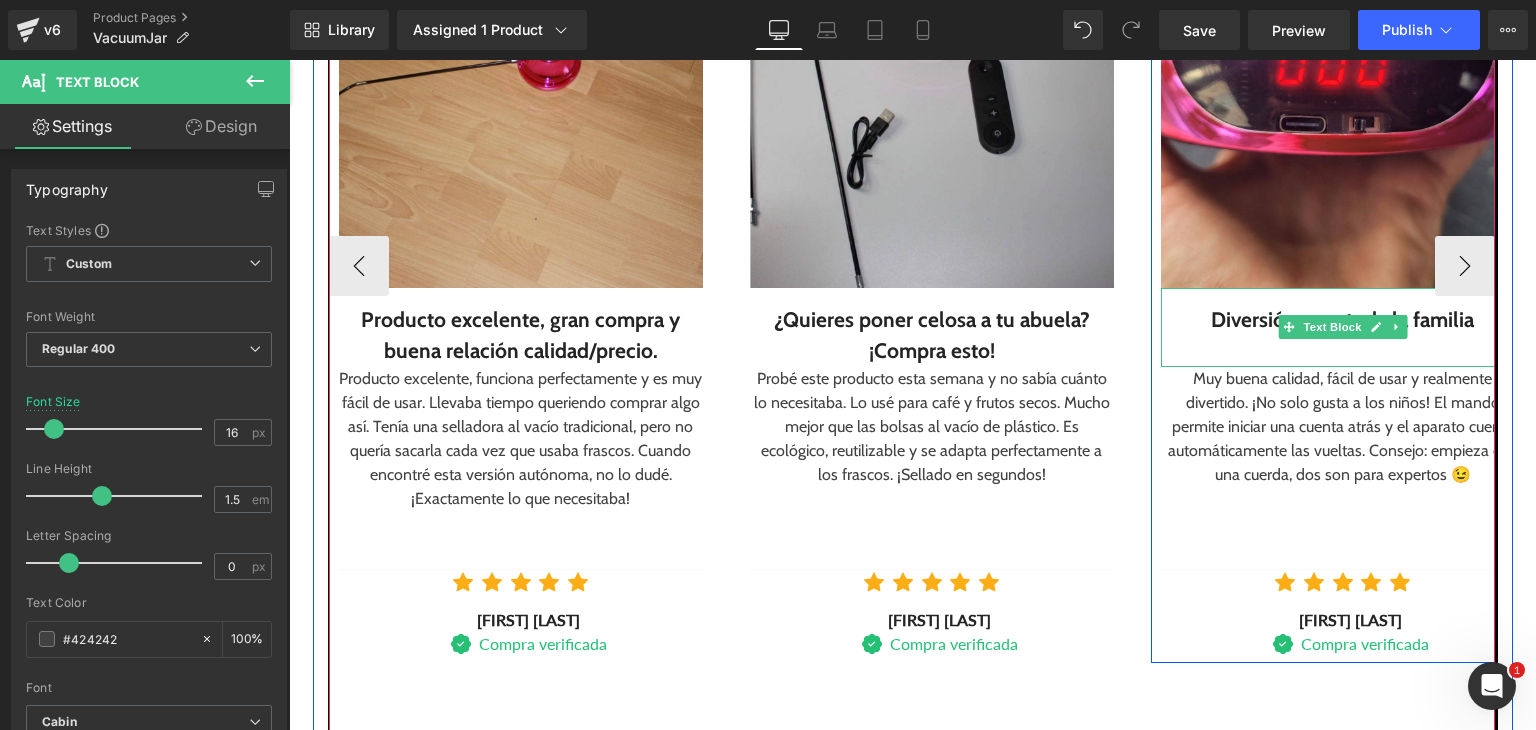 click at bounding box center (1343, 351) 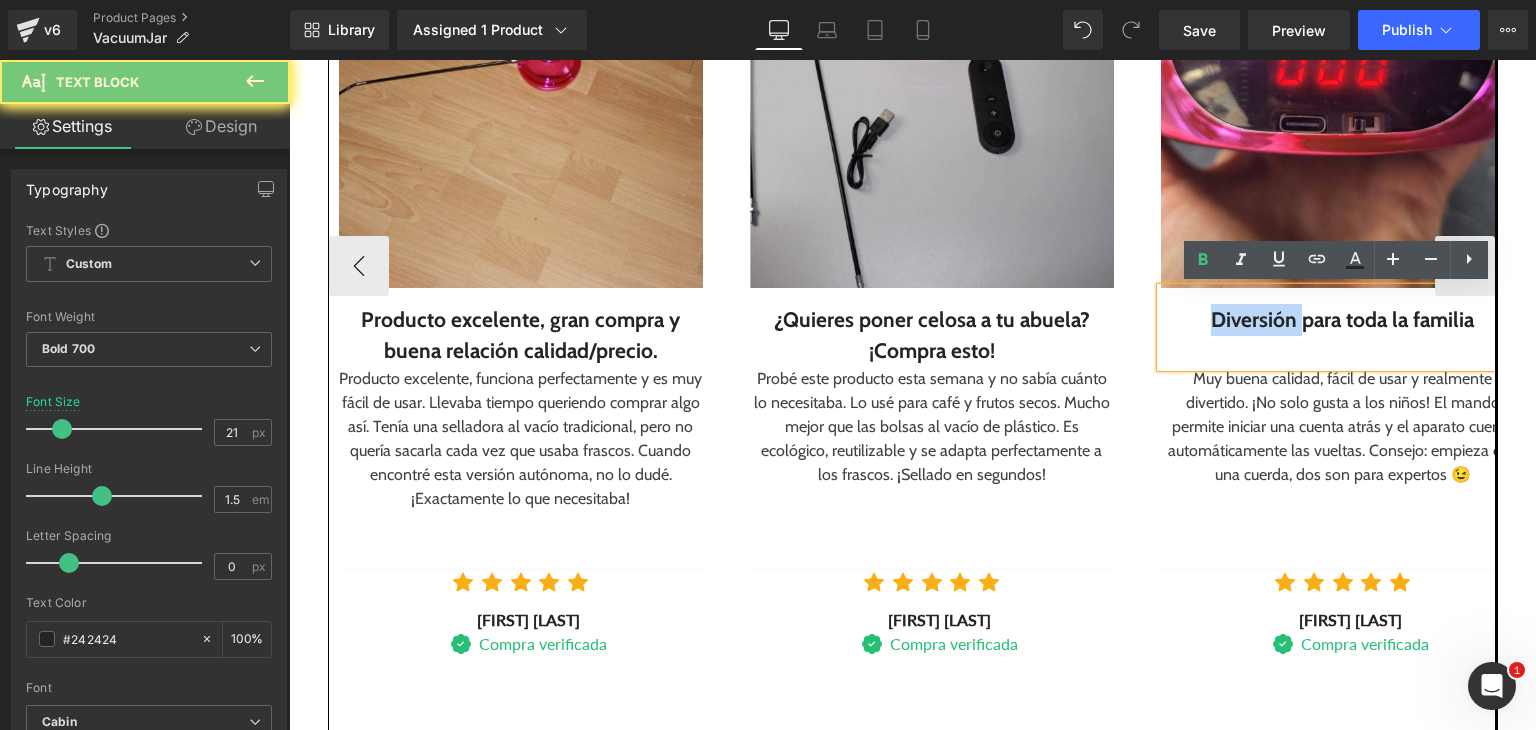 click on "Diversión para toda la familia" at bounding box center [1343, 320] 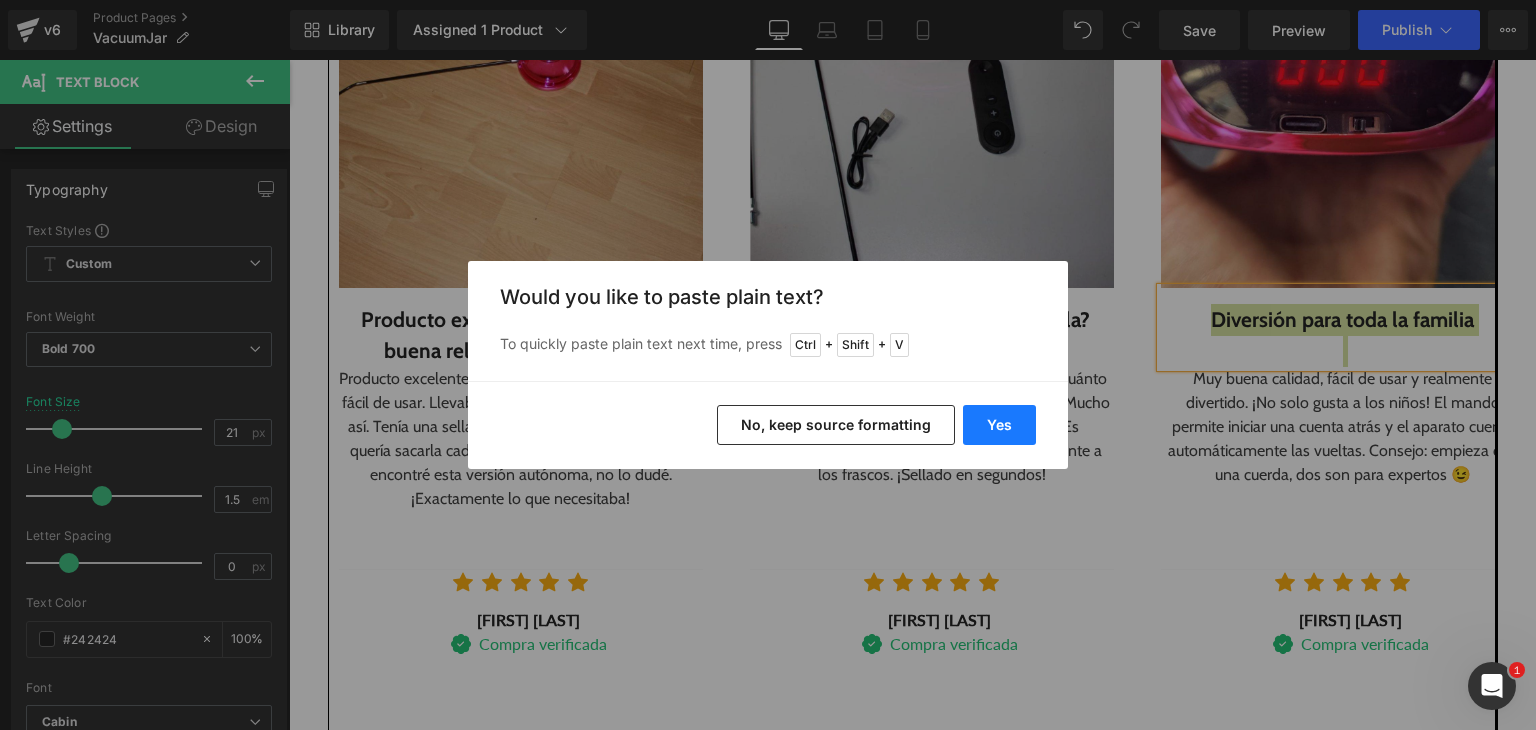 click on "Yes" at bounding box center (999, 425) 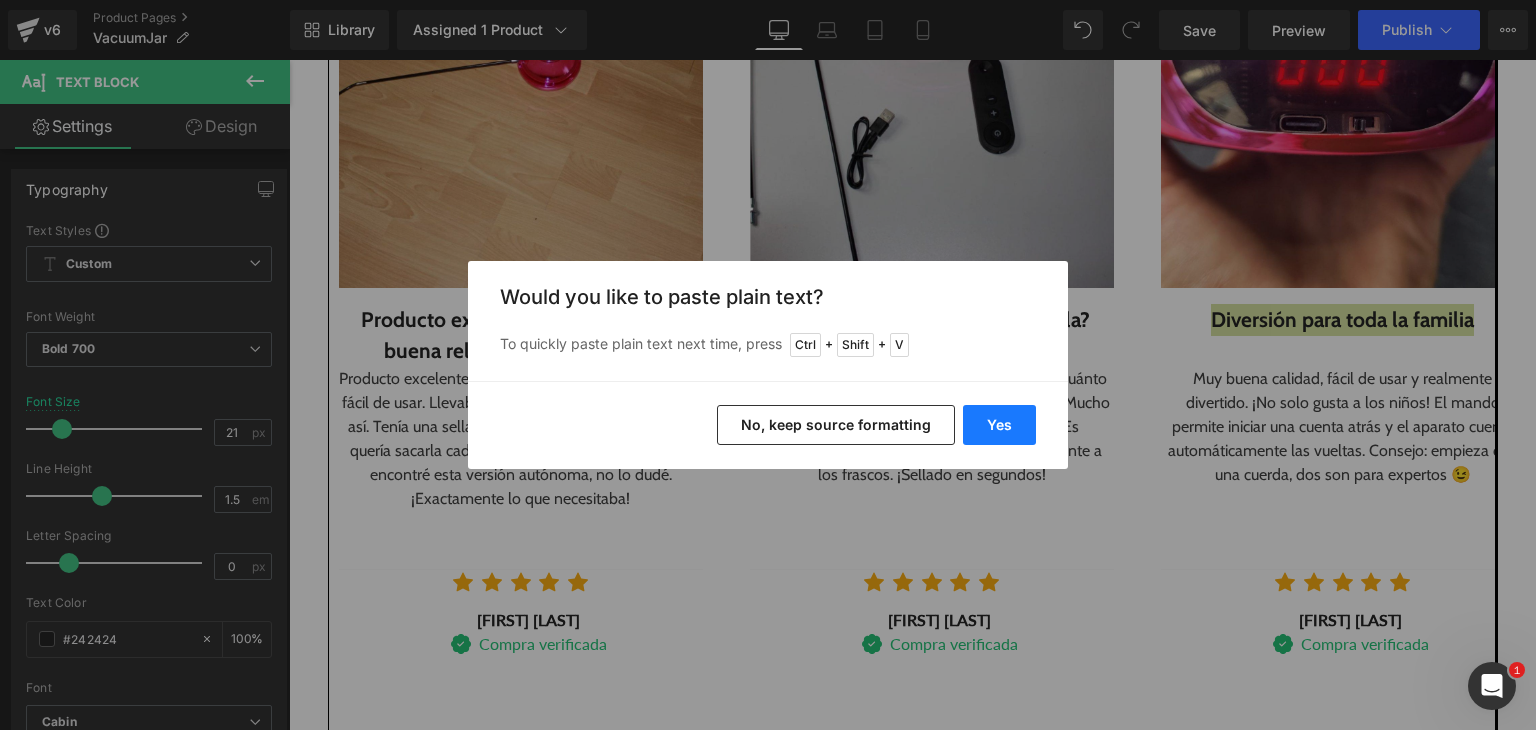 type 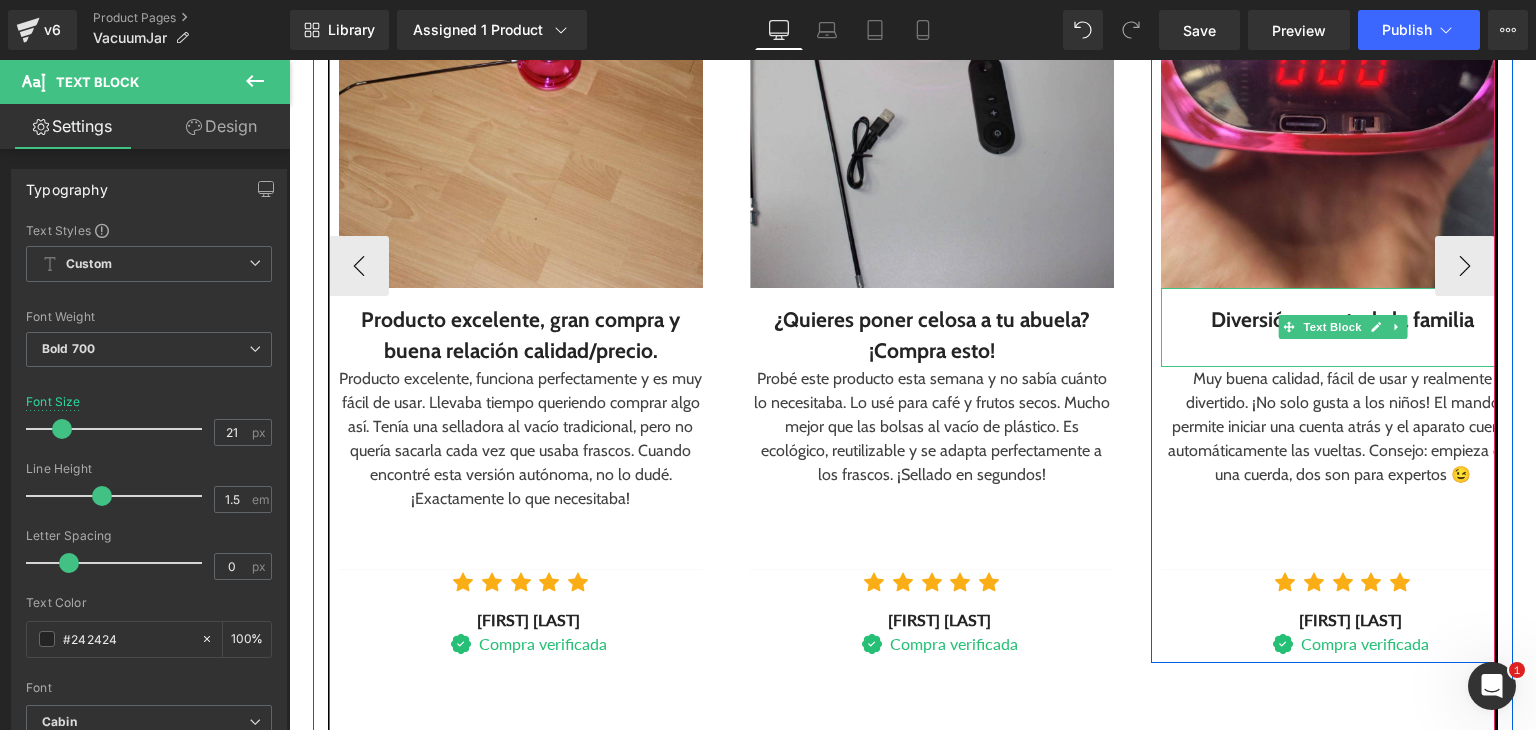 click at bounding box center (1343, 351) 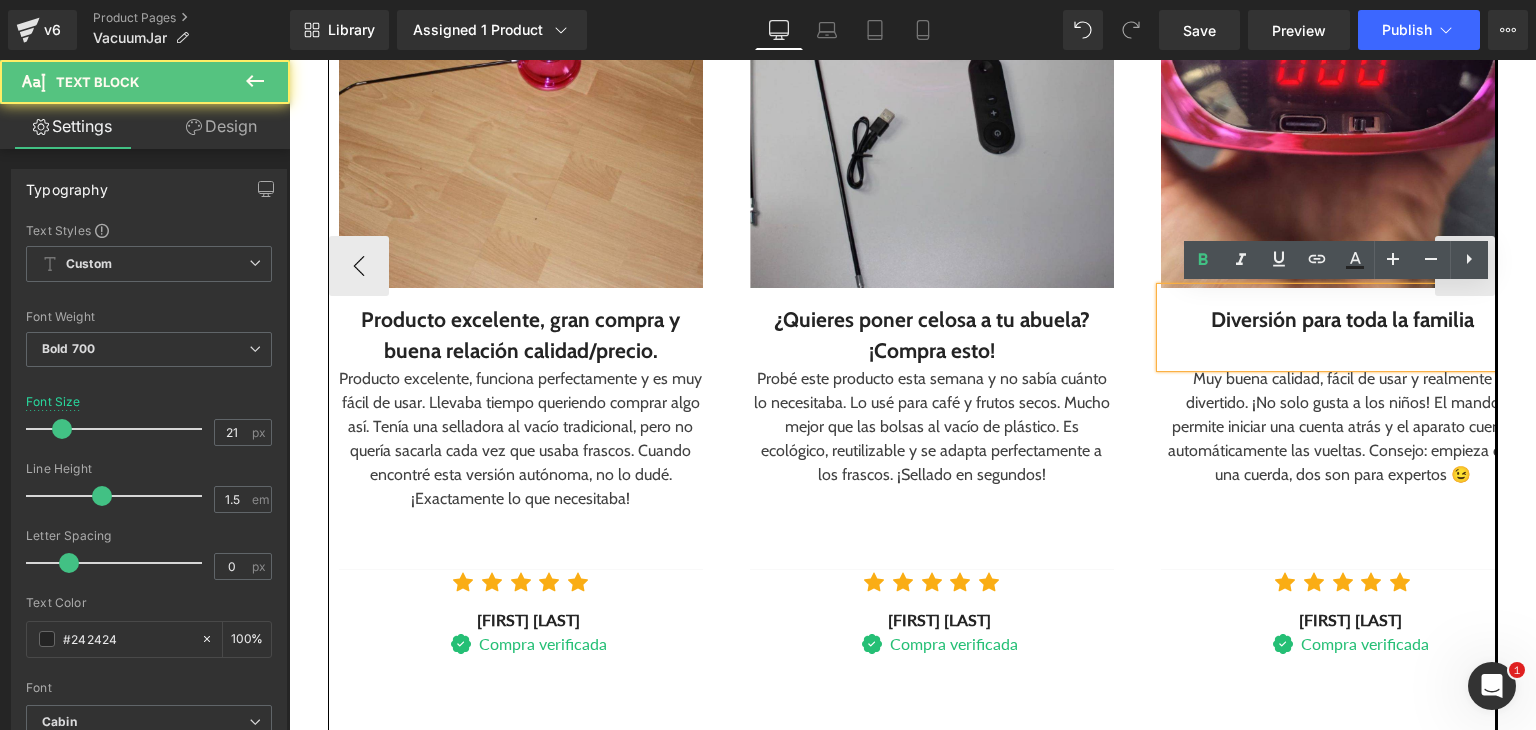 click at bounding box center (1343, 351) 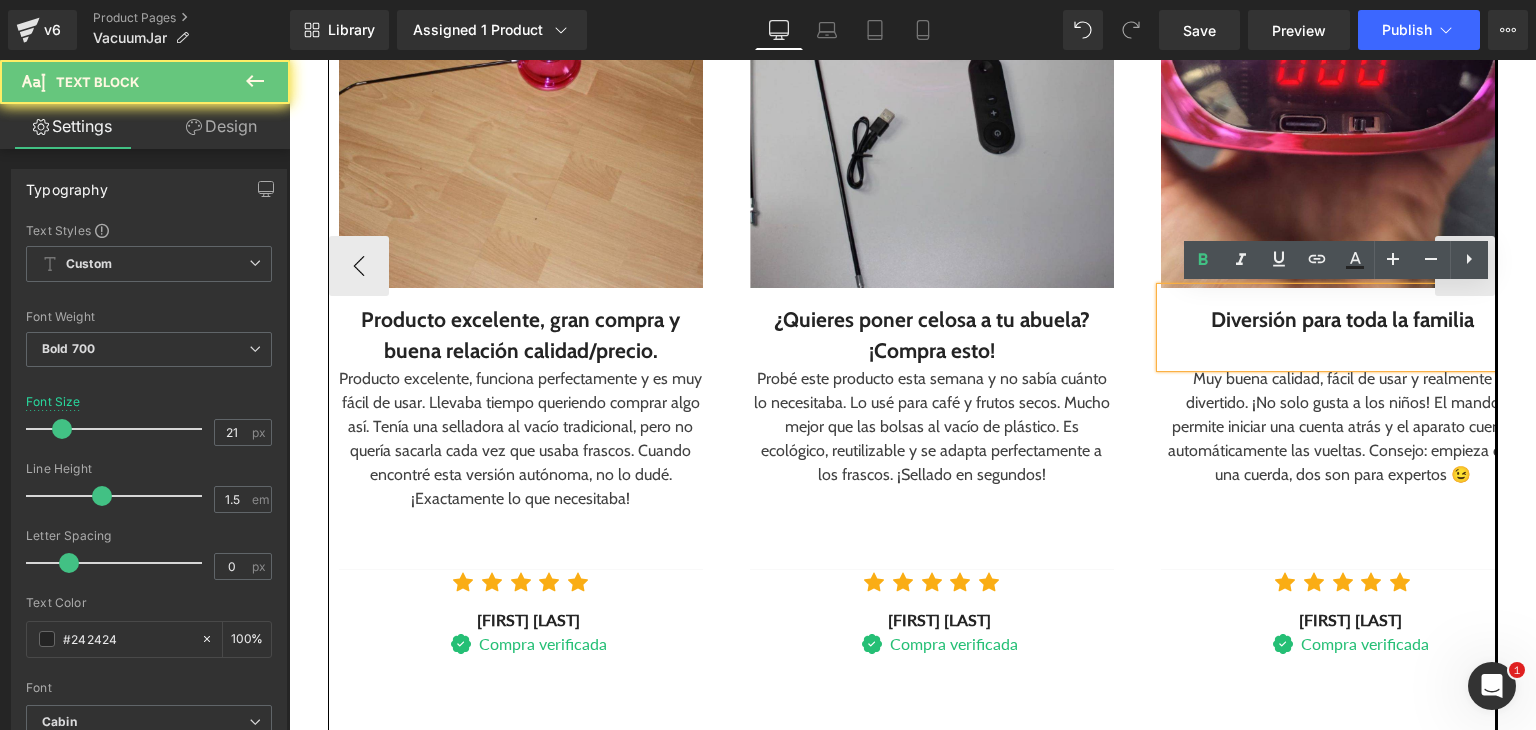 click at bounding box center [1343, 351] 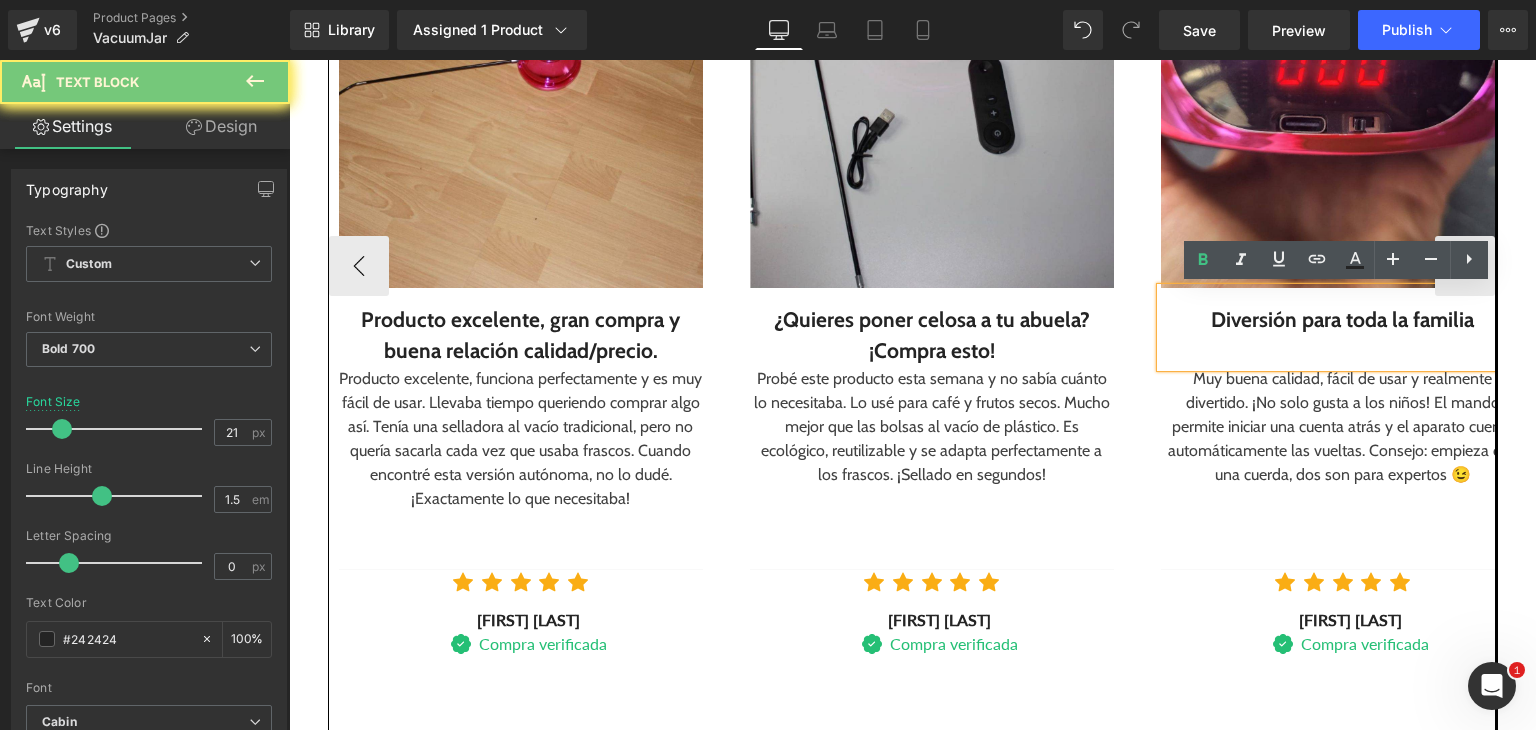click on "Diversión para toda la familia" at bounding box center (1343, 320) 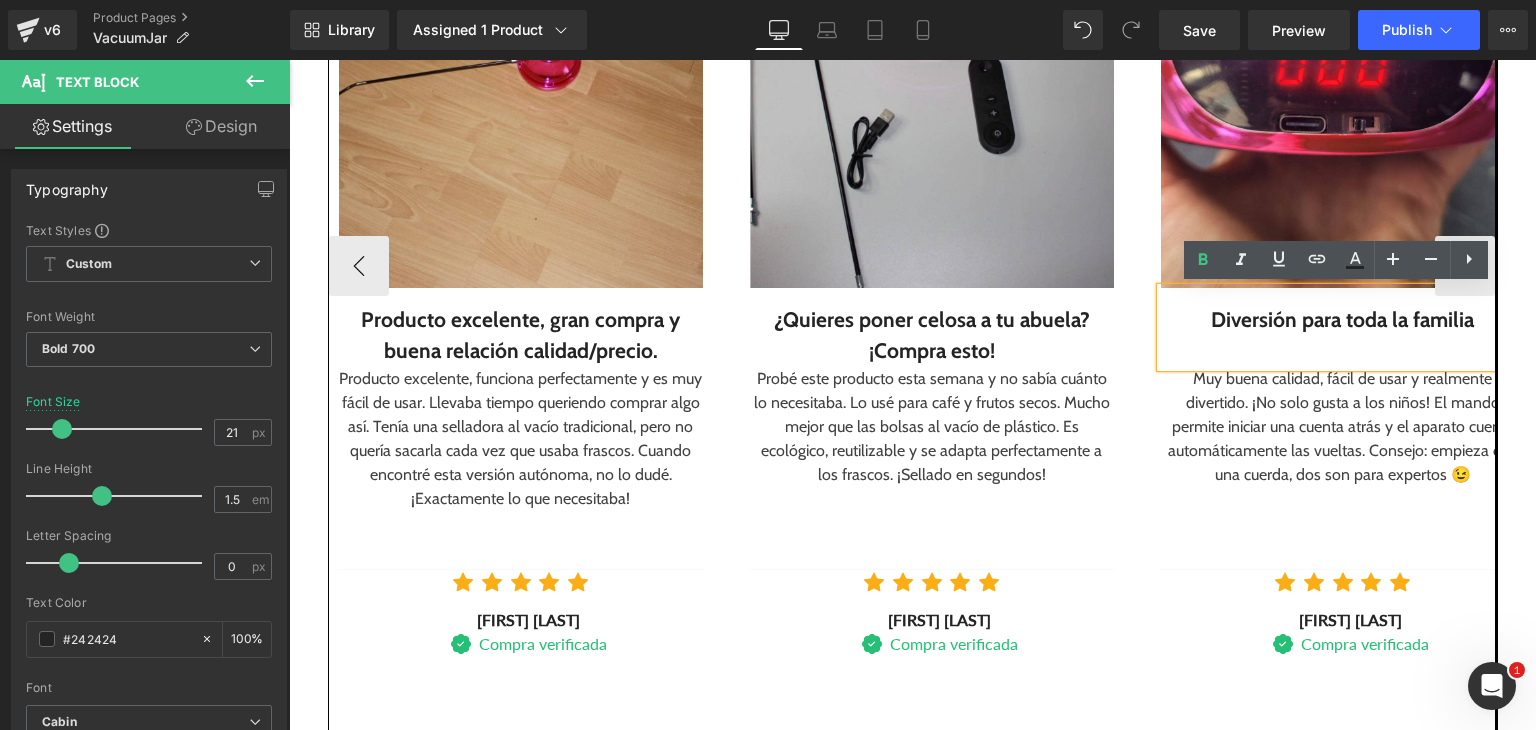 click on "Diversión para toda la familia" at bounding box center (1343, 320) 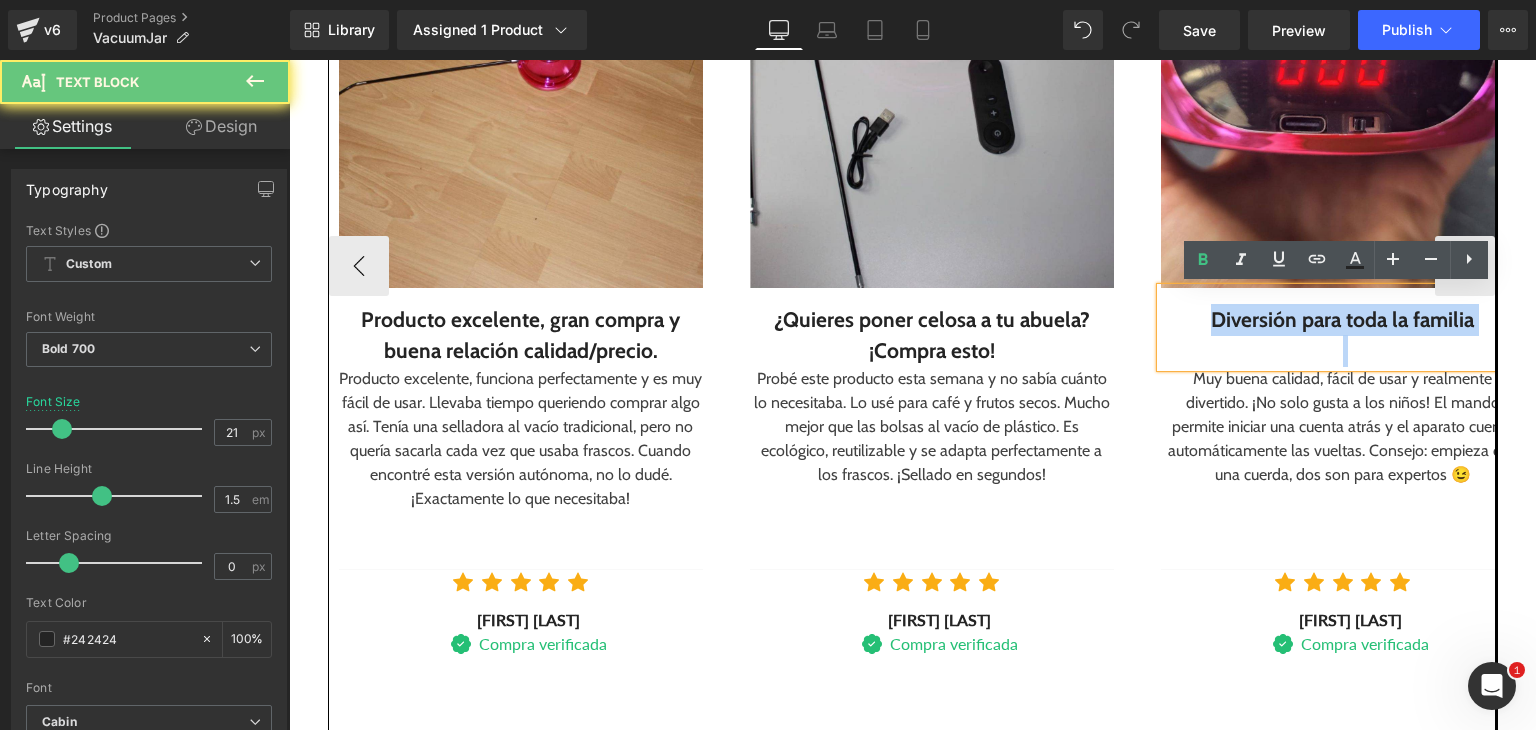 click on "Diversión para toda la familia" at bounding box center (1343, 320) 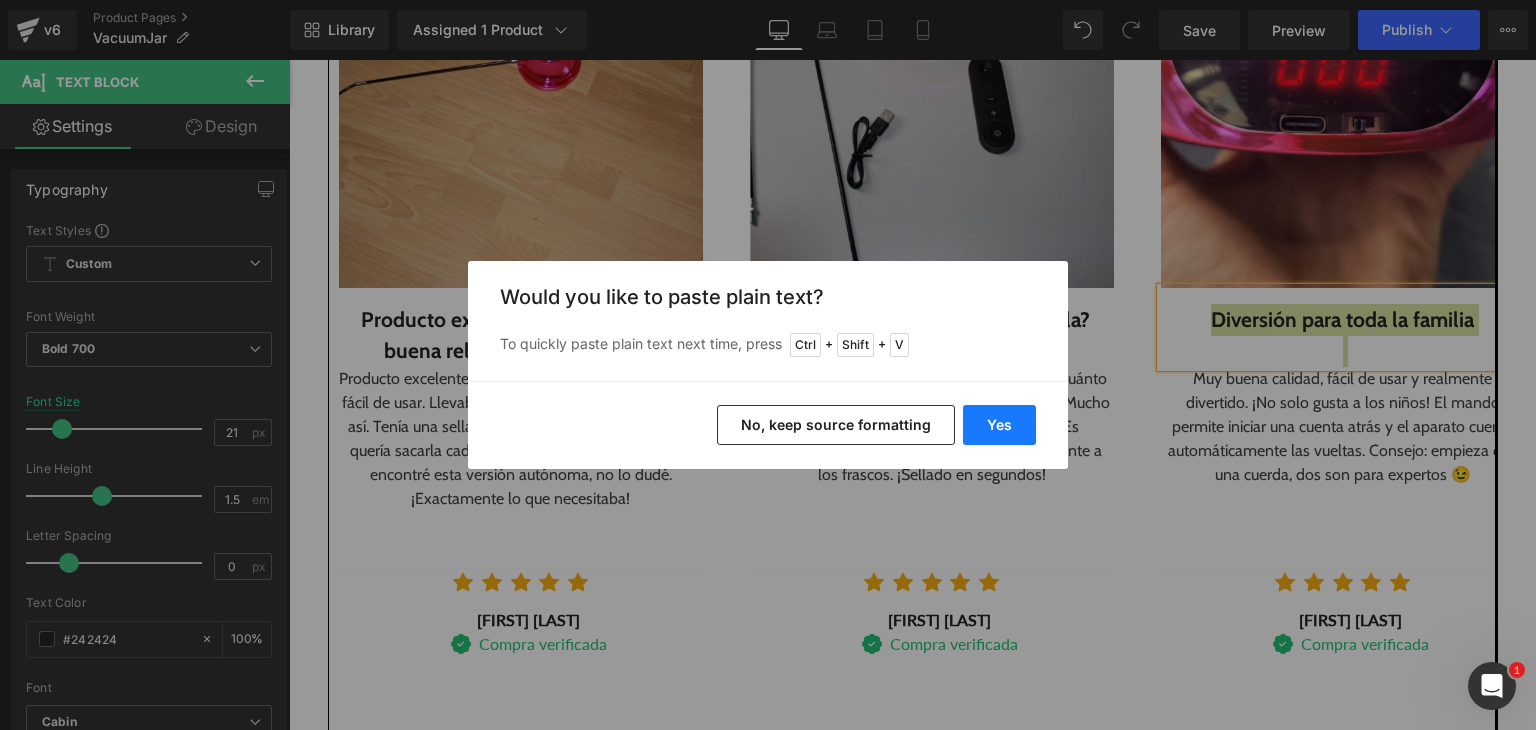 click on "Yes" at bounding box center [999, 425] 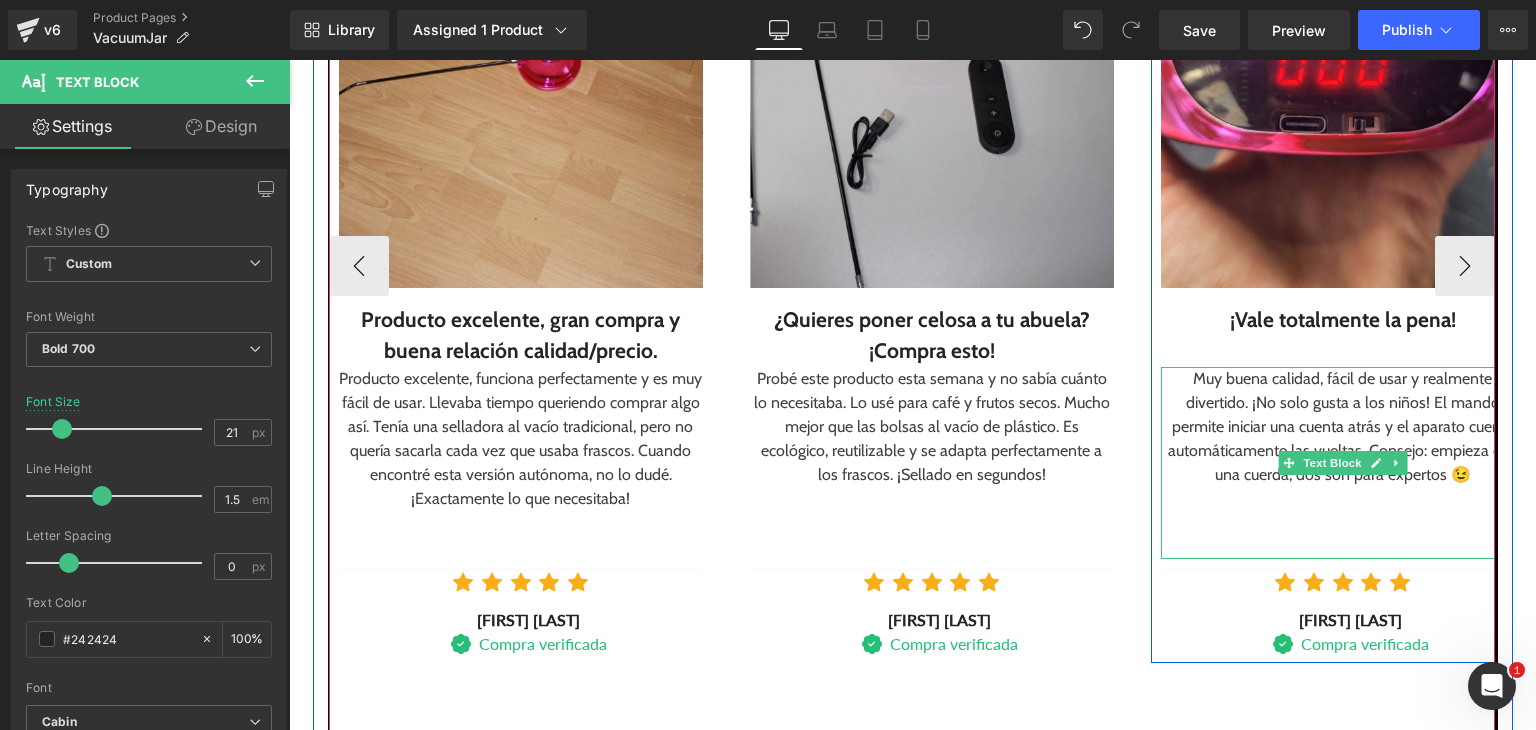 click on "Muy buena calidad, fácil de usar y realmente divertido. ¡No solo gusta a los niños! El mando permite iniciar una cuenta atrás y el aparato cuenta automáticamente las vueltas. Consejo: empieza con una cuerda, dos son para expertos 😉" at bounding box center [1343, 427] 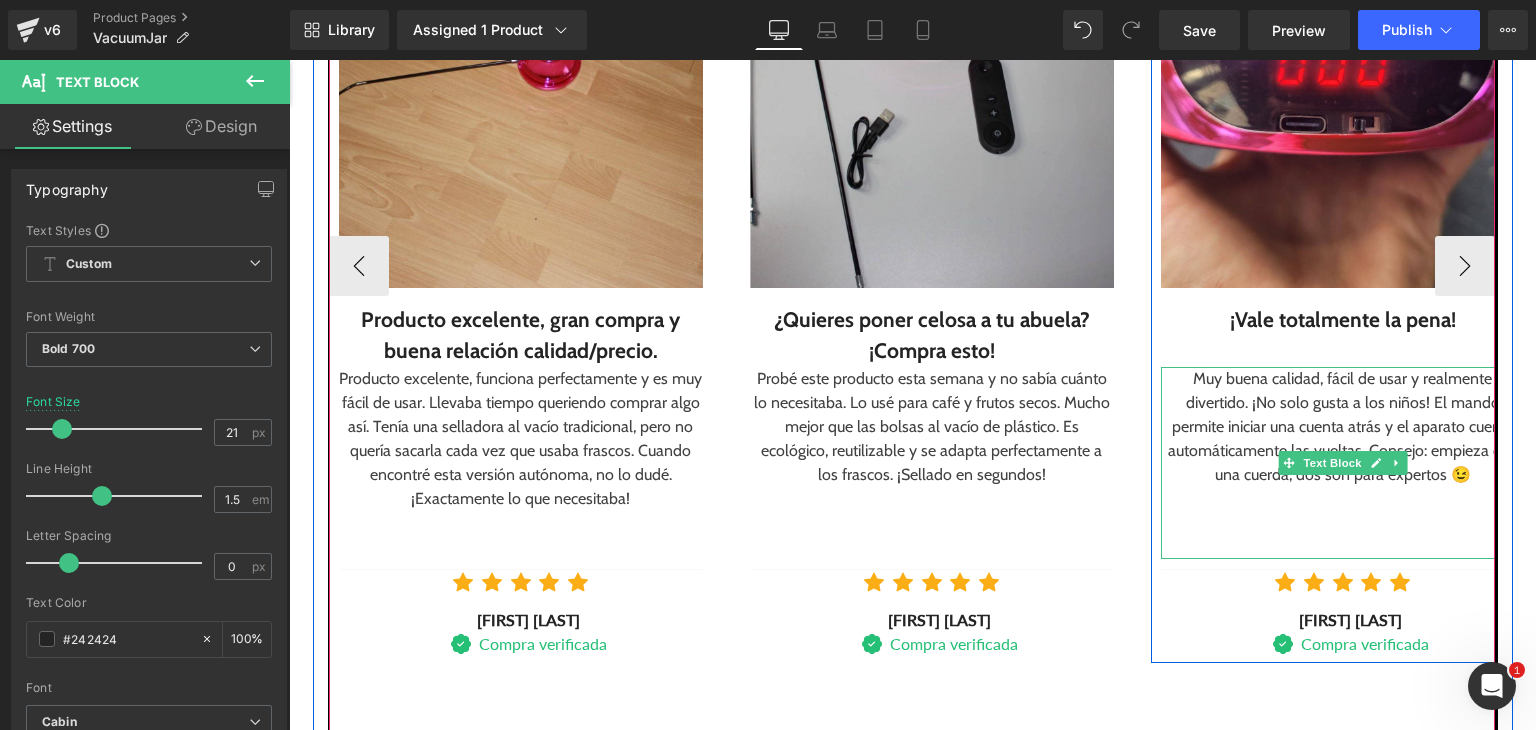 click on "Muy buena calidad, fácil de usar y realmente divertido. ¡No solo gusta a los niños! El mando permite iniciar una cuenta atrás y el aparato cuenta automáticamente las vueltas. Consejo: empieza con una cuerda, dos son para expertos 😉" at bounding box center (1343, 427) 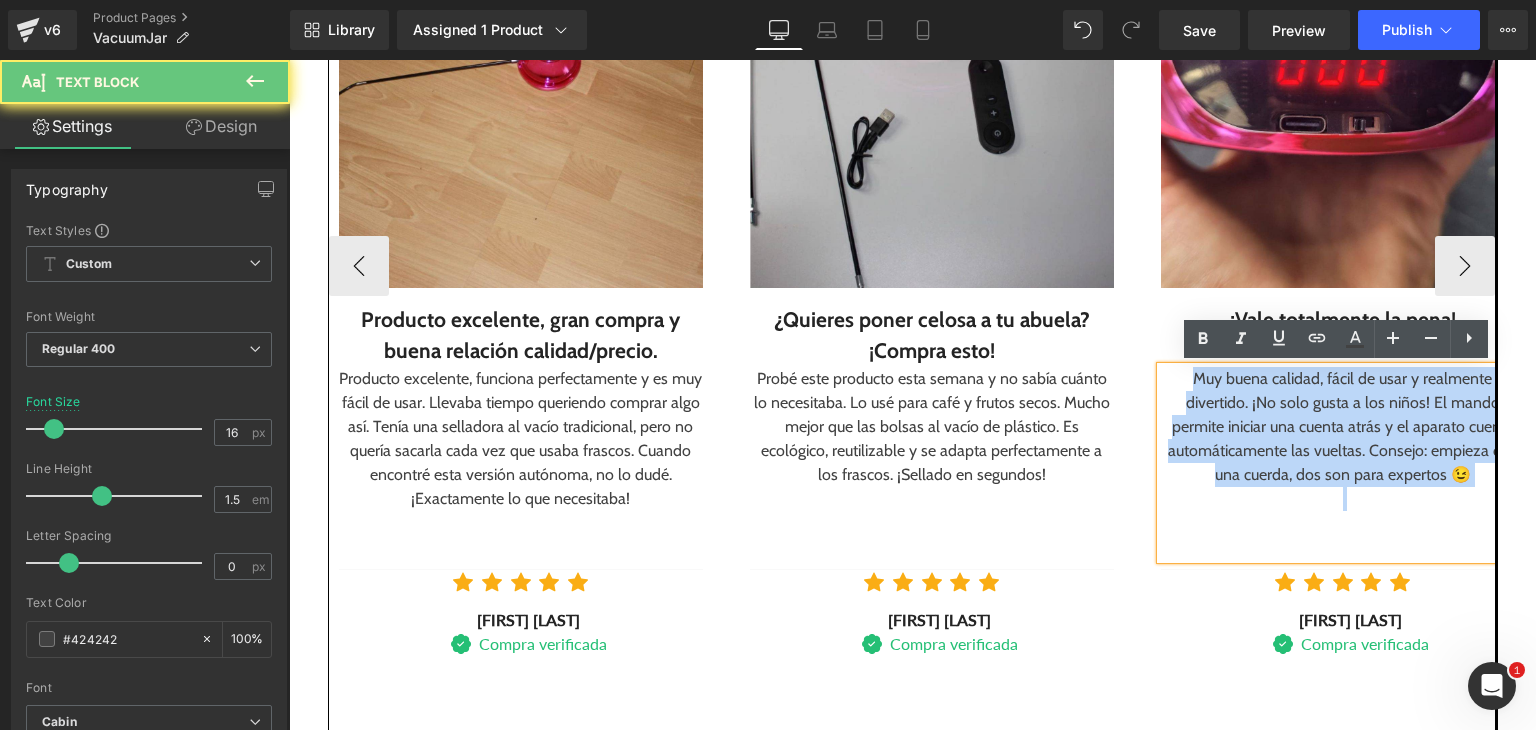 drag, startPoint x: 1228, startPoint y: 400, endPoint x: 1268, endPoint y: 410, distance: 41.231056 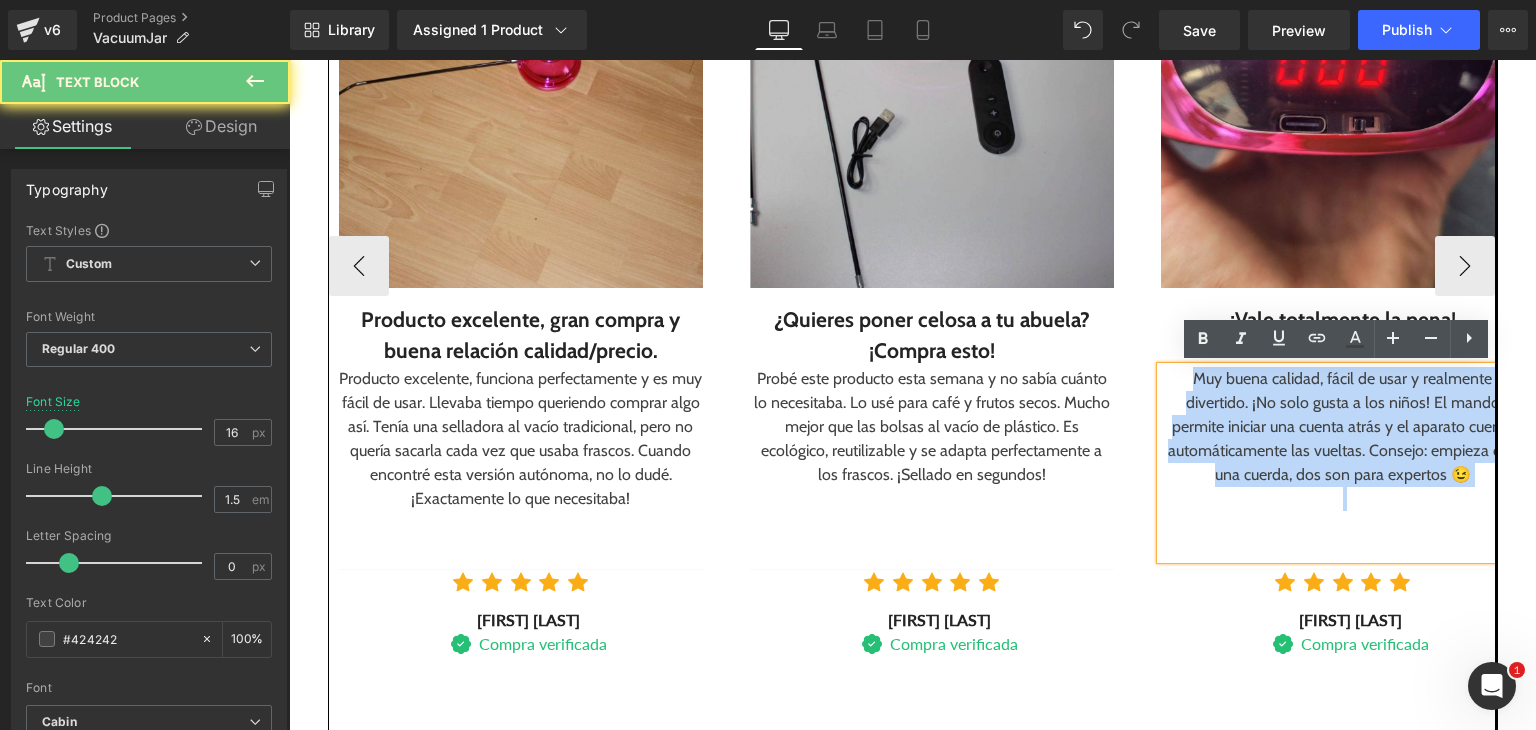 click on "Muy buena calidad, fácil de usar y realmente divertido. ¡No solo gusta a los niños! El mando permite iniciar una cuenta atrás y el aparato cuenta automáticamente las vueltas. Consejo: empieza con una cuerda, dos son para expertos 😉" at bounding box center [1343, 427] 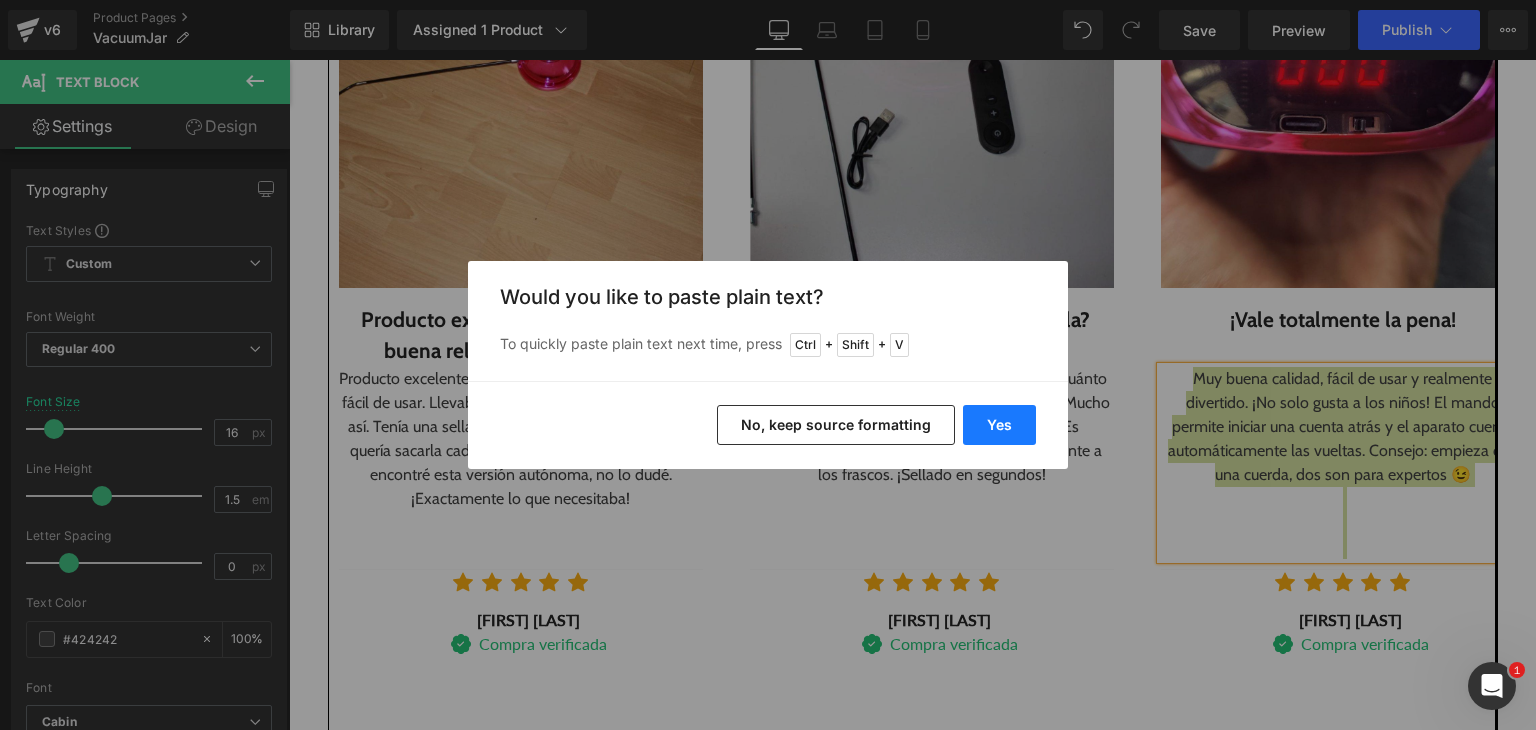 click on "Yes" at bounding box center [999, 425] 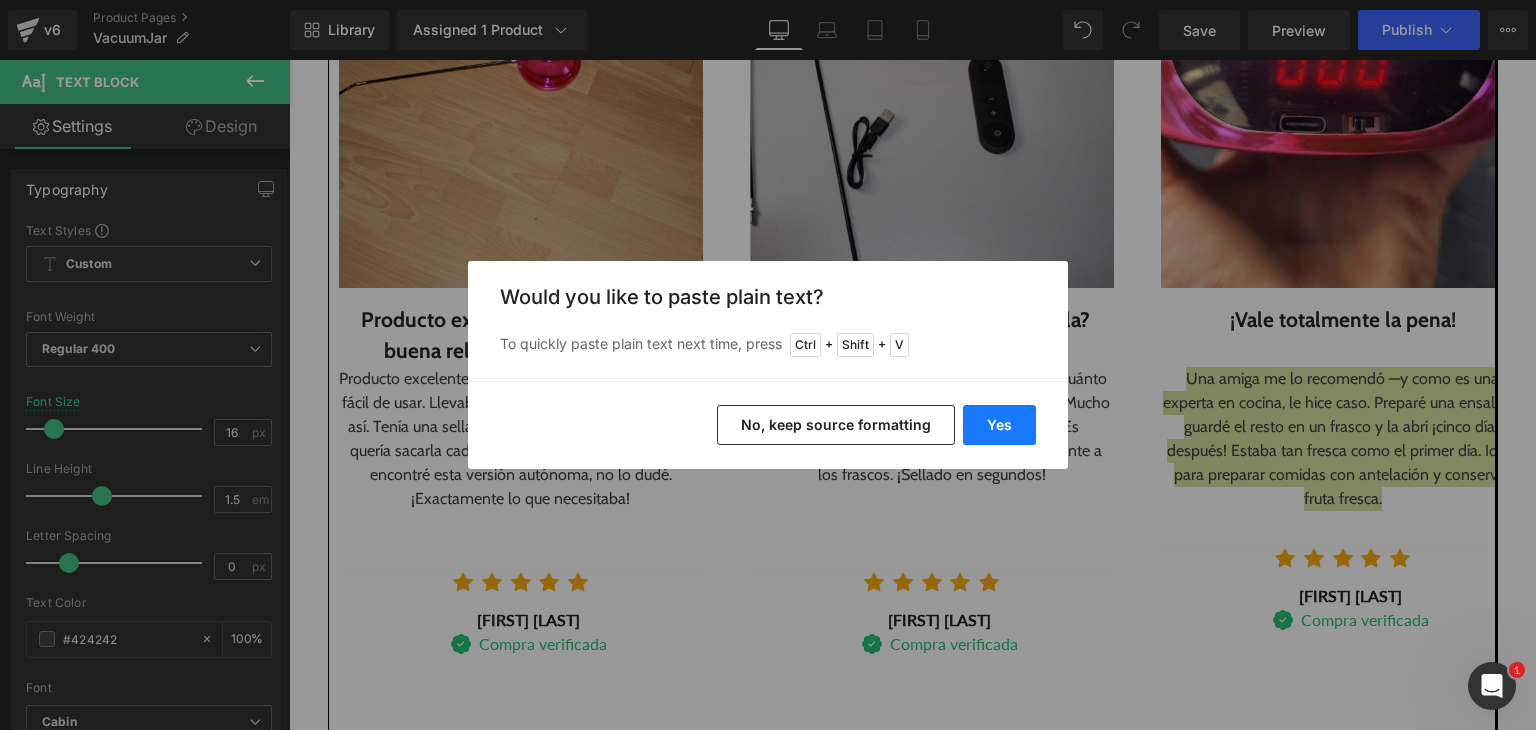 type 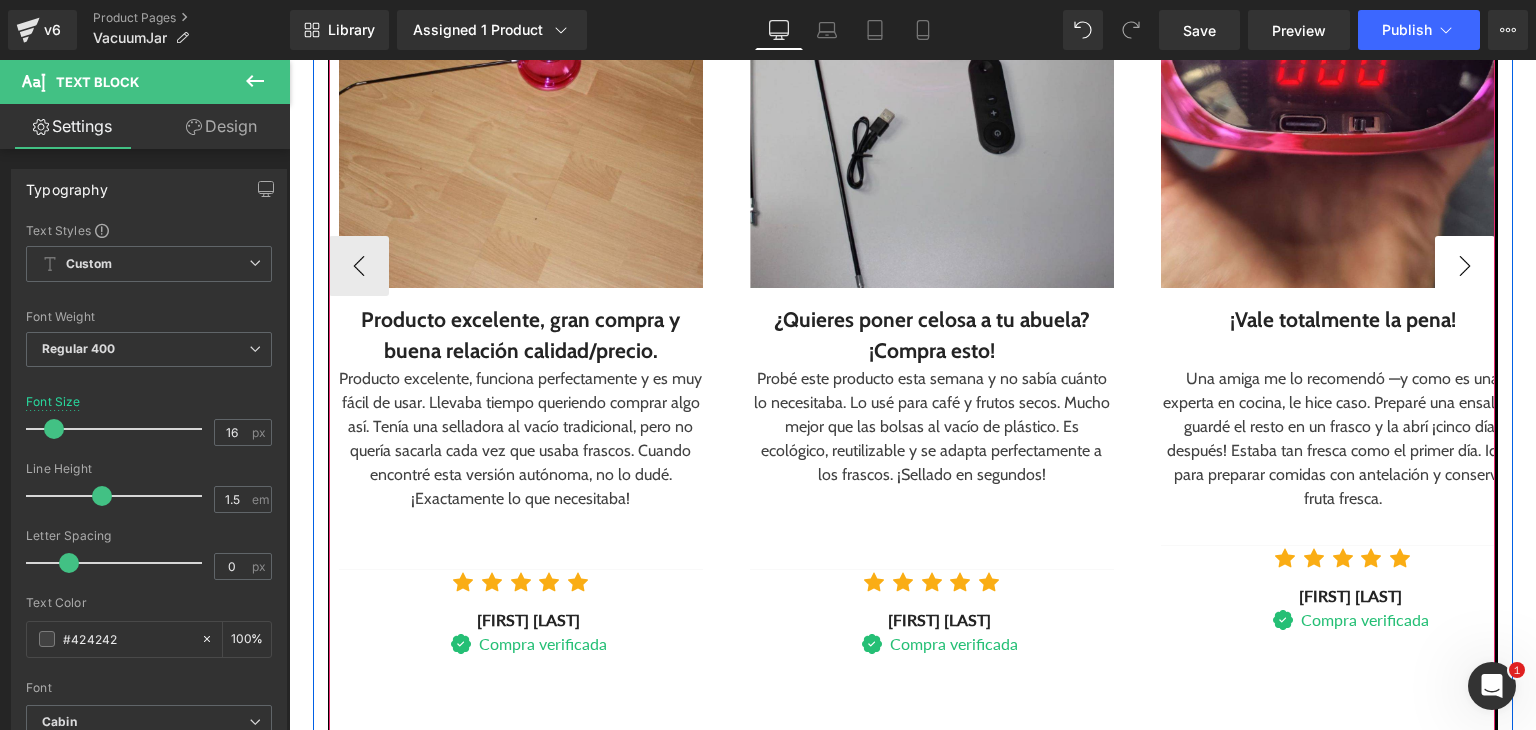 click on "›" at bounding box center (1465, 266) 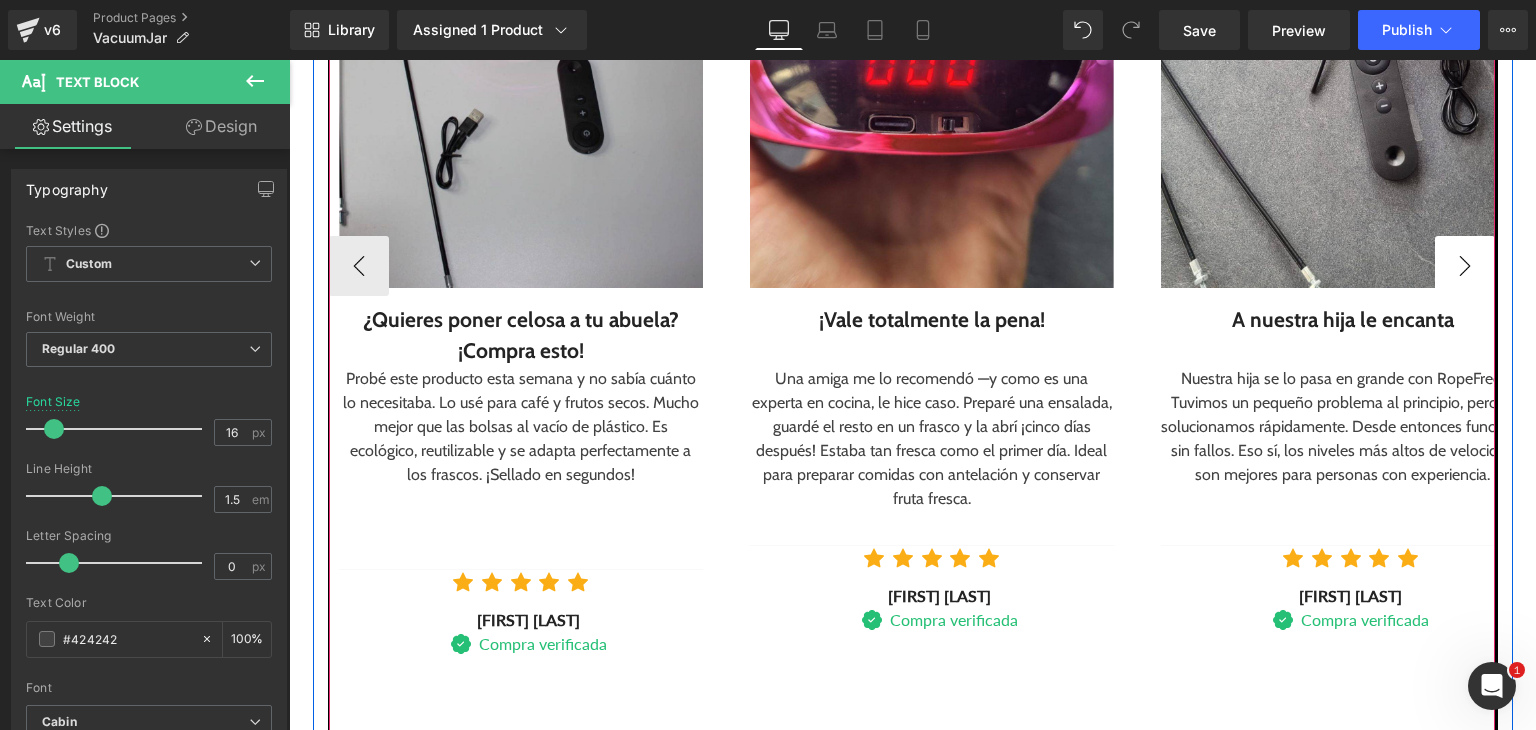 click on "›" at bounding box center (1465, 266) 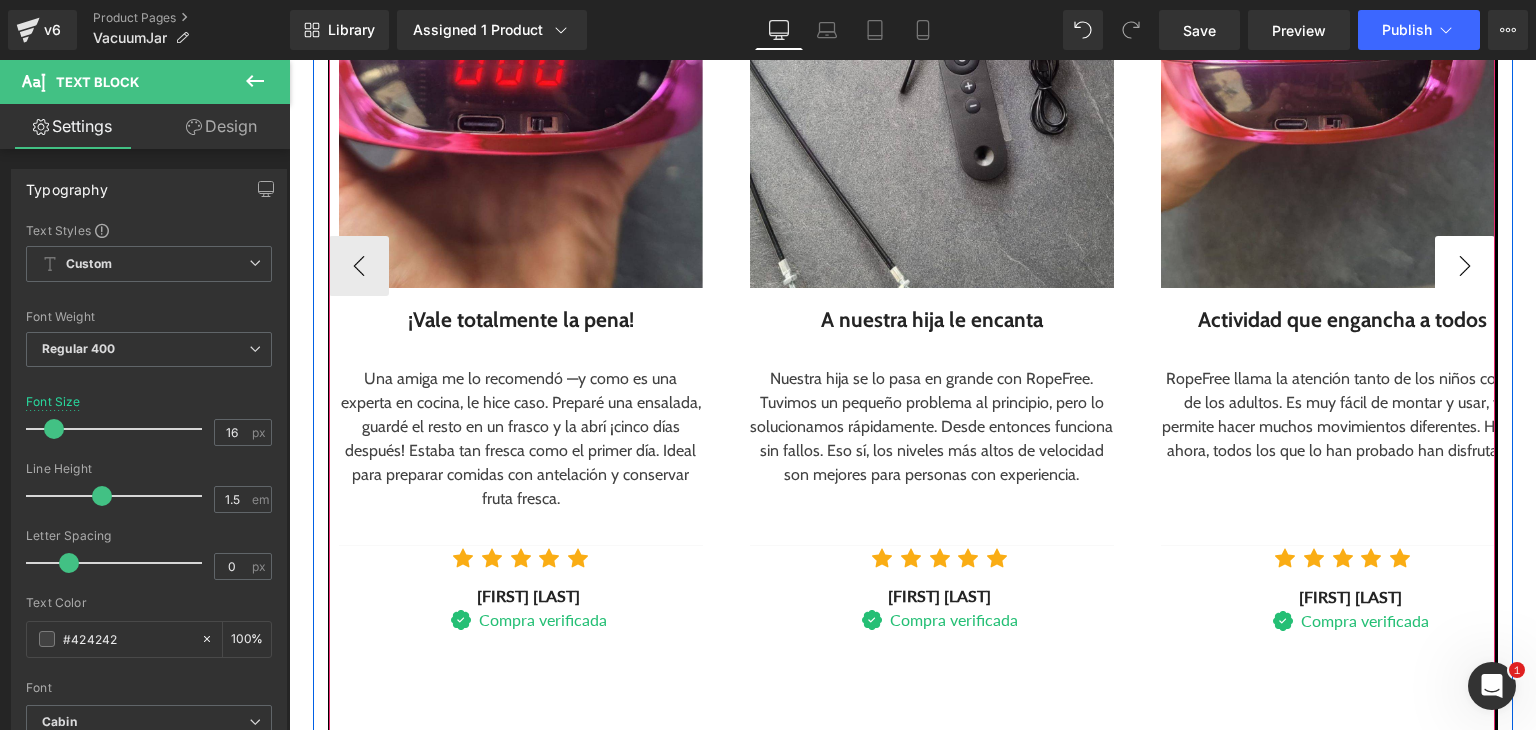 click on "›" at bounding box center (1465, 266) 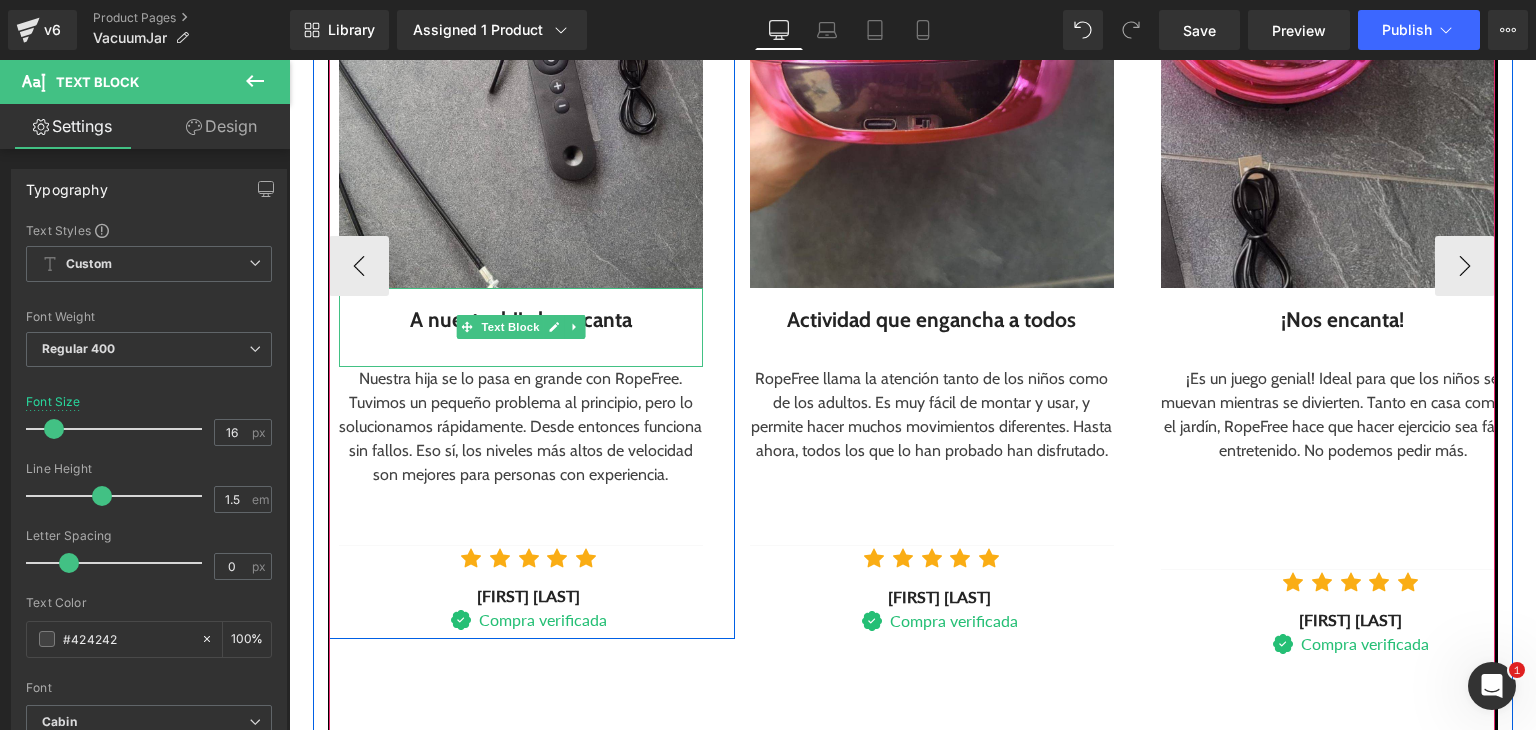 click on "A nuestra hija le encanta" at bounding box center [521, 320] 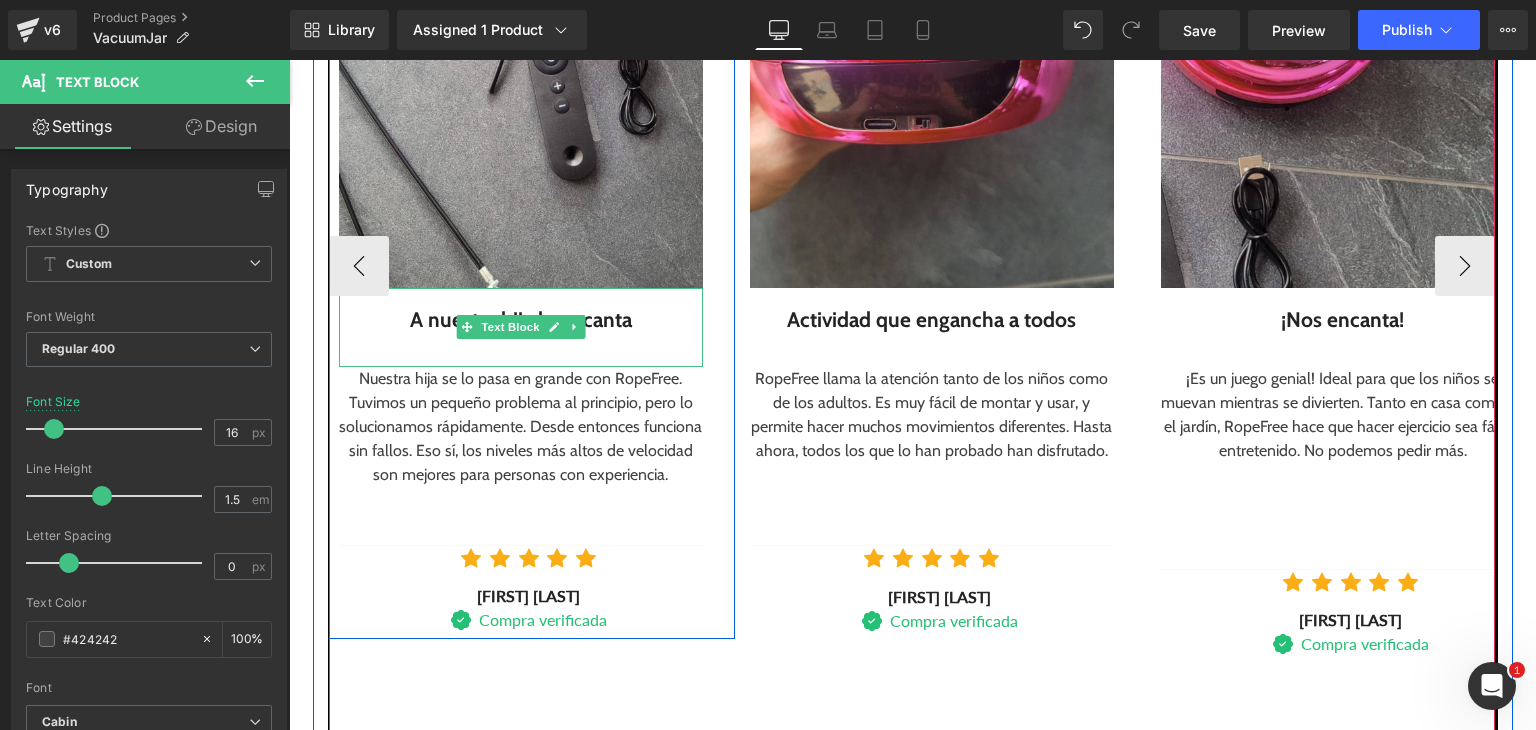 click on "A nuestra hija le encanta" at bounding box center [521, 320] 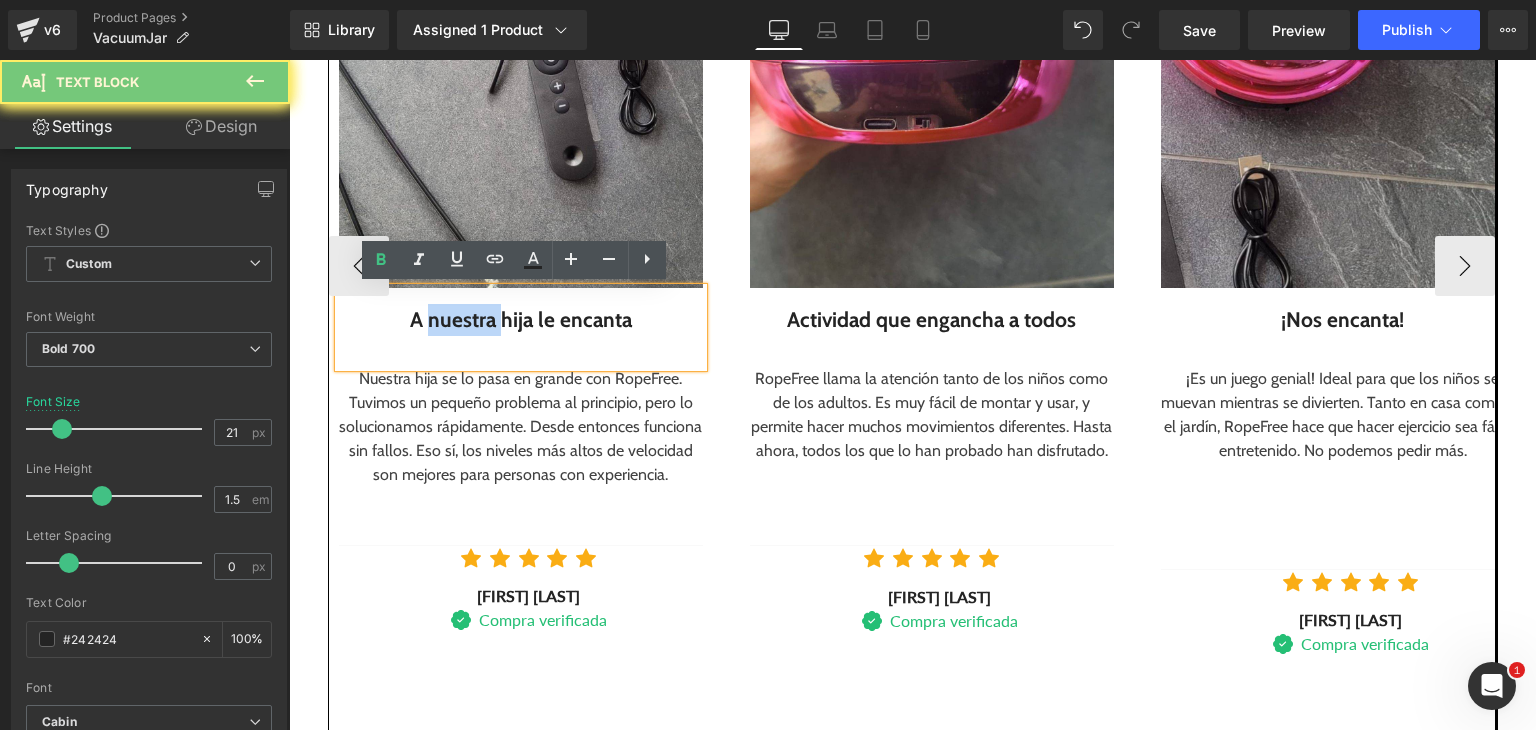 click on "A nuestra hija le encanta" at bounding box center [521, 320] 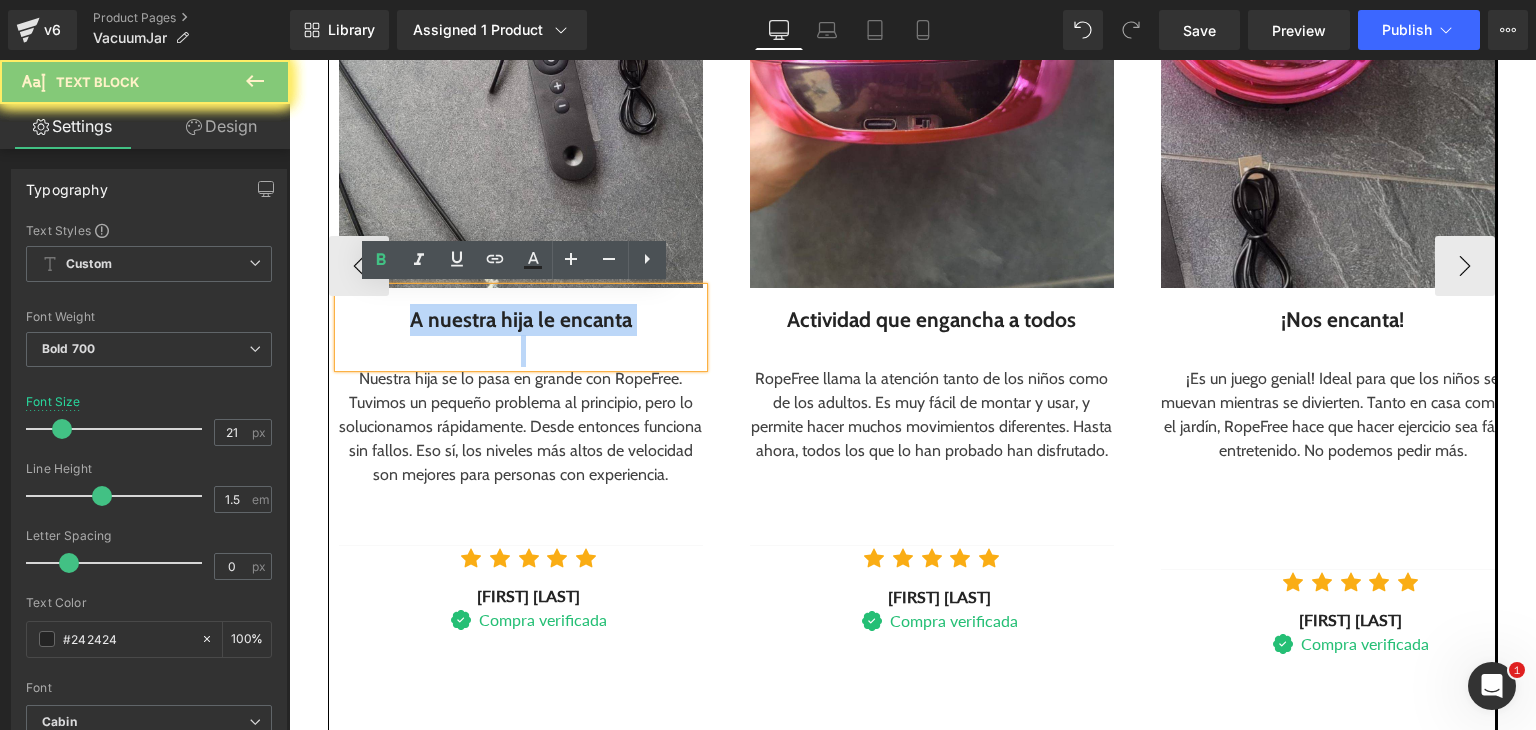 click on "A nuestra hija le encanta" at bounding box center (521, 320) 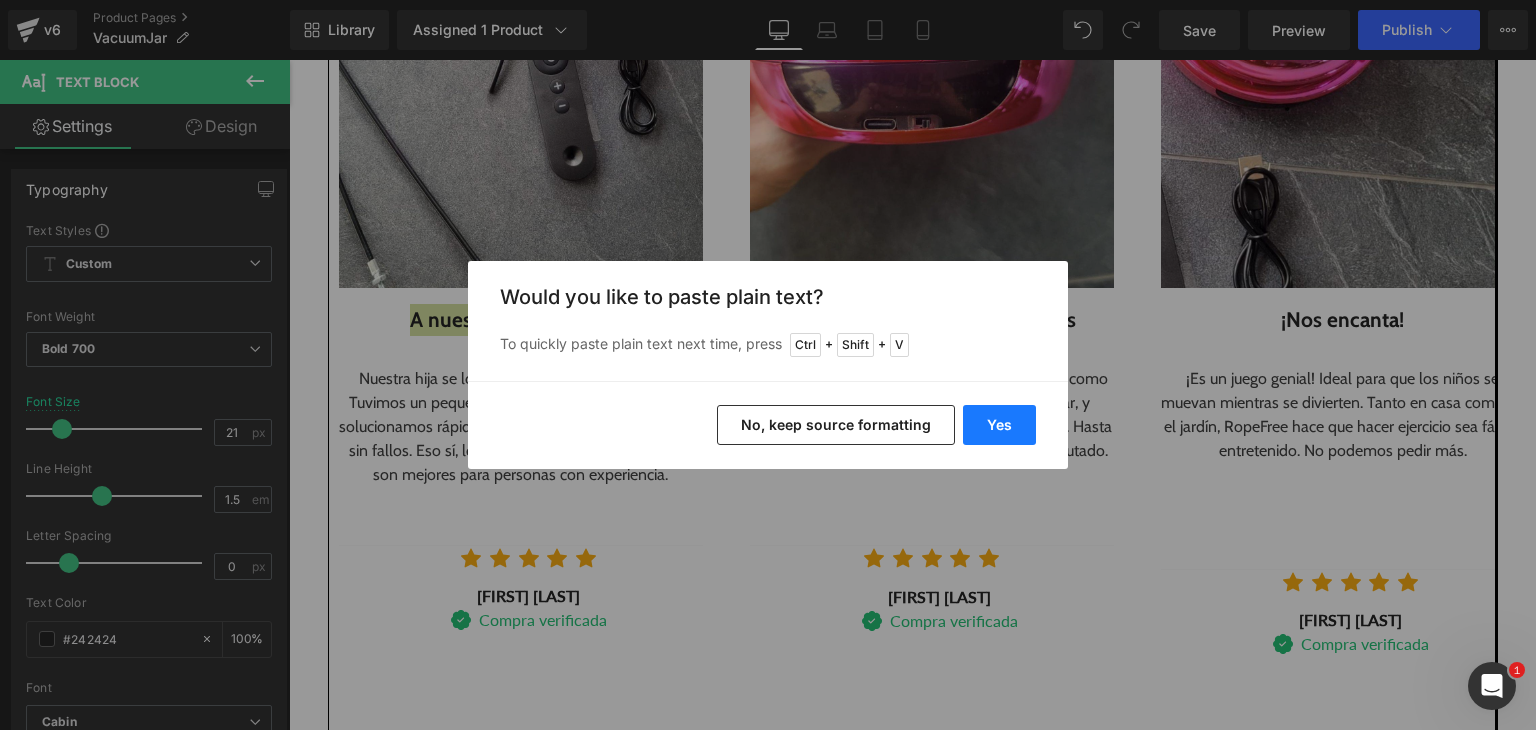click on "Yes" at bounding box center (999, 425) 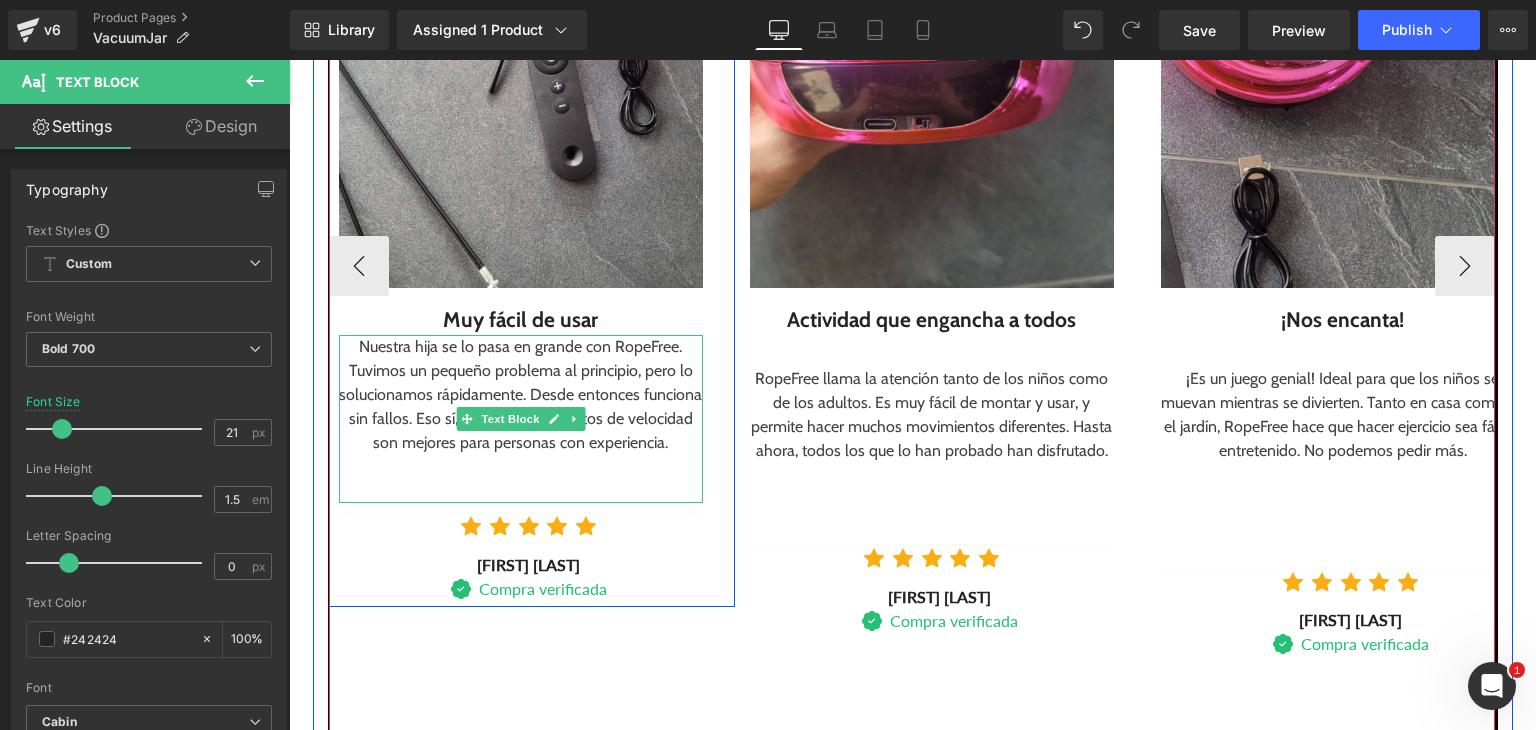 click on "Nuestra hija se lo pasa en grande con RopeFree. Tuvimos un pequeño problema al principio, pero lo solucionamos rápidamente. Desde entonces funciona sin fallos. Eso sí, los niveles más altos de velocidad son mejores para personas con experiencia." at bounding box center [521, 395] 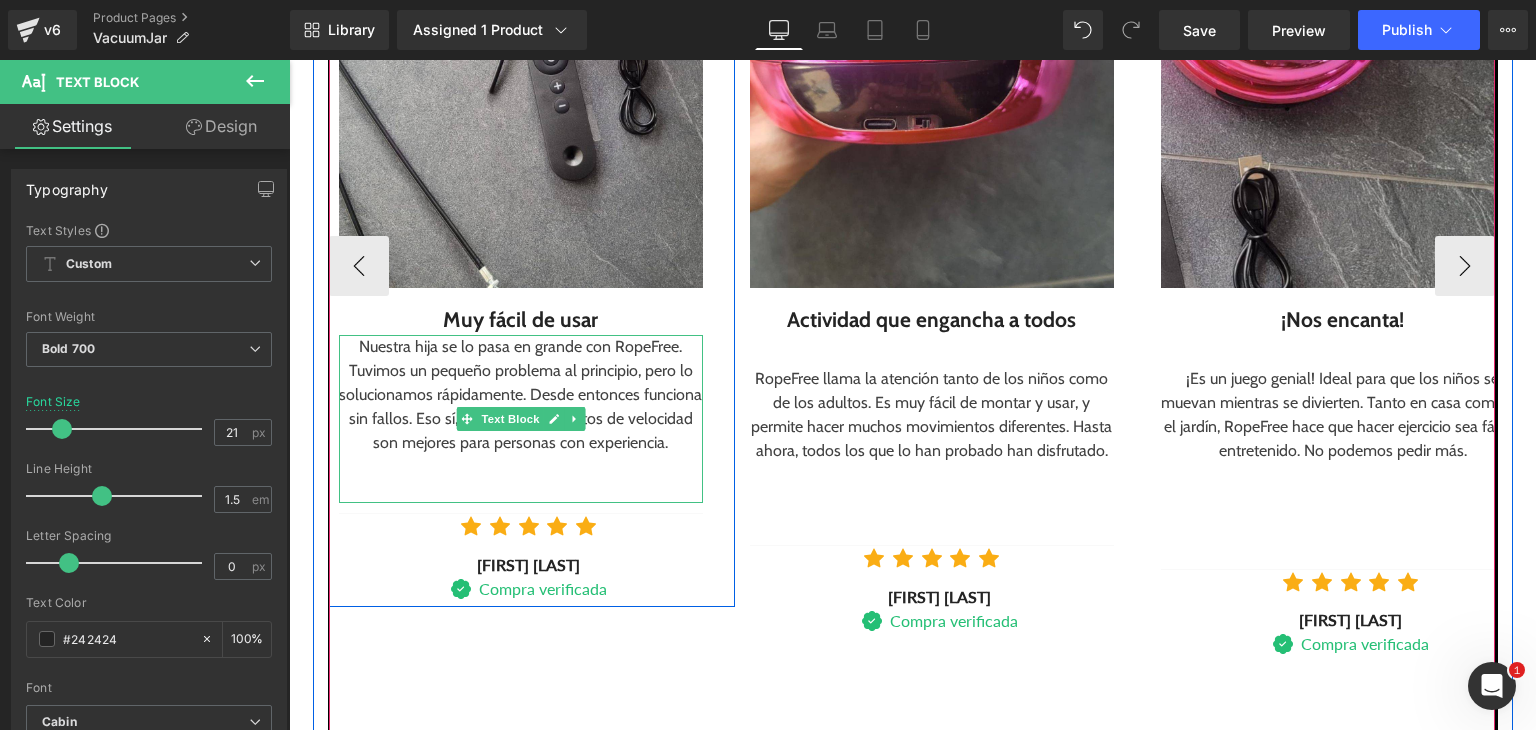 click on "Nuestra hija se lo pasa en grande con RopeFree. Tuvimos un pequeño problema al principio, pero lo solucionamos rápidamente. Desde entonces funciona sin fallos. Eso sí, los niveles más altos de velocidad son mejores para personas con experiencia." at bounding box center [521, 395] 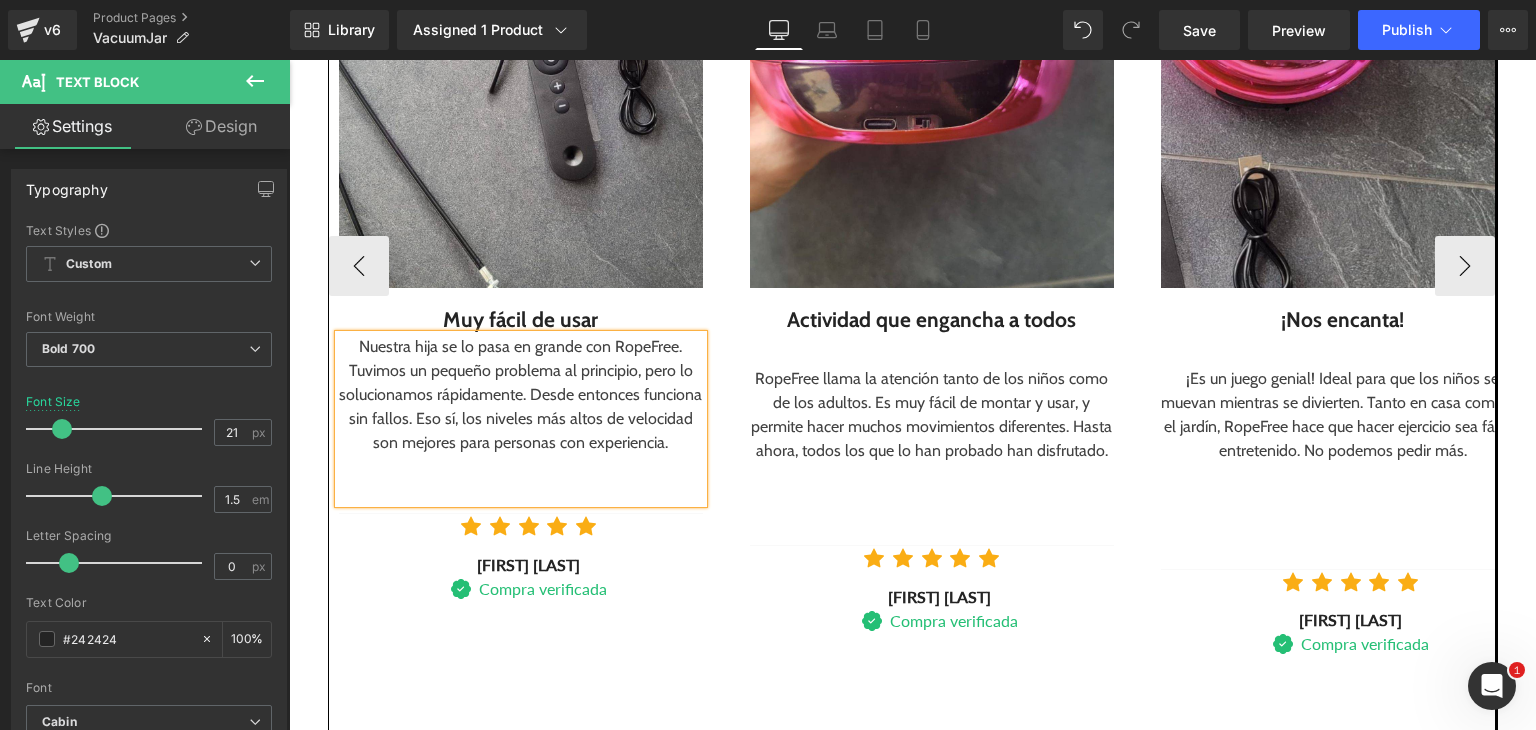 click on "Nuestra hija se lo pasa en grande con RopeFree. Tuvimos un pequeño problema al principio, pero lo solucionamos rápidamente. Desde entonces funciona sin fallos. Eso sí, los niveles más altos de velocidad son mejores para personas con experiencia." at bounding box center (521, 395) 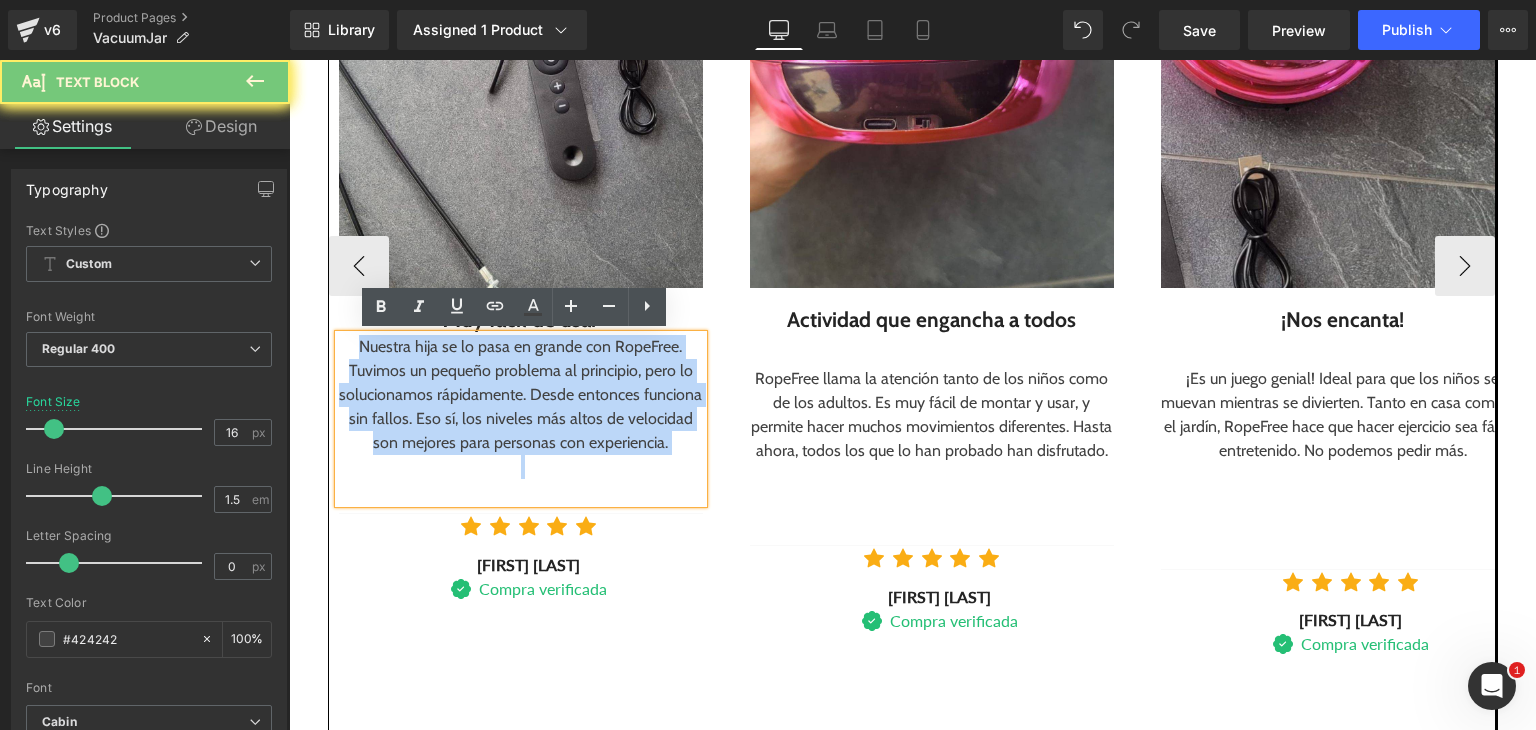 click on "Nuestra hija se lo pasa en grande con RopeFree. Tuvimos un pequeño problema al principio, pero lo solucionamos rápidamente. Desde entonces funciona sin fallos. Eso sí, los niveles más altos de velocidad son mejores para personas con experiencia." at bounding box center (521, 395) 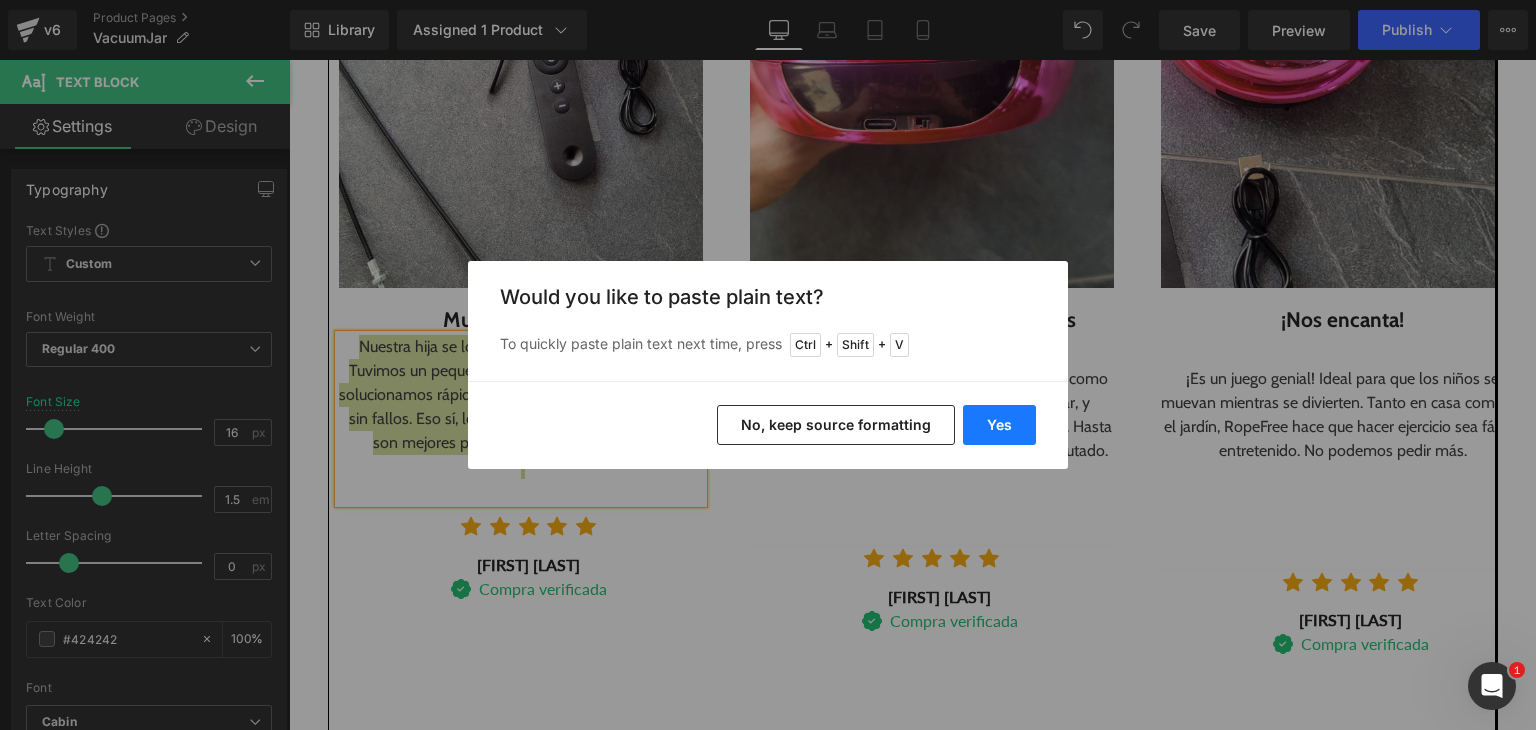 click on "Yes" at bounding box center [999, 425] 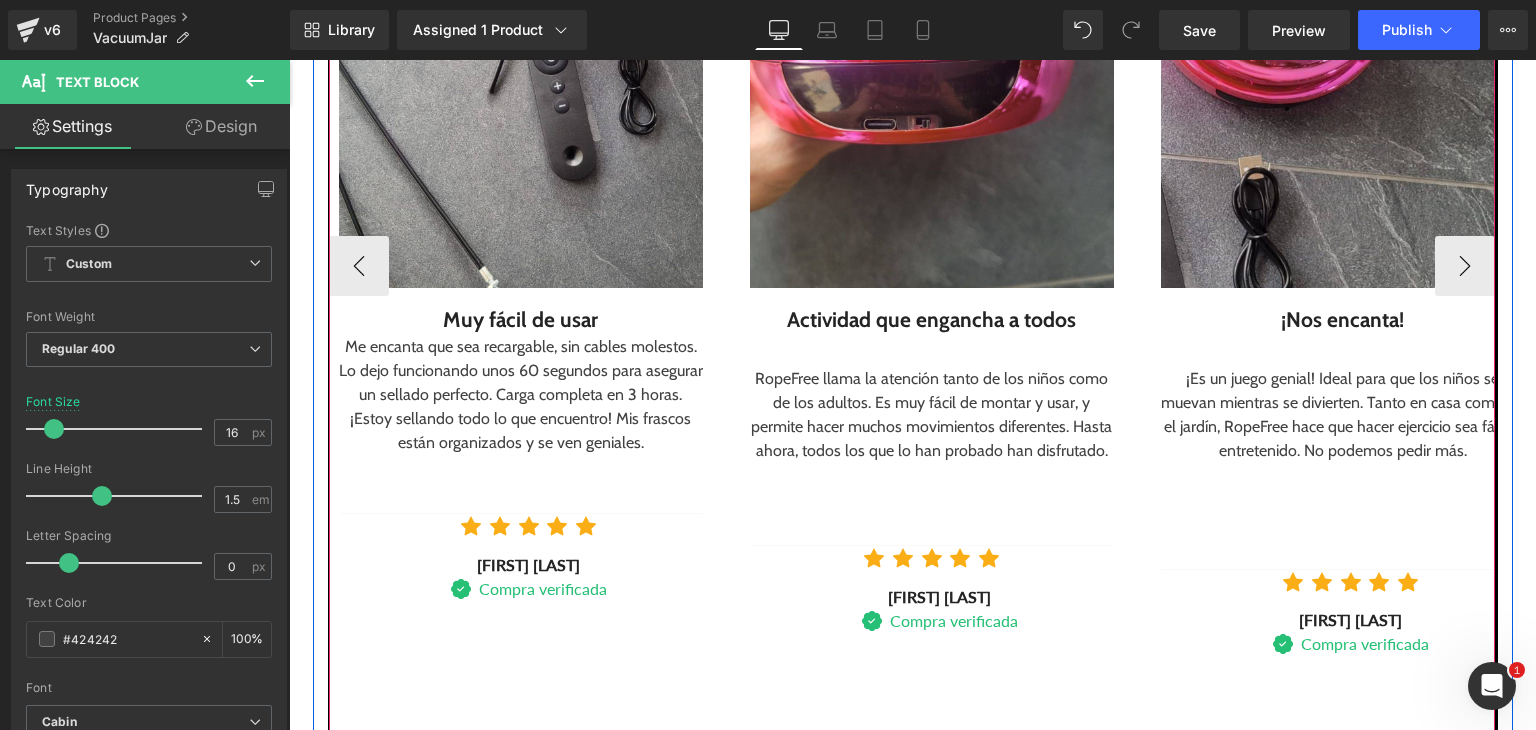 click on "Actividad que engancha a todos" at bounding box center (932, 327) 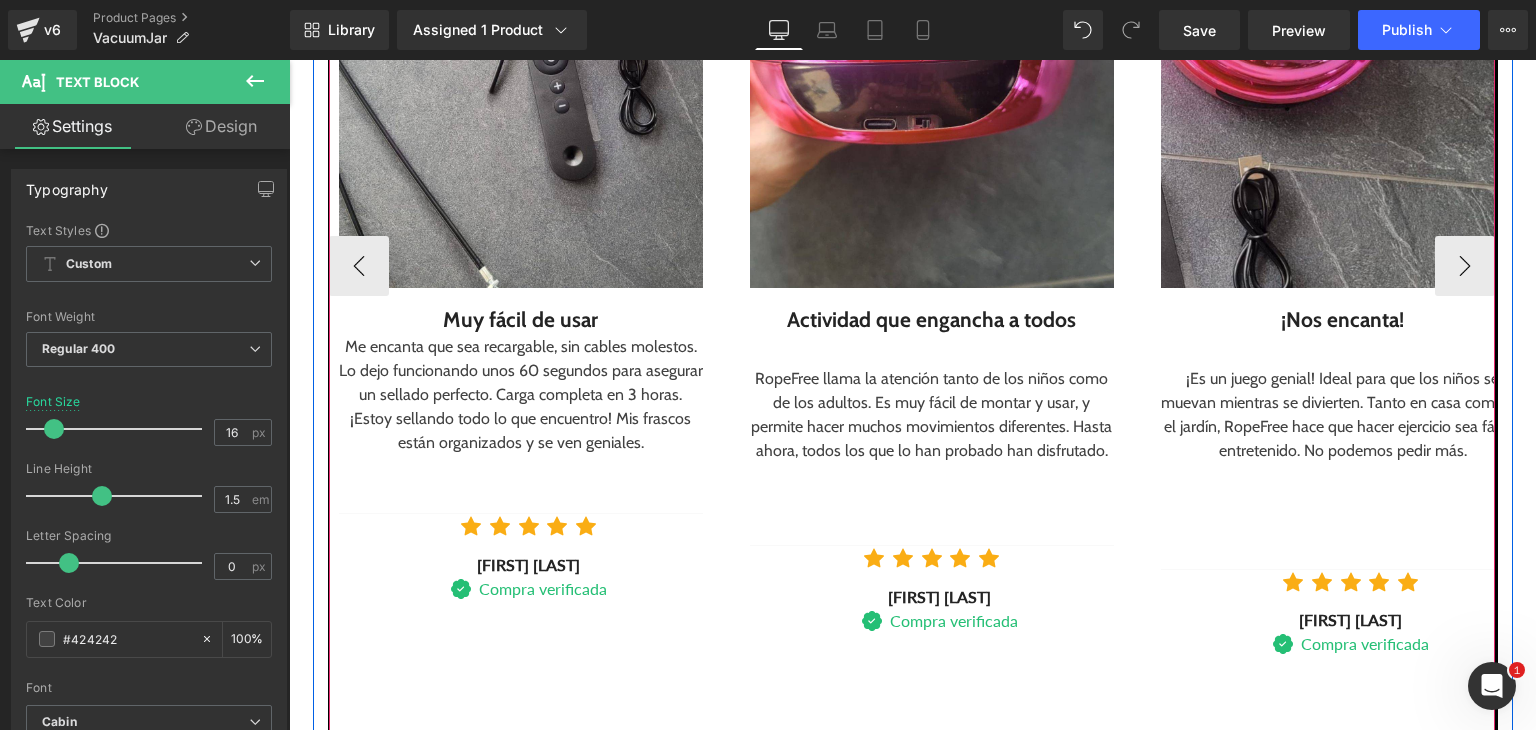 drag, startPoint x: 794, startPoint y: 302, endPoint x: 809, endPoint y: 320, distance: 23.43075 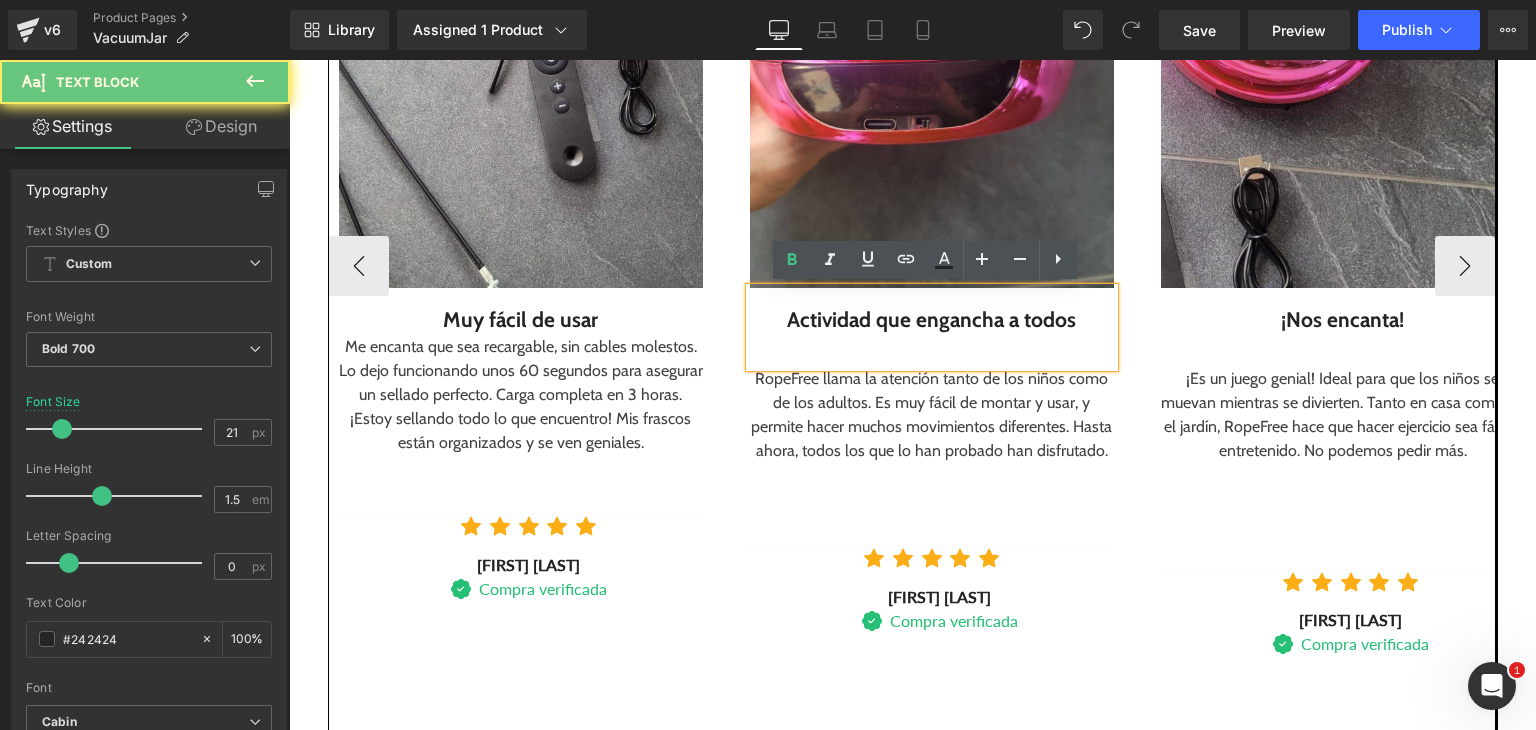 click on "Actividad que engancha a todos" at bounding box center [932, 320] 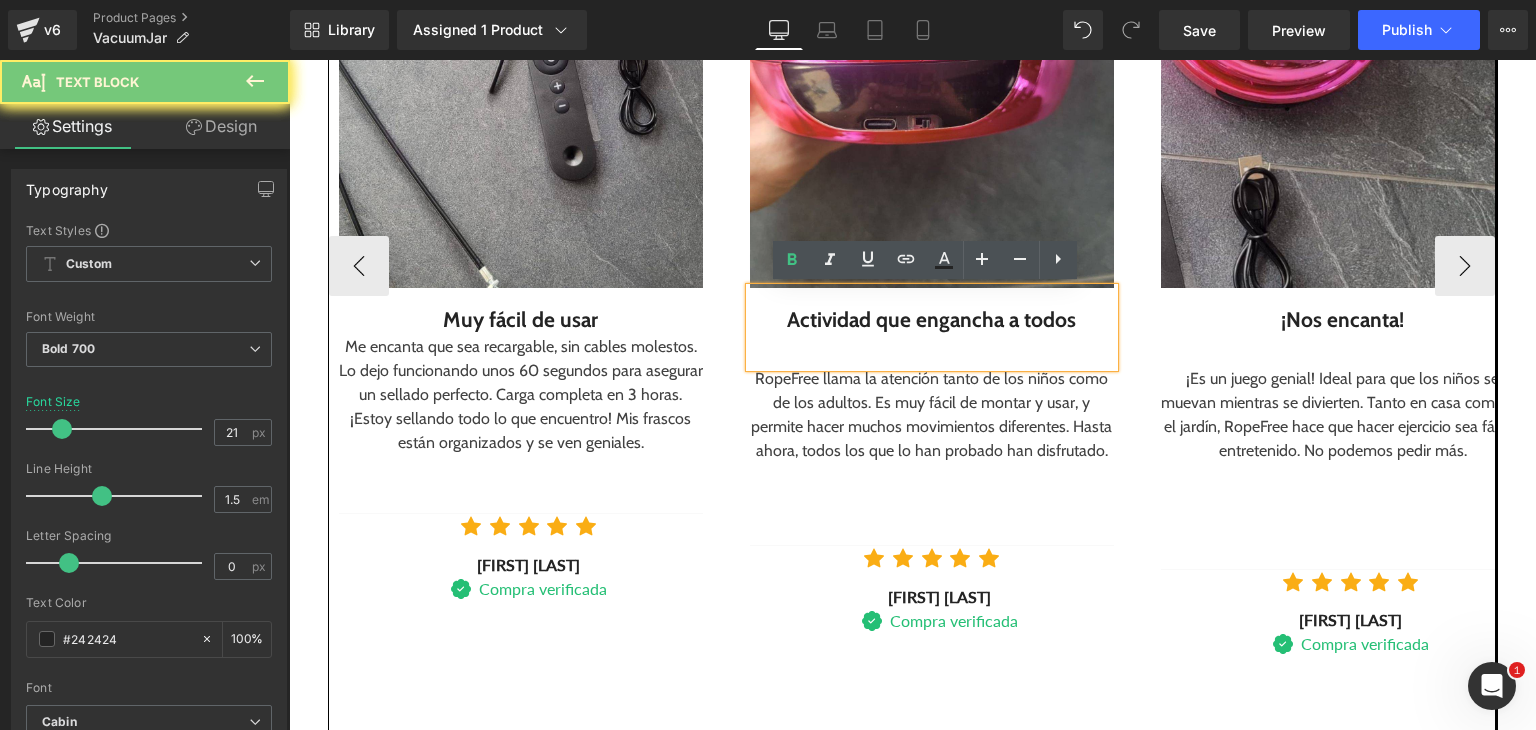 click on "Actividad que engancha a todos" at bounding box center (932, 320) 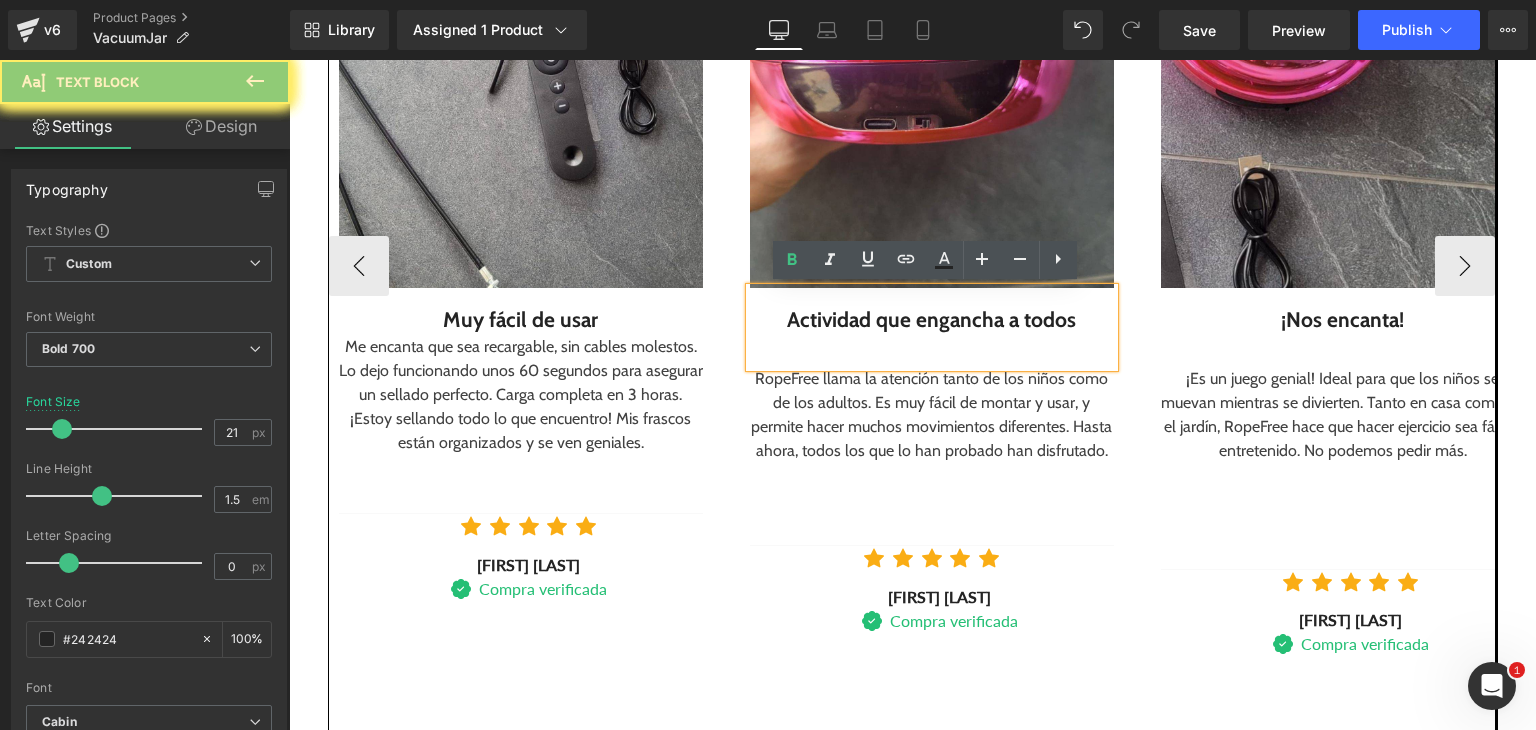 click on "Actividad que engancha a todos" at bounding box center (932, 320) 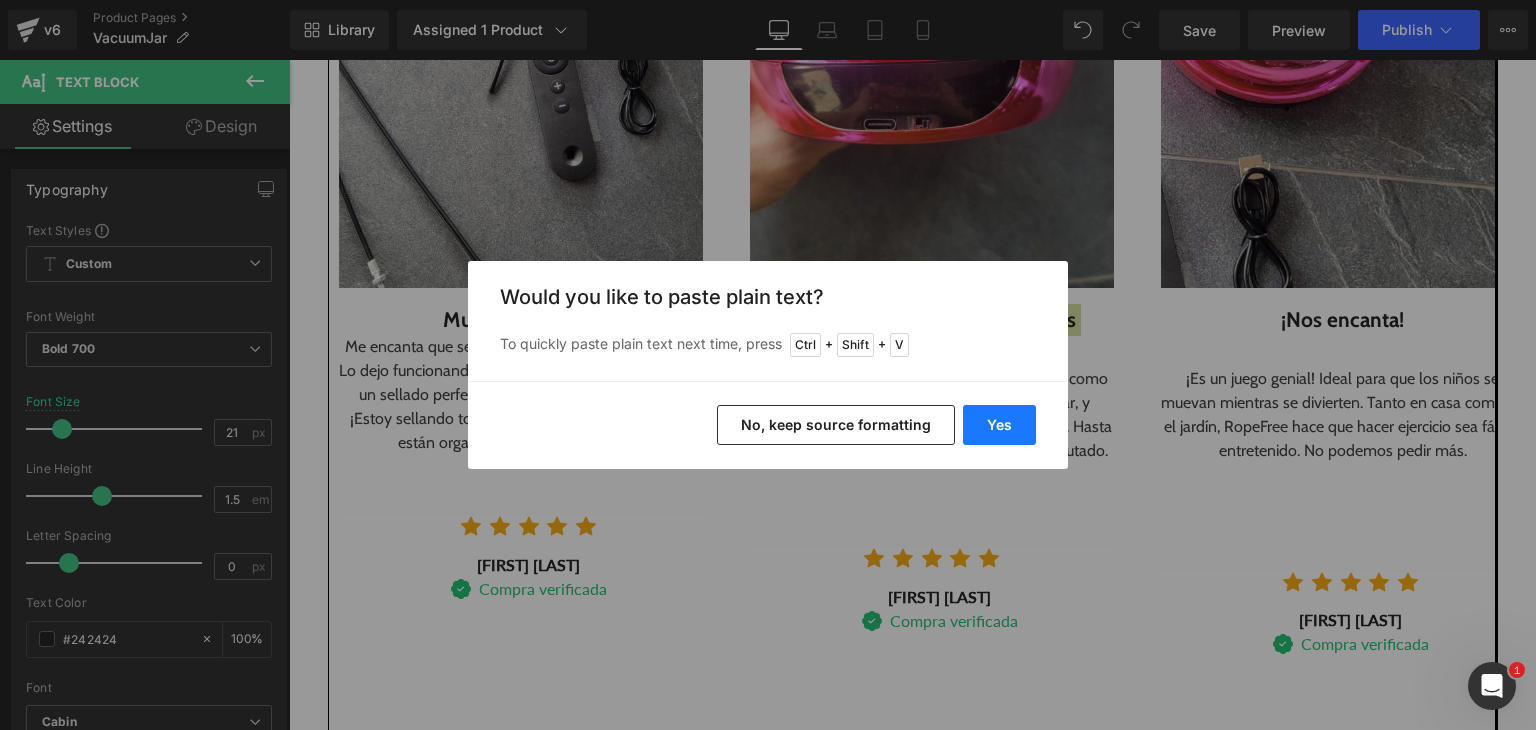 click on "Yes" at bounding box center [999, 425] 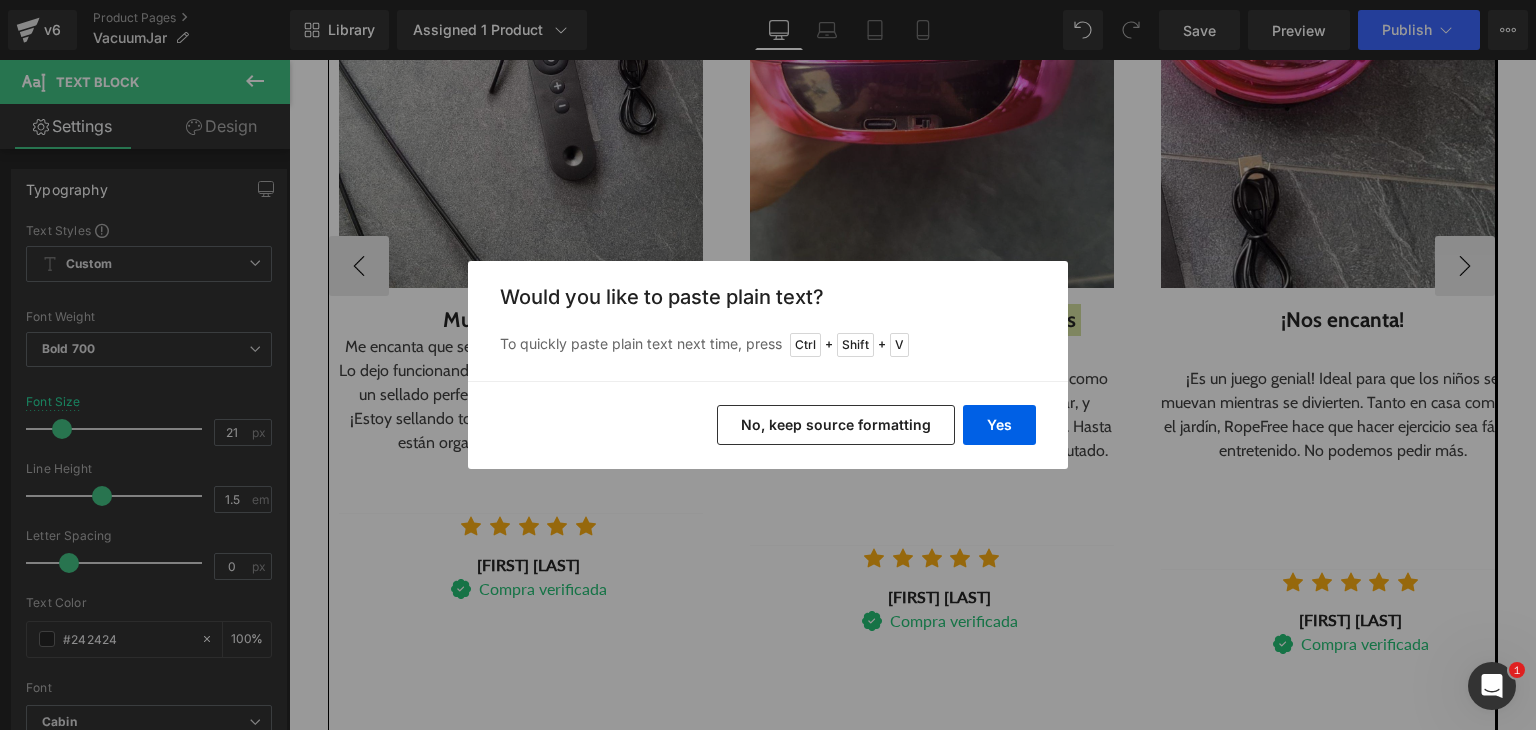 type 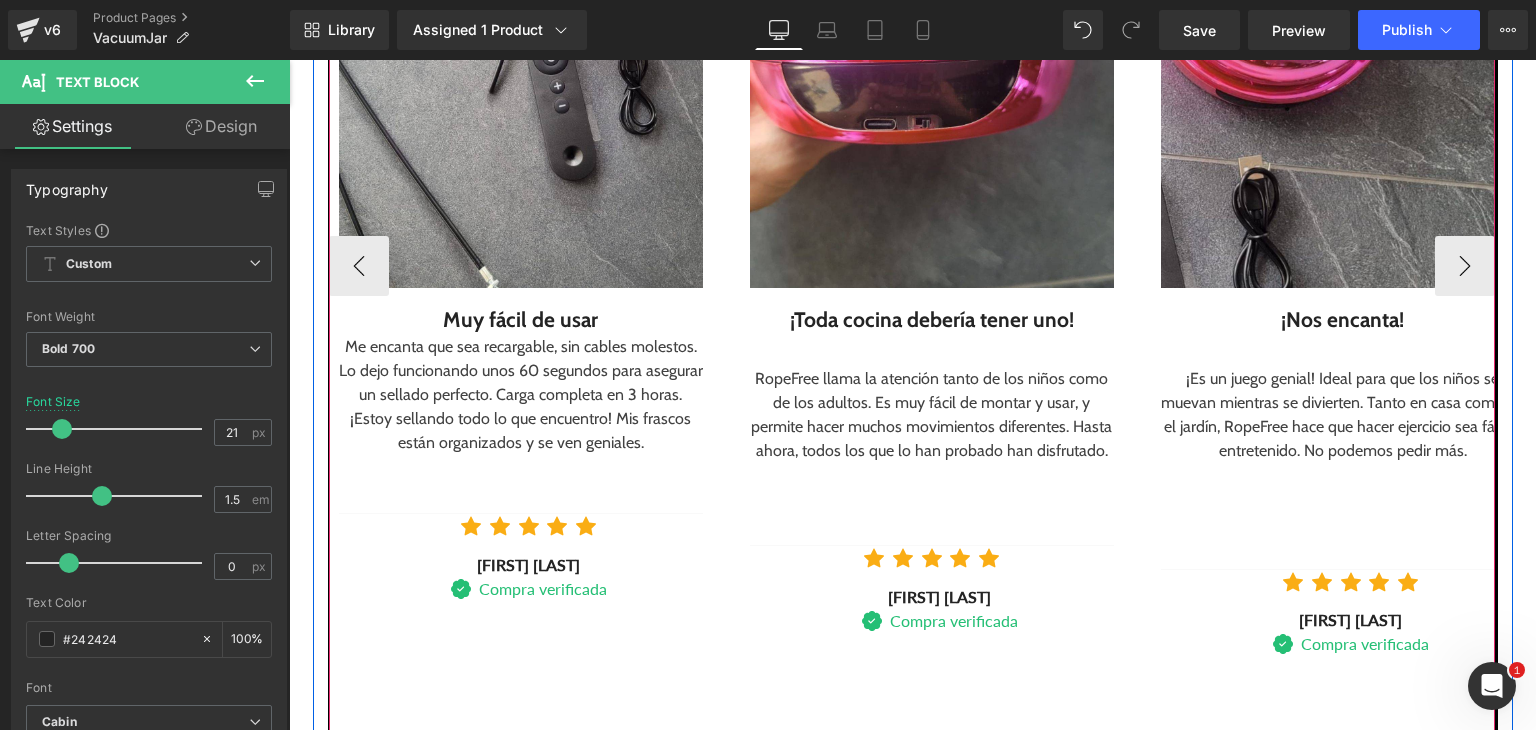 drag, startPoint x: 719, startPoint y: 409, endPoint x: 819, endPoint y: 390, distance: 101.788994 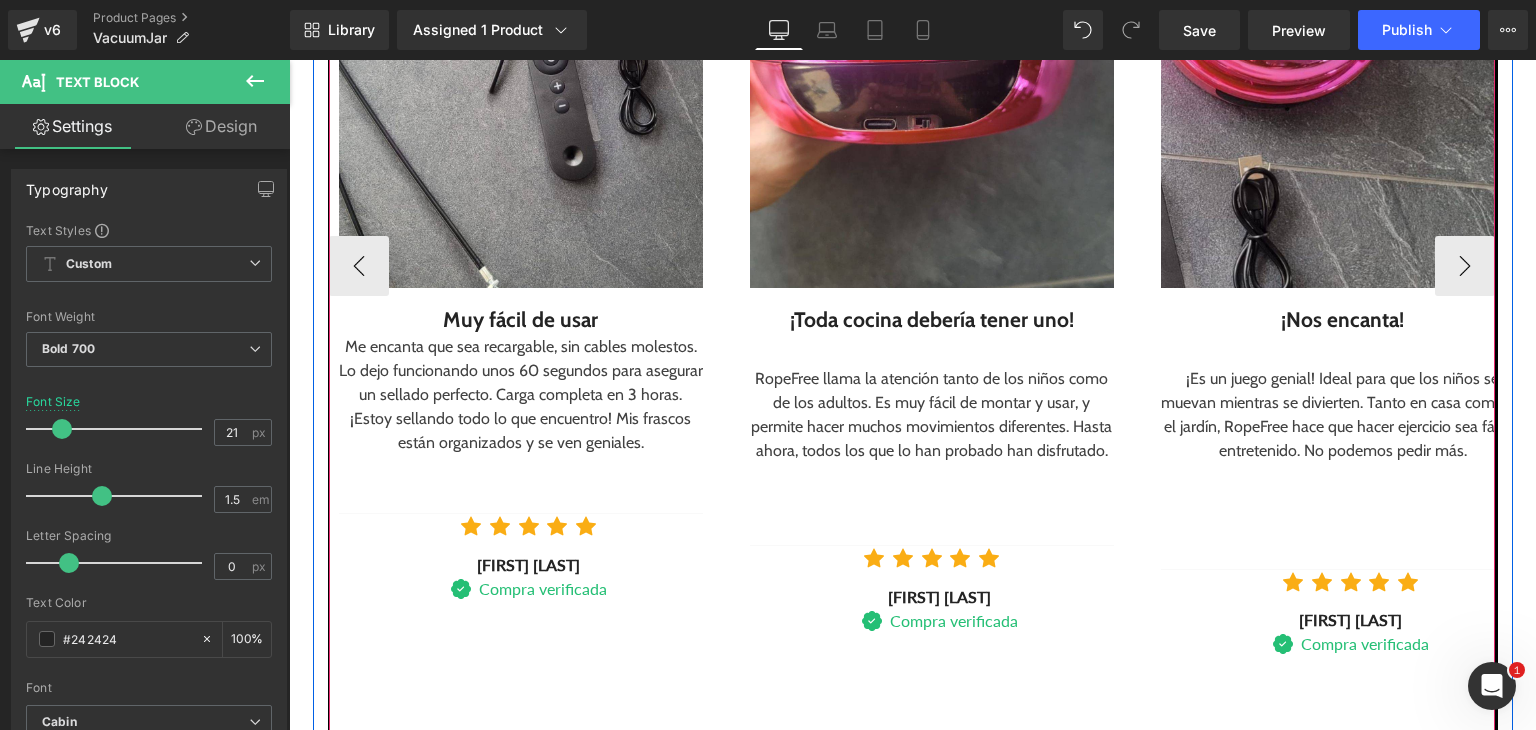 click on "Image         Muy fácil de usar Text Block          Me encanta que sea recargable, sin cables molestos. Lo dejo funcionando unos 60 segundos para asegurar un sellado perfecto. Carga completa en 3 horas. ¡Estoy sellando todo lo que encuentro! Mis frascos están organizados y se ven geniales. Text Block         Separator
Icon
Icon
Icon
Icon
Icon" at bounding box center (532, 215) 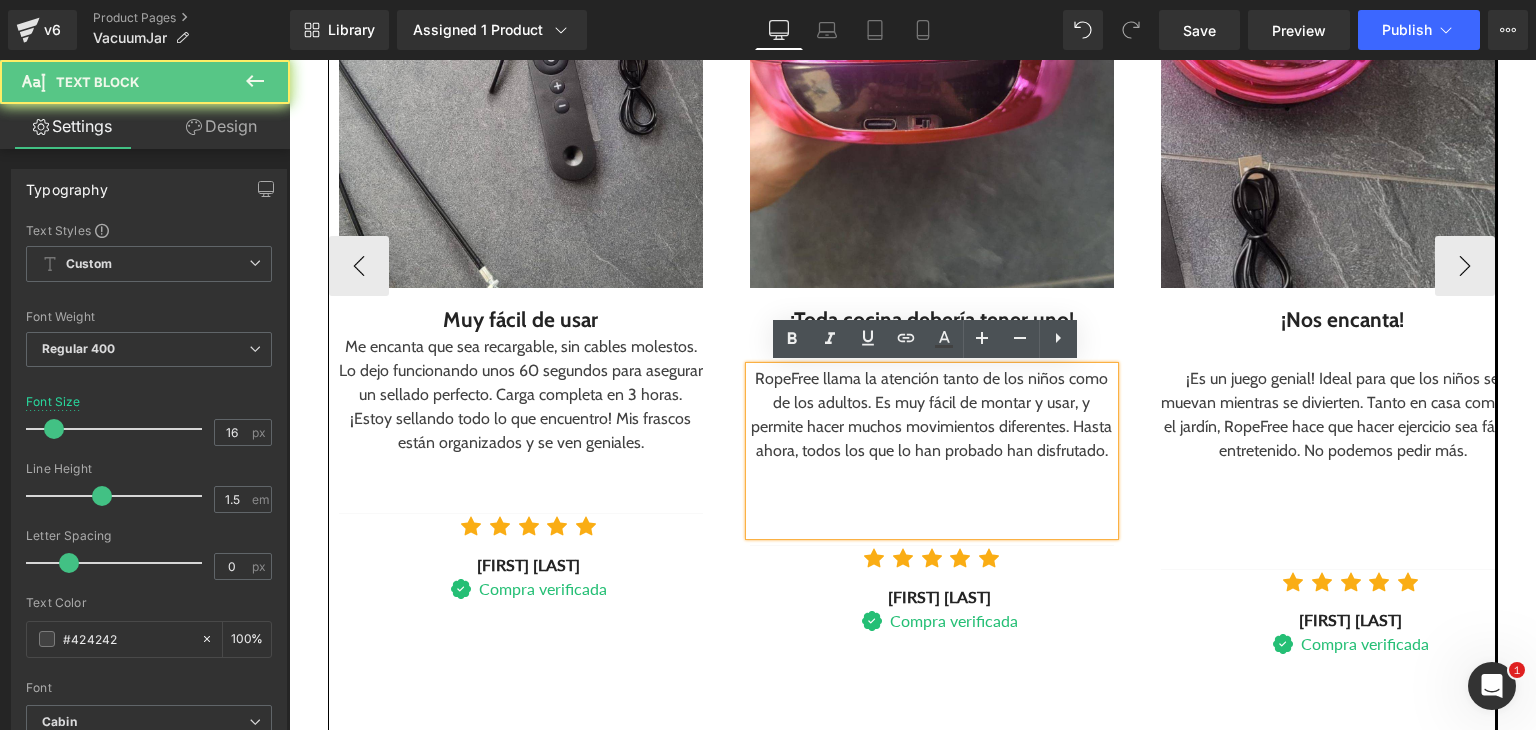 click on "RopeFree llama la atención tanto de los niños como de los adultos. Es muy fácil de montar y usar, y permite hacer muchos movimientos diferentes. Hasta ahora, todos los que lo han probado han disfrutado." at bounding box center (932, 415) 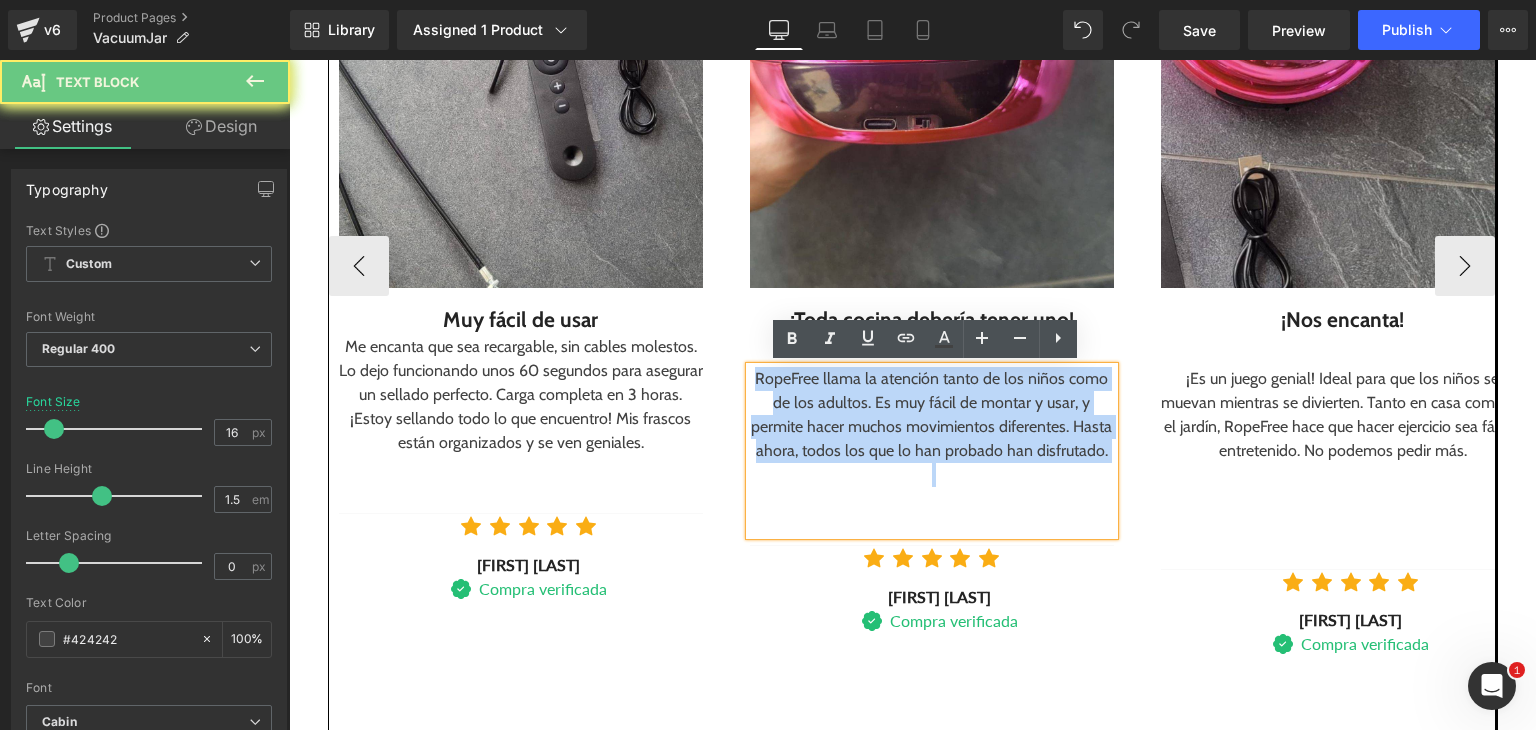 click on "RopeFree llama la atención tanto de los niños como de los adultos. Es muy fácil de montar y usar, y permite hacer muchos movimientos diferentes. Hasta ahora, todos los que lo han probado han disfrutado." at bounding box center [932, 415] 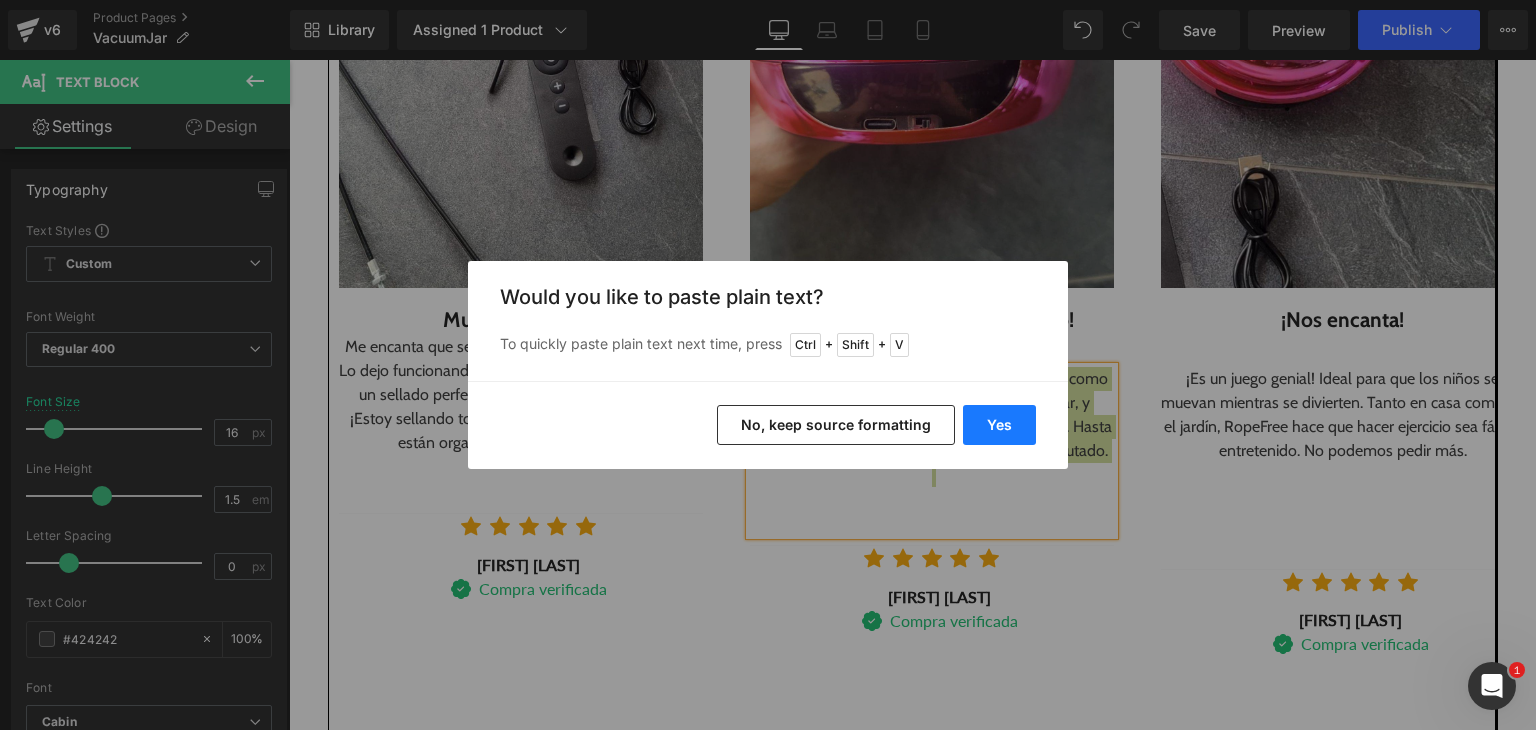 click on "Yes" at bounding box center [999, 425] 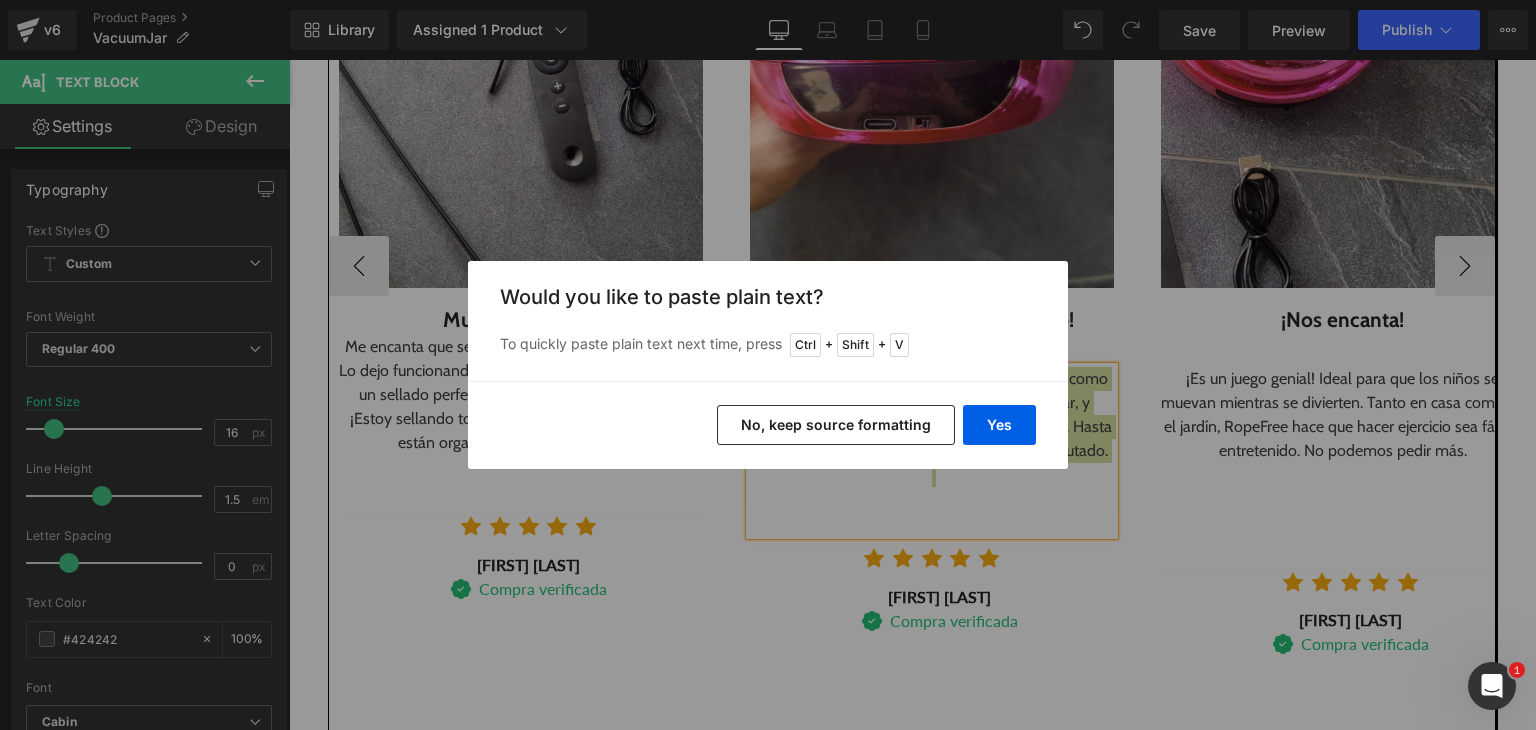 type 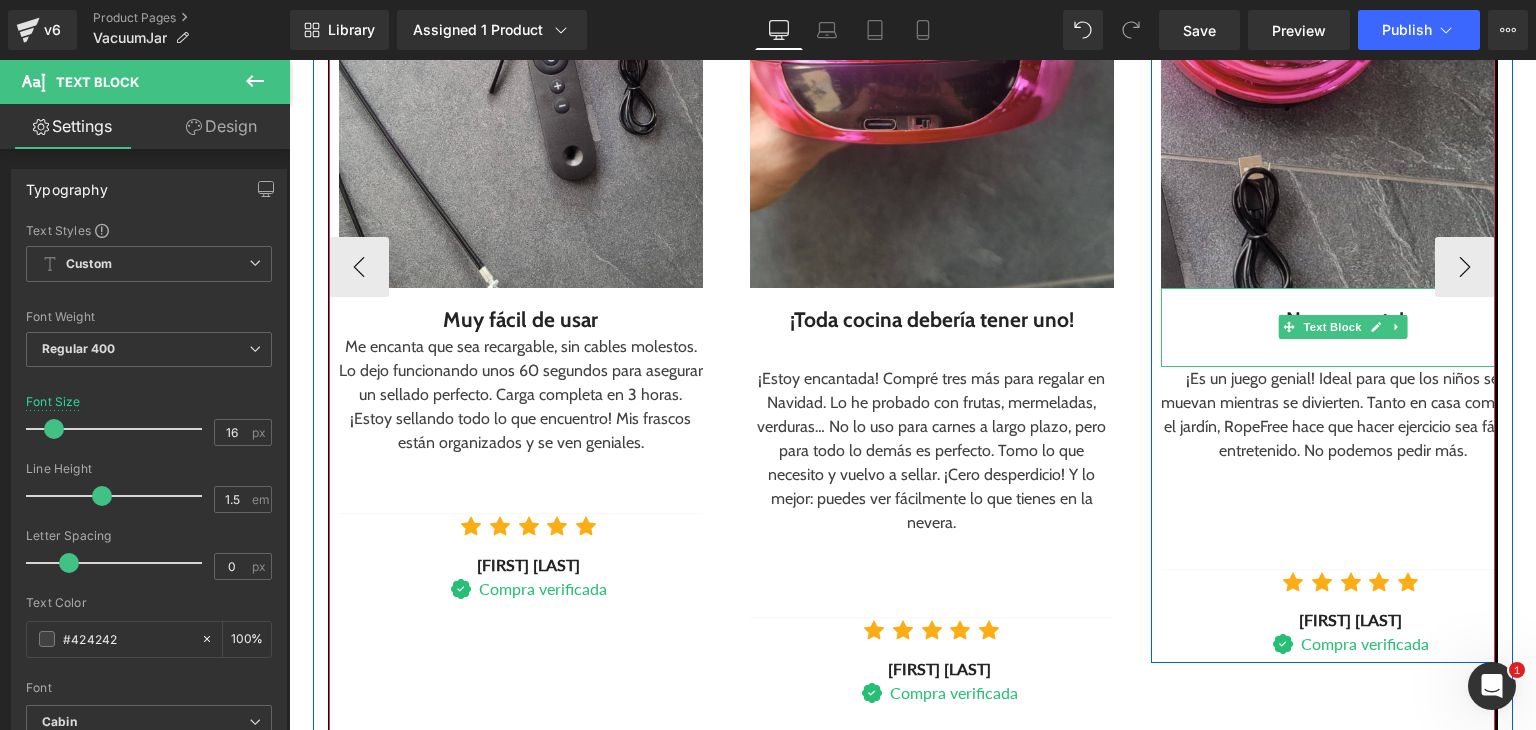 click on "¡Nos encanta!" at bounding box center (1343, 320) 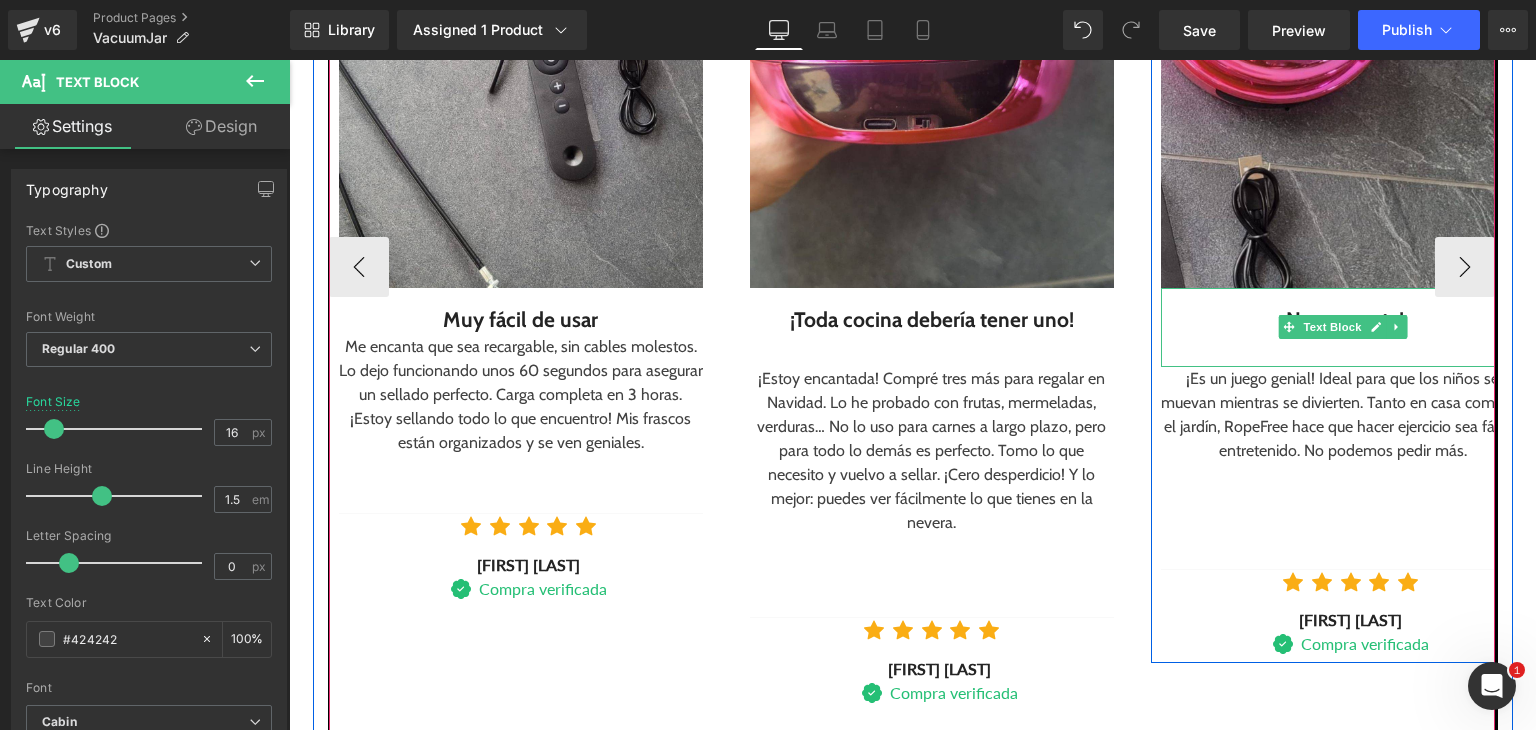 click on "¡Nos encanta!" at bounding box center [1343, 320] 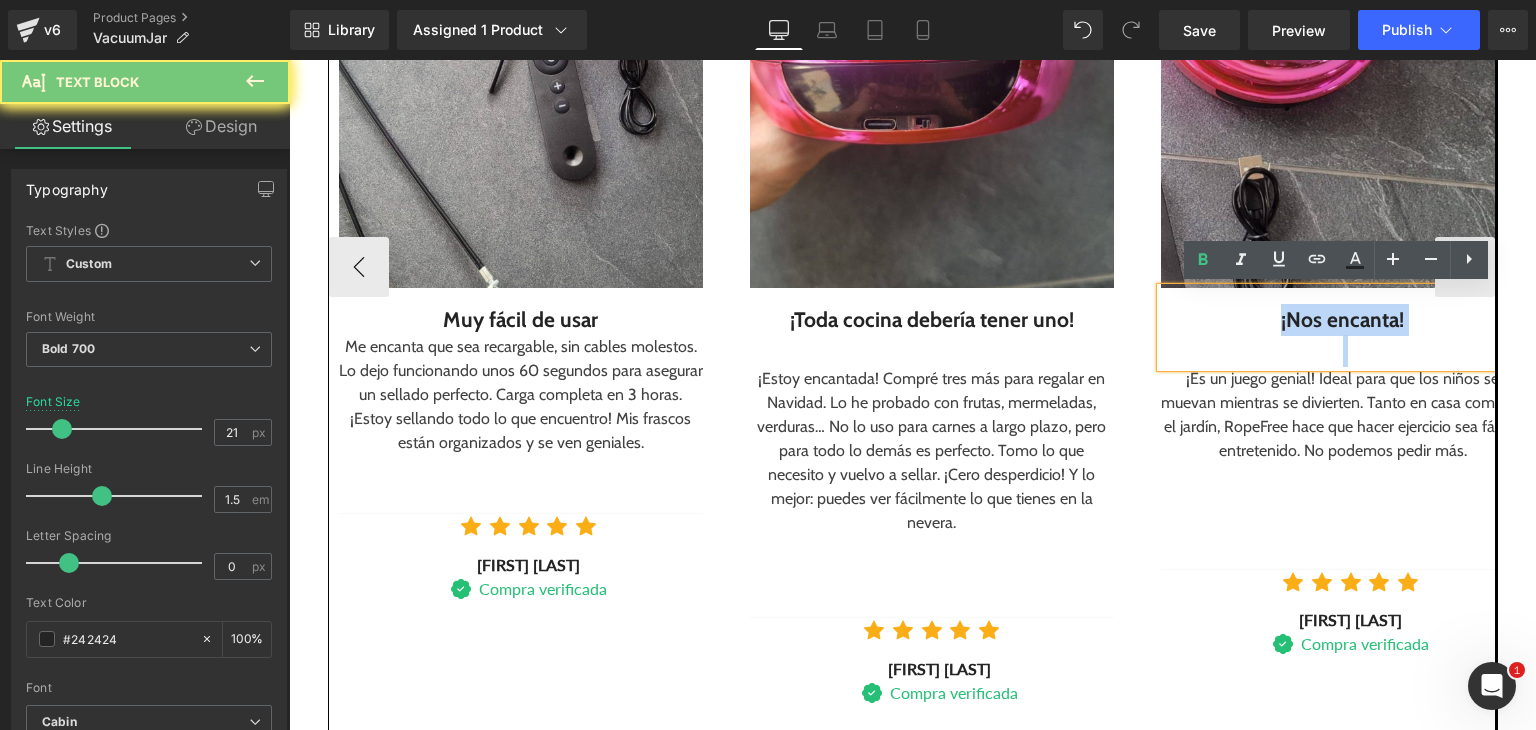 click on "¡Nos encanta!" at bounding box center [1343, 320] 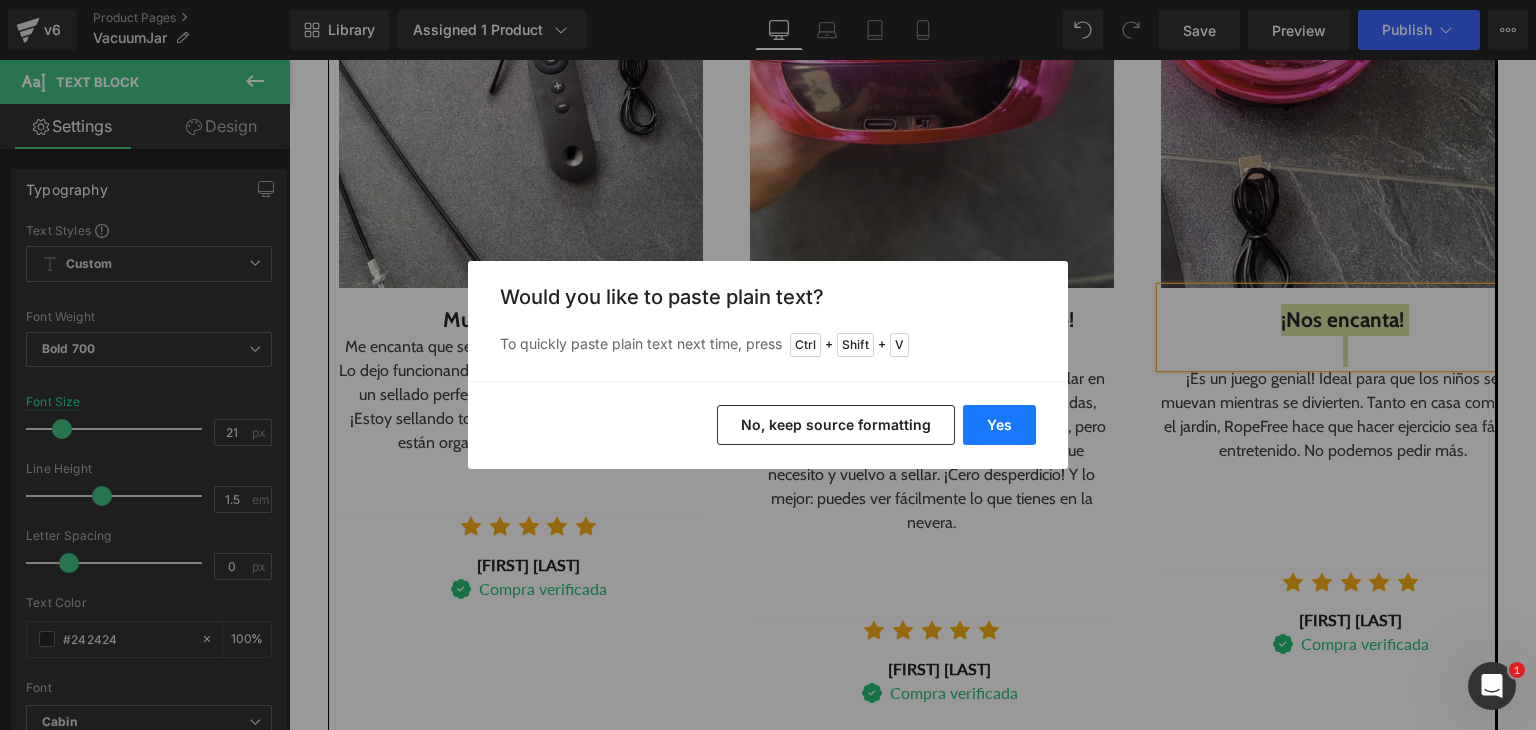 click on "Yes" at bounding box center (999, 425) 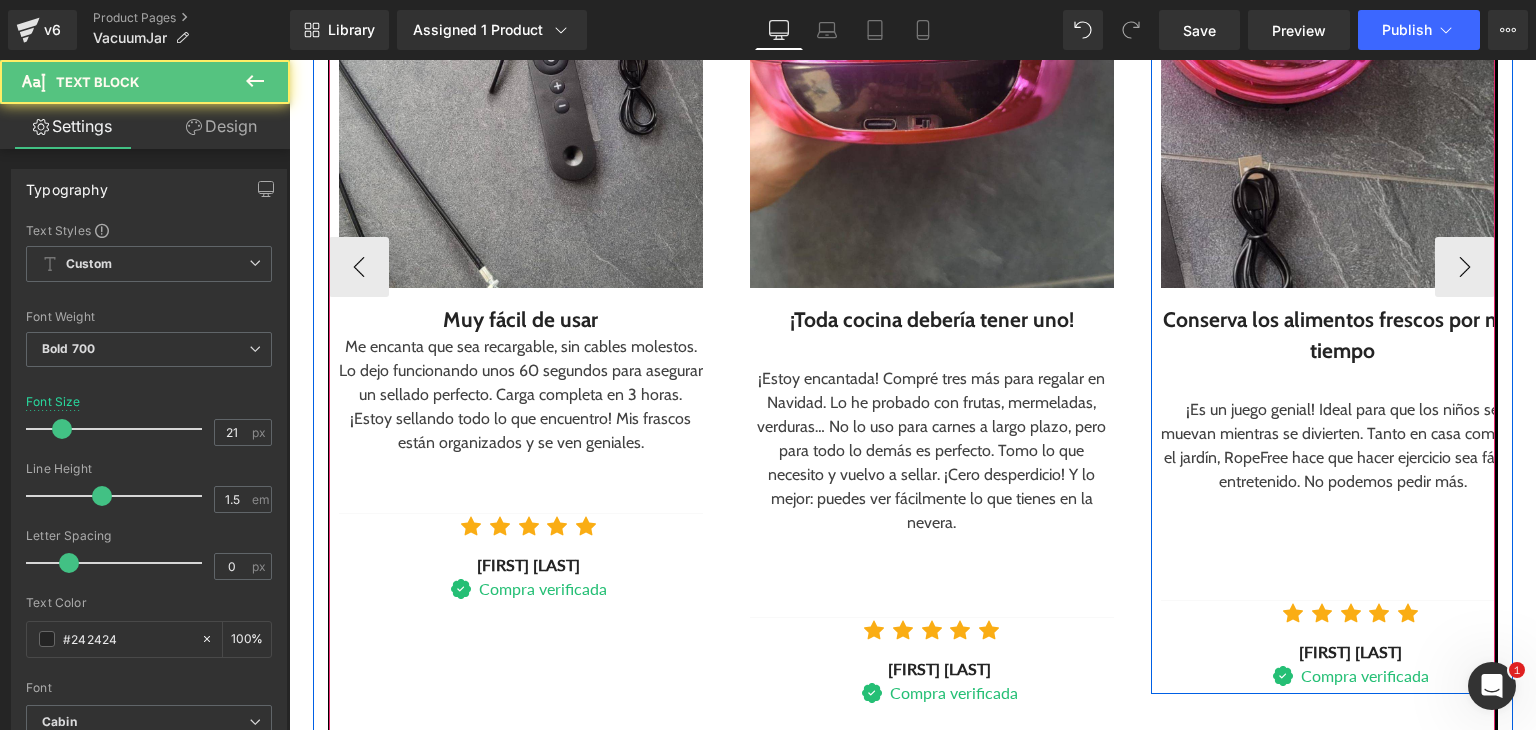 click at bounding box center [1343, 383] 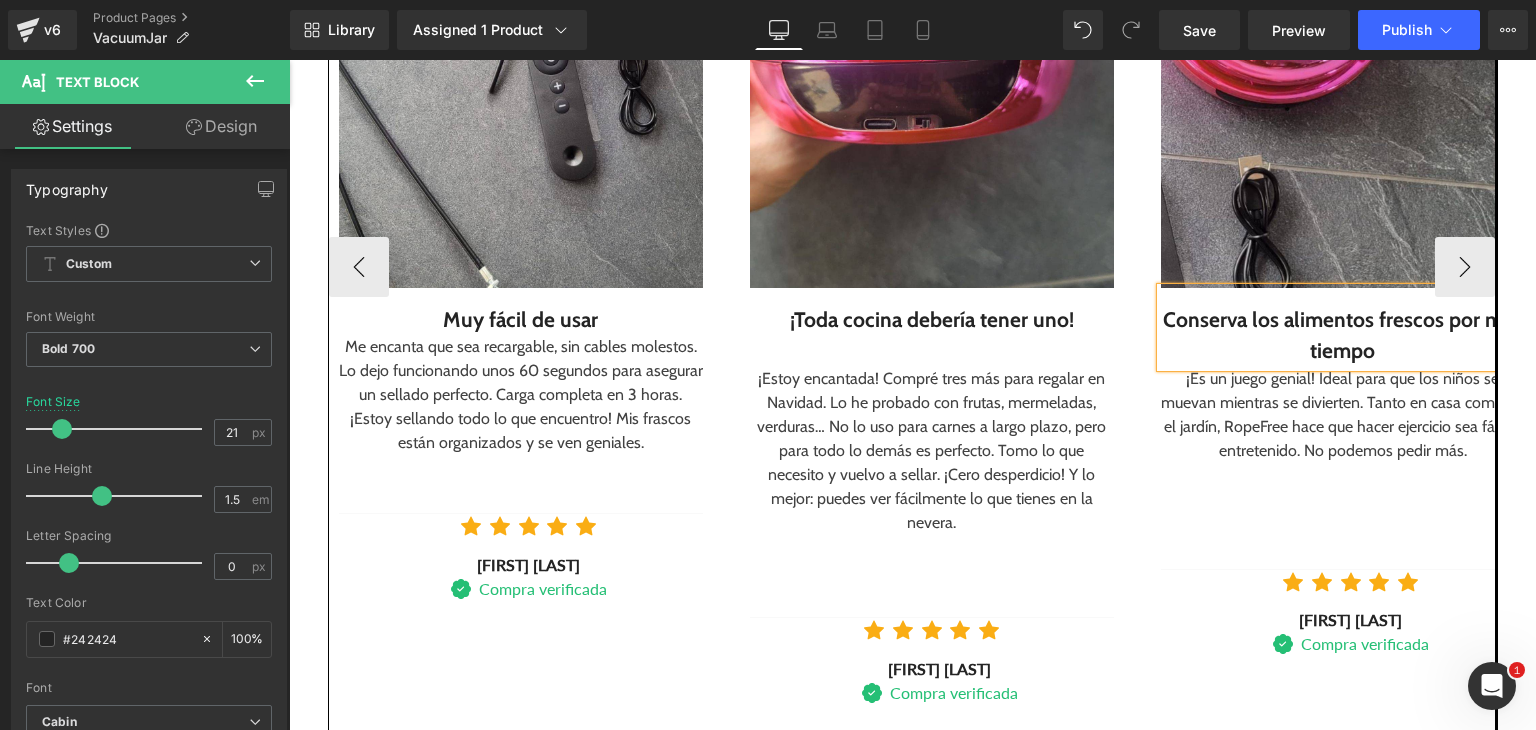 click on "¡Es un juego genial! Ideal para que los niños se muevan mientras se divierten. Tanto en casa como en el jardín, RopeFree hace que hacer ejercicio sea fácil y entretenido. No podemos pedir más." at bounding box center [1343, 415] 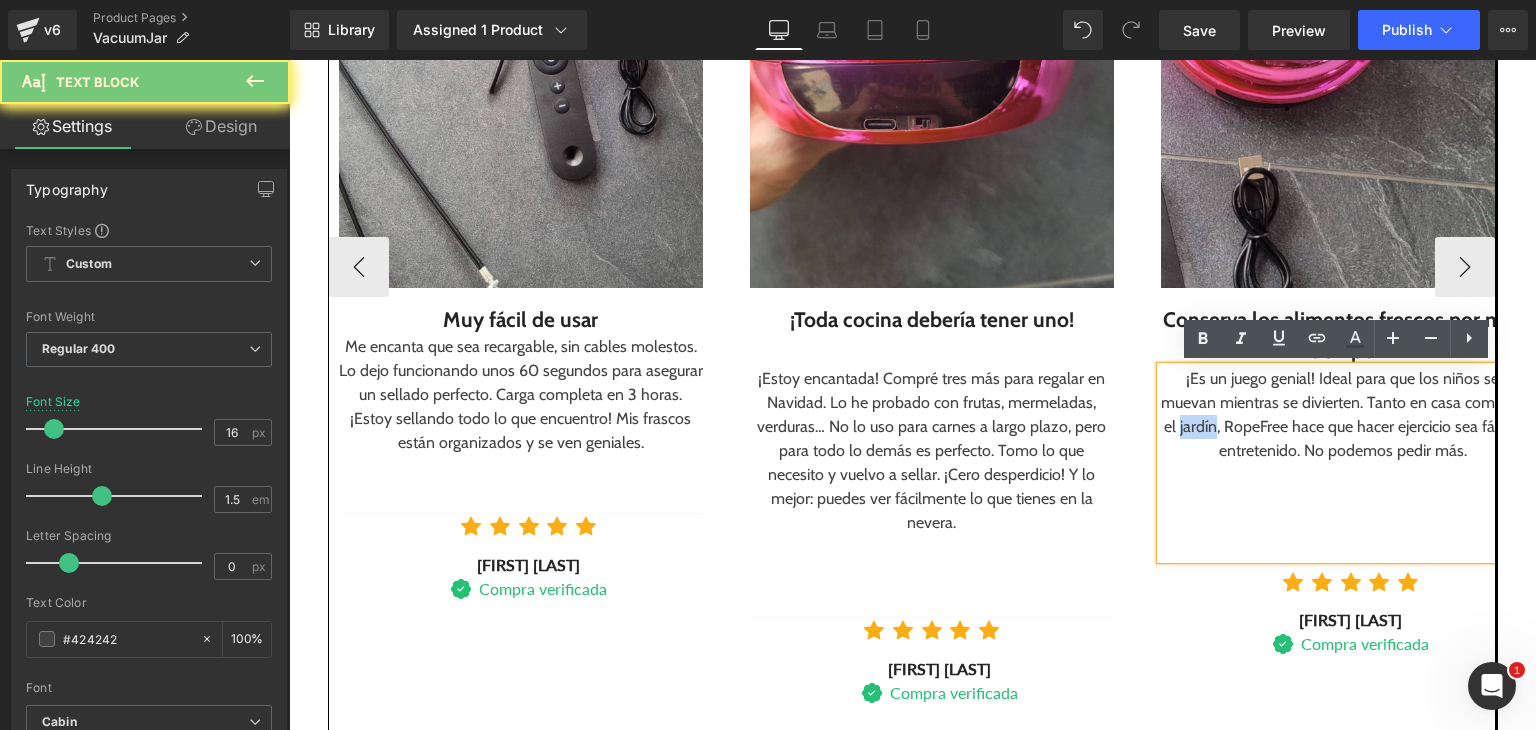 click on "¡Es un juego genial! Ideal para que los niños se muevan mientras se divierten. Tanto en casa como en el jardín, RopeFree hace que hacer ejercicio sea fácil y entretenido. No podemos pedir más." at bounding box center [1343, 415] 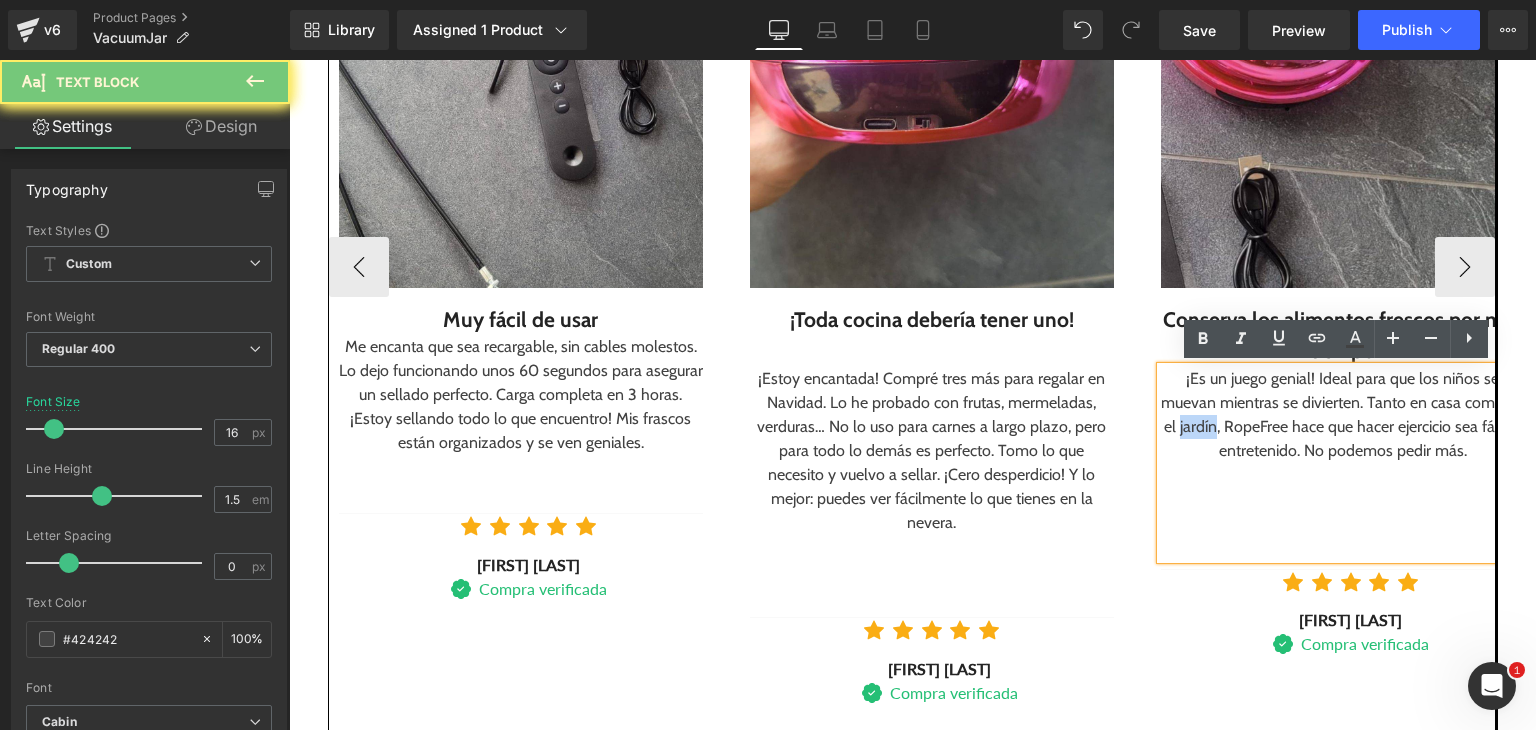 click on "¡Es un juego genial! Ideal para que los niños se muevan mientras se divierten. Tanto en casa como en el jardín, RopeFree hace que hacer ejercicio sea fácil y entretenido. No podemos pedir más." at bounding box center [1343, 415] 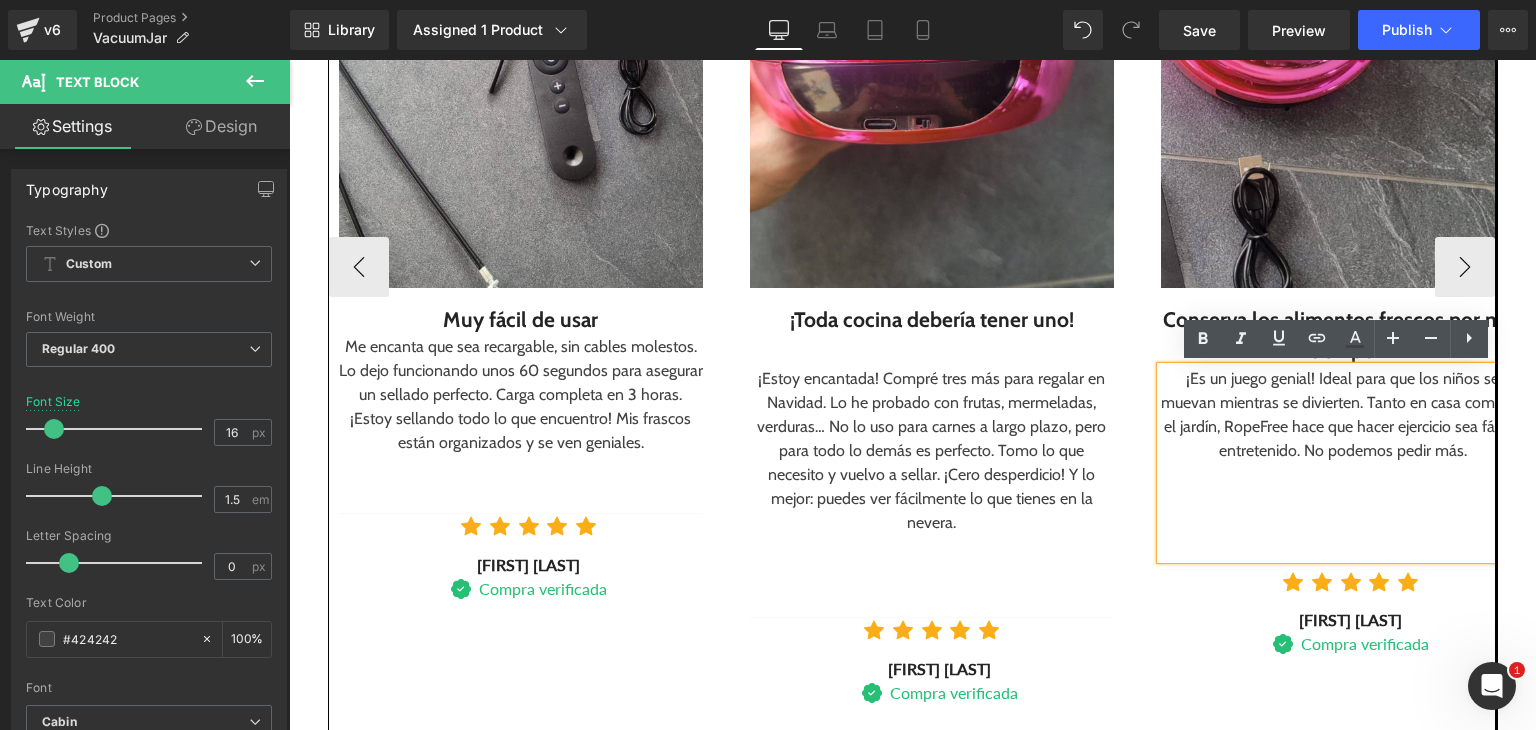 click on "¡Es un juego genial! Ideal para que los niños se muevan mientras se divierten. Tanto en casa como en el jardín, RopeFree hace que hacer ejercicio sea fácil y entretenido. No podemos pedir más." at bounding box center (1343, 415) 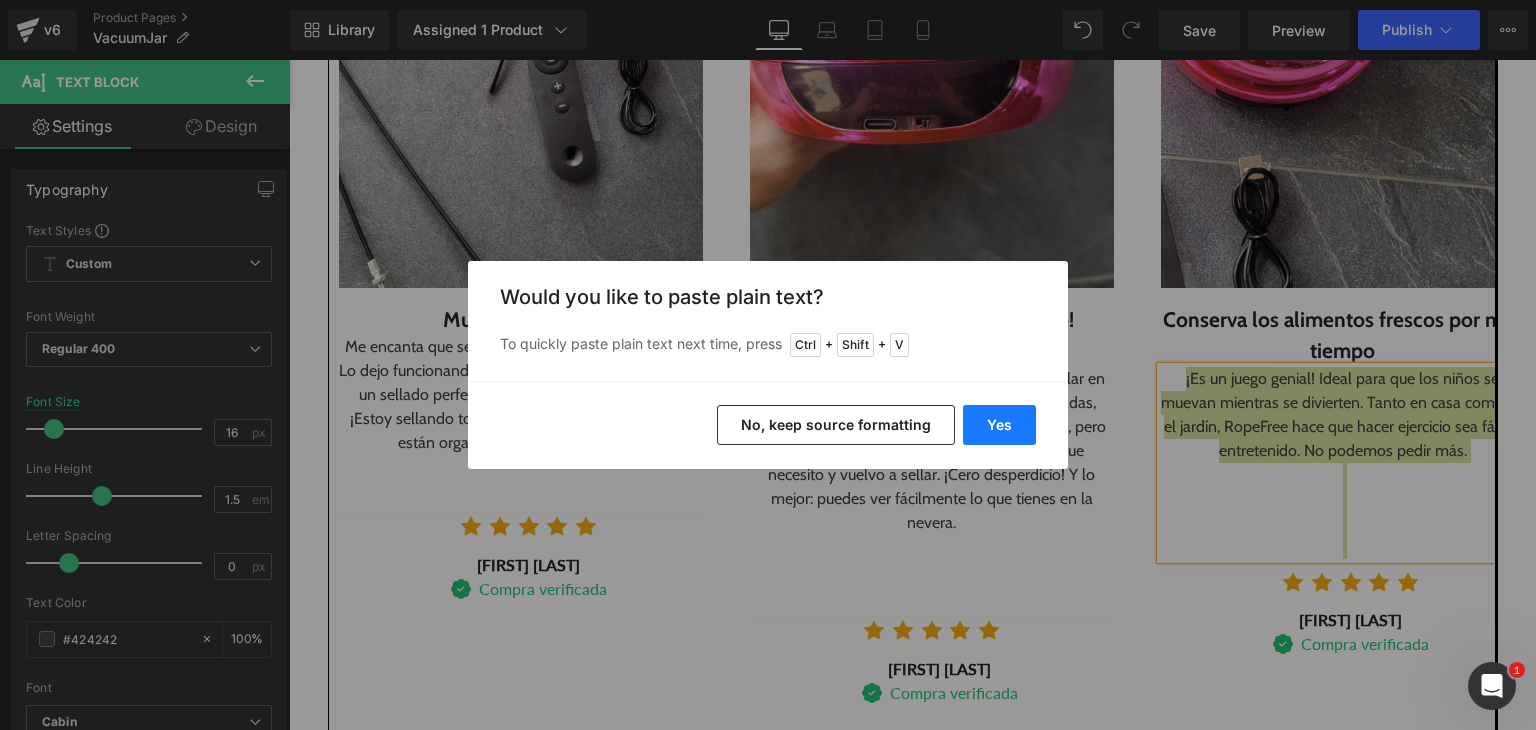 click on "Yes" at bounding box center (999, 425) 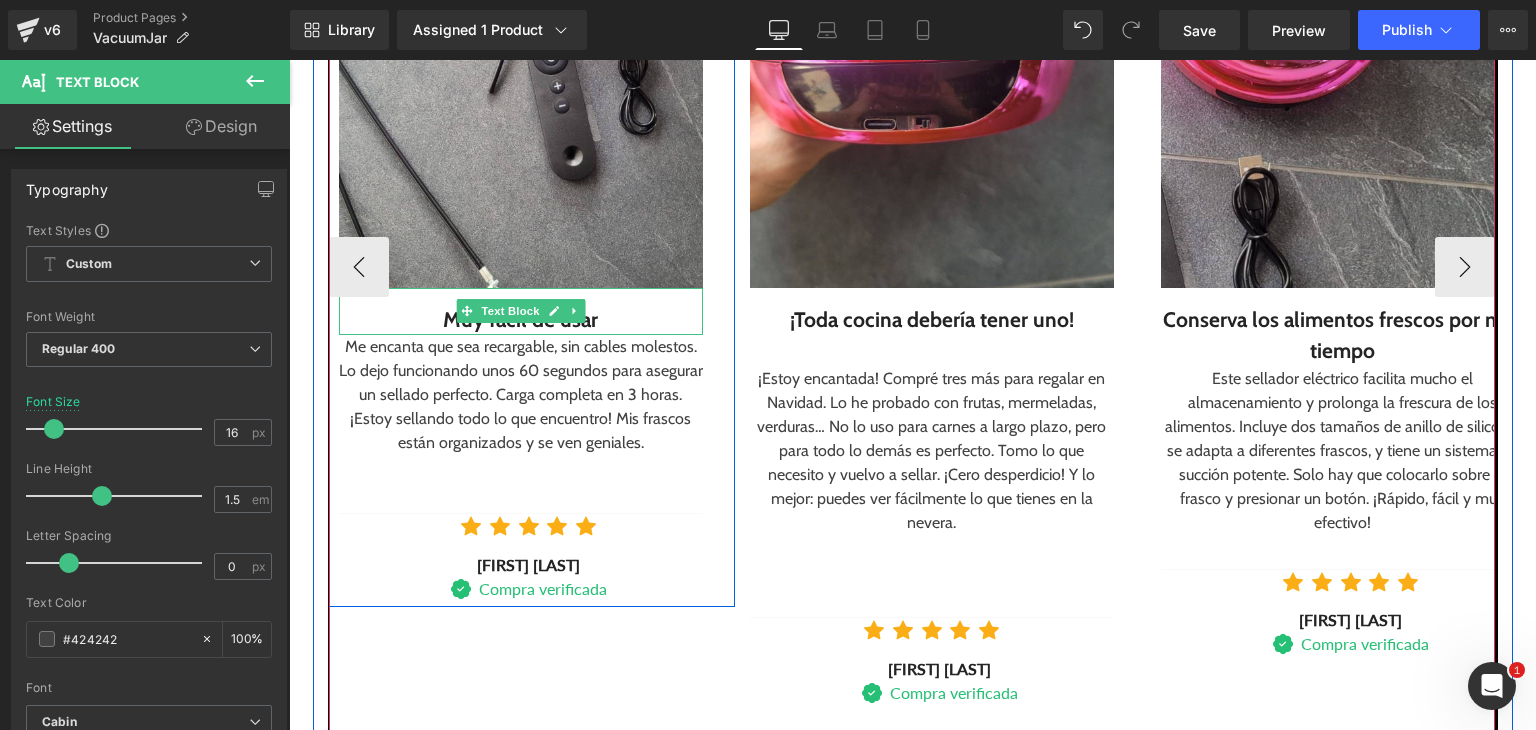 click on "Muy fácil de usar" at bounding box center (521, 320) 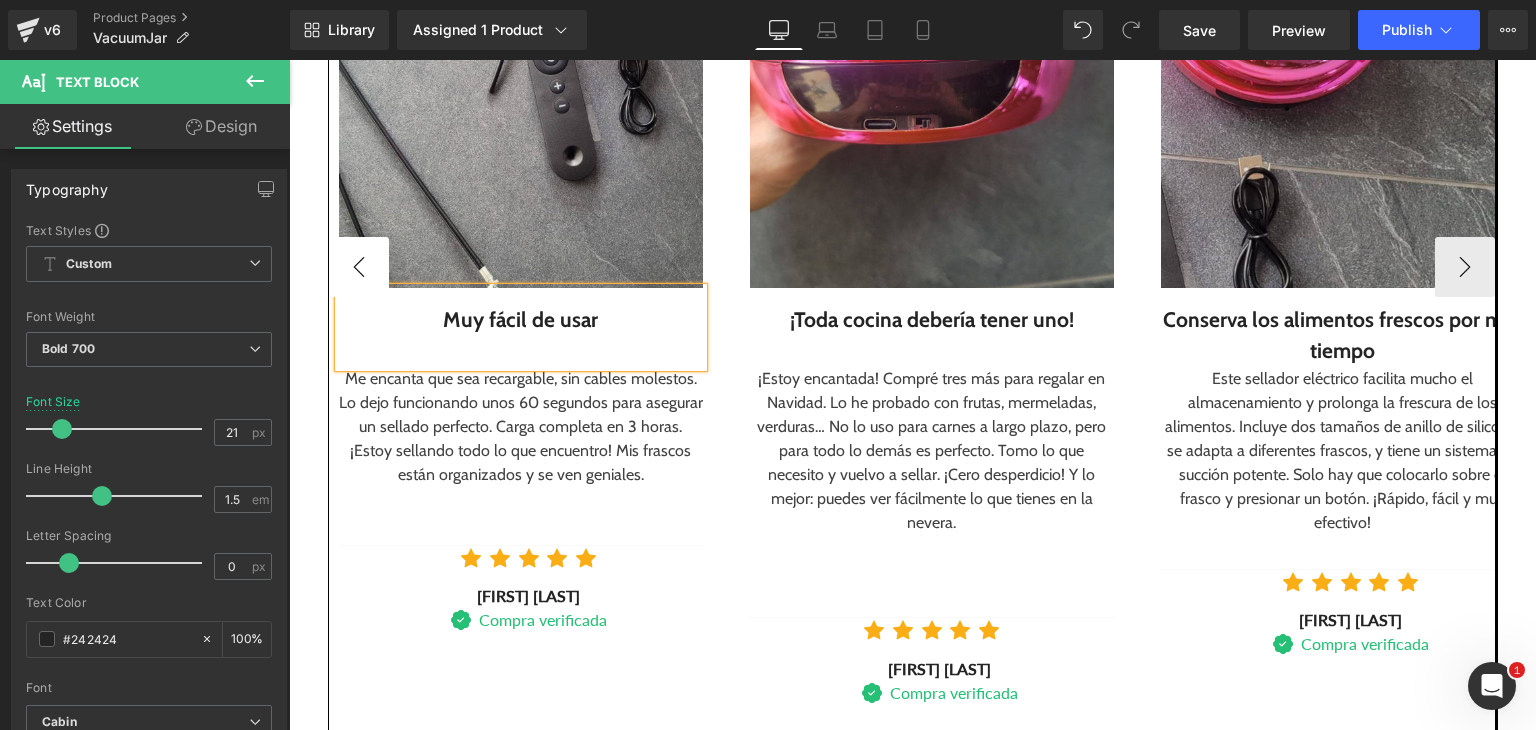 click on "‹" at bounding box center (359, 267) 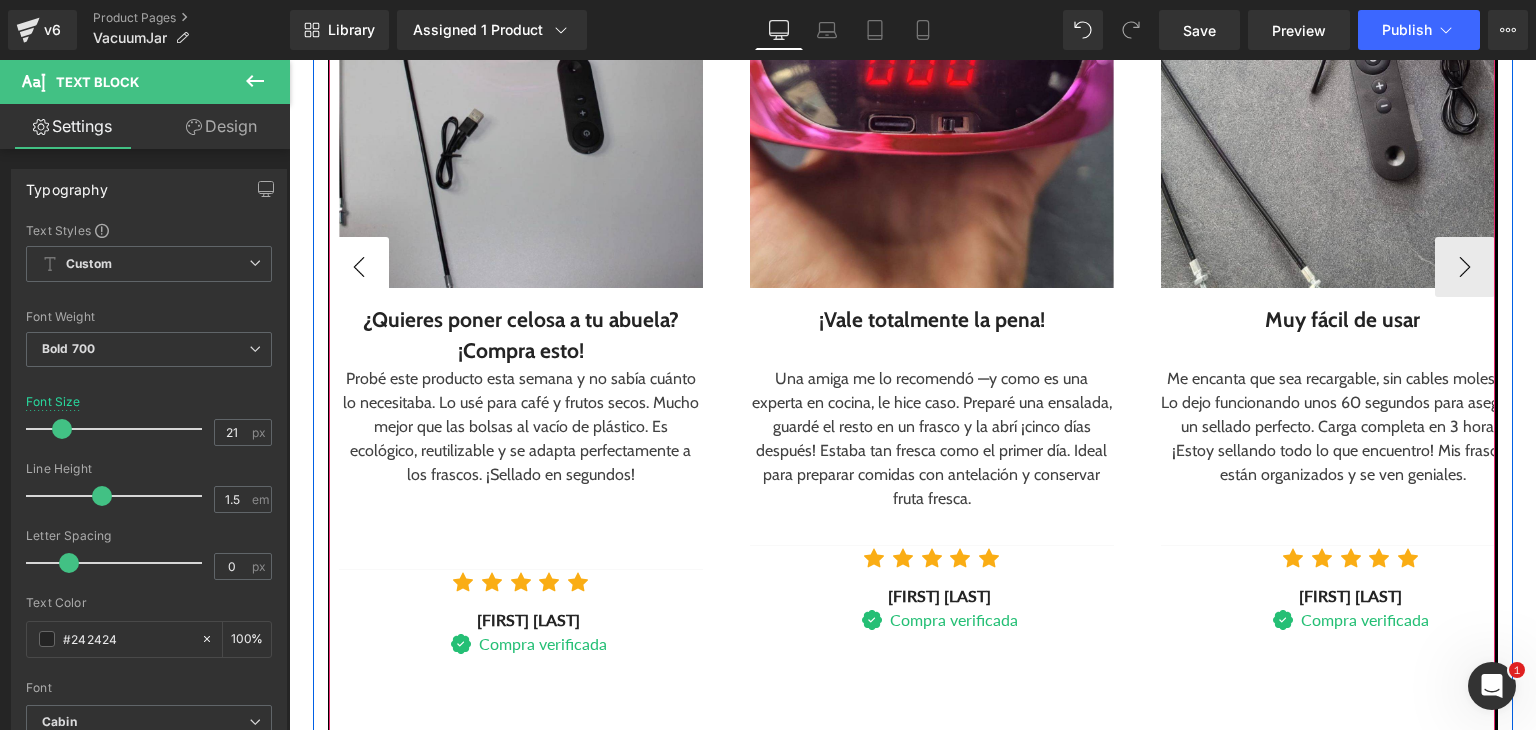 click on "‹" at bounding box center (359, 267) 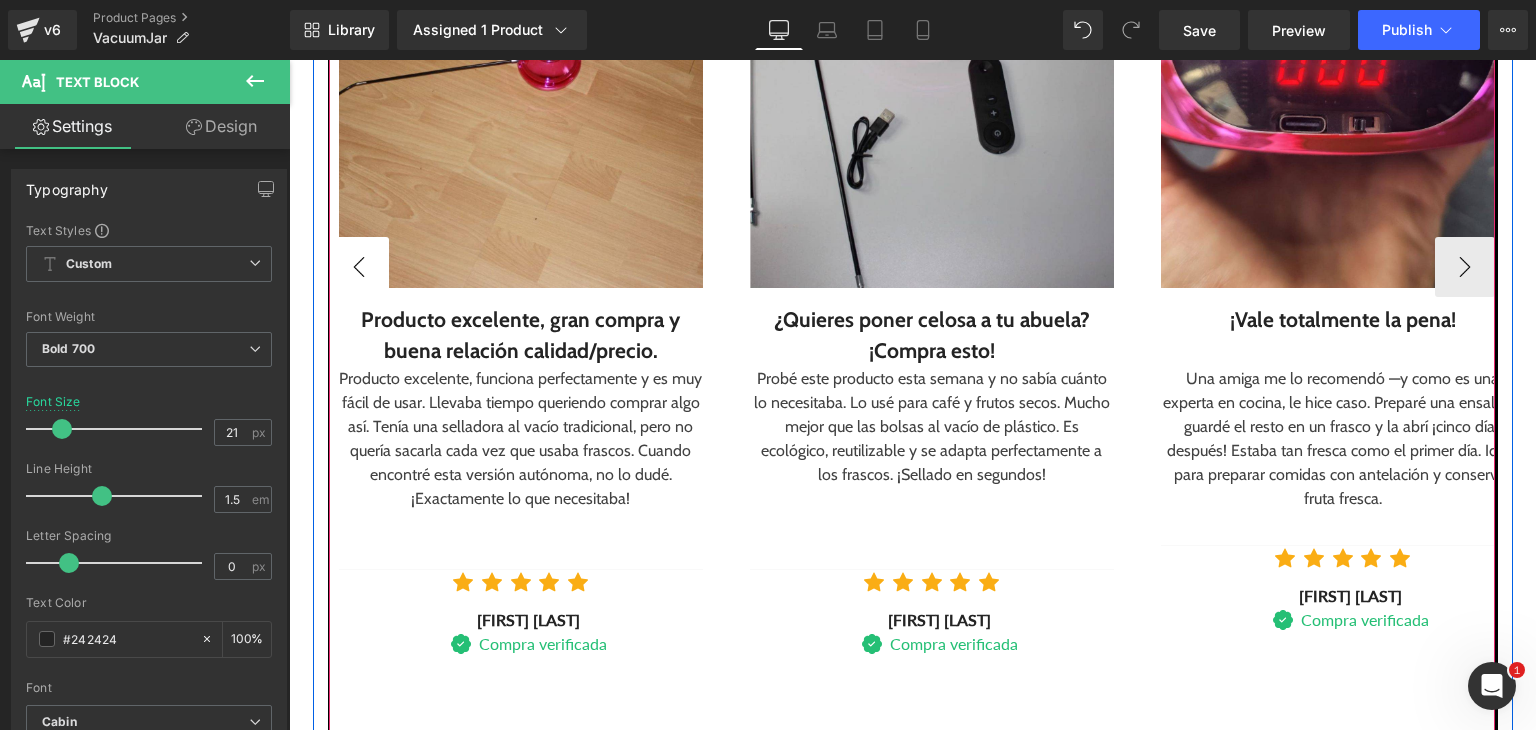 click on "‹" at bounding box center (359, 267) 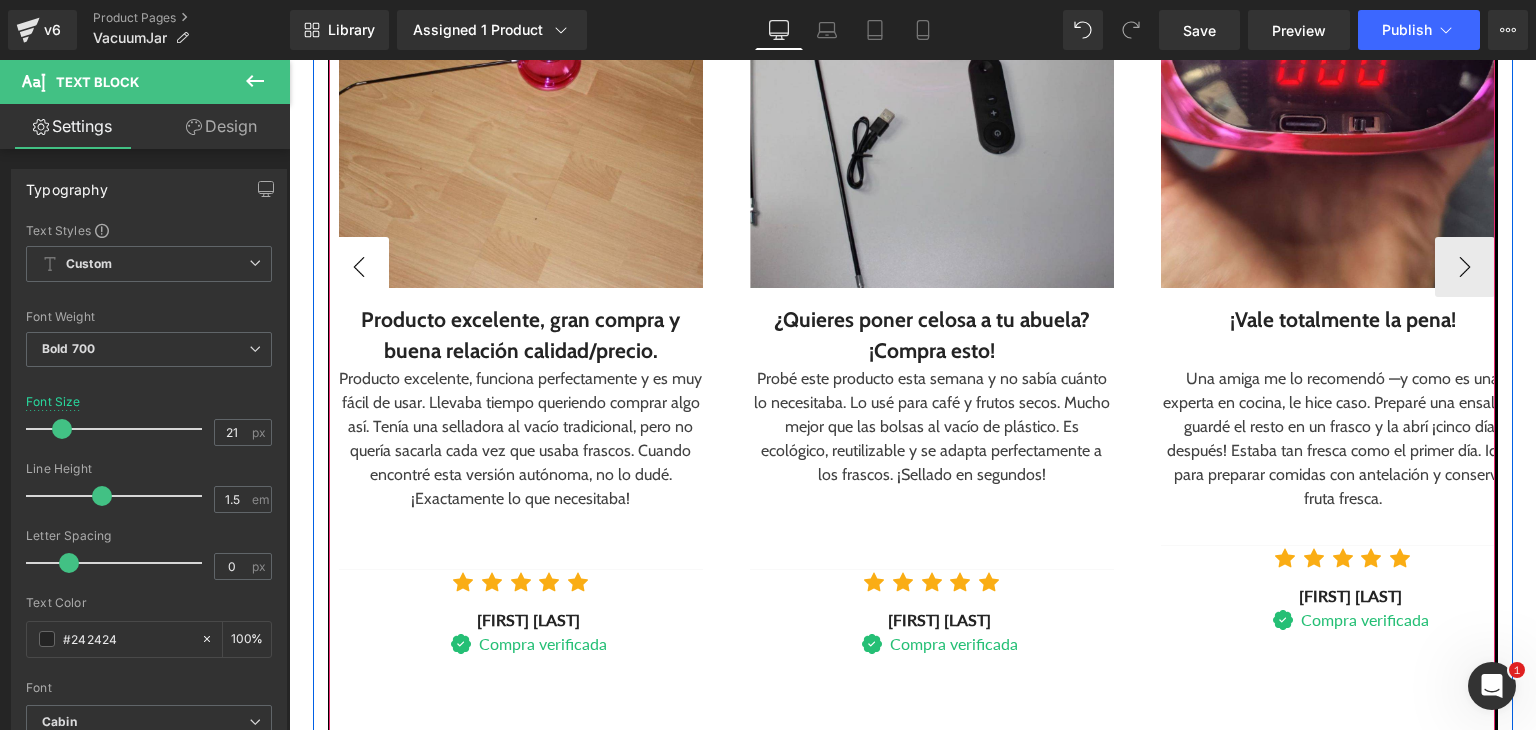 click on "‹" at bounding box center (359, 267) 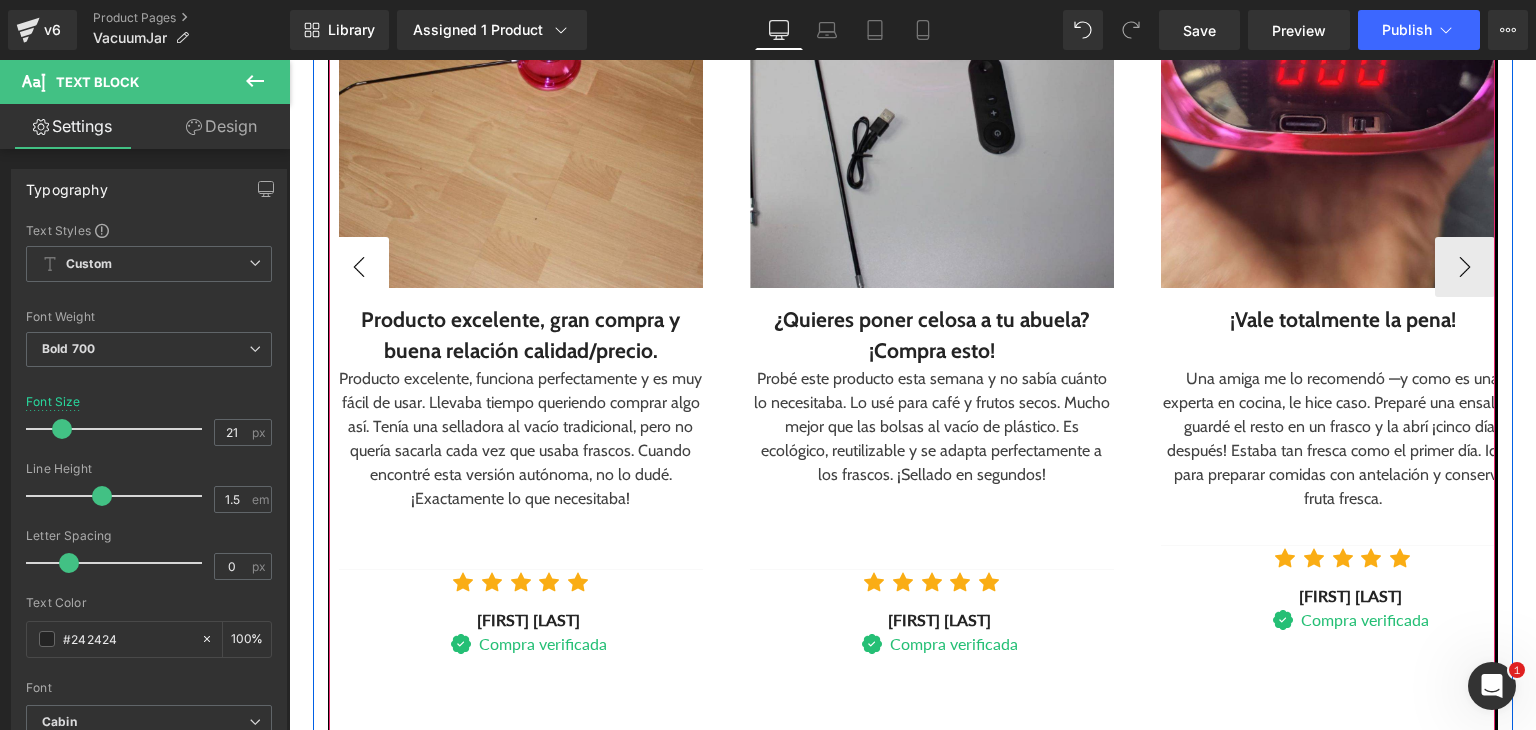 click on "‹" at bounding box center [359, 267] 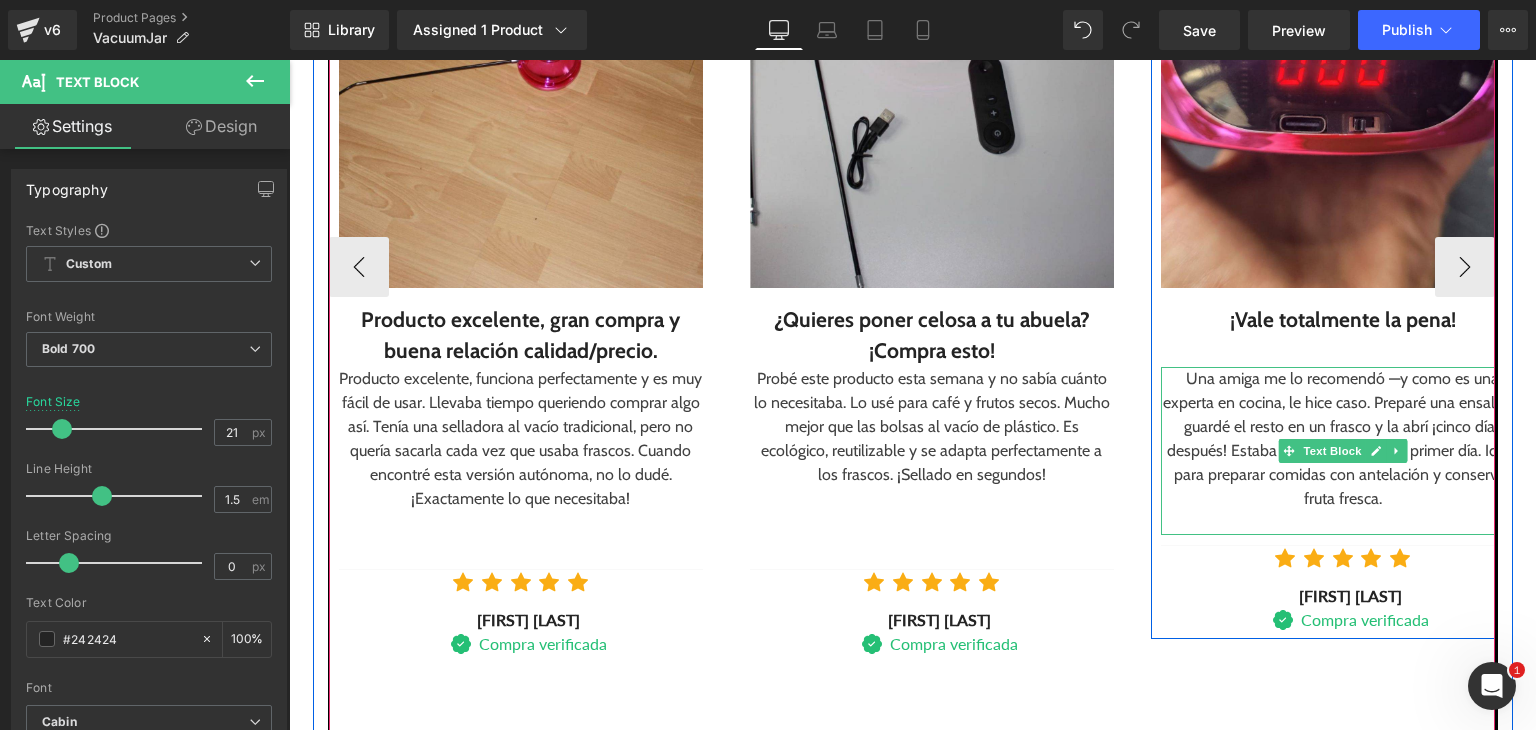 click at bounding box center [1343, 523] 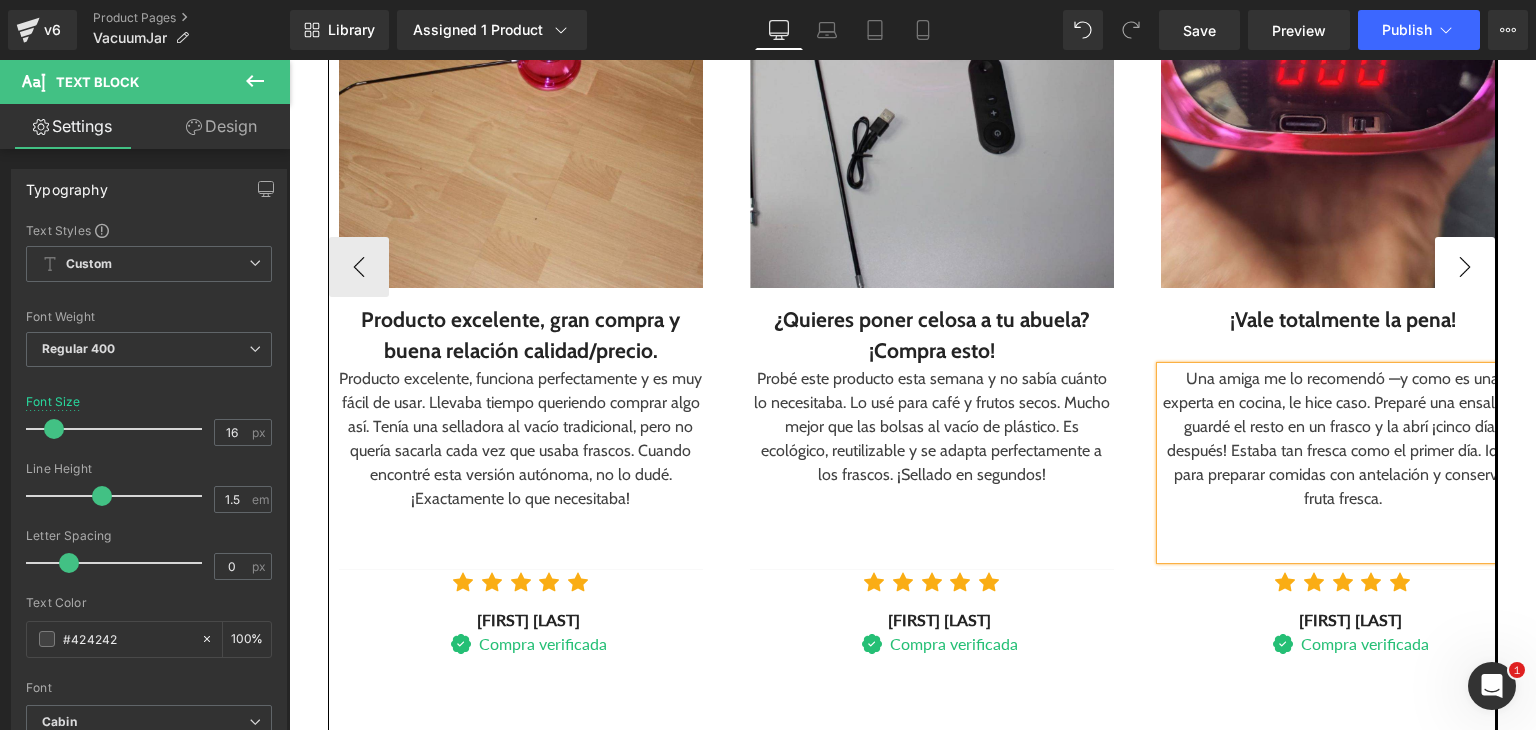 click on "›" at bounding box center (1465, 267) 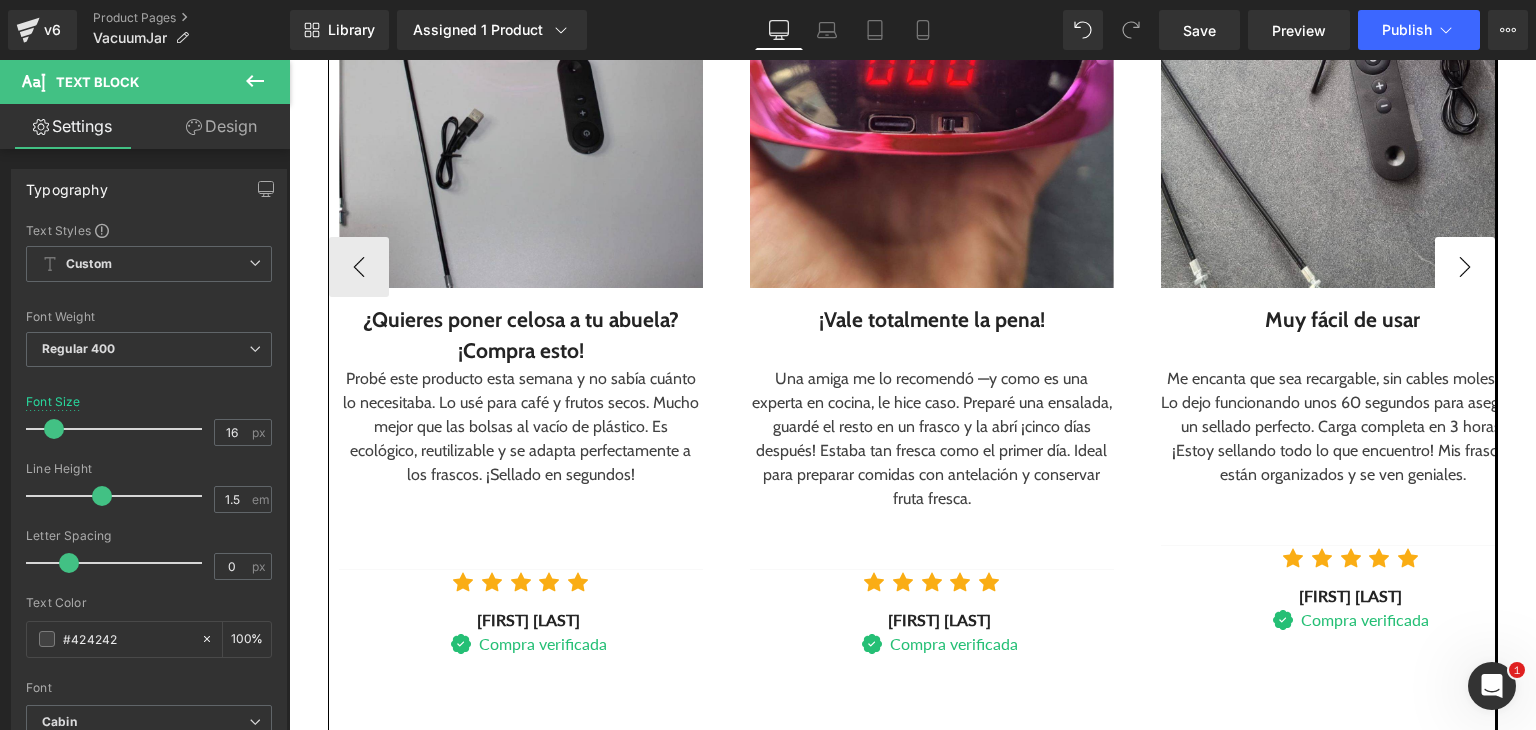 click on "›" at bounding box center [1465, 267] 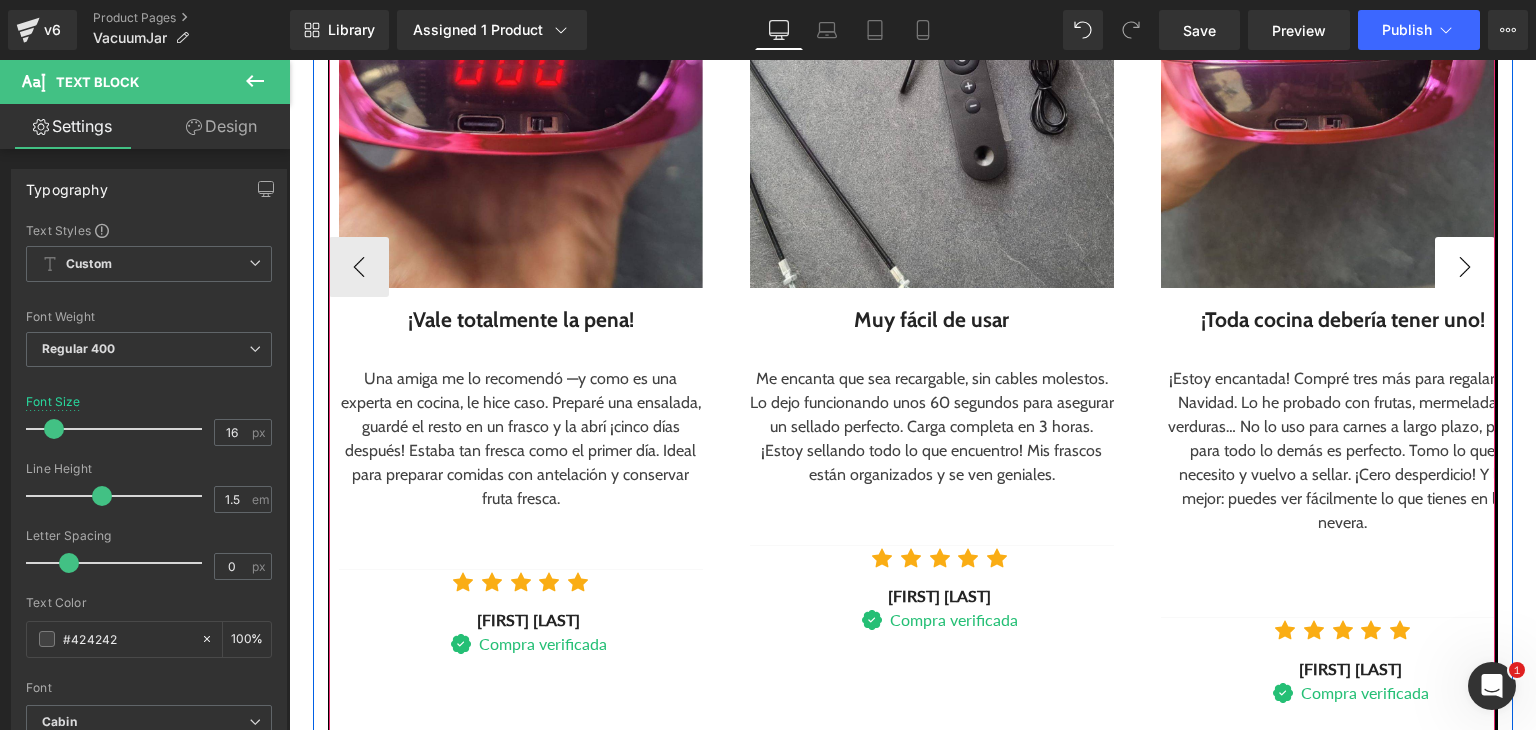 click on "›" at bounding box center [1465, 267] 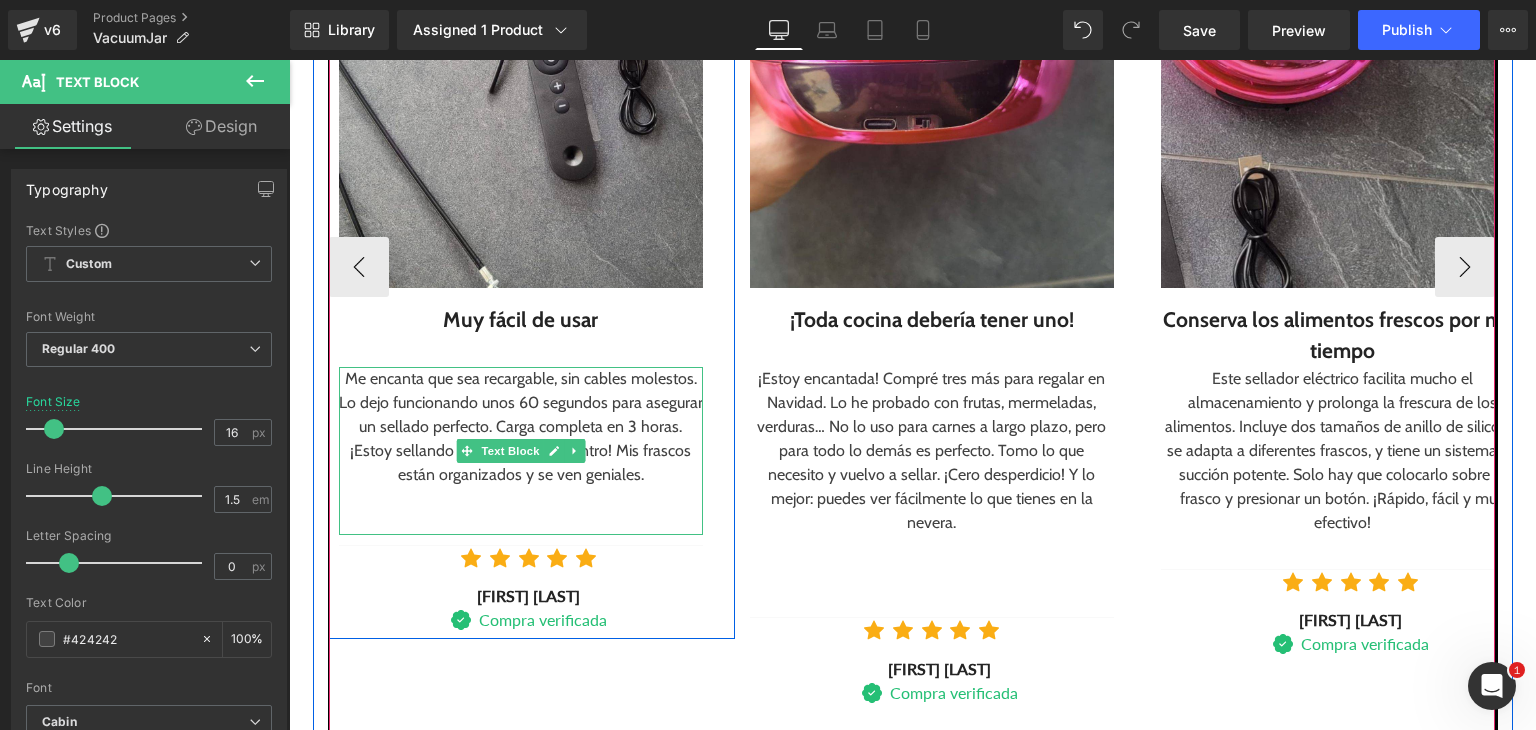 click at bounding box center [521, 532] 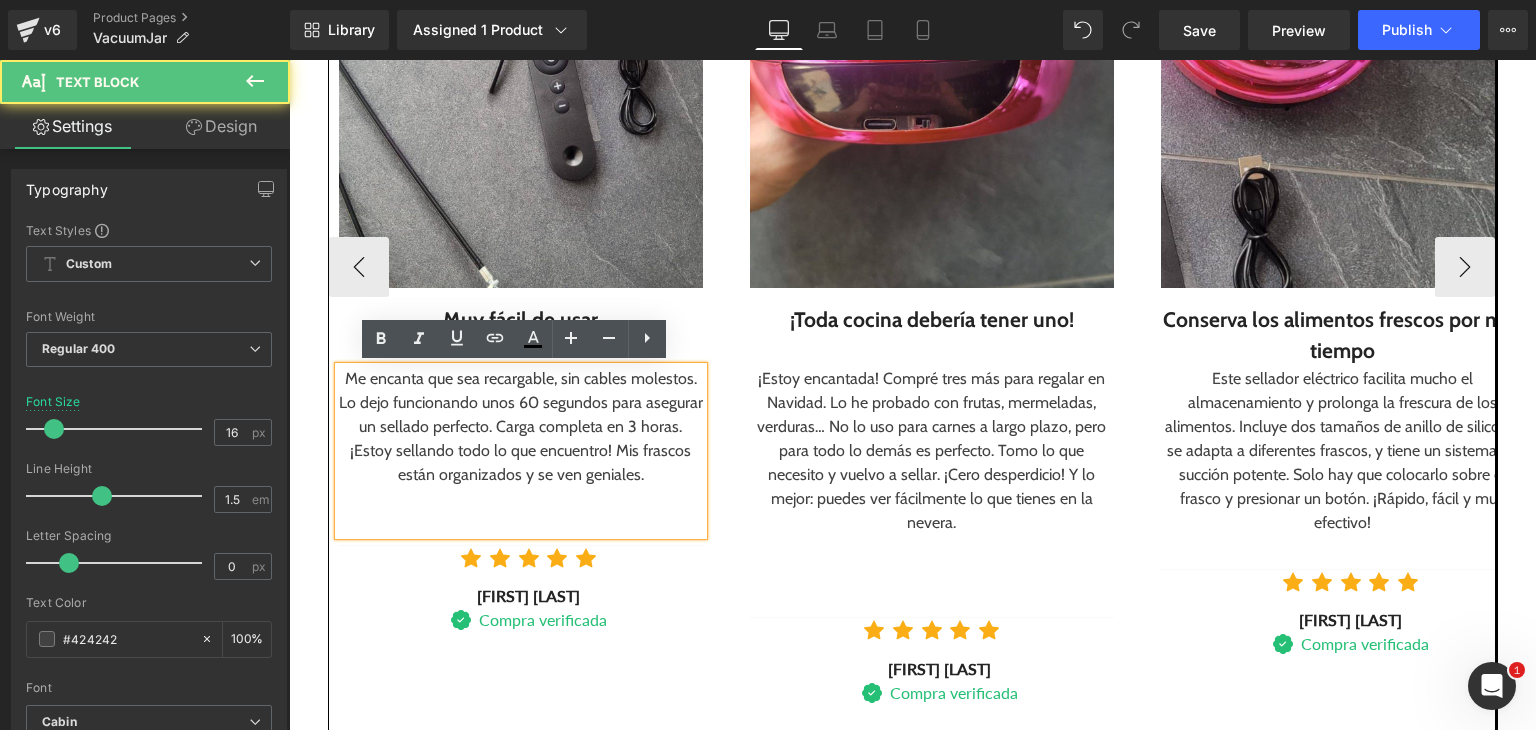 click at bounding box center (521, 523) 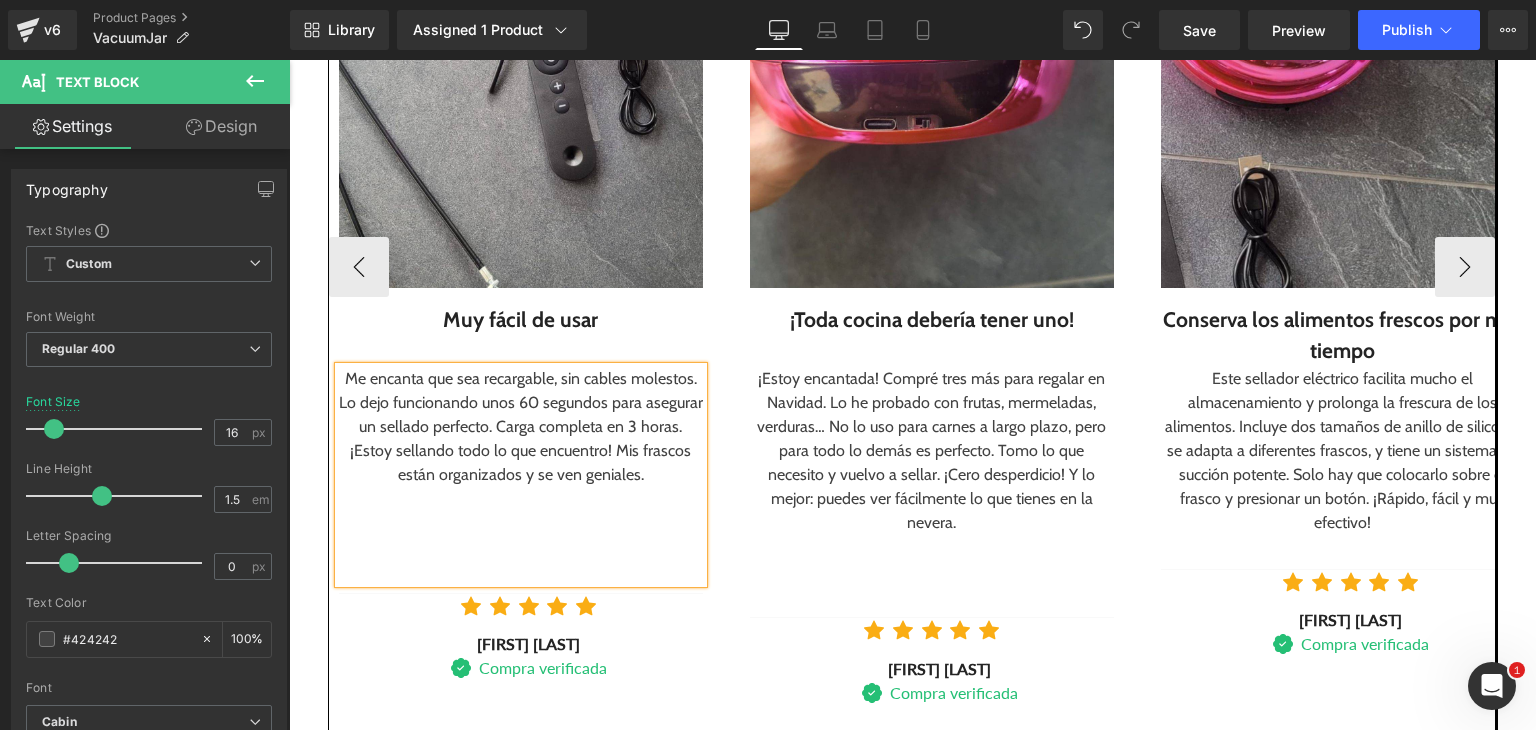 click at bounding box center (289, 60) 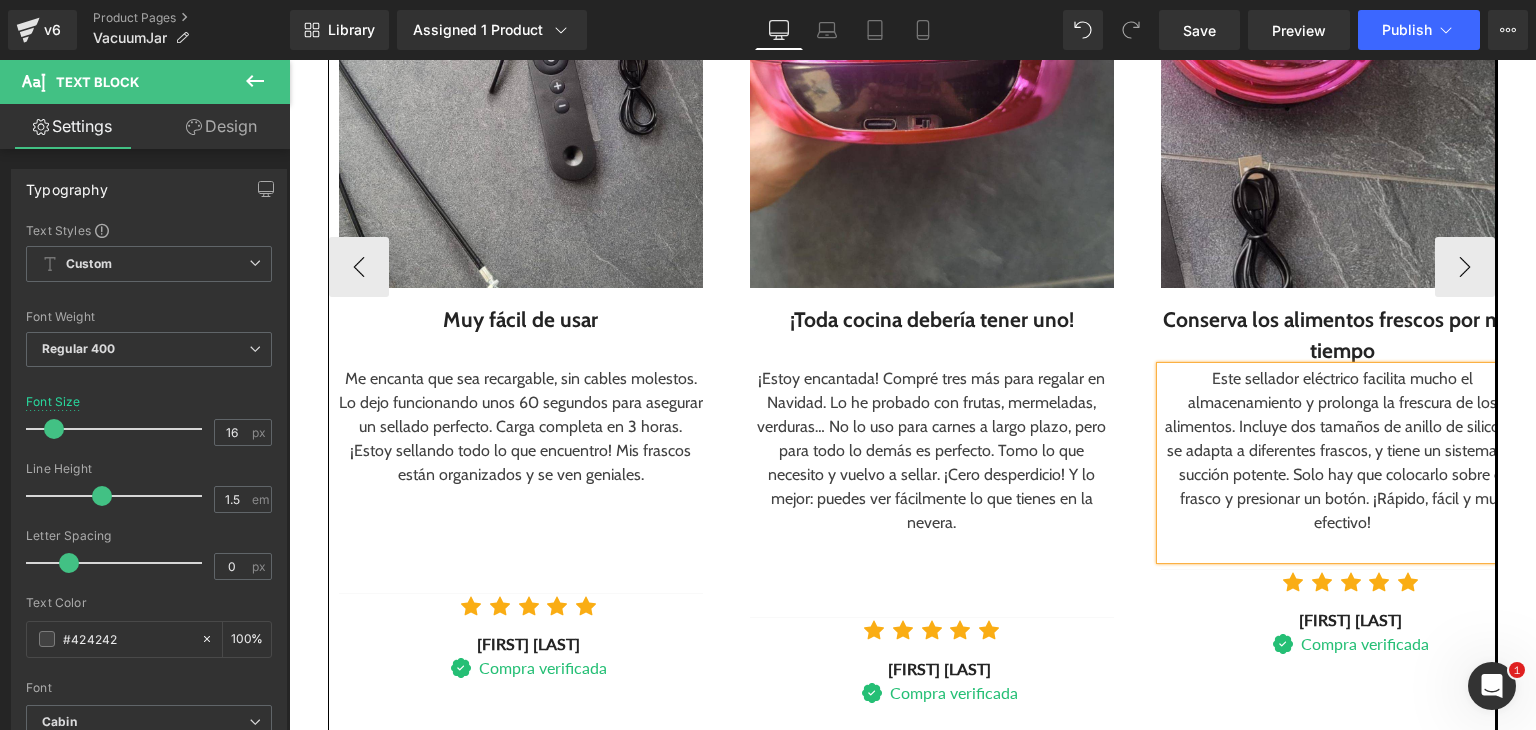 click at bounding box center [1343, 547] 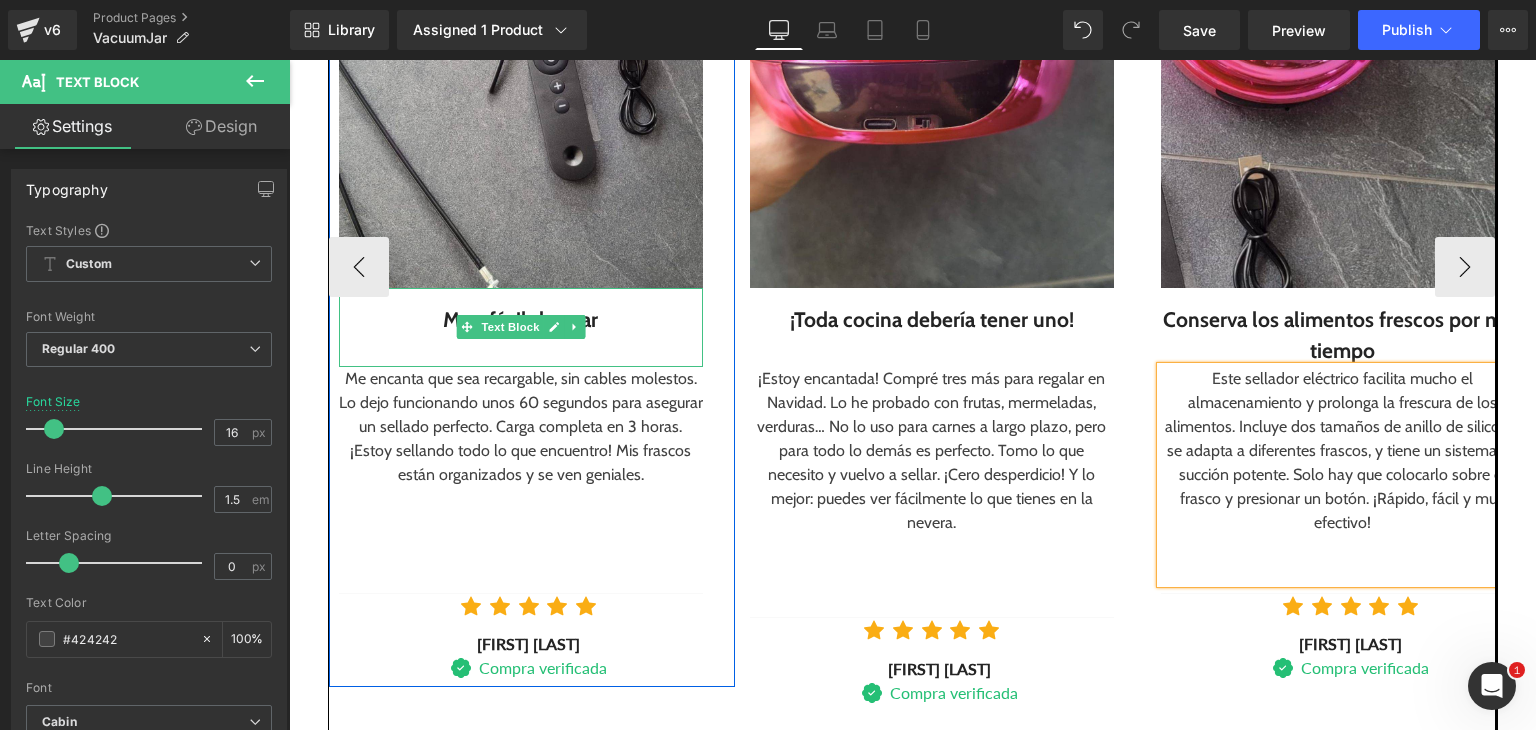 click on "Muy fácil de usar" at bounding box center (521, 327) 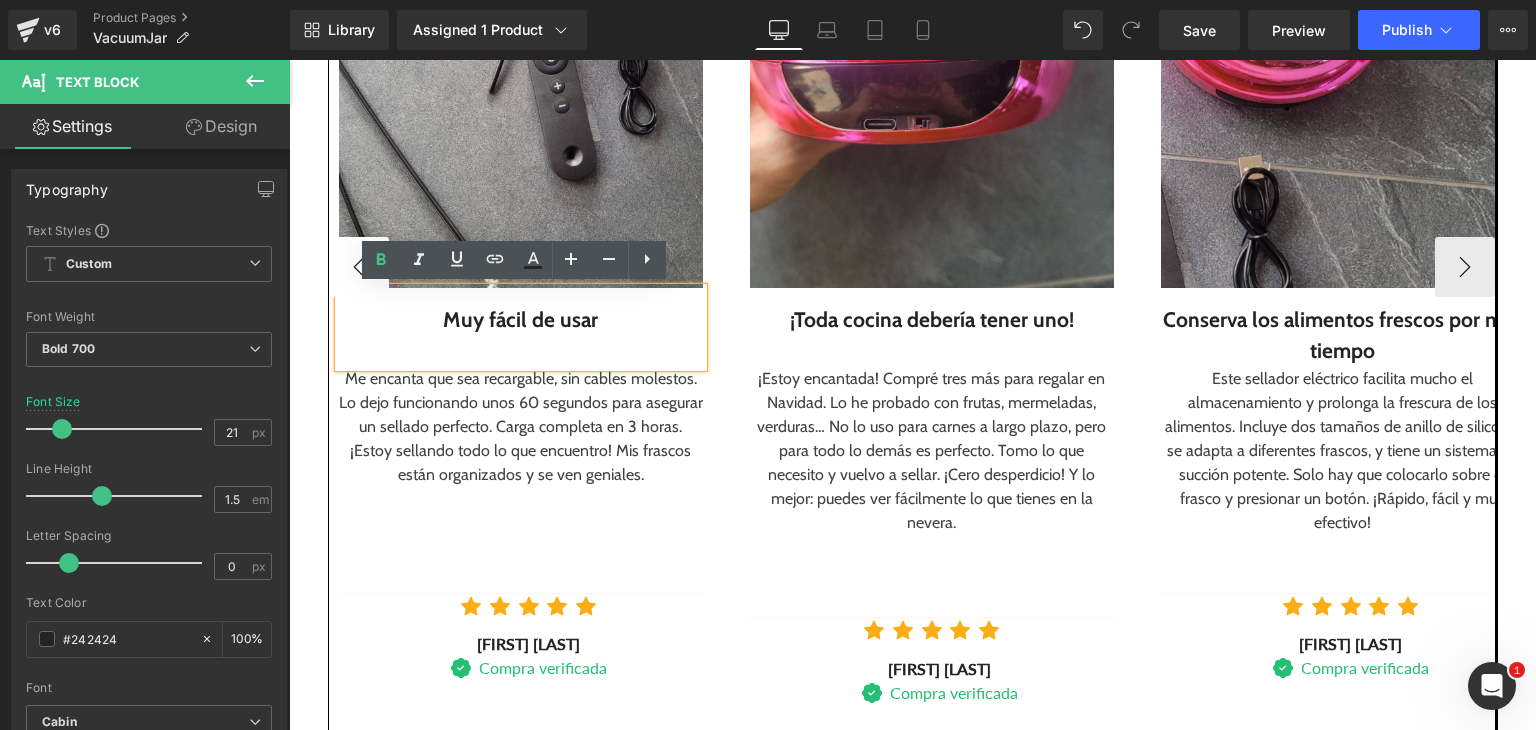 click on "Me encanta que sea recargable, sin cables molestos. Lo dejo funcionando unos 60 segundos para asegurar un sellado perfecto. Carga completa en 3 horas. ¡Estoy sellando todo lo que encuentro! Mis frascos están organizados y se ven geniales. Text Block" at bounding box center [521, 475] 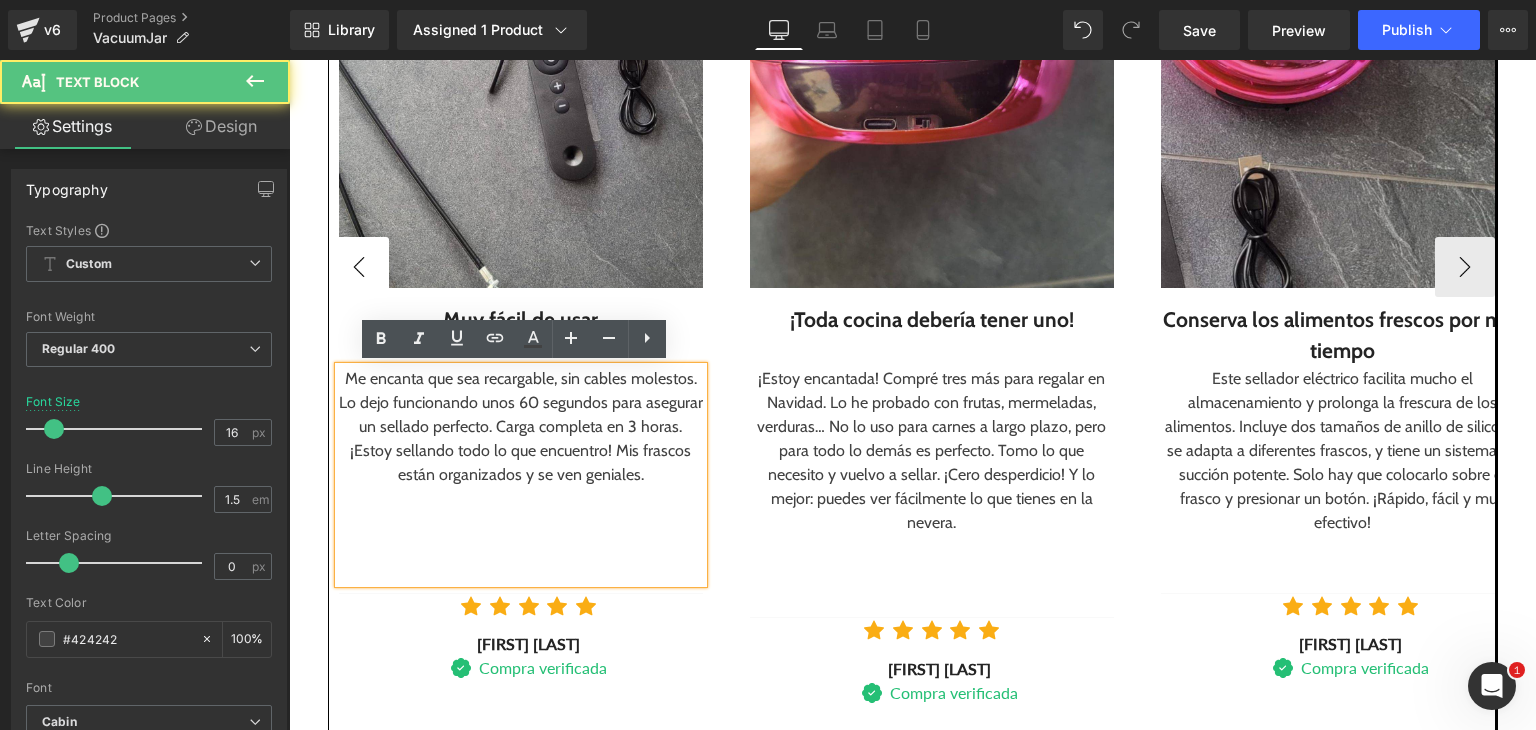 click on "‹" at bounding box center [359, 267] 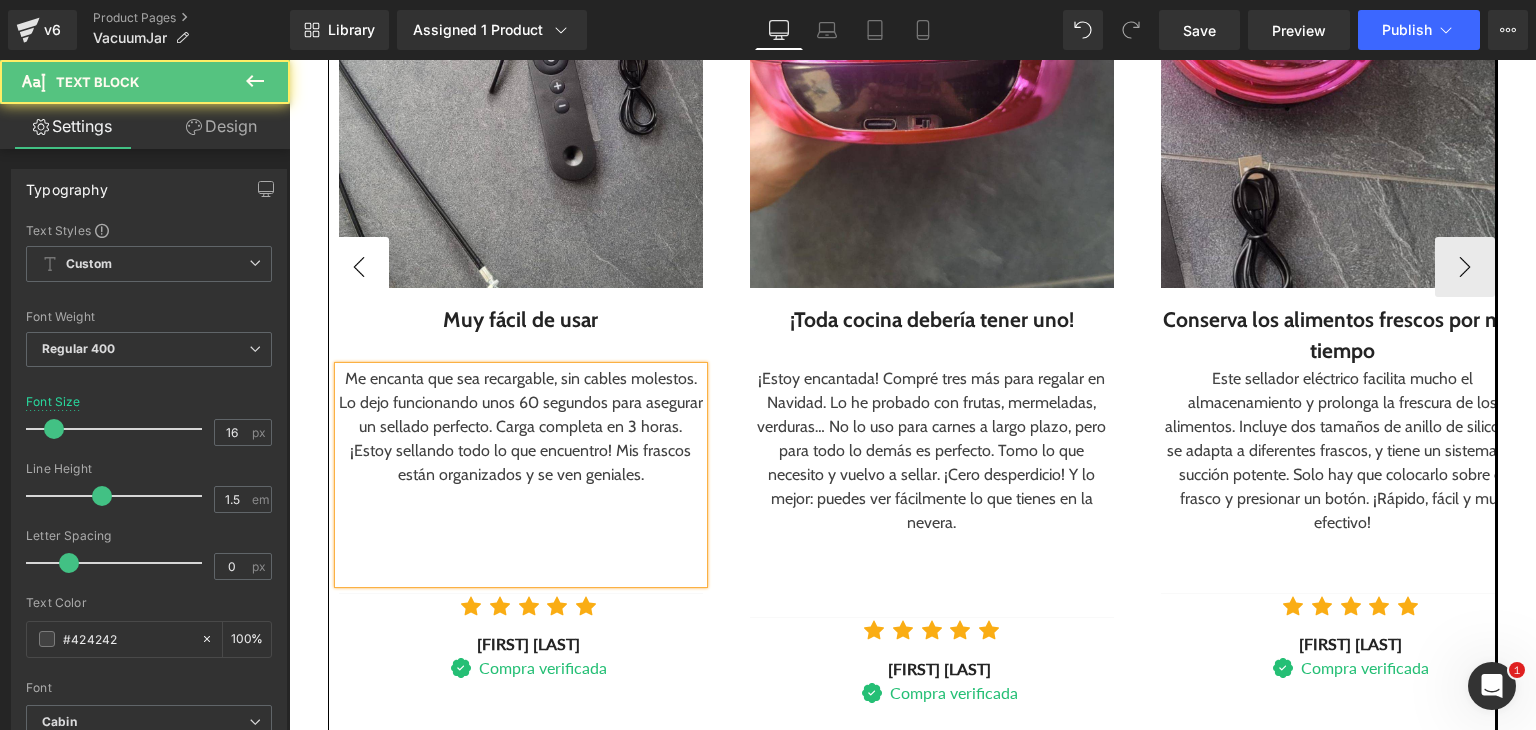 click on "‹" at bounding box center [359, 267] 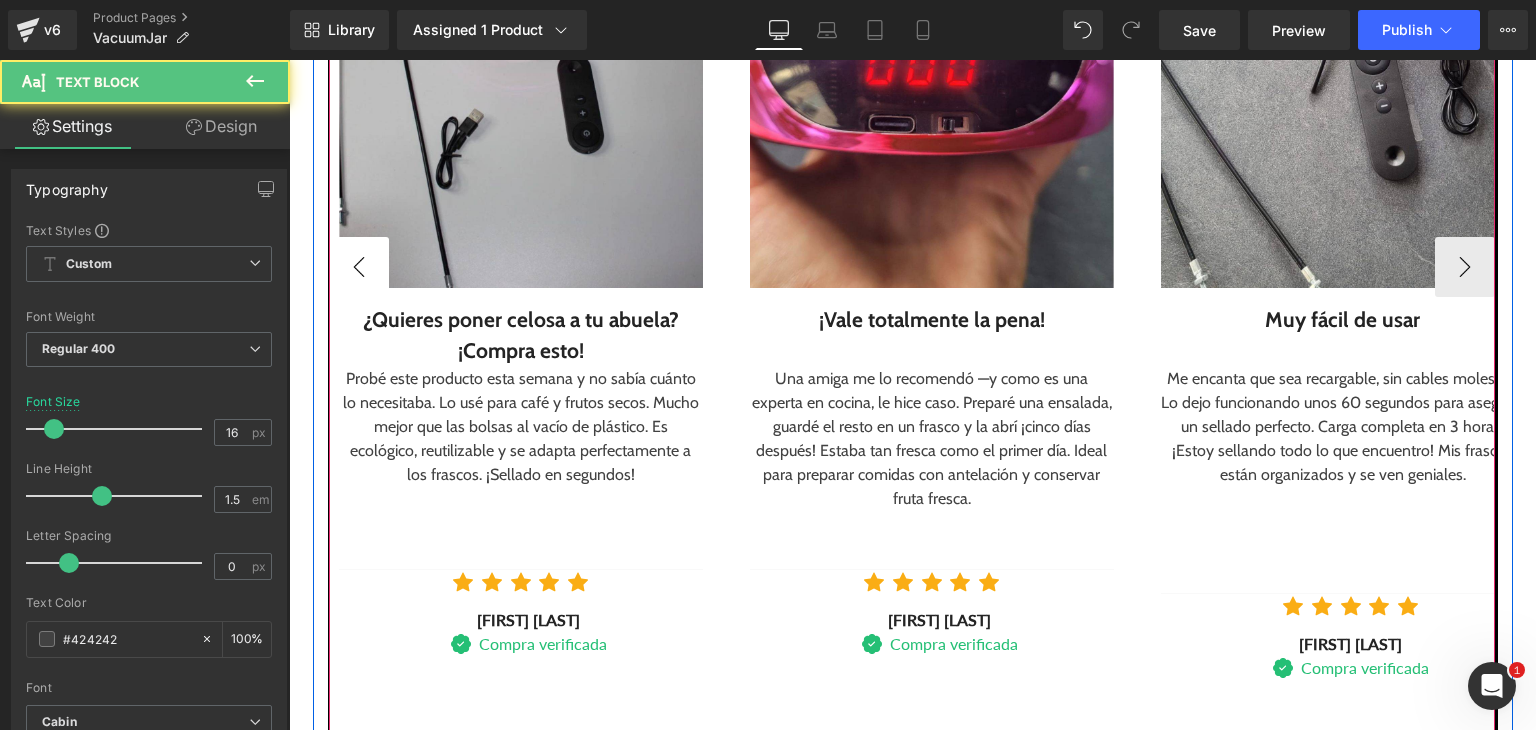 click on "‹" at bounding box center [359, 267] 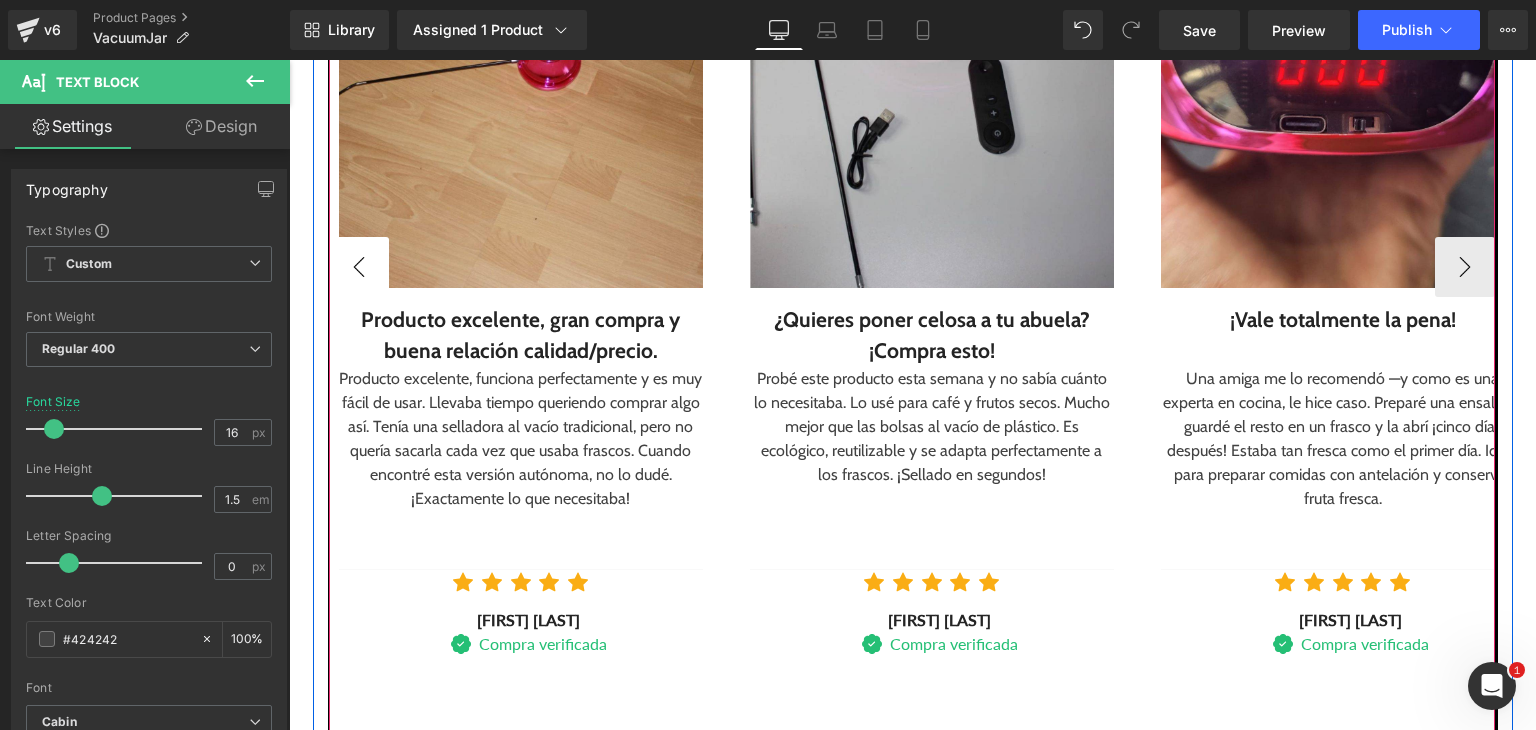 click on "‹" at bounding box center [359, 267] 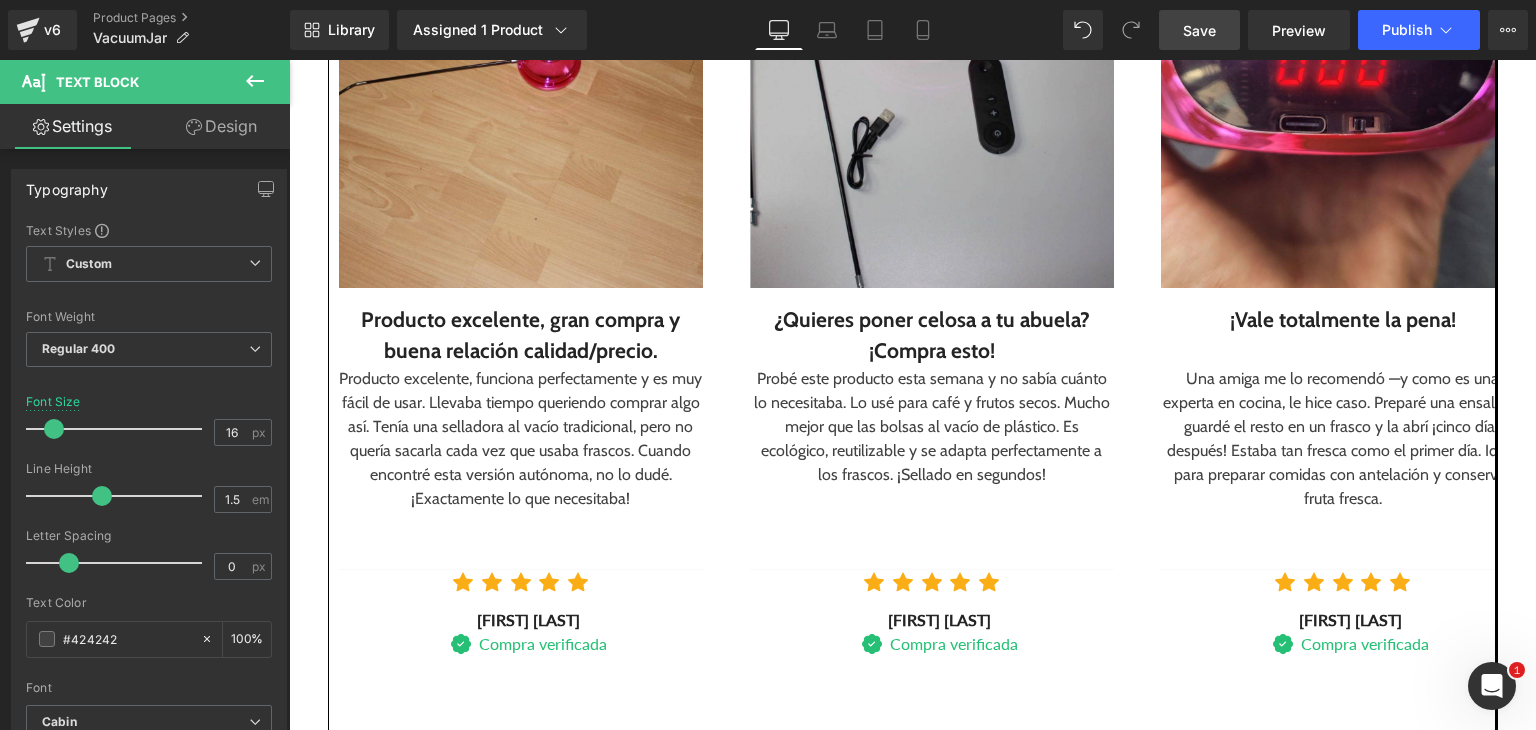 click on "Save" at bounding box center (1199, 30) 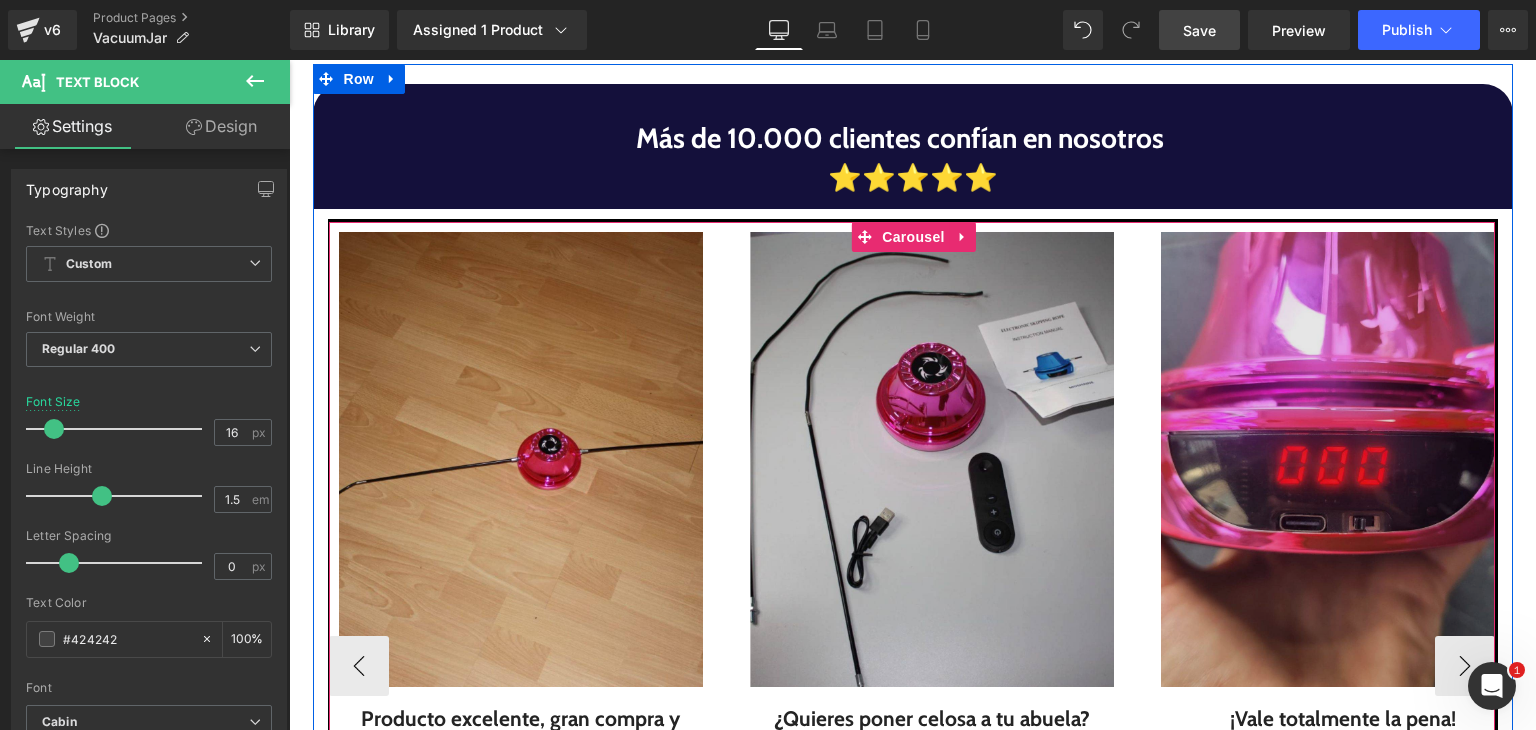 scroll, scrollTop: 2232, scrollLeft: 0, axis: vertical 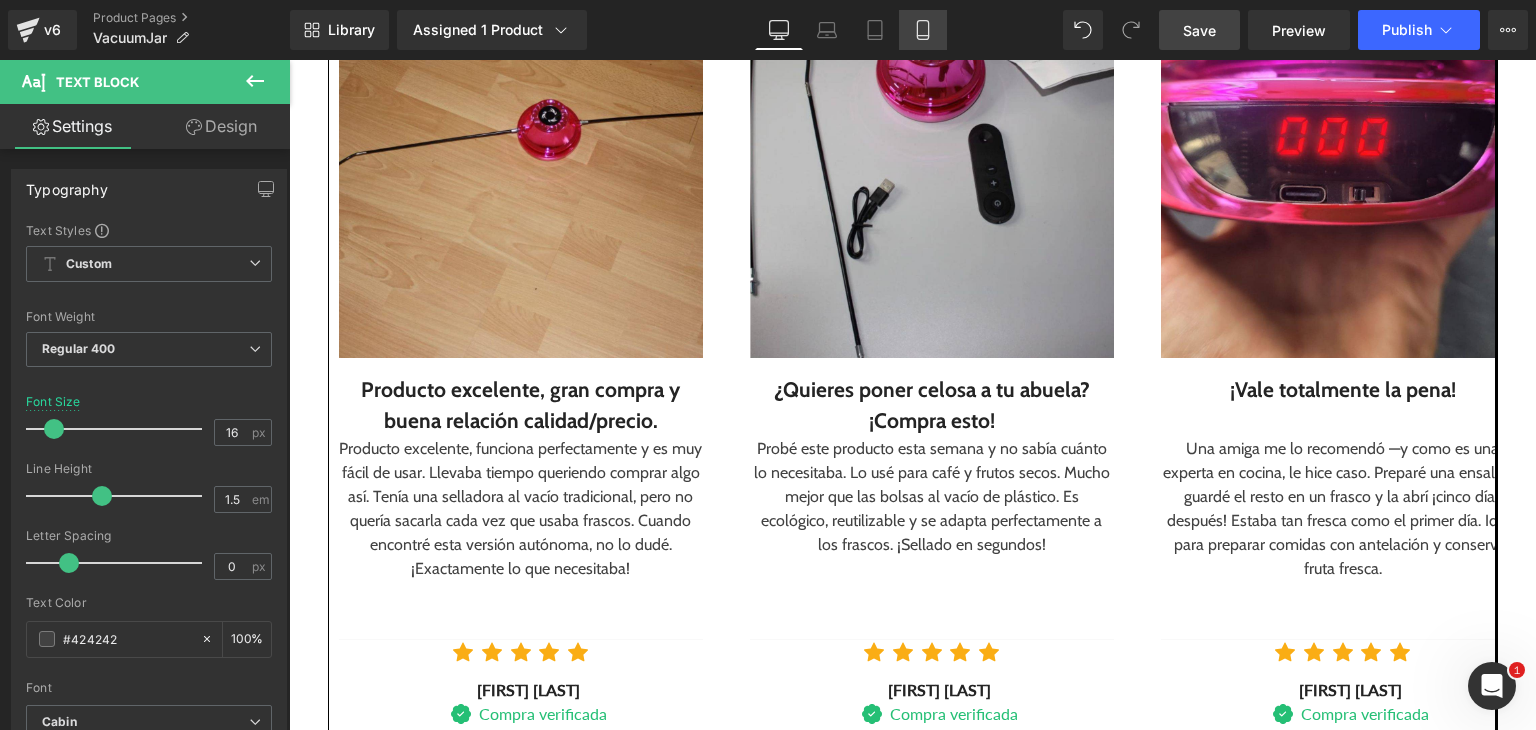 drag, startPoint x: 926, startPoint y: 36, endPoint x: 363, endPoint y: 213, distance: 590.1678 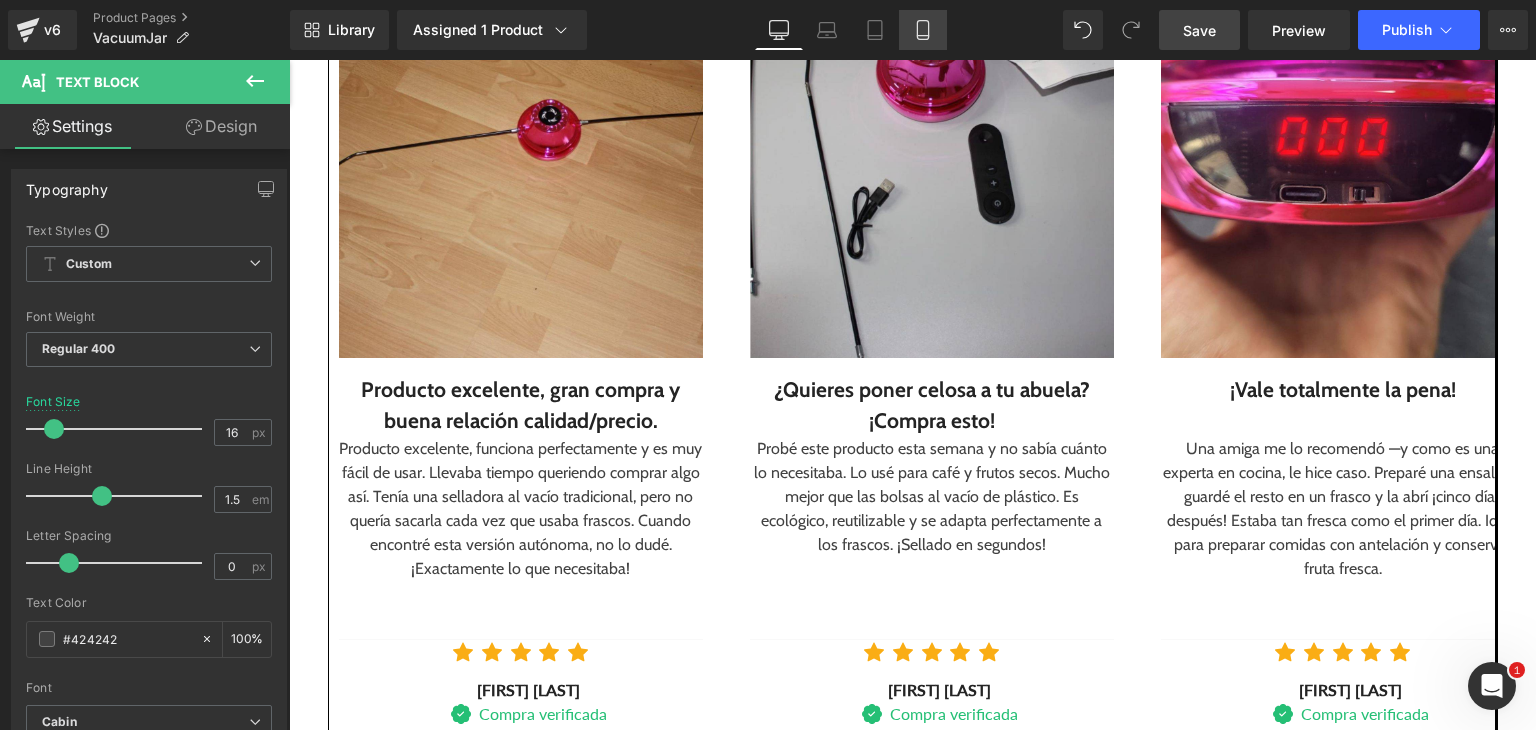 click 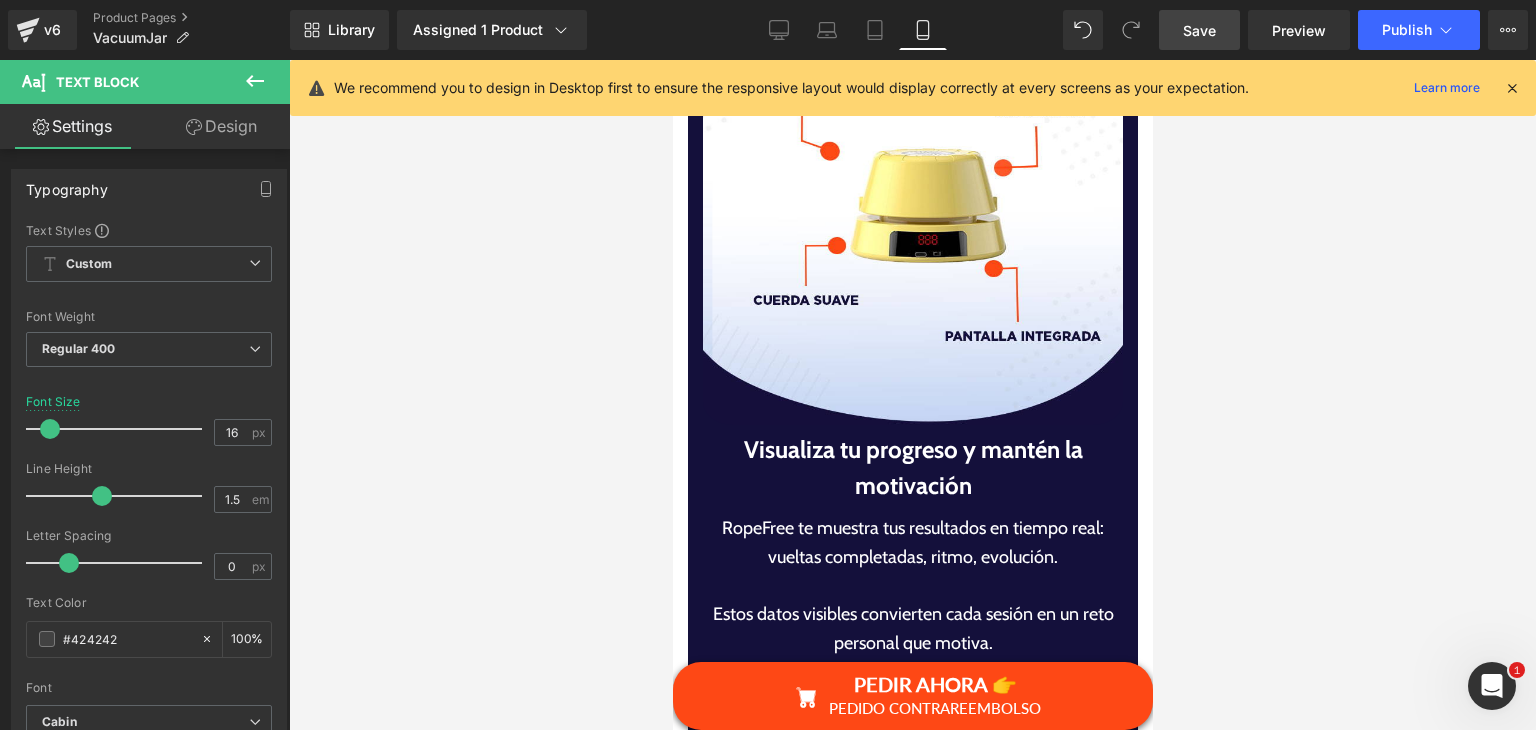 scroll, scrollTop: 4096, scrollLeft: 0, axis: vertical 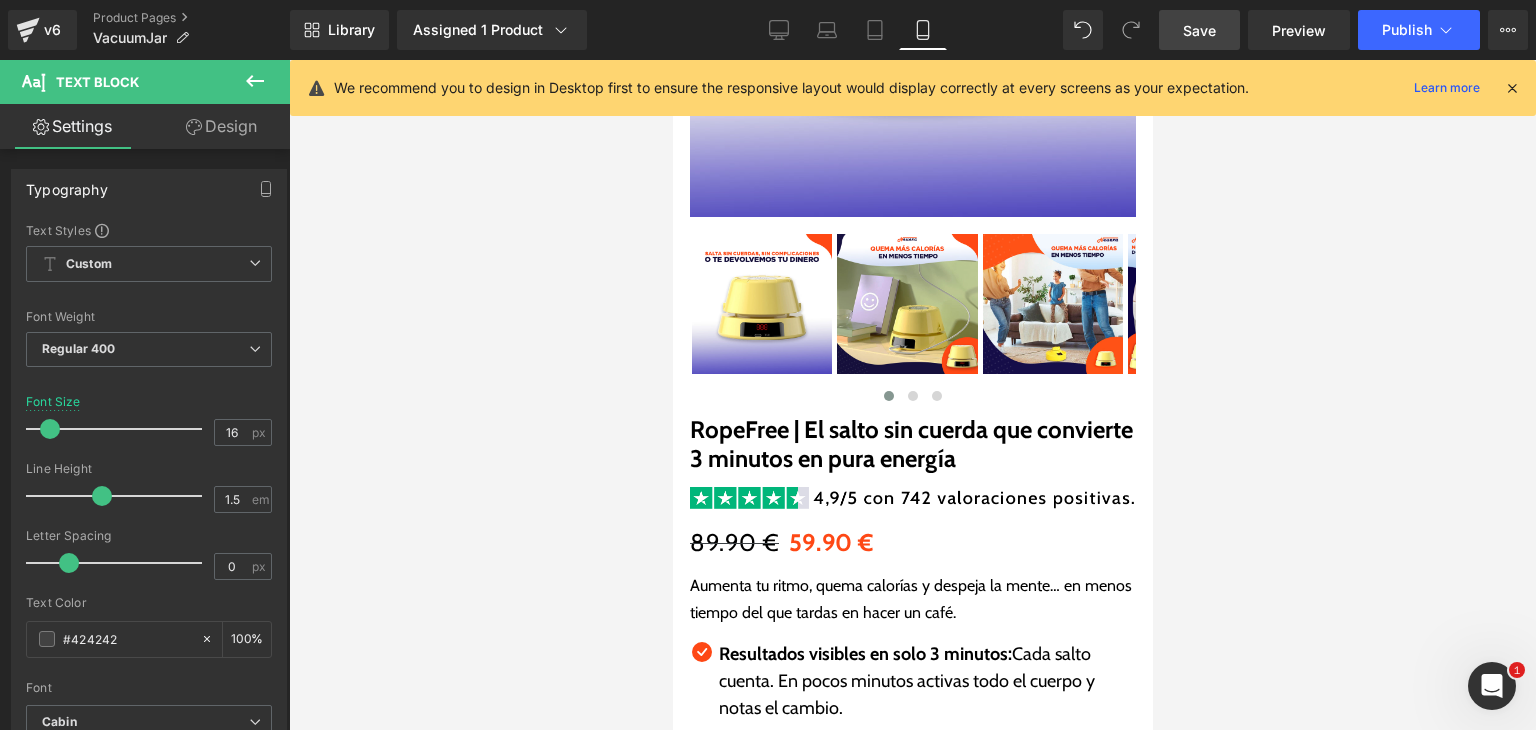 click at bounding box center [1512, 88] 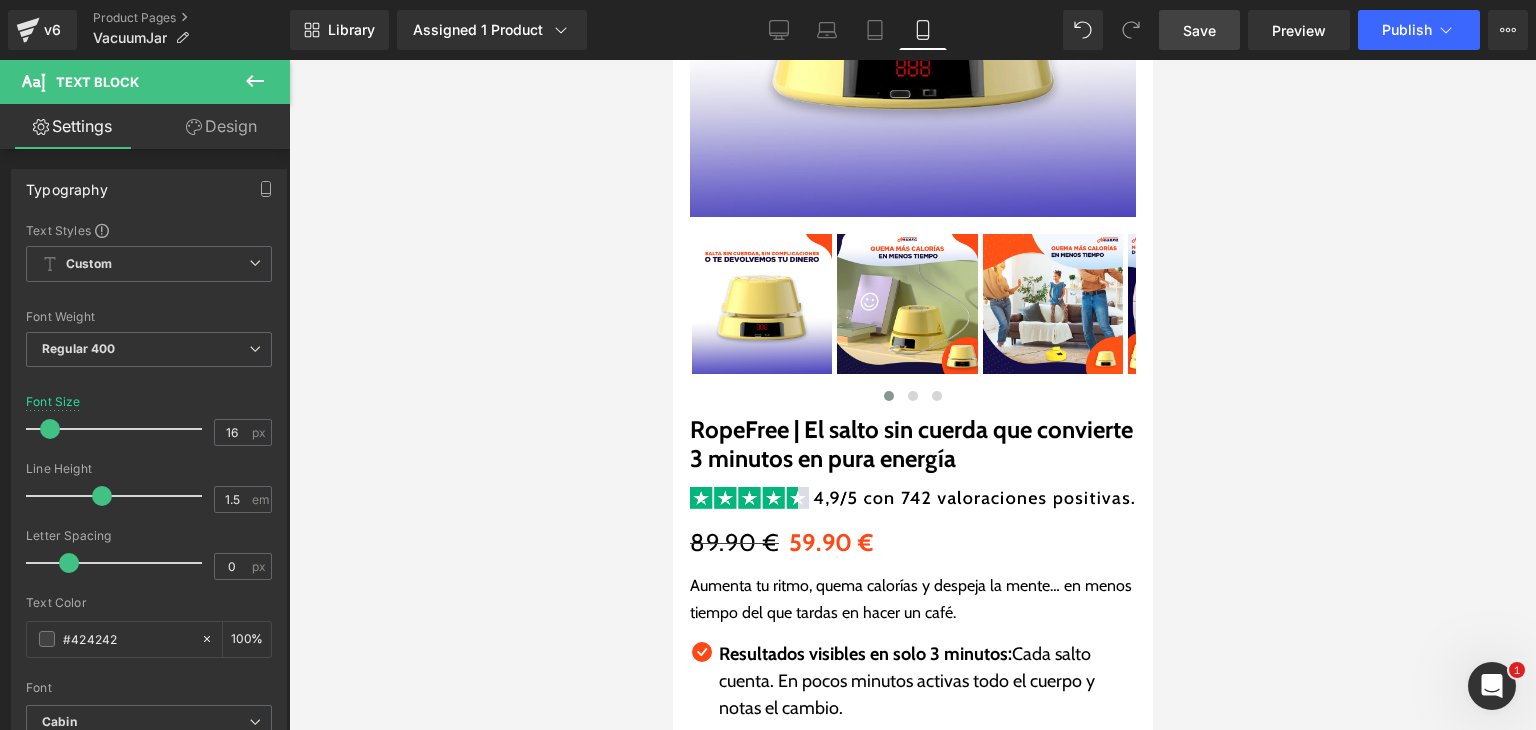 scroll, scrollTop: 0, scrollLeft: 0, axis: both 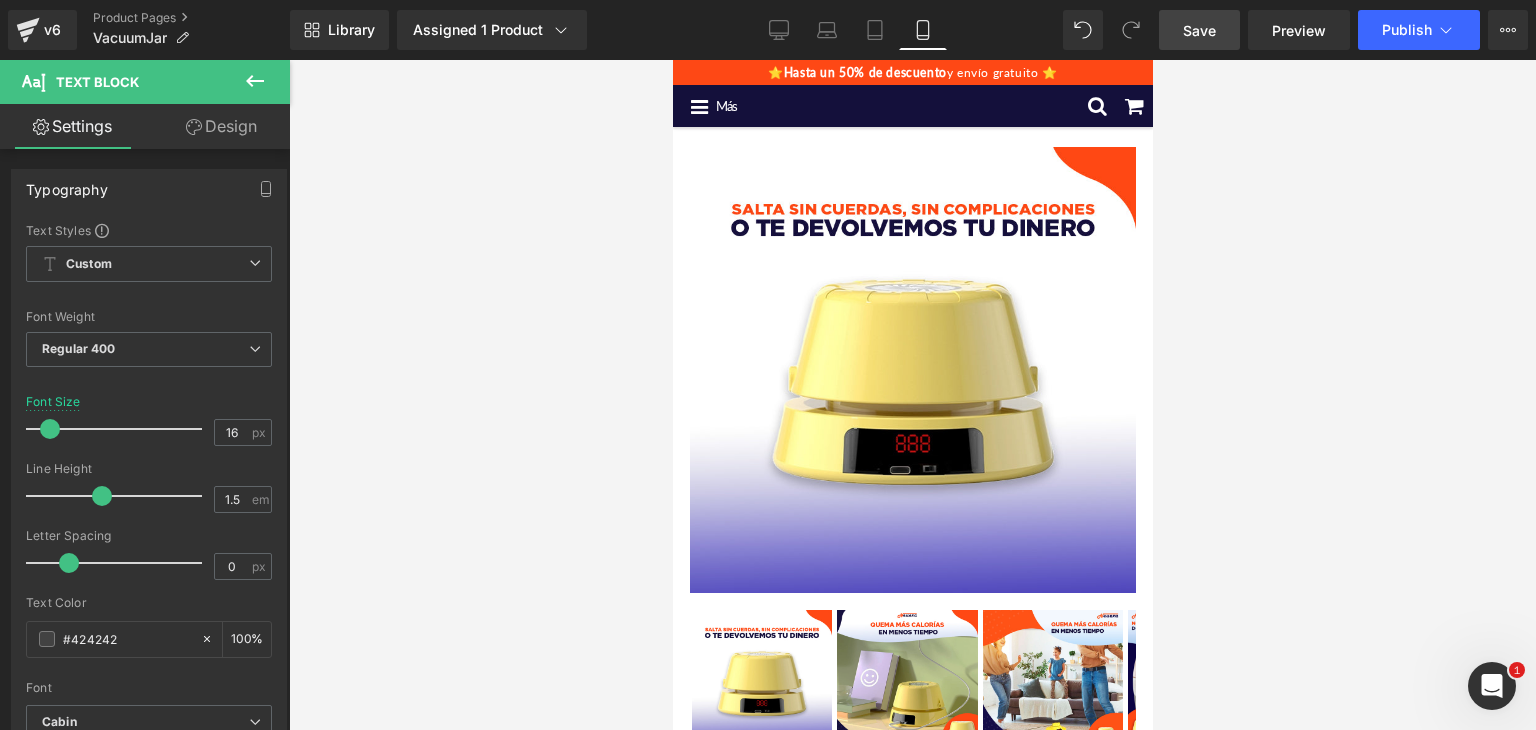 drag, startPoint x: 1144, startPoint y: 111, endPoint x: 1784, endPoint y: 107, distance: 640.0125 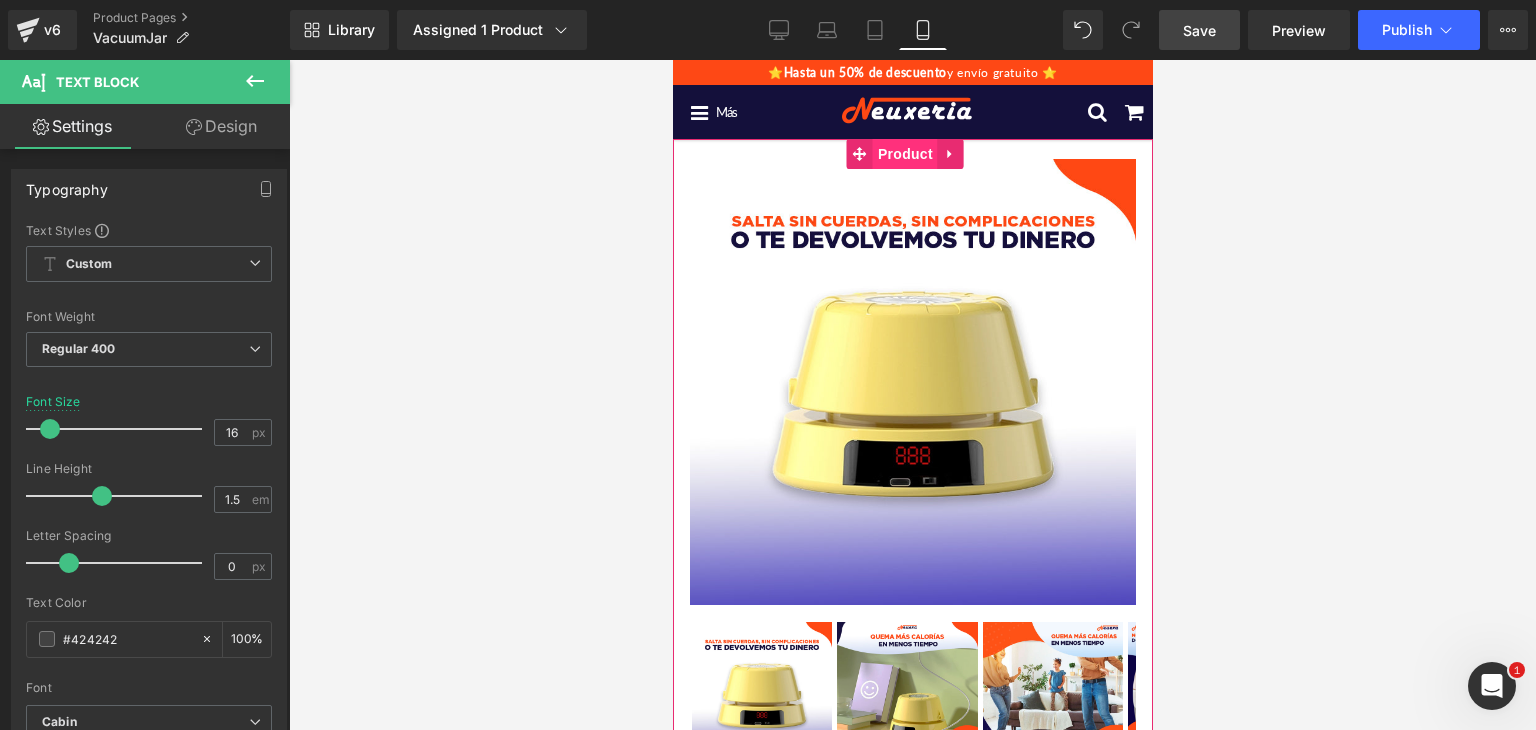 click on "Product" at bounding box center [904, 154] 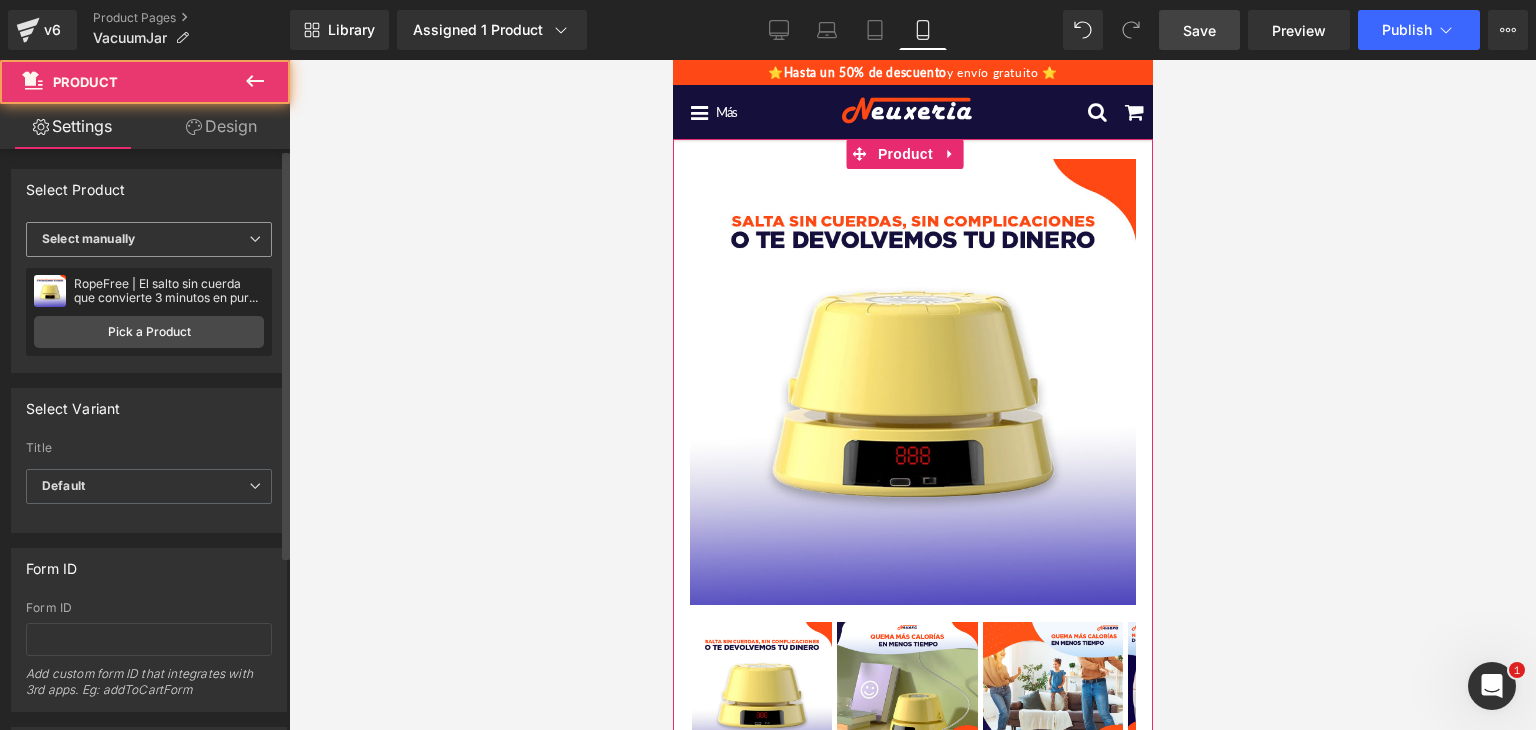 click on "Select manually" at bounding box center (149, 239) 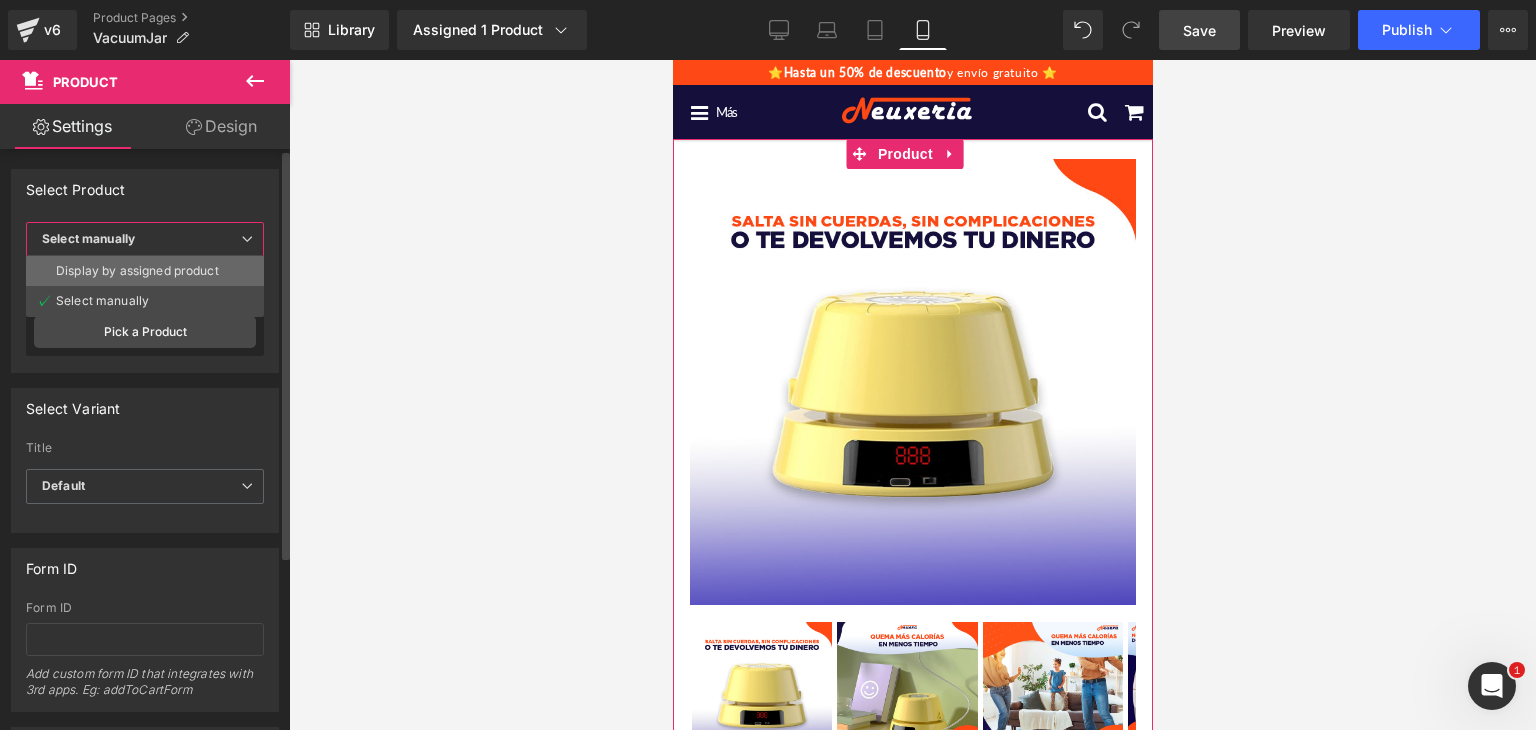click on "Display by assigned product" at bounding box center [137, 271] 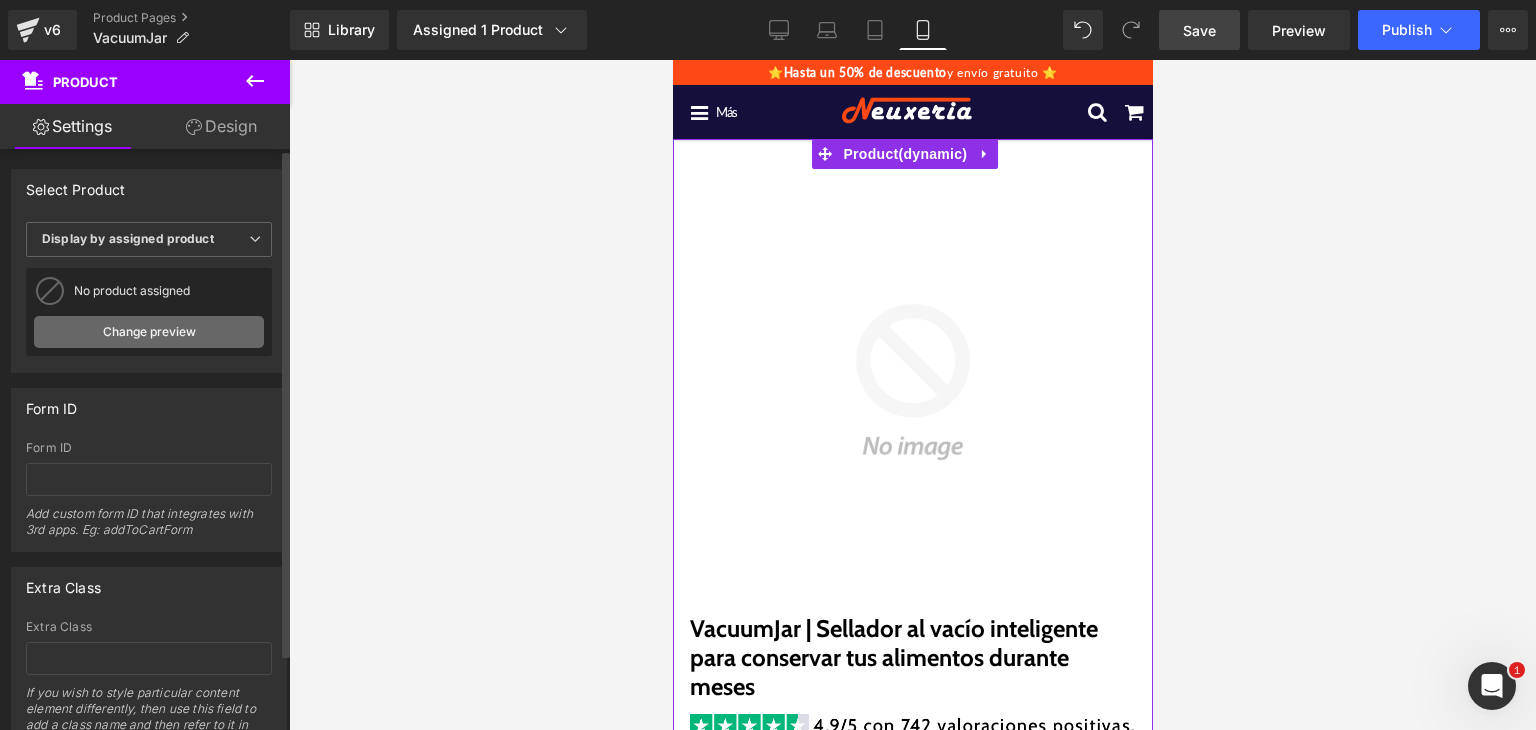 click on "Change preview" at bounding box center [149, 332] 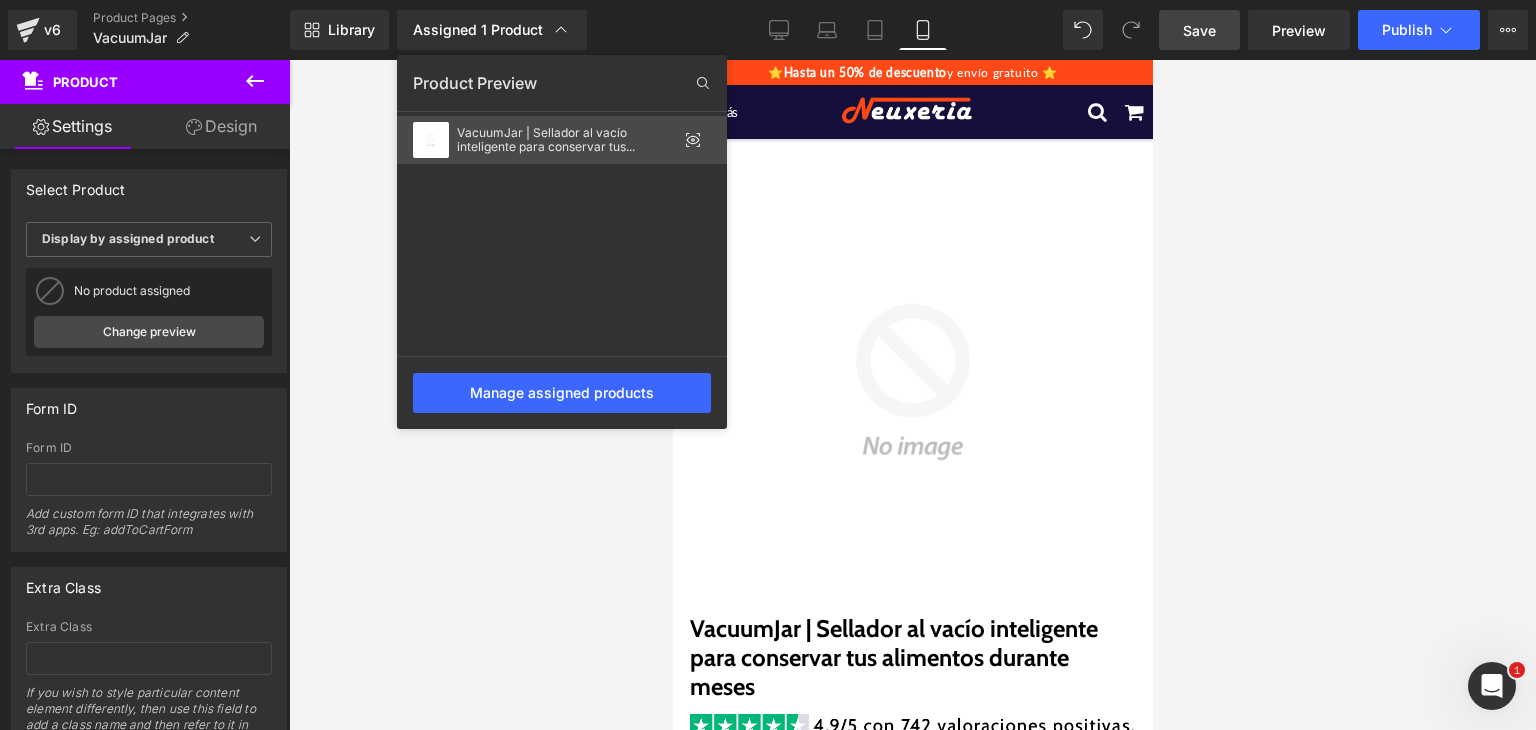 click on "VacuumJar | Sellador al vacío inteligente para conservar tus alimentos durante meses" at bounding box center [567, 140] 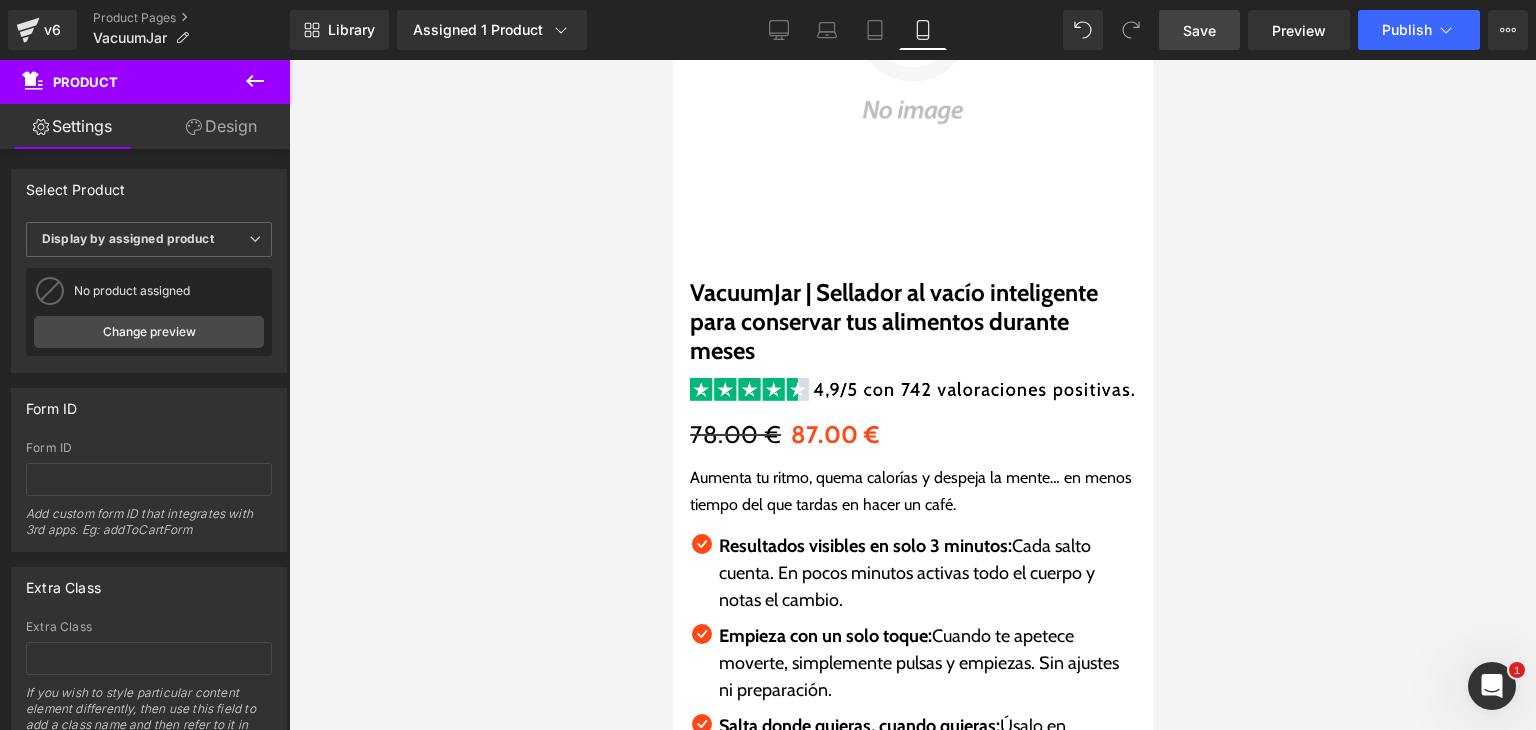 scroll, scrollTop: 350, scrollLeft: 0, axis: vertical 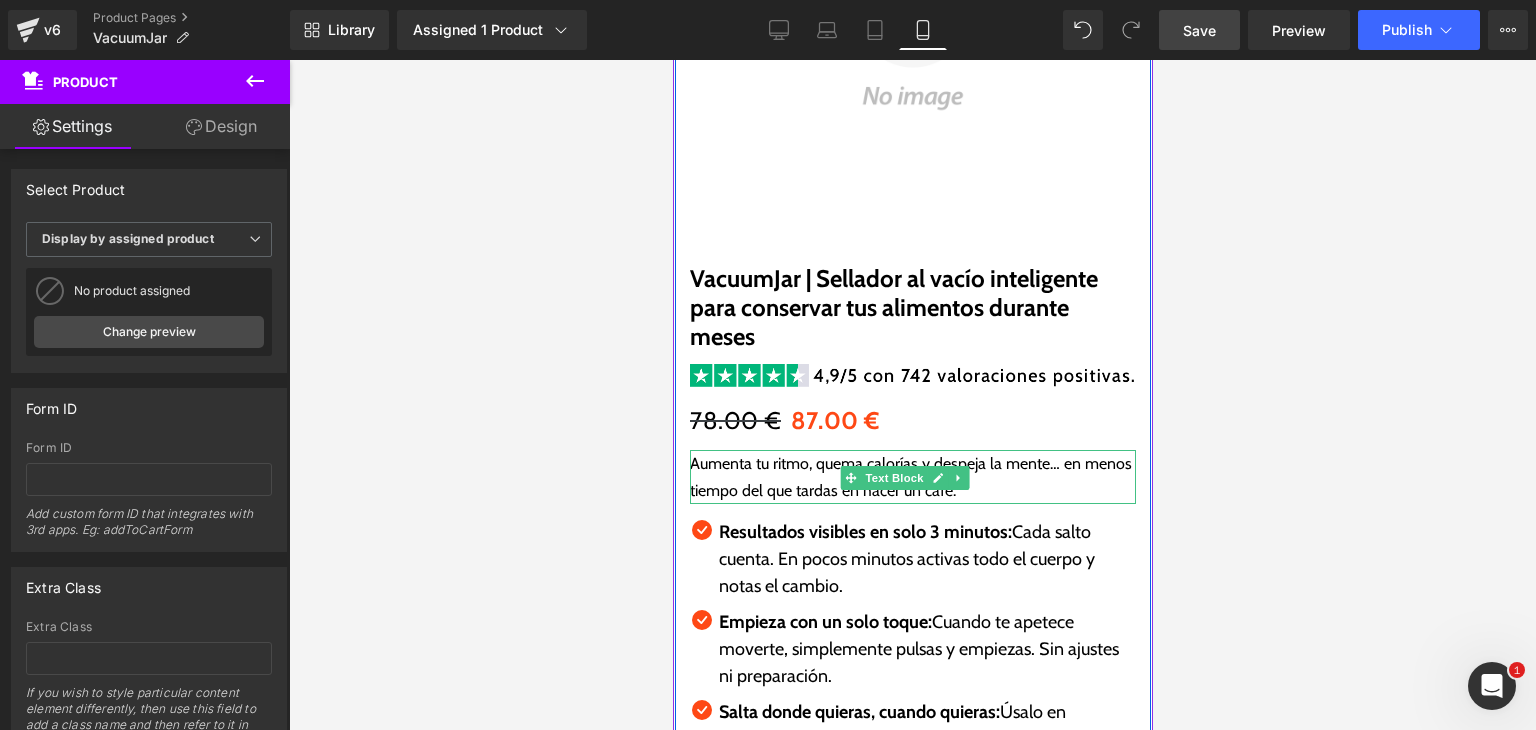 click on "Aumenta tu ritmo, quema calorías y despeja la mente… en menos tiempo del que tardas en hacer un café." at bounding box center [910, 477] 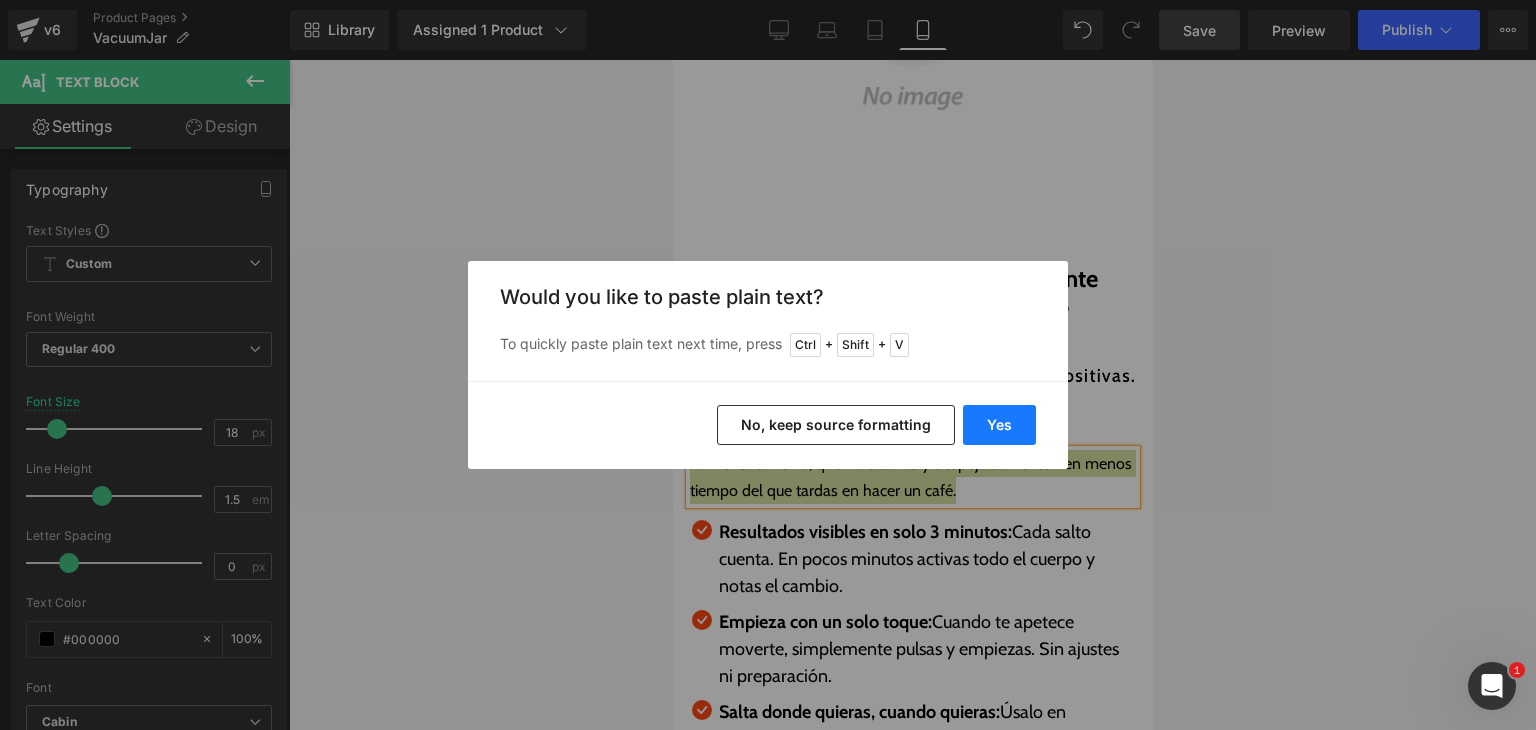 click on "Yes" at bounding box center [999, 425] 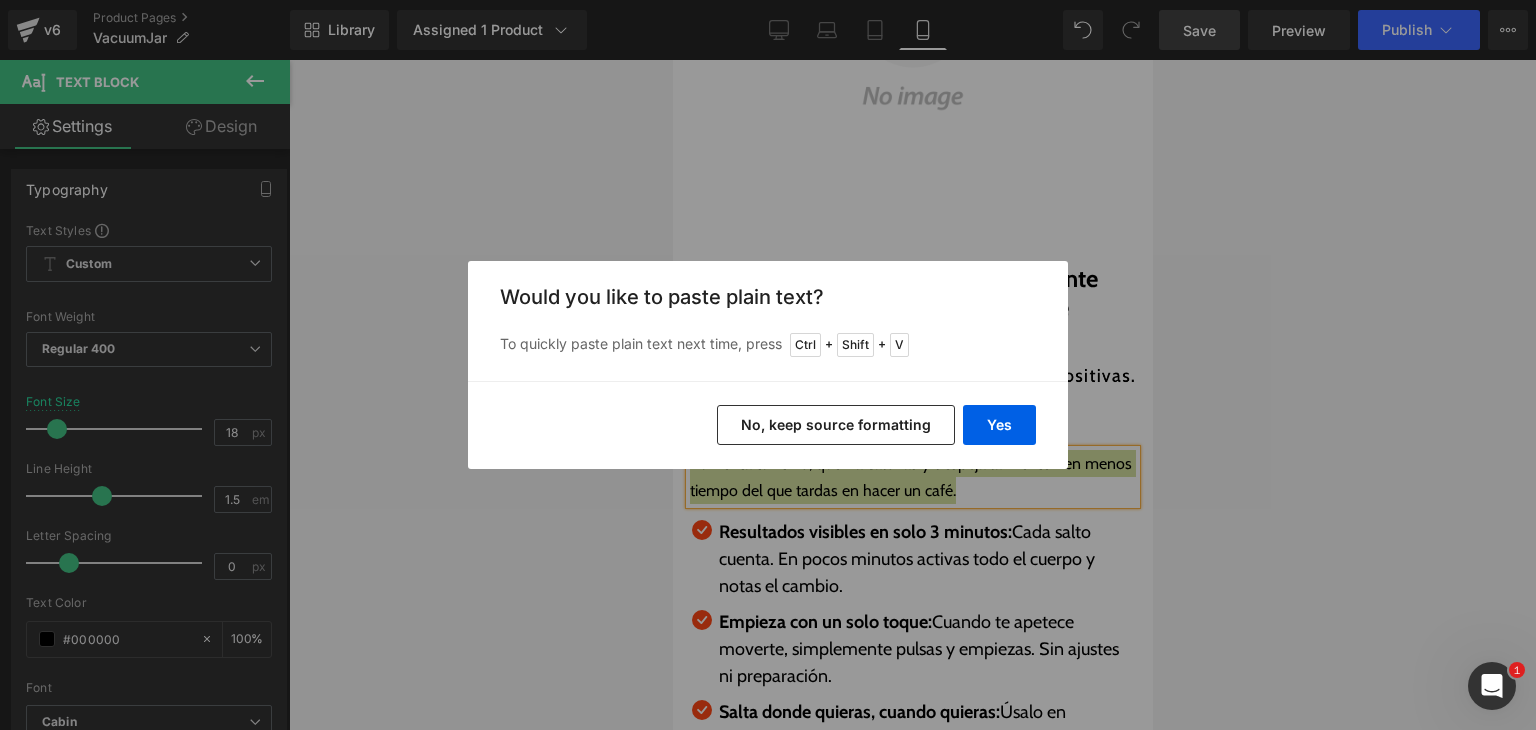 type 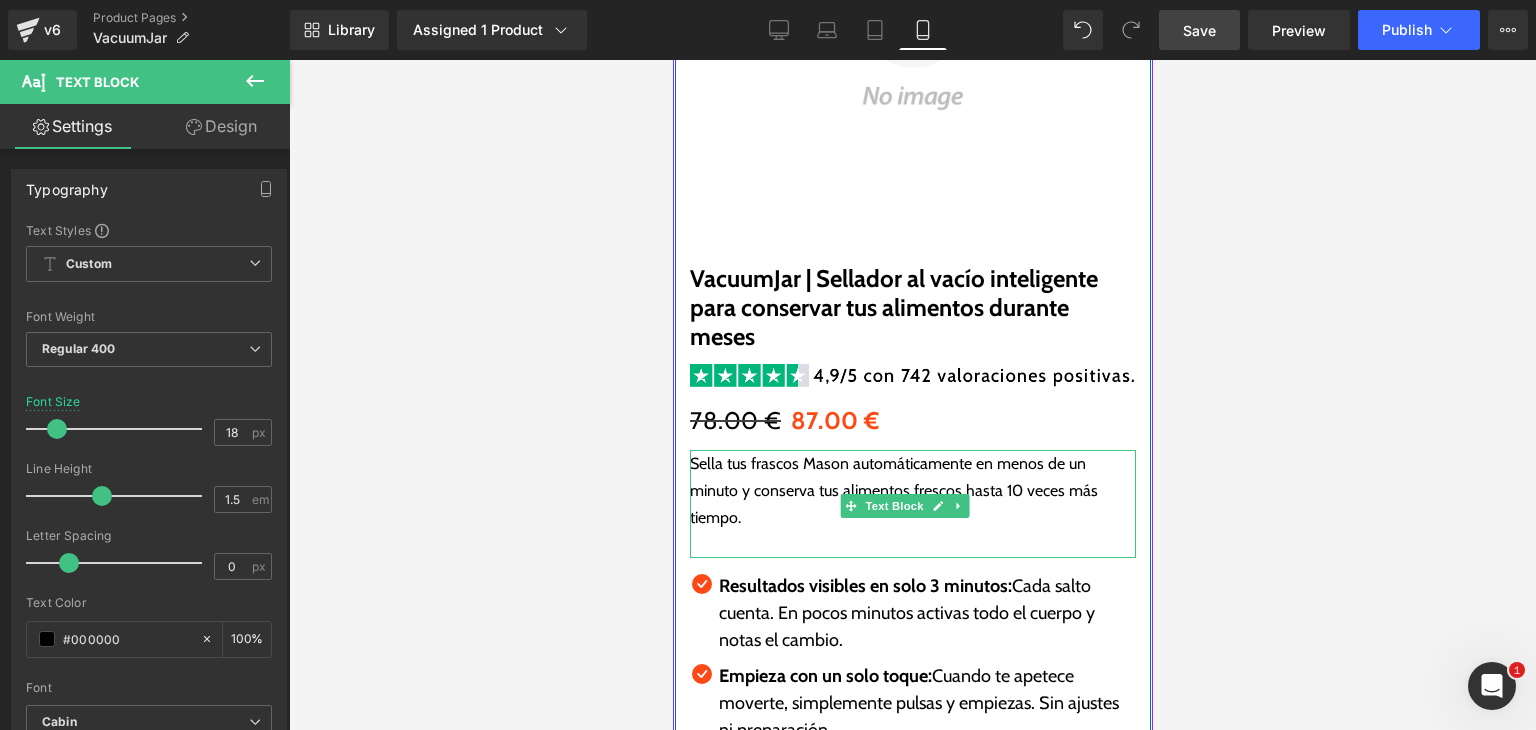 click at bounding box center [912, 544] 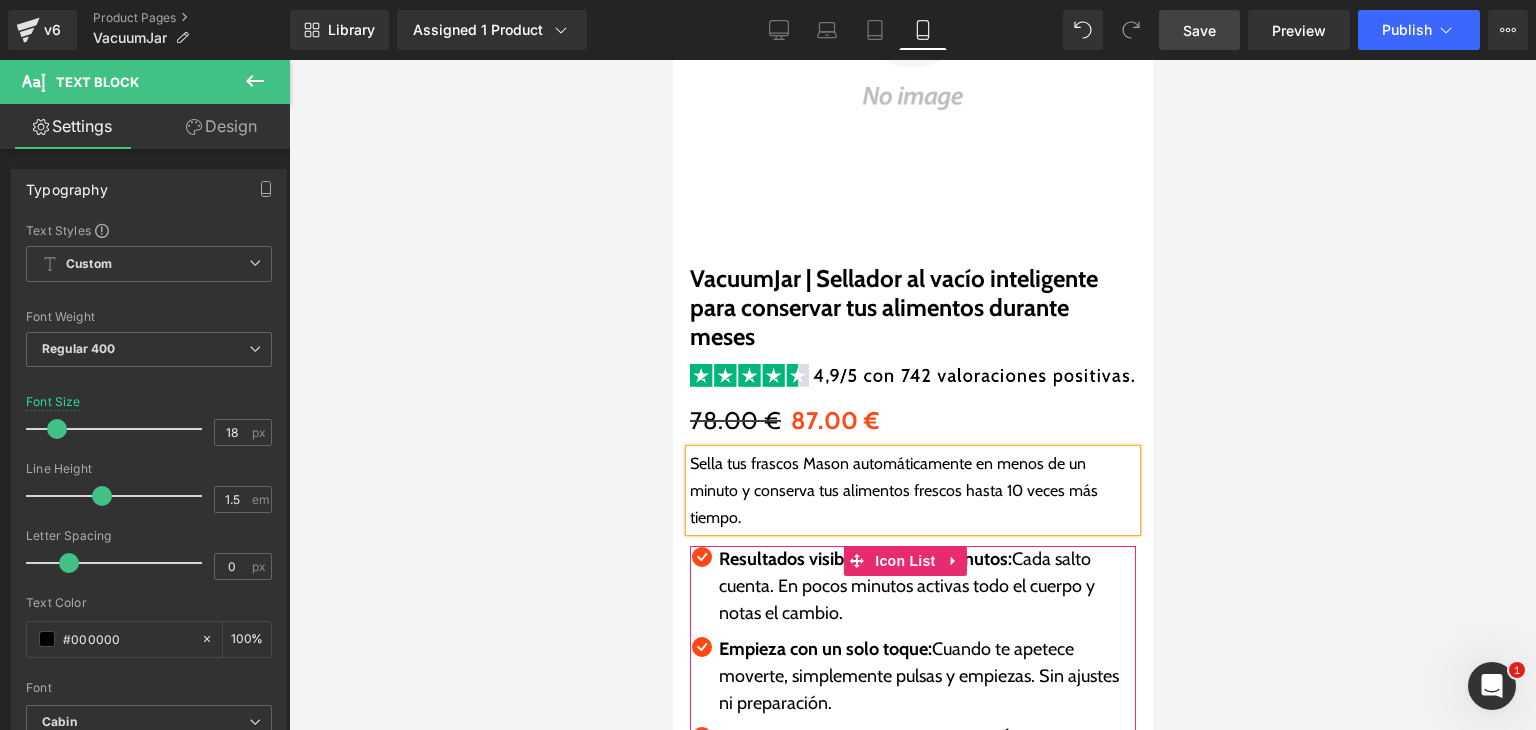 click on "Cada salto cuenta. En pocos minutos activas todo el cuerpo y notas el cambio." at bounding box center (906, 586) 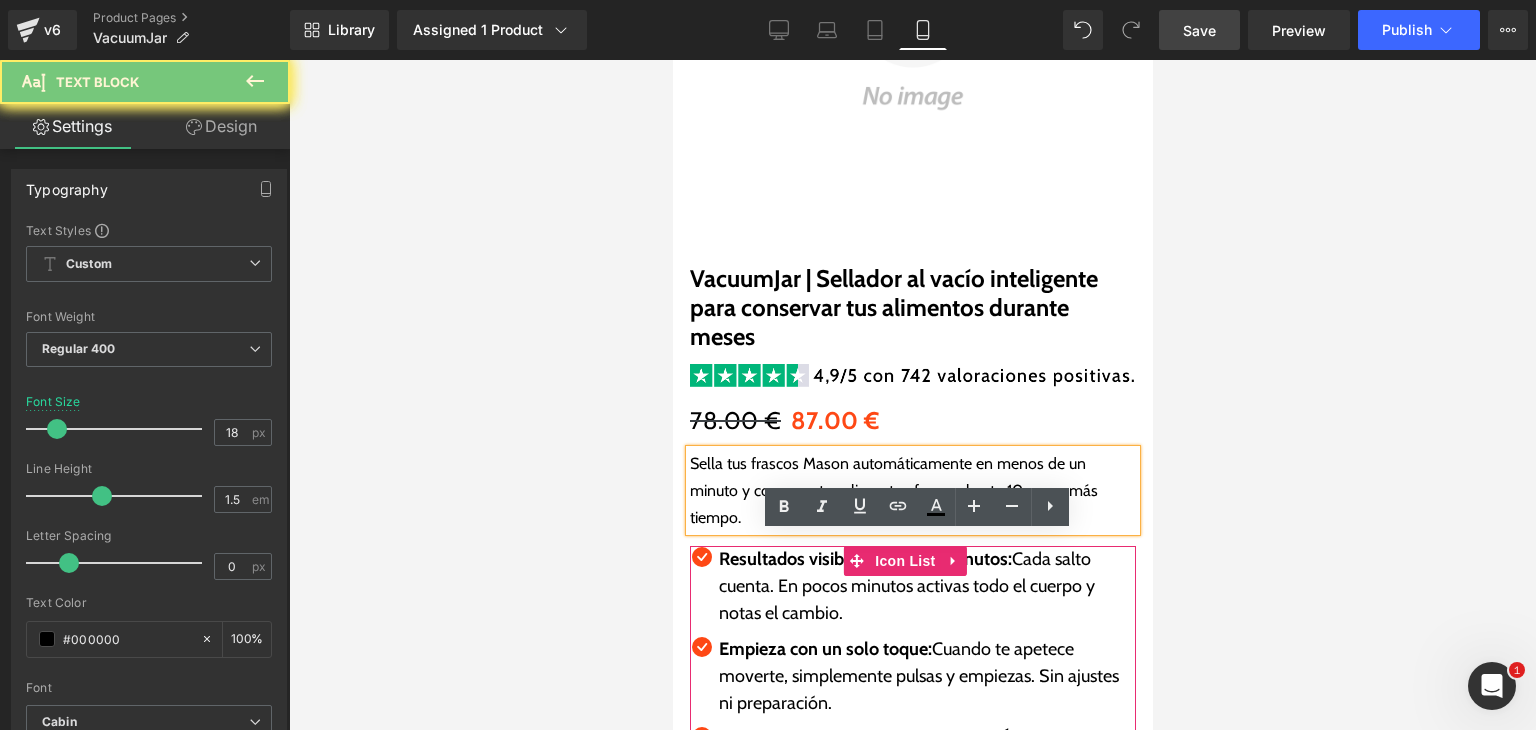 click on "Cada salto cuenta. En pocos minutos activas todo el cuerpo y notas el cambio." at bounding box center (906, 586) 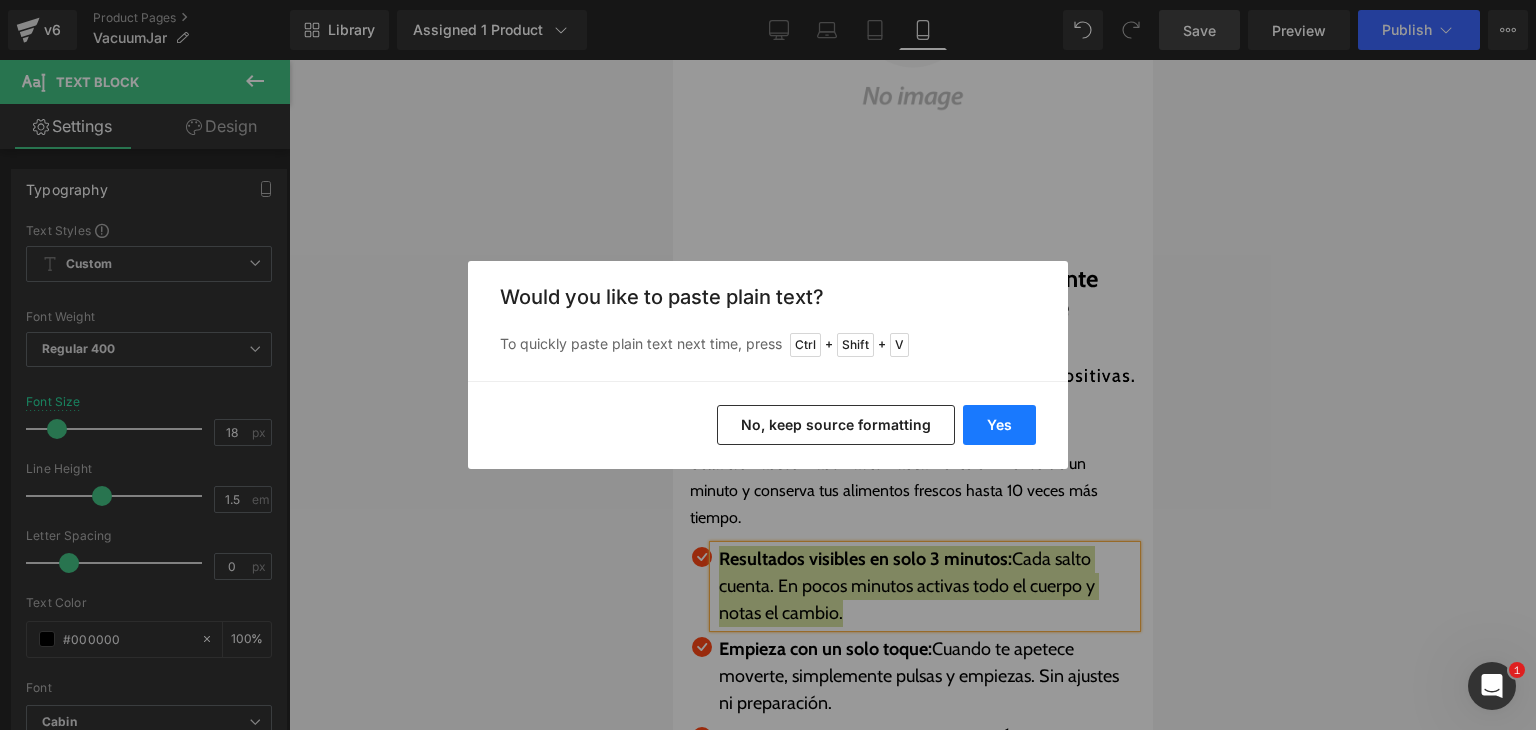 click on "Yes" at bounding box center [999, 425] 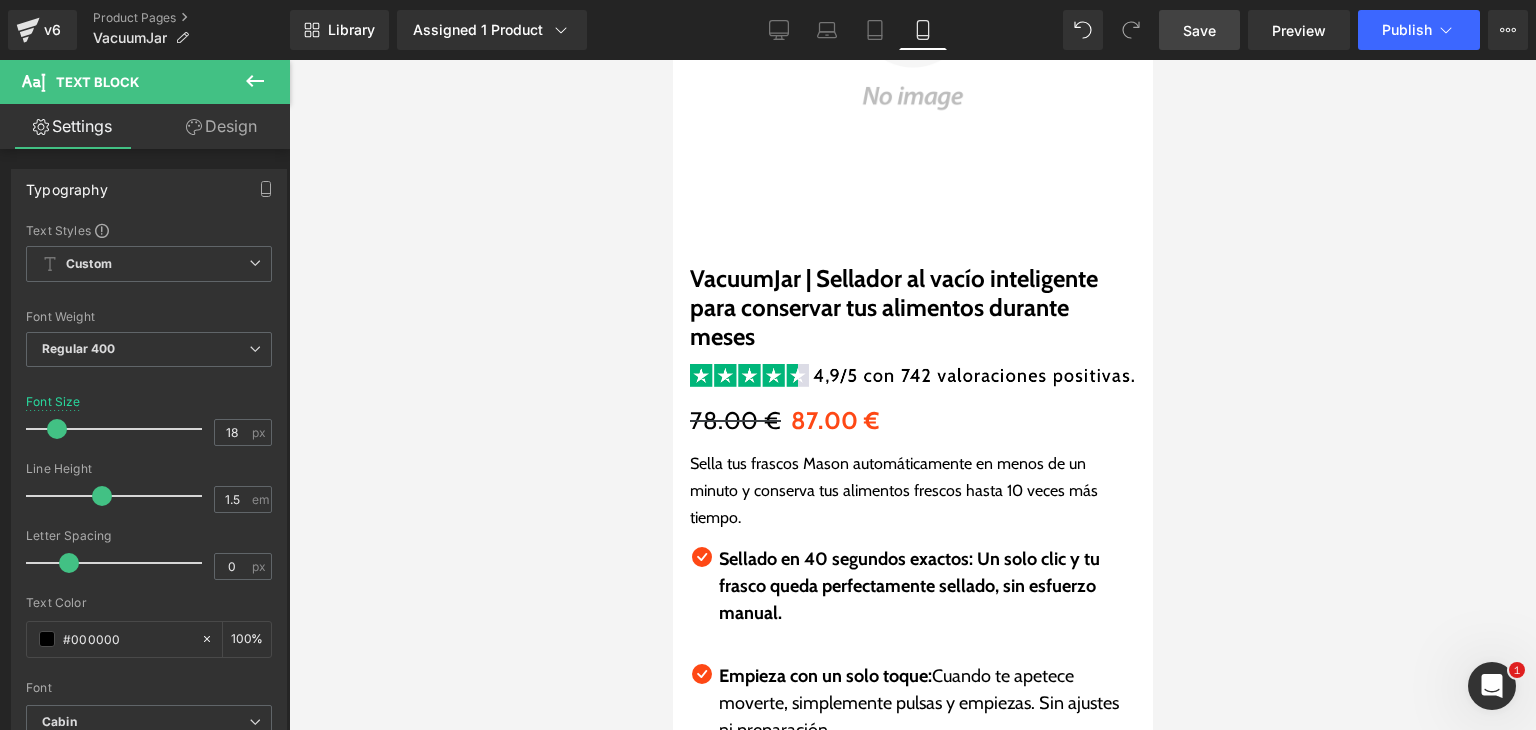 click on "Empieza con un solo toque:" at bounding box center [824, 676] 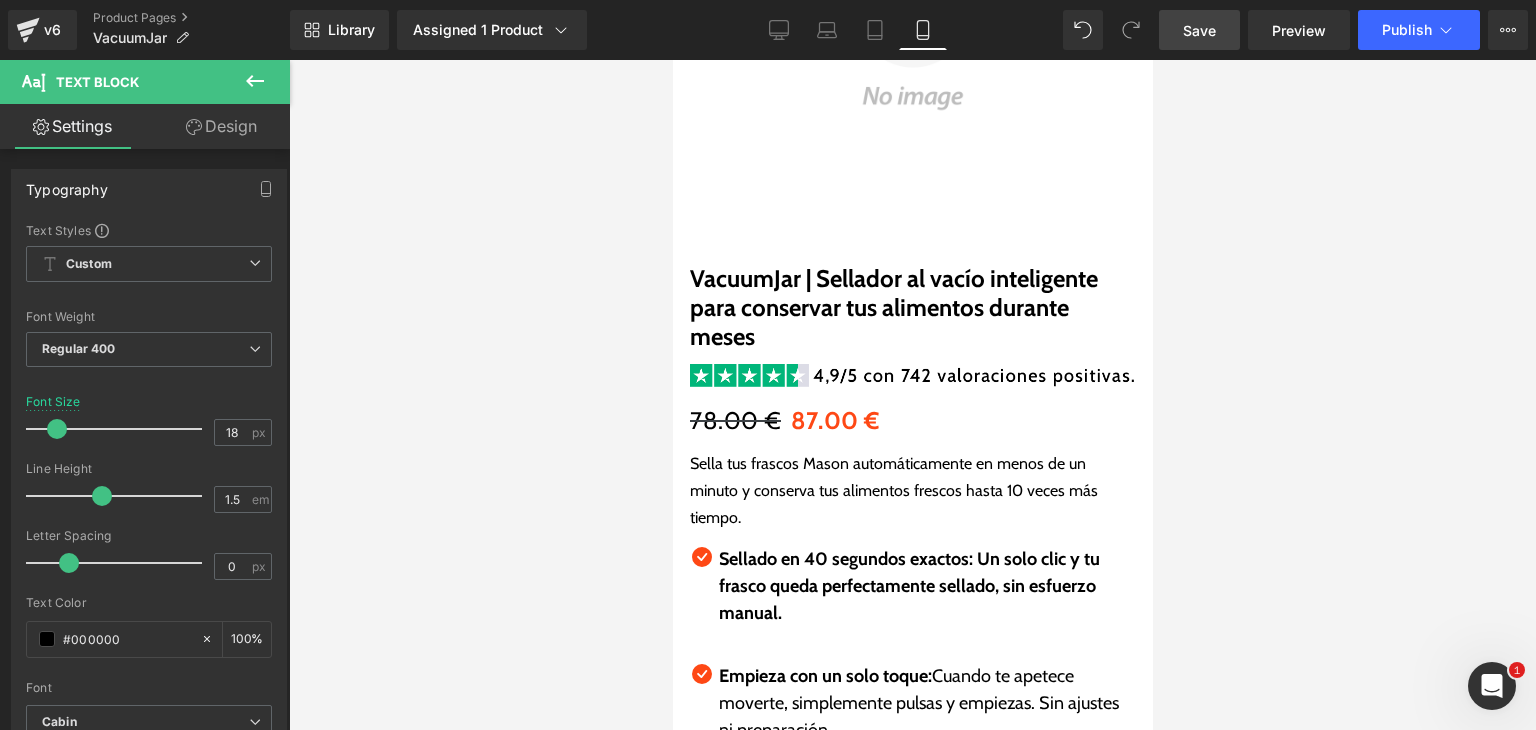 click on "Empieza con un solo toque:" at bounding box center [824, 676] 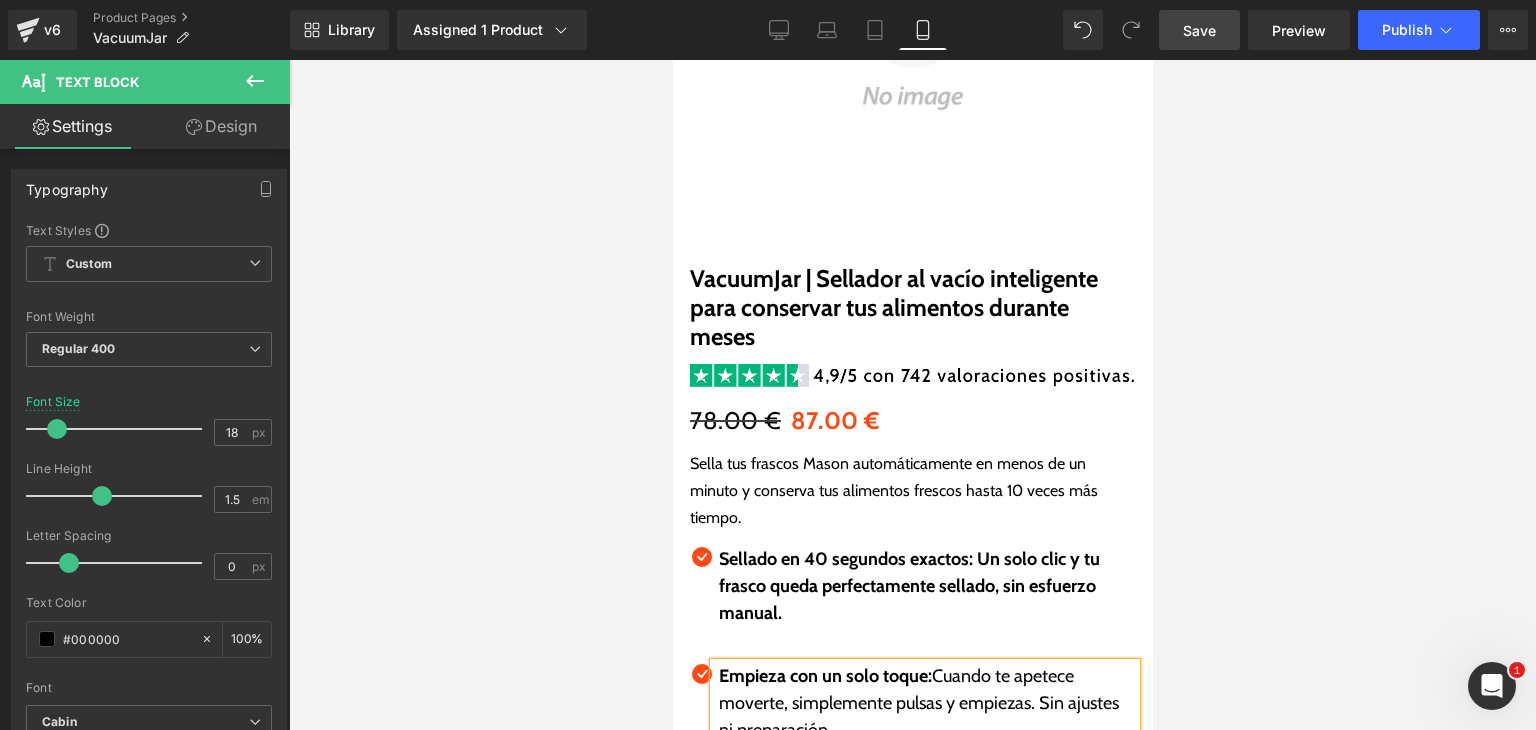 click on "Empieza con un solo toque:  Cuando te apetece moverte, simplemente pulsas y empiezas. Sin ajustes ni preparación." at bounding box center (926, 703) 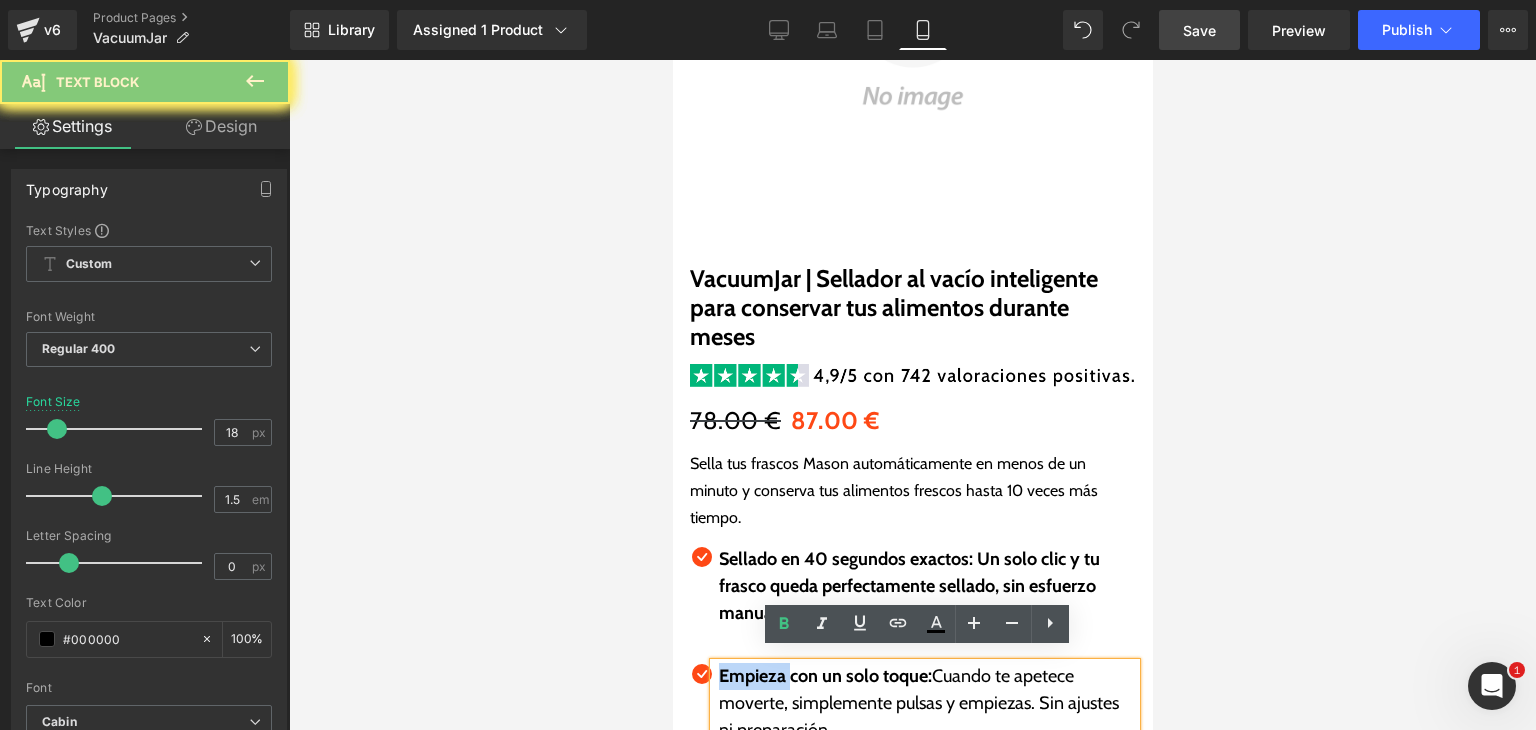 click on "Empieza con un solo toque:  Cuando te apetece moverte, simplemente pulsas y empiezas. Sin ajustes ni preparación." at bounding box center (926, 703) 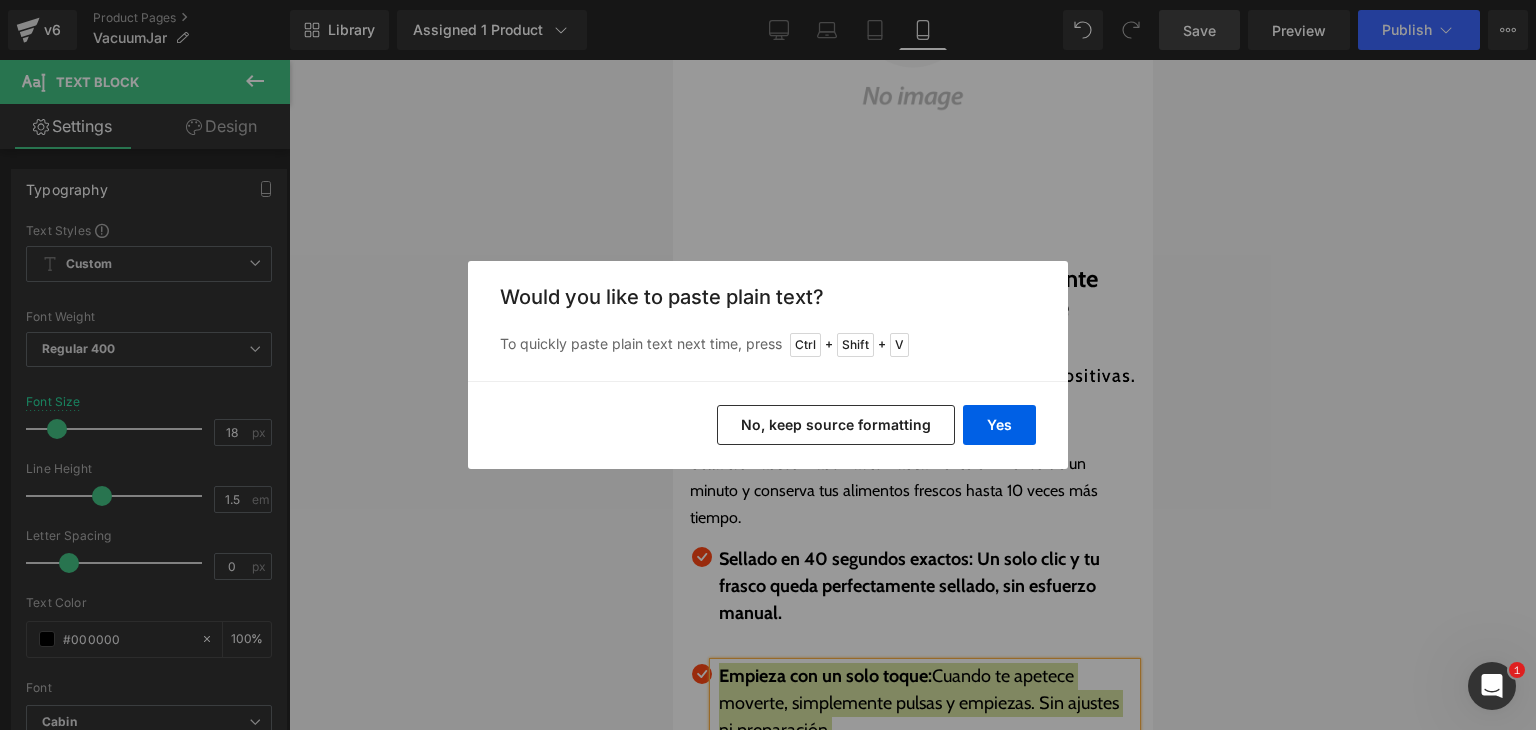 click on "Yes No, keep source formatting" at bounding box center (768, 425) 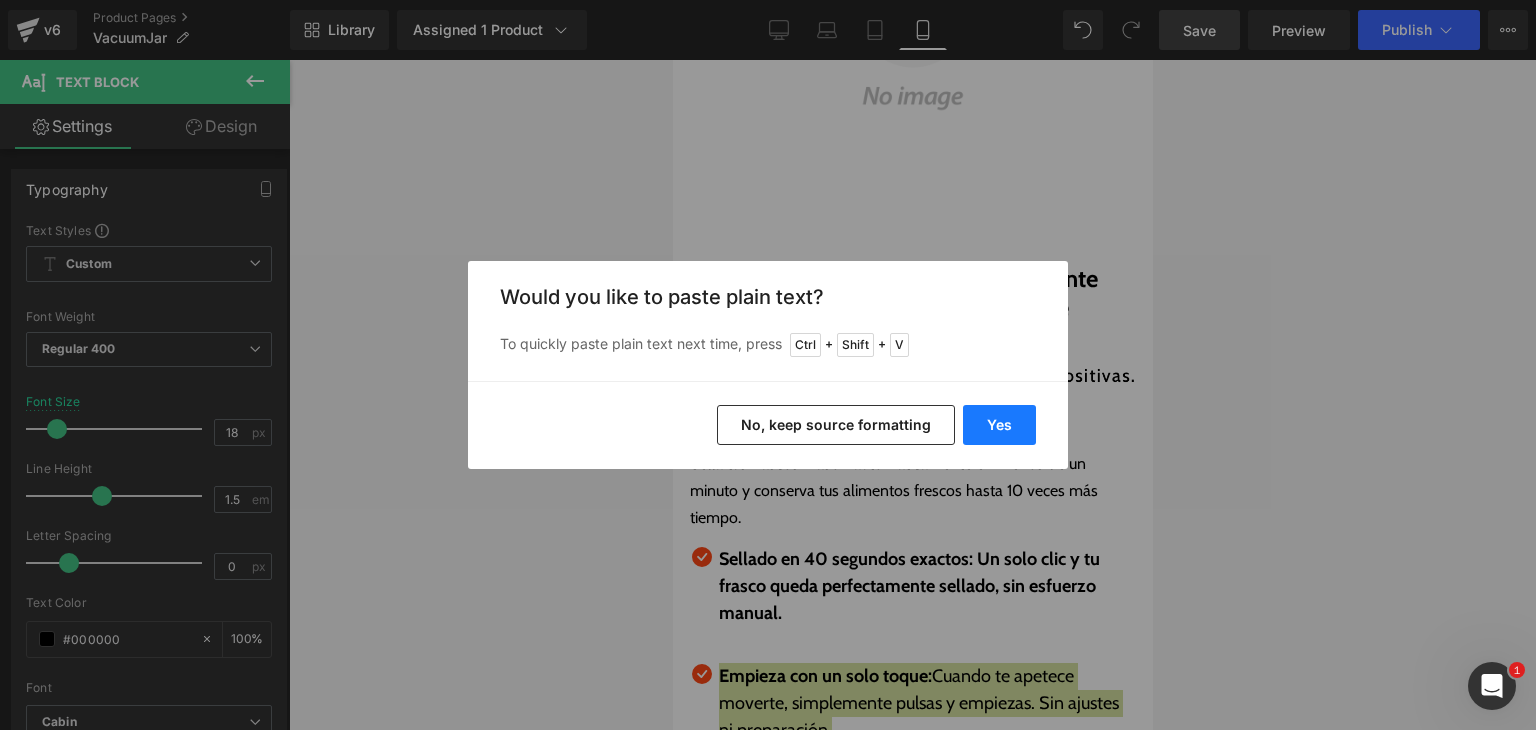 click on "Yes" at bounding box center (999, 425) 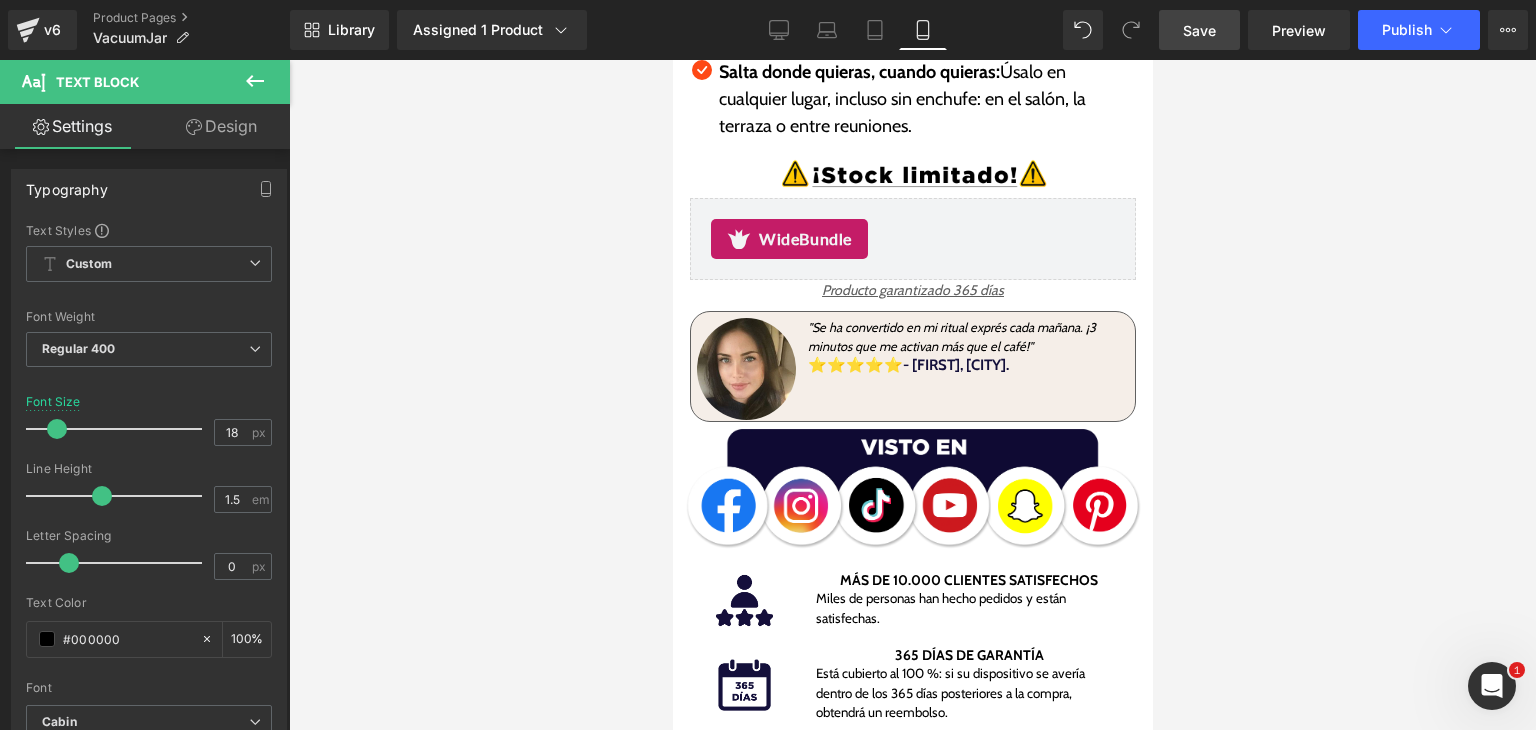 scroll, scrollTop: 675, scrollLeft: 0, axis: vertical 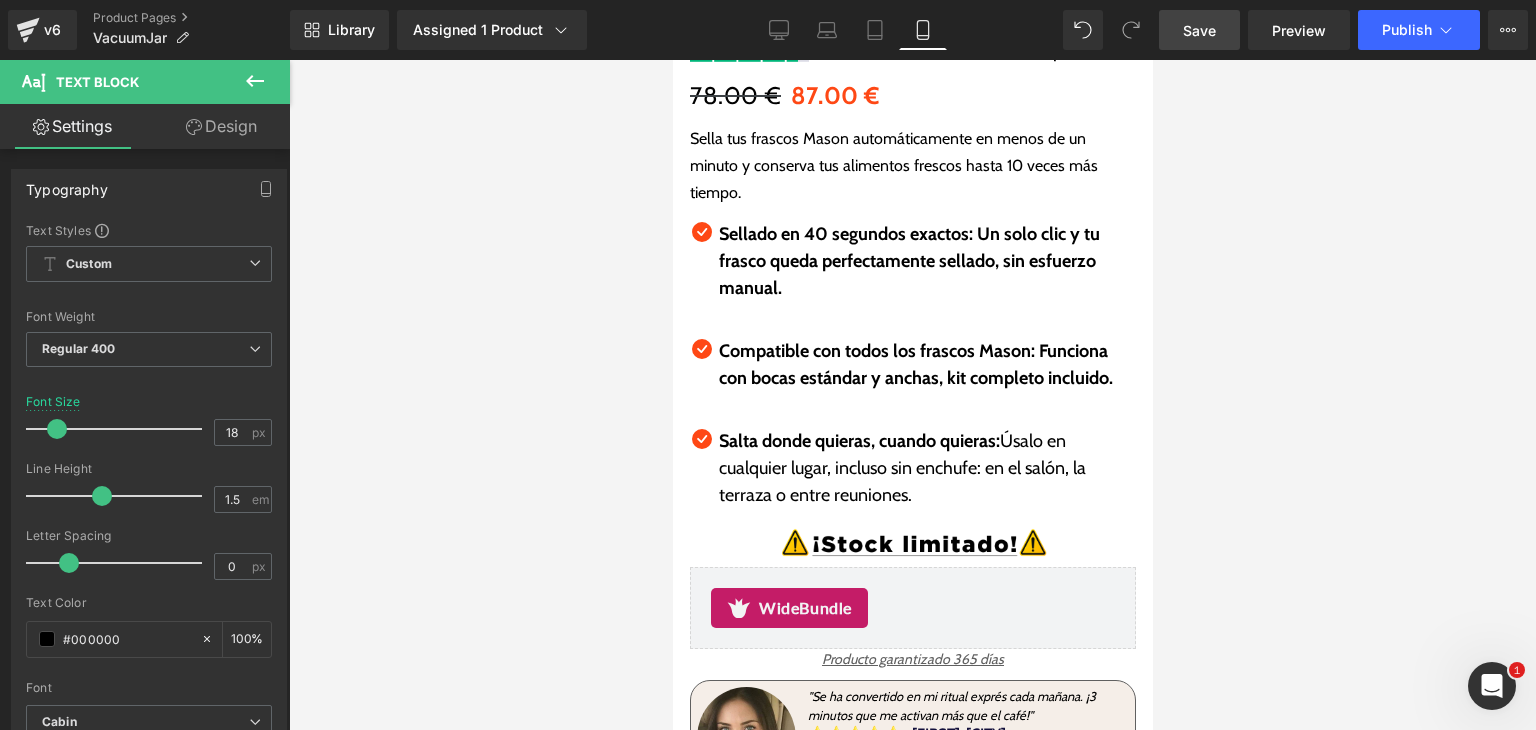 click on "Salta donde quieras, cuando quieras:" at bounding box center [858, 441] 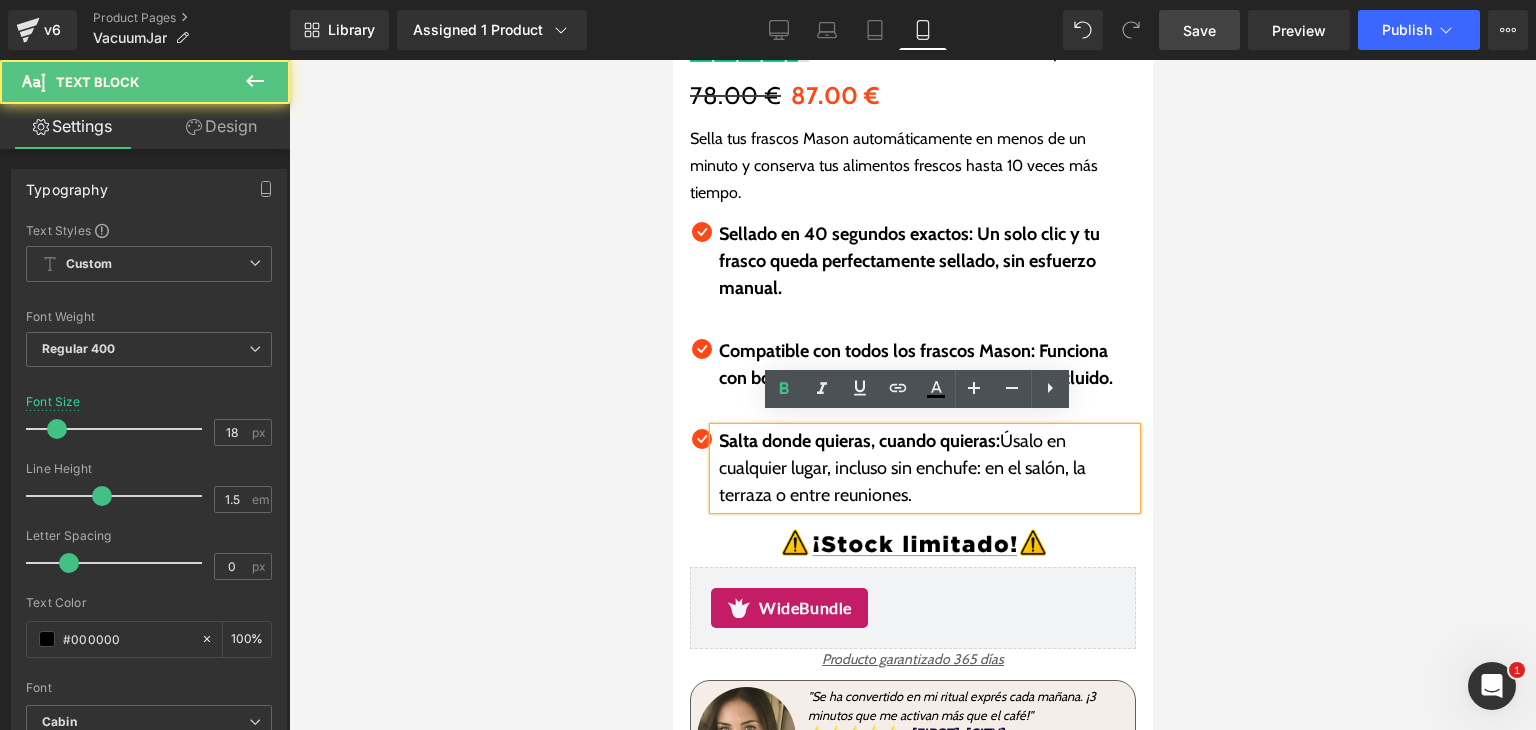 click on "Salta donde quieras, cuando quieras:" at bounding box center (858, 441) 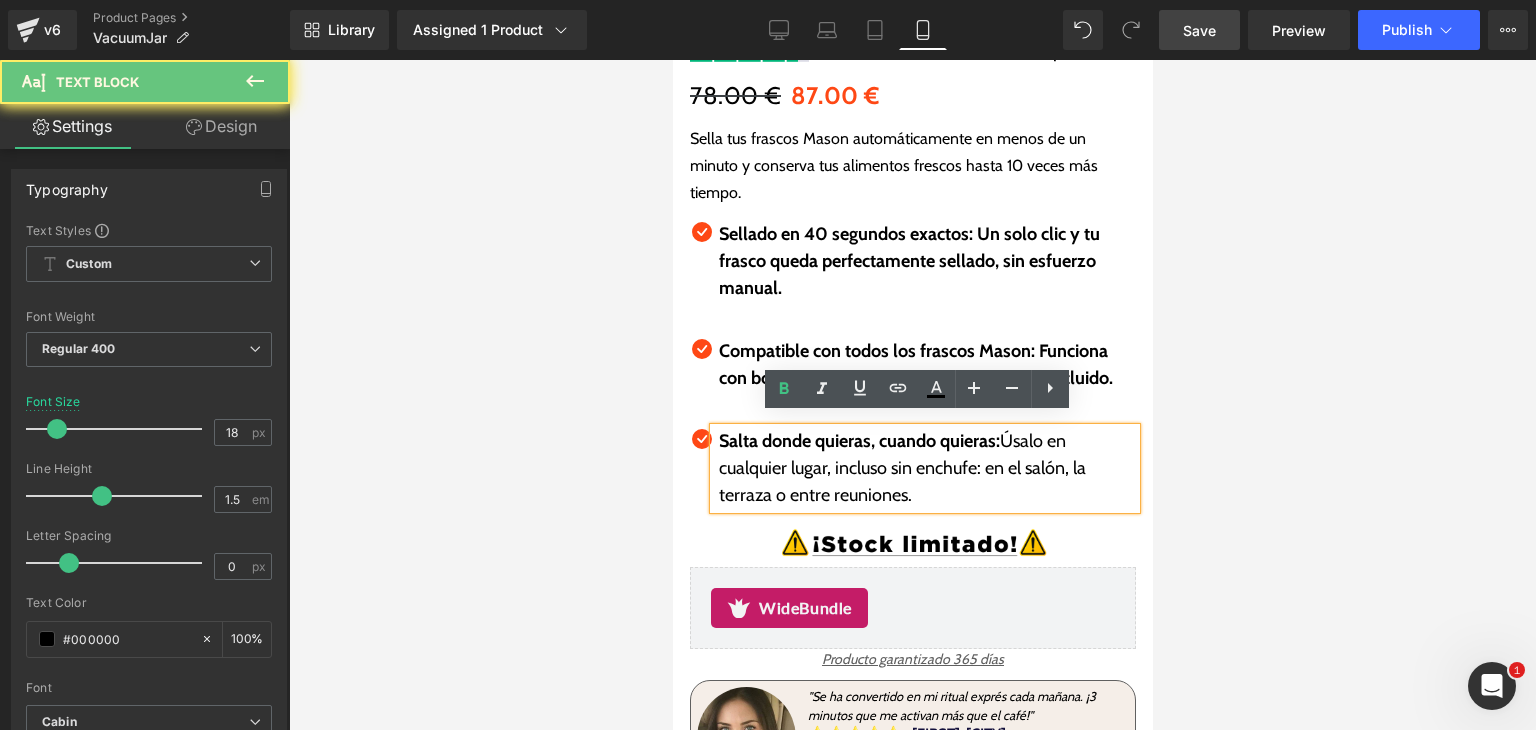 click on "Salta donde quieras, cuando quieras:" at bounding box center (858, 441) 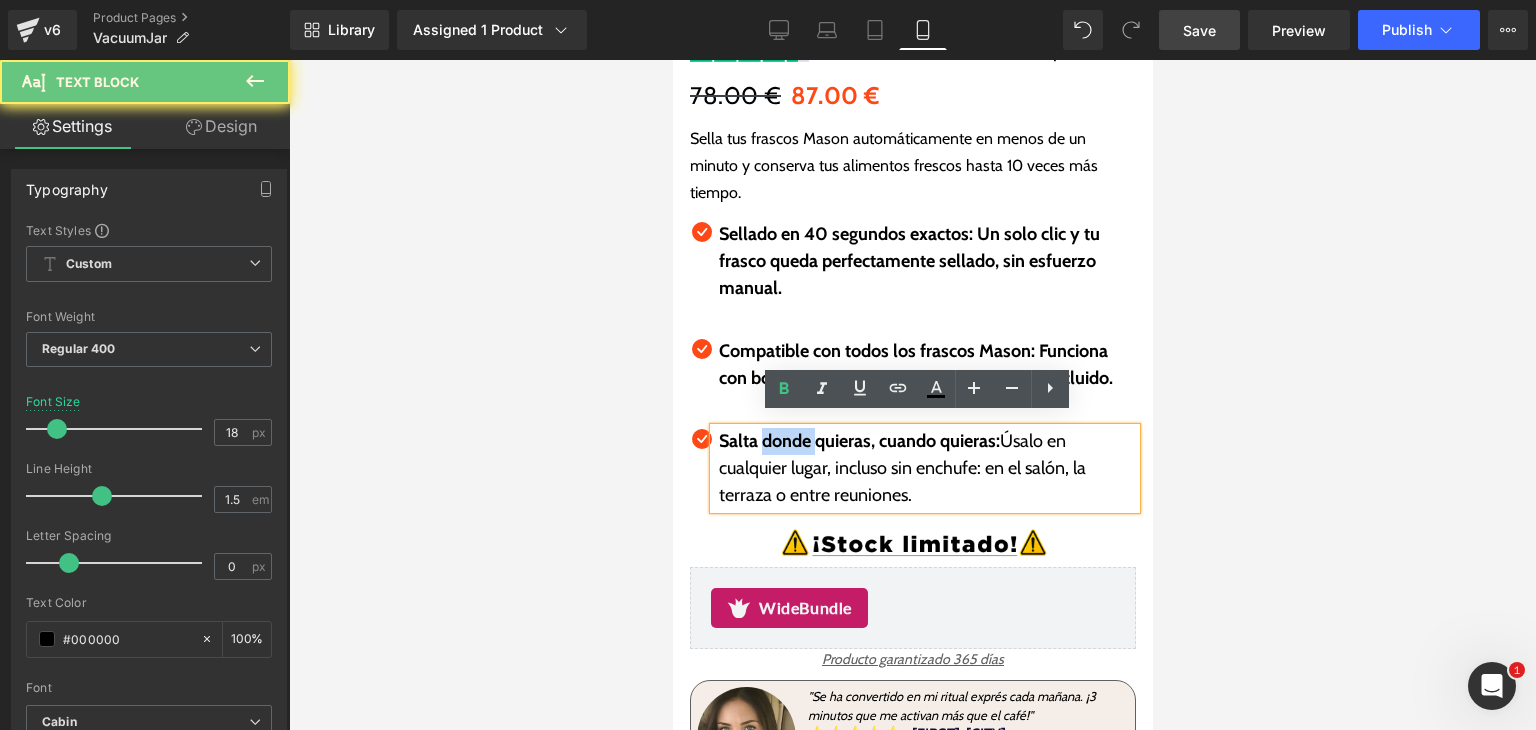 click on "Salta donde quieras, cuando quieras:" at bounding box center (858, 441) 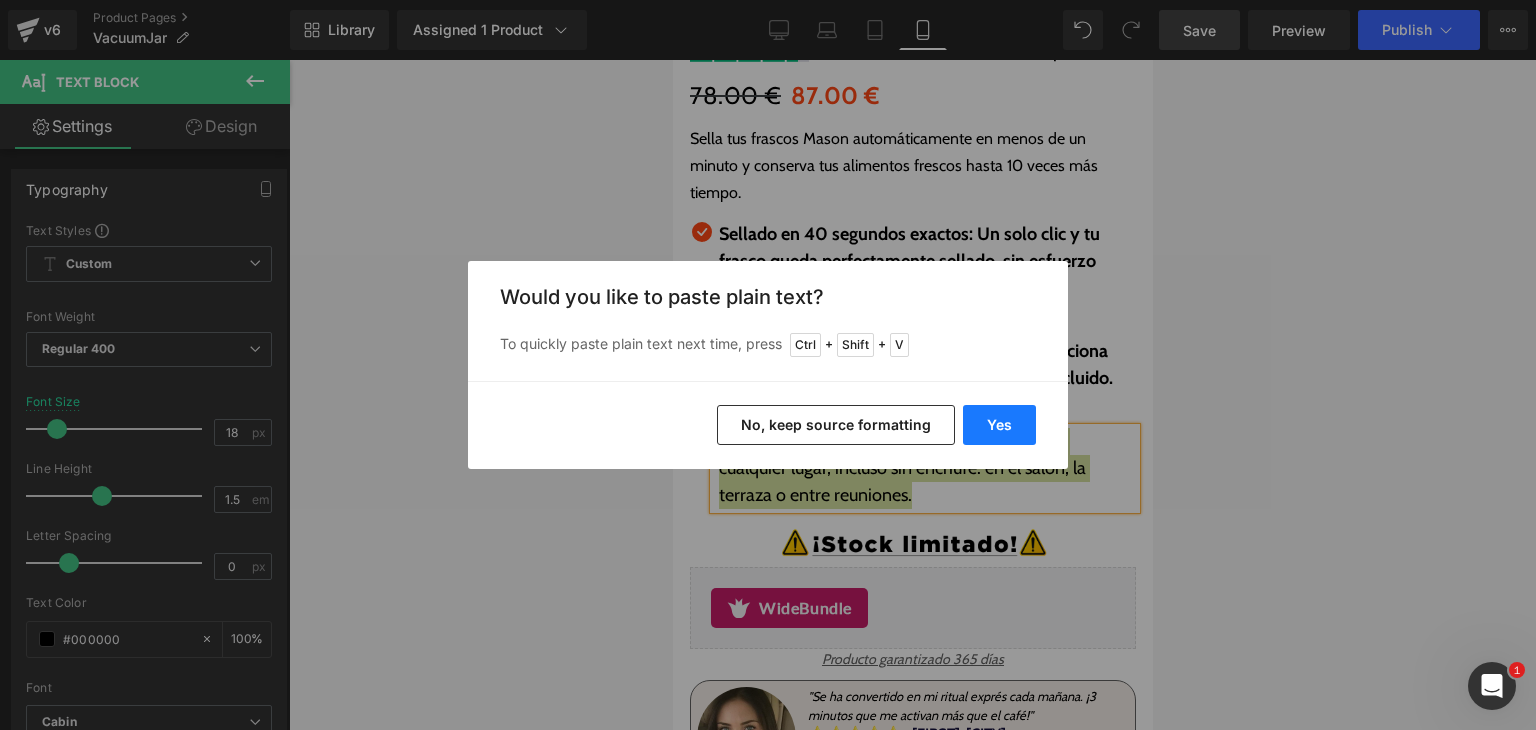 click on "Yes" at bounding box center [999, 425] 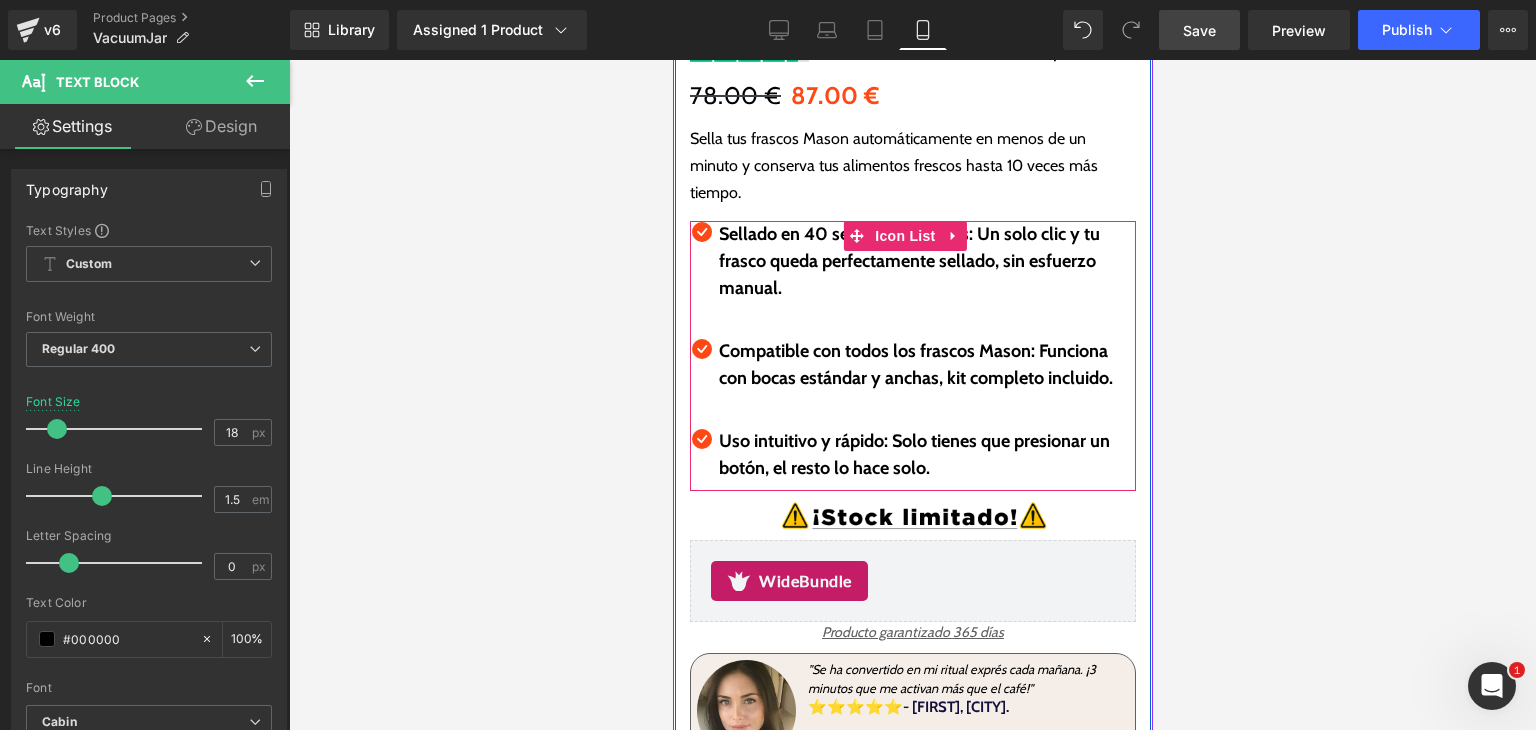 click on "Icon
Sellado en 40 segundos exactos: Un solo clic y tu frasco queda perfectamente sellado, sin esfuerzo manual.
Text Block
Icon
Text Block
Icon
Text Block" at bounding box center (912, 356) 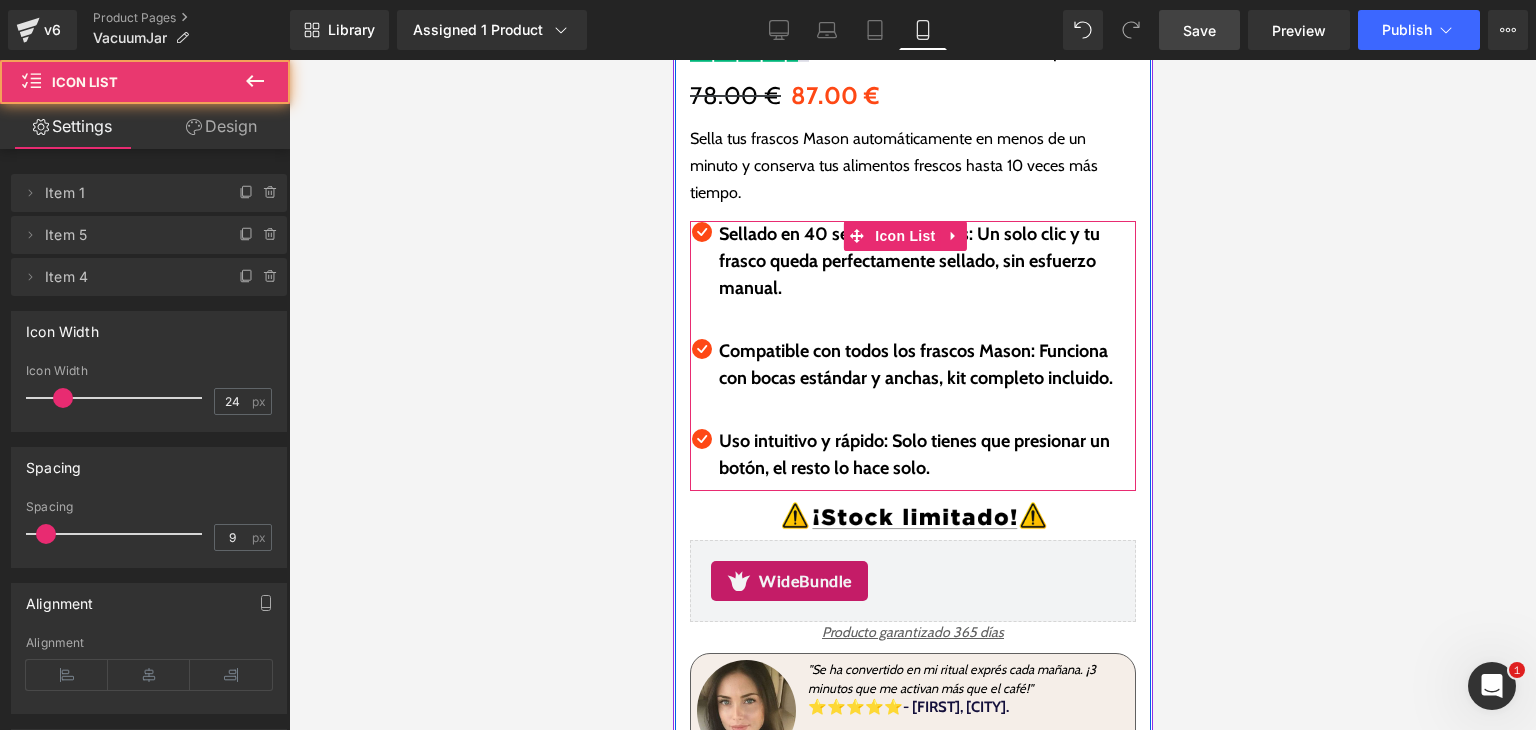 click at bounding box center [926, 315] 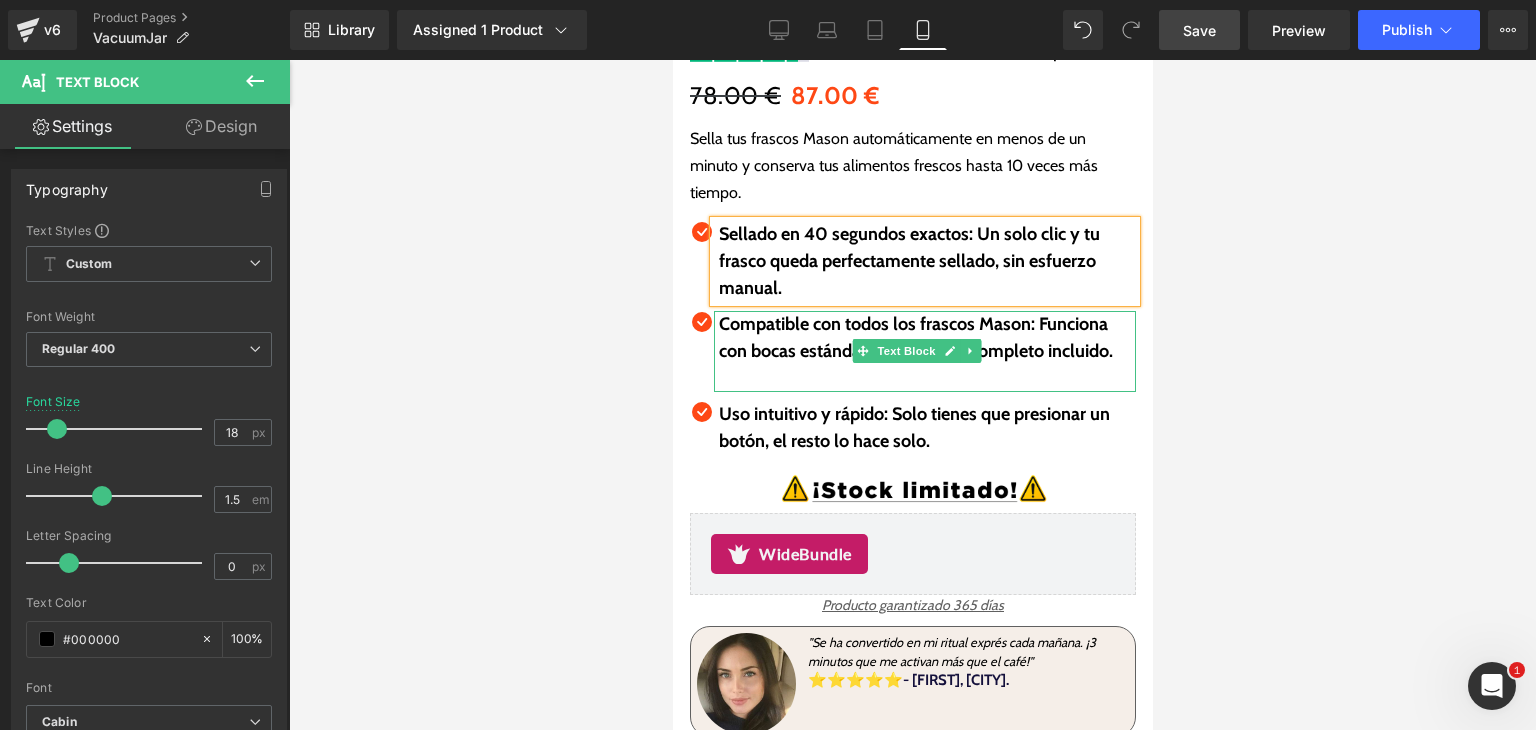 click on "Uso intuitivo y rápido: Solo tienes que presionar un botón, el resto lo hace solo.
Text Block" at bounding box center [924, 428] 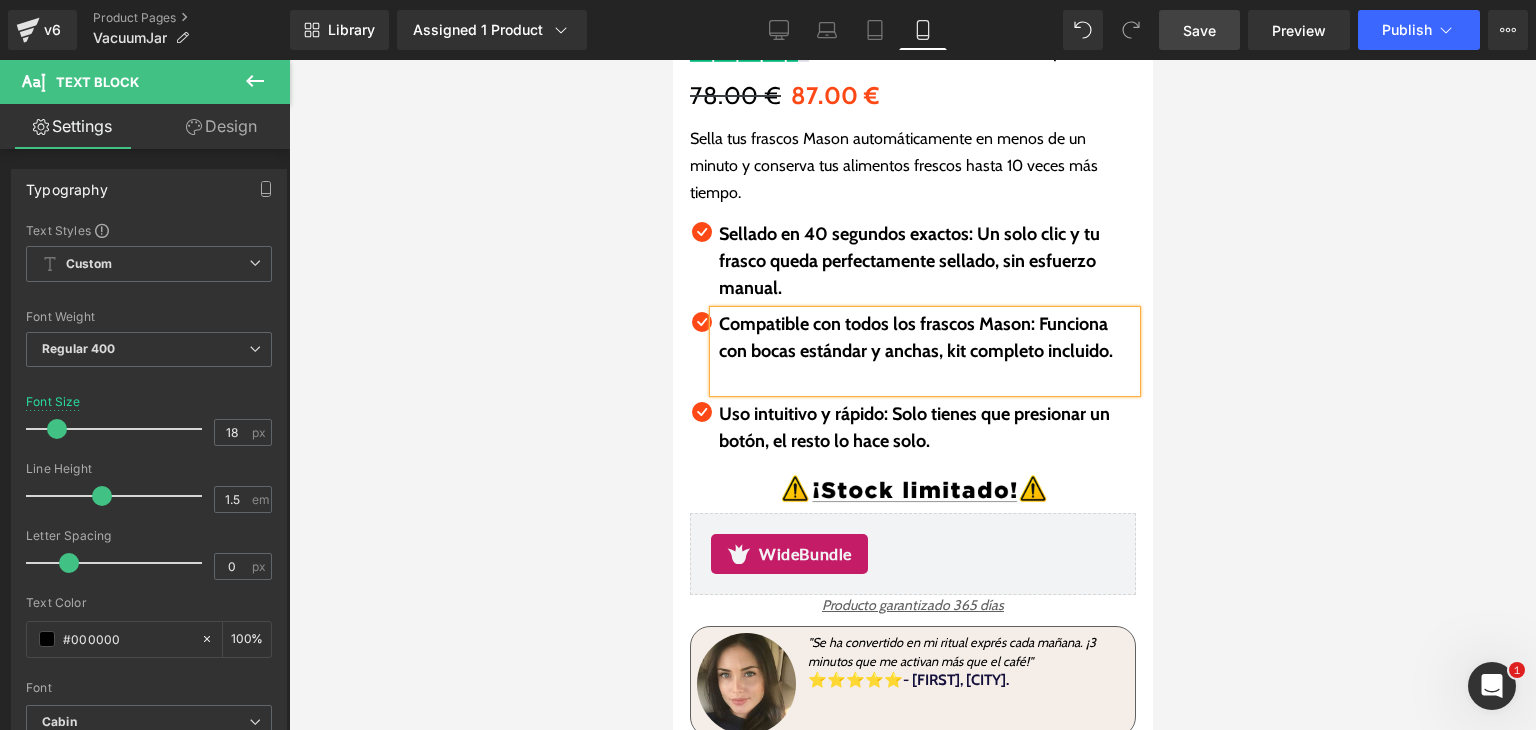 click at bounding box center [926, 378] 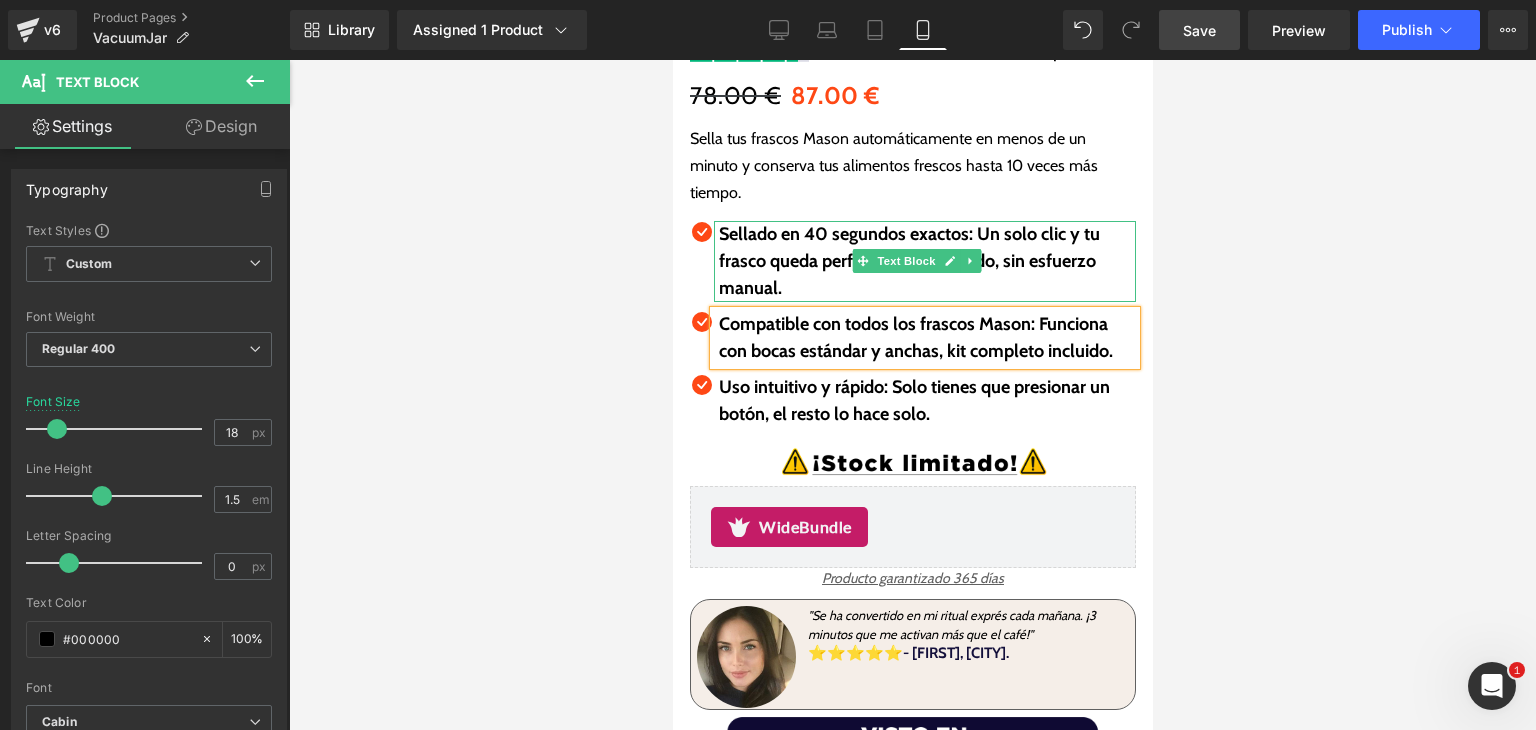 click on "Sellado en 40 segundos exactos: Un solo clic y tu frasco queda perfectamente sellado, sin esfuerzo manual." at bounding box center (908, 261) 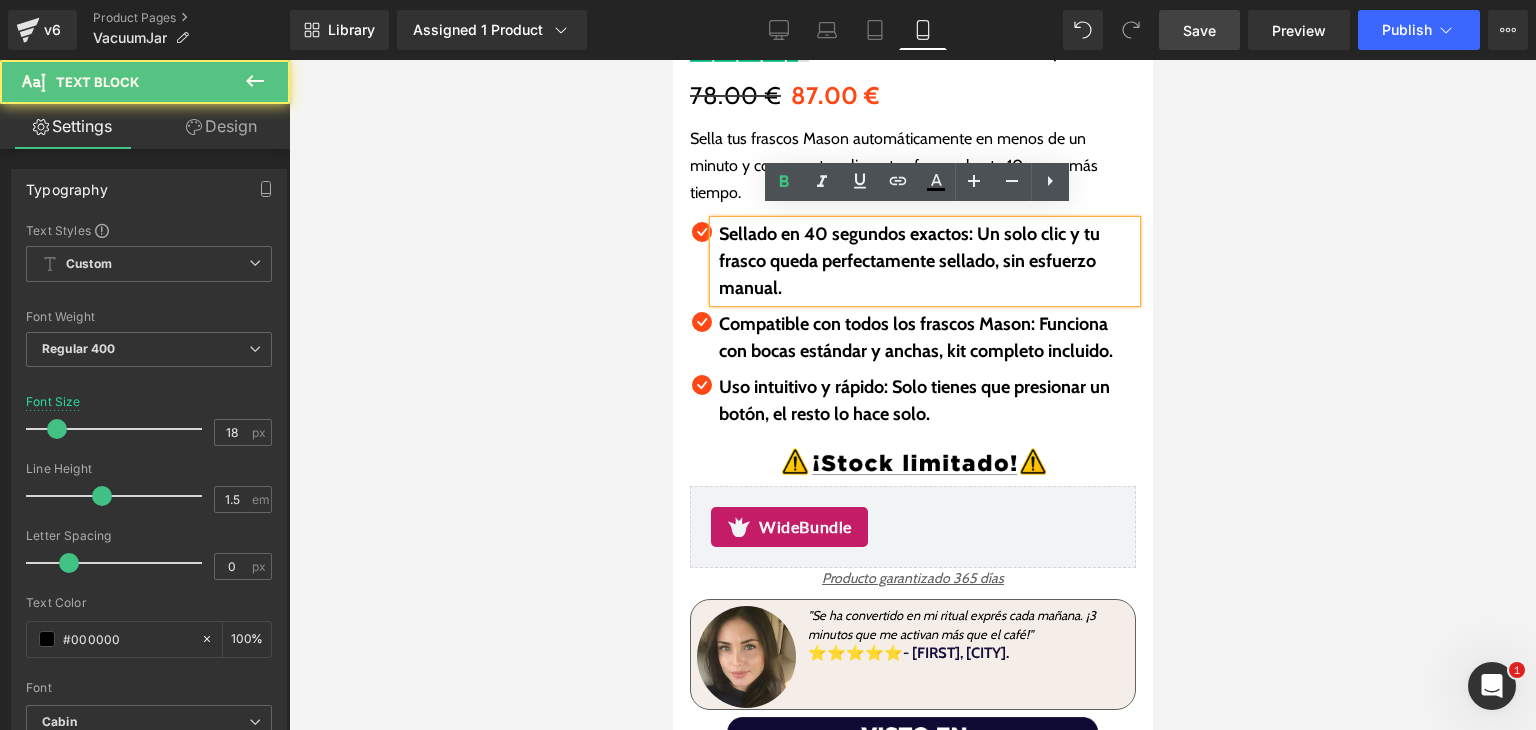 drag, startPoint x: 962, startPoint y: 220, endPoint x: 975, endPoint y: 219, distance: 13.038404 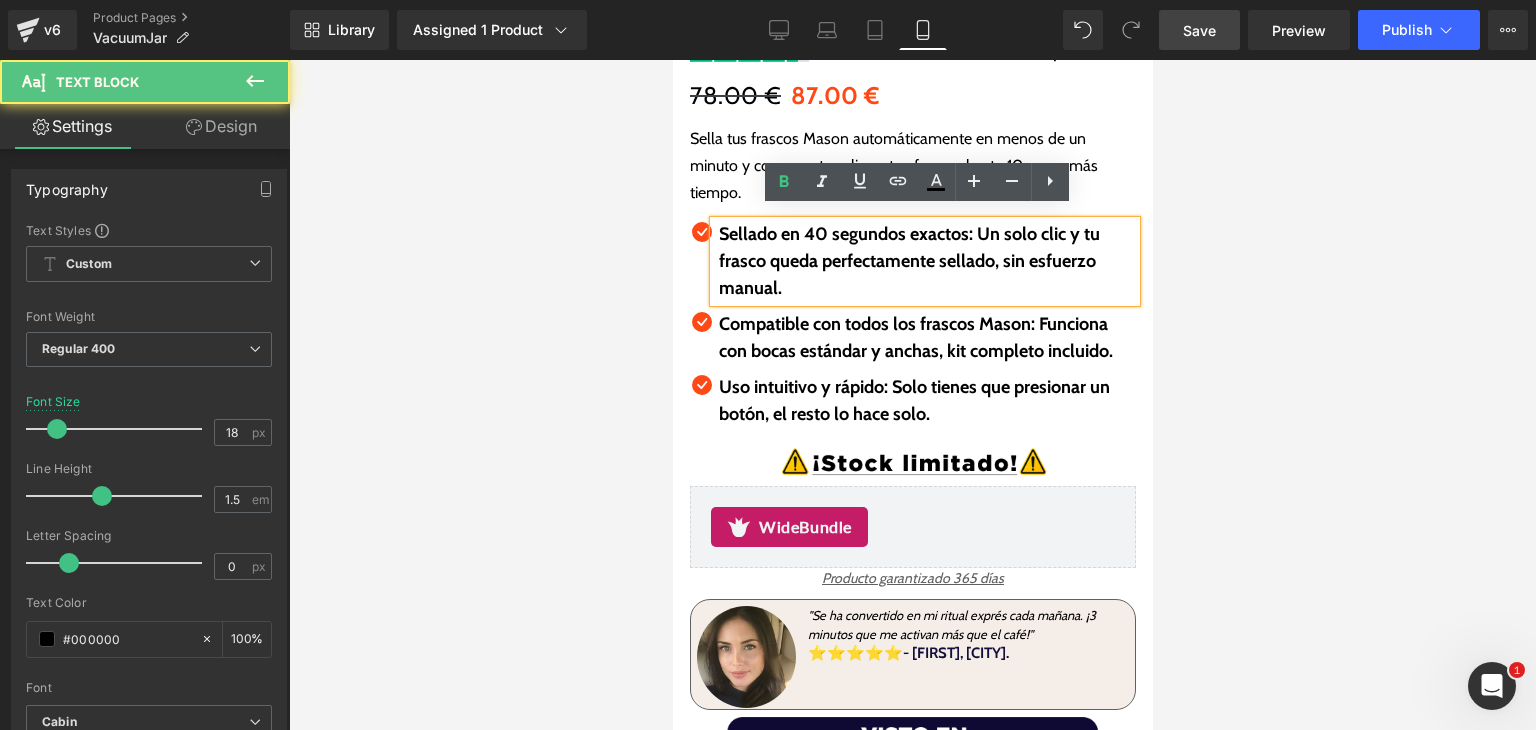 click on "Sellado en 40 segundos exactos: Un solo clic y tu frasco queda perfectamente sellado, sin esfuerzo manual." at bounding box center [908, 261] 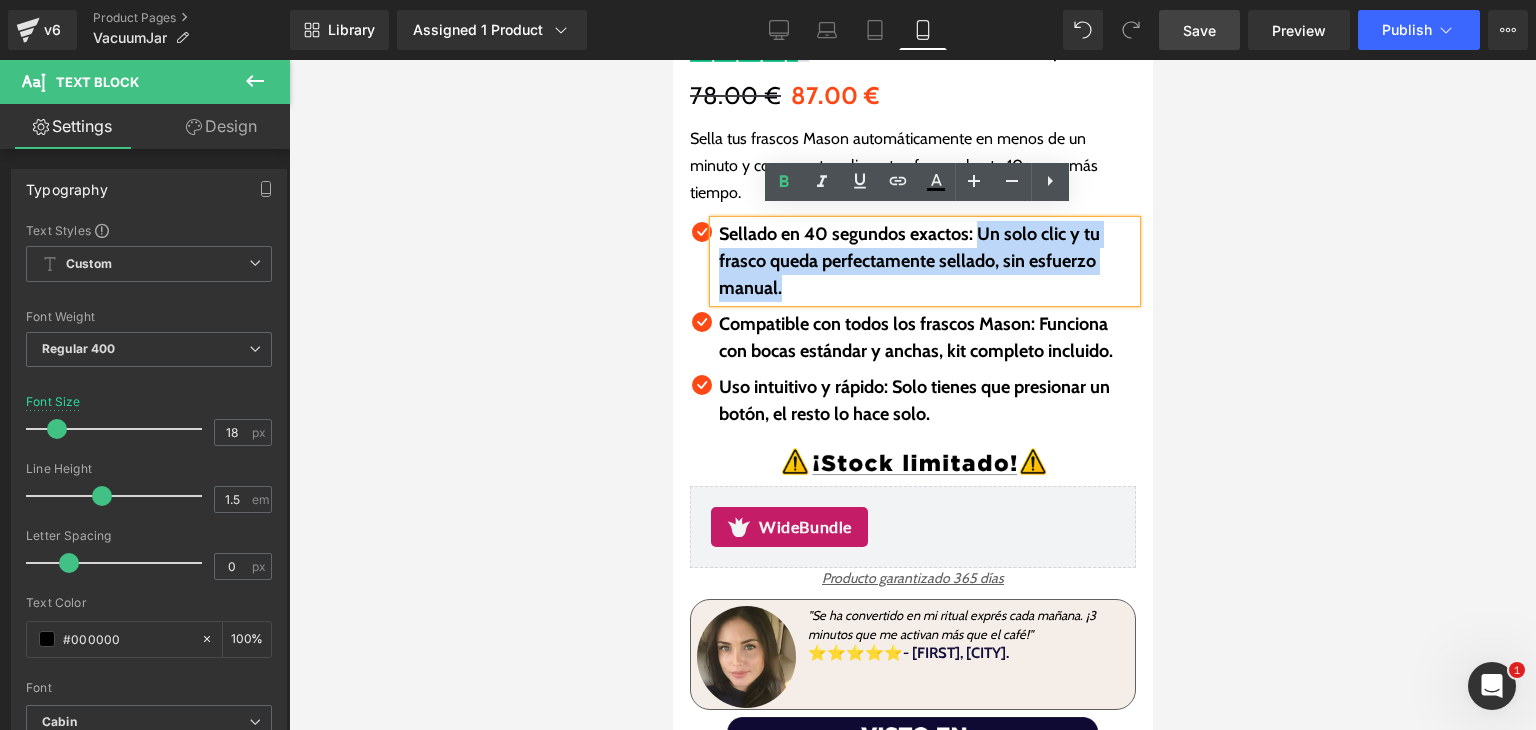 drag, startPoint x: 980, startPoint y: 225, endPoint x: 1021, endPoint y: 278, distance: 67.00746 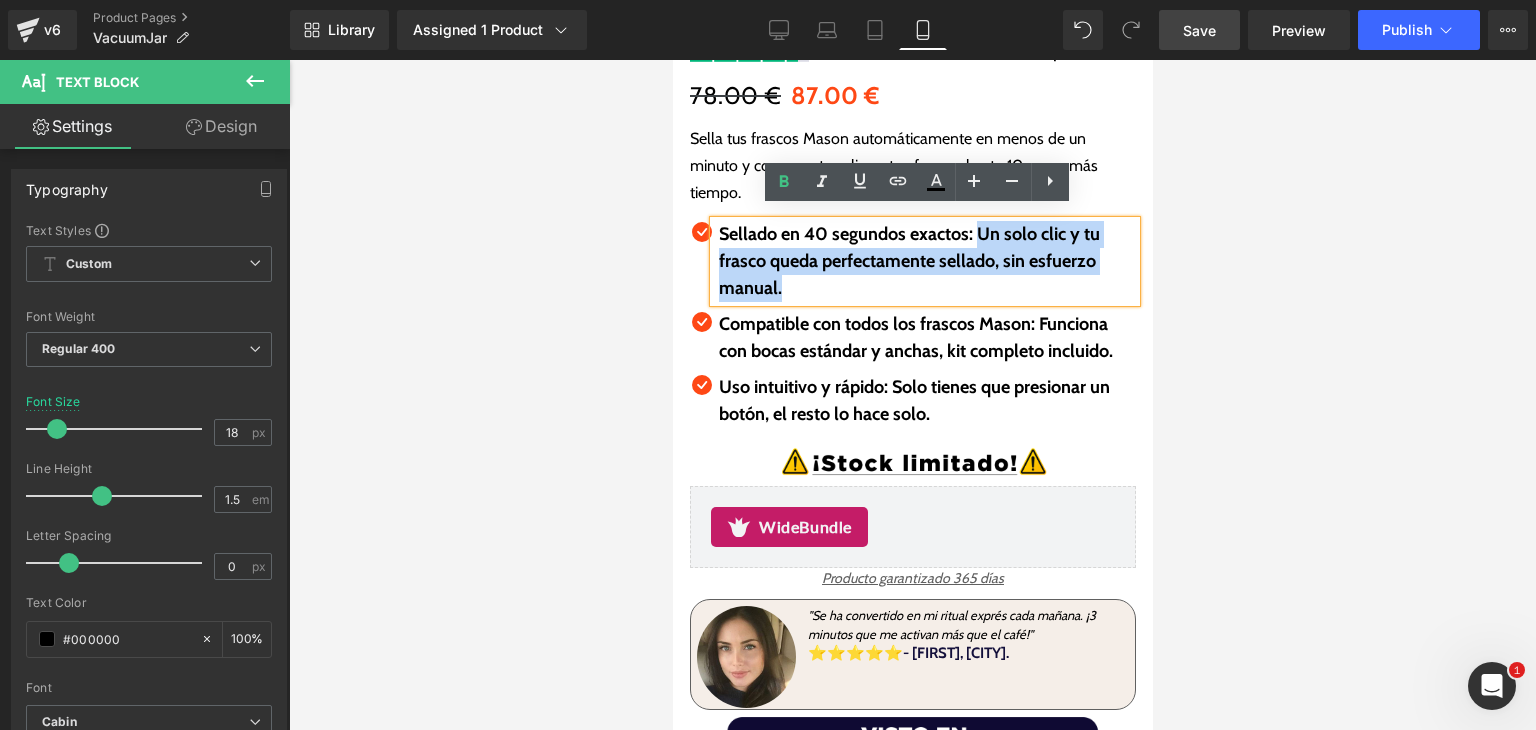 click on "Sellado en 40 segundos exactos: Un solo clic y tu frasco queda perfectamente sellado, sin esfuerzo manual." at bounding box center (926, 261) 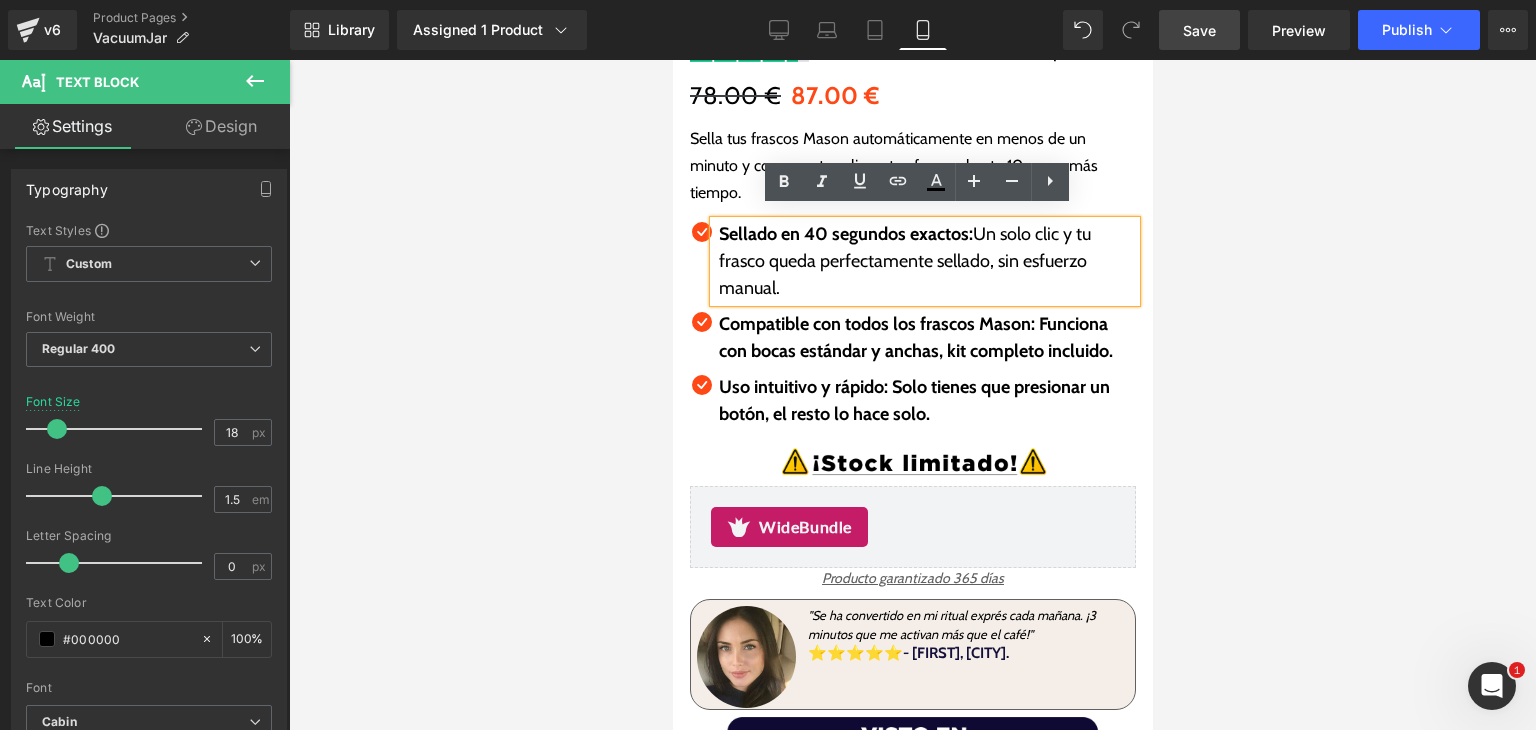 click on "Compatible con todos los frascos Mason: Funciona con bocas estándar y anchas, kit completo incluido." at bounding box center (915, 337) 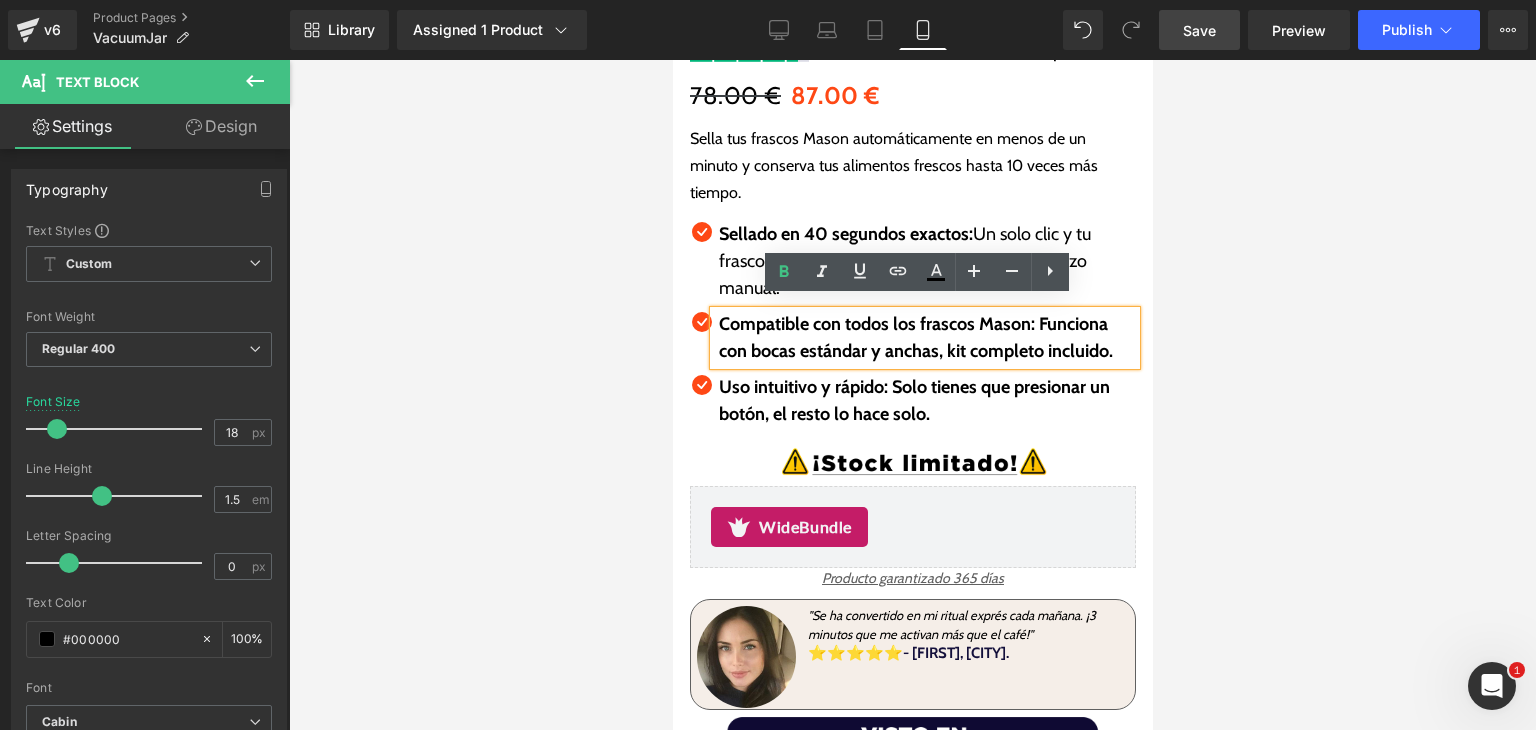 drag, startPoint x: 1037, startPoint y: 313, endPoint x: 1112, endPoint y: 349, distance: 83.19255 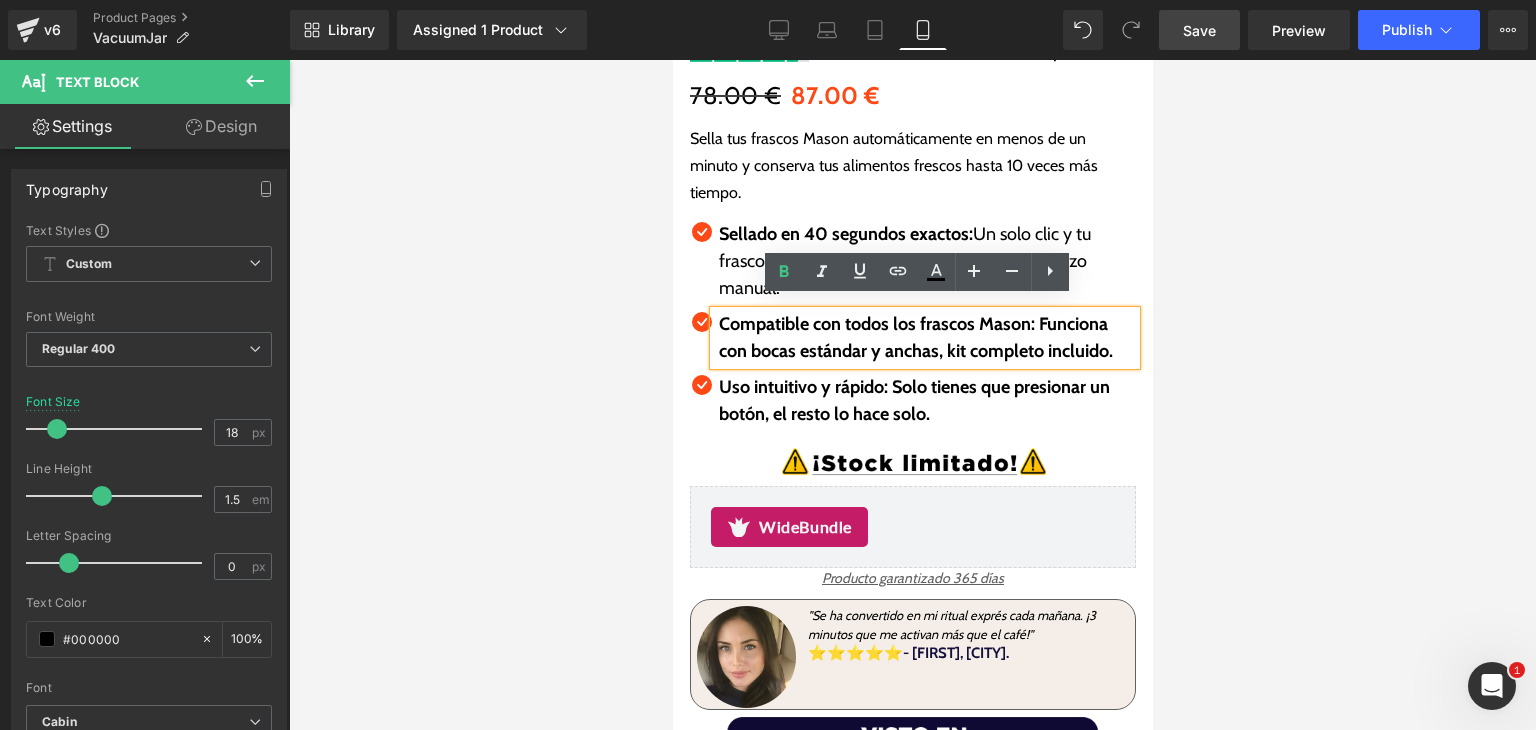 click on "Compatible con todos los frascos Mason: Funciona con bocas estándar y anchas, kit completo incluido." at bounding box center [926, 338] 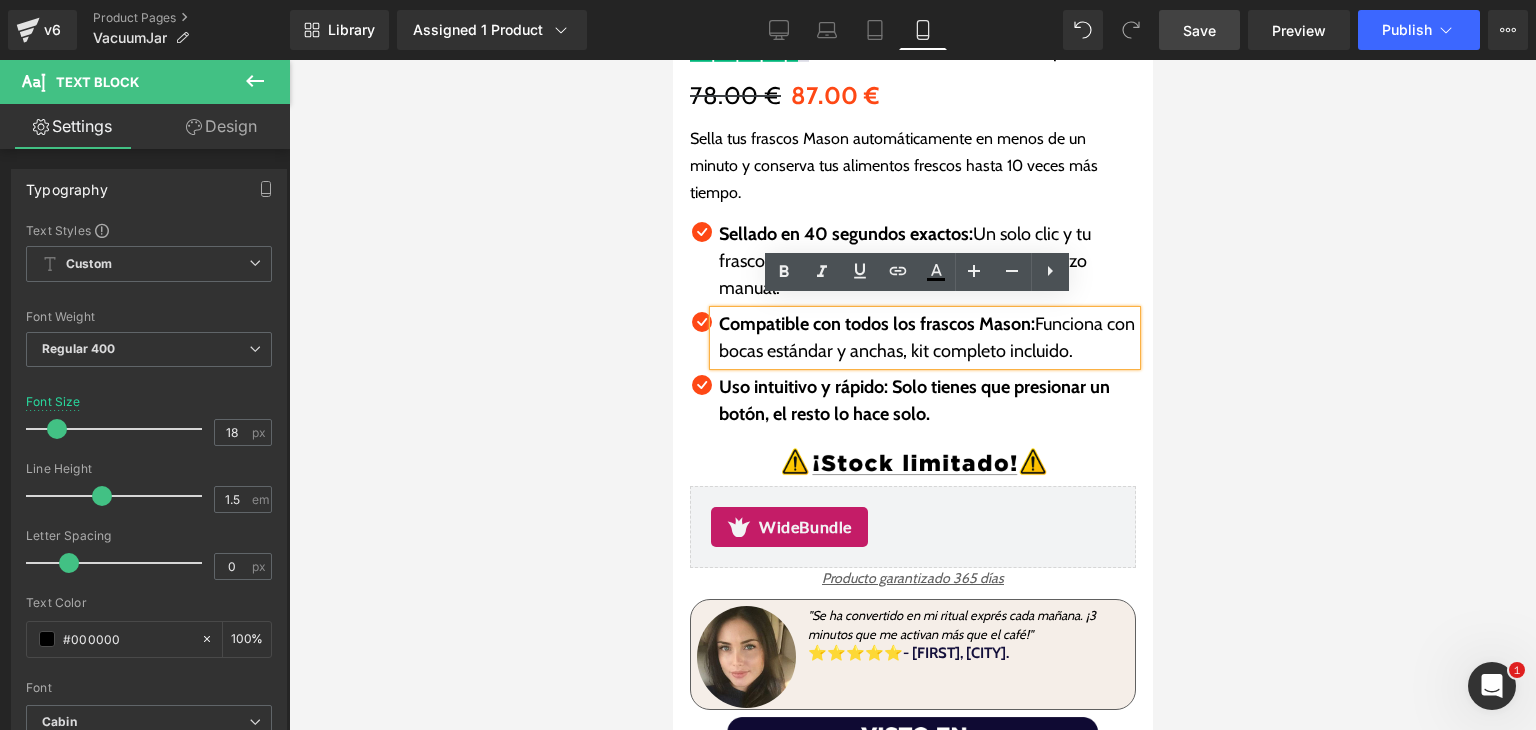 click on "Uso intuitivo y rápido: Solo tienes que presionar un botón, el resto lo hace solo." at bounding box center [913, 400] 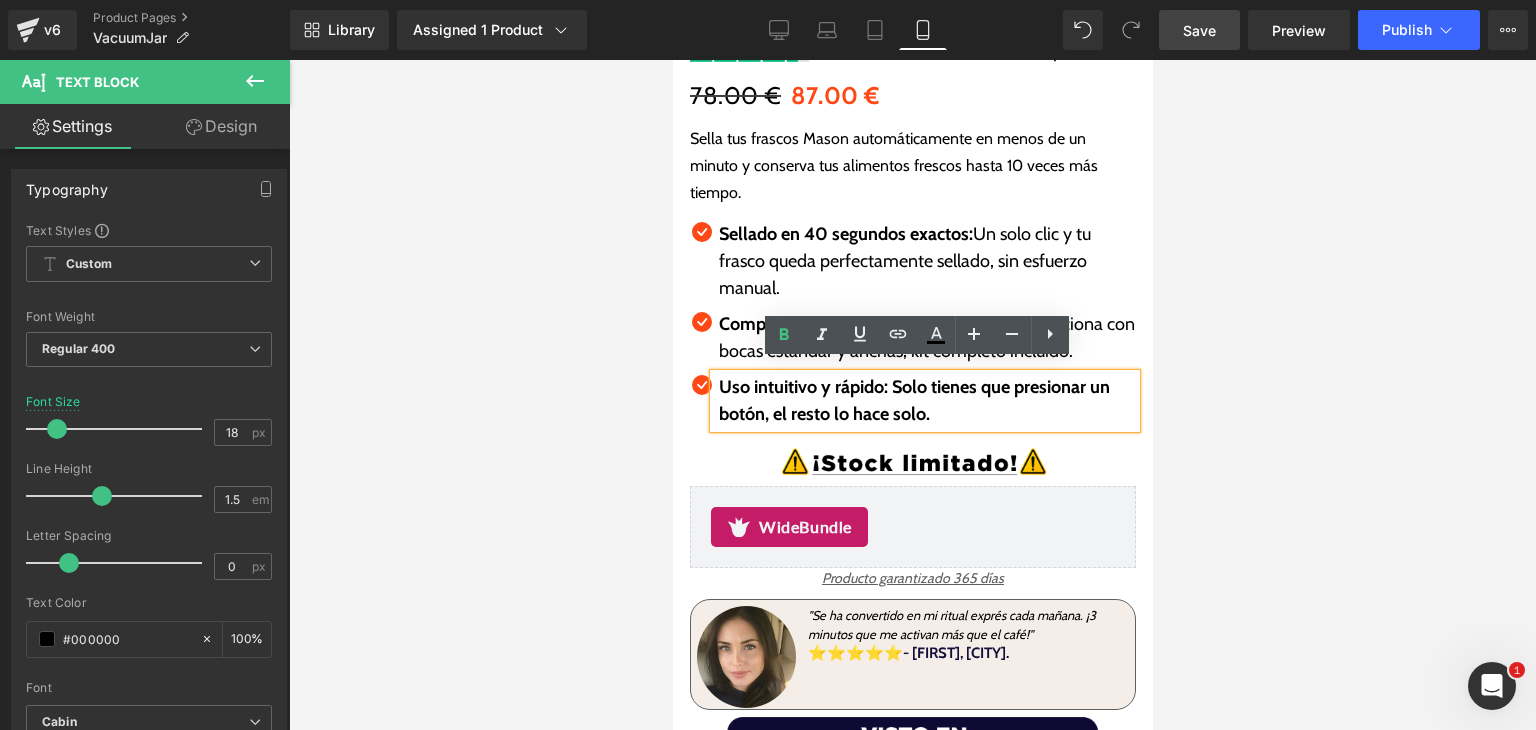click on "Uso intuitivo y rápido: Solo tienes que presionar un botón, el resto lo hace solo." at bounding box center [926, 401] 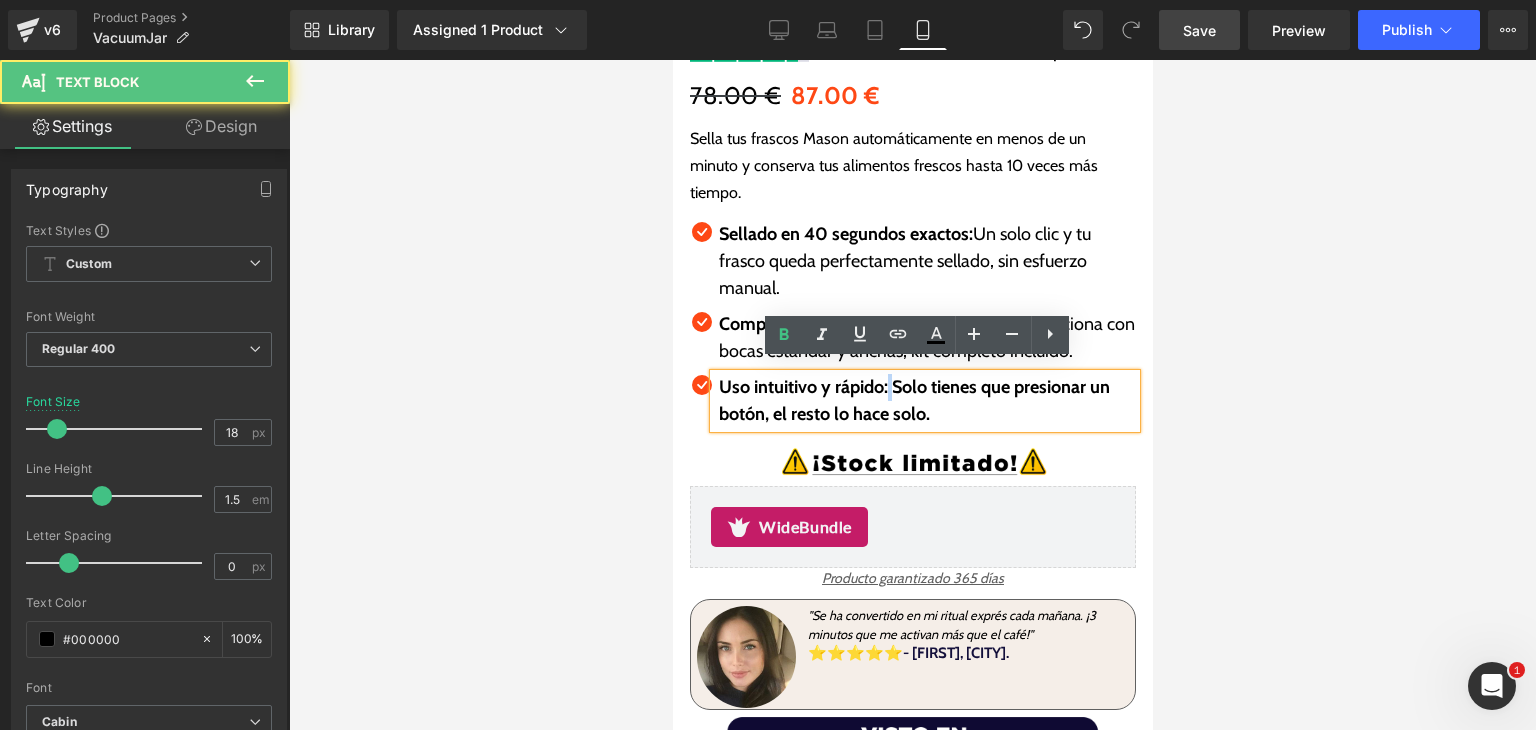 click on "Uso intuitivo y rápido: Solo tienes que presionar un botón, el resto lo hace solo." at bounding box center (913, 400) 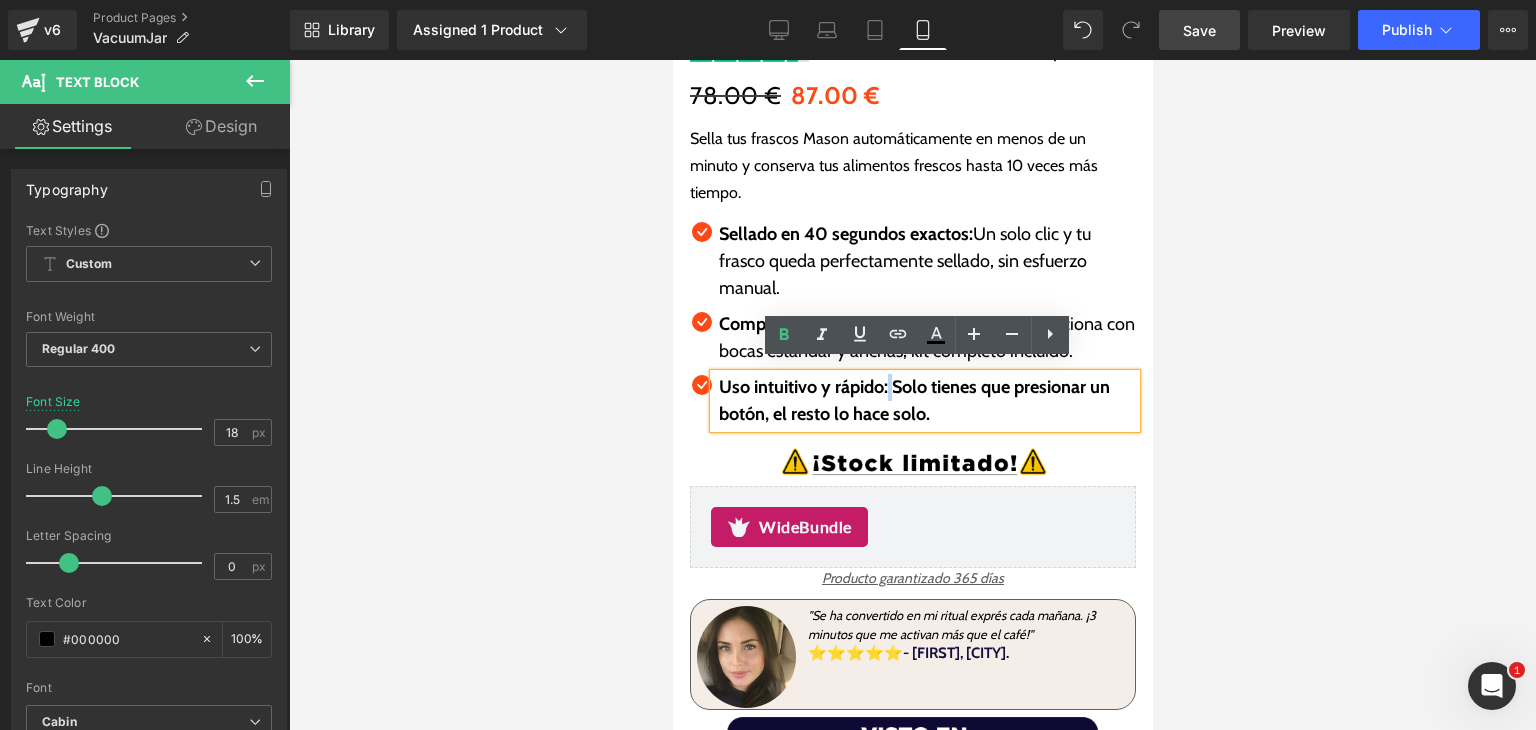 drag, startPoint x: 893, startPoint y: 379, endPoint x: 951, endPoint y: 417, distance: 69.339745 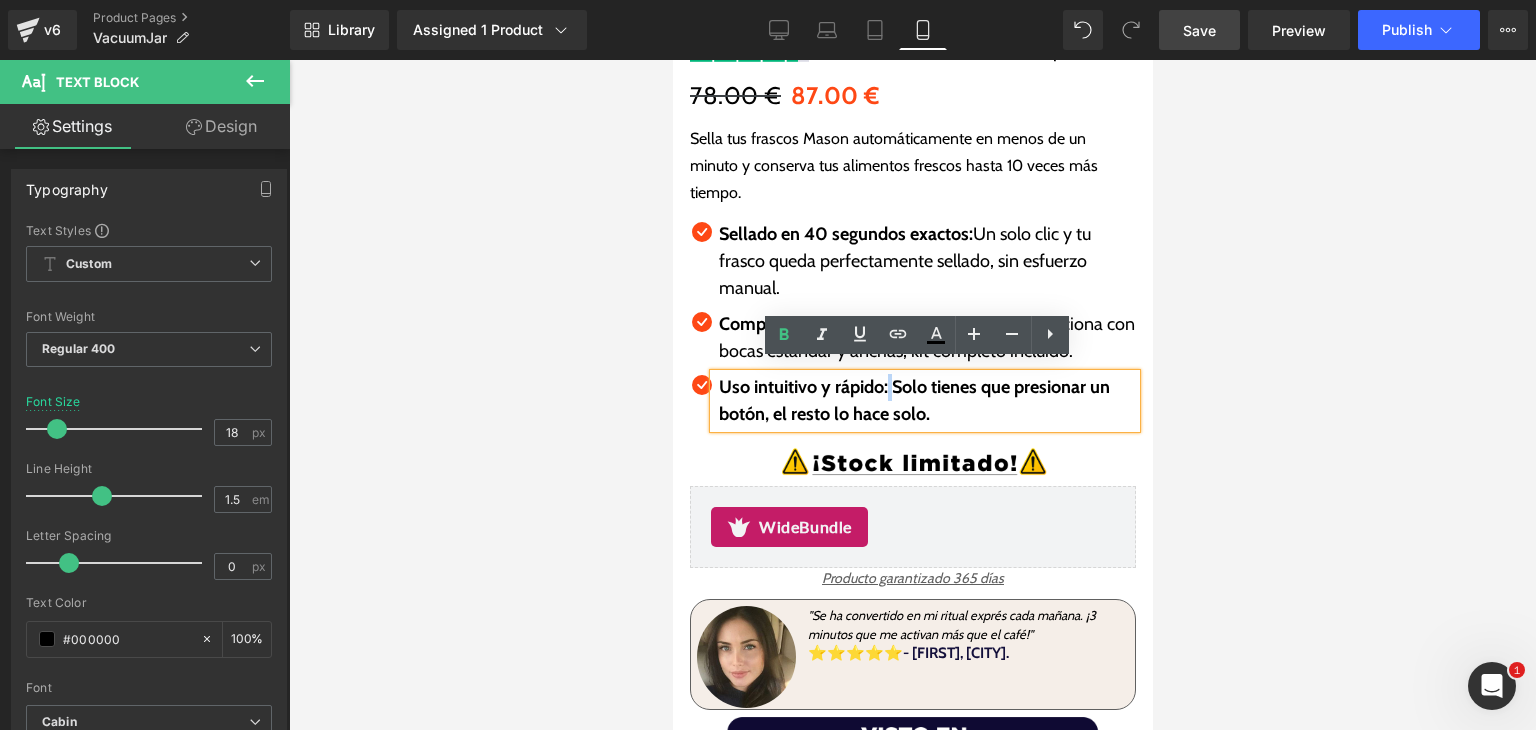 click on "Uso intuitivo y rápido: Solo tienes que presionar un botón, el resto lo hace solo." at bounding box center (924, 401) 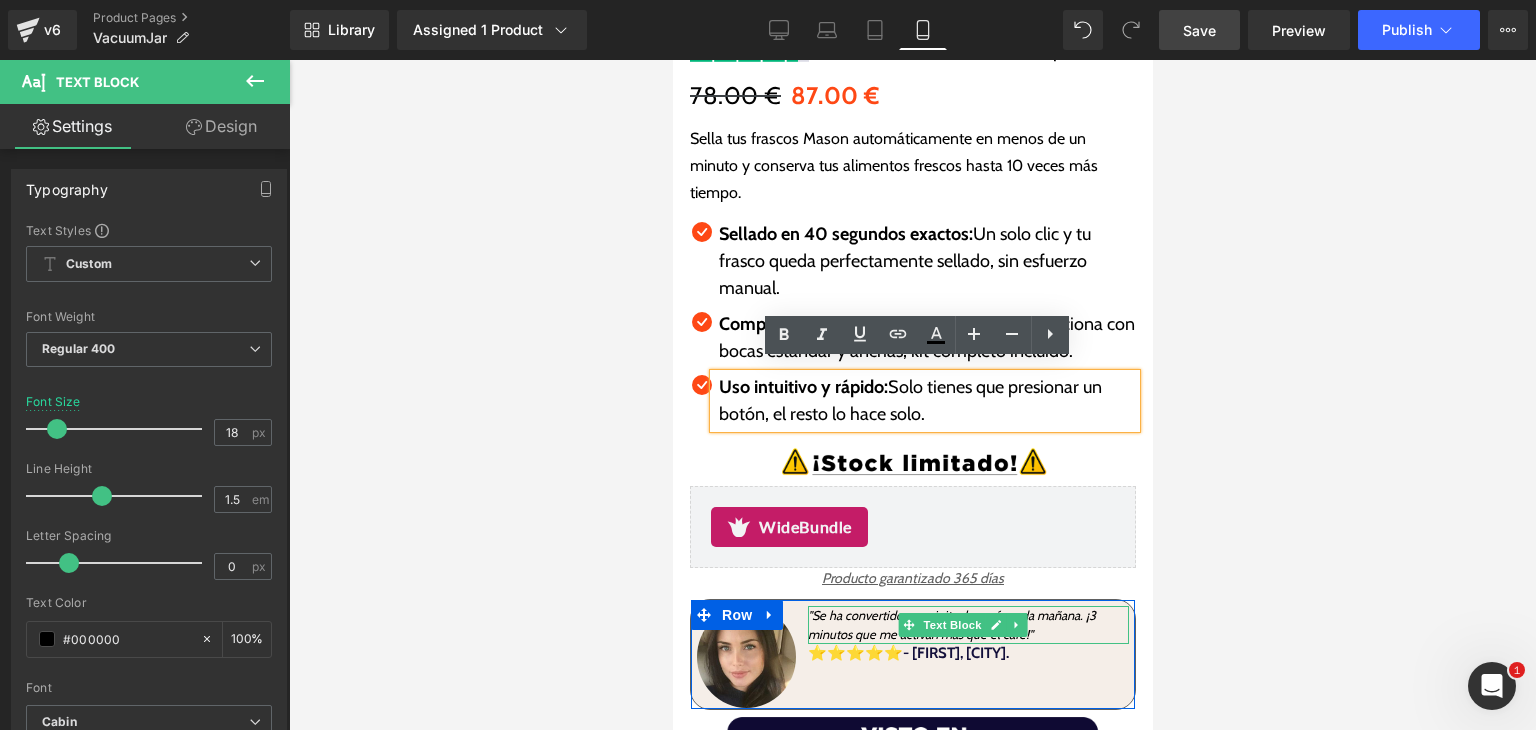 click on ""Se ha convertido en mi ritual exprés cada mañana. ¡3 minutos que me activan más que el café!"" at bounding box center (951, 625) 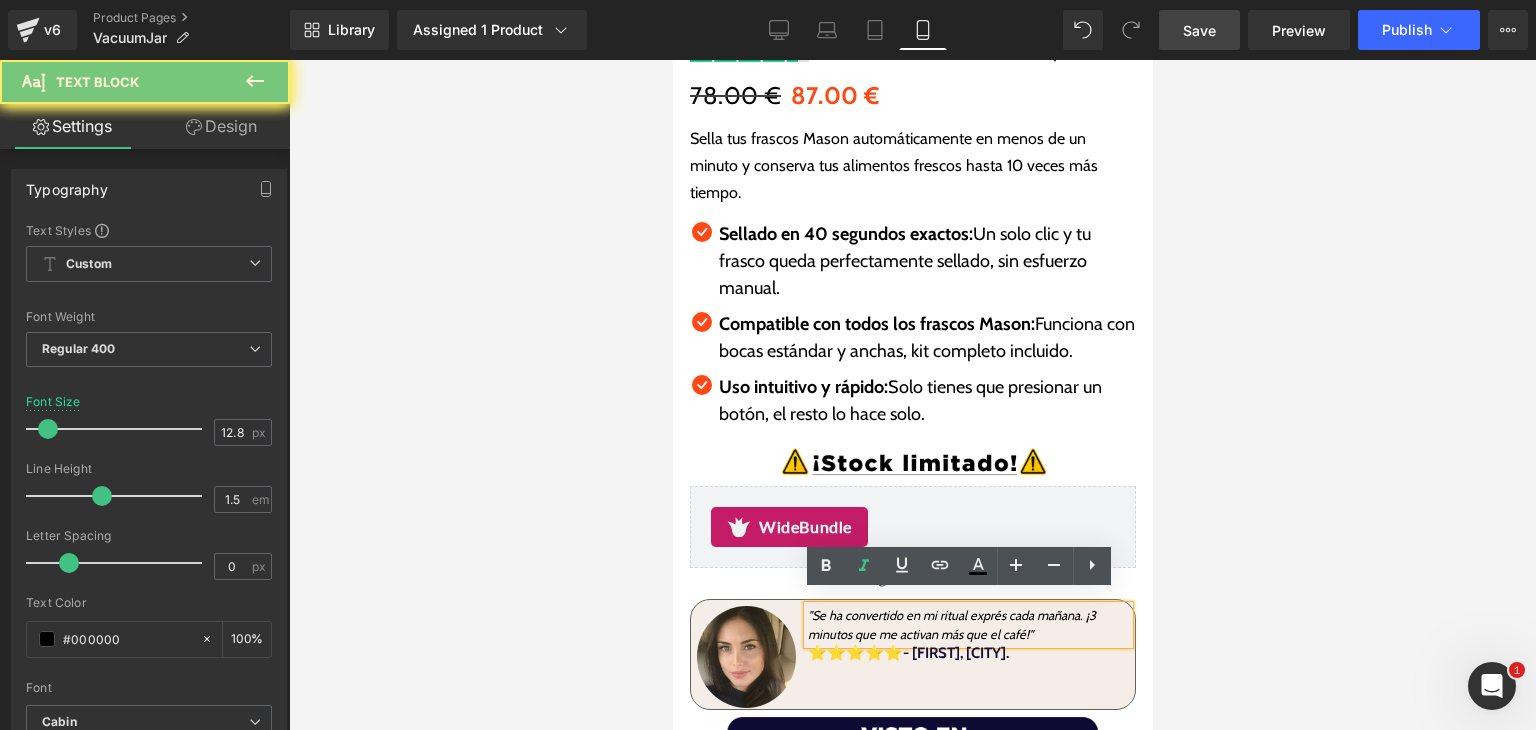 click on ""Se ha convertido en mi ritual exprés cada mañana. ¡3 minutos que me activan más que el café!"" at bounding box center (967, 625) 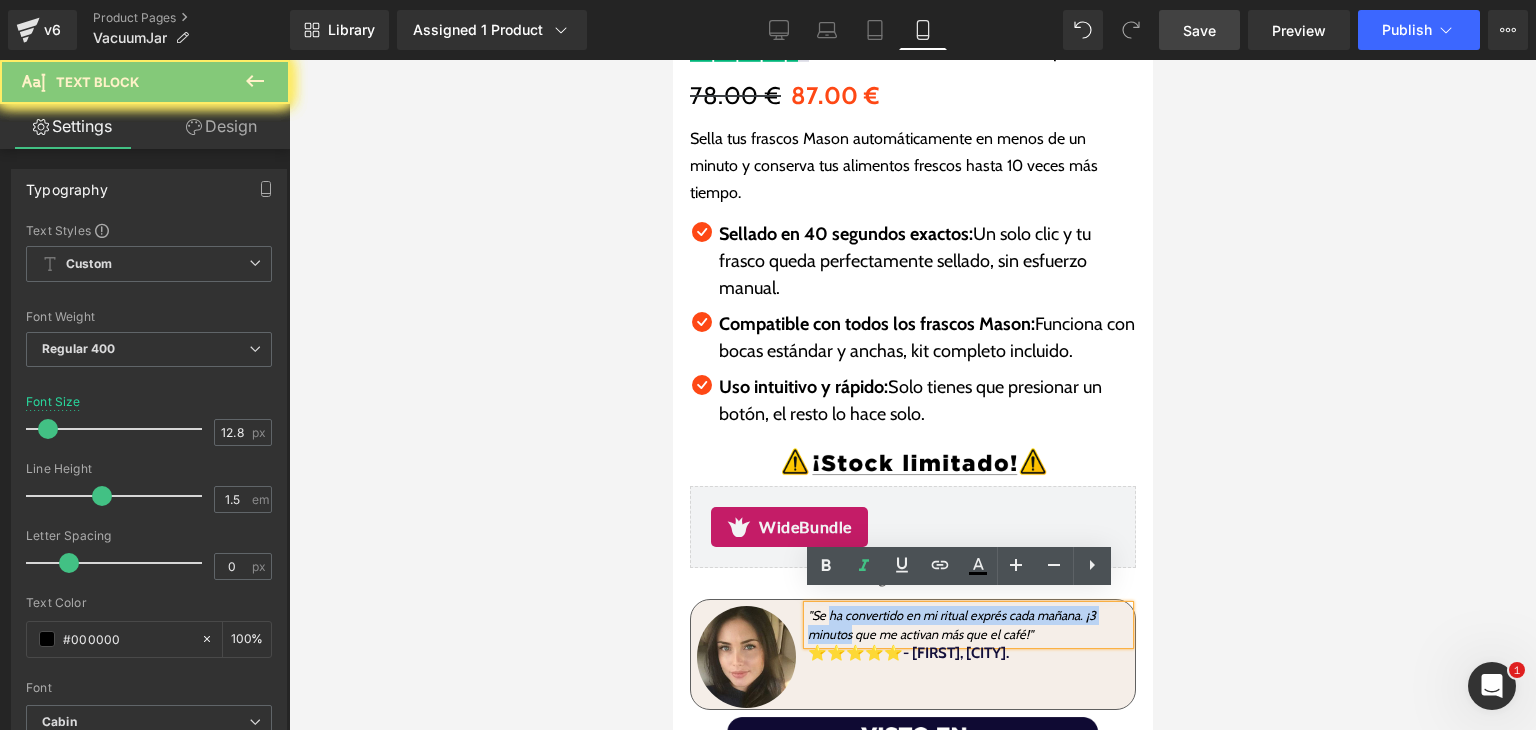 click on ""Se ha convertido en mi ritual exprés cada mañana. ¡3 minutos que me activan más que el café!"" at bounding box center [967, 625] 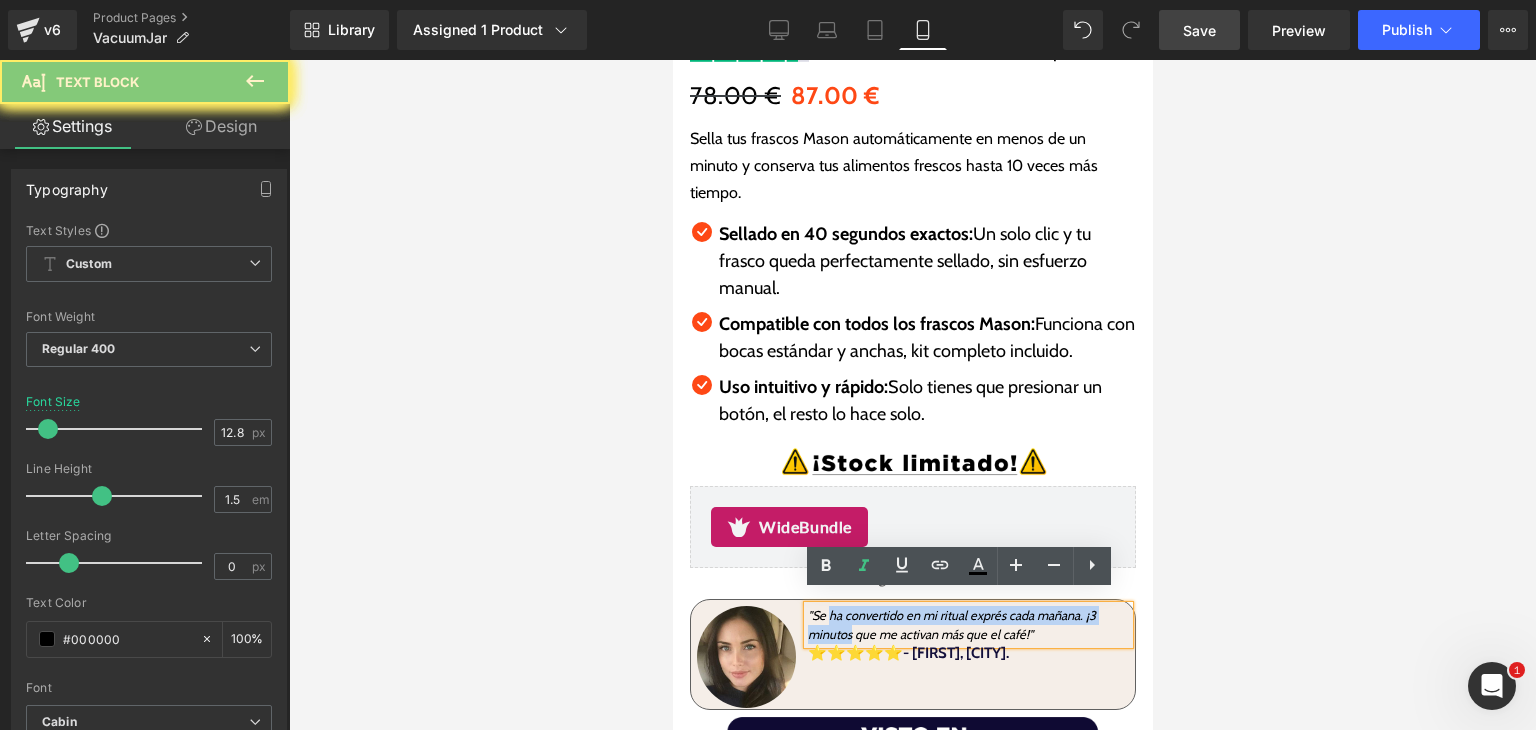 click on ""Se ha convertido en mi ritual exprés cada mañana. ¡3 minutos que me activan más que el café!"" at bounding box center (951, 625) 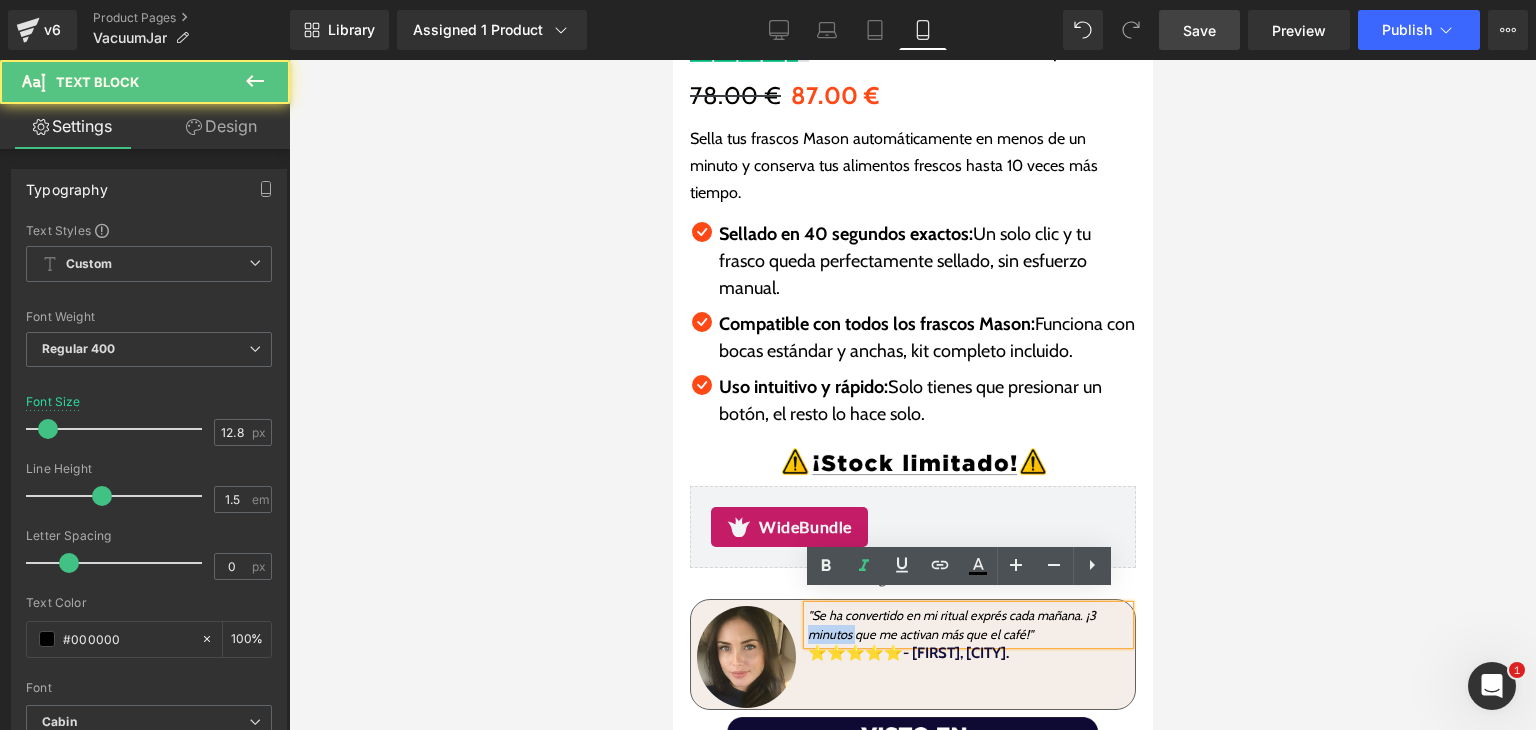 click on ""Se ha convertido en mi ritual exprés cada mañana. ¡3 minutos que me activan más que el café!"" at bounding box center (951, 625) 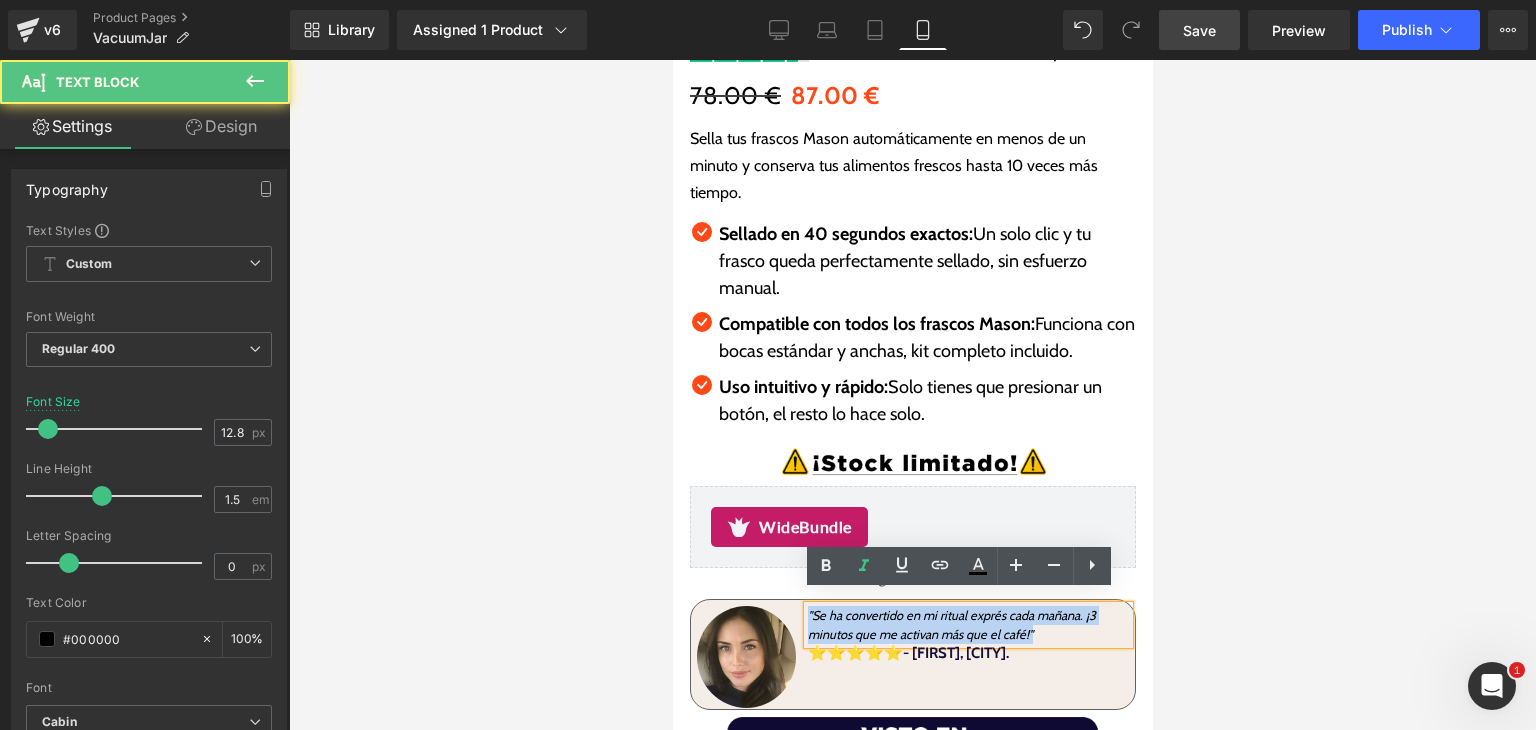 click on ""Se ha convertido en mi ritual exprés cada mañana. ¡3 minutos que me activan más que el café!"" at bounding box center [951, 625] 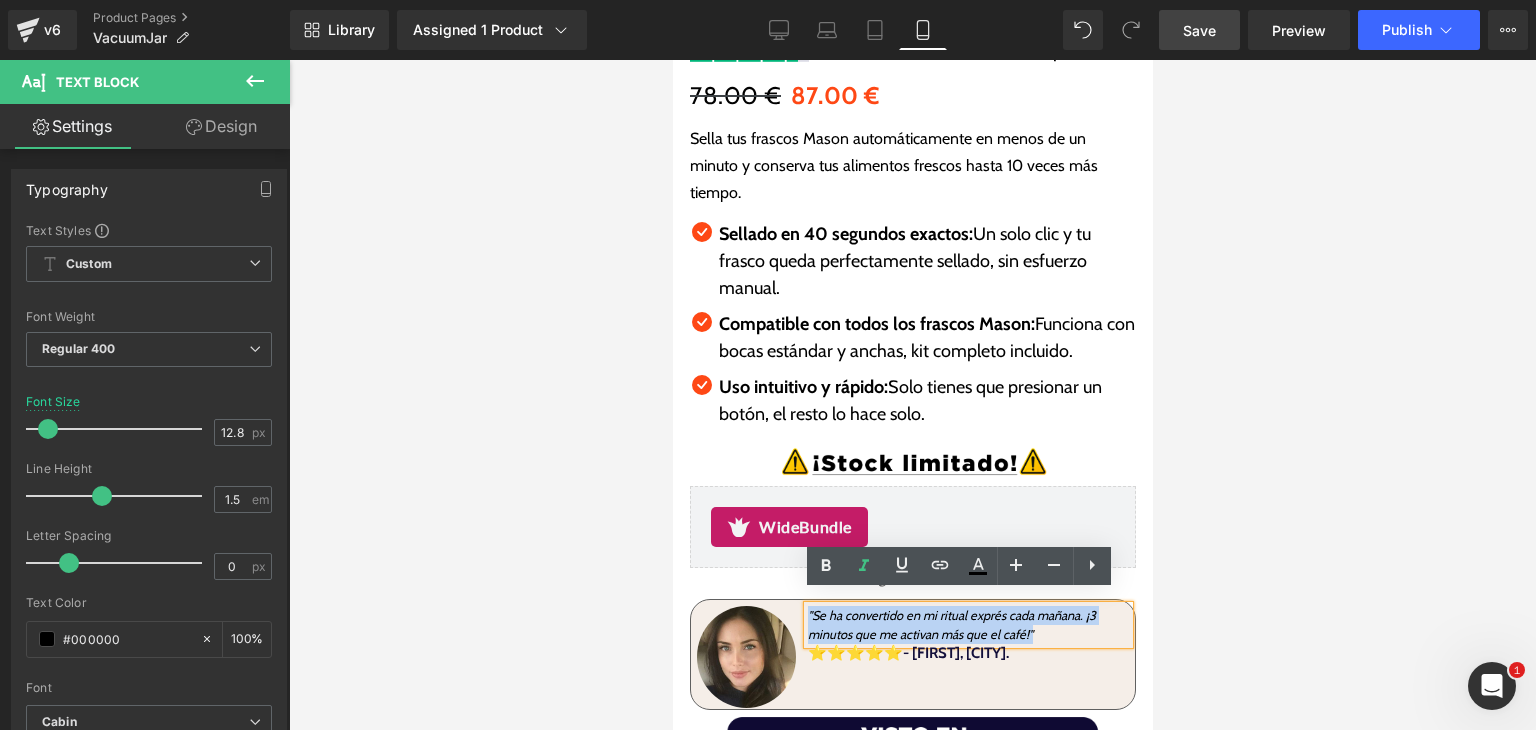 click on ""Se ha convertido en mi ritual exprés cada mañana. ¡3 minutos que me activan más que el café!"" at bounding box center [951, 625] 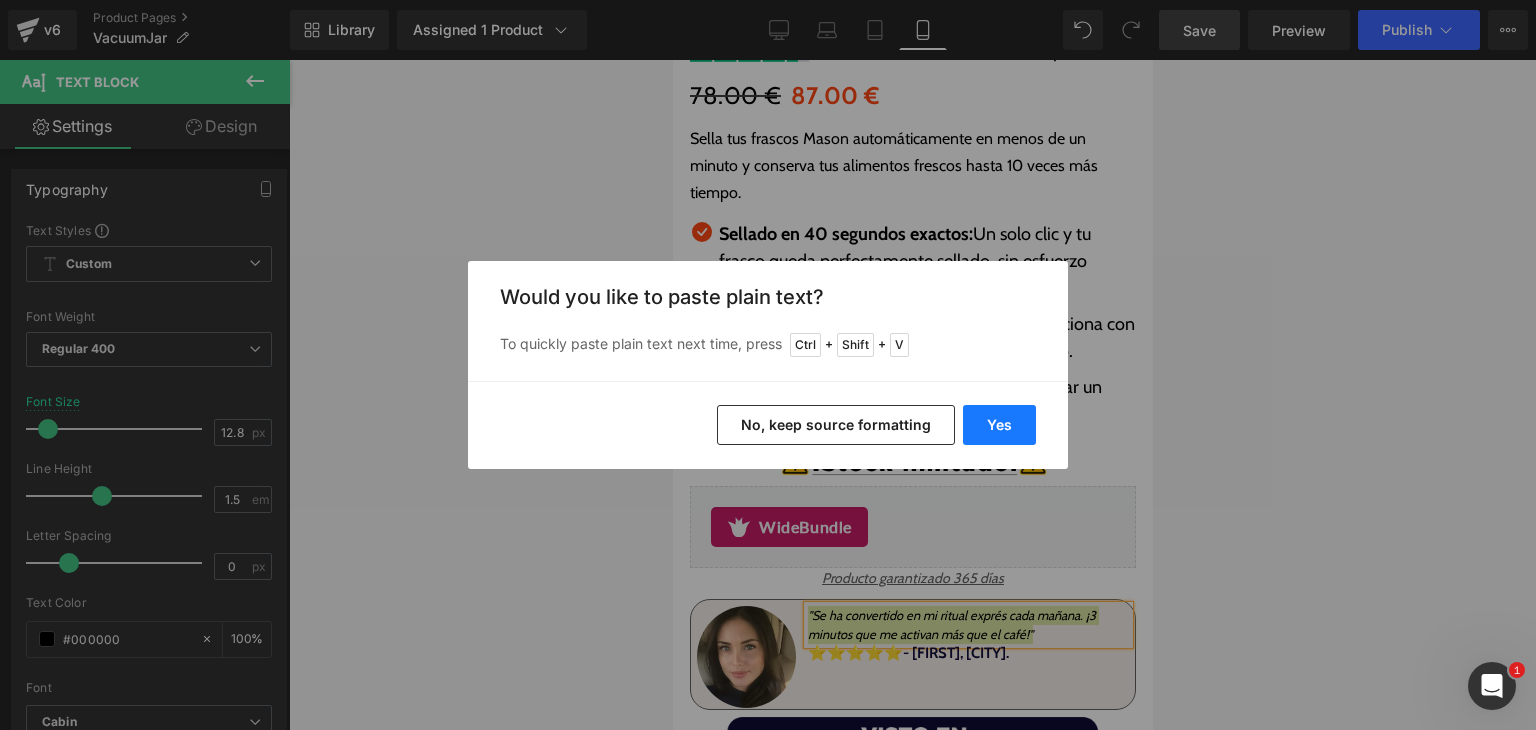 click on "Yes" at bounding box center (999, 425) 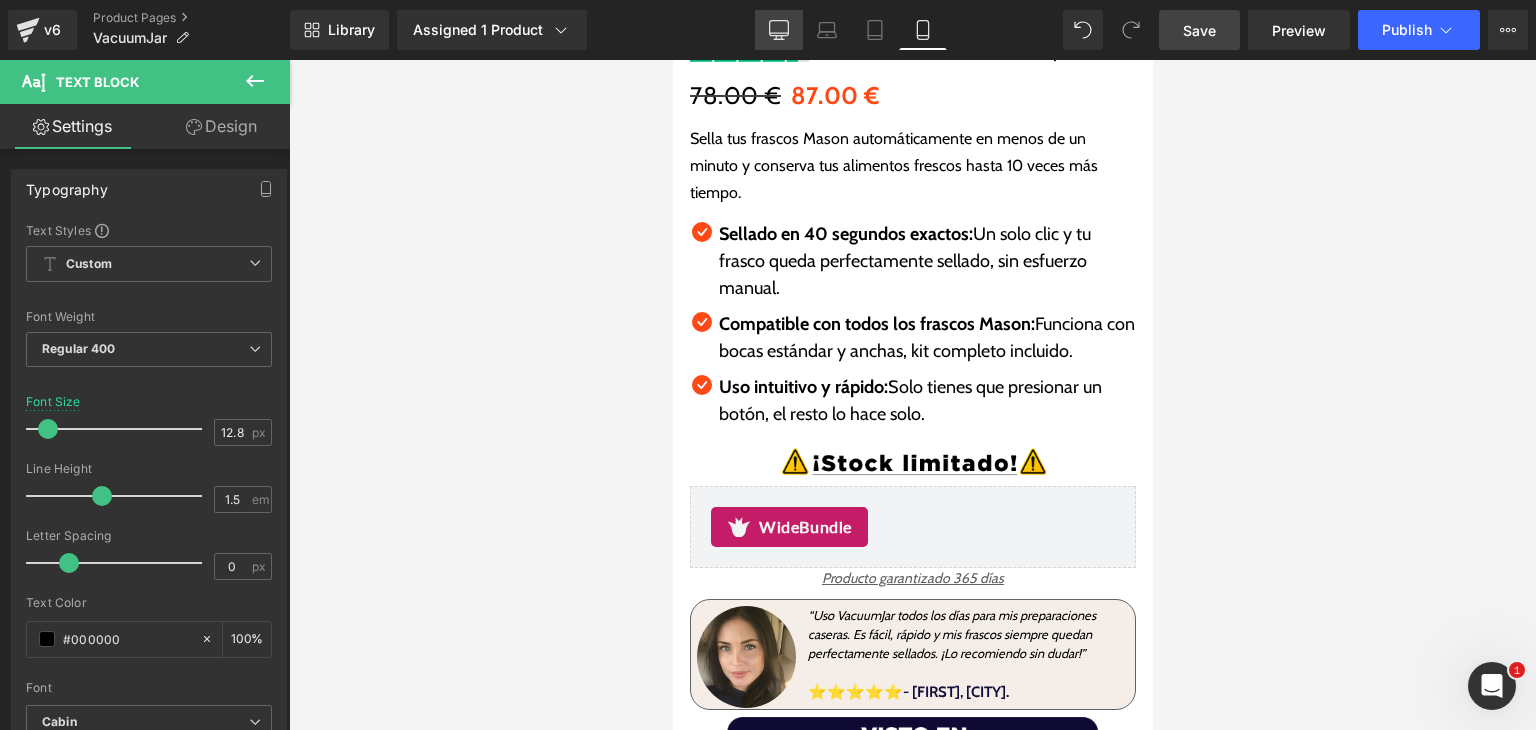 click on "Desktop" at bounding box center [779, 30] 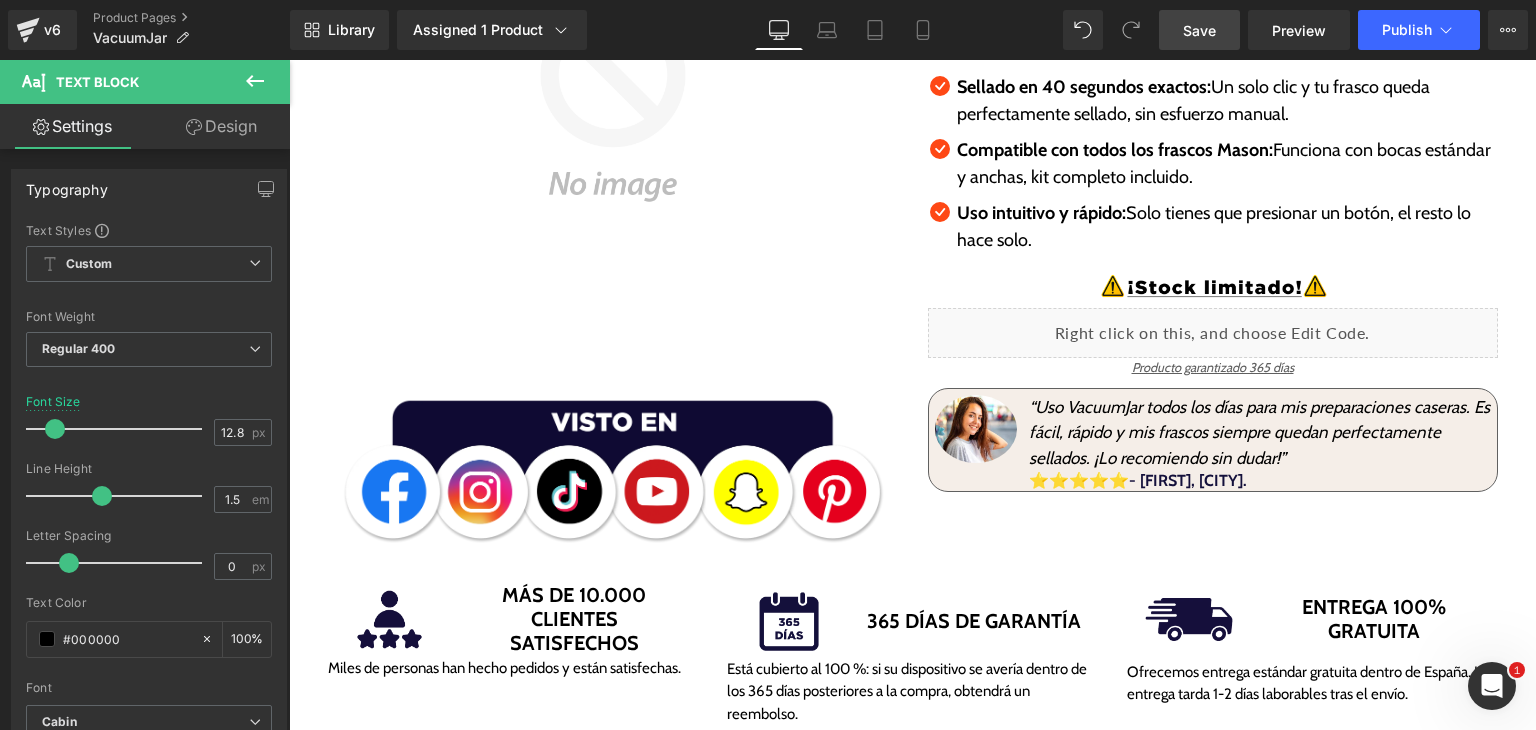 scroll, scrollTop: 440, scrollLeft: 0, axis: vertical 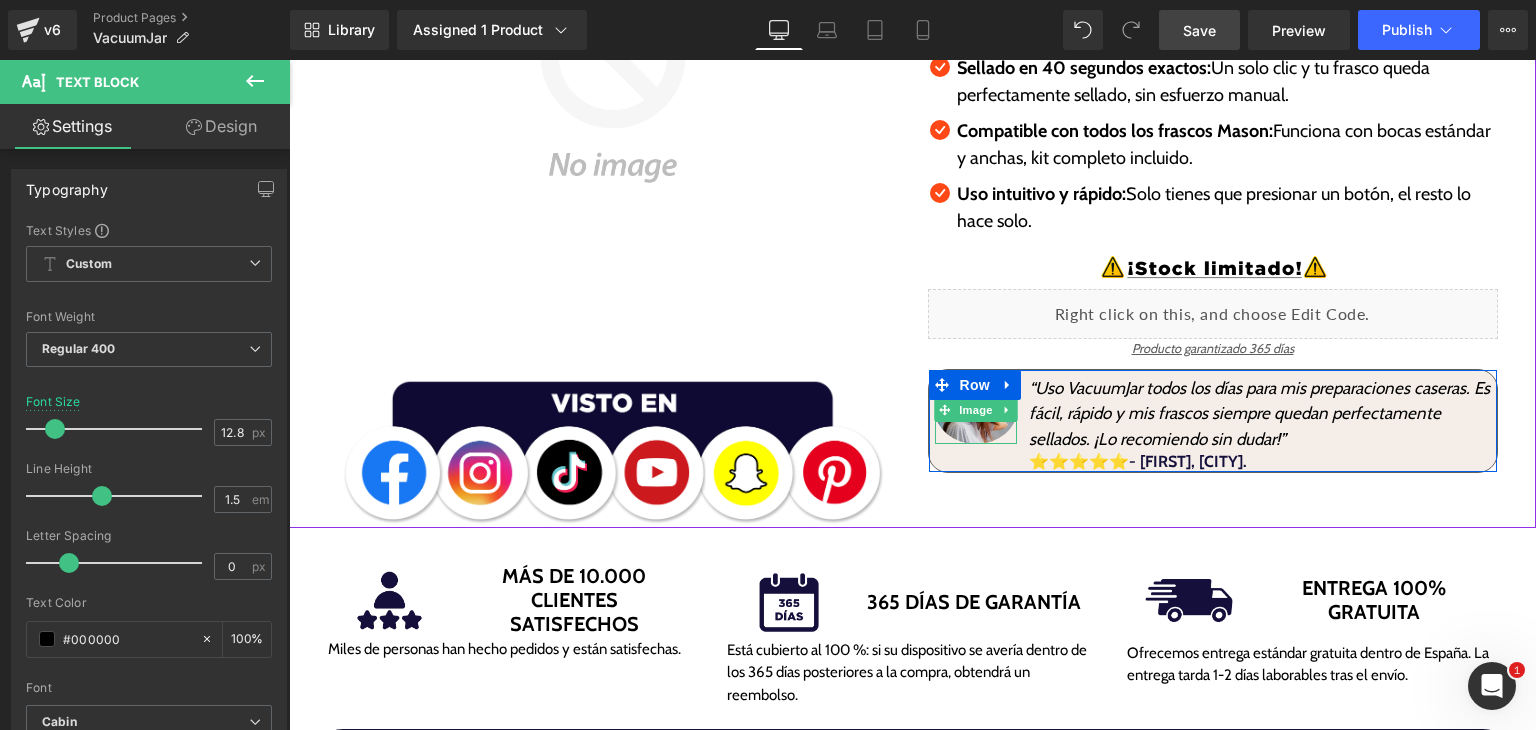 click at bounding box center (976, 410) 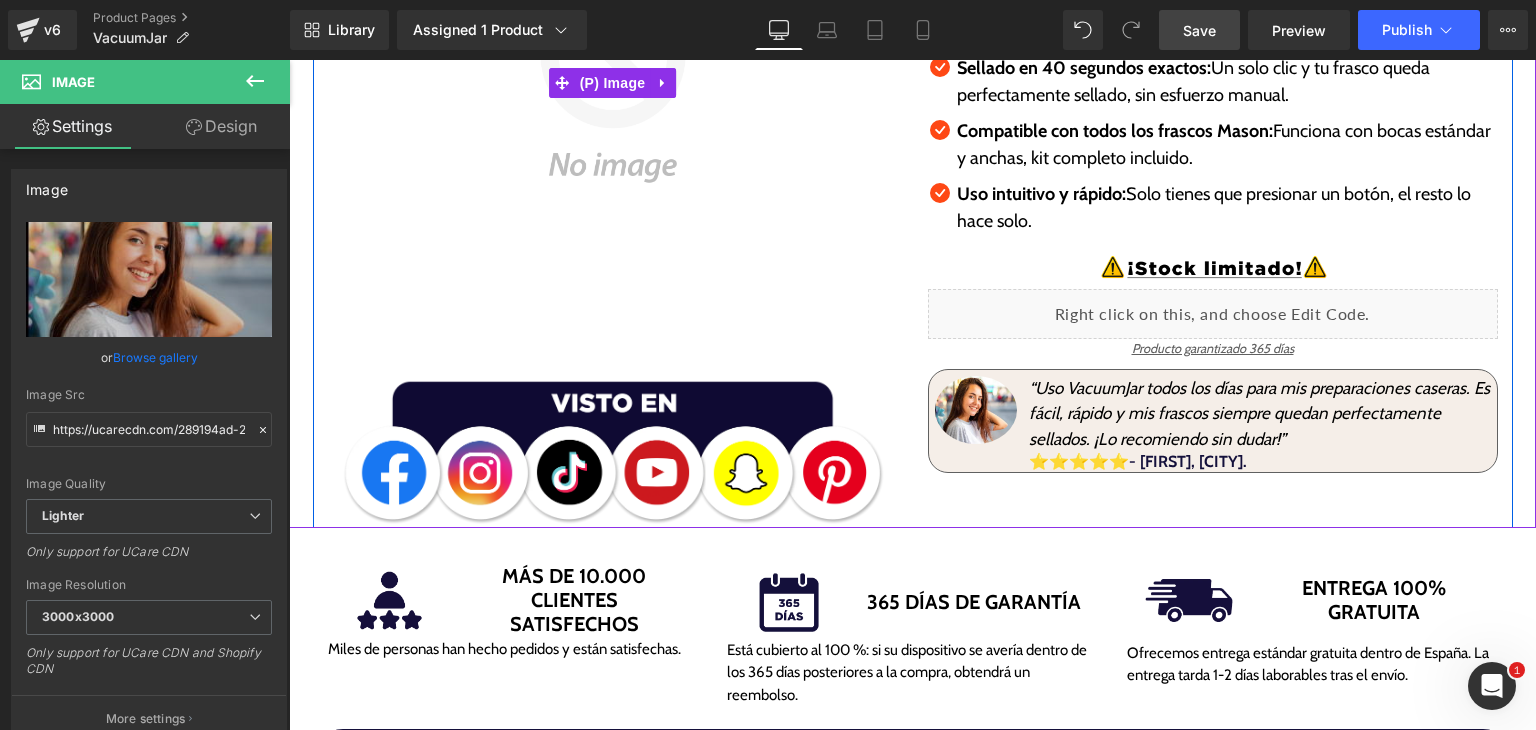 drag, startPoint x: 459, startPoint y: 425, endPoint x: 615, endPoint y: 282, distance: 211.62466 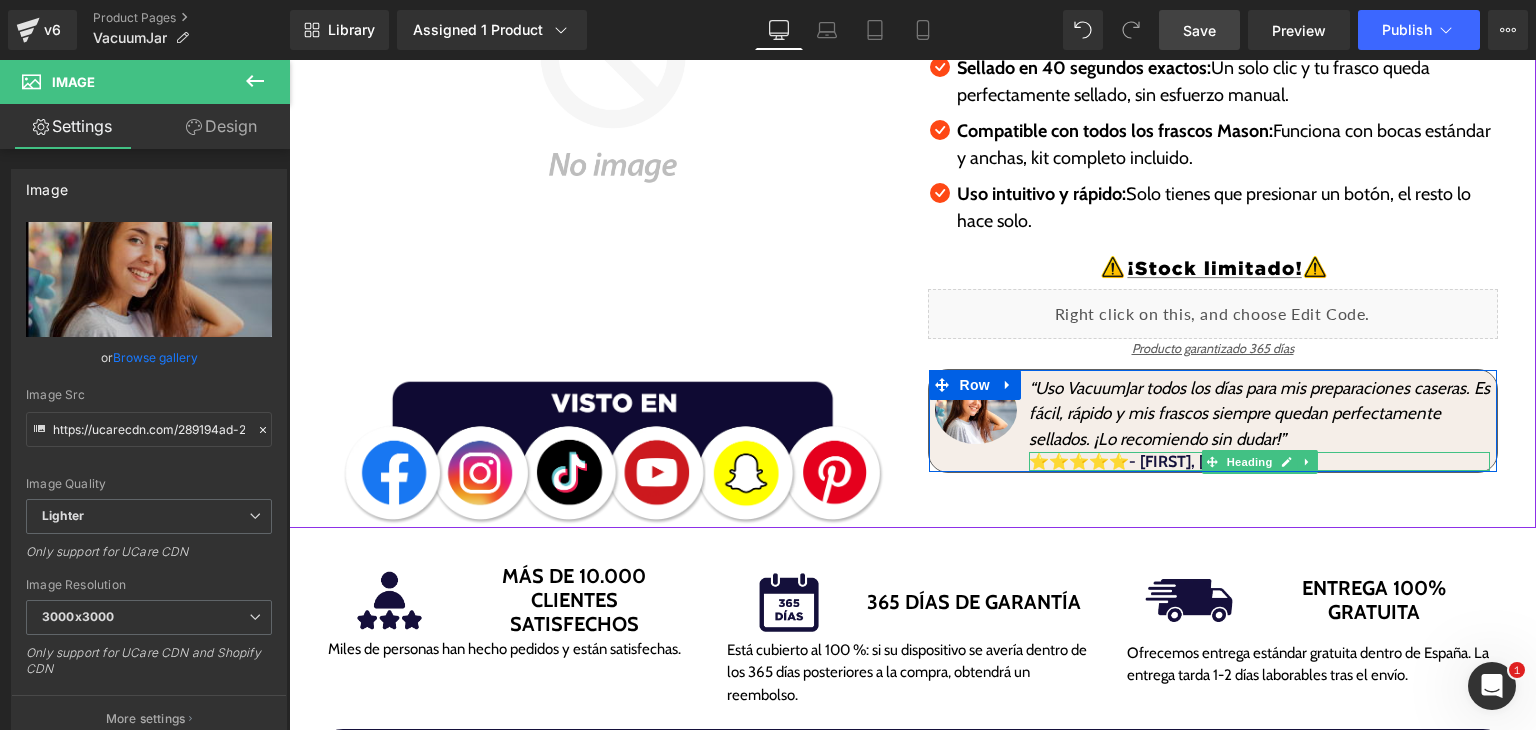 click on "⭐⭐⭐⭐⭐- [FIRST], [CITY]." at bounding box center [1259, 461] 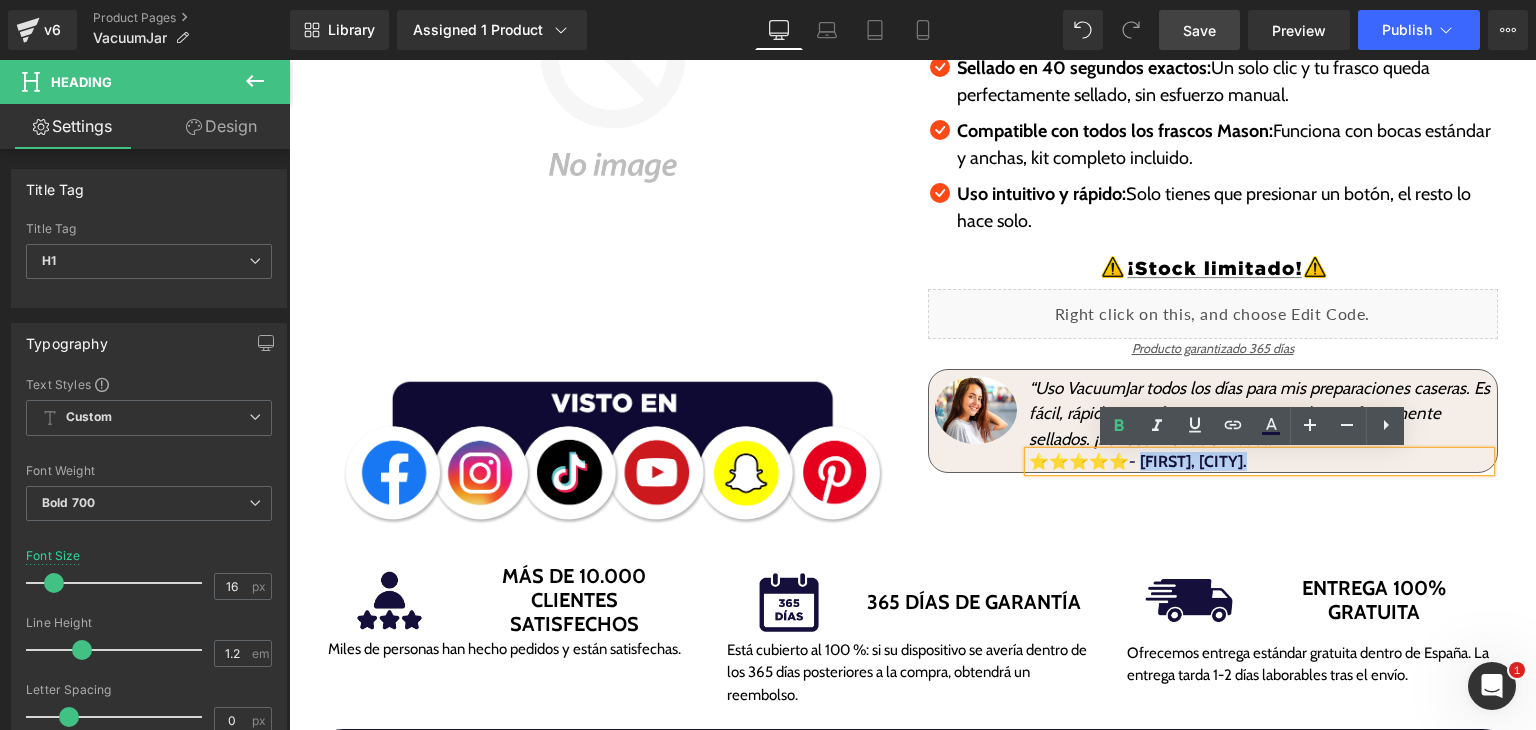drag, startPoint x: 1319, startPoint y: 461, endPoint x: 1140, endPoint y: 465, distance: 179.0447 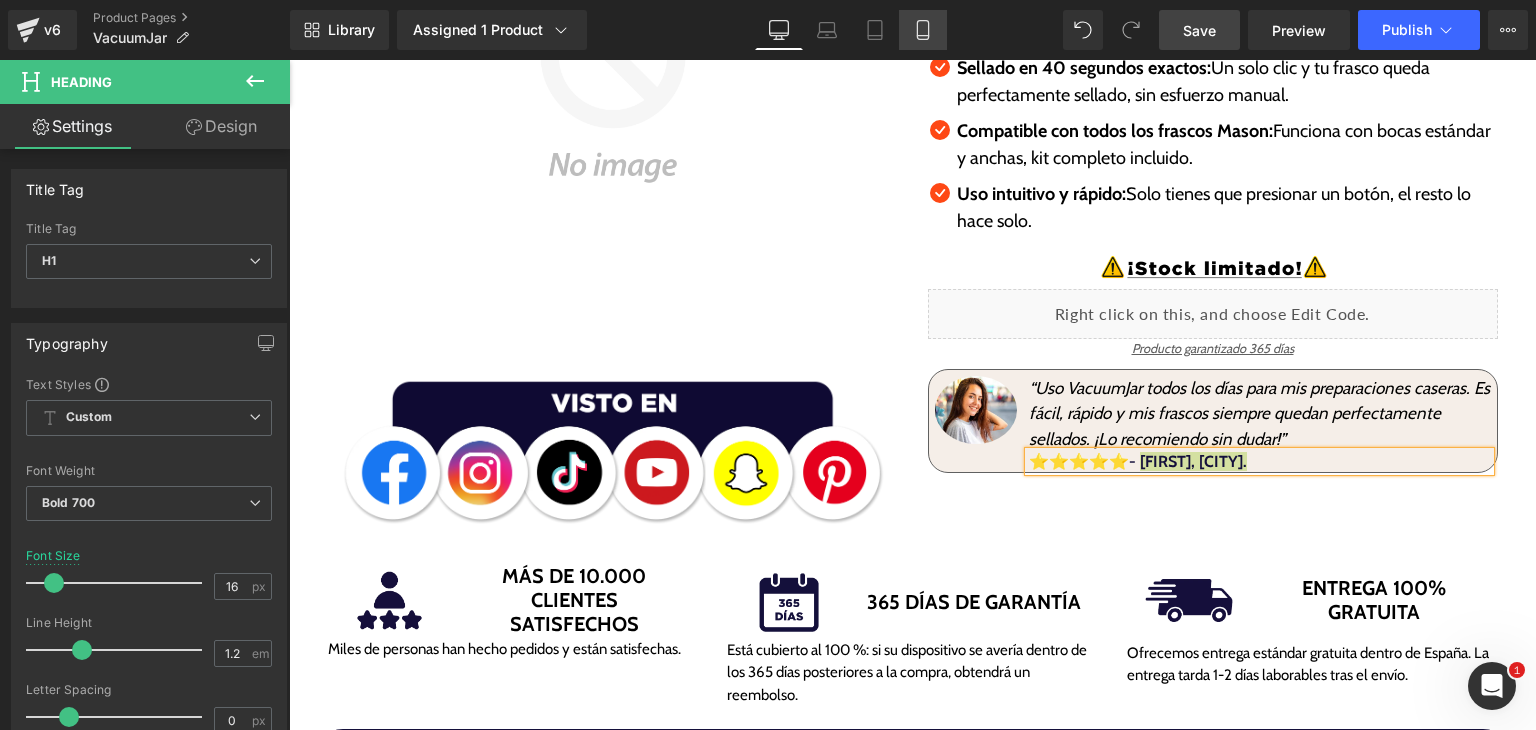 click 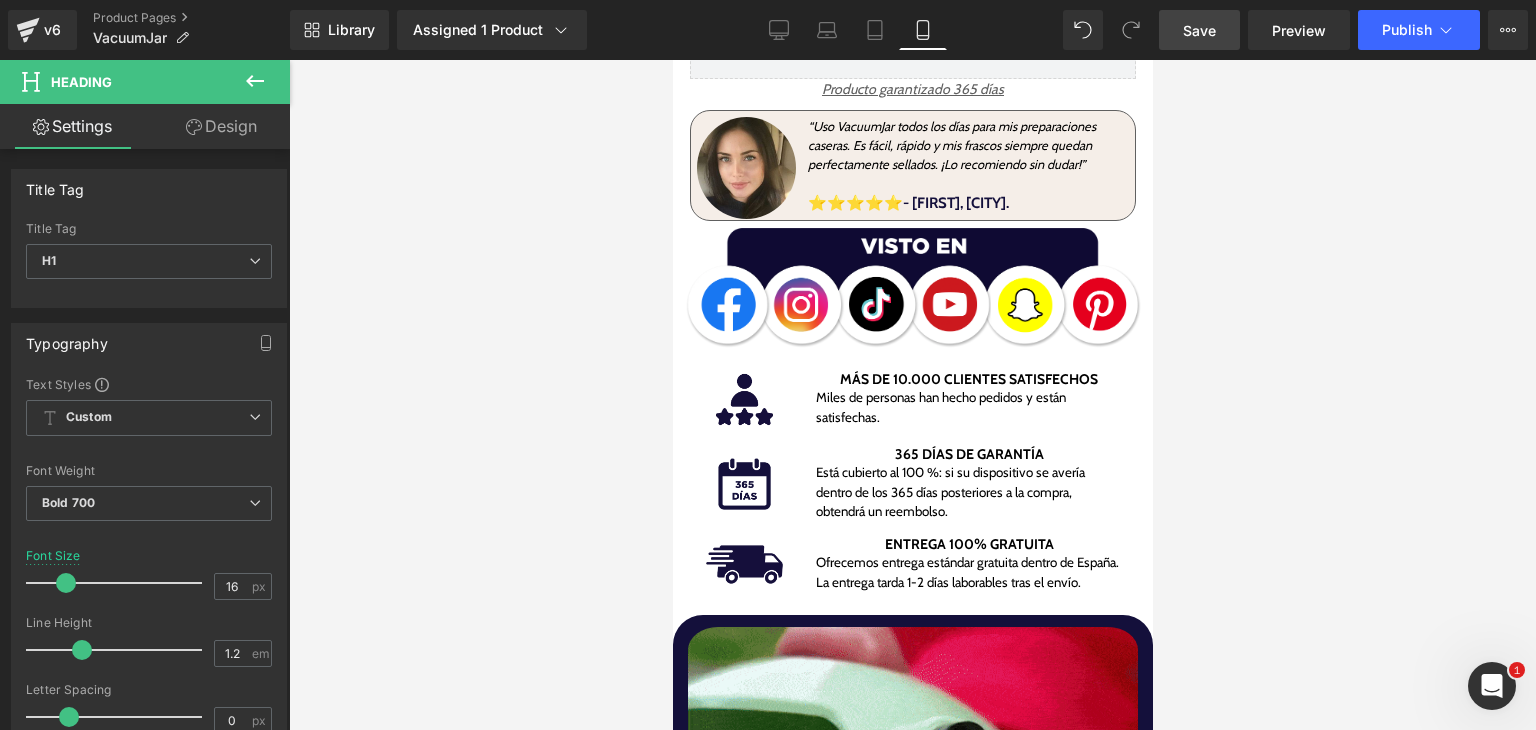 scroll, scrollTop: 688, scrollLeft: 0, axis: vertical 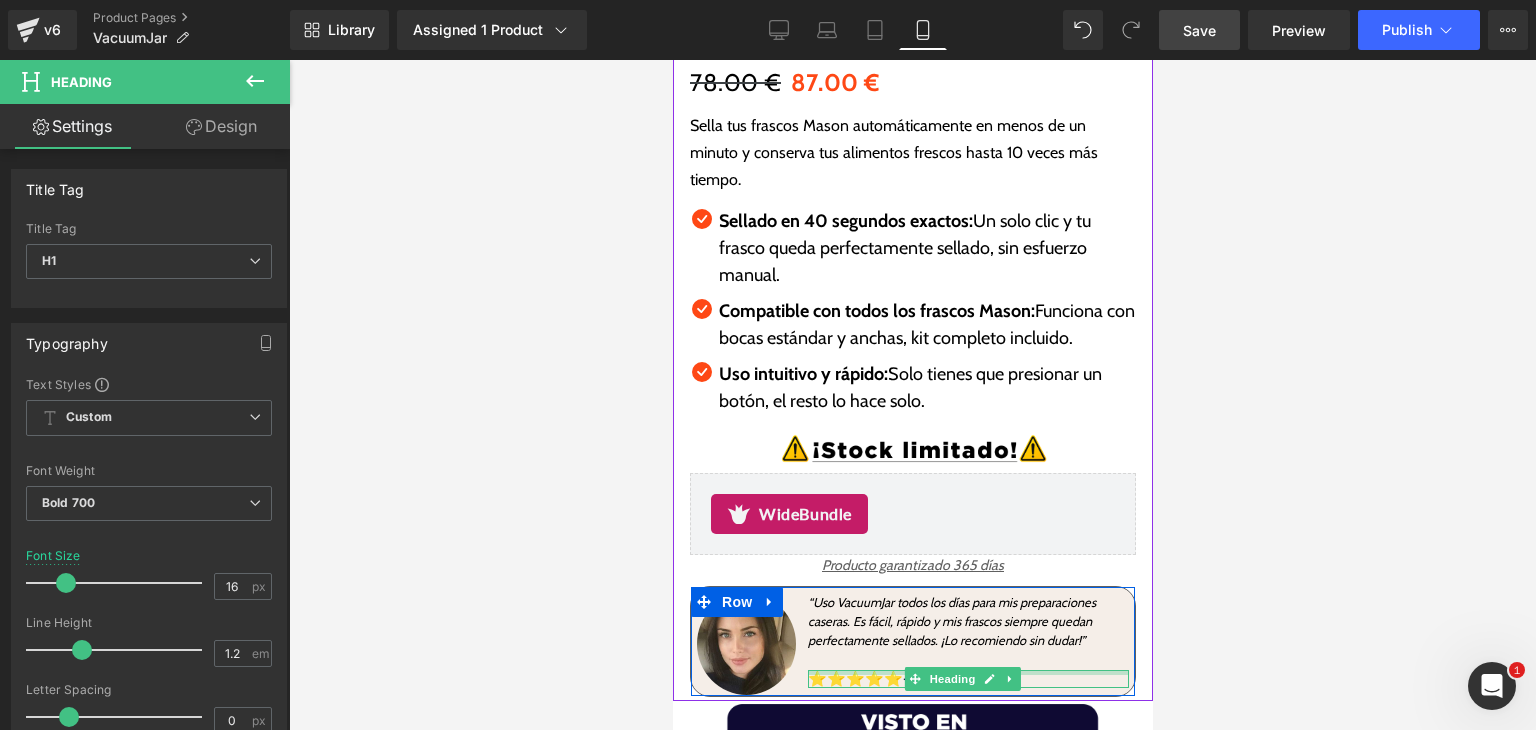 click at bounding box center [967, 685] 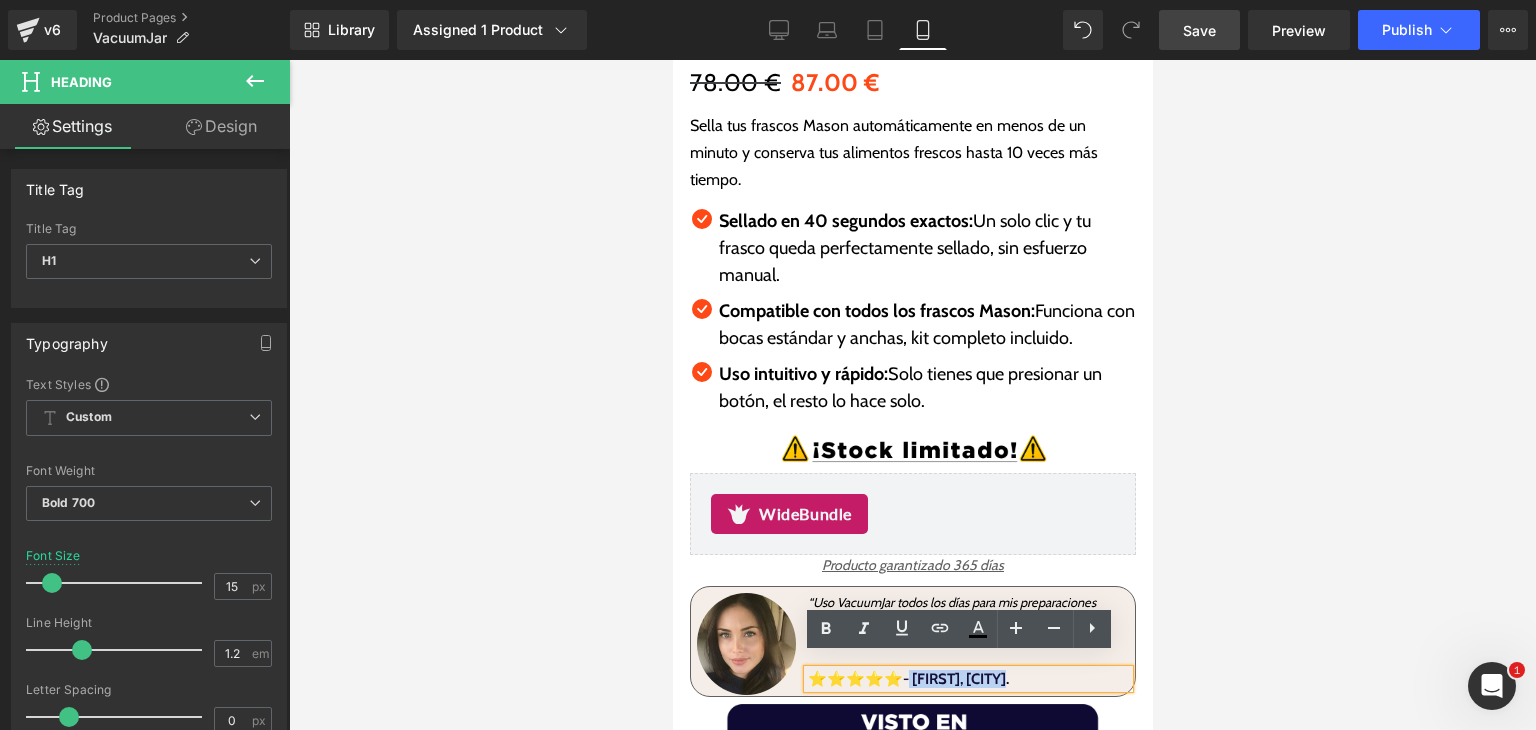 drag, startPoint x: 1017, startPoint y: 669, endPoint x: 915, endPoint y: 662, distance: 102.239914 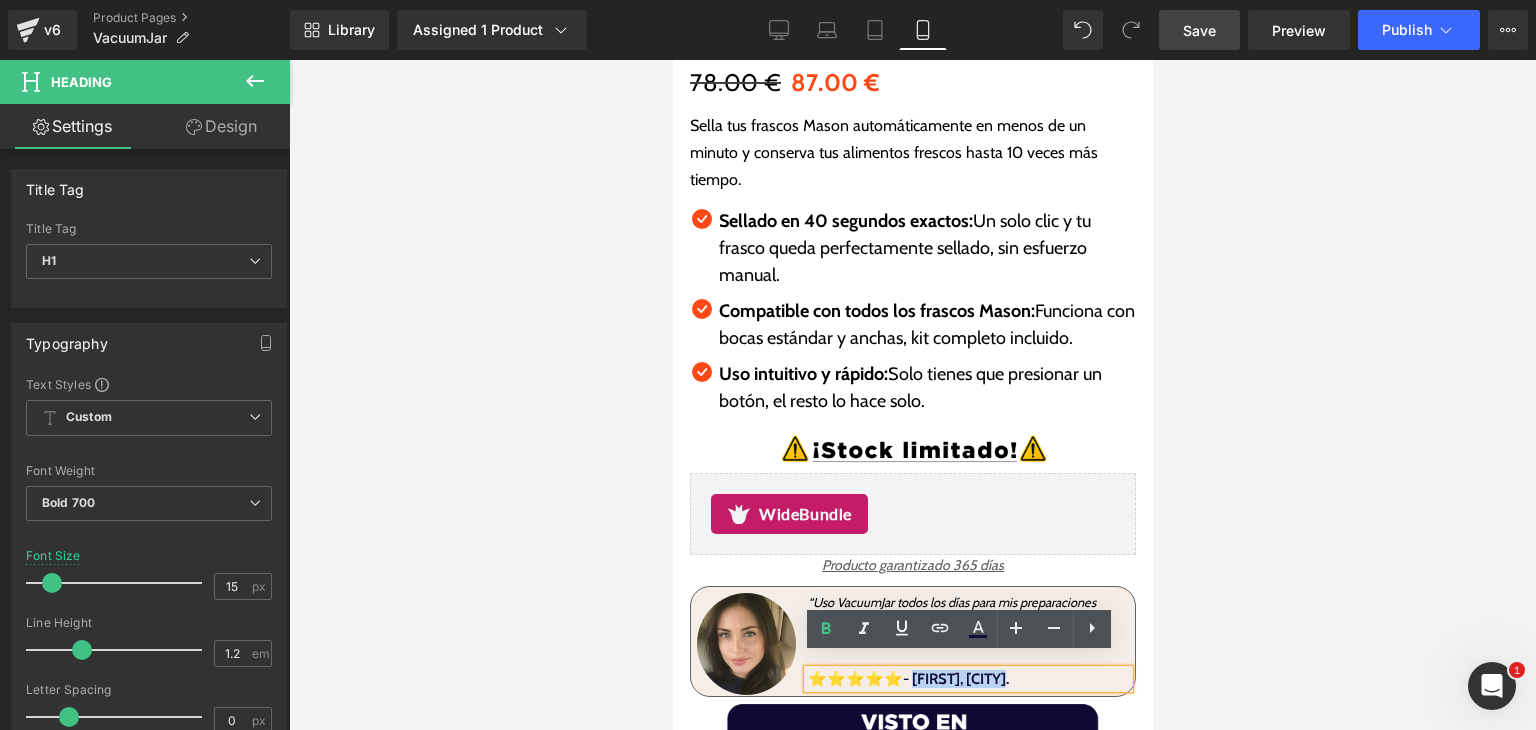 paste 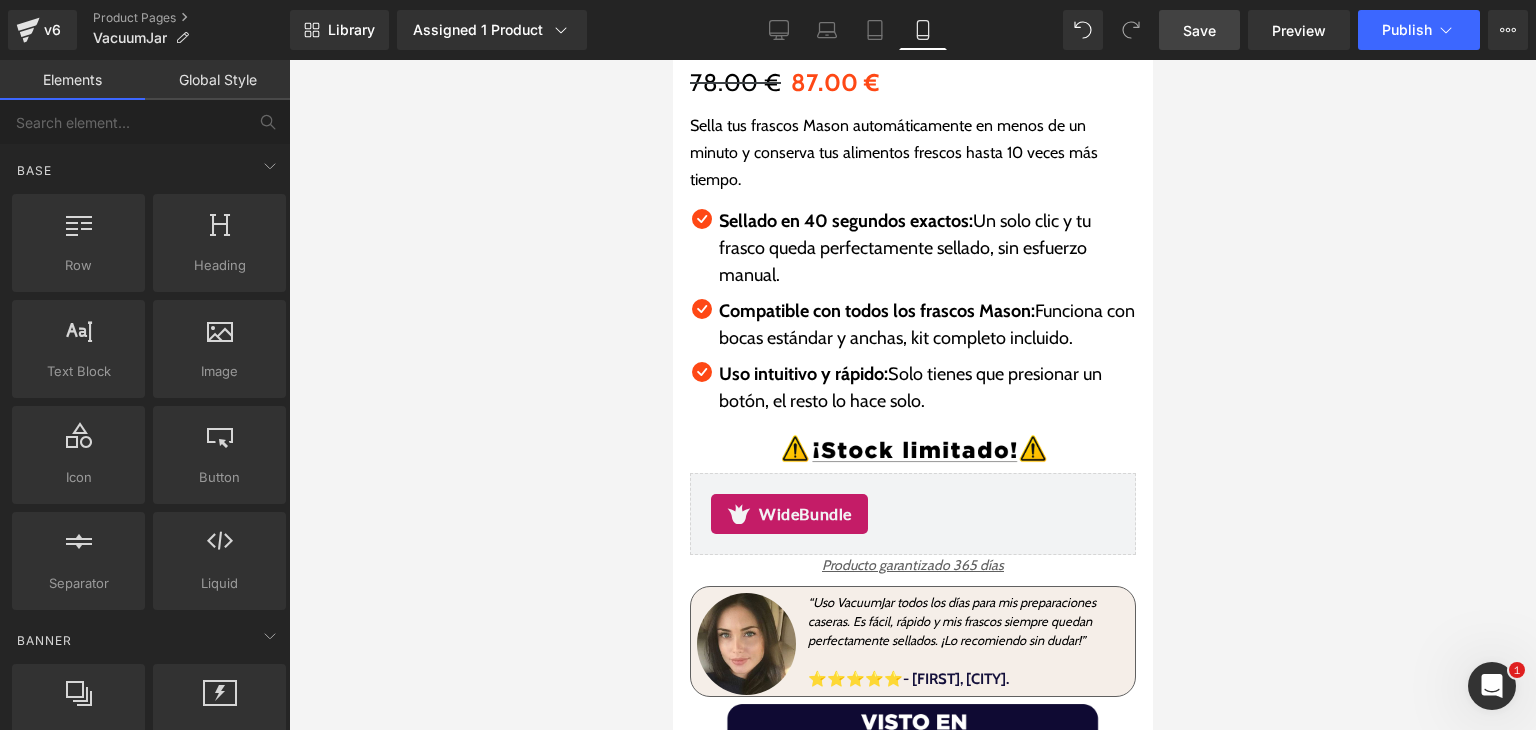 click at bounding box center (912, 395) 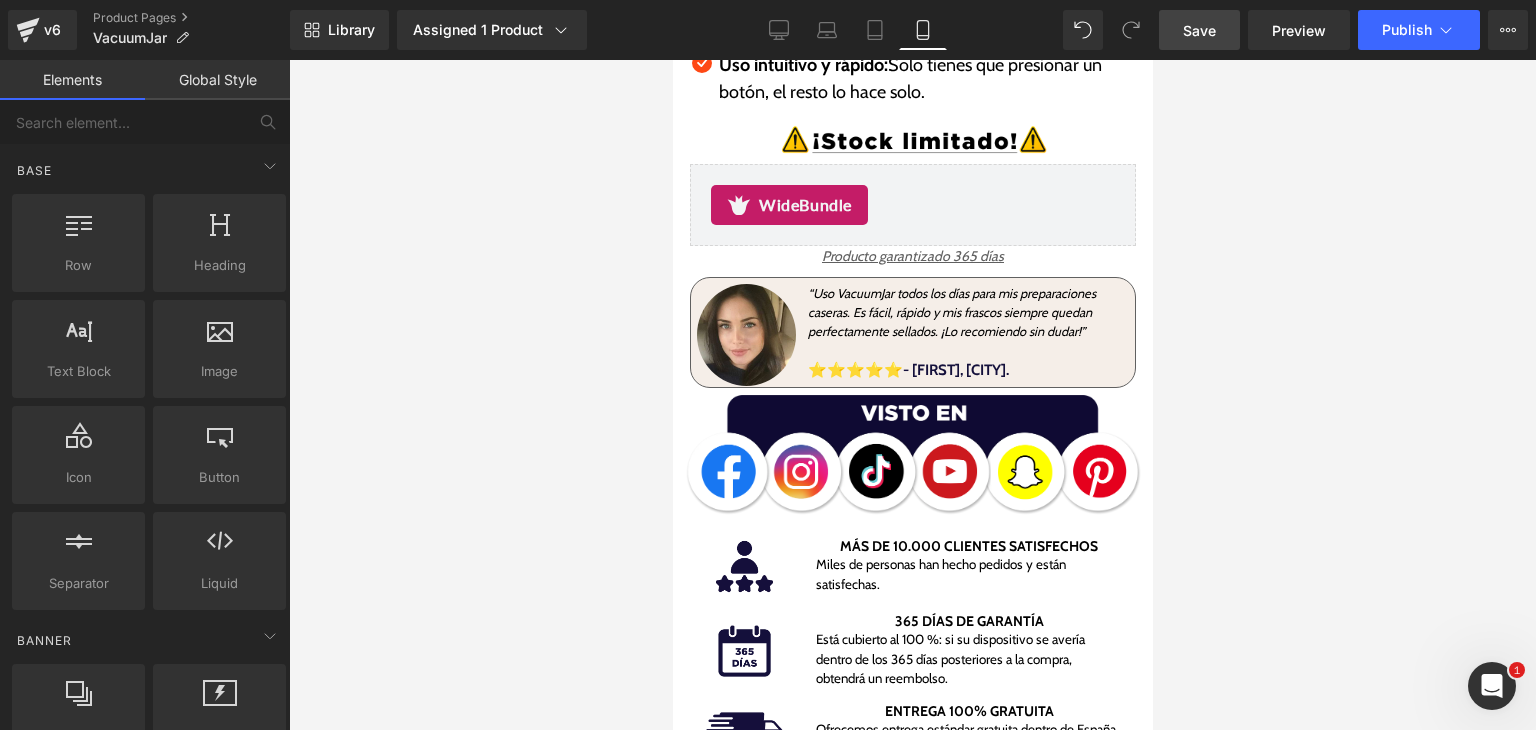 scroll, scrollTop: 984, scrollLeft: 0, axis: vertical 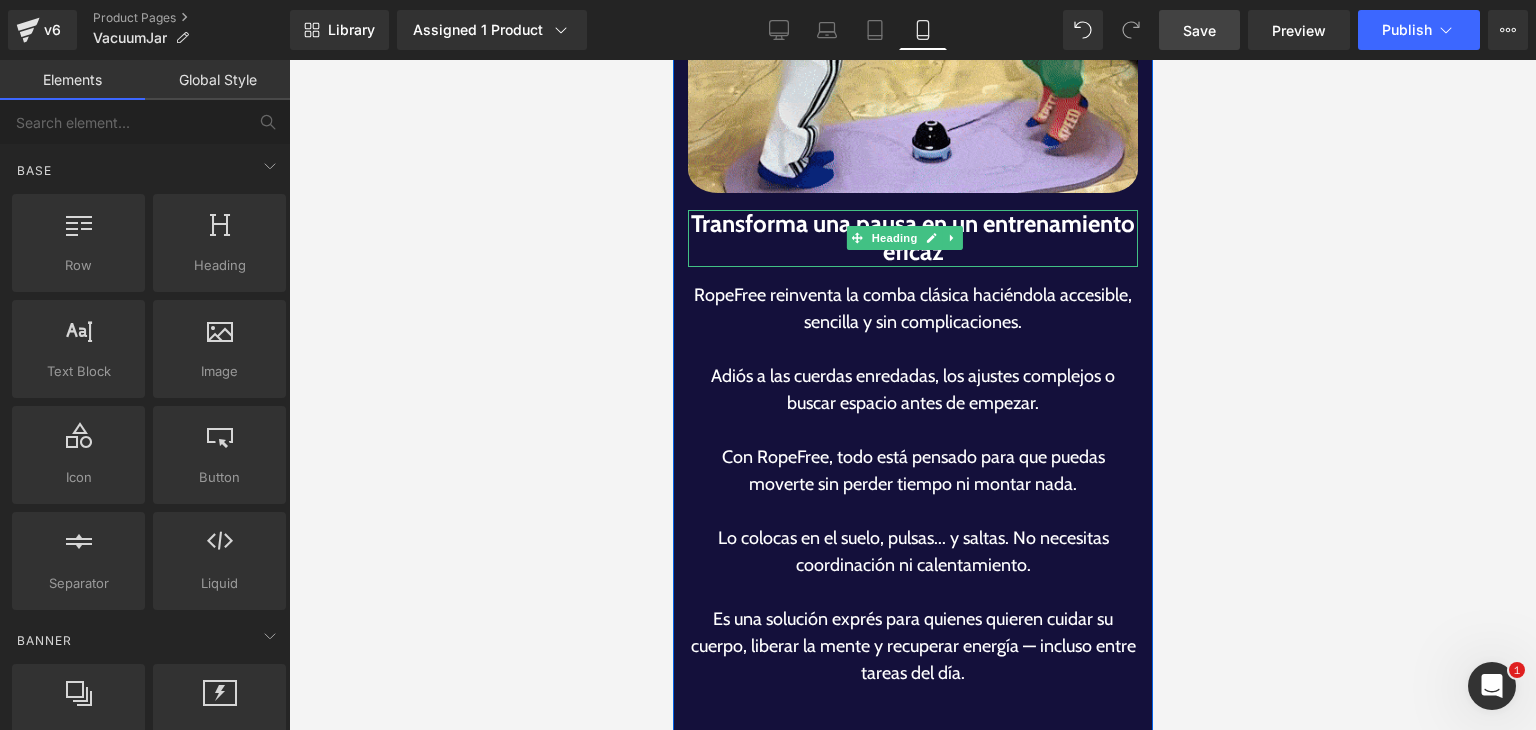 click on "Transforma una pausa en un entrenamiento eficaz" at bounding box center (912, 239) 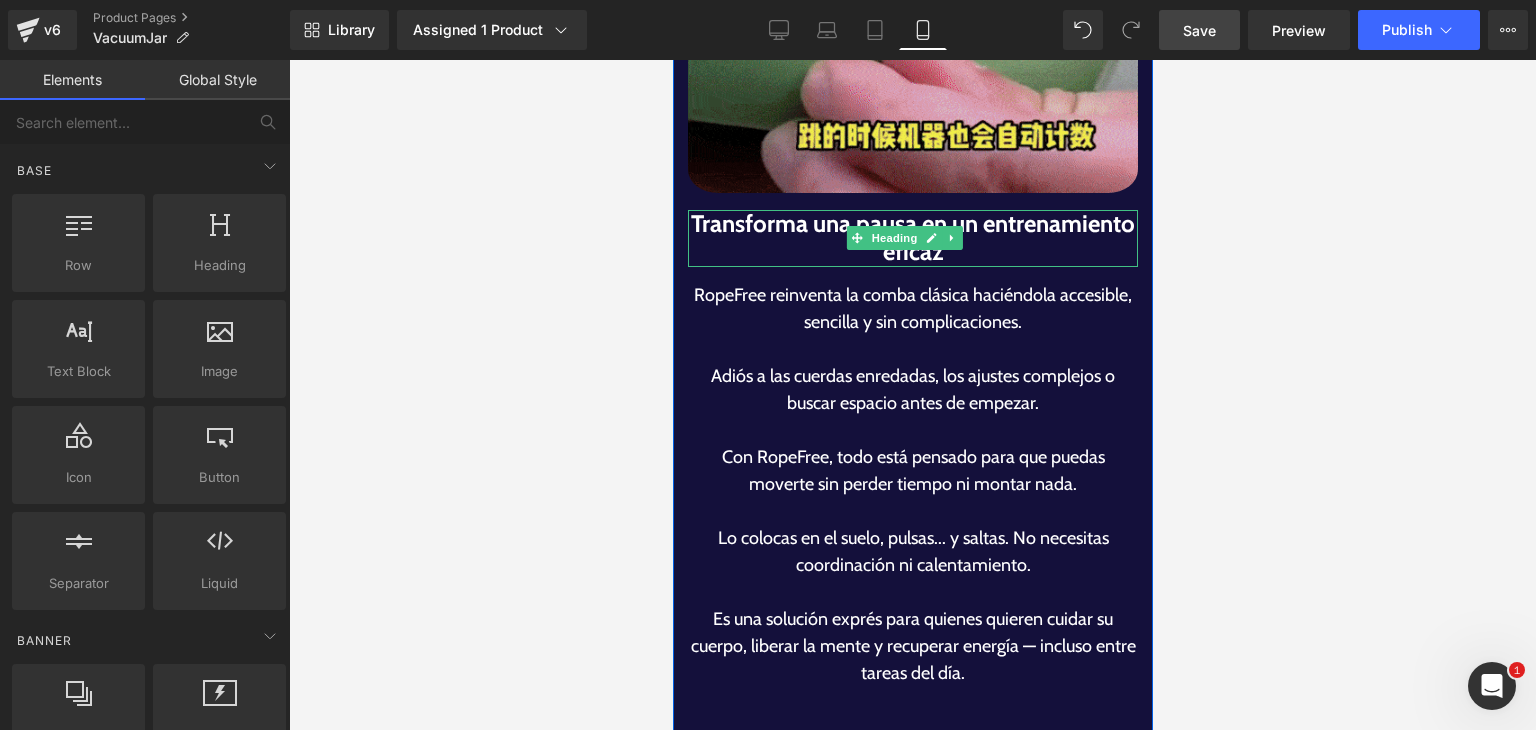click on "Transforma una pausa en un entrenamiento eficaz" at bounding box center [912, 239] 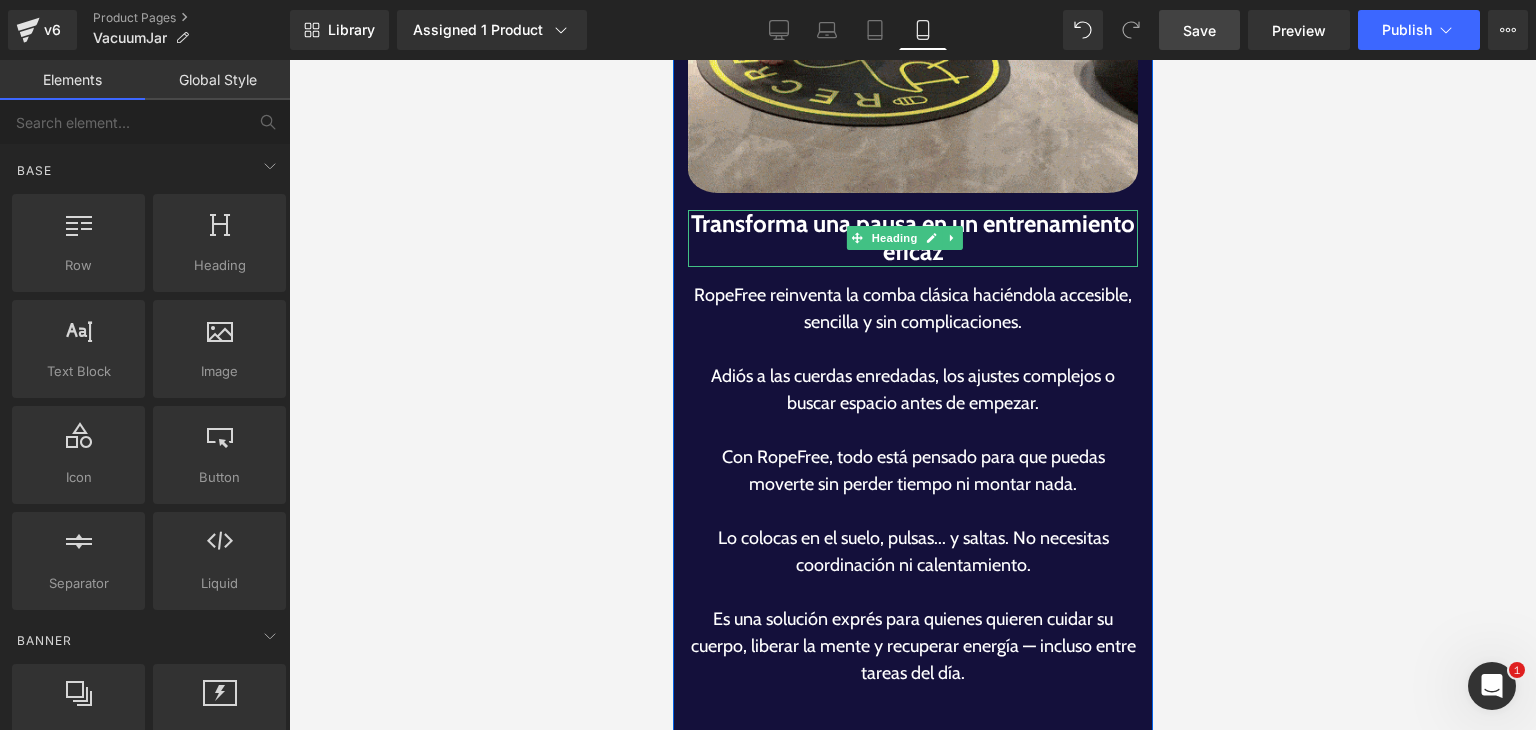 click on "Transforma una pausa en un entrenamiento eficaz" at bounding box center [912, 239] 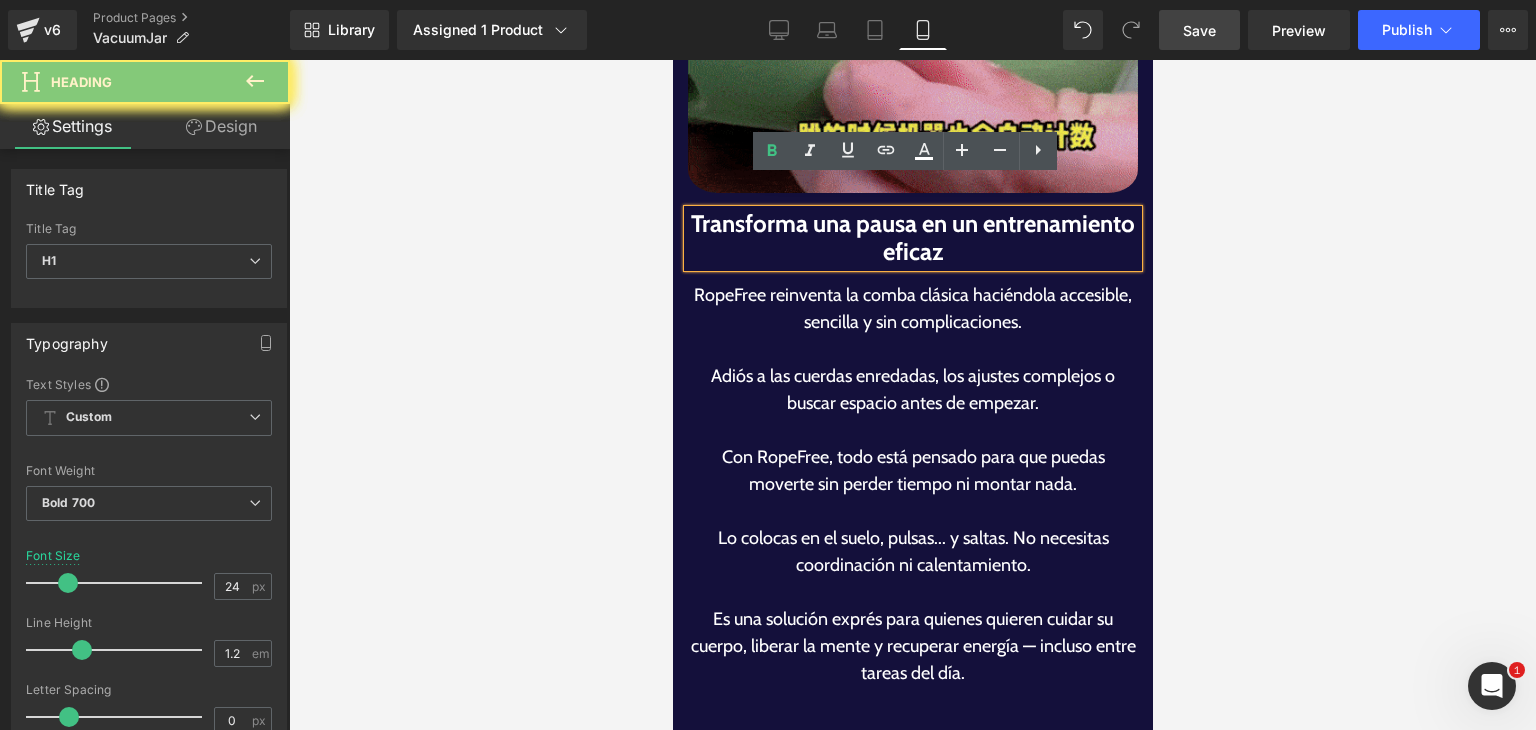 click on "Transforma una pausa en un entrenamiento eficaz" at bounding box center [912, 239] 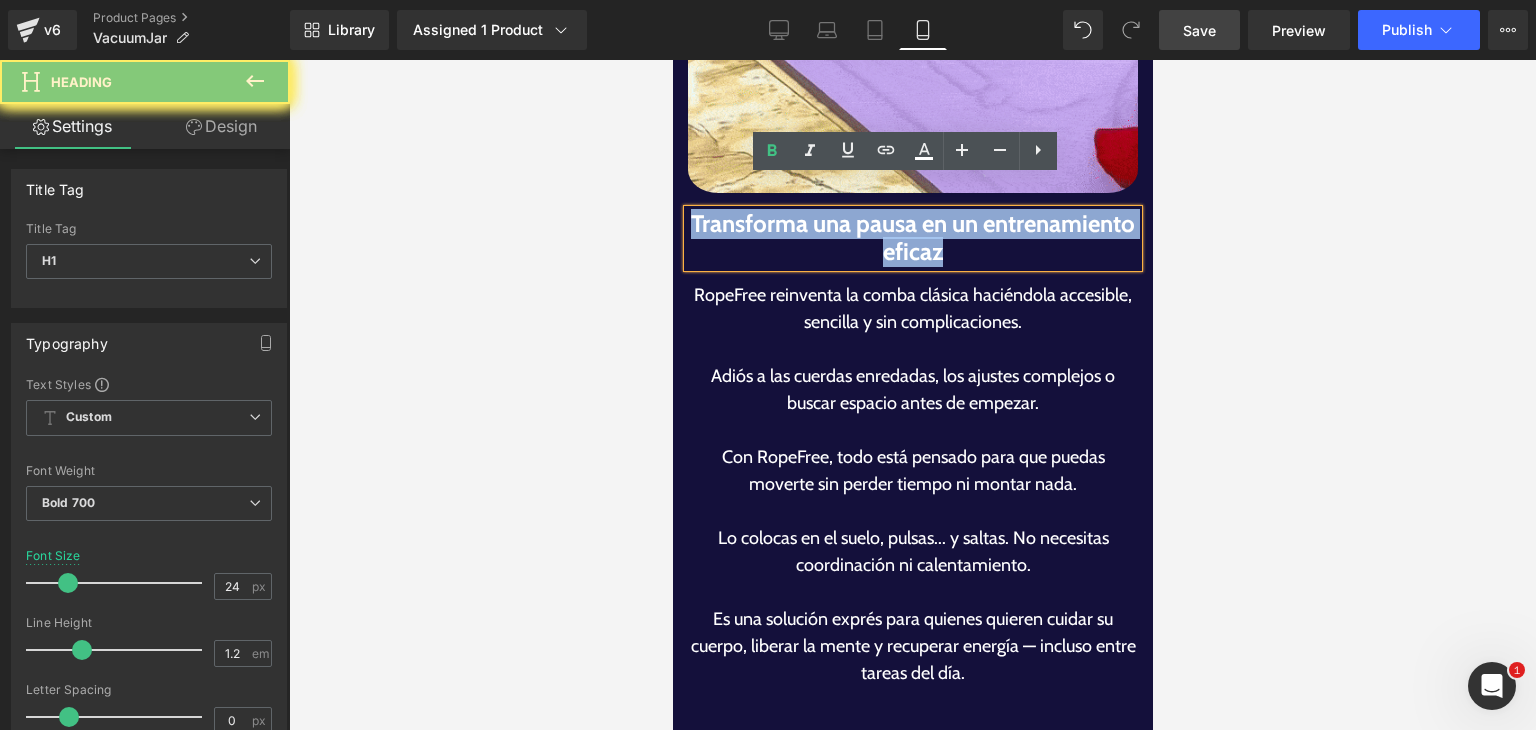 paste 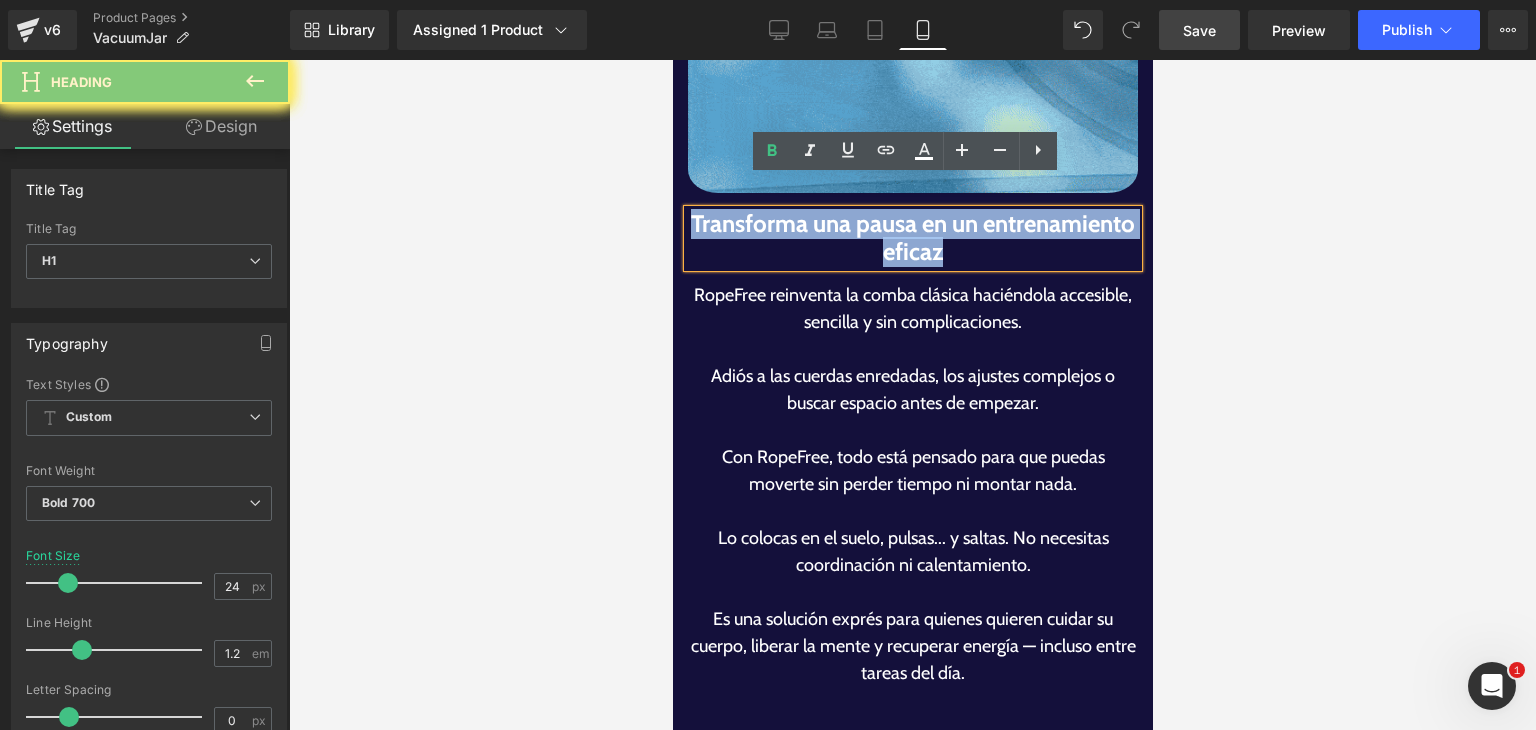 type 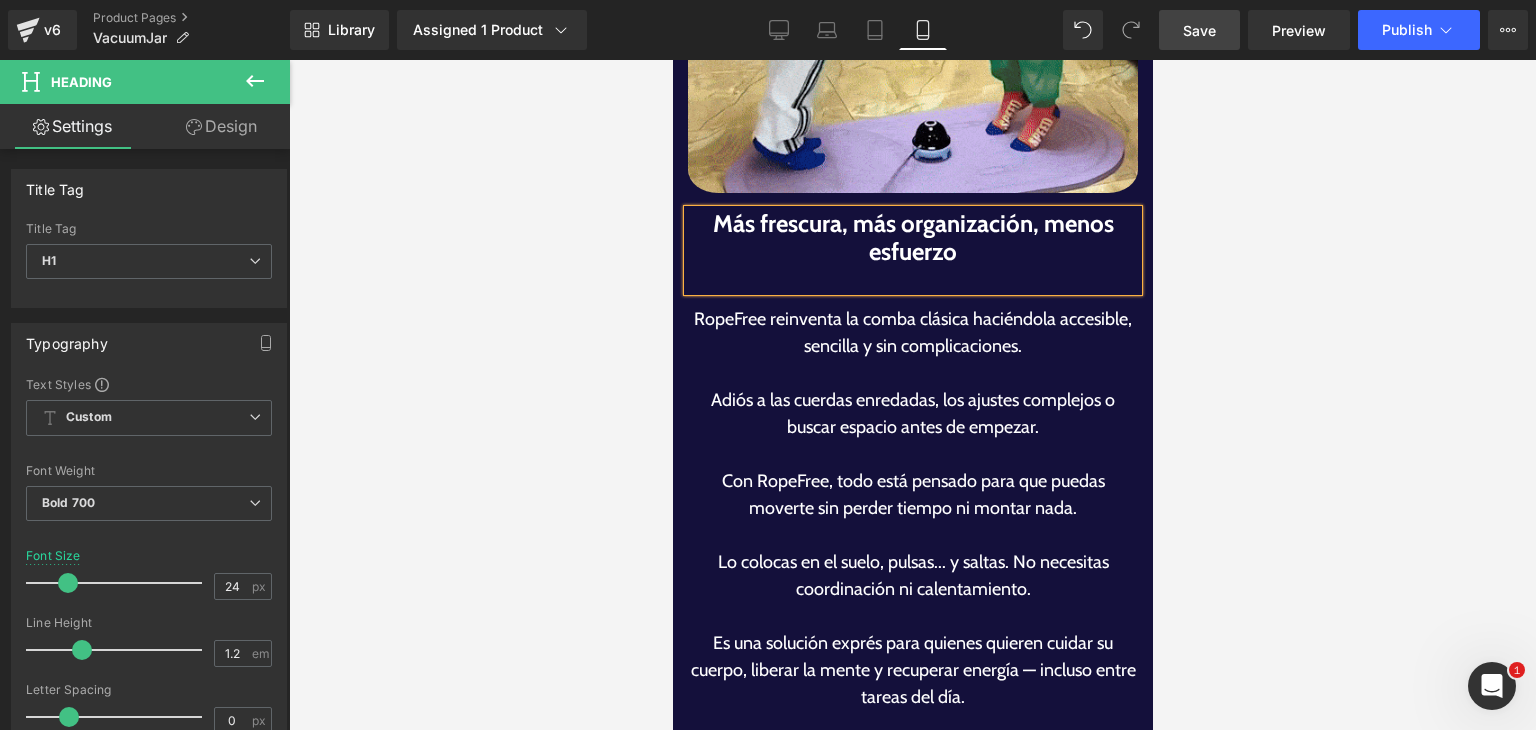 click on "Más frescura, más organización, menos esfuerzo" at bounding box center (912, 251) 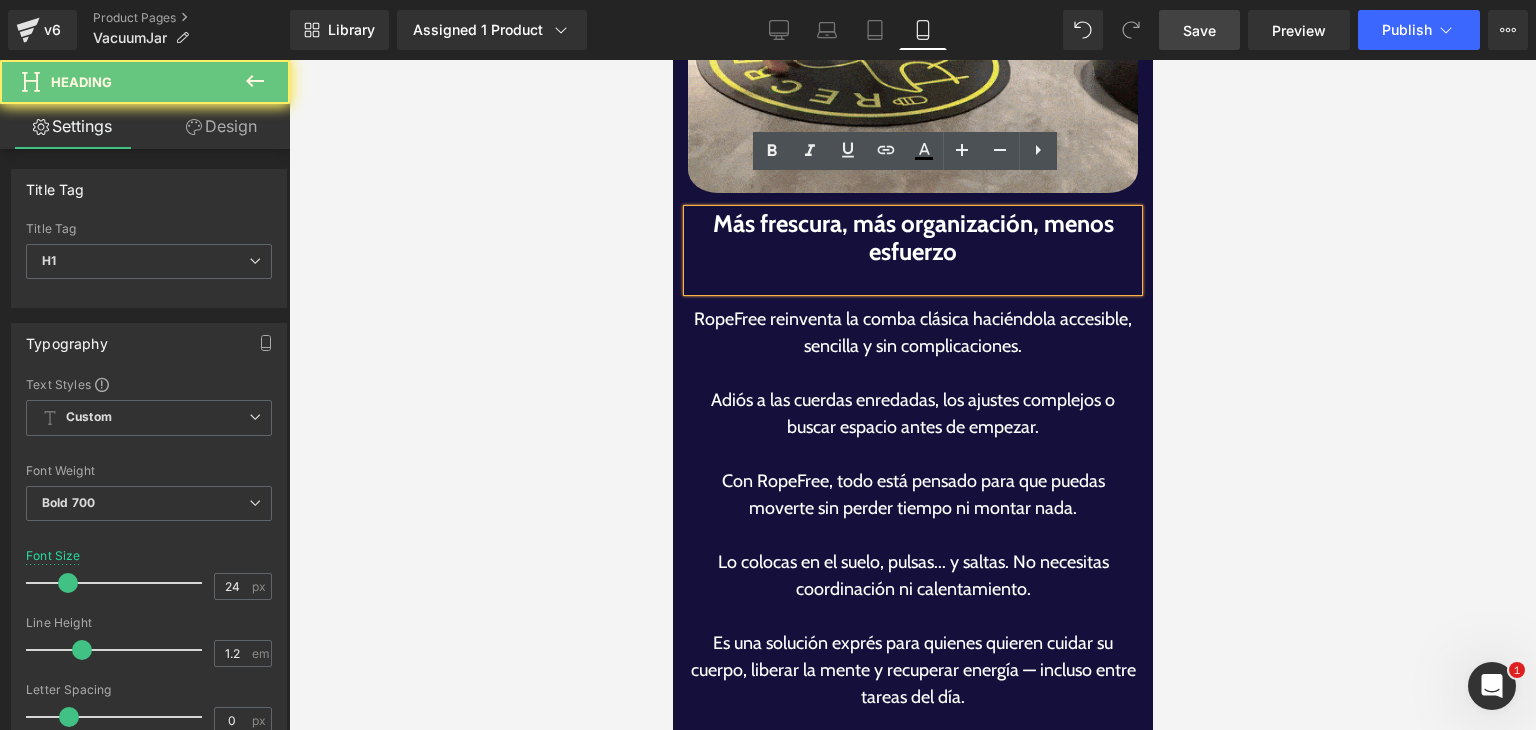click at bounding box center (912, 279) 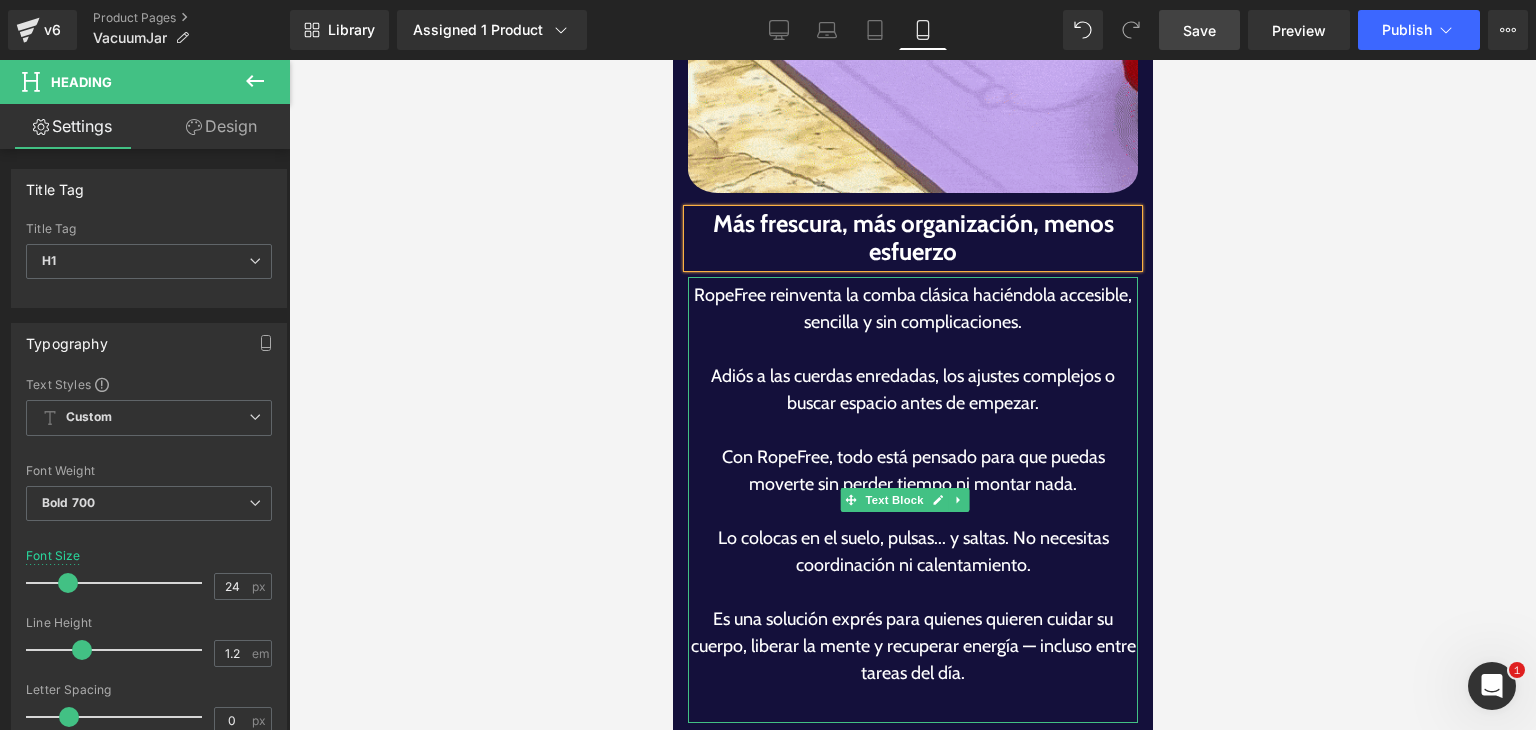 click on "Con RopeFree, todo está pensado para que puedas moverte sin perder tiempo ni montar nada." at bounding box center (912, 471) 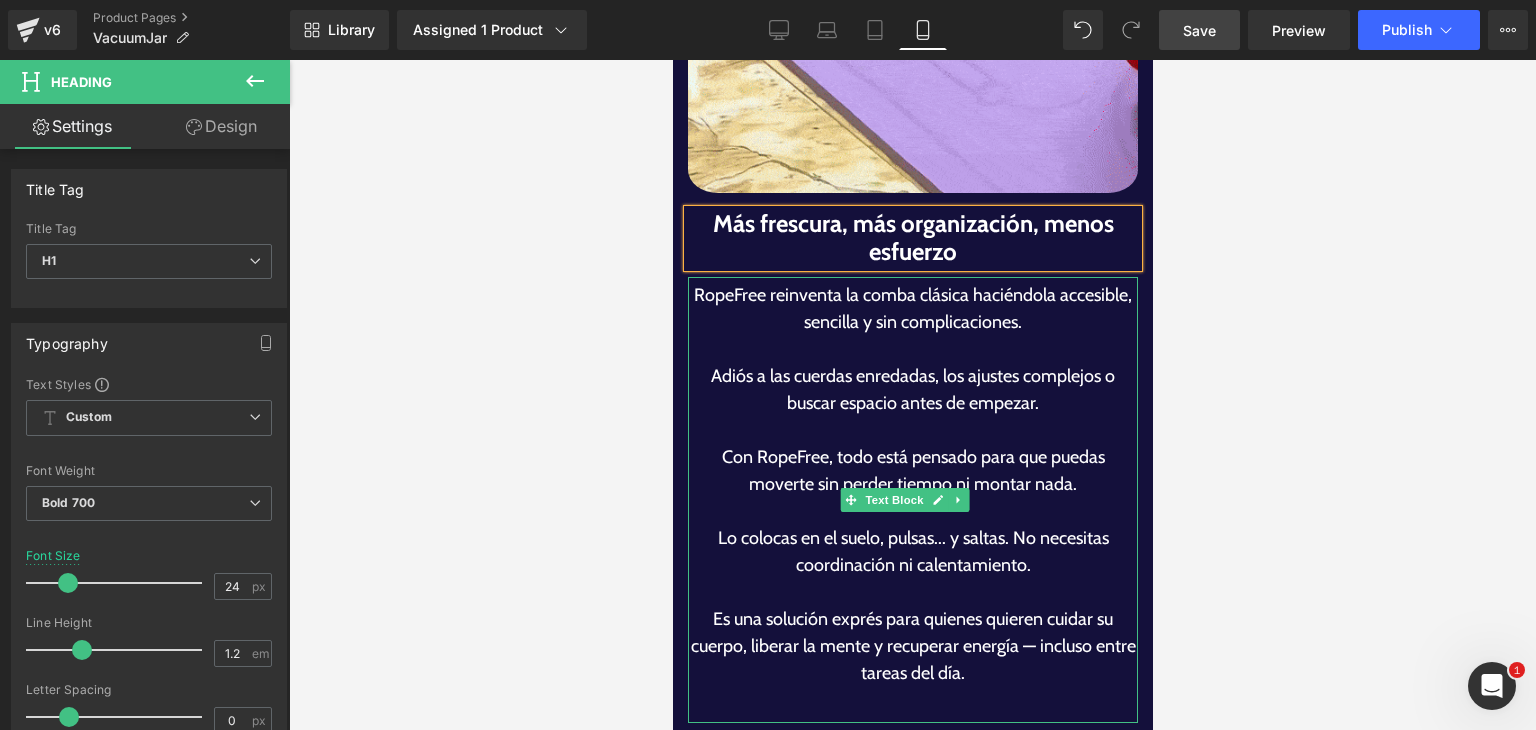 click on "RopeFree reinventa la comba clásica haciéndola accesible, sencilla y sin complicaciones. Adiós a las cuerdas enredadas, los ajustes complejos o buscar espacio antes de empezar. Con RopeFree, todo está pensado para que puedas moverte sin perder tiempo ni montar nada. Lo colocas en el suelo, pulsas... y saltas. No necesitas coordinación ni calentamiento. Es una solución exprés para quienes quieren cuidar su cuerpo, liberar la mente y recuperar energía — incluso entre tareas del día." at bounding box center (912, 500) 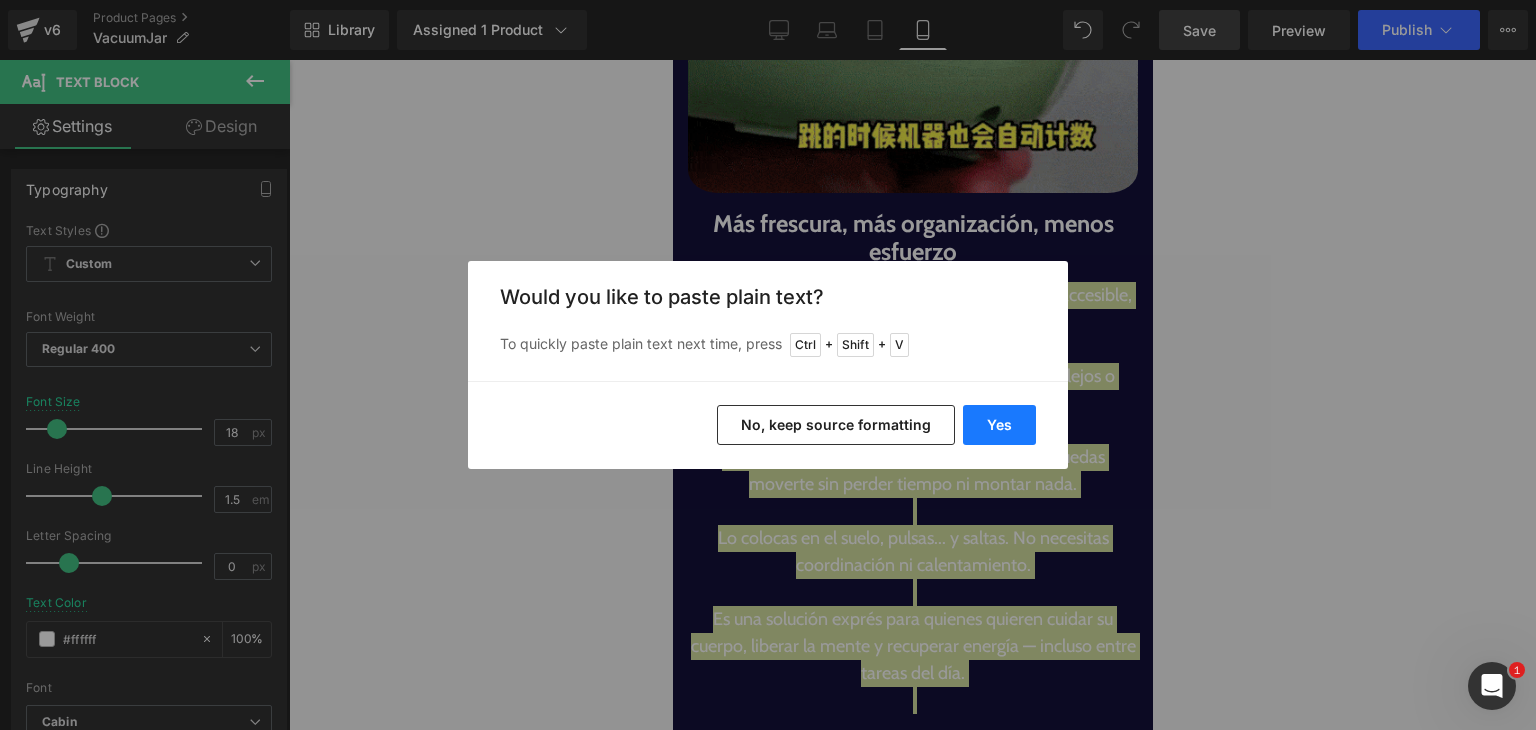 click on "Yes" at bounding box center [999, 425] 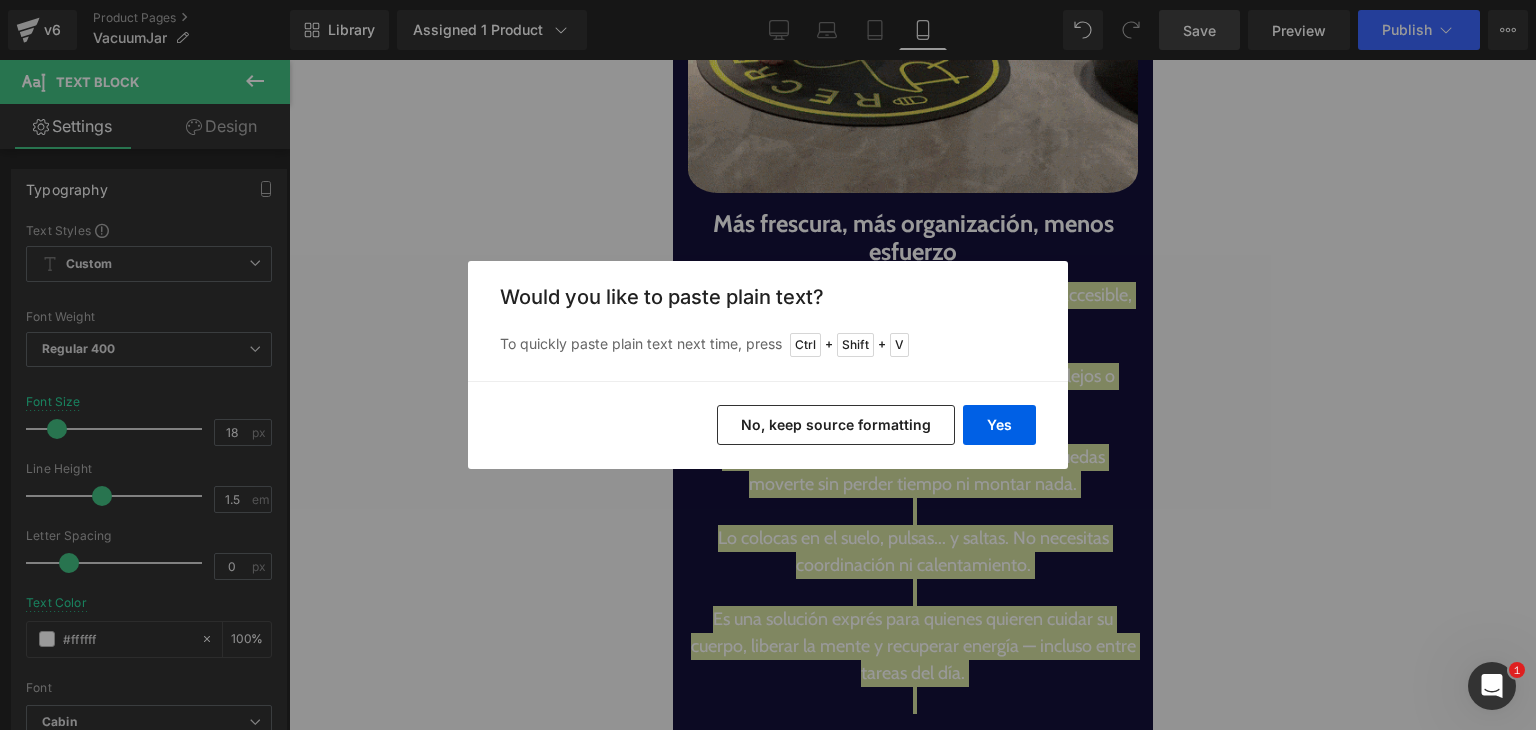 type 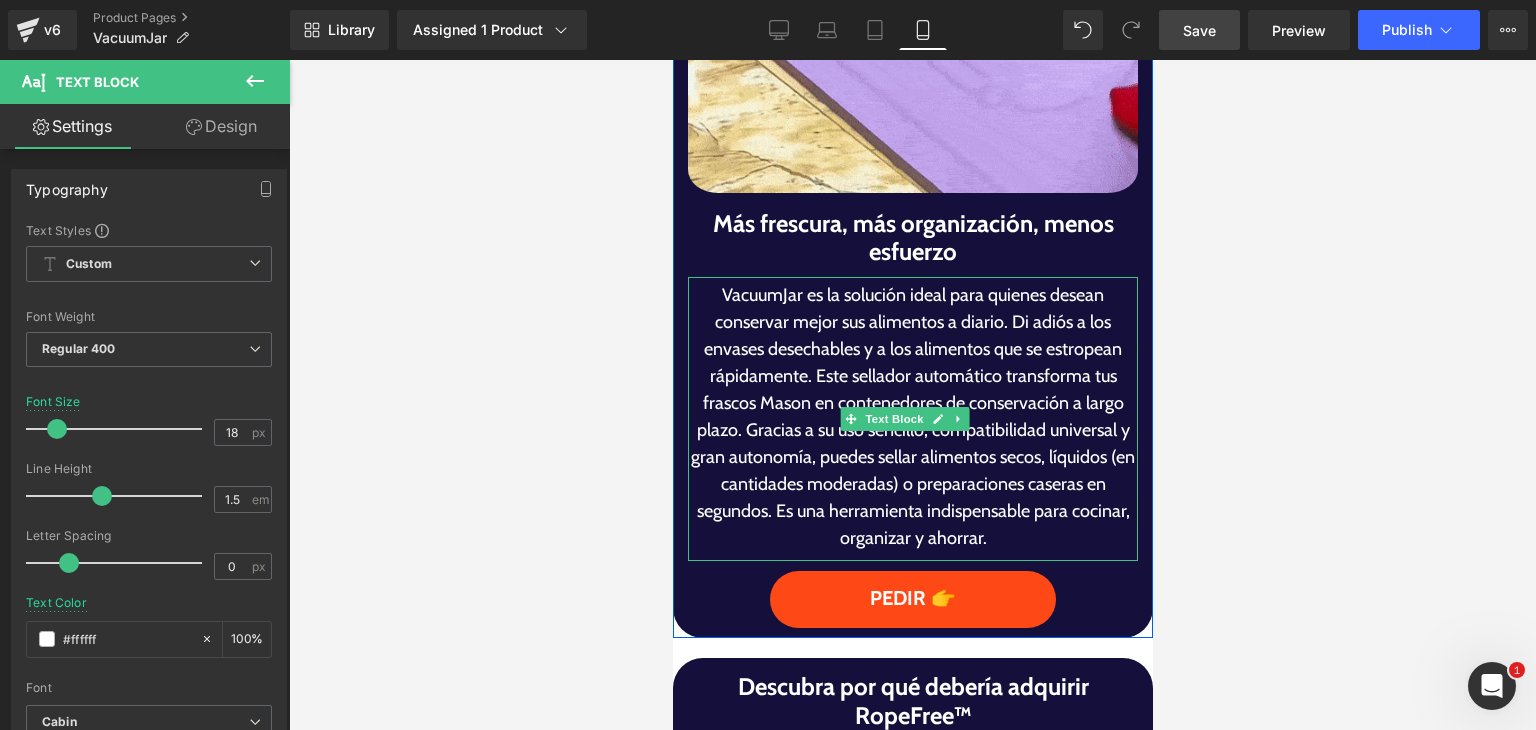 click on "VacuumJar es la solución ideal para quienes desean conservar mejor sus alimentos a diario. Di adiós a los envases desechables y a los alimentos que se estropean rápidamente. Este sellador automático transforma tus frascos Mason en contenedores de conservación a largo plazo. Gracias a su uso sencillo, compatibilidad universal y gran autonomía, puedes sellar alimentos secos, líquidos (en cantidades moderadas) o preparaciones caseras en segundos. Es una herramienta indispensable para cocinar, organizar y ahorrar." at bounding box center (912, 417) 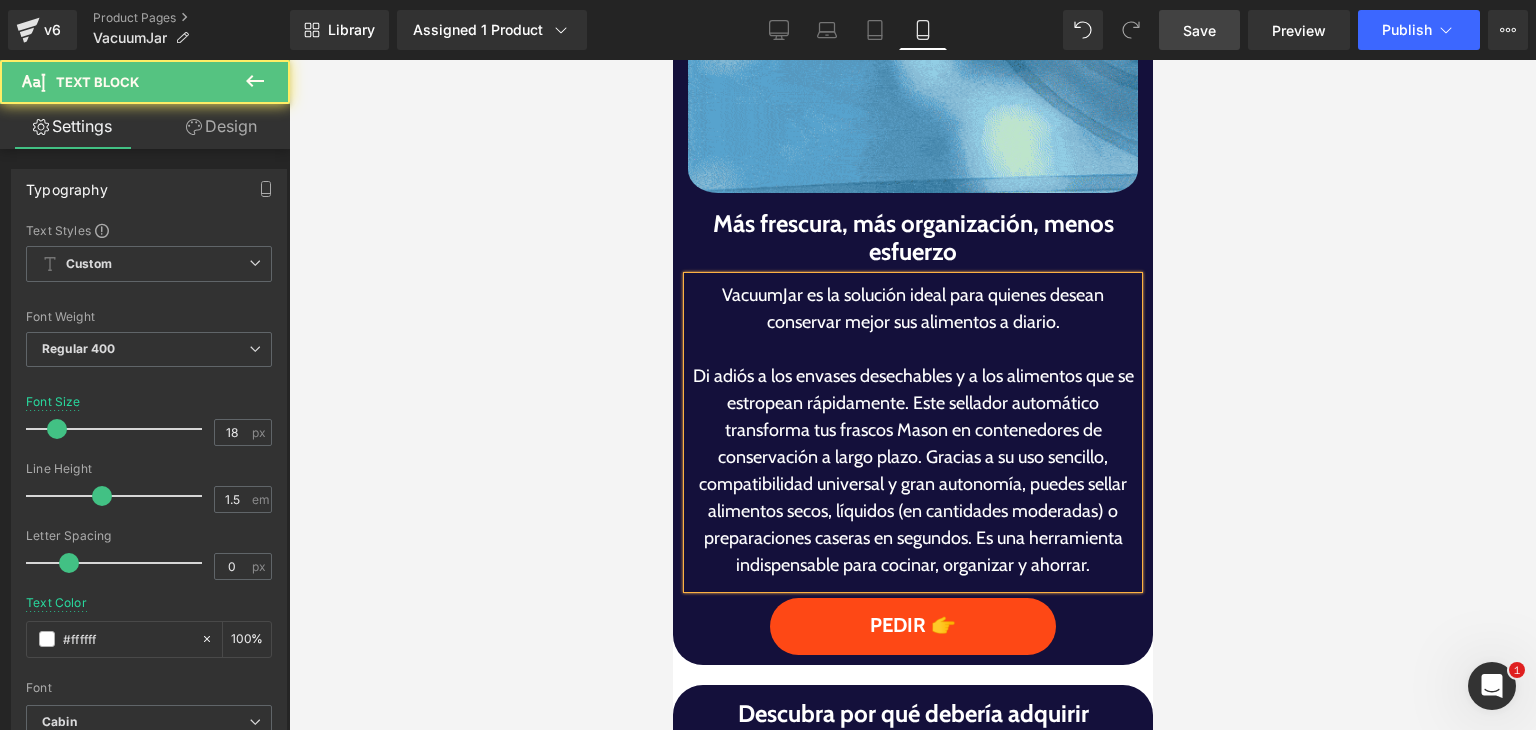 click on "Di adiós a los envases desechables y a los alimentos que se estropean rápidamente. Este sellador automático transforma tus frascos Mason en contenedores de conservación a largo plazo. Gracias a su uso sencillo, compatibilidad universal y gran autonomía, puedes sellar alimentos secos, líquidos (en cantidades moderadas) o preparaciones caseras en segundos. Es una herramienta indispensable para cocinar, organizar y ahorrar." at bounding box center (912, 471) 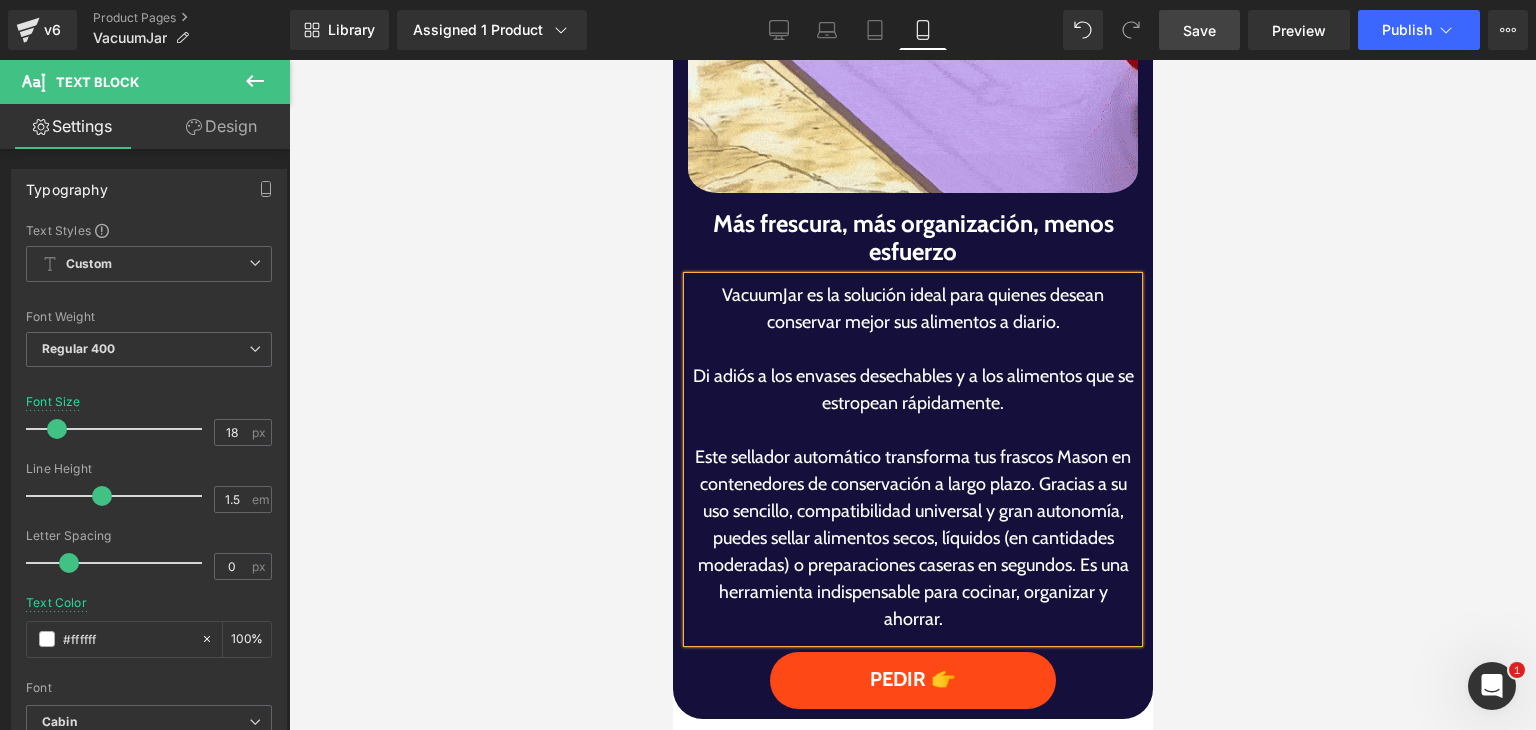 click on "Este sellador automático transforma tus frascos Mason en contenedores de conservación a largo plazo. Gracias a su uso sencillo, compatibilidad universal y gran autonomía, puedes sellar alimentos secos, líquidos (en cantidades moderadas) o preparaciones caseras en segundos. Es una herramienta indispensable para cocinar, organizar y ahorrar." at bounding box center (912, 538) 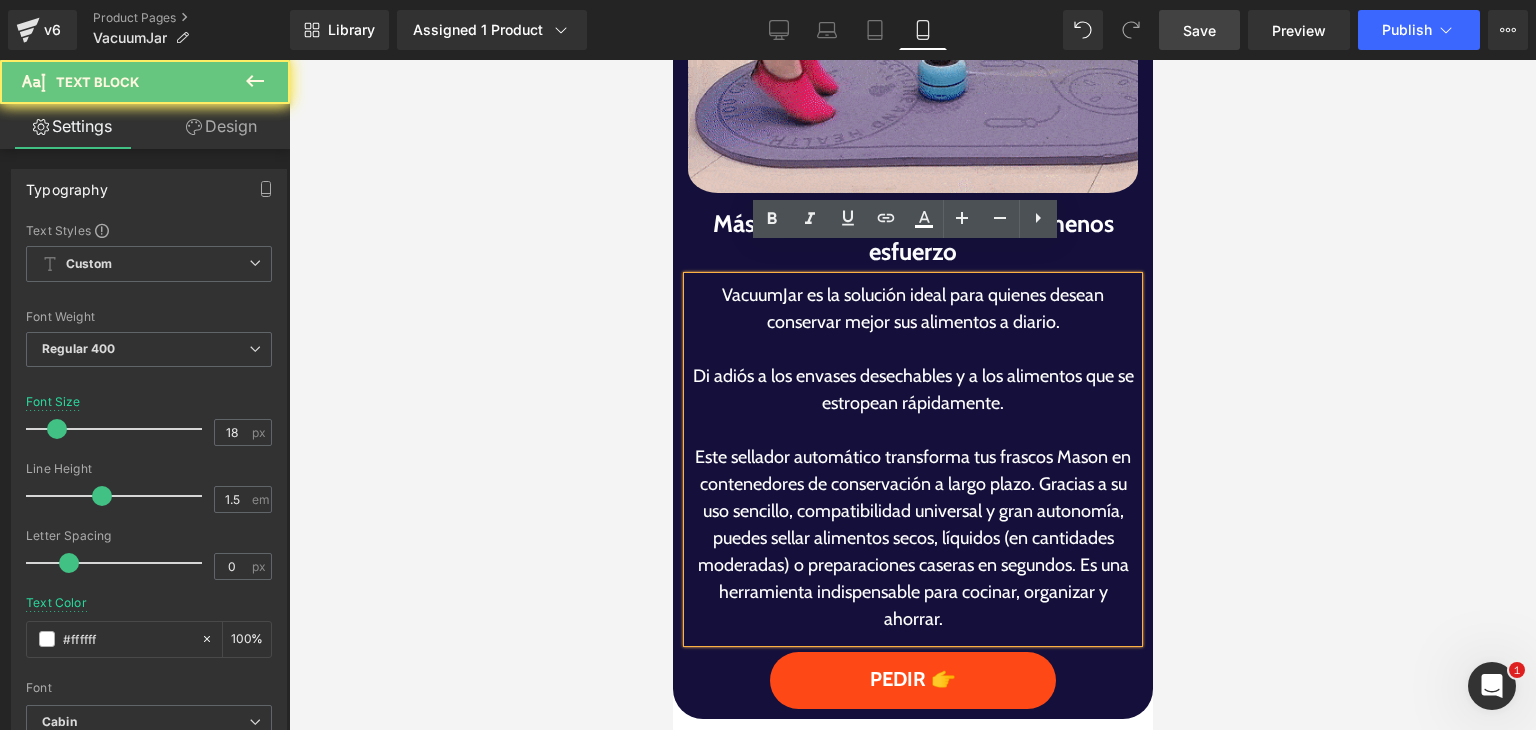 click on "Este sellador automático transforma tus frascos Mason en contenedores de conservación a largo plazo. Gracias a su uso sencillo, compatibilidad universal y gran autonomía, puedes sellar alimentos secos, líquidos (en cantidades moderadas) o preparaciones caseras en segundos. Es una herramienta indispensable para cocinar, organizar y ahorrar." at bounding box center (912, 538) 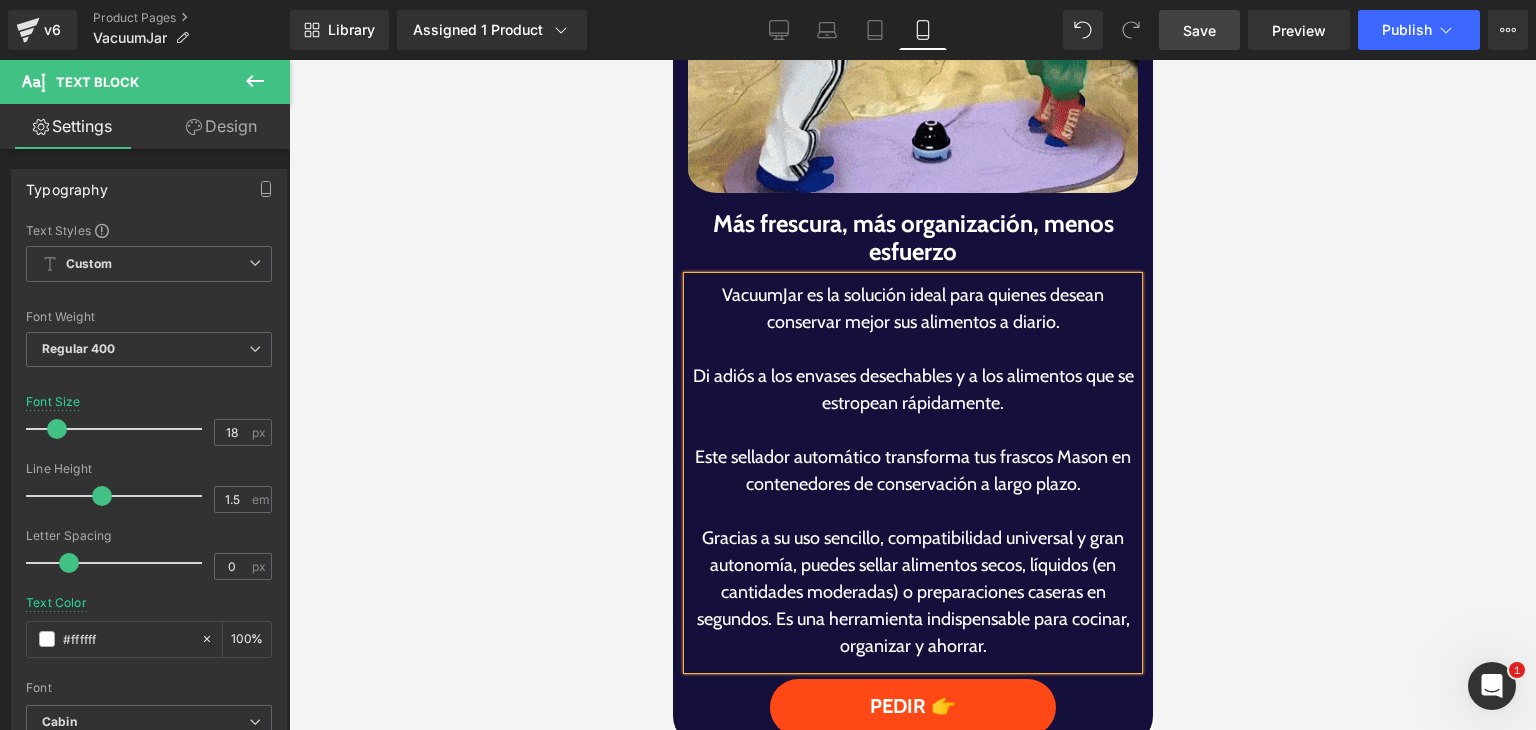 click on "Gracias a su uso sencillo, compatibilidad universal y gran autonomía, puedes sellar alimentos secos, líquidos (en cantidades moderadas) o preparaciones caseras en segundos. Es una herramienta indispensable para cocinar, organizar y ahorrar." at bounding box center (912, 592) 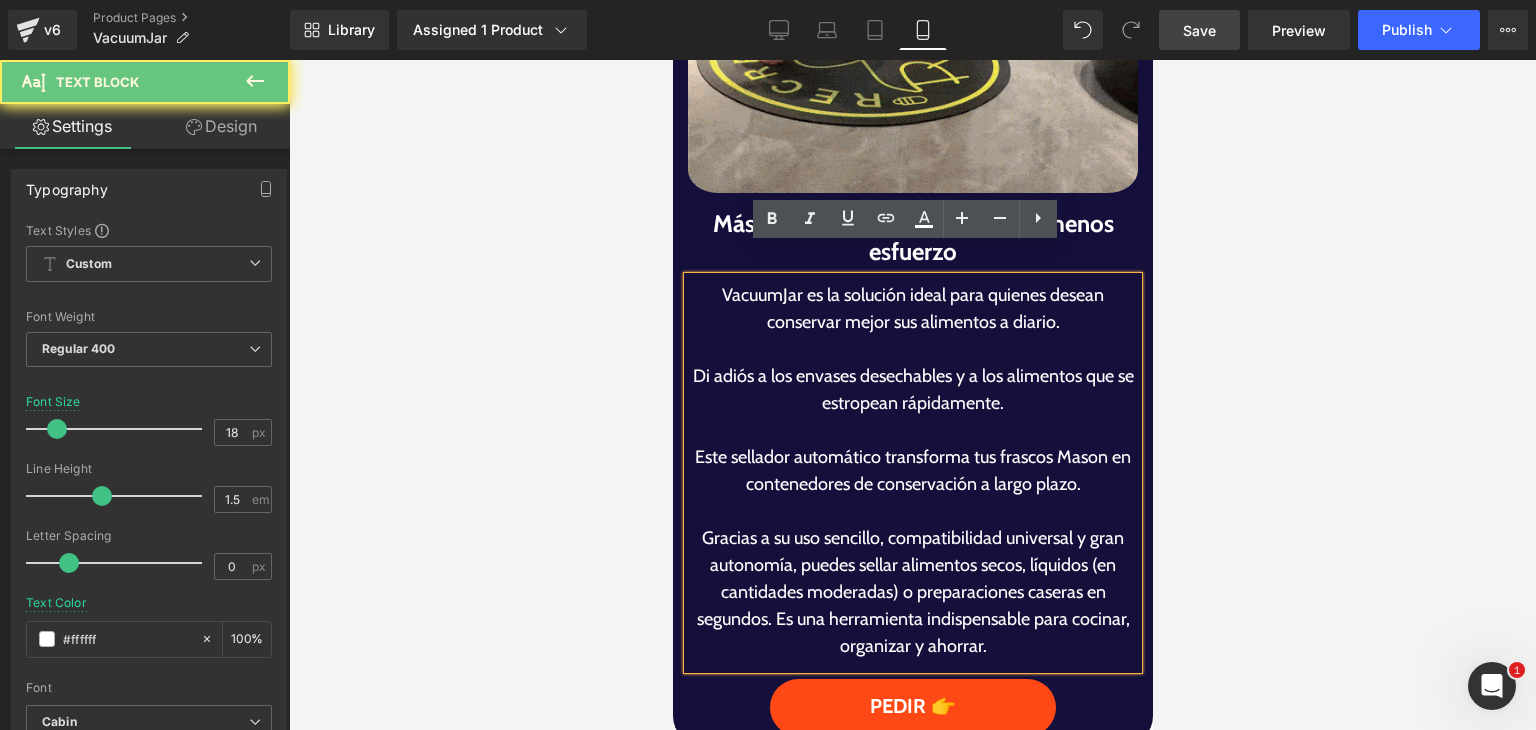 click on "Gracias a su uso sencillo, compatibilidad universal y gran autonomía, puedes sellar alimentos secos, líquidos (en cantidades moderadas) o preparaciones caseras en segundos. Es una herramienta indispensable para cocinar, organizar y ahorrar." at bounding box center (912, 592) 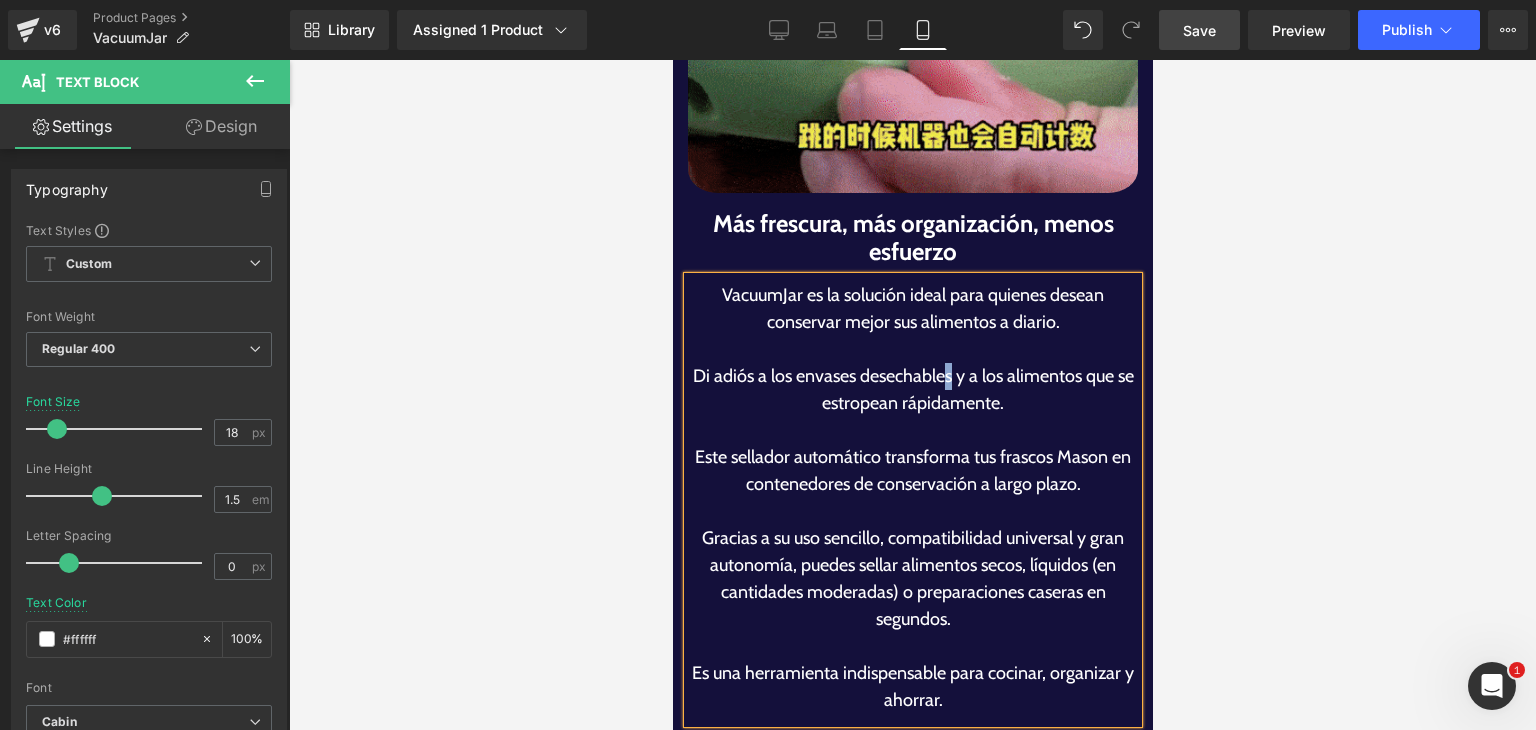 click on "Di adiós a los envases desechables y a los alimentos que se estropean rápidamente." at bounding box center (912, 390) 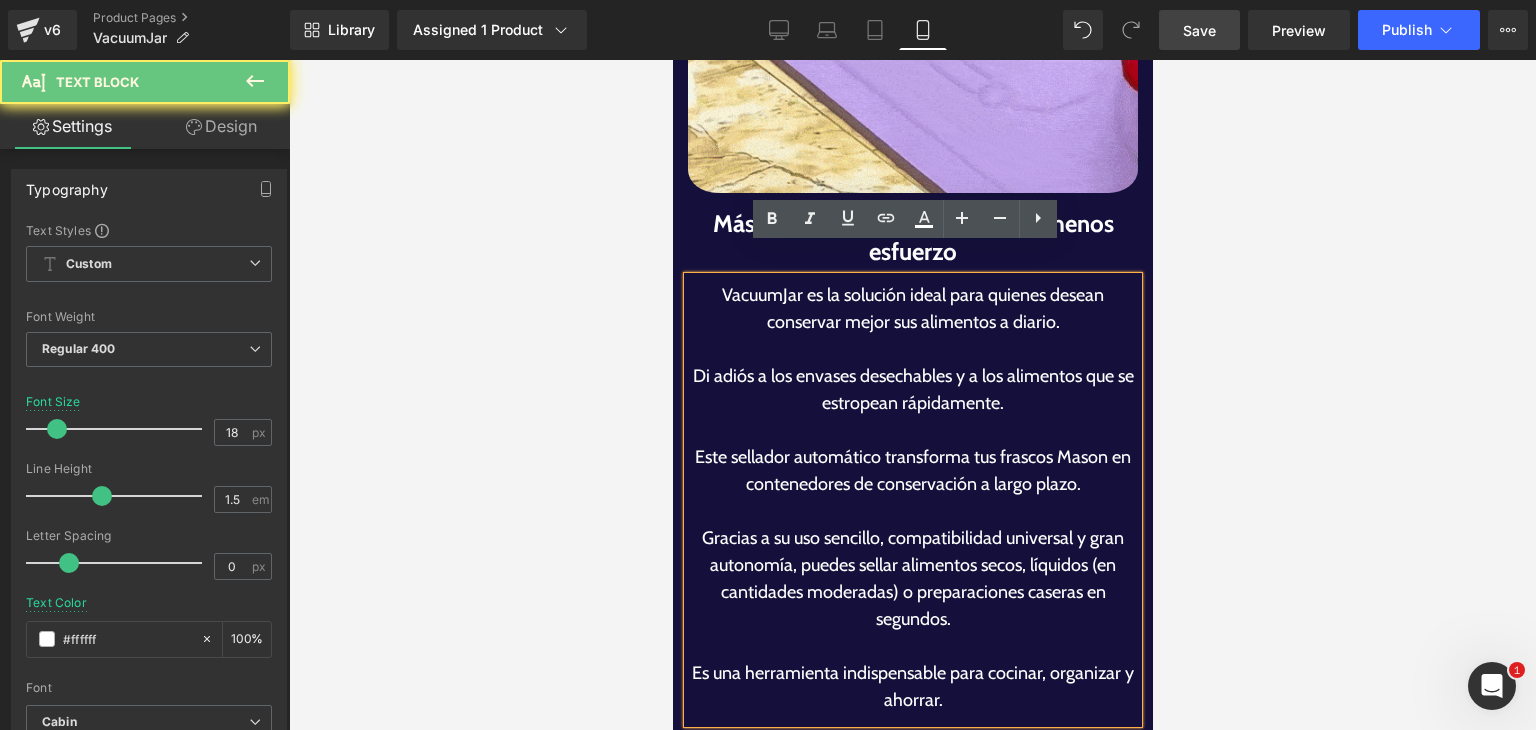 drag, startPoint x: 888, startPoint y: 336, endPoint x: 919, endPoint y: 342, distance: 31.575306 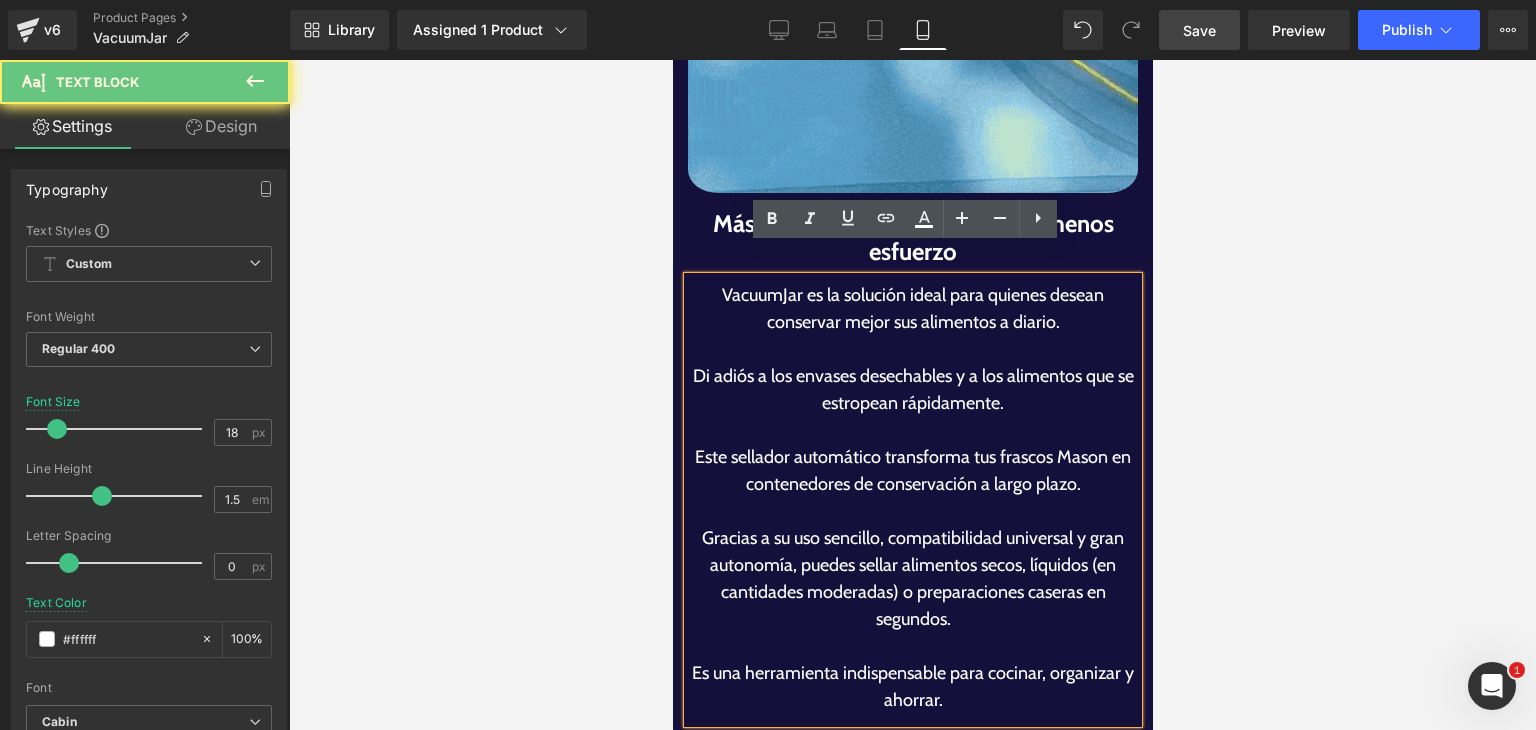 click on "Di adiós a los envases desechables y a los alimentos que se estropean rápidamente." at bounding box center [912, 390] 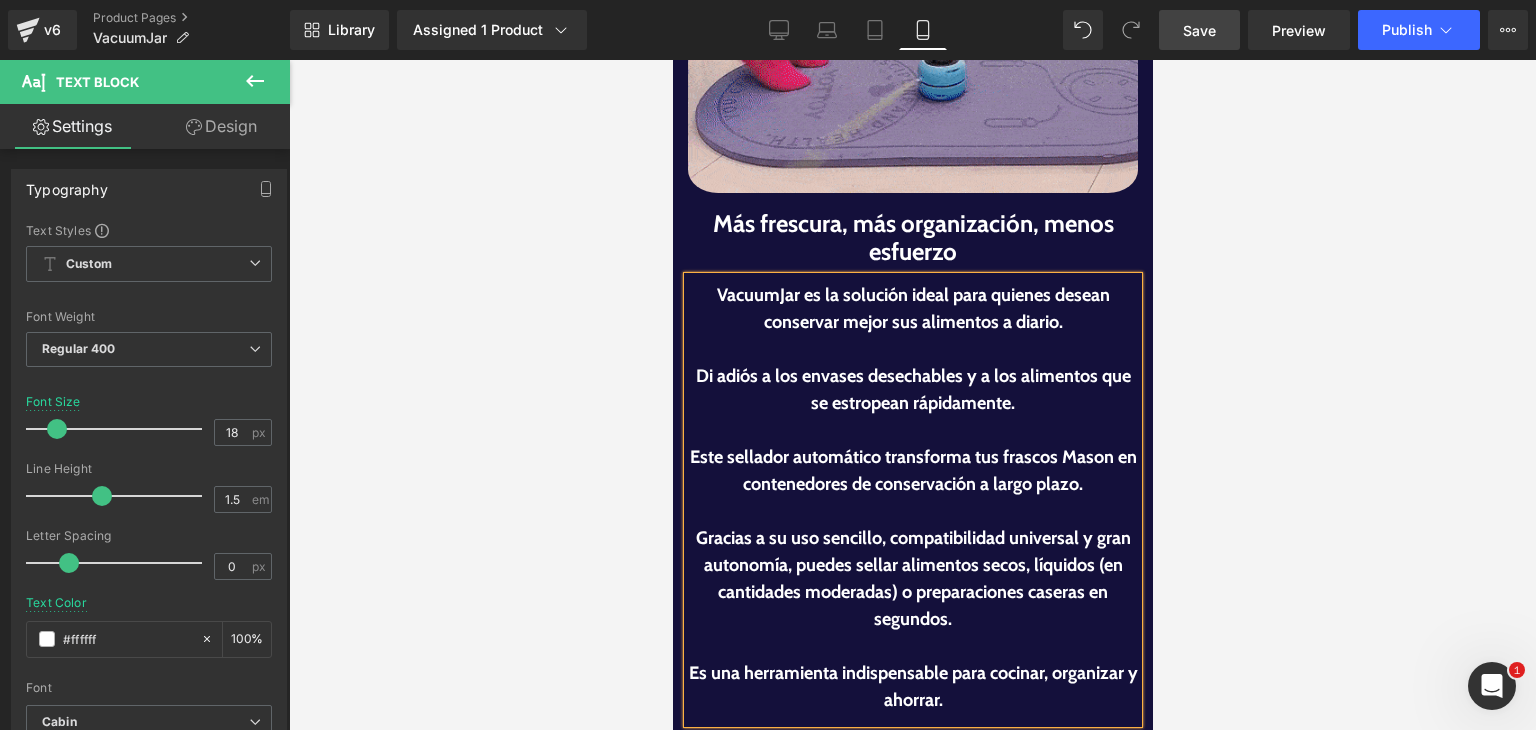click on "Di adiós a los envases desechables y a los alimentos que se estropean rápidamente." at bounding box center [912, 389] 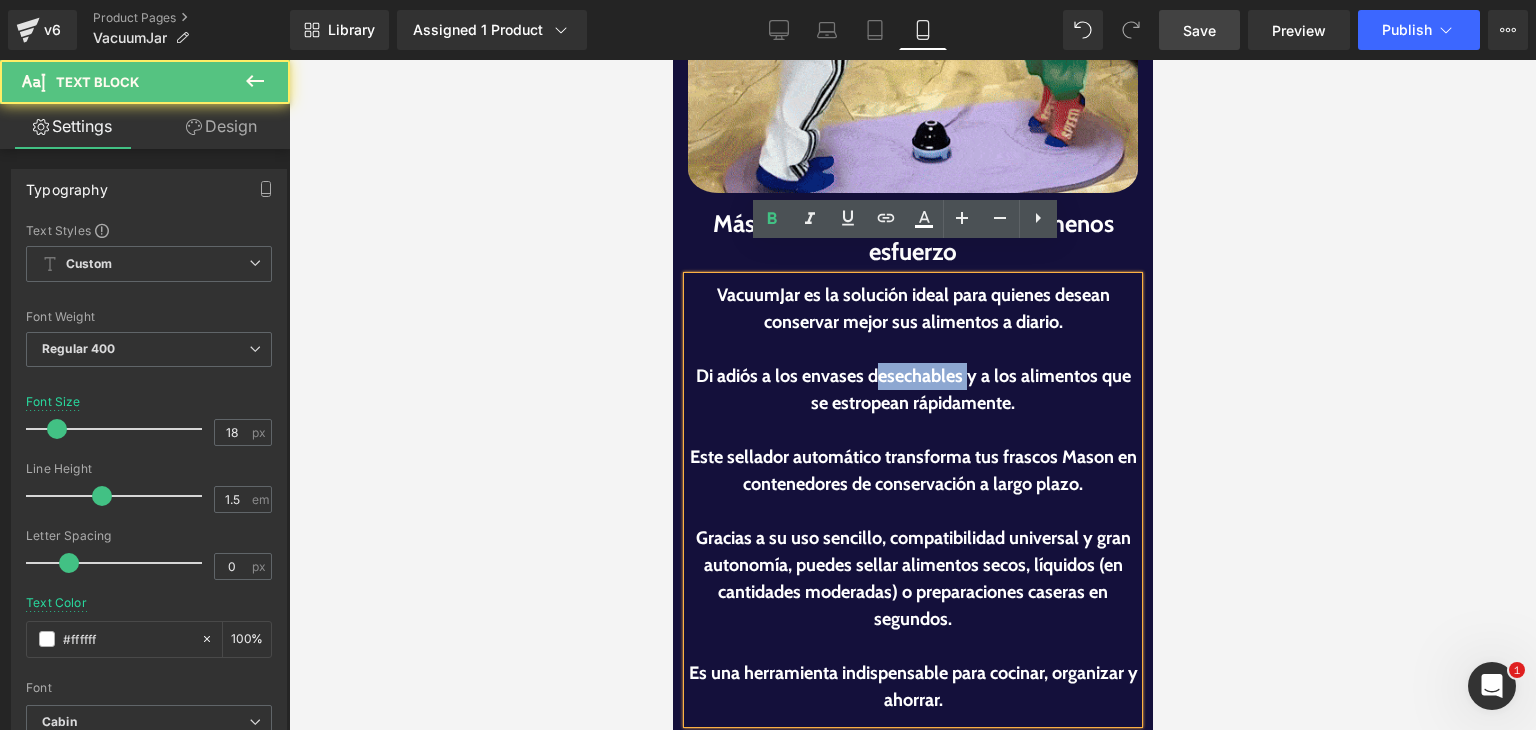 drag, startPoint x: 892, startPoint y: 339, endPoint x: 962, endPoint y: 358, distance: 72.53275 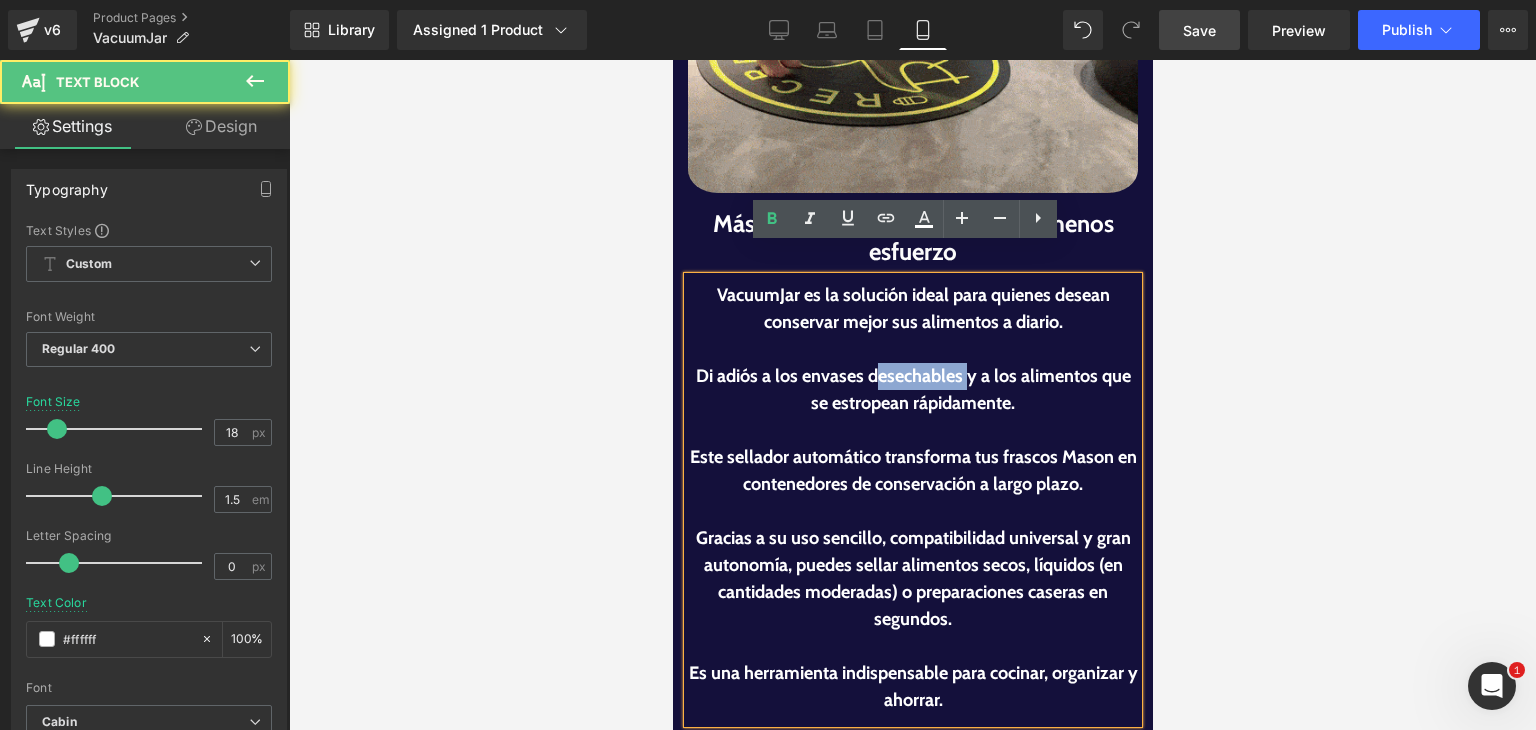 click on "Di adiós a los envases desechables y a los alimentos que se estropean rápidamente." at bounding box center [912, 390] 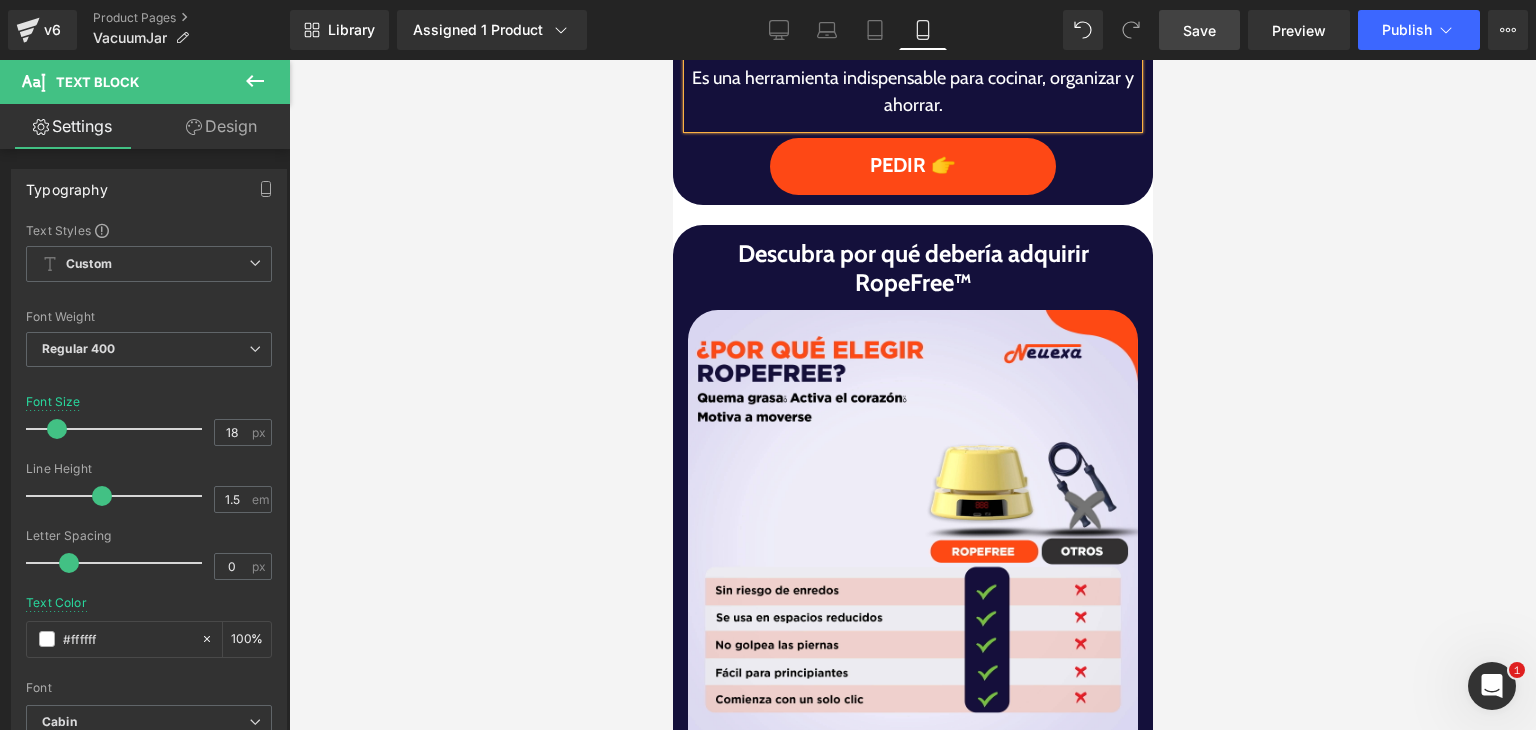 scroll, scrollTop: 2728, scrollLeft: 0, axis: vertical 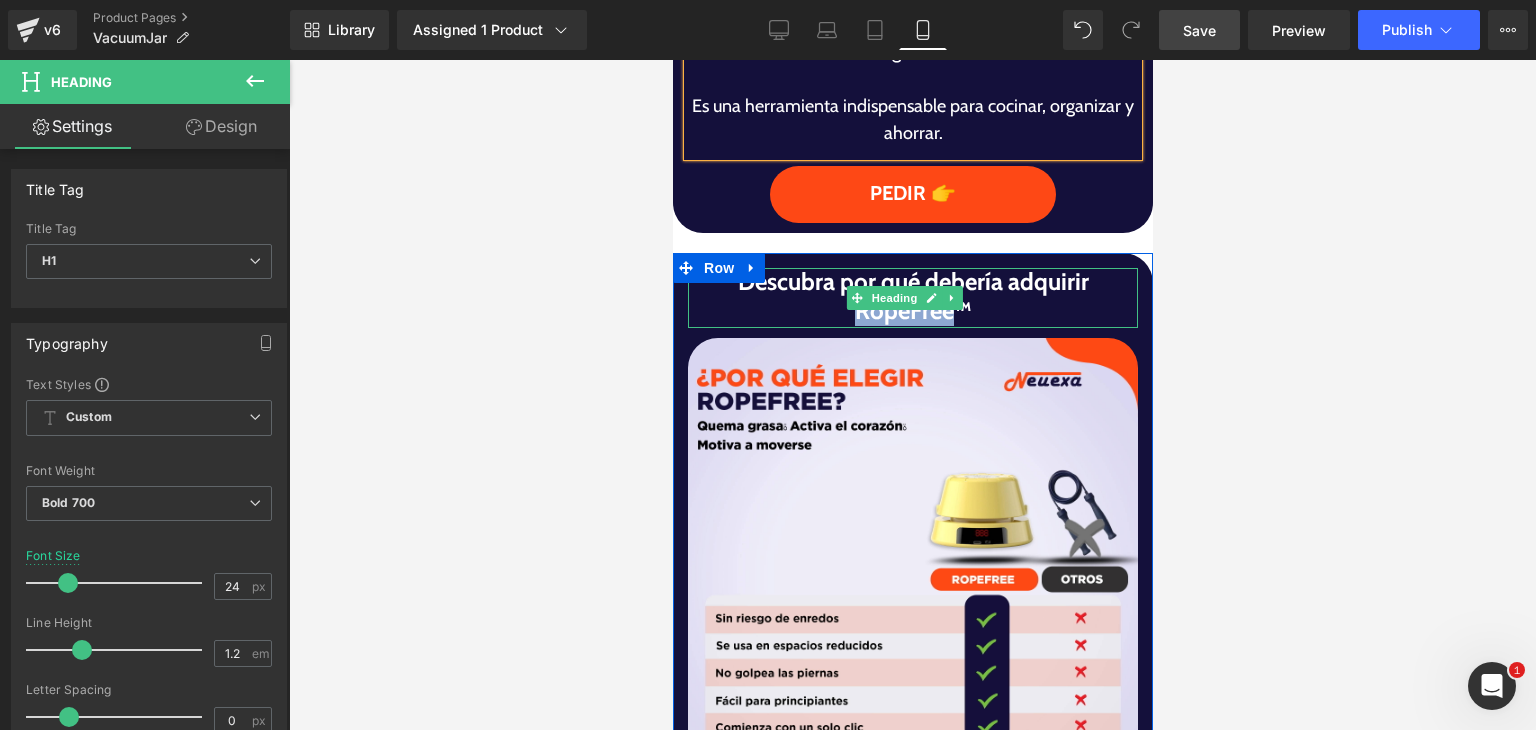 drag, startPoint x: 873, startPoint y: 291, endPoint x: 946, endPoint y: 288, distance: 73.061615 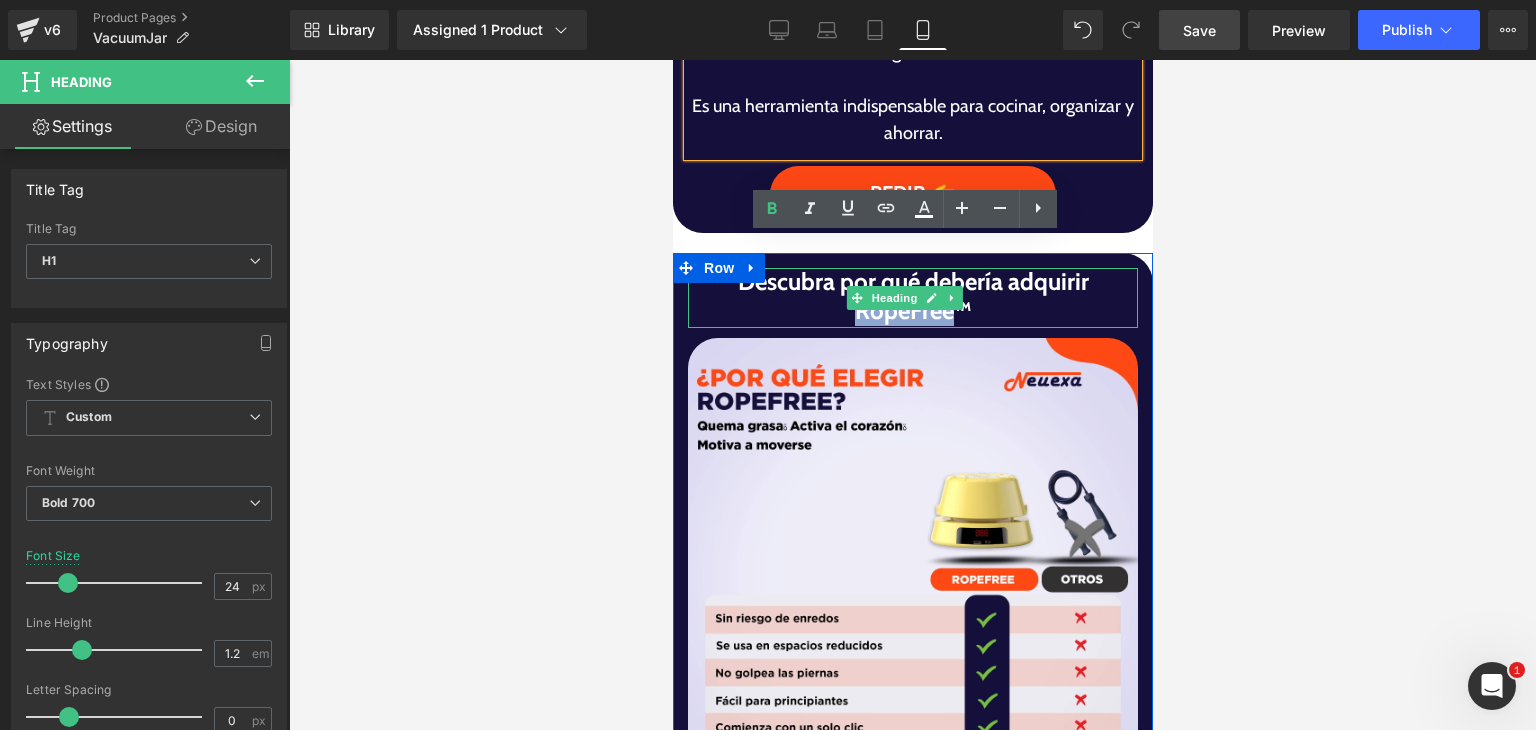 paste 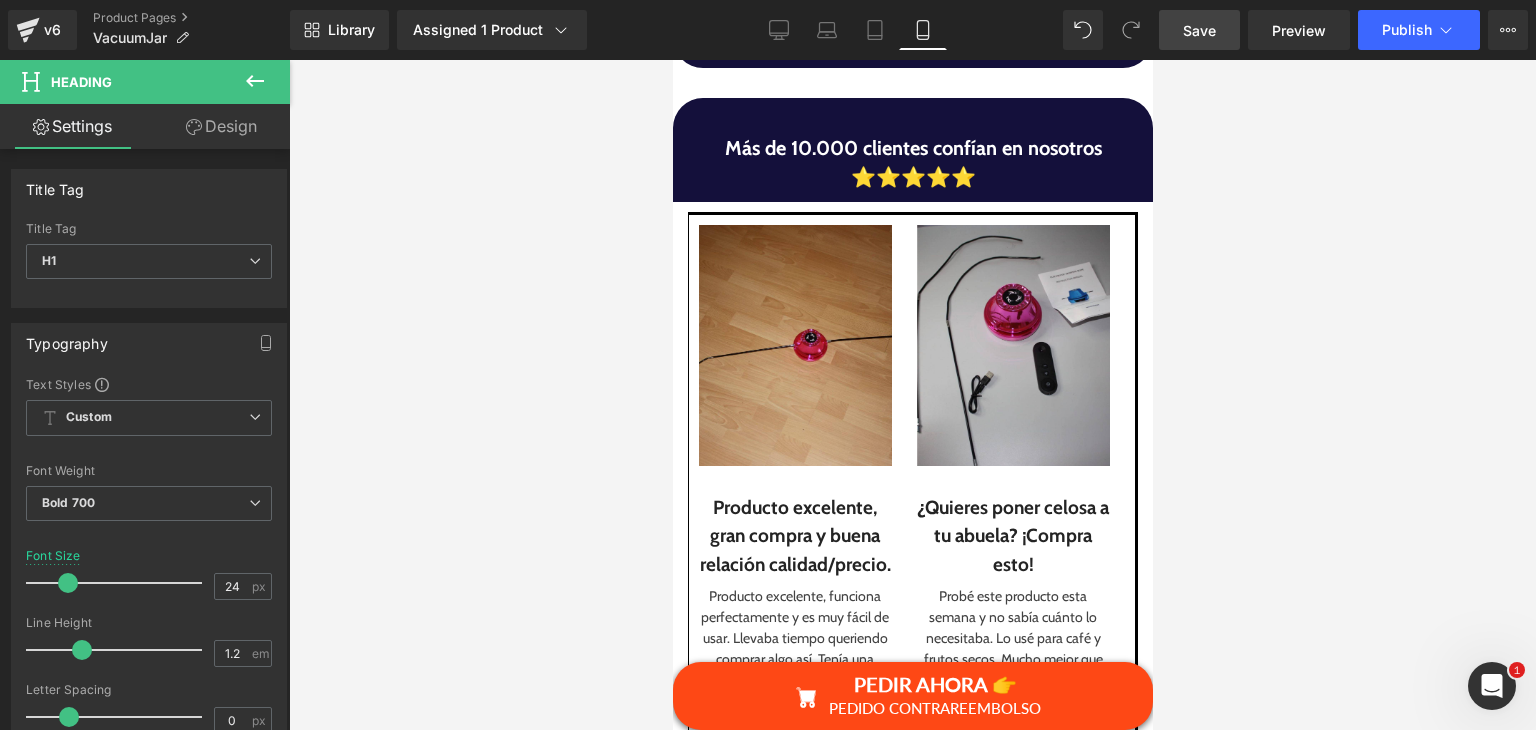 scroll, scrollTop: 3444, scrollLeft: 0, axis: vertical 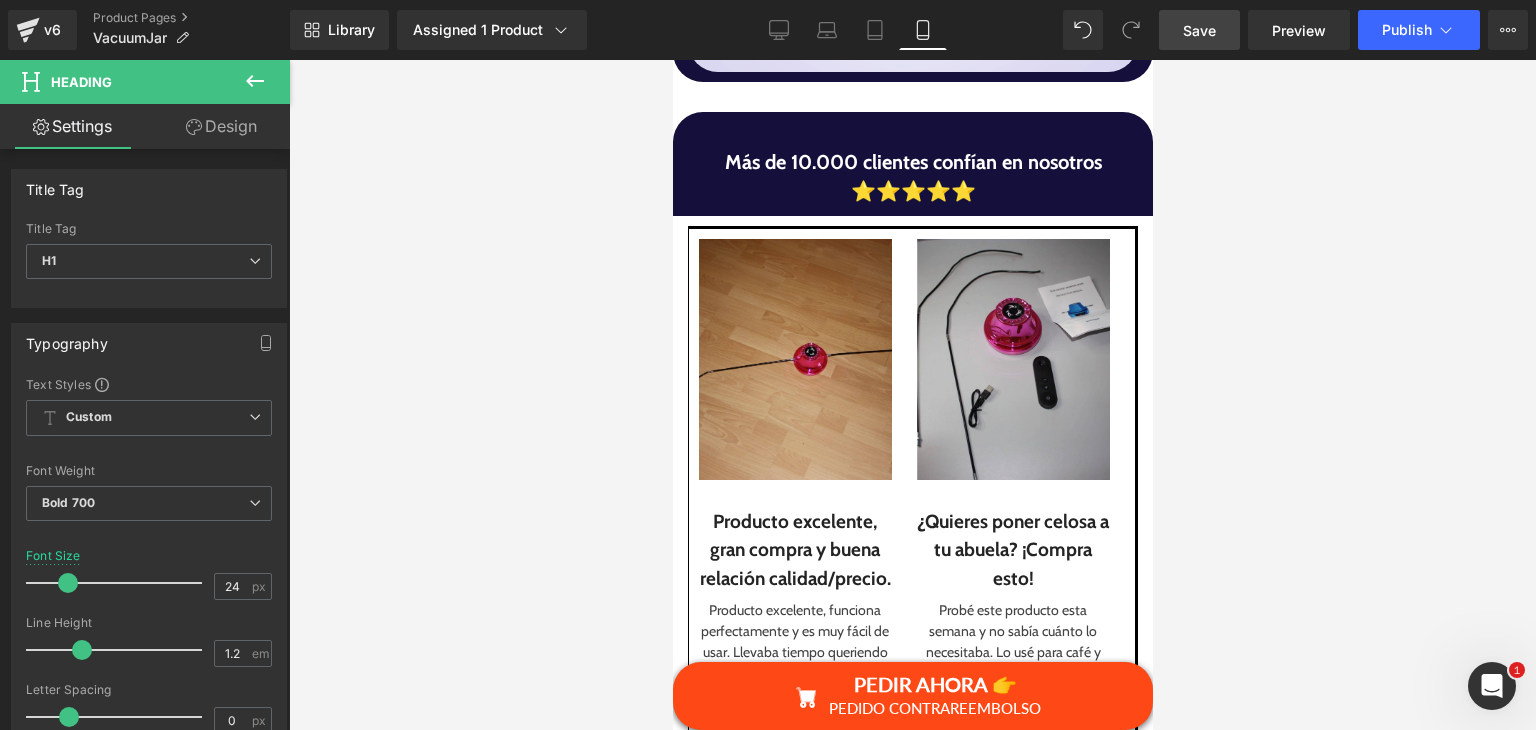 drag, startPoint x: 1149, startPoint y: 245, endPoint x: 1833, endPoint y: 366, distance: 694.62006 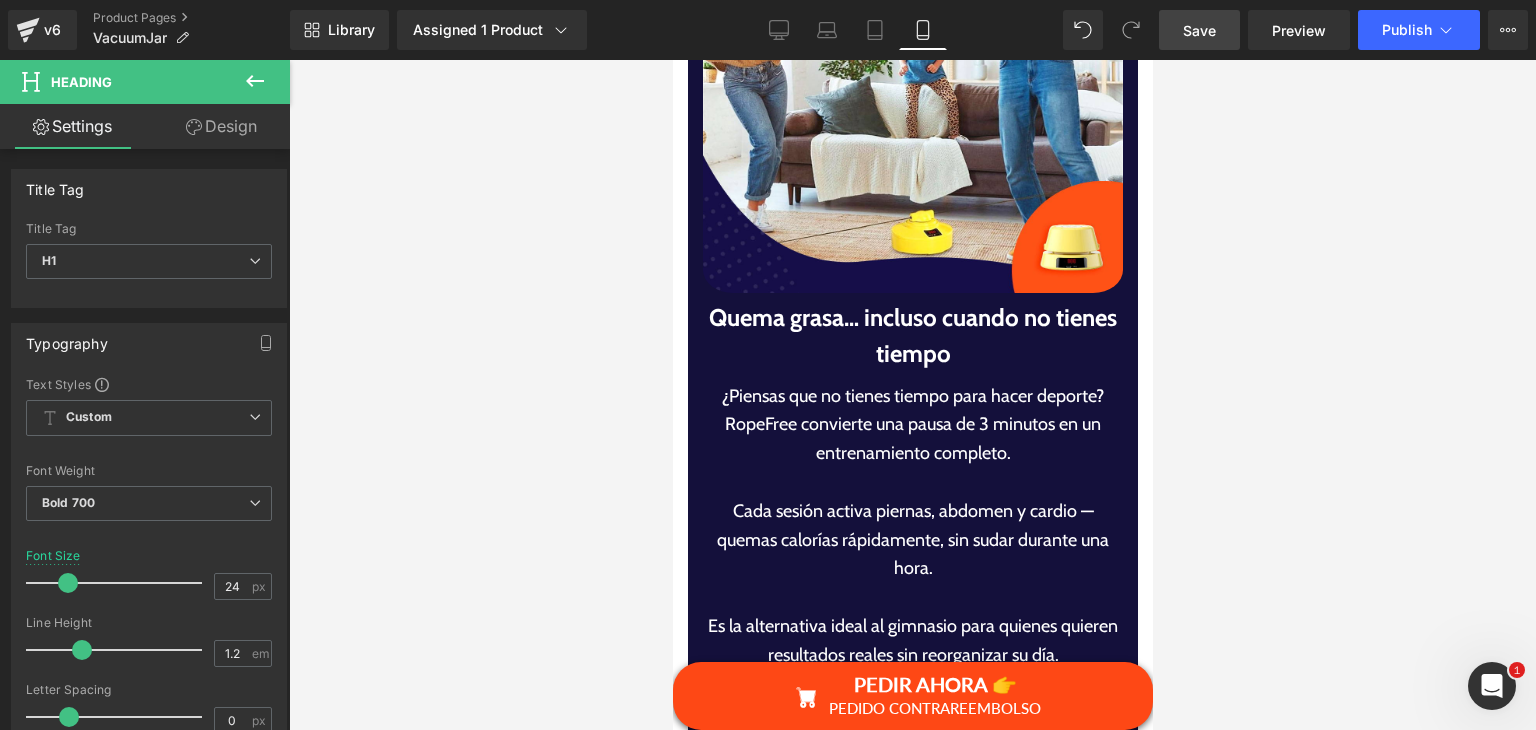 scroll, scrollTop: 4839, scrollLeft: 0, axis: vertical 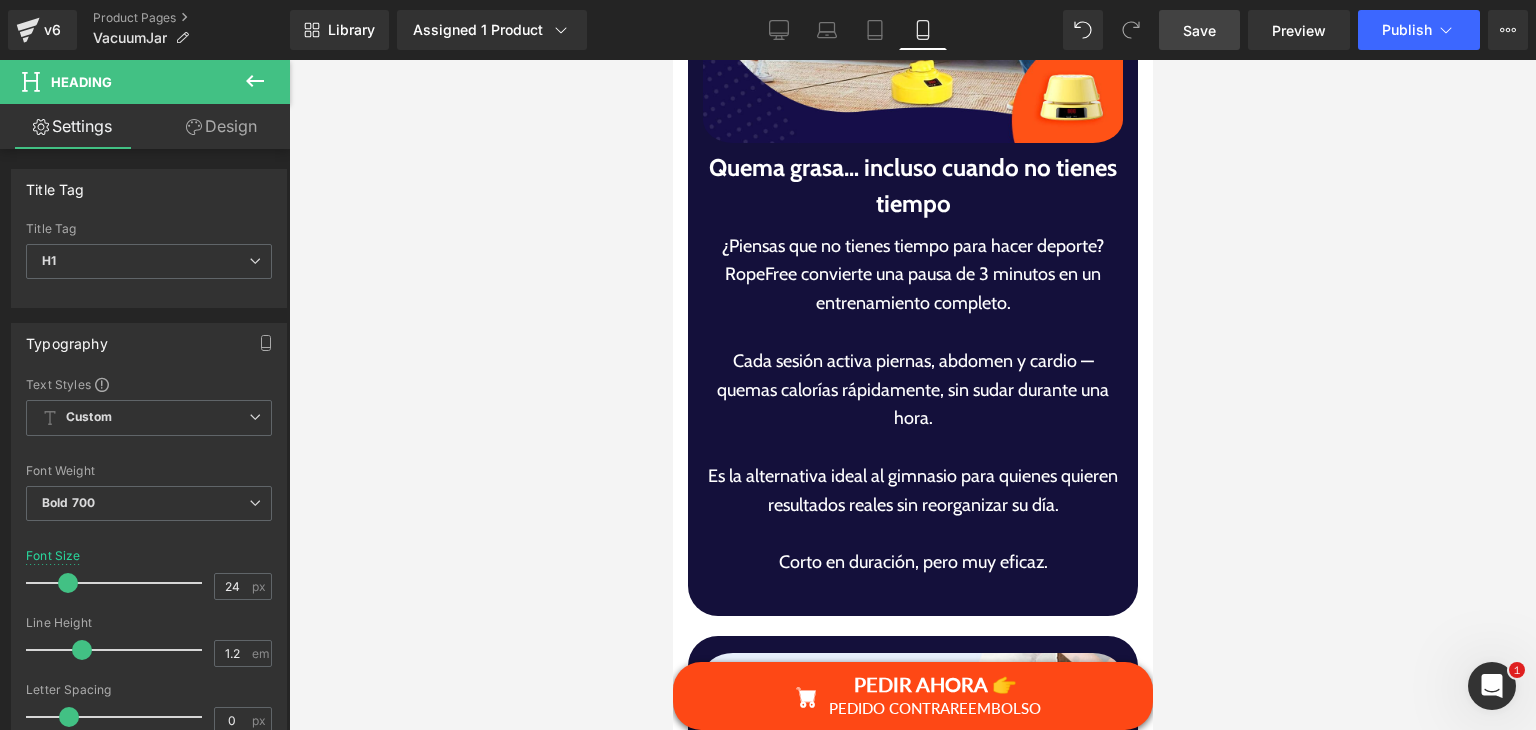 click on "Image         Quema grasa… incluso cuando no tienes tiempo Heading         ¿Piensas que no tienes tiempo para hacer deporte? RopeFree convierte una pausa de 3 minutos en un entrenamiento completo. Cada sesión activa piernas, abdomen y cardio — quemas calorías rápidamente, sin sudar durante una hora. Es la alternativa ideal al gimnasio para quienes quieren resultados reales sin reorganizar su día. Corto en duración, pero muy eficaz. Text Block         Row" at bounding box center (912, 160) 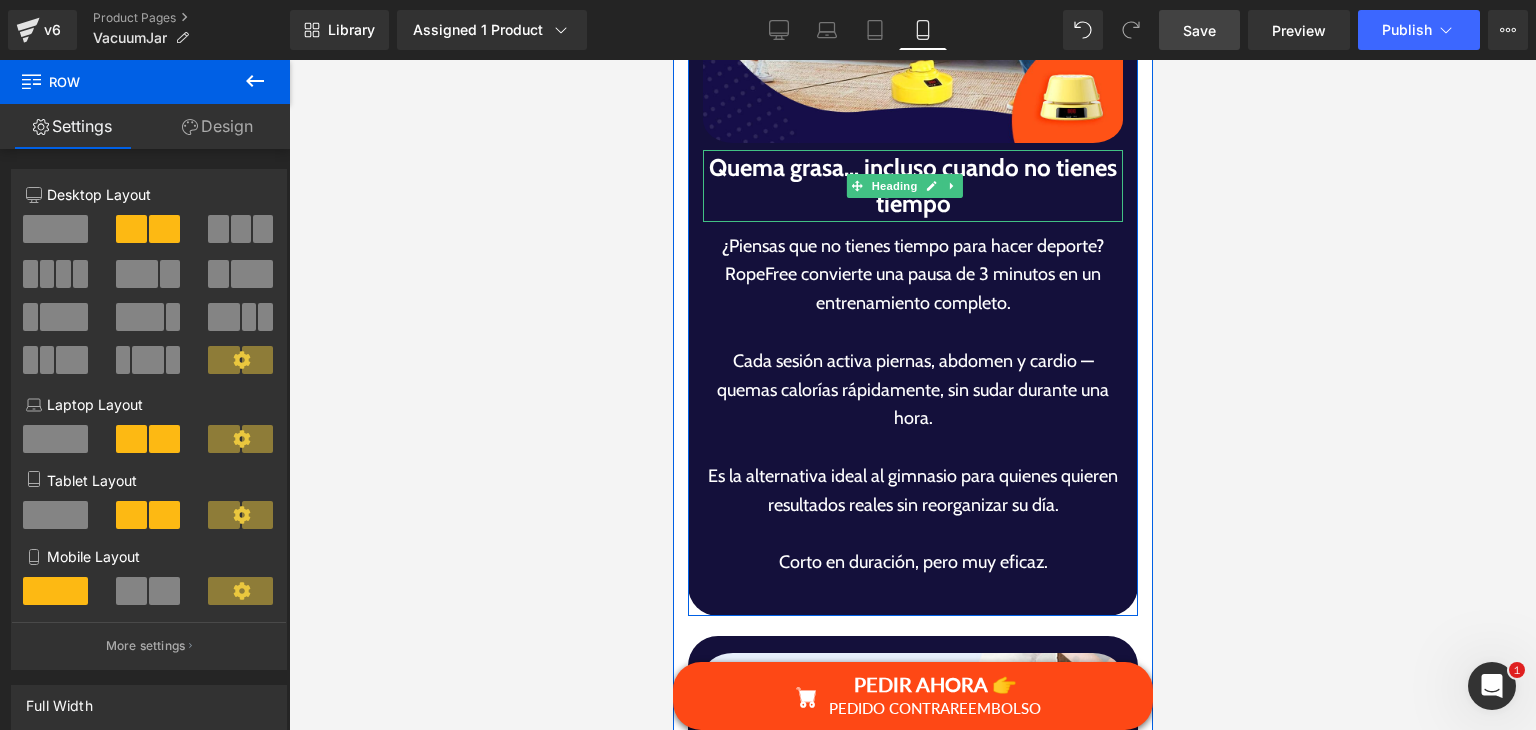 drag, startPoint x: 1448, startPoint y: 186, endPoint x: 775, endPoint y: 141, distance: 674.5028 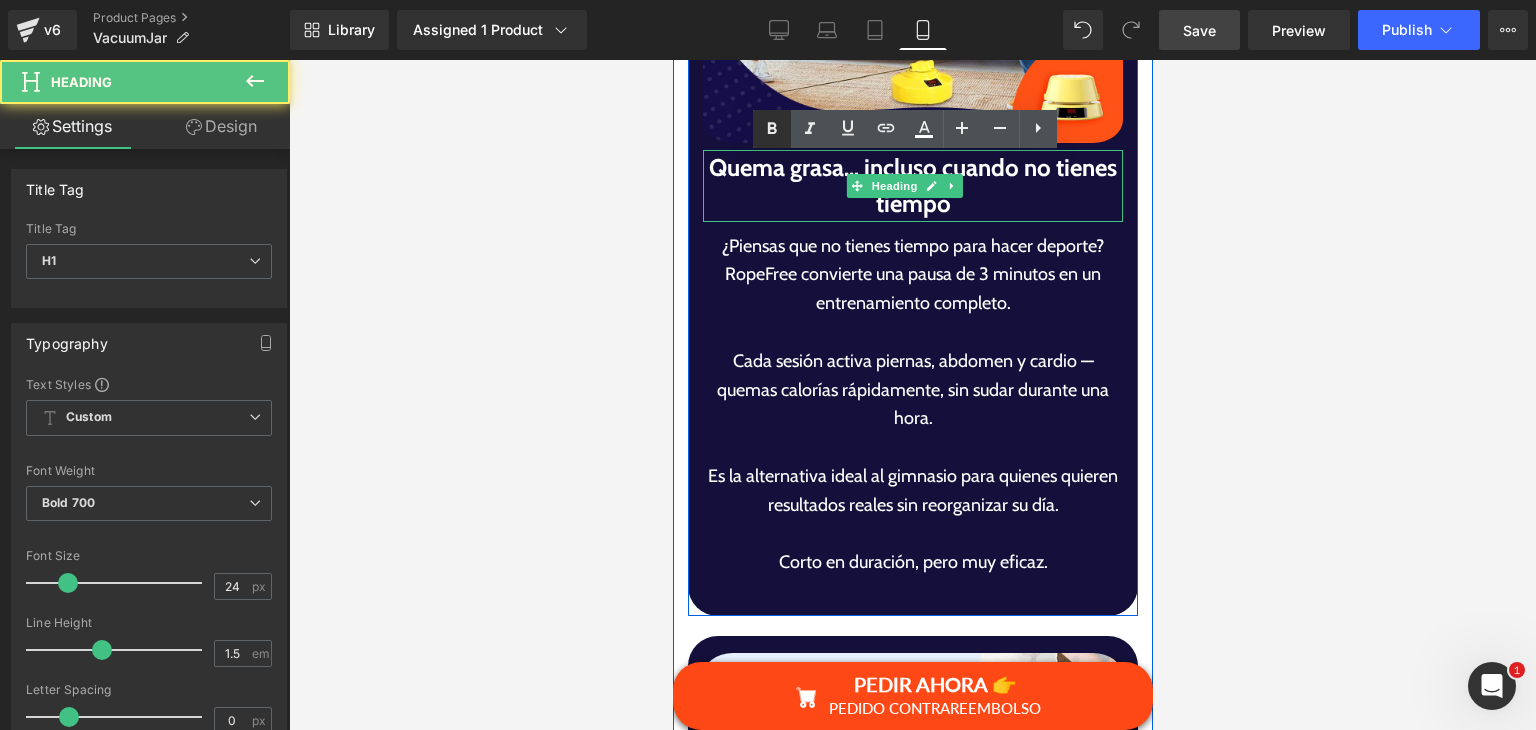 drag, startPoint x: 103, startPoint y: 81, endPoint x: 776, endPoint y: 127, distance: 674.57025 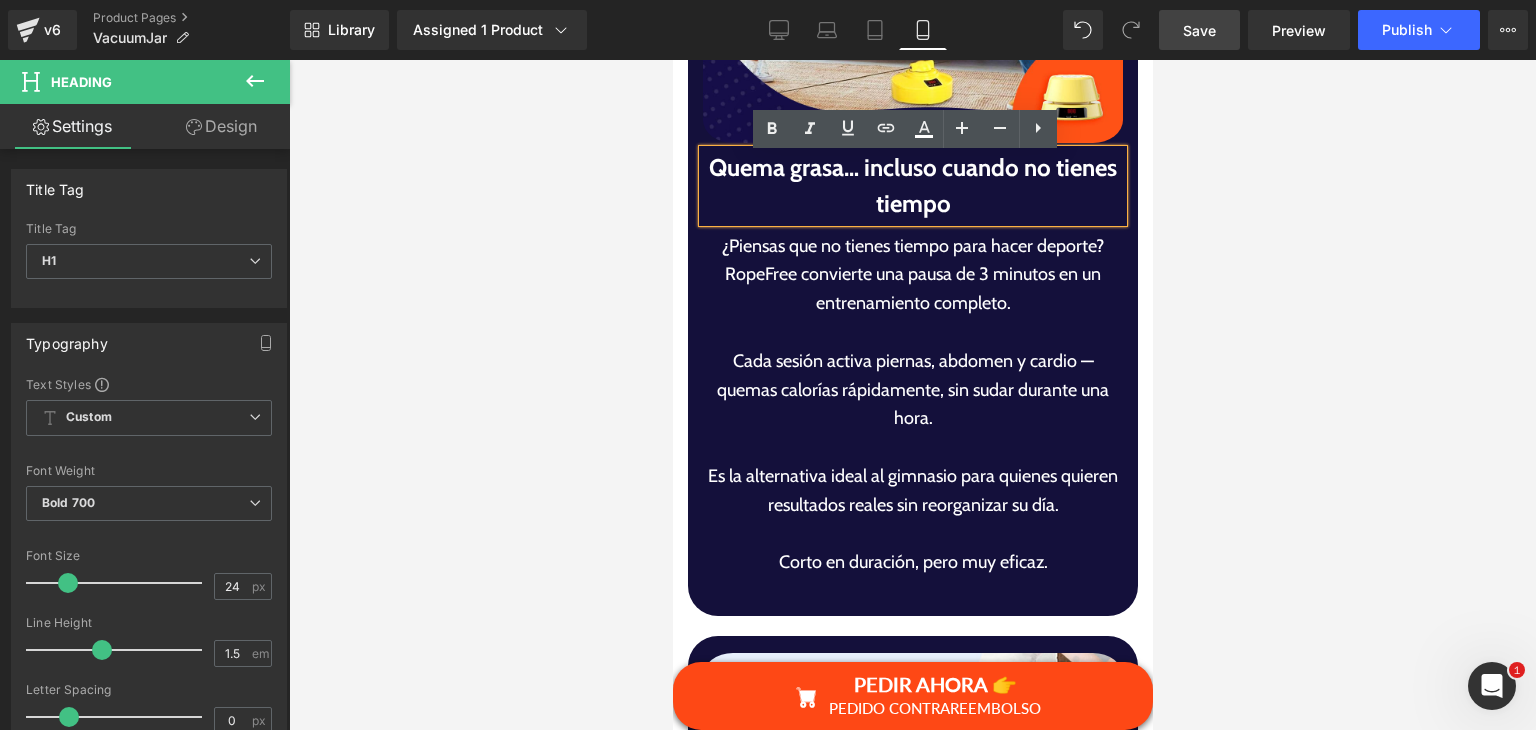 click on "Quema grasa… incluso cuando no tienes tiempo" at bounding box center (912, 186) 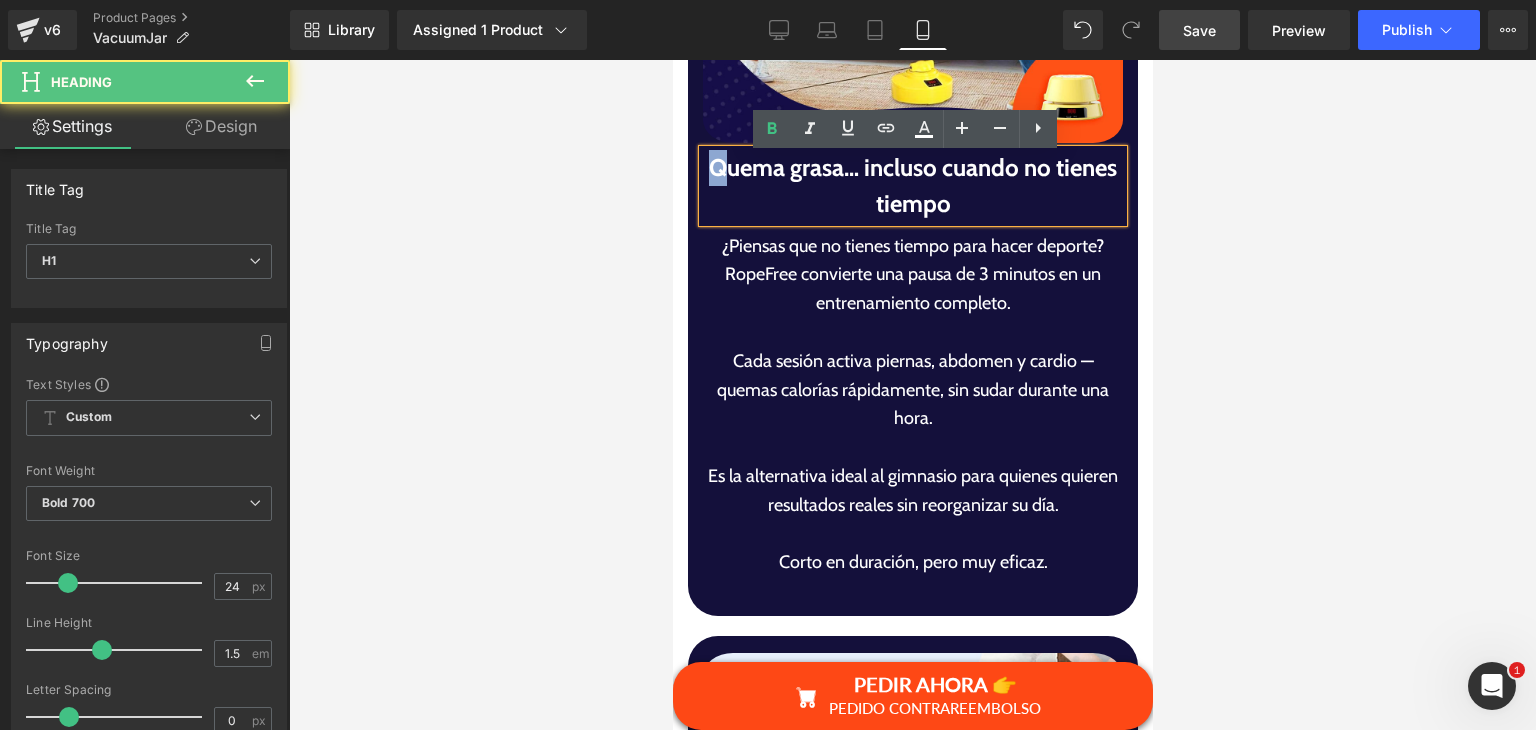 click on "Quema grasa… incluso cuando no tienes tiempo" at bounding box center (912, 186) 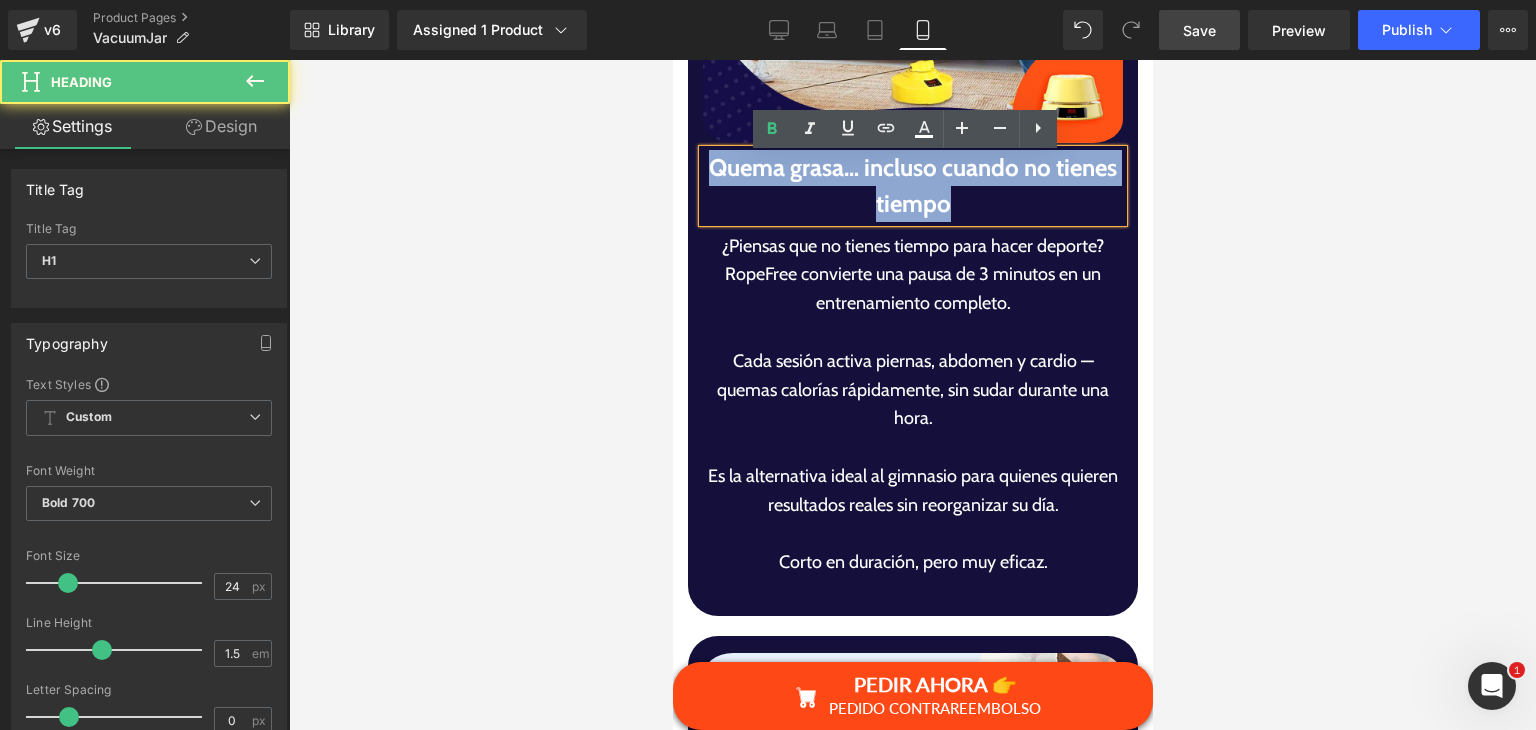 paste 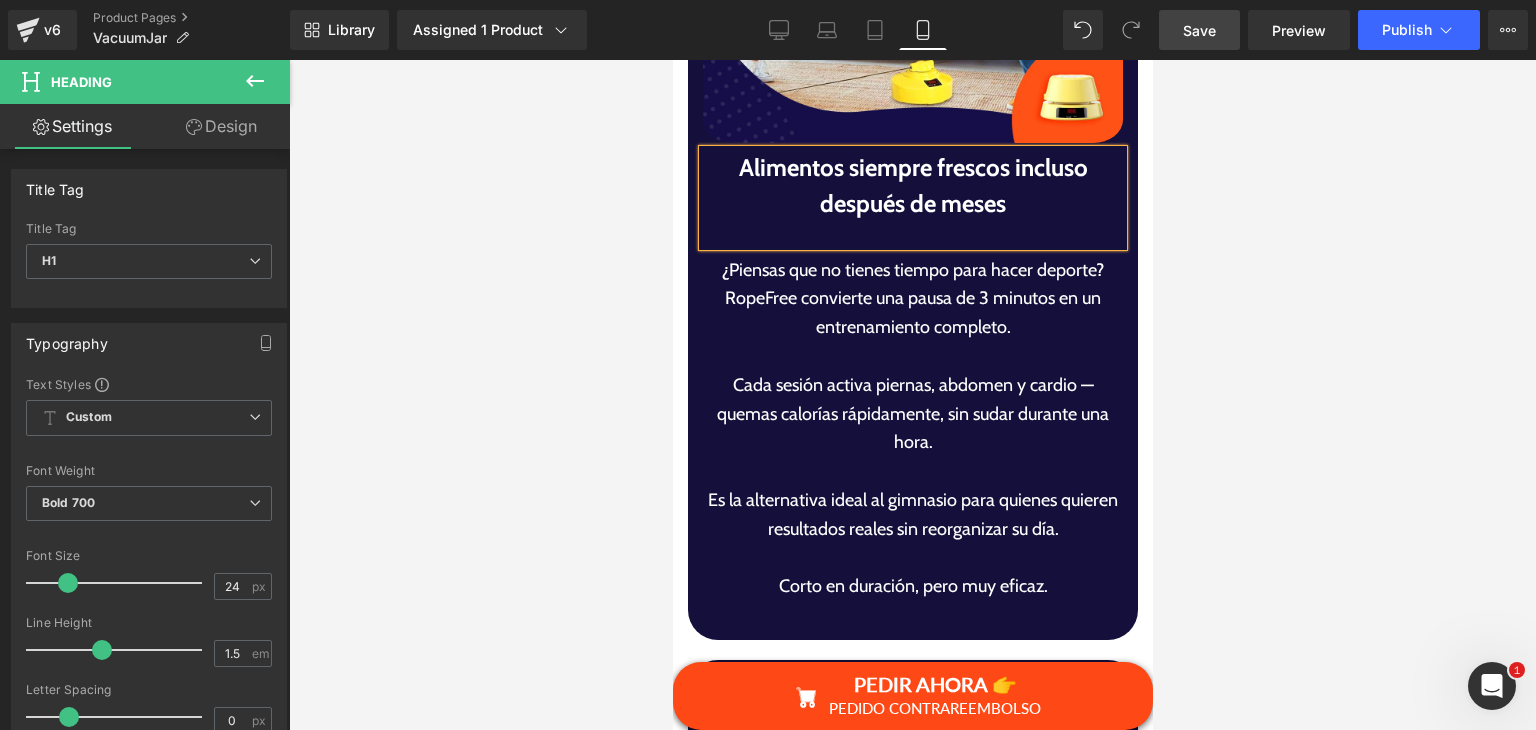 click at bounding box center (912, 234) 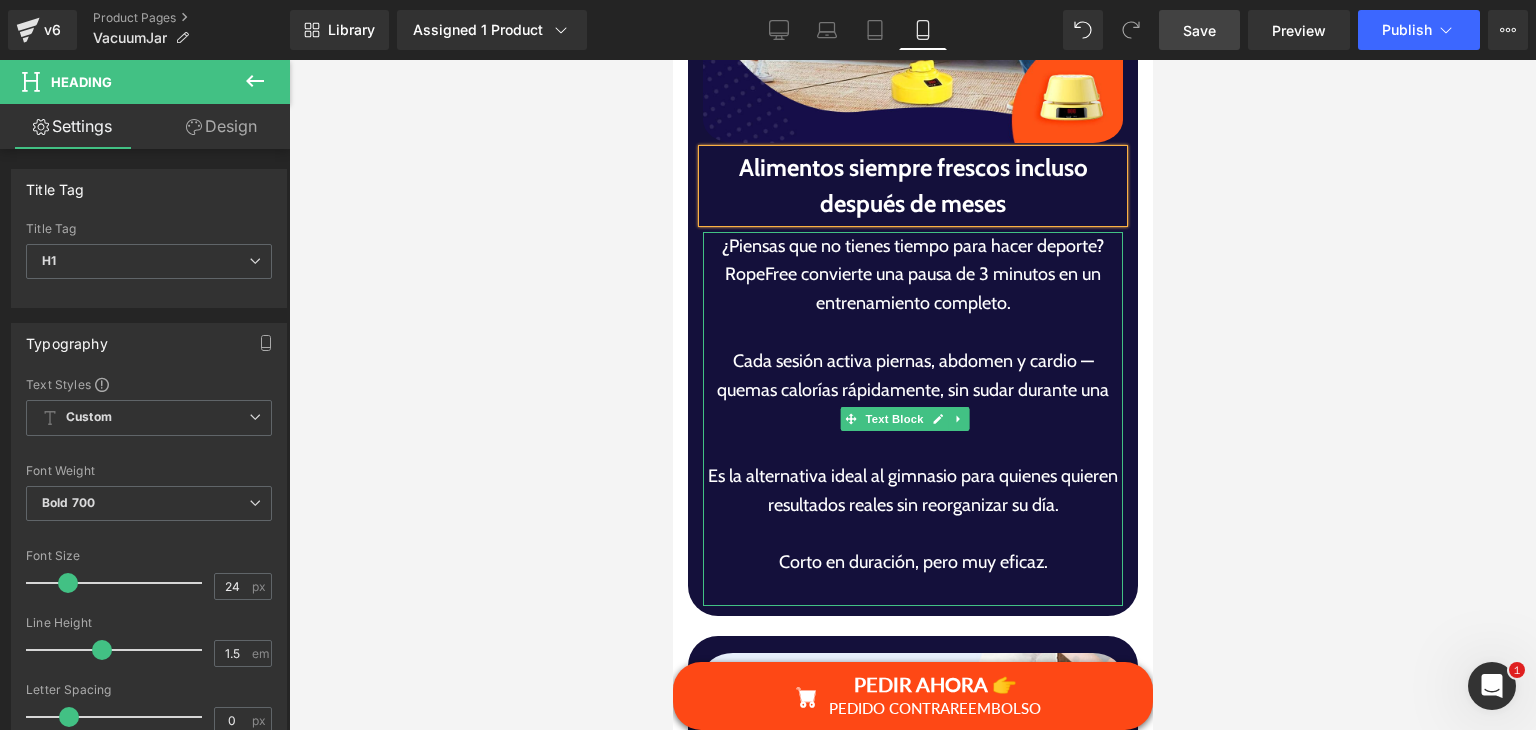 drag, startPoint x: 836, startPoint y: 280, endPoint x: 923, endPoint y: 315, distance: 93.77633 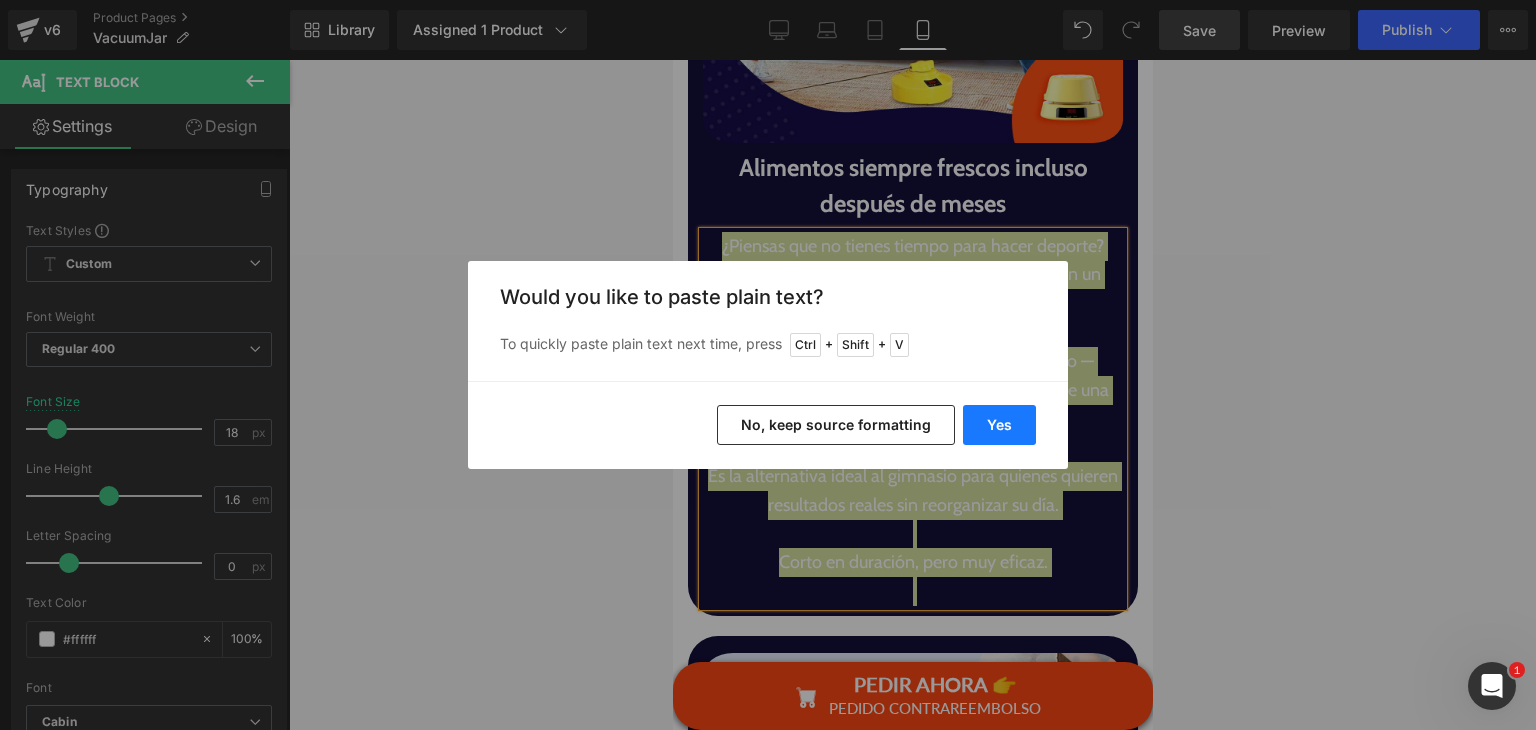 click on "Yes" at bounding box center (999, 425) 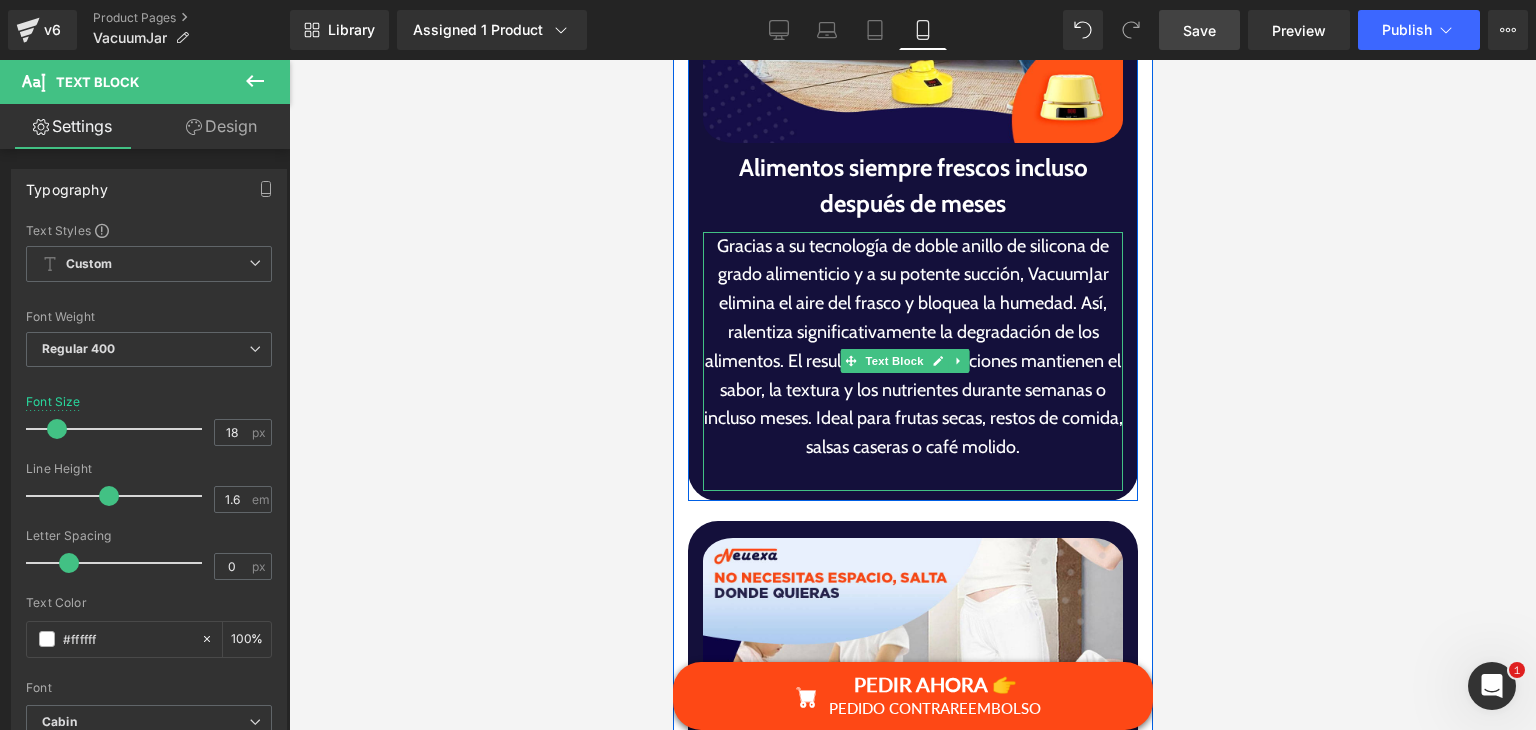 click on "Gracias a su tecnología de doble anillo de silicona de grado alimenticio y a su potente succión, VacuumJar elimina el aire del frasco y bloquea la humedad. Así, ralentiza significativamente la degradación de los alimentos. El resultado: tus preparaciones mantienen el sabor, la textura y los nutrientes durante semanas o incluso meses. Ideal para frutas secas, restos de comida, salsas caseras o café molido." at bounding box center (912, 347) 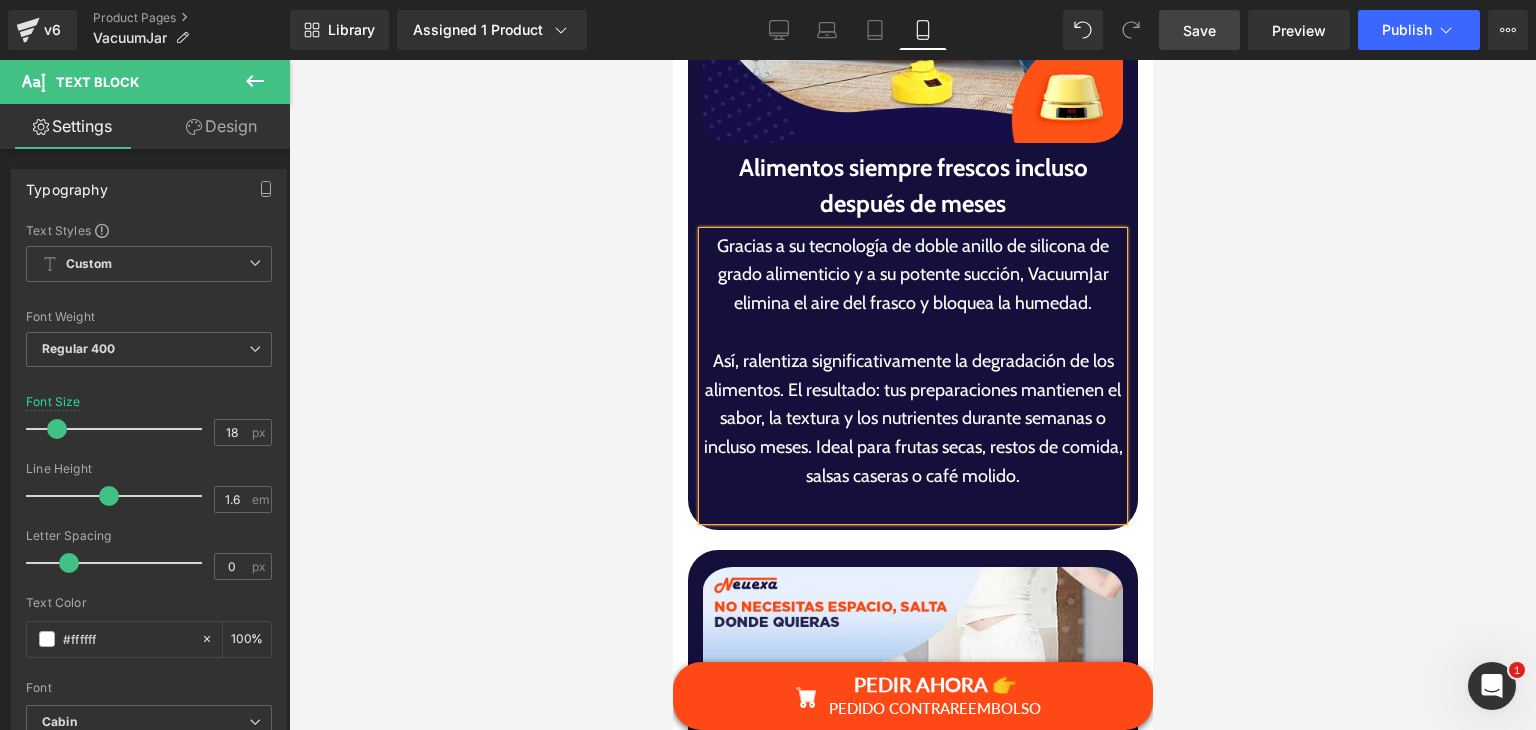 drag, startPoint x: 857, startPoint y: 209, endPoint x: 845, endPoint y: 263, distance: 55.31727 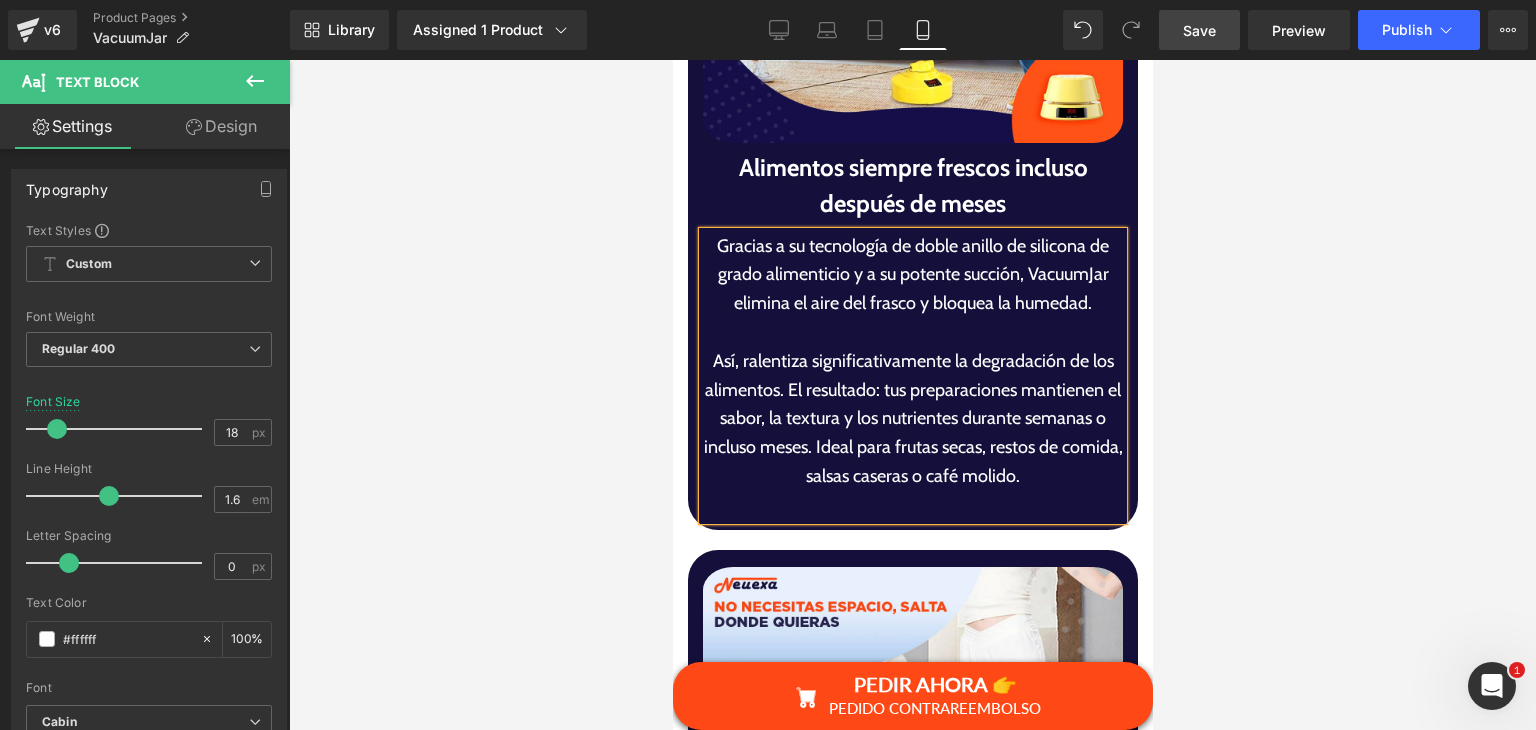 click on "Gracias a su tecnología de doble anillo de silicona de grado alimenticio y a su potente succión, VacuumJar elimina el aire del frasco y bloquea la humedad." at bounding box center [912, 275] 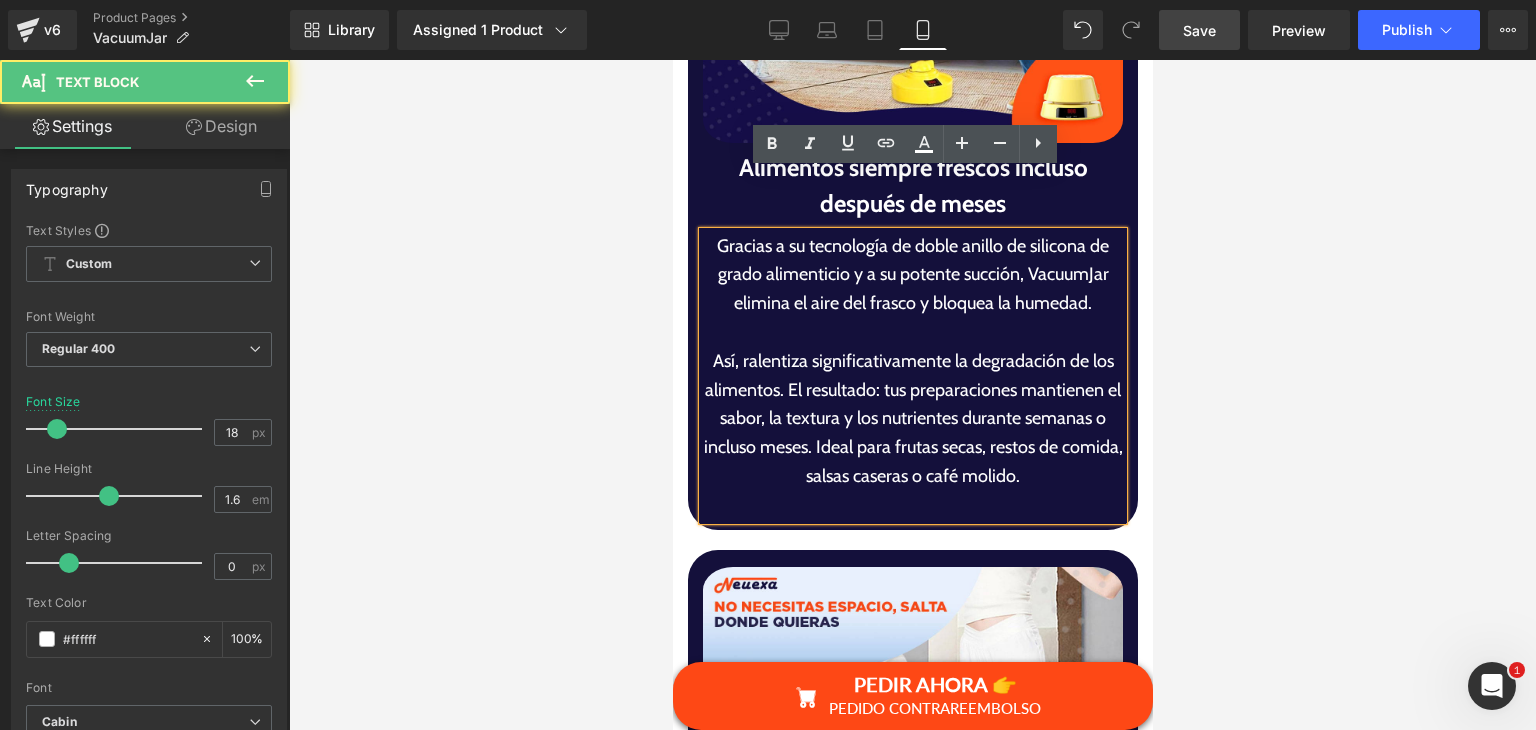 click on "Así, ralentiza significativamente la degradación de los alimentos. El resultado: tus preparaciones mantienen el sabor, la textura y los nutrientes durante semanas o incluso meses. Ideal para frutas secas, restos de comida, salsas caseras o café molido." at bounding box center [912, 419] 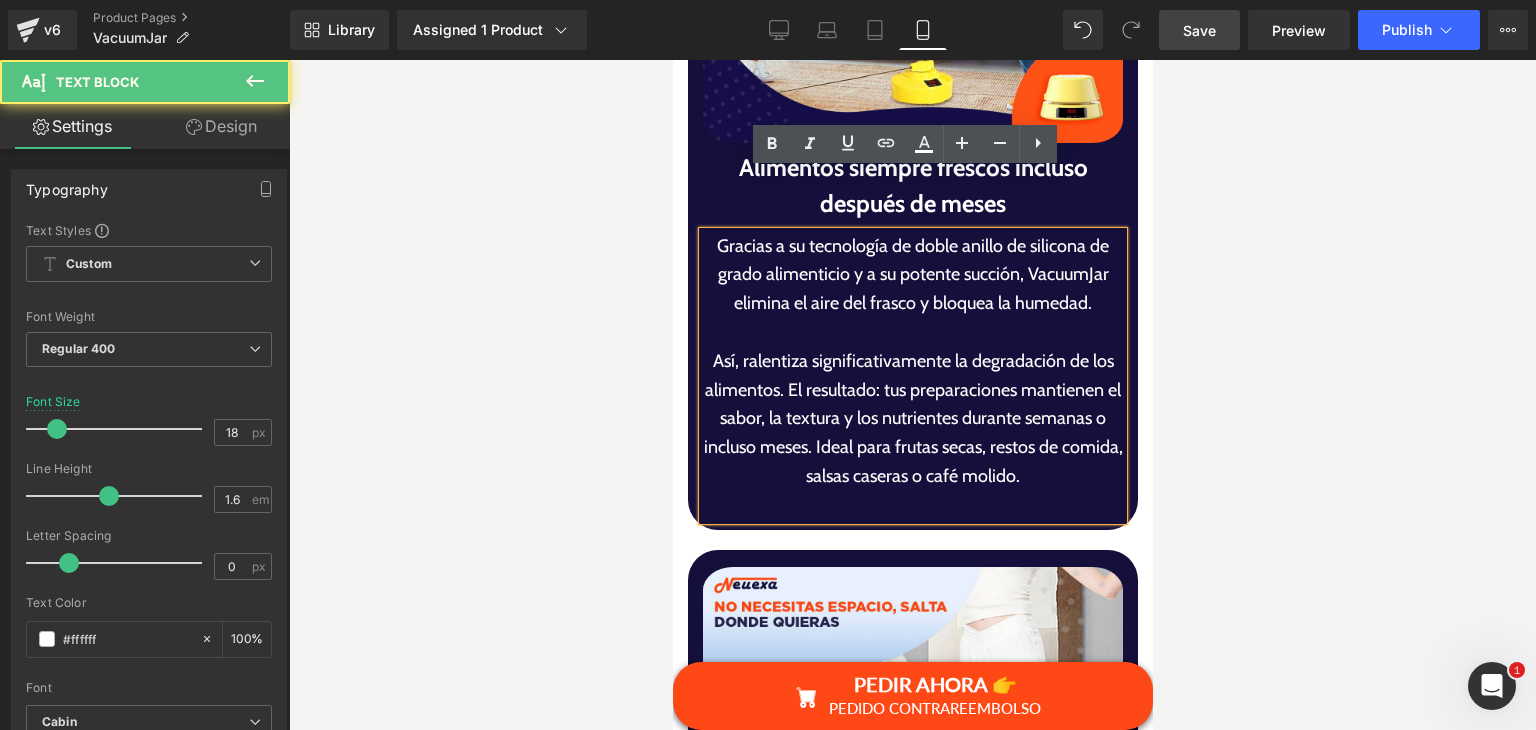 click on "Así, ralentiza significativamente la degradación de los alimentos. El resultado: tus preparaciones mantienen el sabor, la textura y los nutrientes durante semanas o incluso meses. Ideal para frutas secas, restos de comida, salsas caseras o café molido." at bounding box center [912, 419] 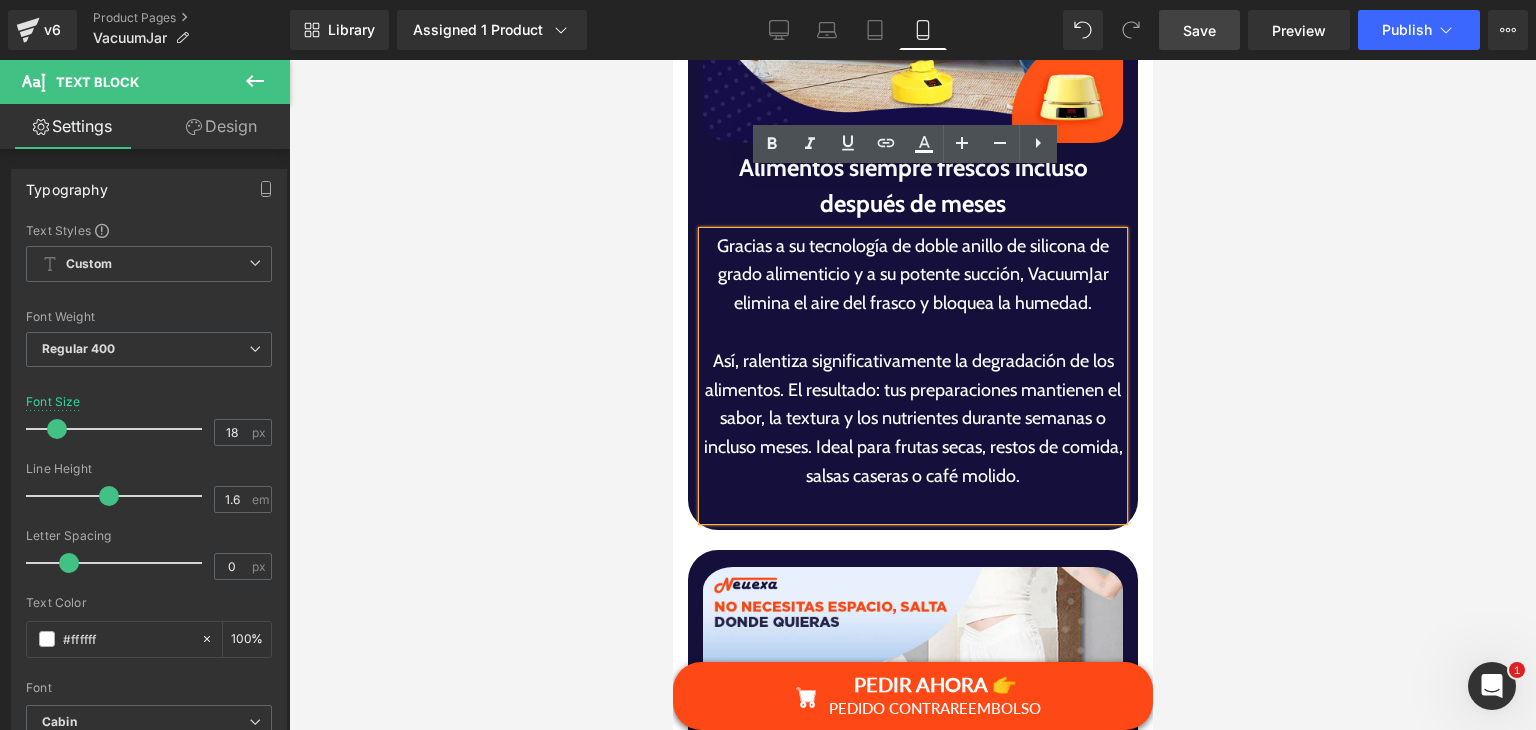 click on "Así, ralentiza significativamente la degradación de los alimentos. El resultado: tus preparaciones mantienen el sabor, la textura y los nutrientes durante semanas o incluso meses. Ideal para frutas secas, restos de comida, salsas caseras o café molido." at bounding box center (912, 419) 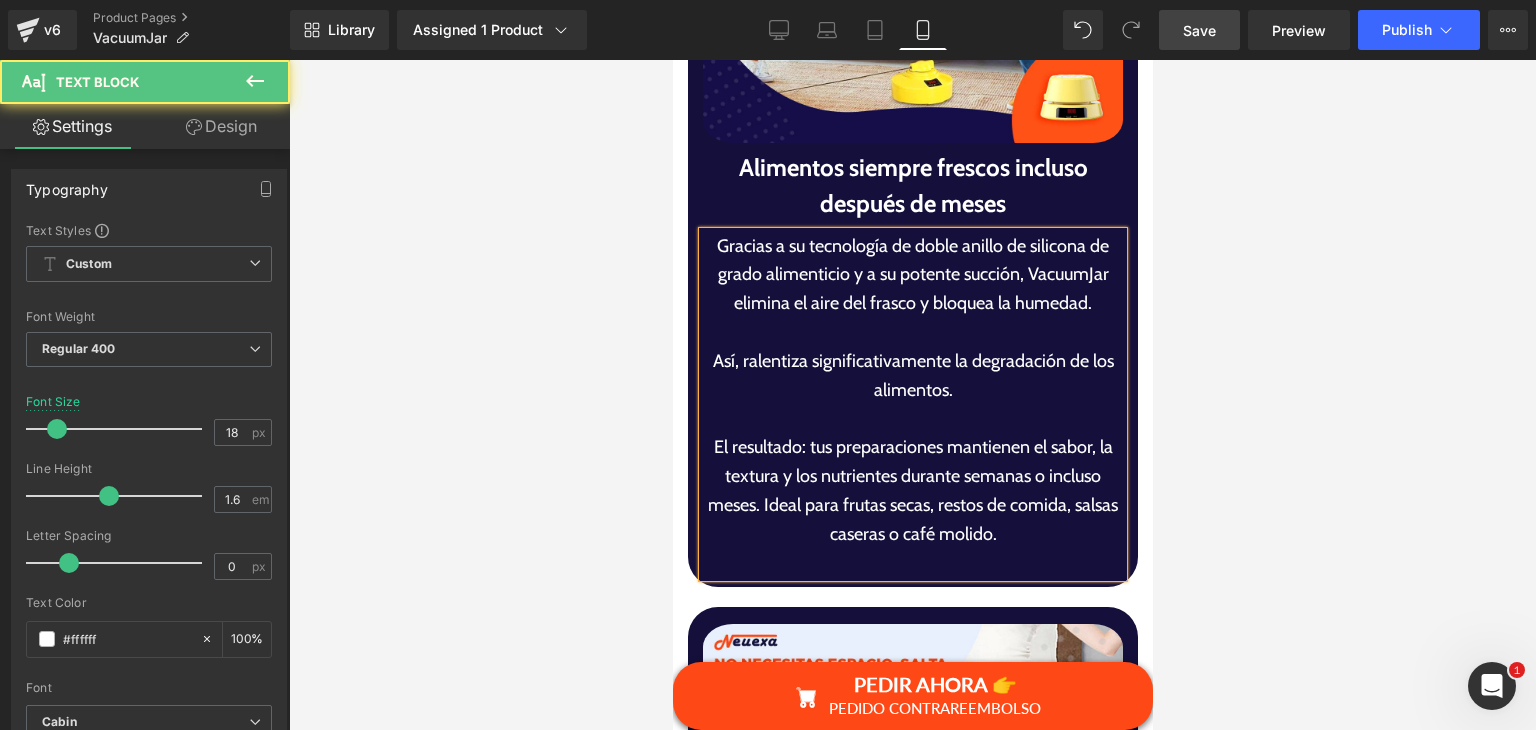 click on "El resultado: tus preparaciones mantienen el sabor, la textura y los nutrientes durante semanas o incluso meses. Ideal para frutas secas, restos de comida, salsas caseras o café molido." at bounding box center (912, 490) 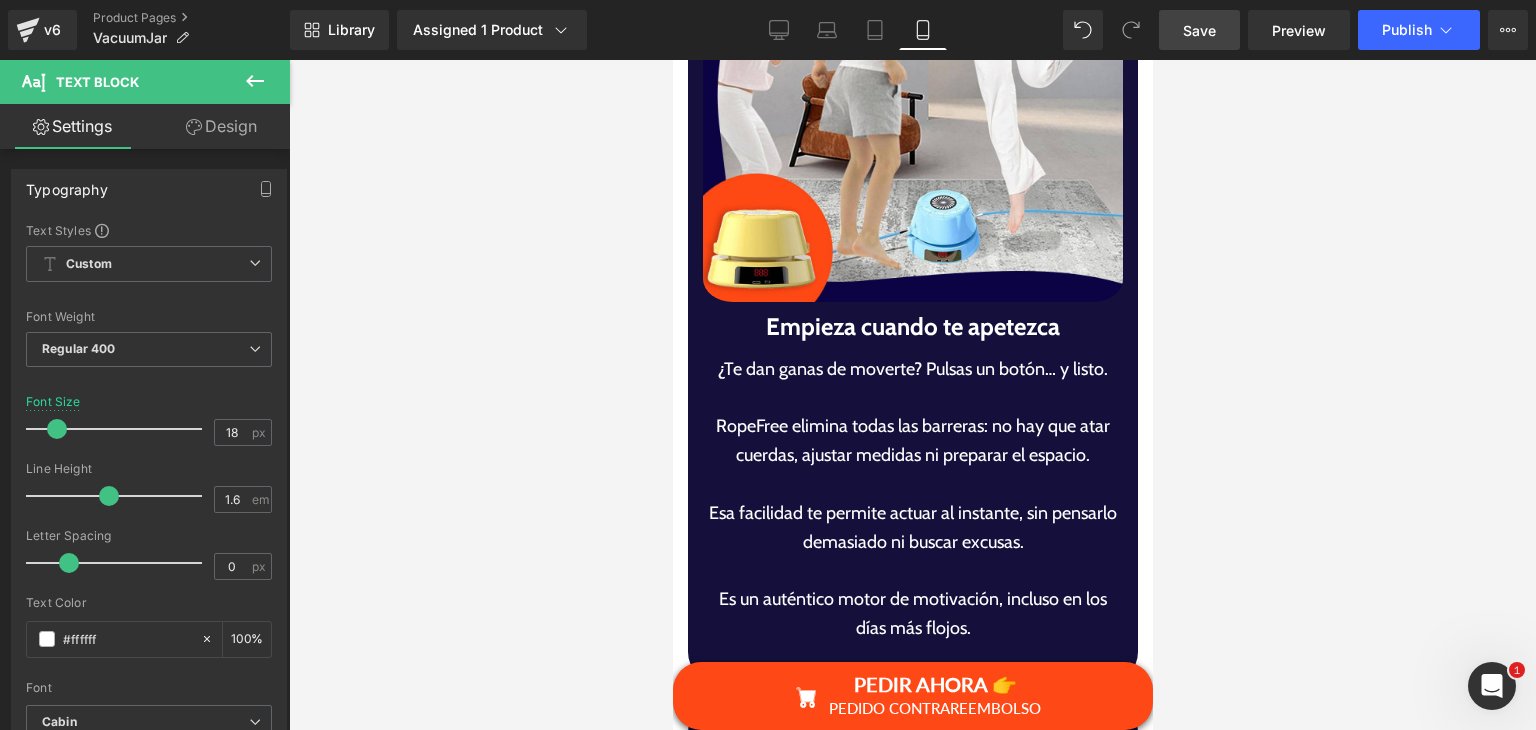 scroll, scrollTop: 5666, scrollLeft: 0, axis: vertical 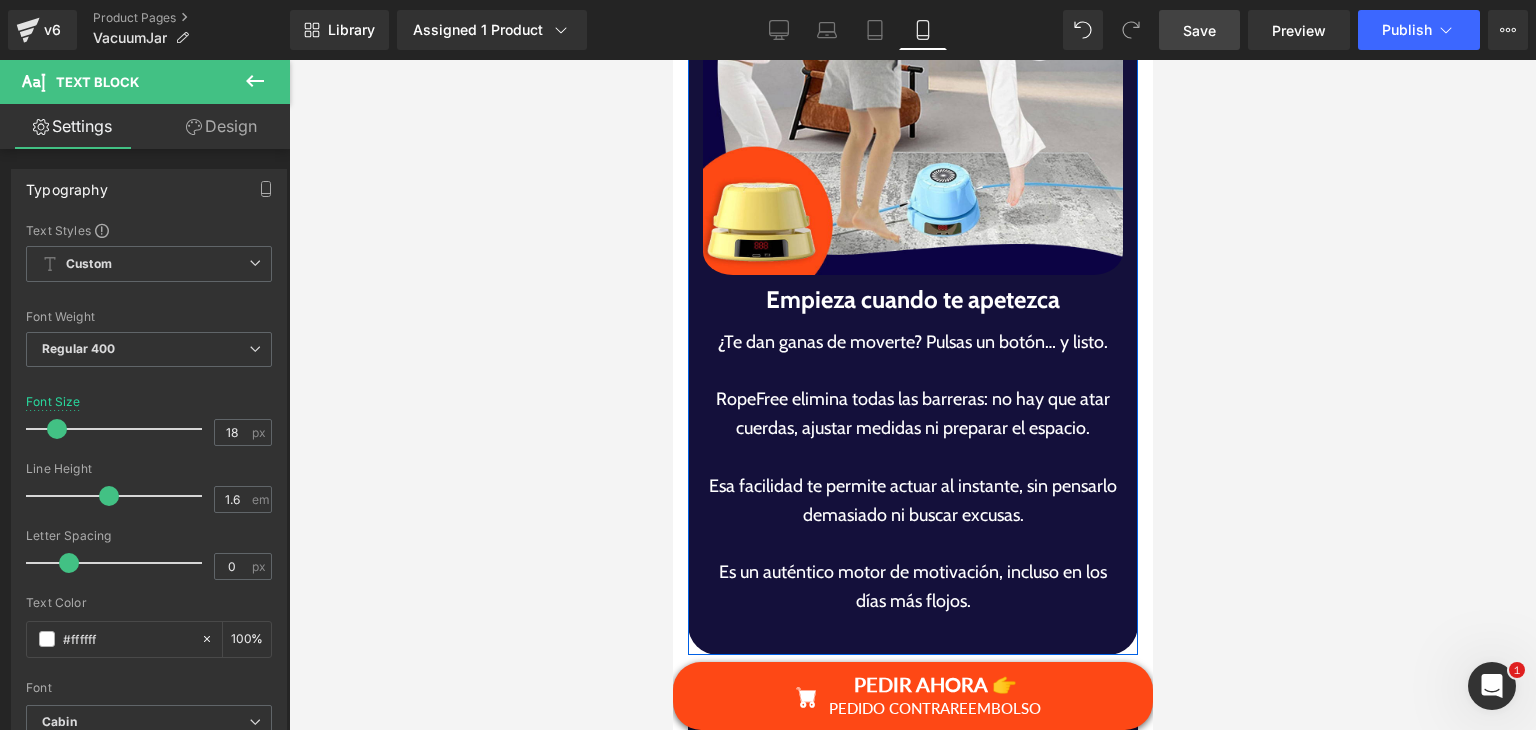 click on "Empieza cuando te apetezca" at bounding box center [912, 300] 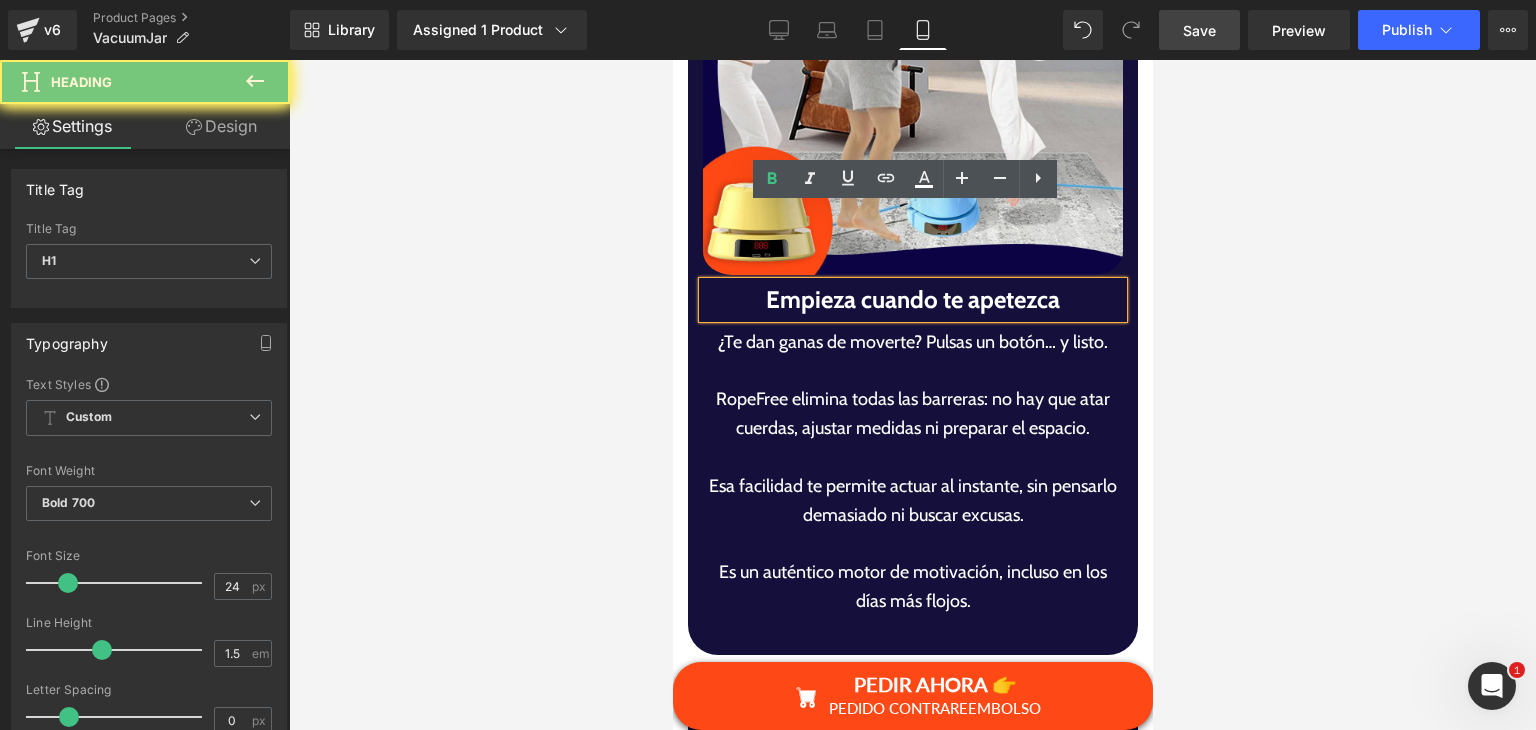 paste 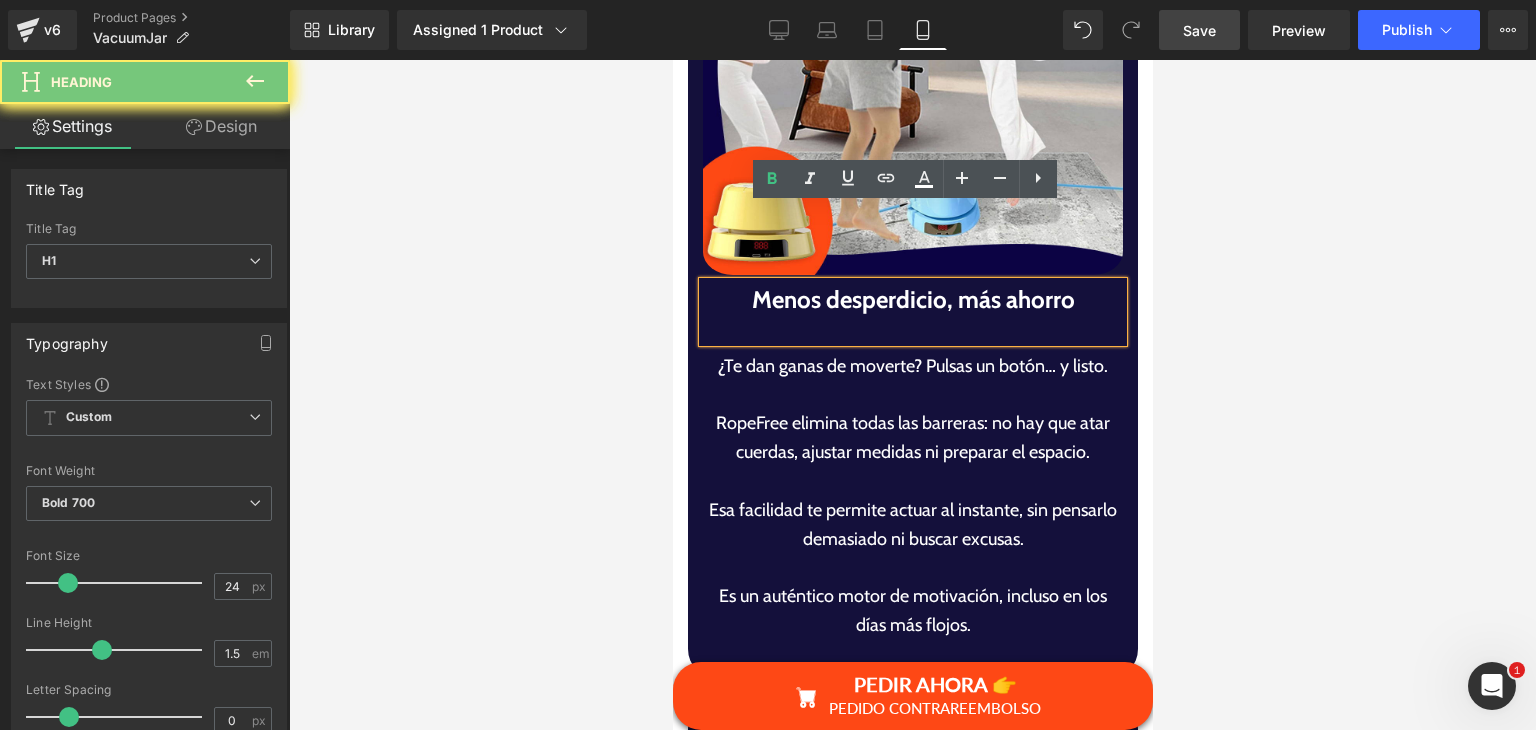 type 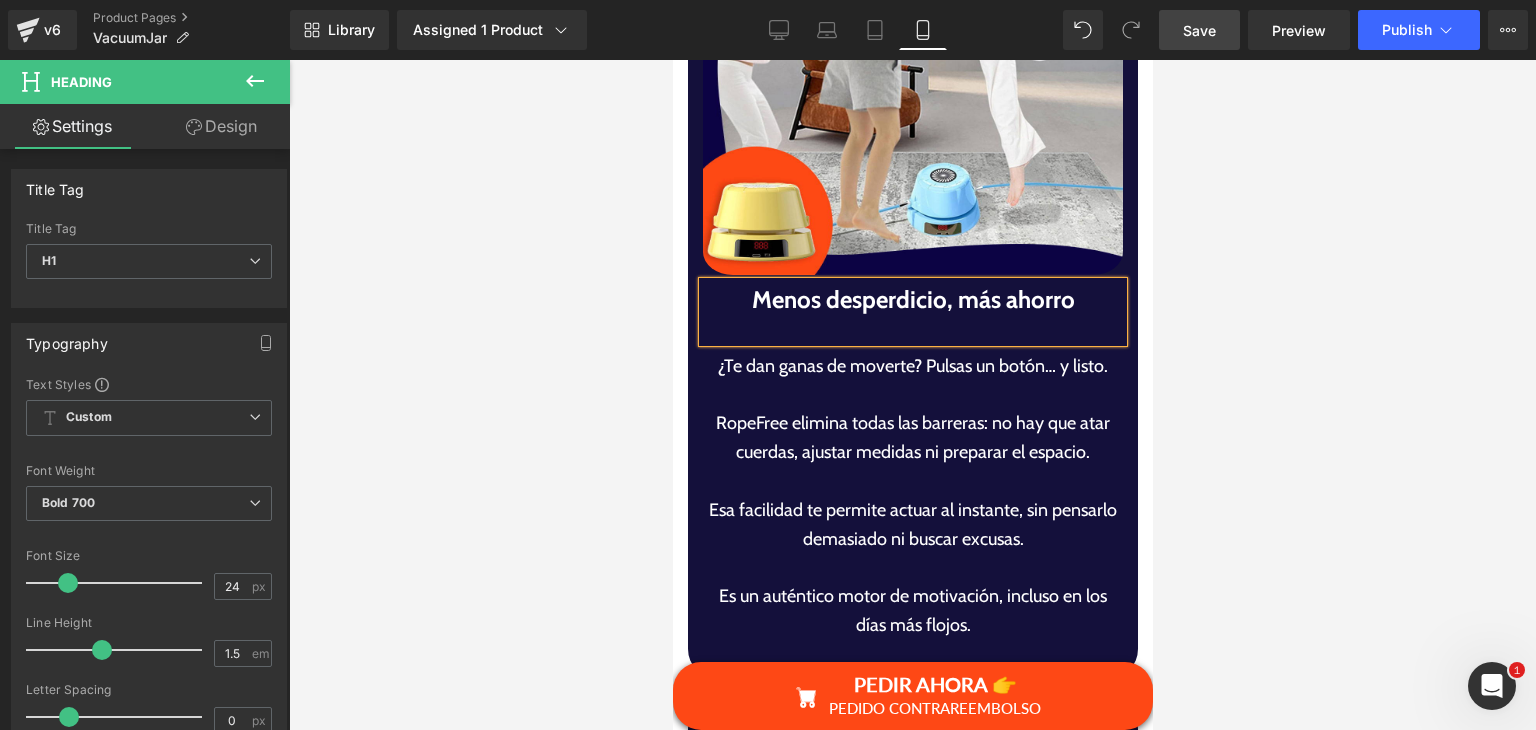 click at bounding box center [912, 330] 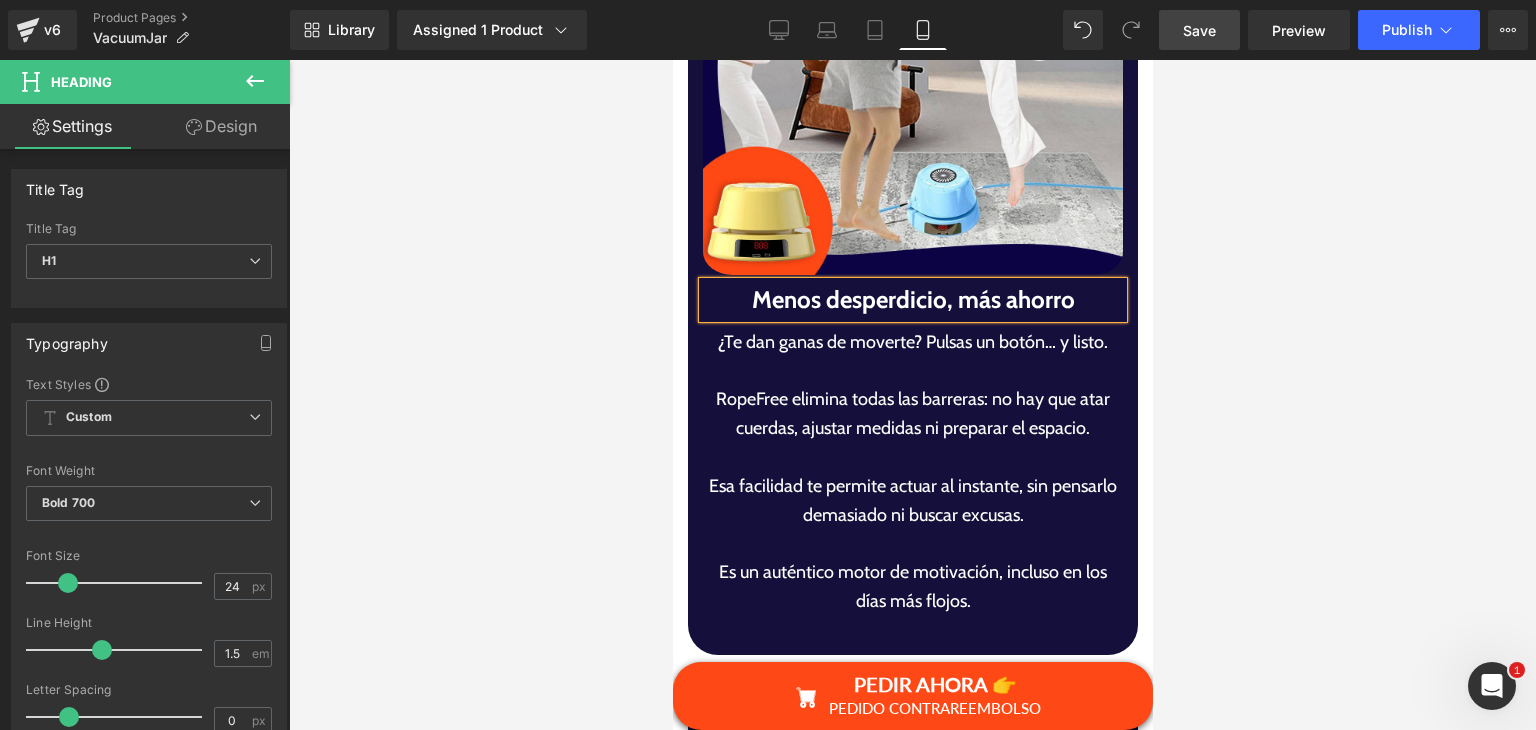 click at bounding box center [912, 457] 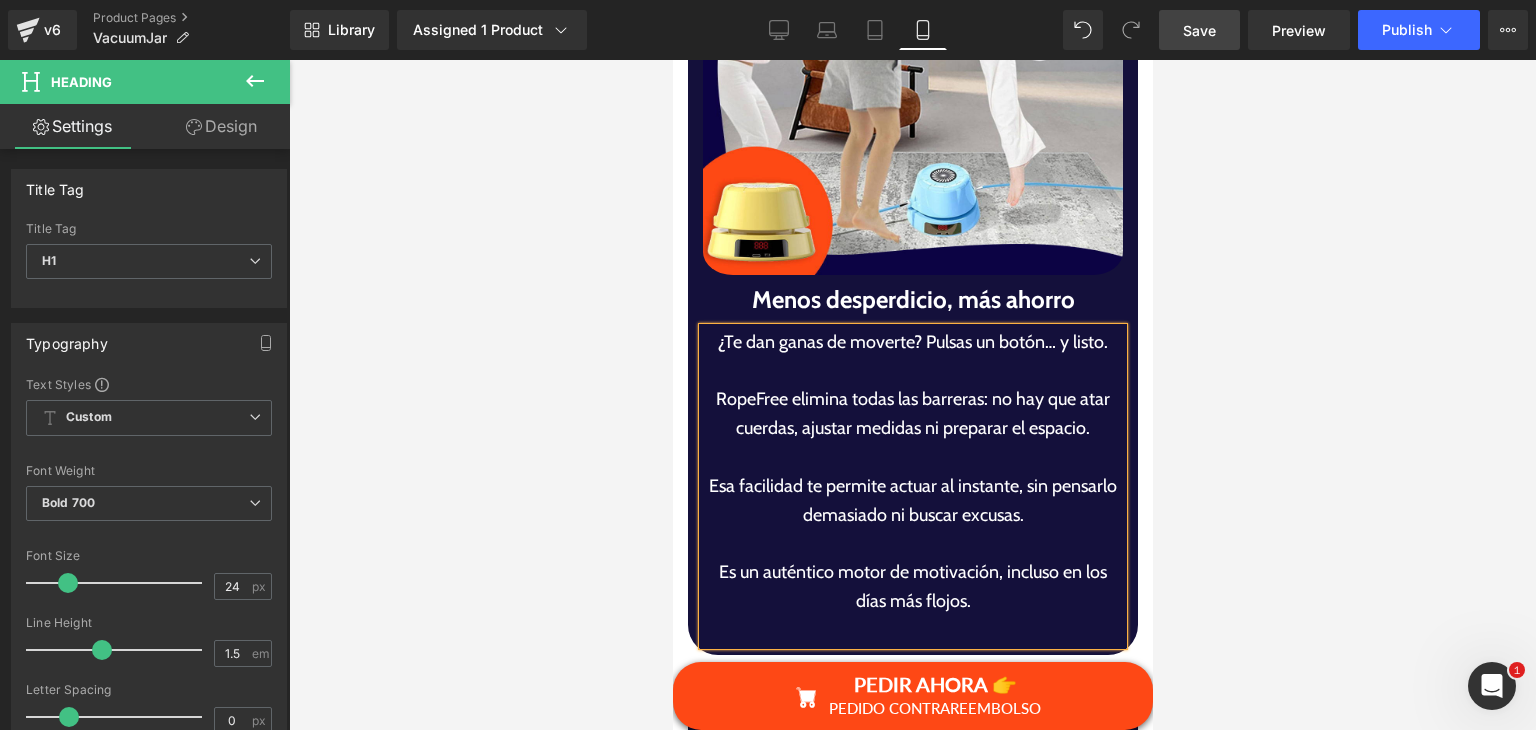 drag, startPoint x: 805, startPoint y: 349, endPoint x: 818, endPoint y: 362, distance: 18.384777 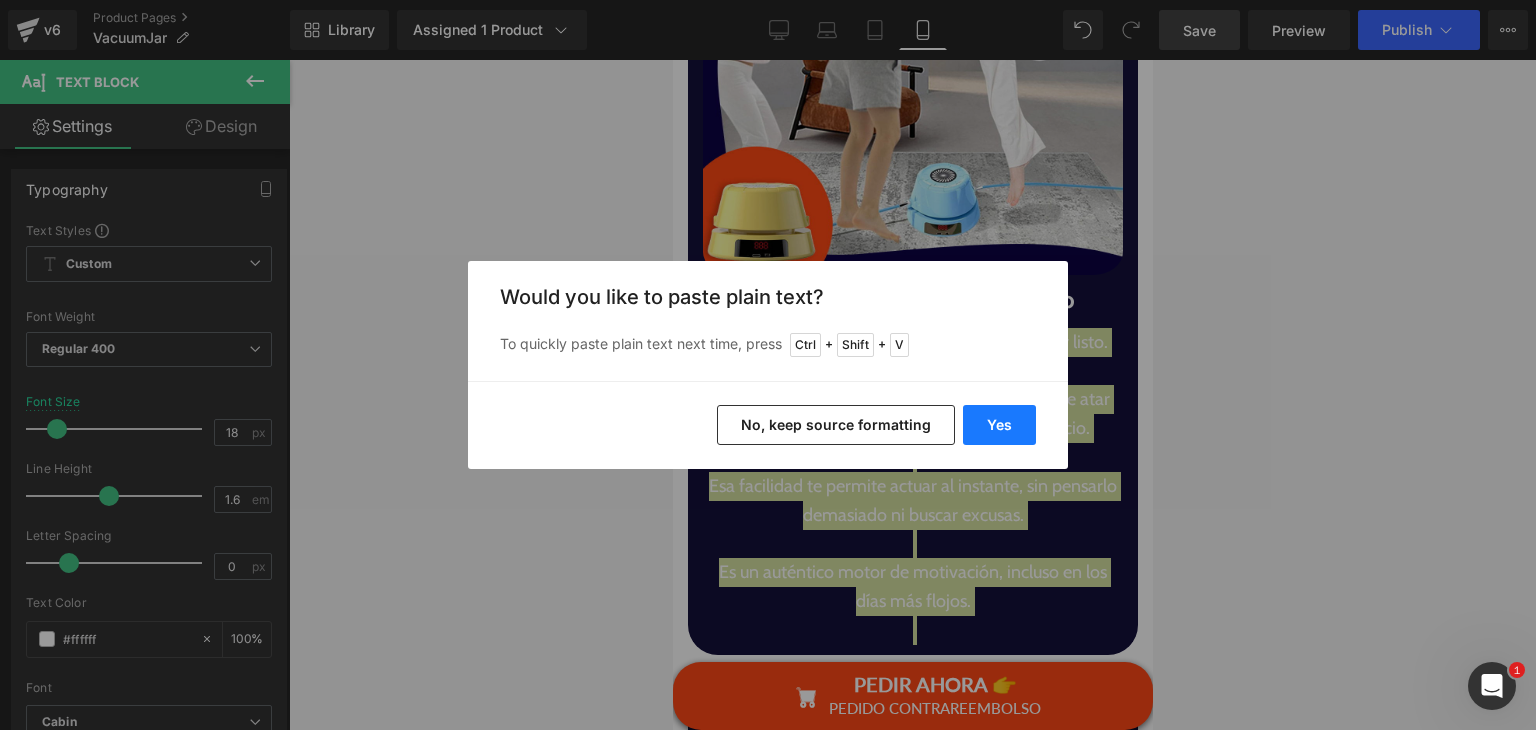 click on "Yes" at bounding box center [999, 425] 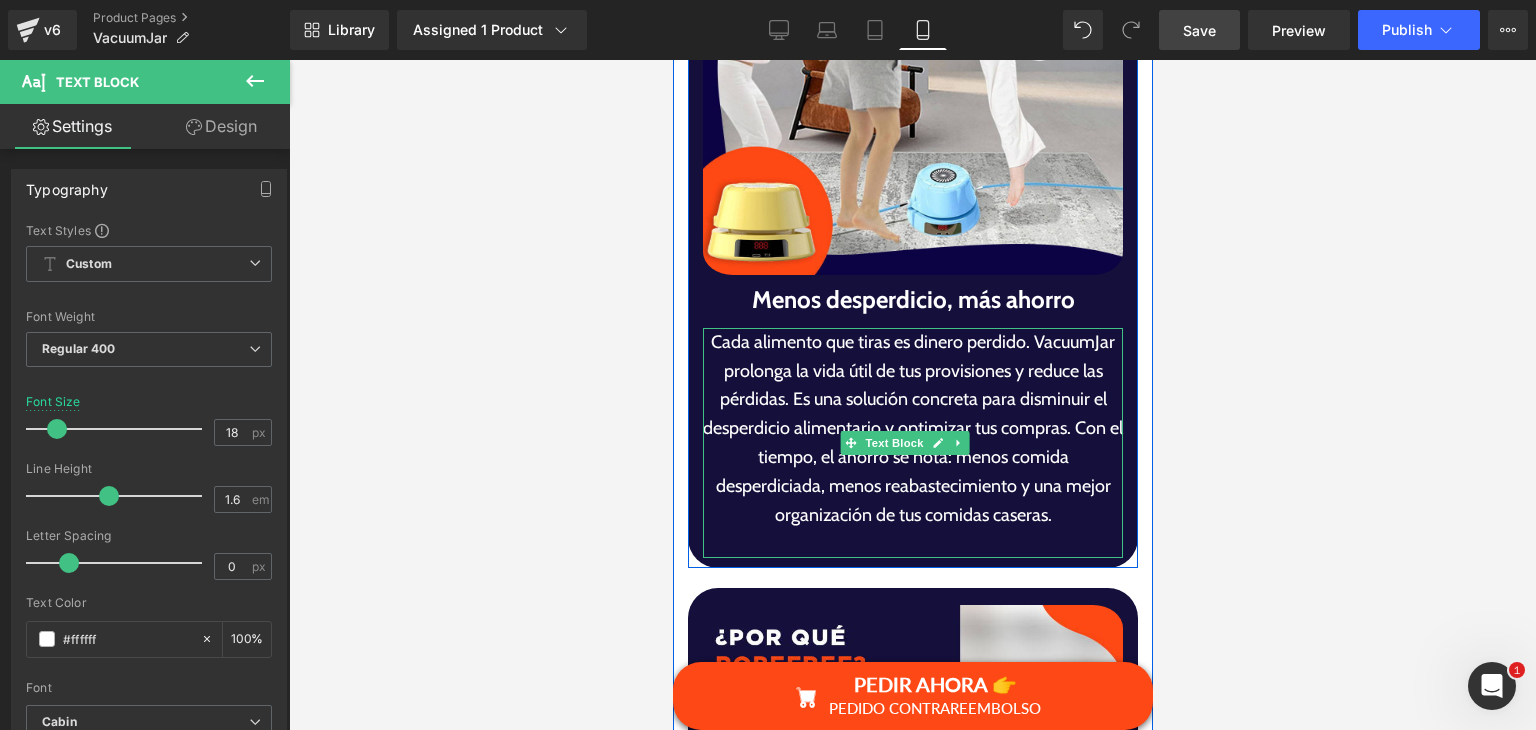 click on "Cada alimento que tiras es dinero perdido. VacuumJar prolonga la vida útil de tus provisiones y reduce las pérdidas. Es una solución concreta para disminuir el desperdicio alimentario y optimizar tus compras. Con el tiempo, el ahorro se nota: menos comida desperdiciada, menos reabastecimiento y una mejor organización de tus comidas caseras." at bounding box center (912, 429) 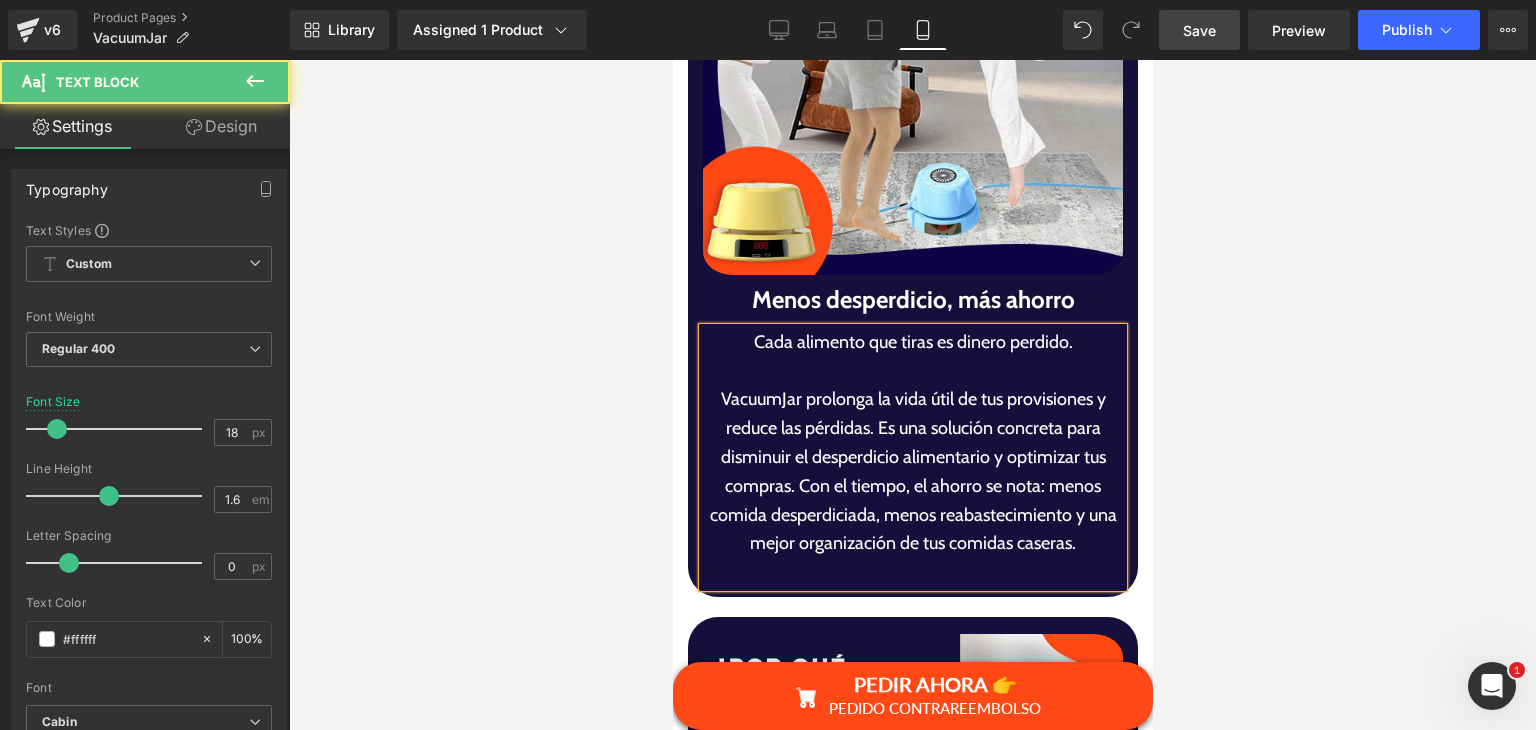 click on "VacuumJar prolonga la vida útil de tus provisiones y reduce las pérdidas. Es una solución concreta para disminuir el desperdicio alimentario y optimizar tus compras. Con el tiempo, el ahorro se nota: menos comida desperdiciada, menos reabastecimiento y una mejor organización de tus comidas caseras." at bounding box center [912, 471] 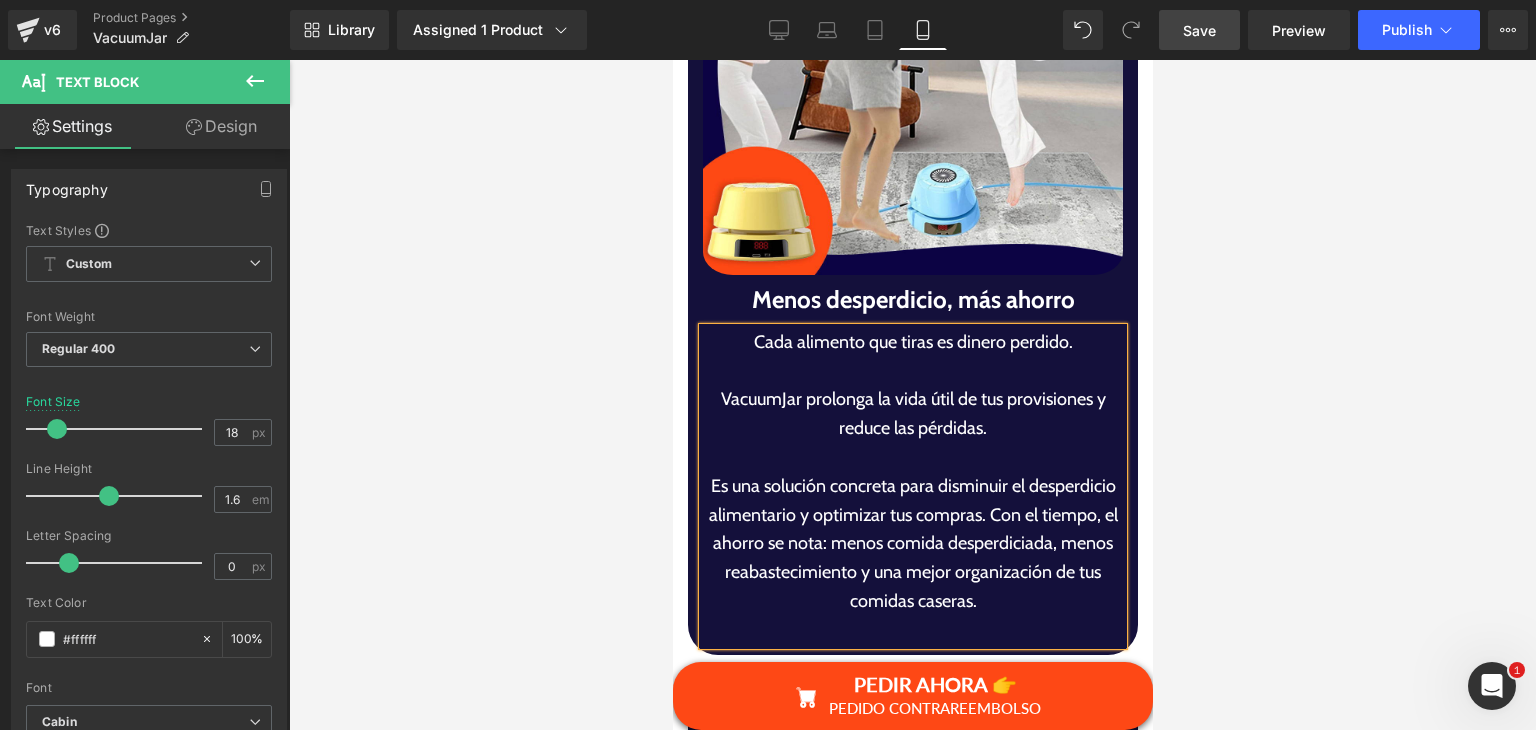 click on "Es una solución concreta para disminuir el desperdicio alimentario y optimizar tus compras. Con el tiempo, el ahorro se nota: menos comida desperdiciada, menos reabastecimiento y una mejor organización de tus comidas caseras." at bounding box center [912, 544] 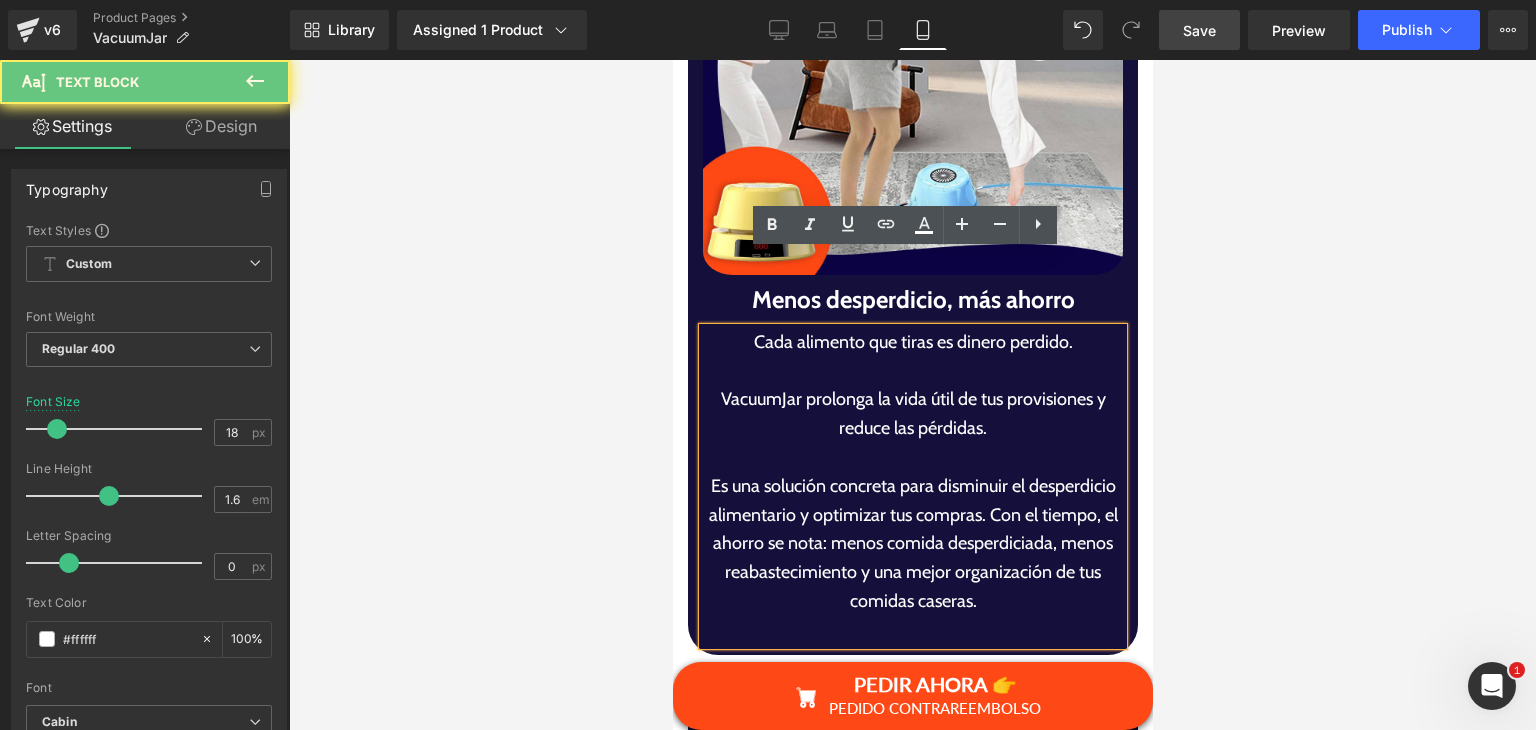click on "Es una solución concreta para disminuir el desperdicio alimentario y optimizar tus compras. Con el tiempo, el ahorro se nota: menos comida desperdiciada, menos reabastecimiento y una mejor organización de tus comidas caseras." at bounding box center [912, 544] 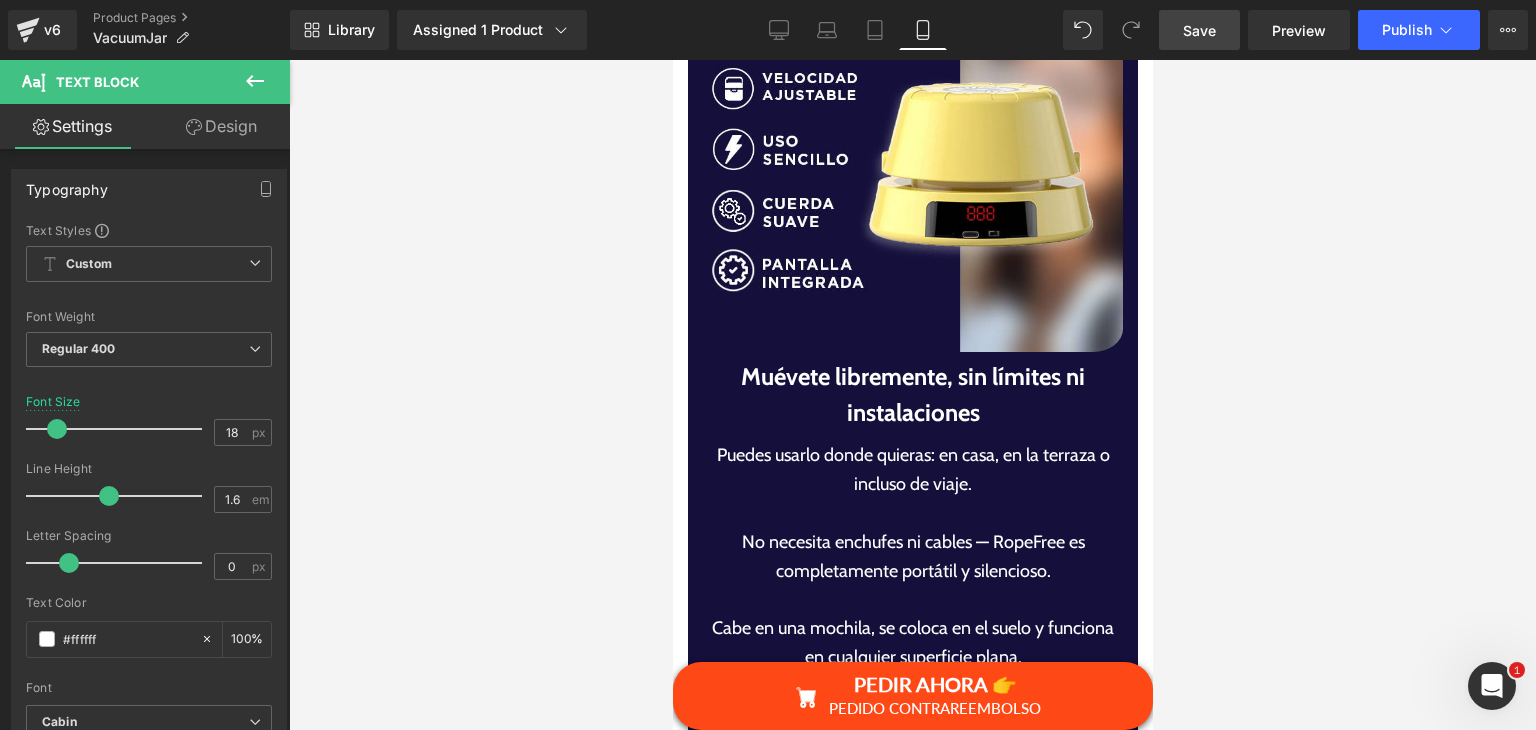 scroll, scrollTop: 6523, scrollLeft: 0, axis: vertical 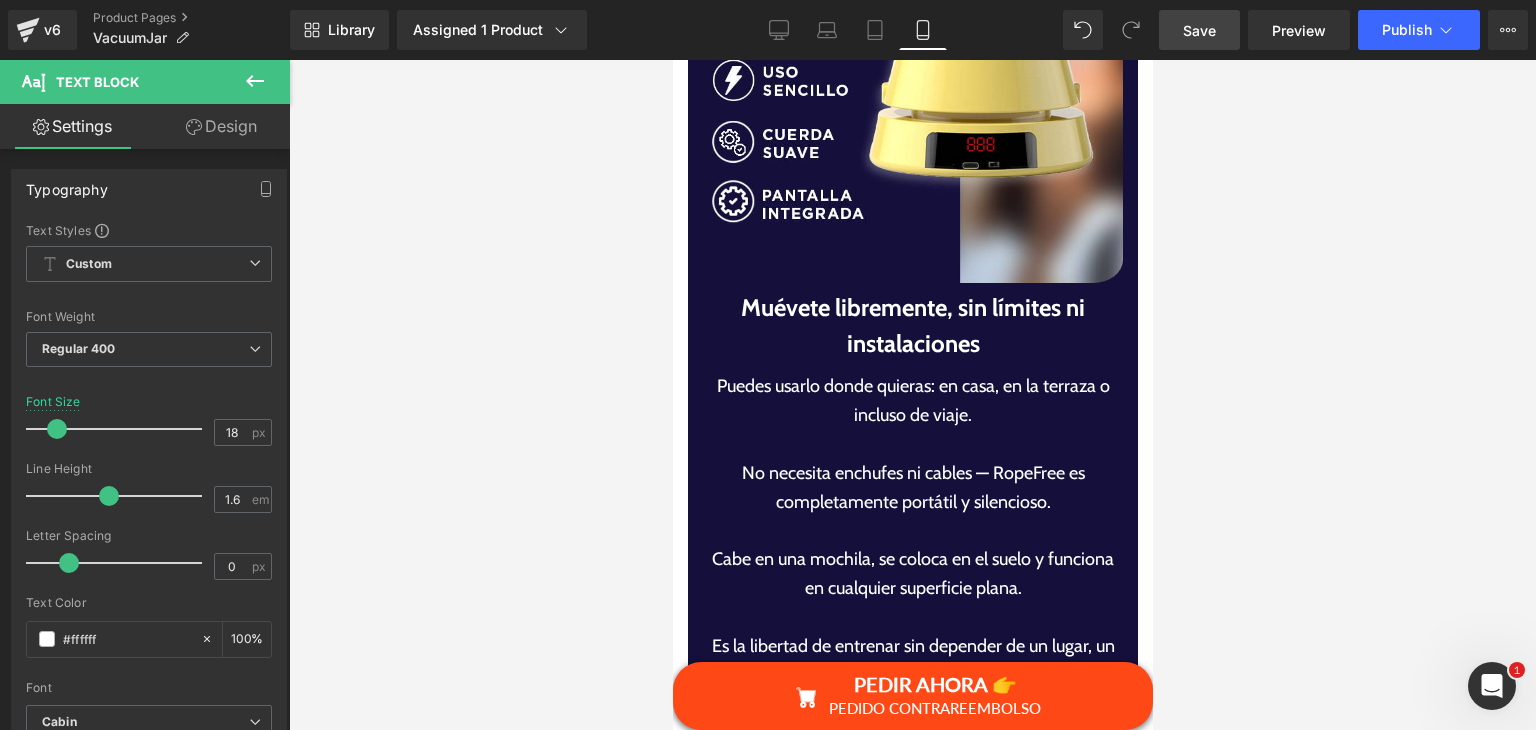 click on "Muévete libremente, sin límites ni instalaciones" at bounding box center [912, 326] 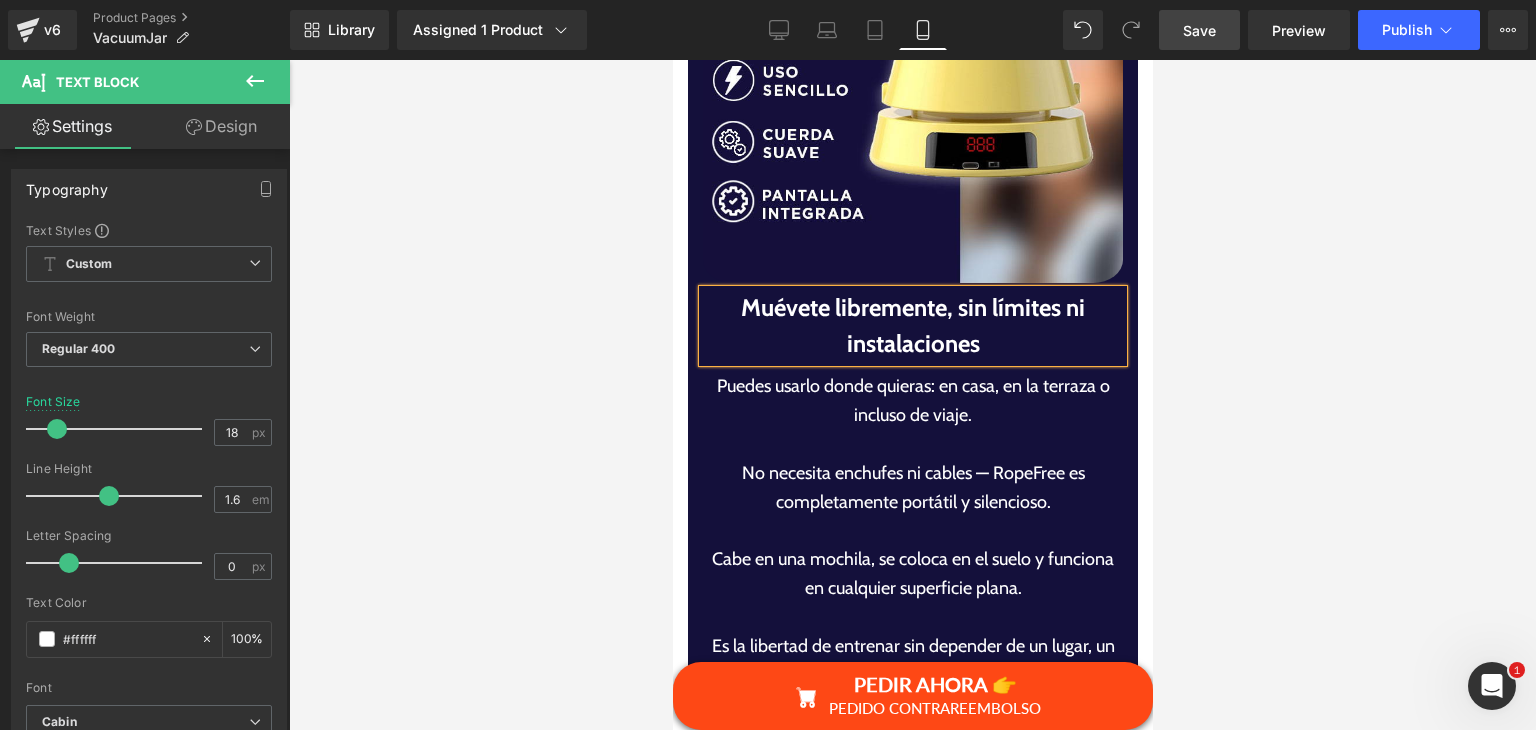 click on "Muévete libremente, sin límites ni instalaciones" at bounding box center (912, 326) 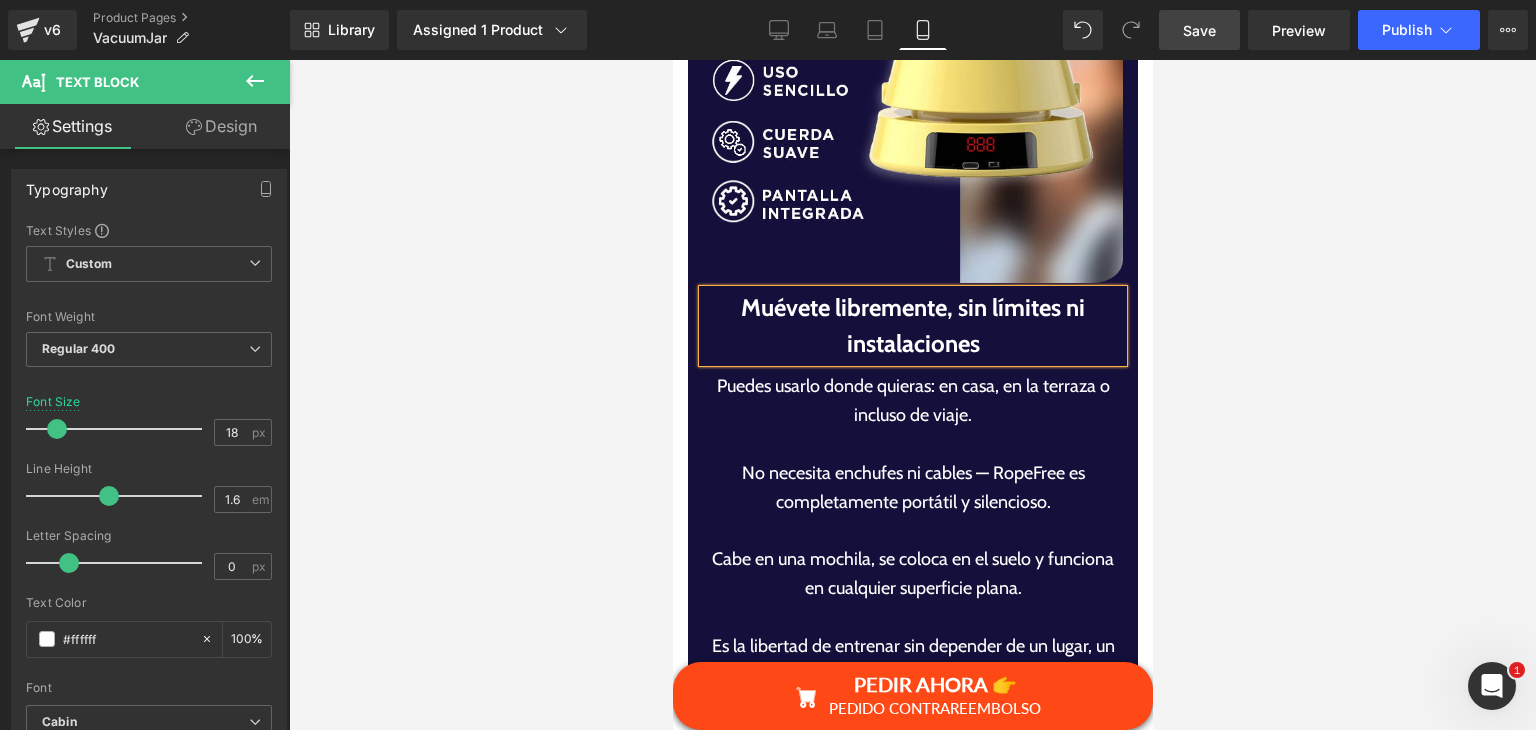 click on "Muévete libremente, sin límites ni instalaciones" at bounding box center (912, 326) 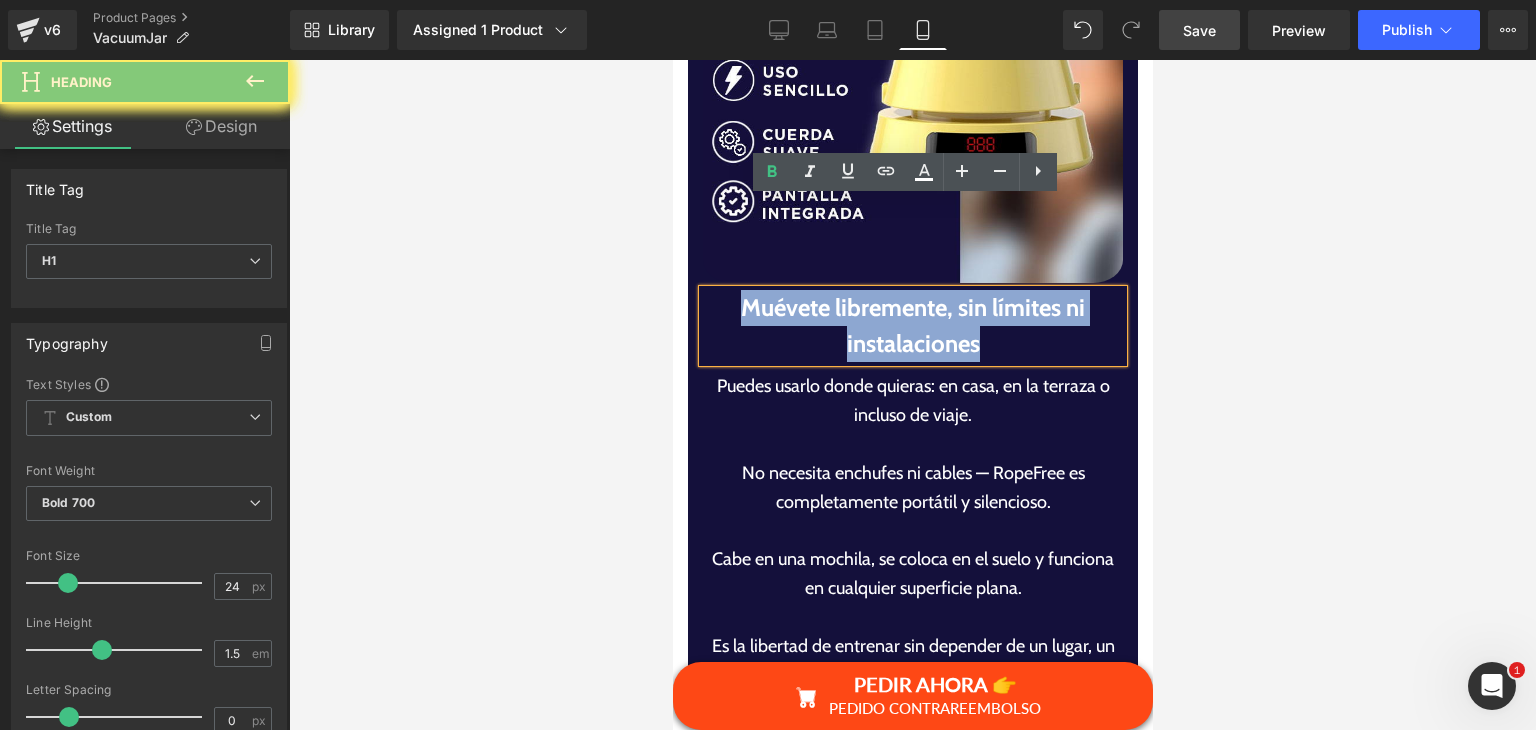 paste 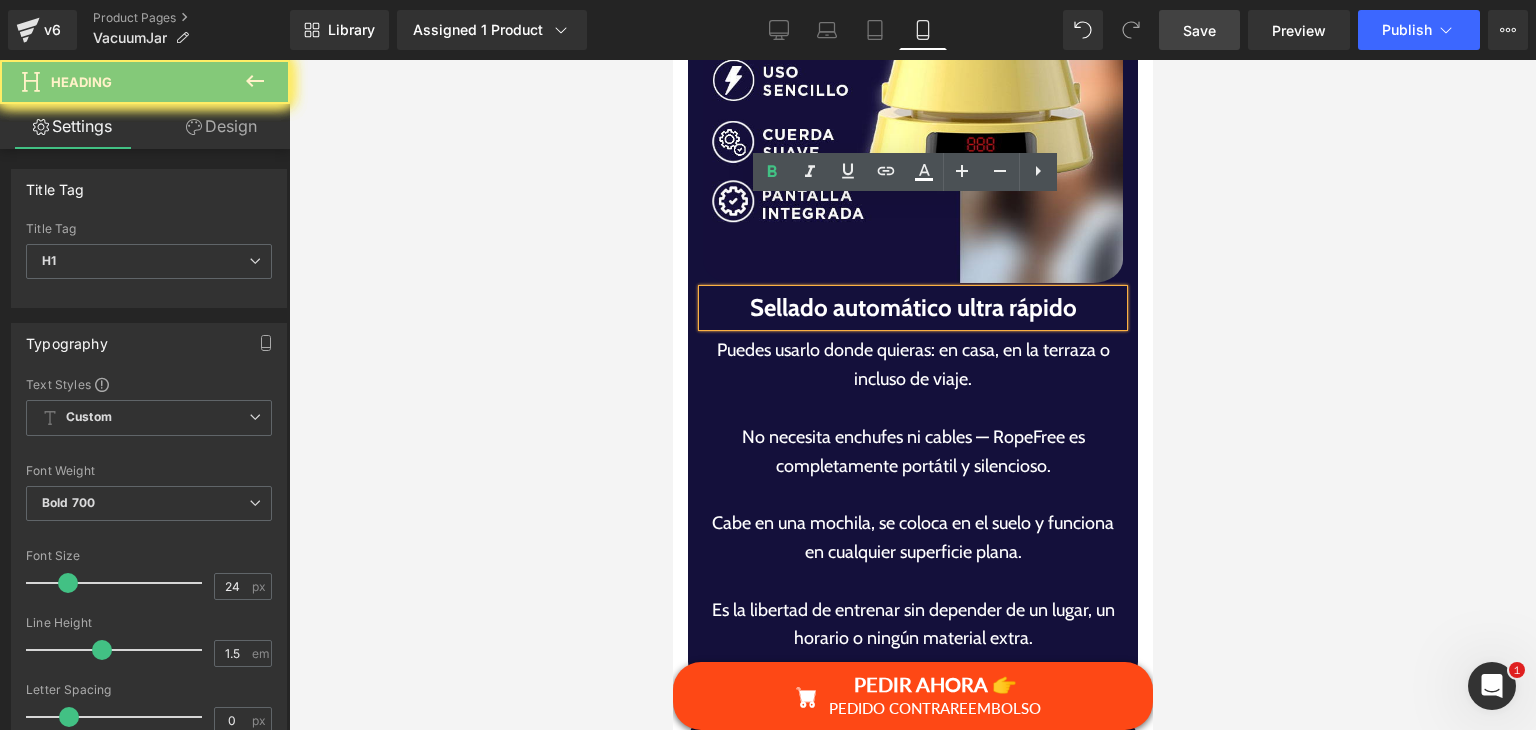 type 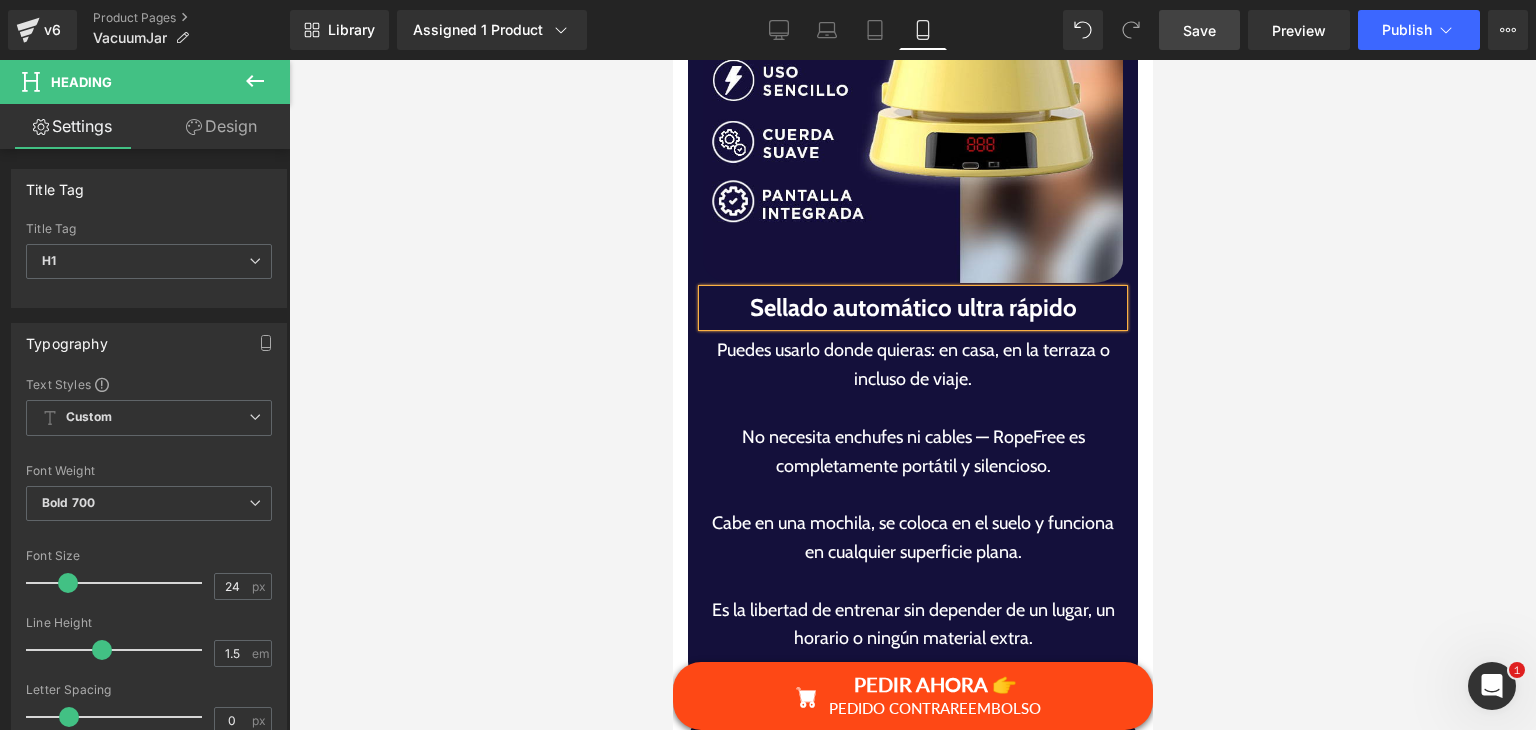 click at bounding box center [912, 408] 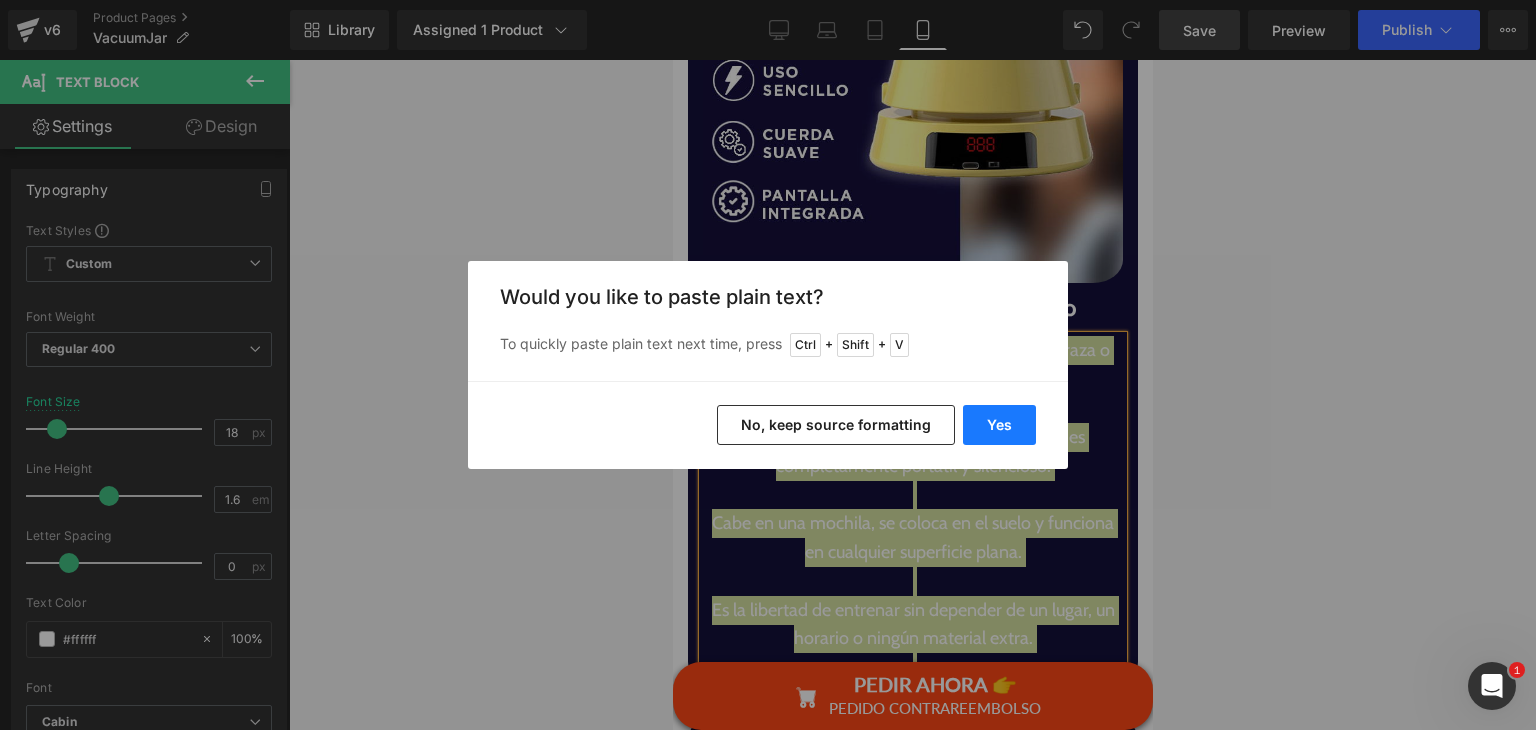 click on "Yes" at bounding box center [999, 425] 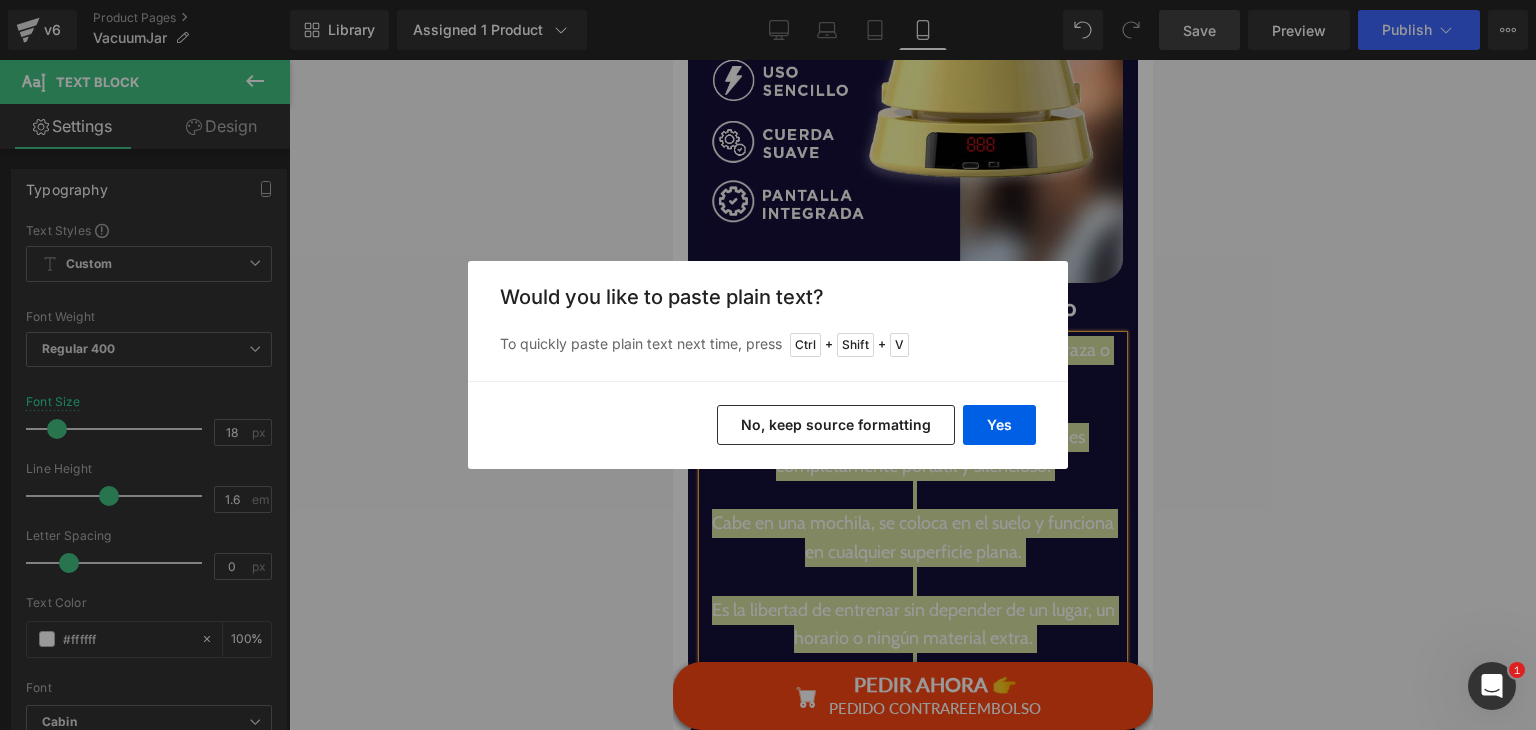 type 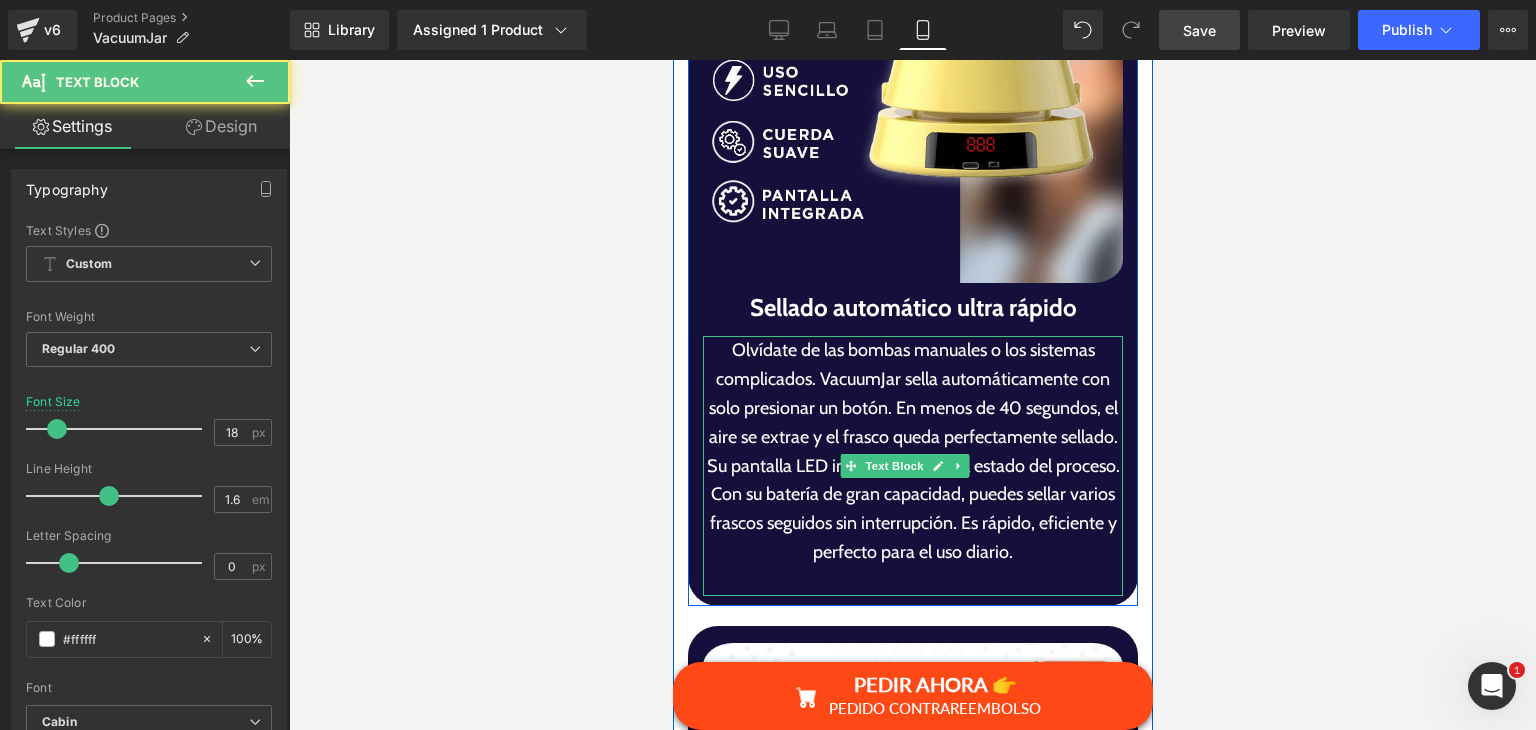 click on "Olvídate de las bombas manuales o los sistemas complicados. VacuumJar sella automáticamente con solo presionar un botón. En menos de 40 segundos, el aire se extrae y el frasco queda perfectamente sellado. Su pantalla LED integrada indica el estado del proceso. Con su batería de gran capacidad, puedes sellar varios frascos seguidos sin interrupción. Es rápido, eficiente y perfecto para el uso diario." at bounding box center [912, 451] 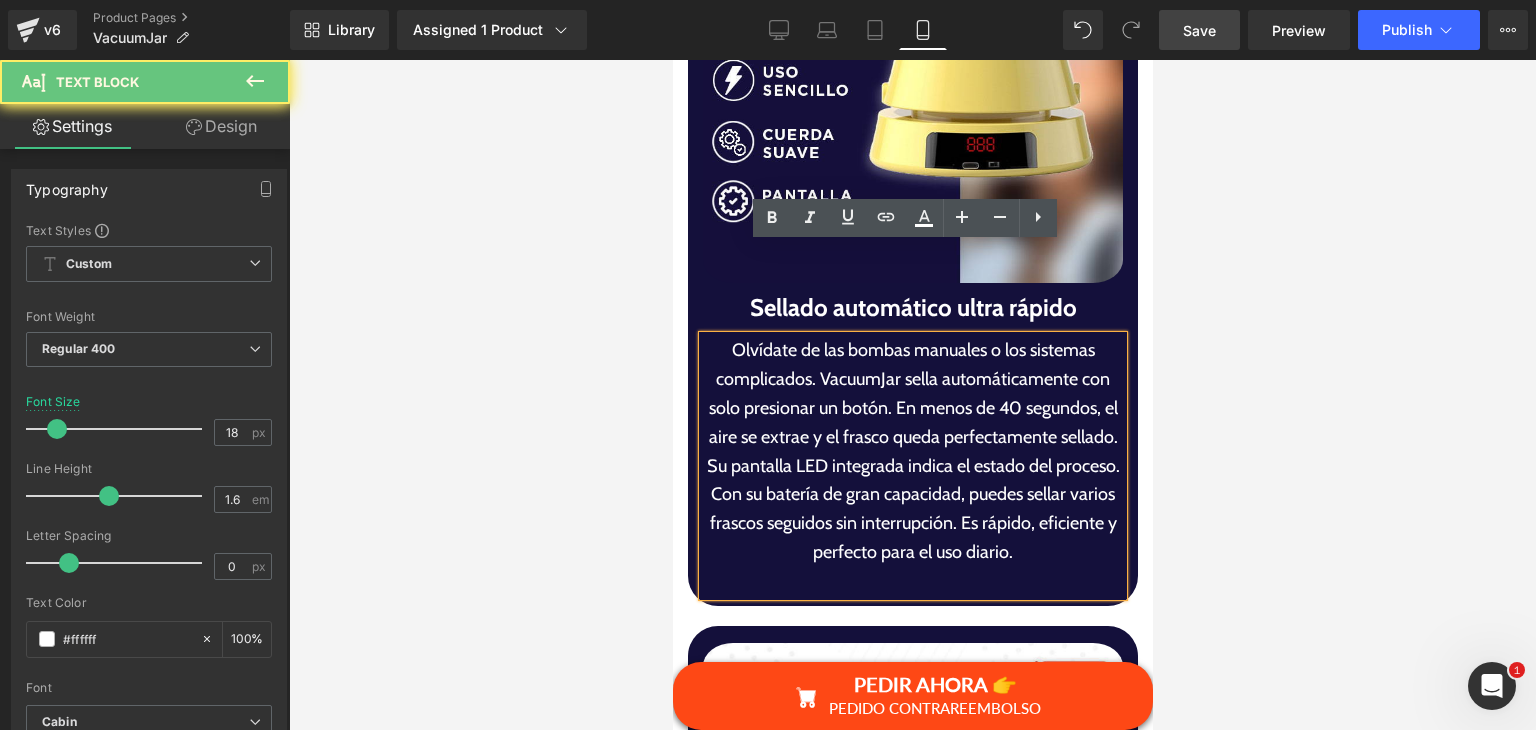 click on "Olvídate de las bombas manuales o los sistemas complicados. VacuumJar sella automáticamente con solo presionar un botón. En menos de 40 segundos, el aire se extrae y el frasco queda perfectamente sellado. Su pantalla LED integrada indica el estado del proceso. Con su batería de gran capacidad, puedes sellar varios frascos seguidos sin interrupción. Es rápido, eficiente y perfecto para el uso diario." at bounding box center [912, 451] 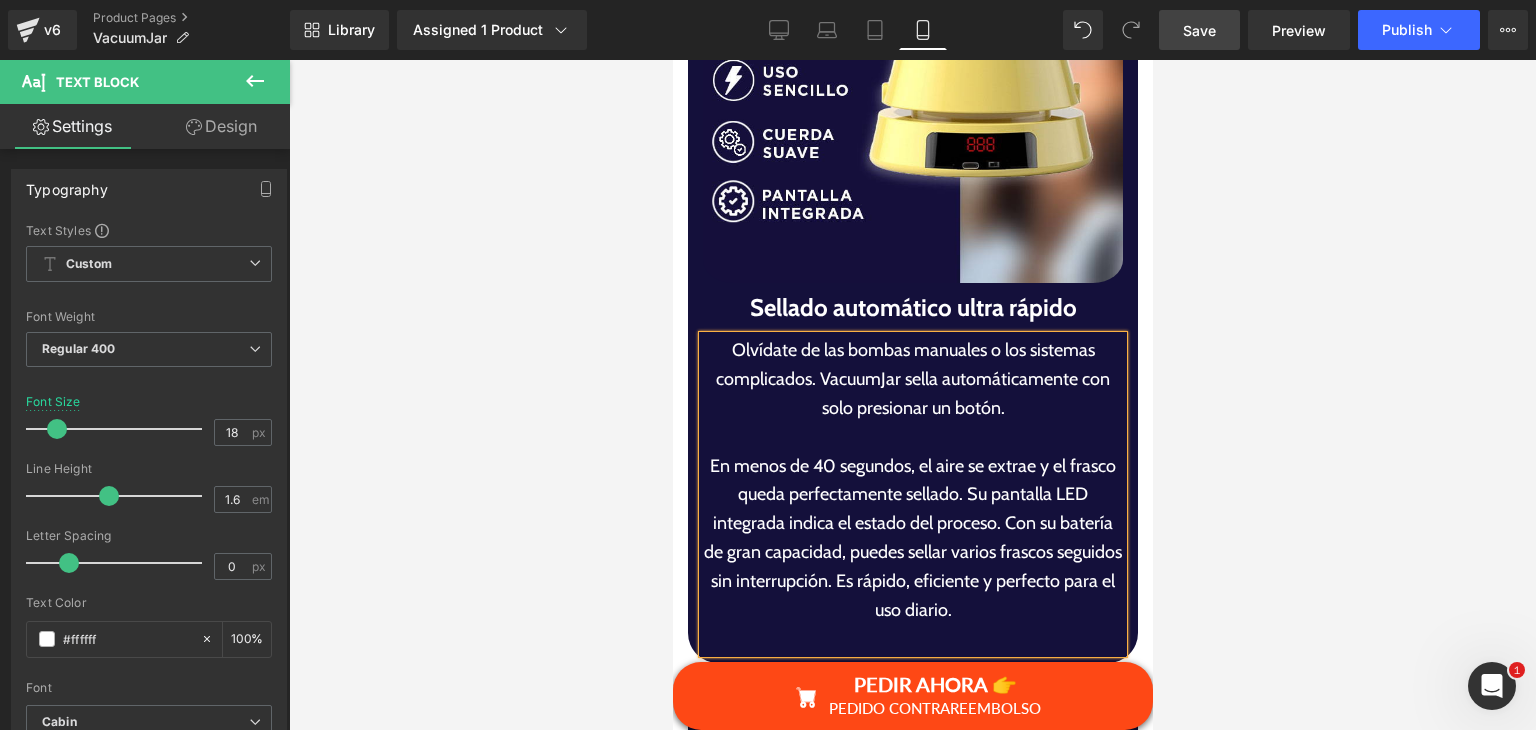 click on "En menos de 40 segundos, el aire se extrae y el frasco queda perfectamente sellado. Su pantalla LED integrada indica el estado del proceso. Con su batería de gran capacidad, puedes sellar varios frascos seguidos sin interrupción. Es rápido, eficiente y perfecto para el uso diario." at bounding box center [912, 538] 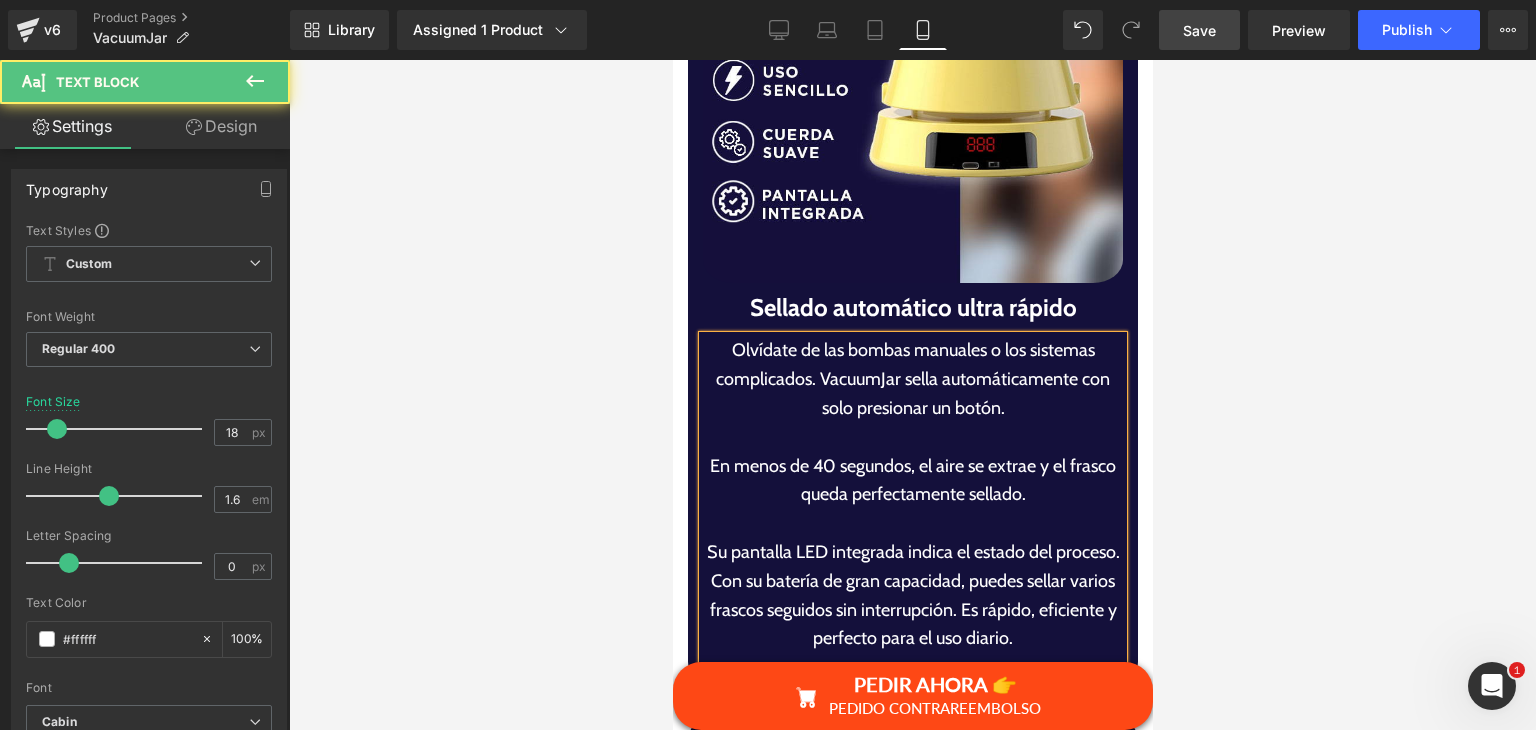 click on "Su pantalla LED integrada indica el estado del proceso. Con su batería de gran capacidad, puedes sellar varios frascos seguidos sin interrupción. Es rápido, eficiente y perfecto para el uso diario." at bounding box center [912, 595] 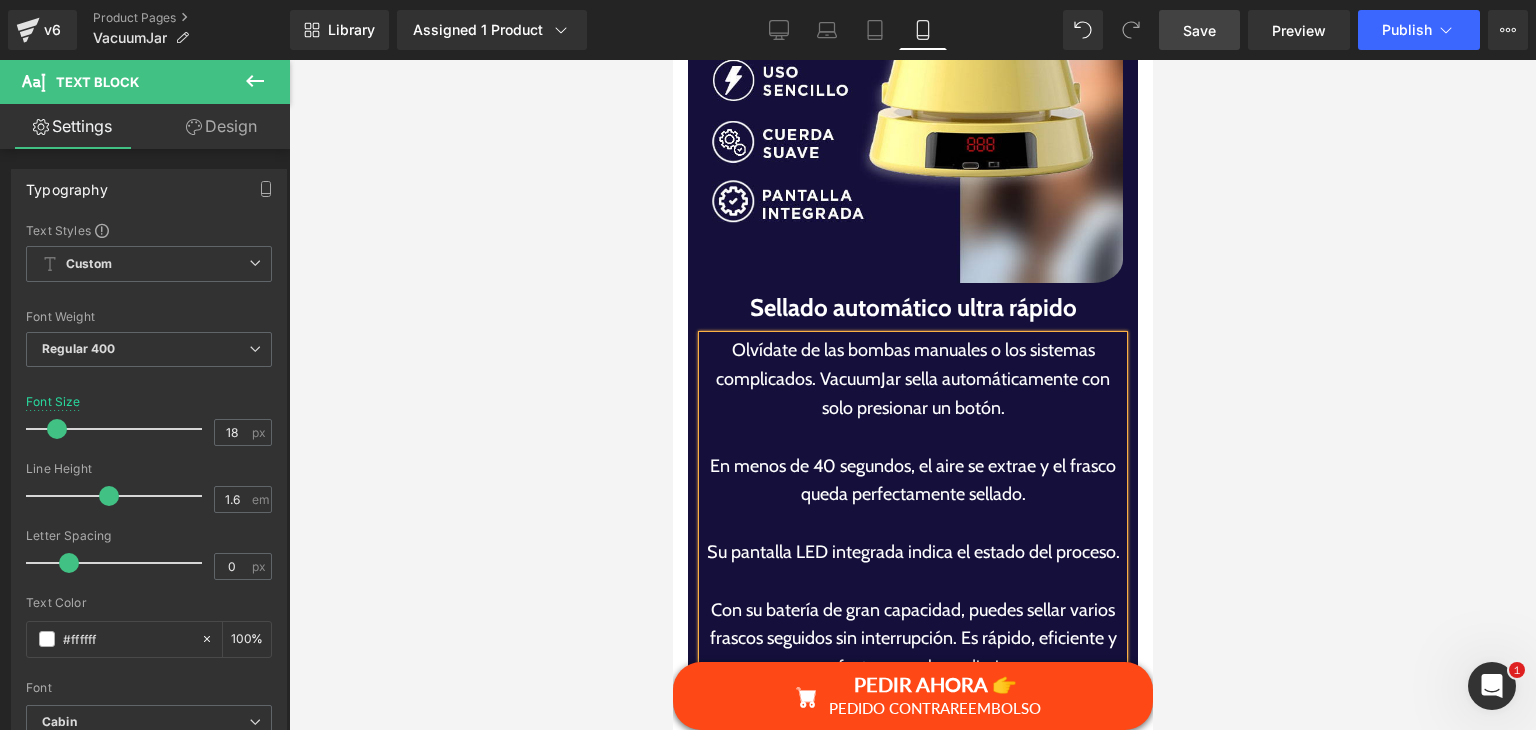 click on "Con su batería de gran capacidad, puedes sellar varios frascos seguidos sin interrupción. Es rápido, eficiente y perfecto para el uso diario." at bounding box center (912, 639) 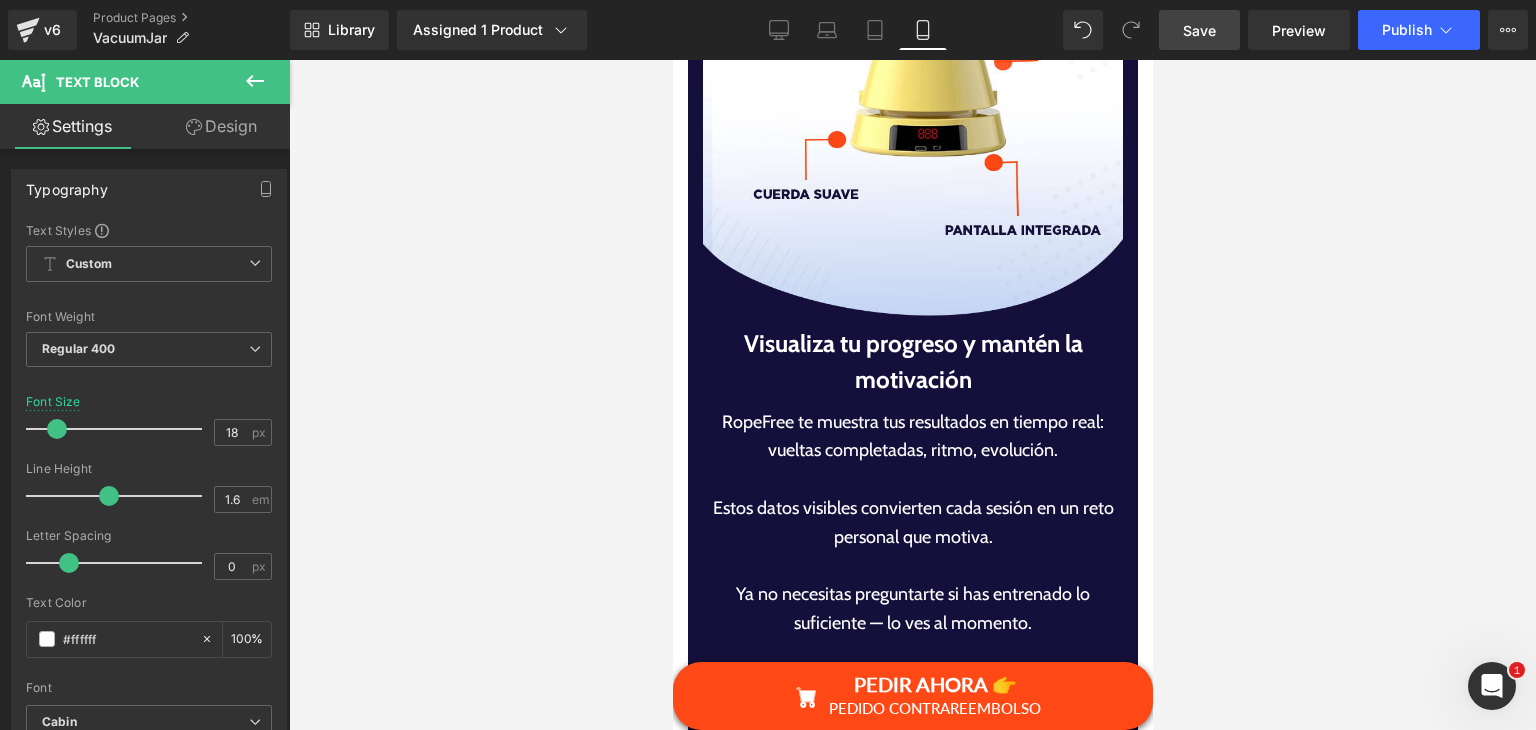 scroll, scrollTop: 7589, scrollLeft: 0, axis: vertical 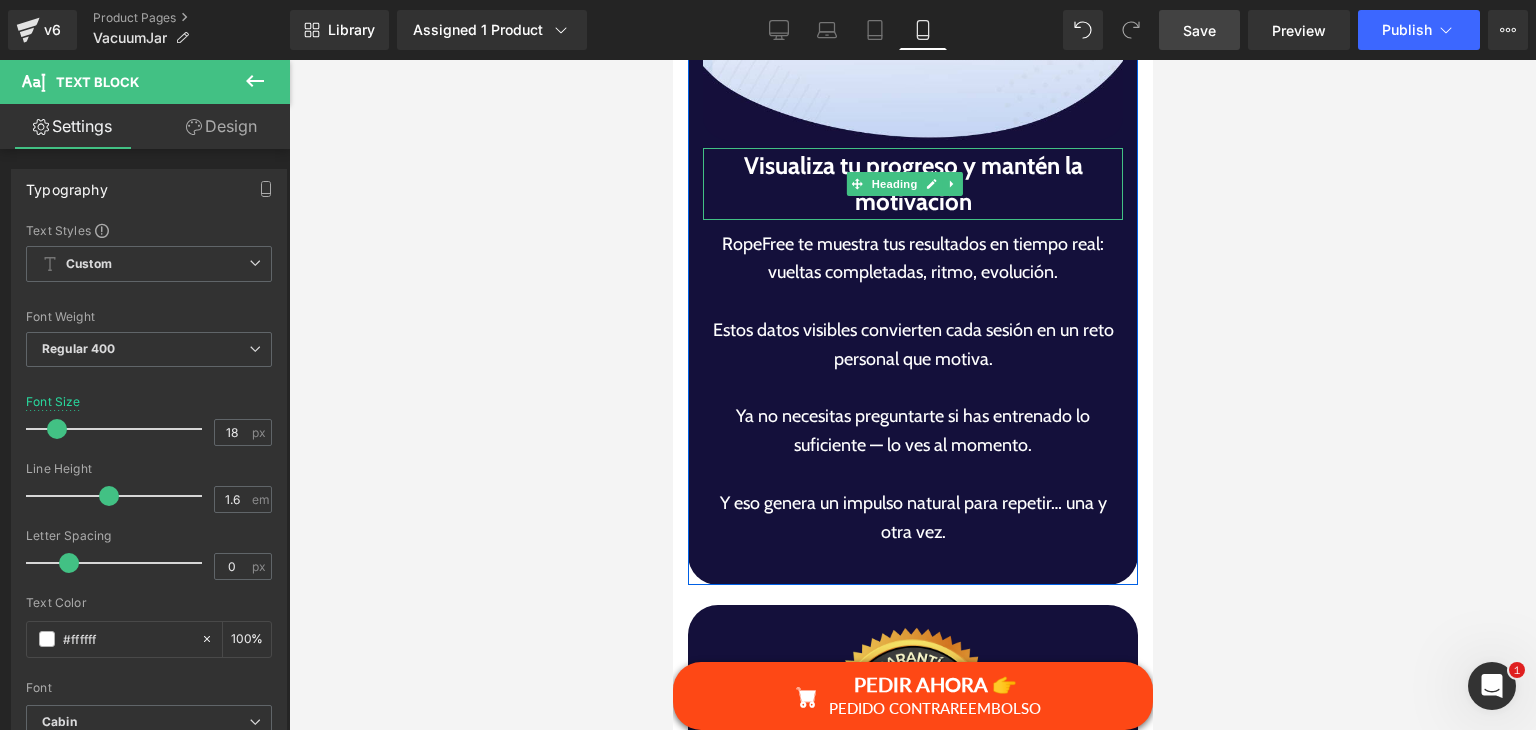 click on "Visualiza tu progreso y mantén la motivación" at bounding box center (912, 184) 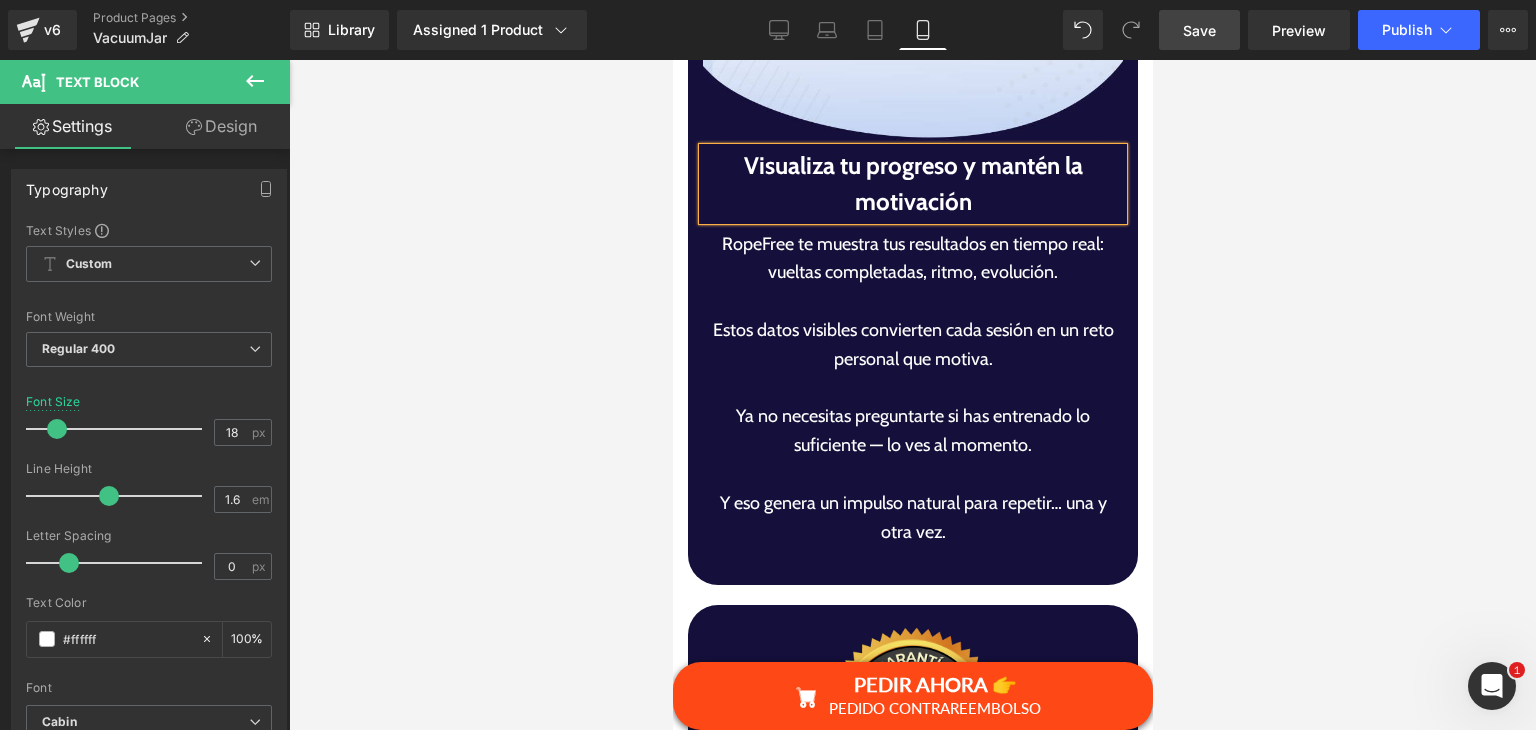 click on "Visualiza tu progreso y mantén la motivación" at bounding box center [912, 184] 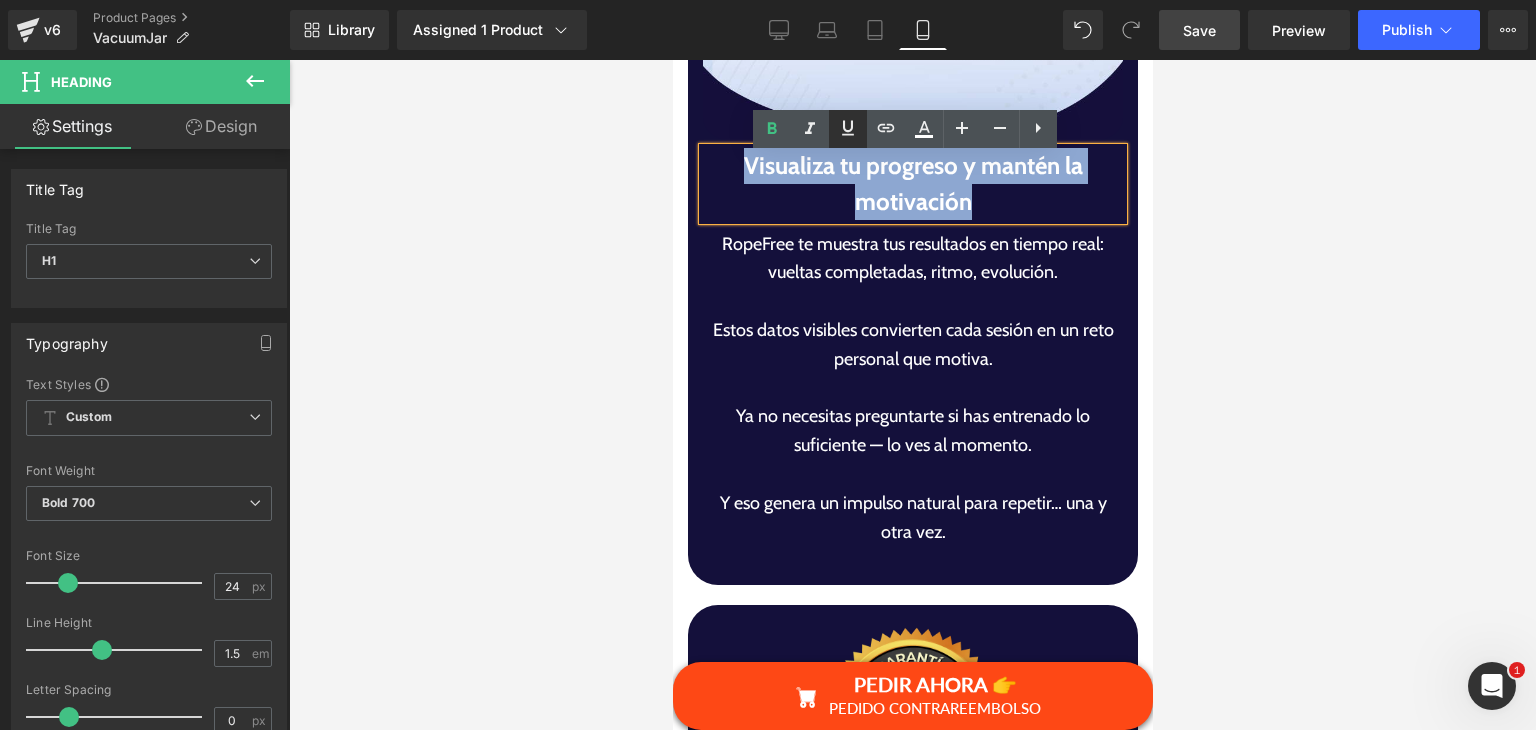 paste 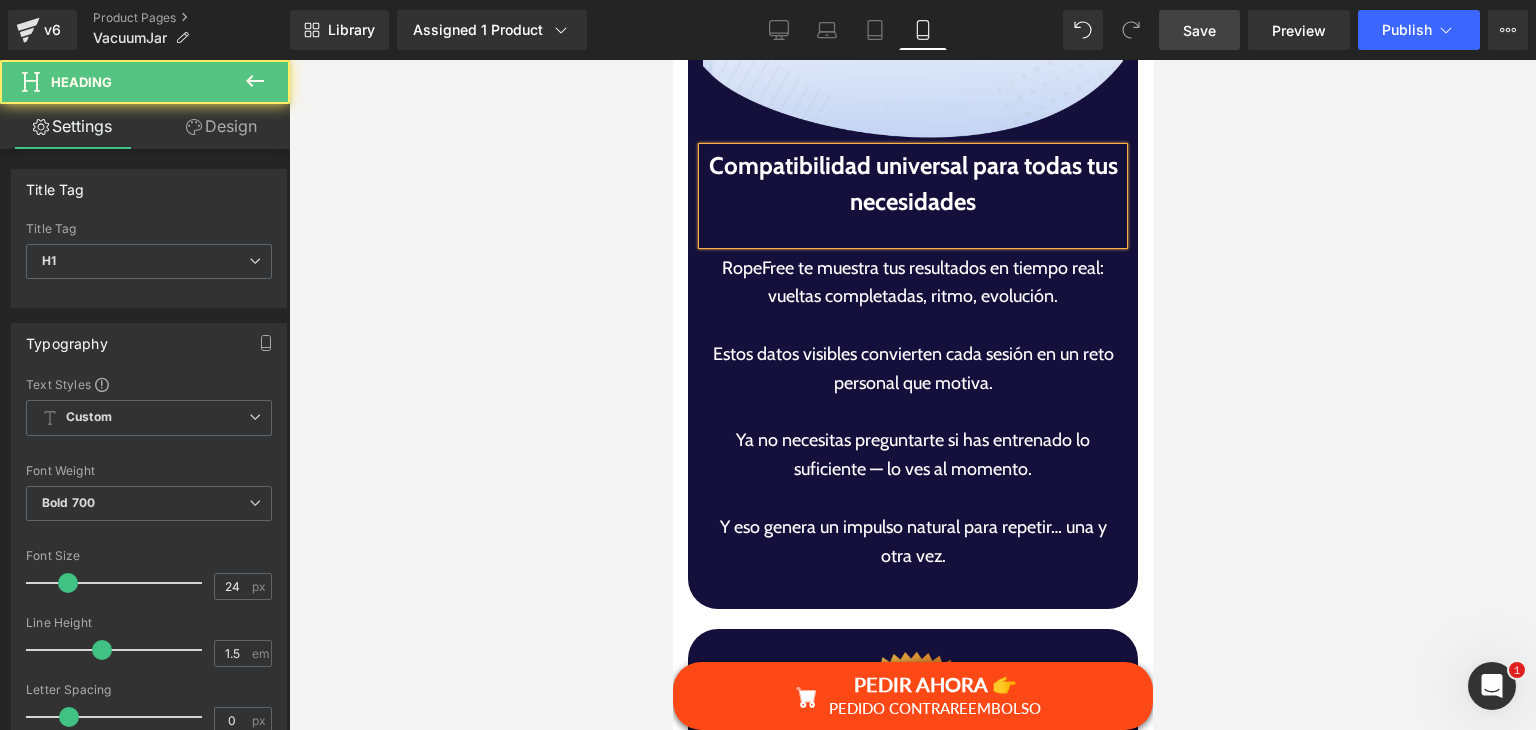 click at bounding box center (912, 232) 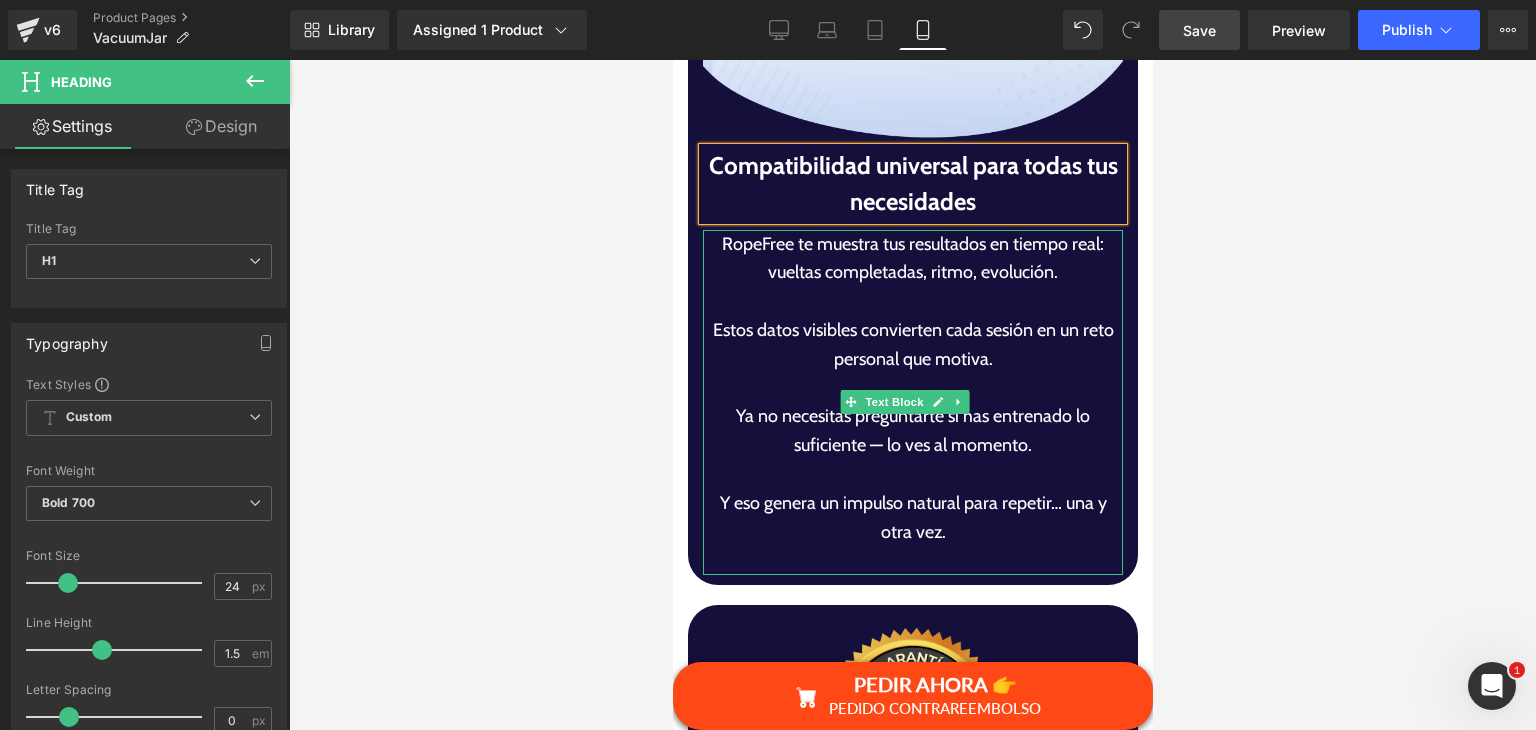 drag, startPoint x: 916, startPoint y: 257, endPoint x: 853, endPoint y: 256, distance: 63.007935 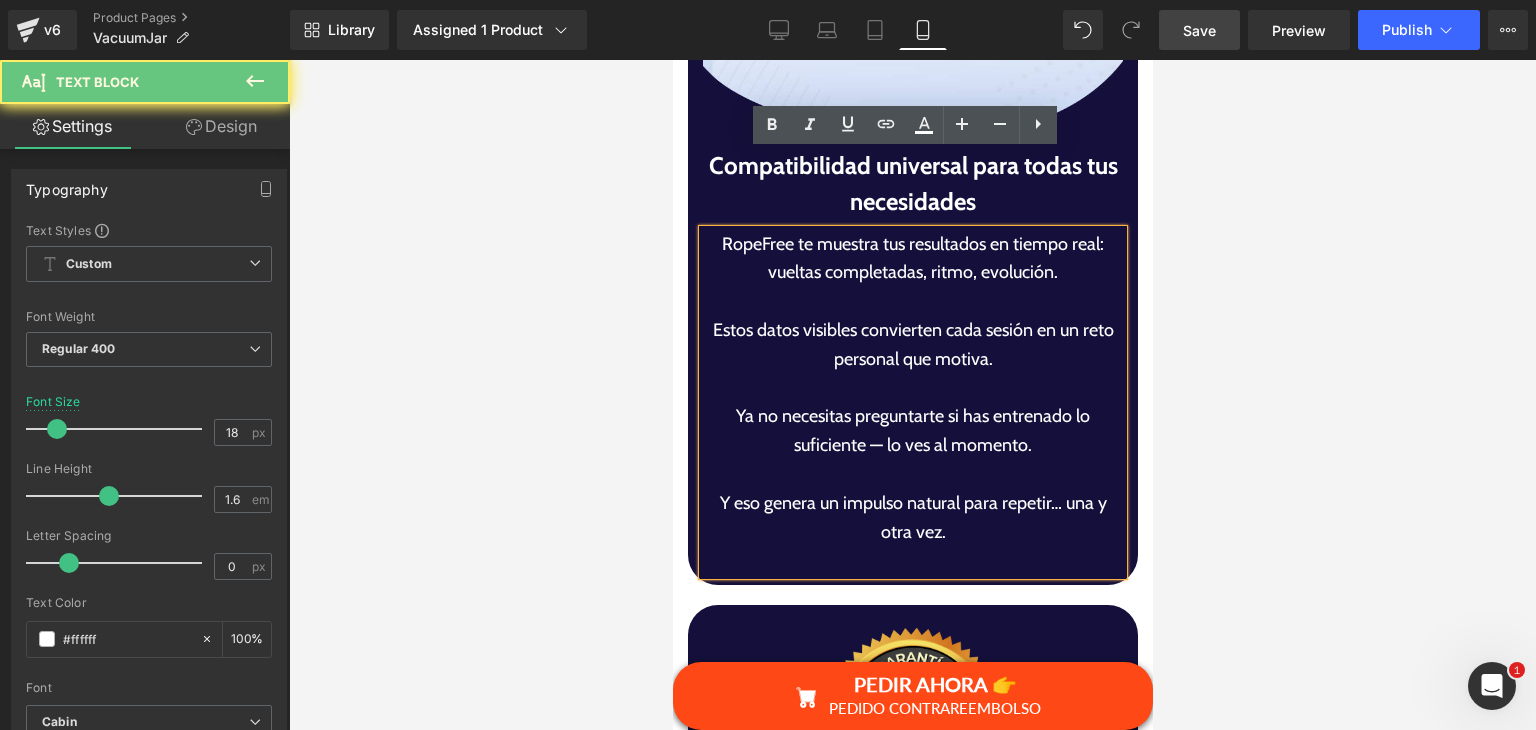 drag, startPoint x: 853, startPoint y: 256, endPoint x: 882, endPoint y: 277, distance: 35.805027 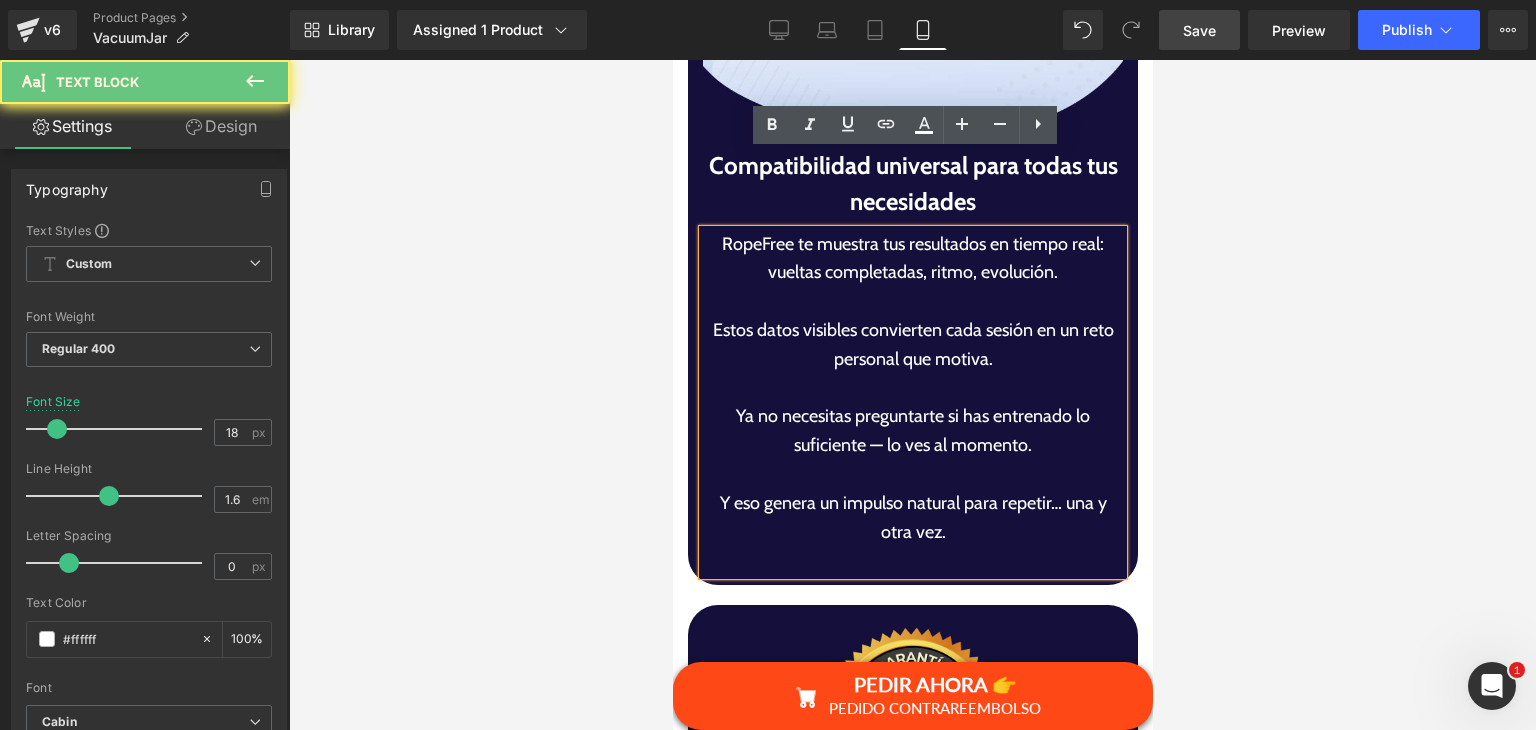 click on "Estos datos visibles convierten cada sesión en un reto personal que motiva." at bounding box center (912, 345) 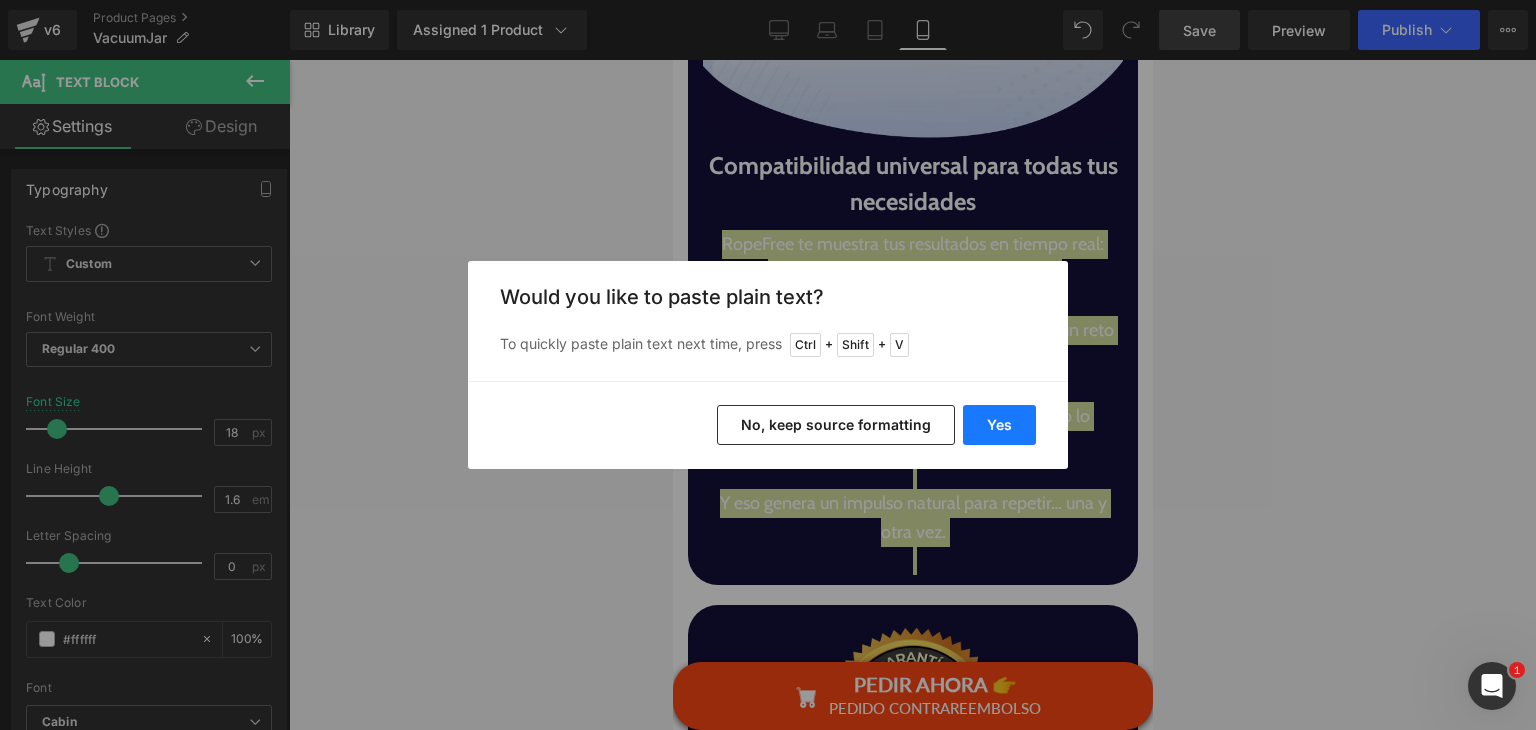 click on "Yes" at bounding box center (999, 425) 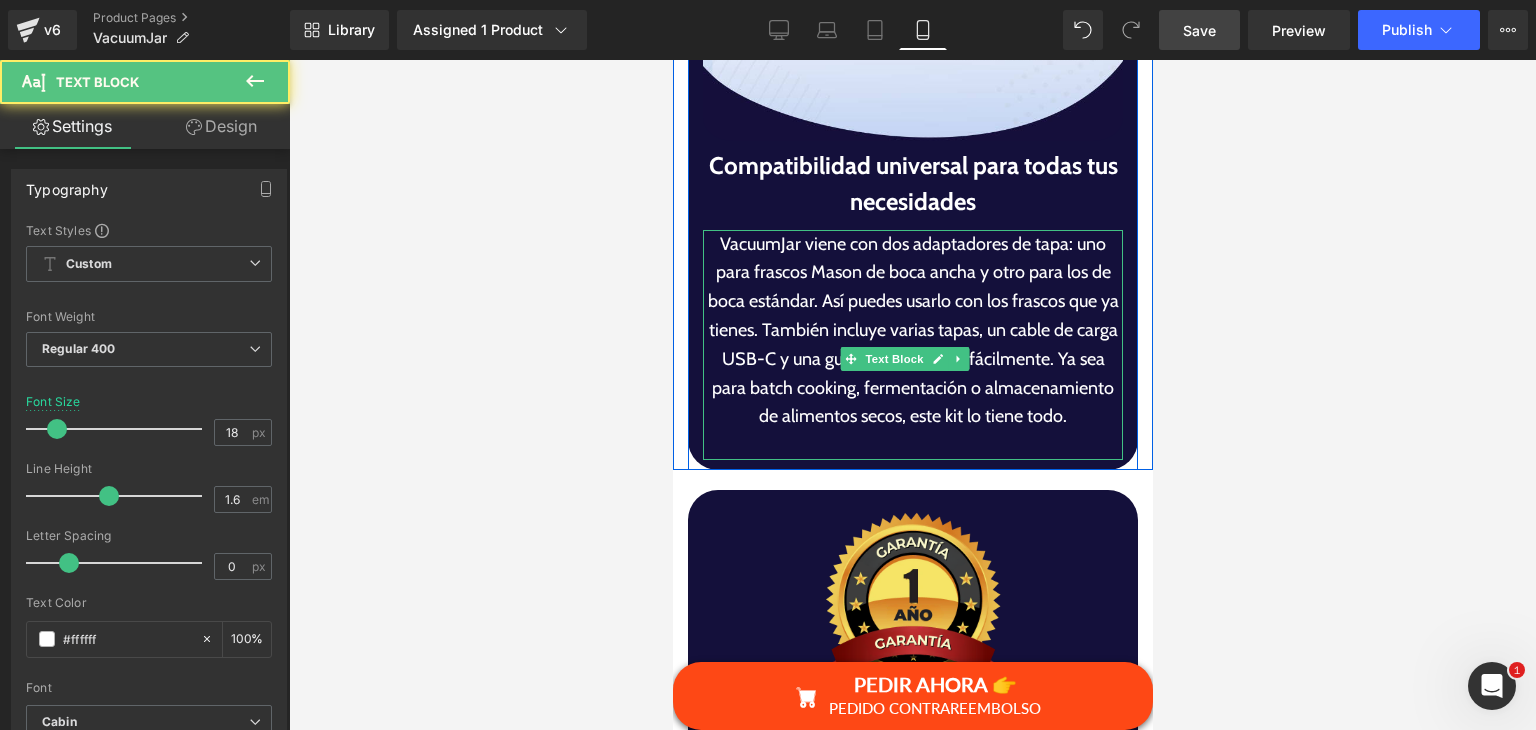 click on "VacuumJar viene con dos adaptadores de tapa: uno para frascos Mason de boca ancha y otro para los de boca estándar. Así puedes usarlo con los frascos que ya tienes. También incluye varias tapas, un cable de carga USB-C y una guía para empezar fácilmente. Ya sea para batch cooking, fermentación o almacenamiento de alimentos secos, este kit lo tiene todo." at bounding box center [912, 331] 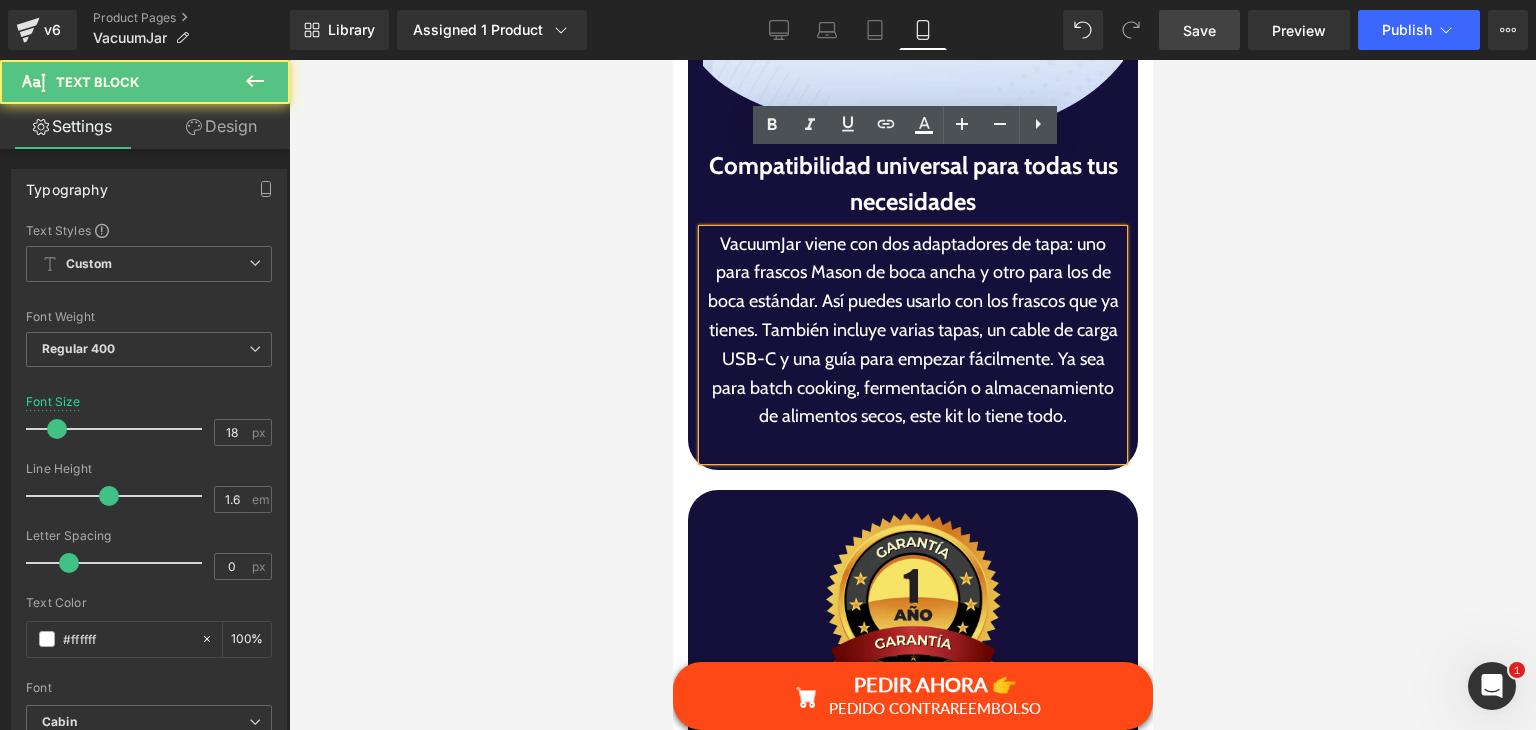 click on "VacuumJar viene con dos adaptadores de tapa: uno para frascos Mason de boca ancha y otro para los de boca estándar. Así puedes usarlo con los frascos que ya tienes. También incluye varias tapas, un cable de carga USB-C y una guía para empezar fácilmente. Ya sea para batch cooking, fermentación o almacenamiento de alimentos secos, este kit lo tiene todo." at bounding box center [912, 331] 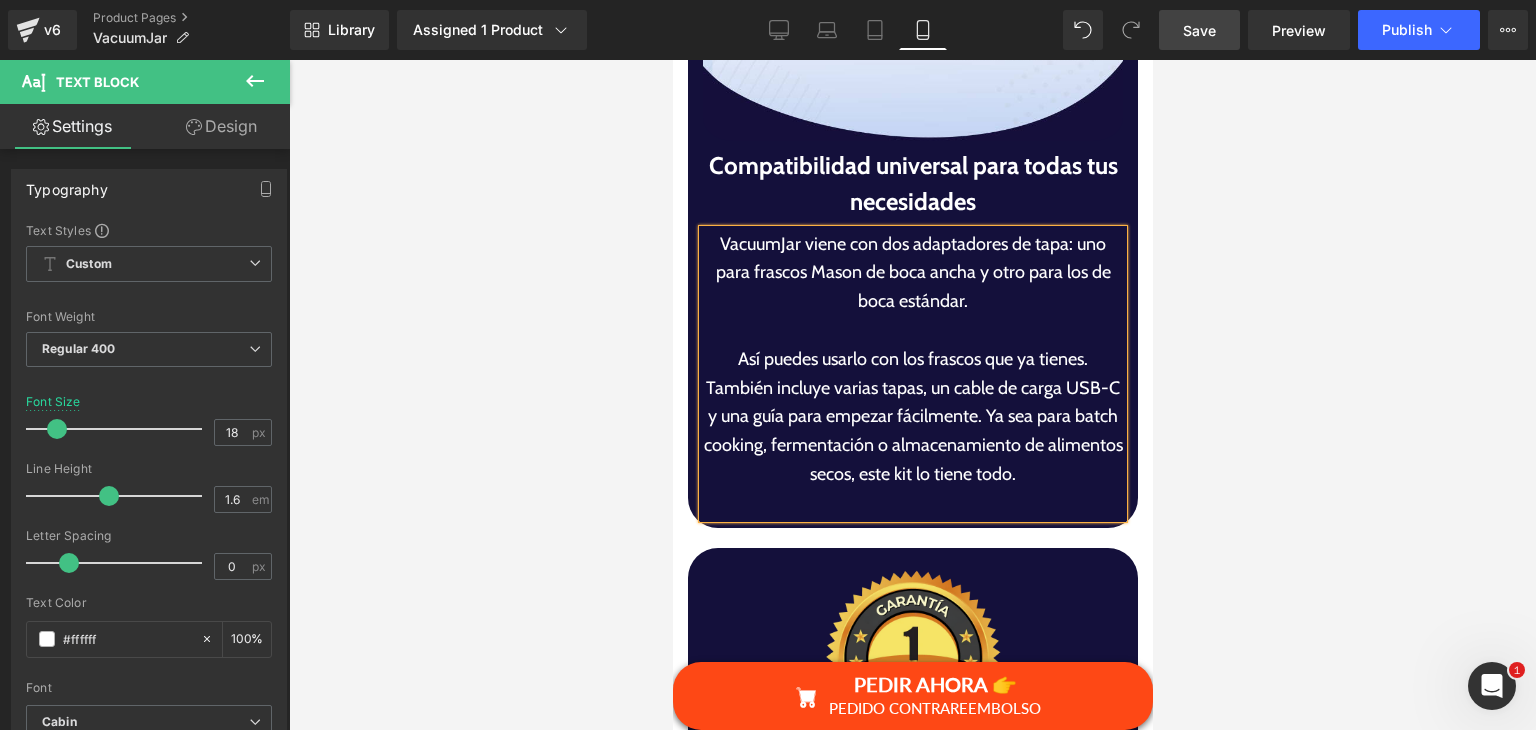 click on "Así puedes usarlo con los frascos que ya tienes. También incluye varias tapas, un cable de carga USB-C y una guía para empezar fácilmente. Ya sea para batch cooking, fermentación o almacenamiento de alimentos secos, este kit lo tiene todo." at bounding box center (912, 417) 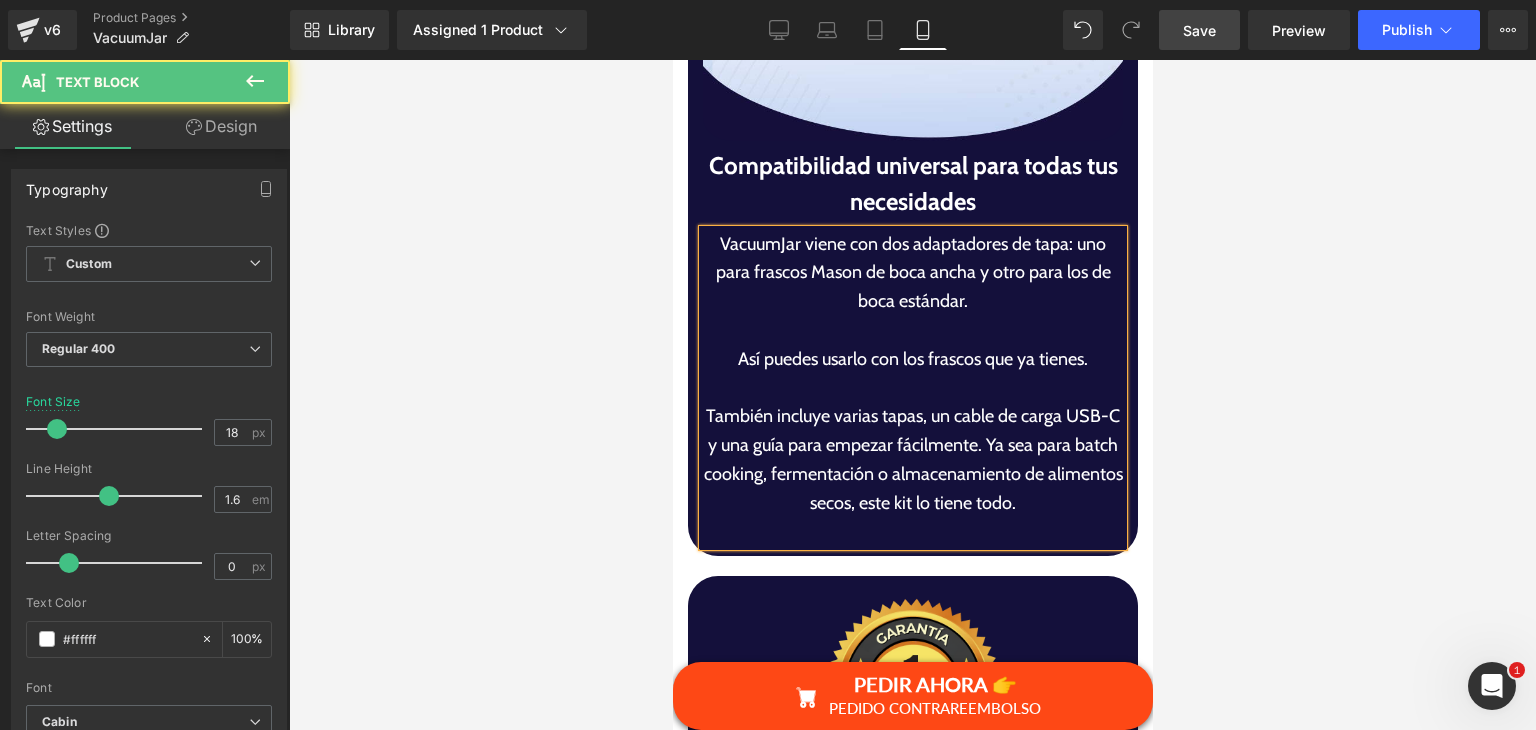 click on "También incluye varias tapas, un cable de carga USB-C y una guía para empezar fácilmente. Ya sea para batch cooking, fermentación o almacenamiento de alimentos secos, este kit lo tiene todo." at bounding box center (912, 459) 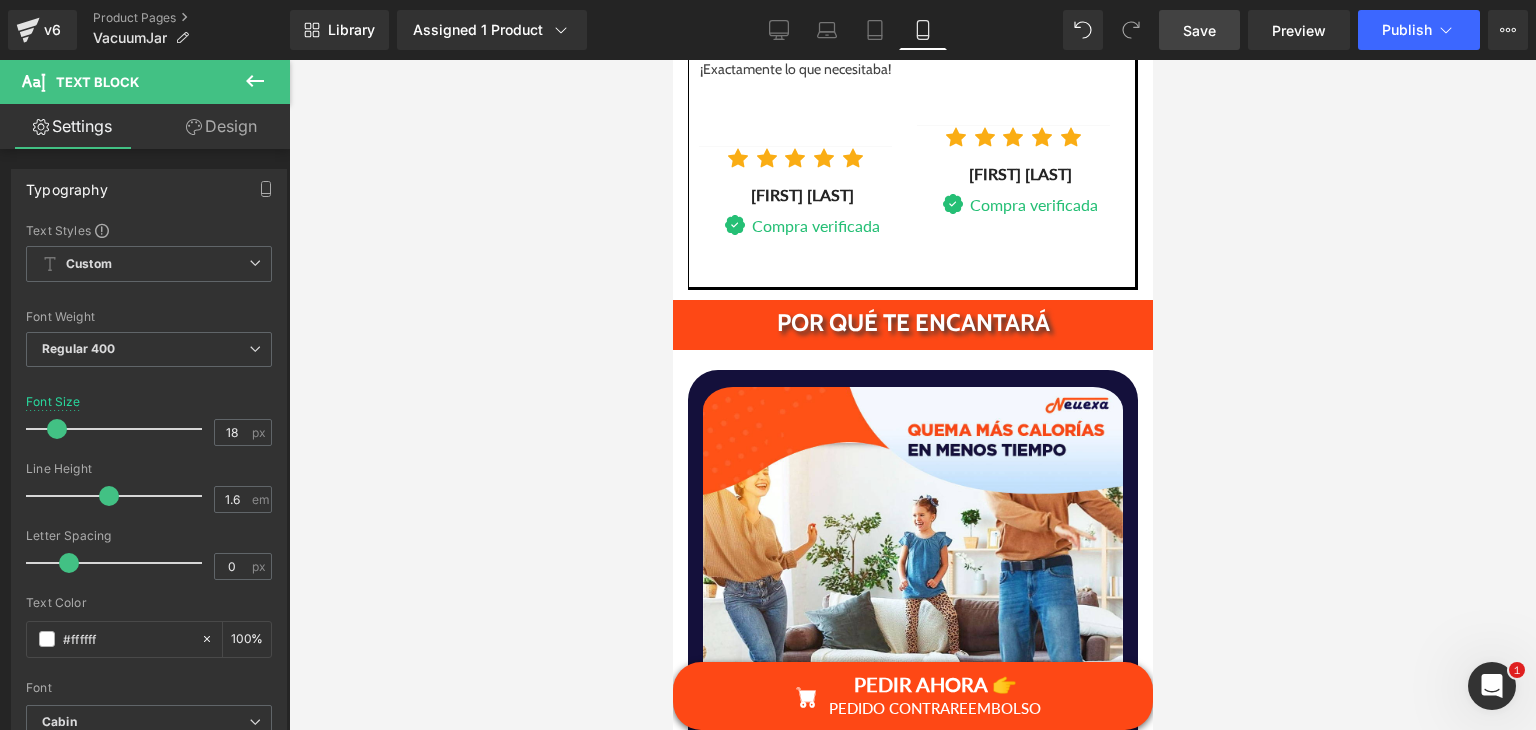 scroll, scrollTop: 4119, scrollLeft: 0, axis: vertical 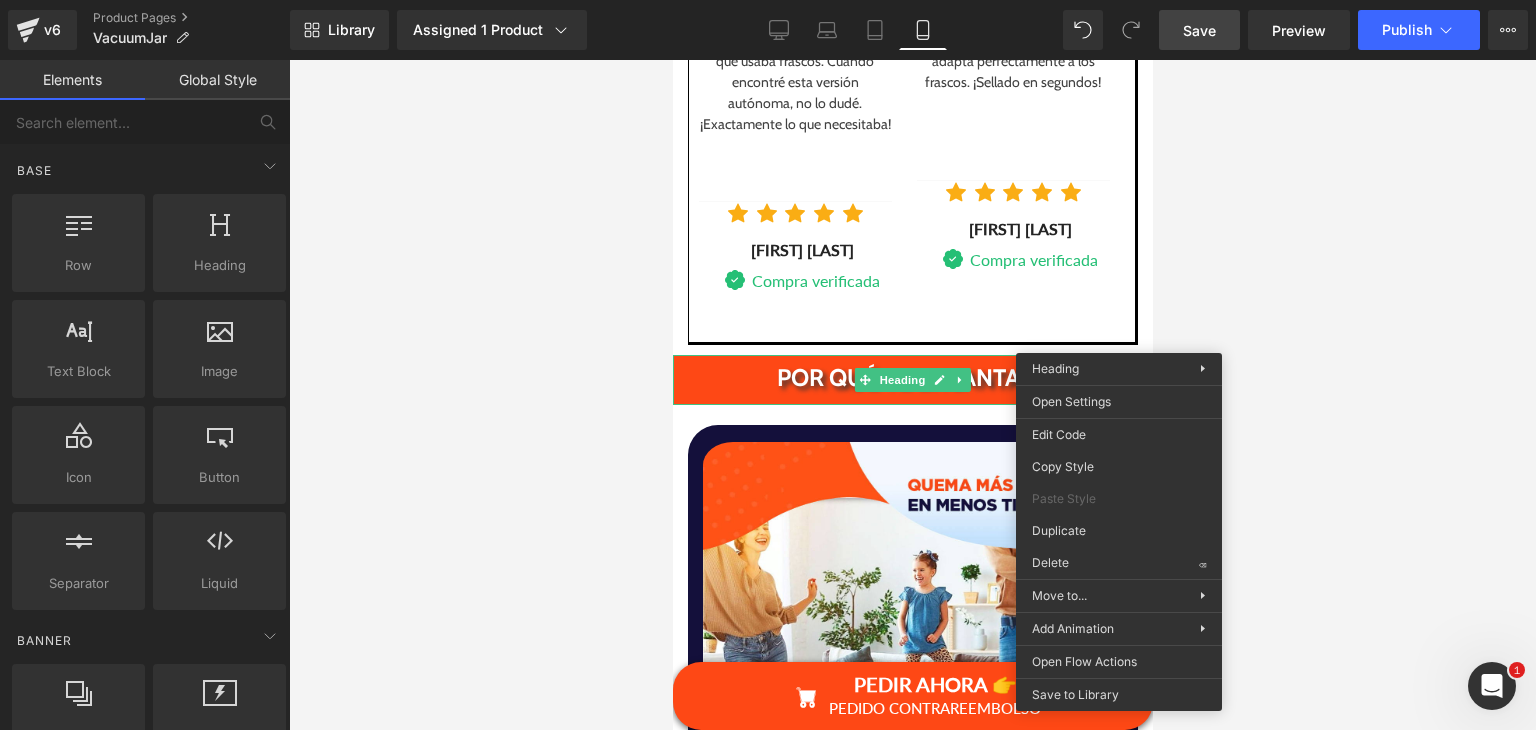 click at bounding box center [912, 395] 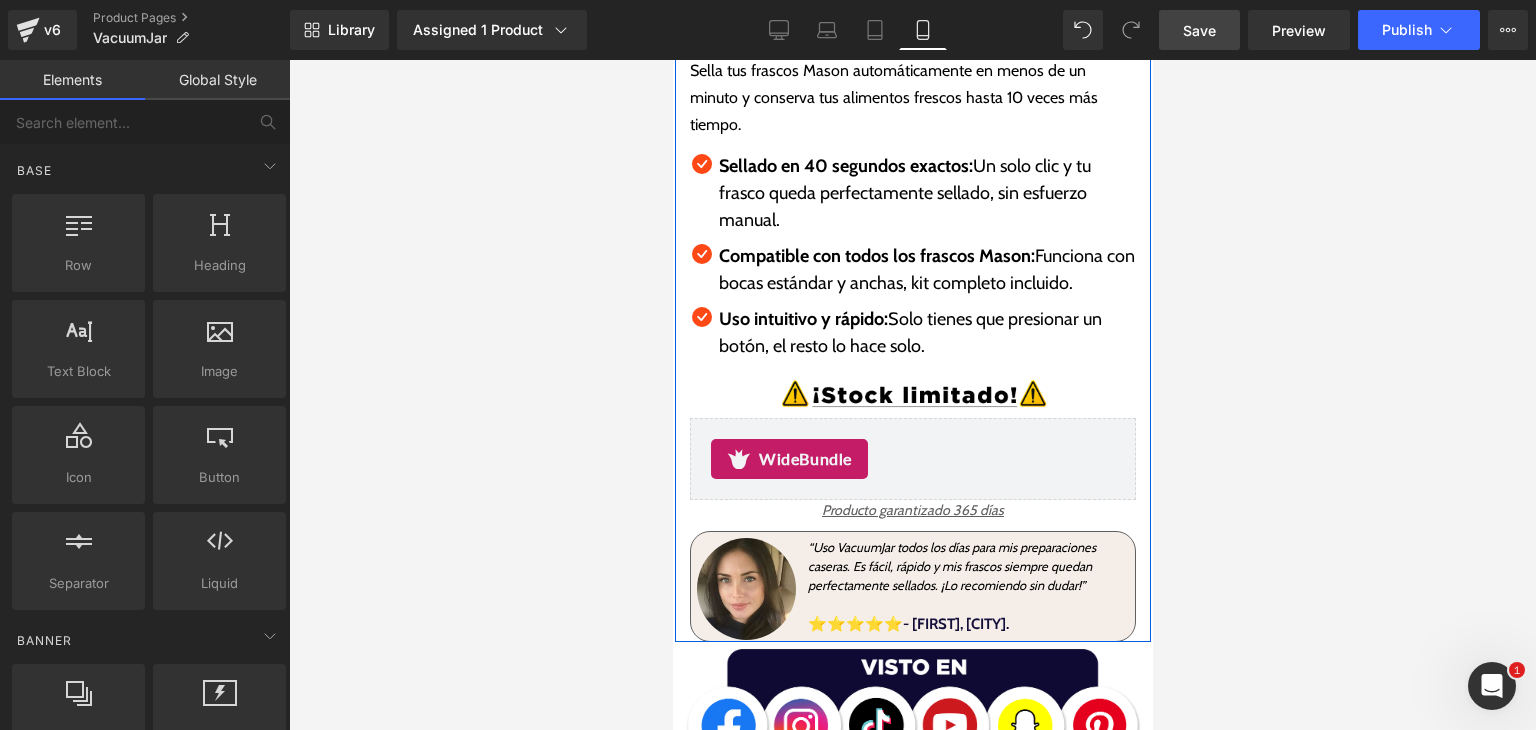 scroll, scrollTop: 729, scrollLeft: 0, axis: vertical 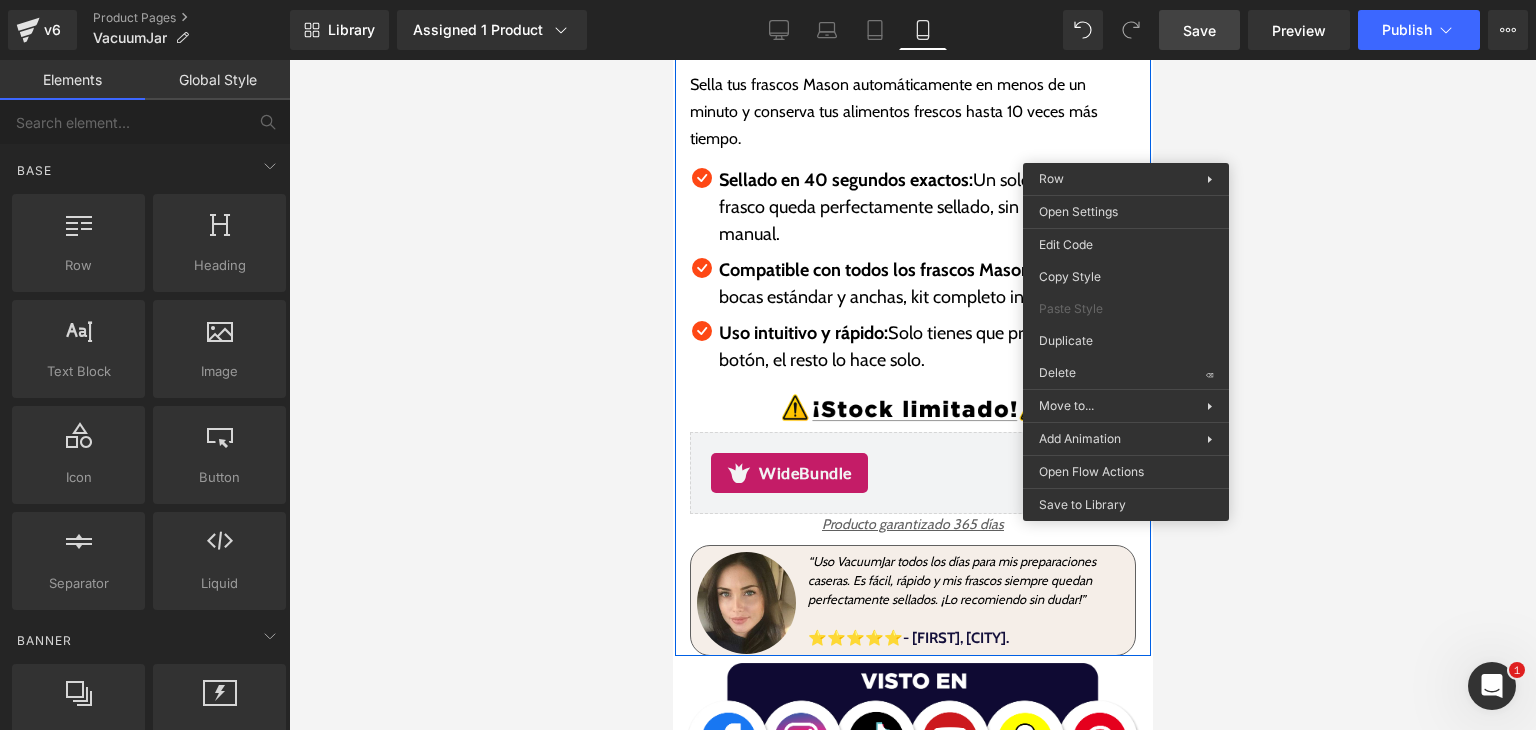 click at bounding box center (912, 395) 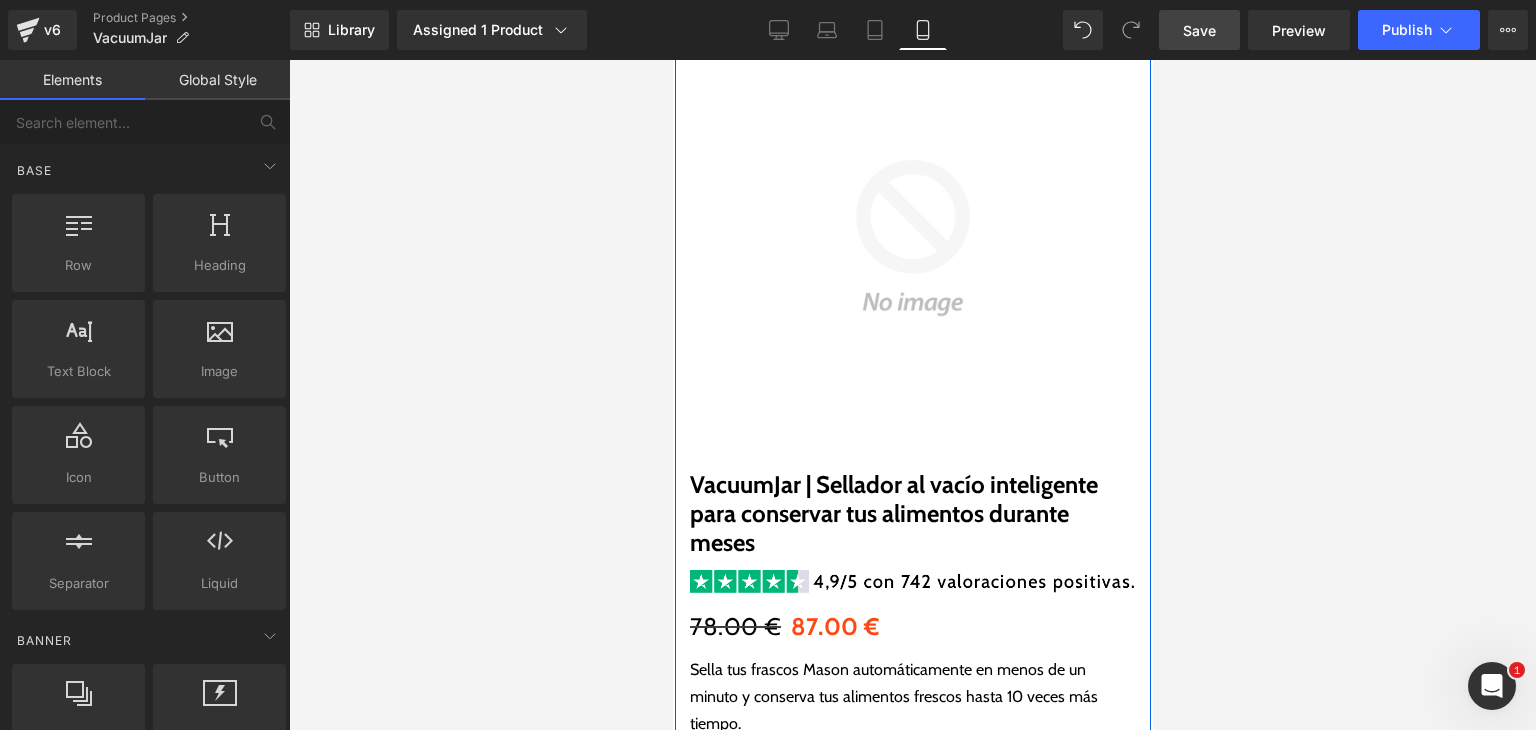 scroll, scrollTop: 0, scrollLeft: 0, axis: both 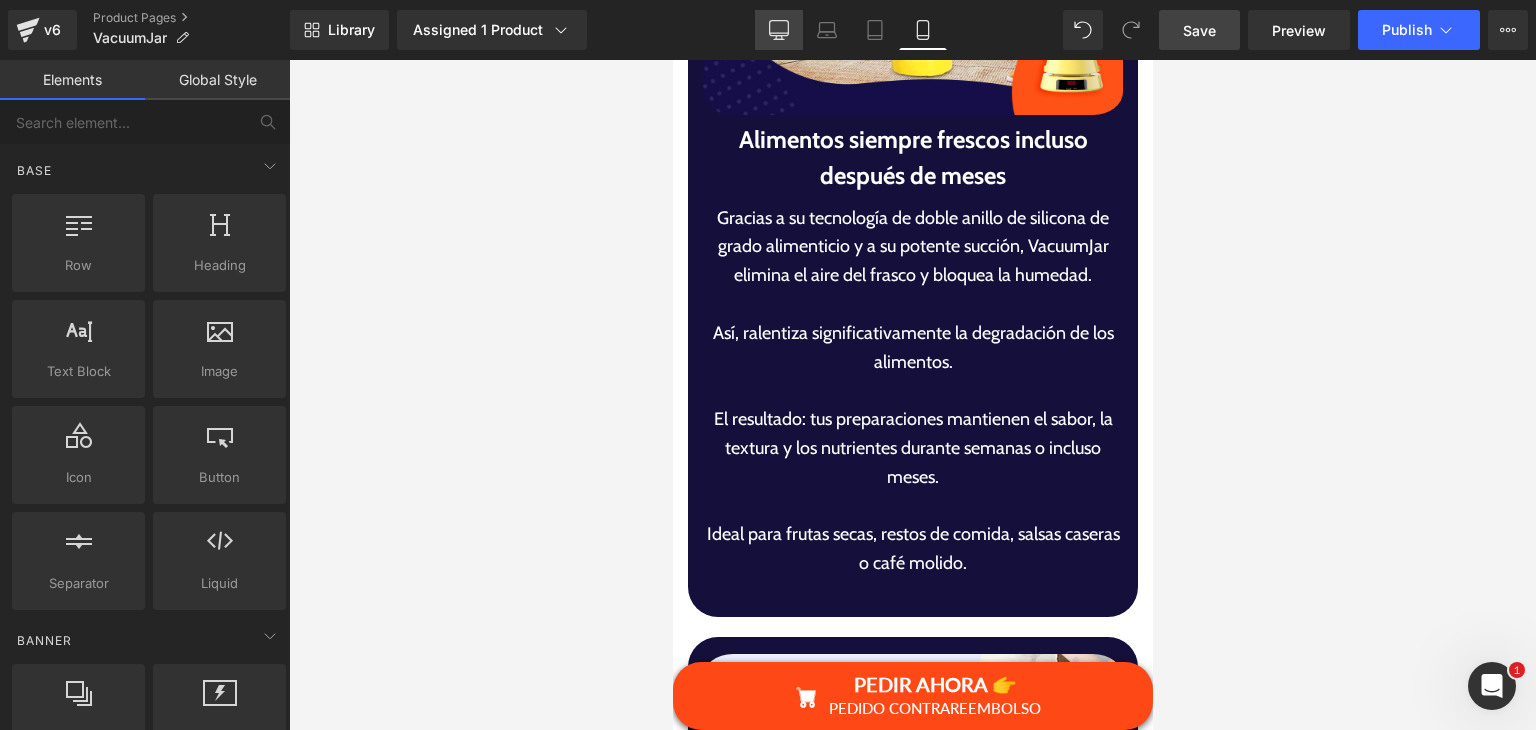 drag, startPoint x: 768, startPoint y: 39, endPoint x: 765, endPoint y: 49, distance: 10.440307 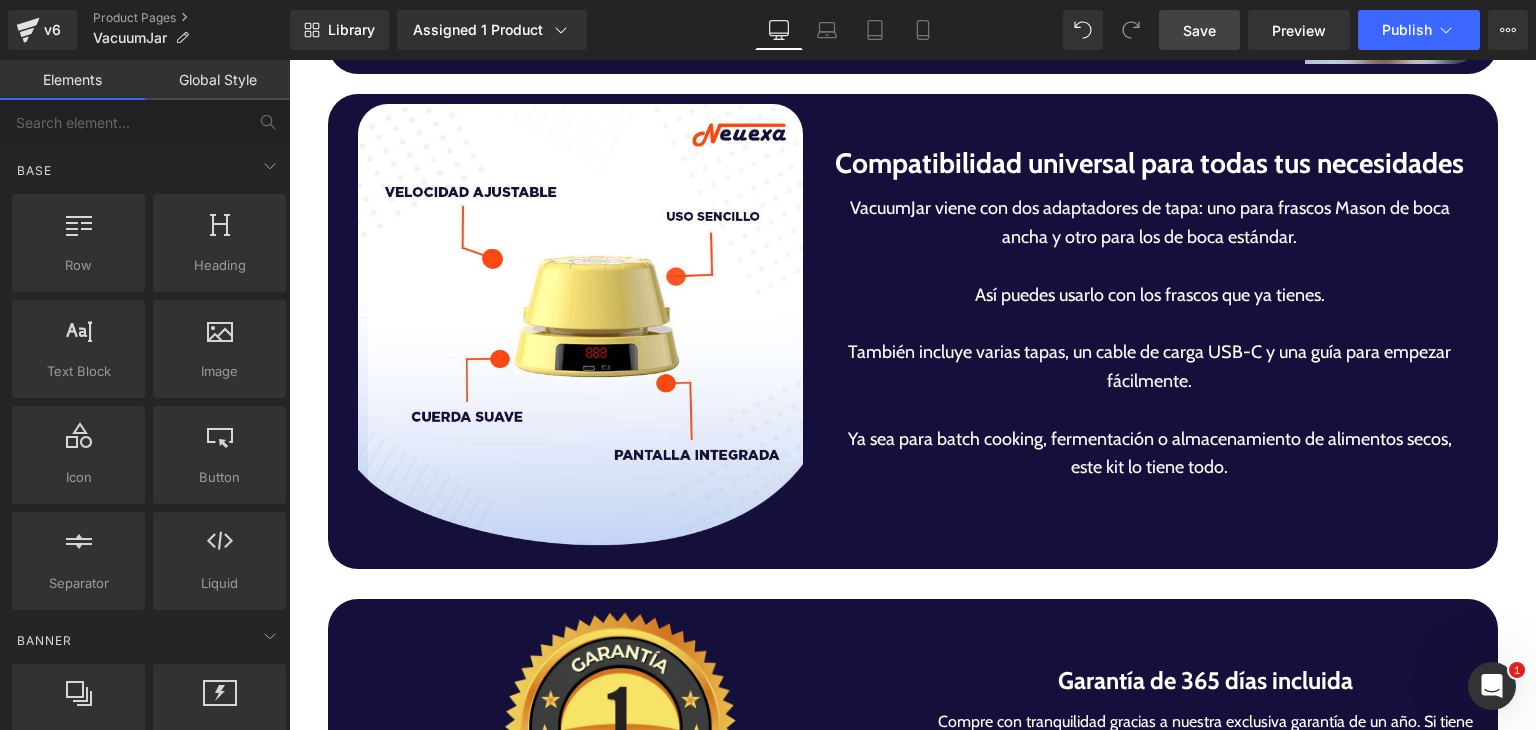 scroll, scrollTop: 5353, scrollLeft: 0, axis: vertical 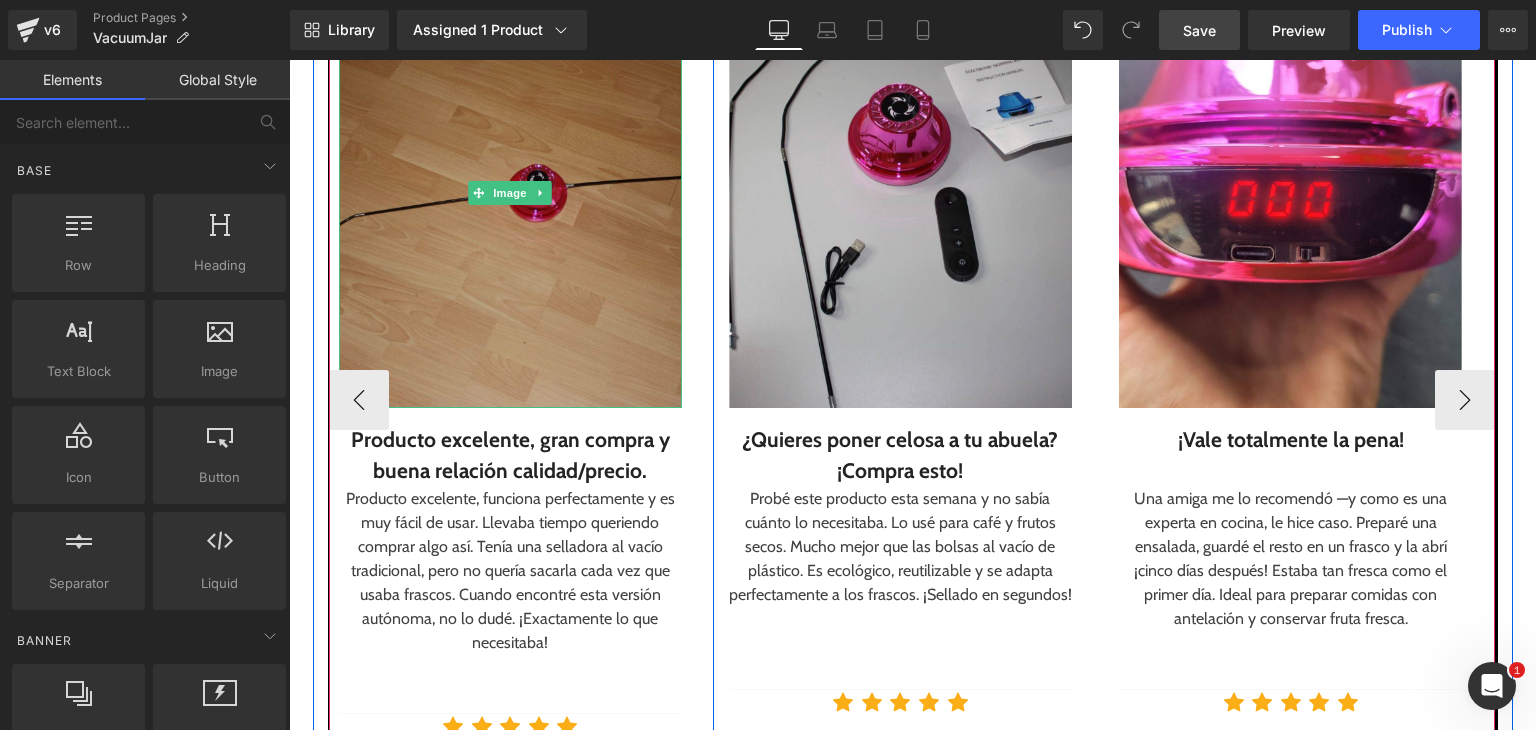 click at bounding box center (510, 193) 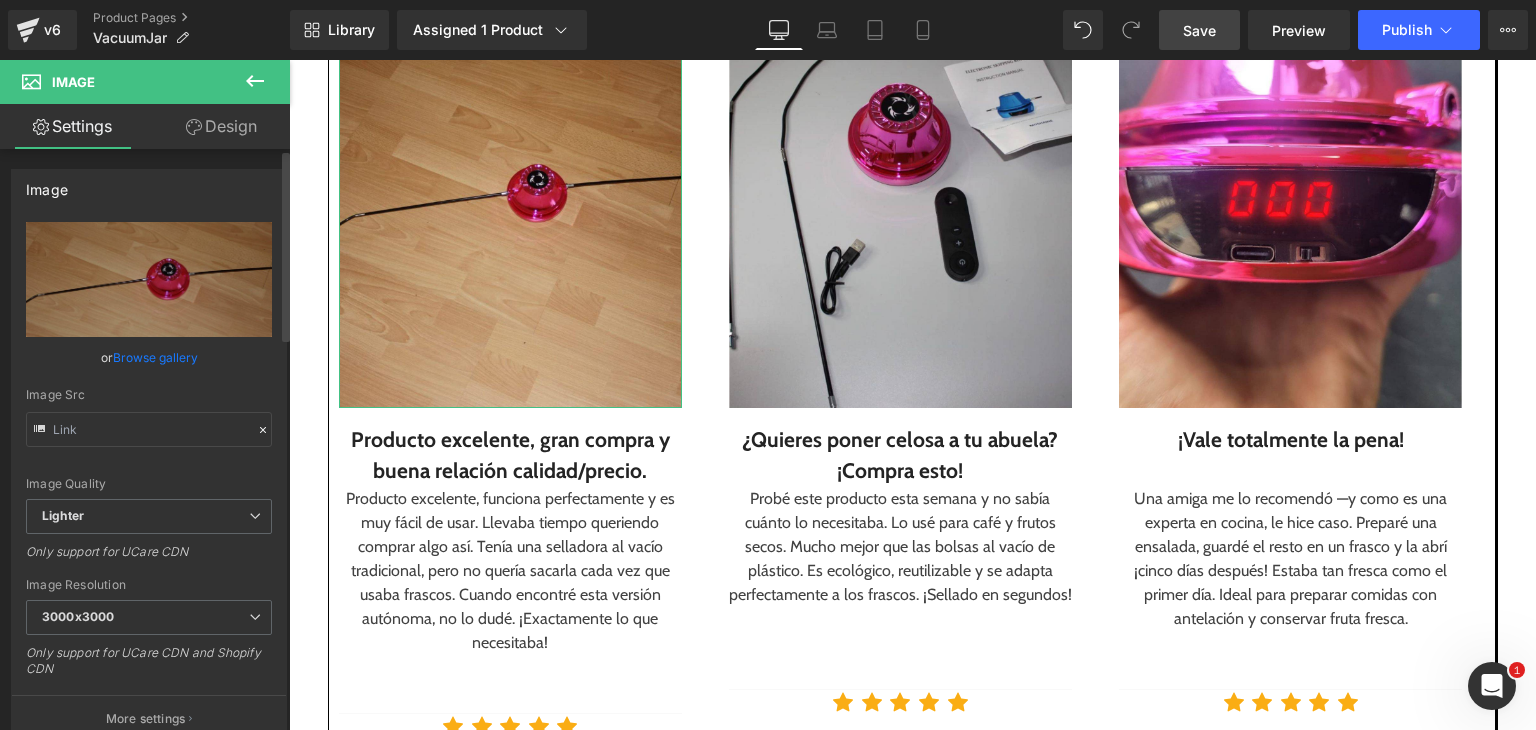 click on "Browse gallery" at bounding box center [155, 357] 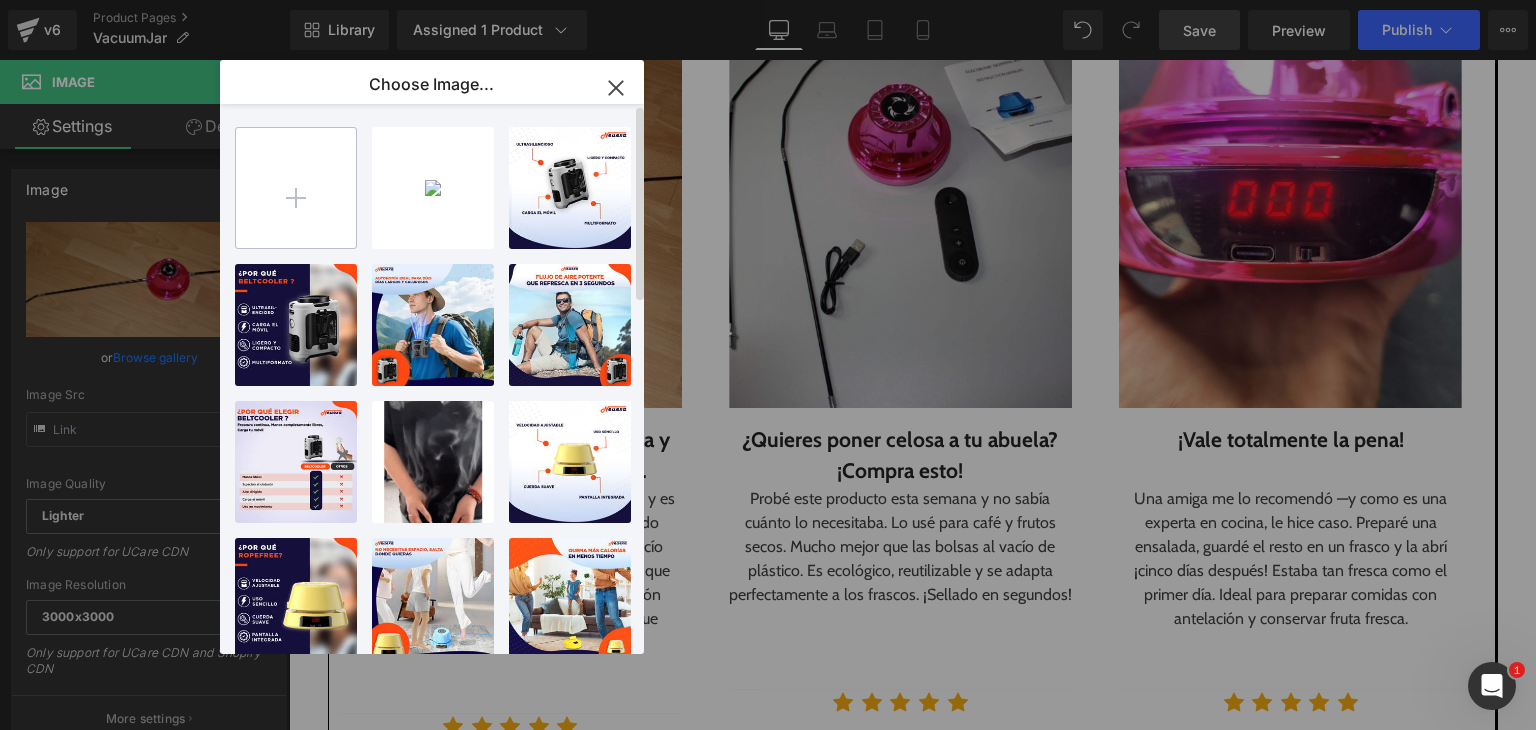 drag, startPoint x: 294, startPoint y: 254, endPoint x: 296, endPoint y: 235, distance: 19.104973 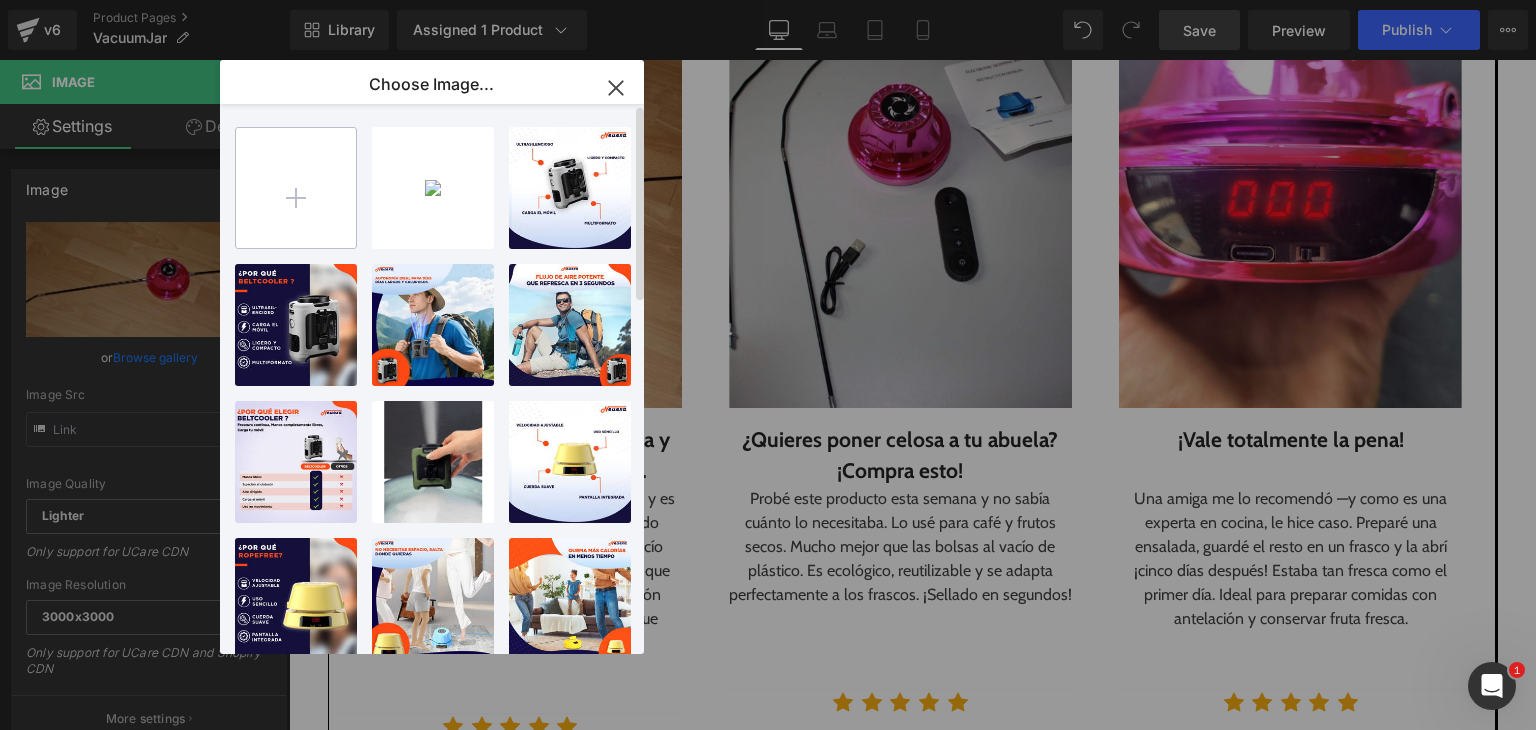 click on "Screens...4346.png 133.47 KB Delete image? Yes No 7...7.jpg 50.23 KB Delete image? Yes No 6...6.jpg 71.92 KB Delete image? Yes No 4...4.jpg 177.66 KB Delete image? Yes No 2...2.jpg 380.15 KB Delete image? Yes No 8...8.jpg 257.81 KB Delete image? Yes No GIF...GIF.gif 2.63 MB Delete image? Yes No 7...7.jpg 46.08 KB Delete image? Yes No 6...6.jpg 65.77 KB Delete image? Yes No 4...4.jpg 153.24 KB Delete image? Yes No 3...3.jpg 216.31 KB Delete image? Yes No 8...8.jpg 265.35 KB Delete image? Yes No RopeFre...eGIF.gif 2.99 MB Delete image? Yes No 6- Trav...Bank.png 1.43 MB Delete image? Yes No 7- Trav...Bank.png 1.33 MB Delete image? Yes No TravelB...Bank.gif 2.31 MB Delete image? Yes No 8- Trav...Bank.png 372.63 KB Delete image? Yes No 5- Trav...Bank.png 376.22 KB Delete image? Yes No 3- Trav...Bank.png 429.06 KB Delete image? Yes No 4- Trav...Bank.png 183.55 KB Delete image? Yes No 2- Trav...Bank.png 118.01 KB Delete image? Yes No 1- Trav...Main.png 84.63 KB Delete image? Yes No 6-clean...ter .png 1.65 MB Yes No" at bounding box center [443, 383] 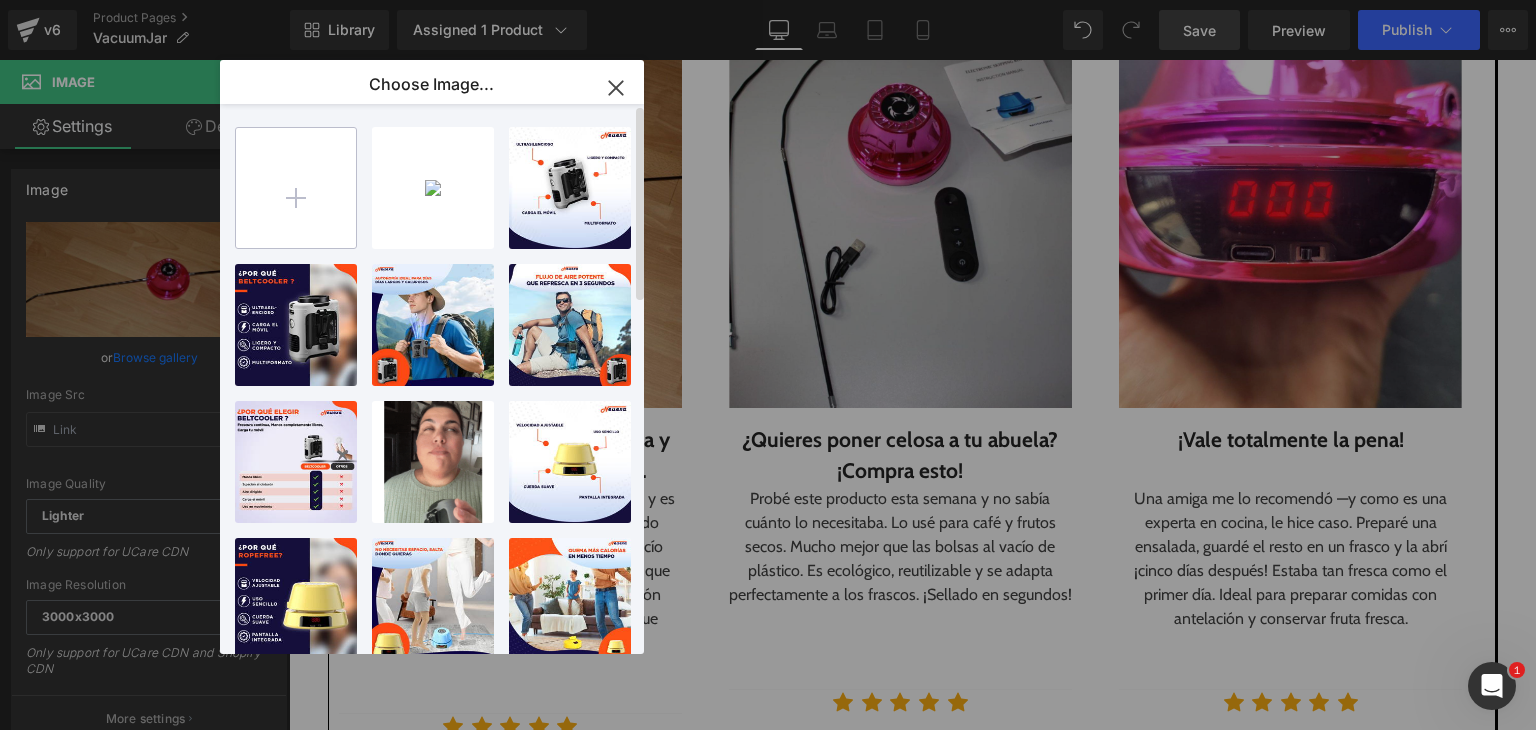 click at bounding box center [296, 188] 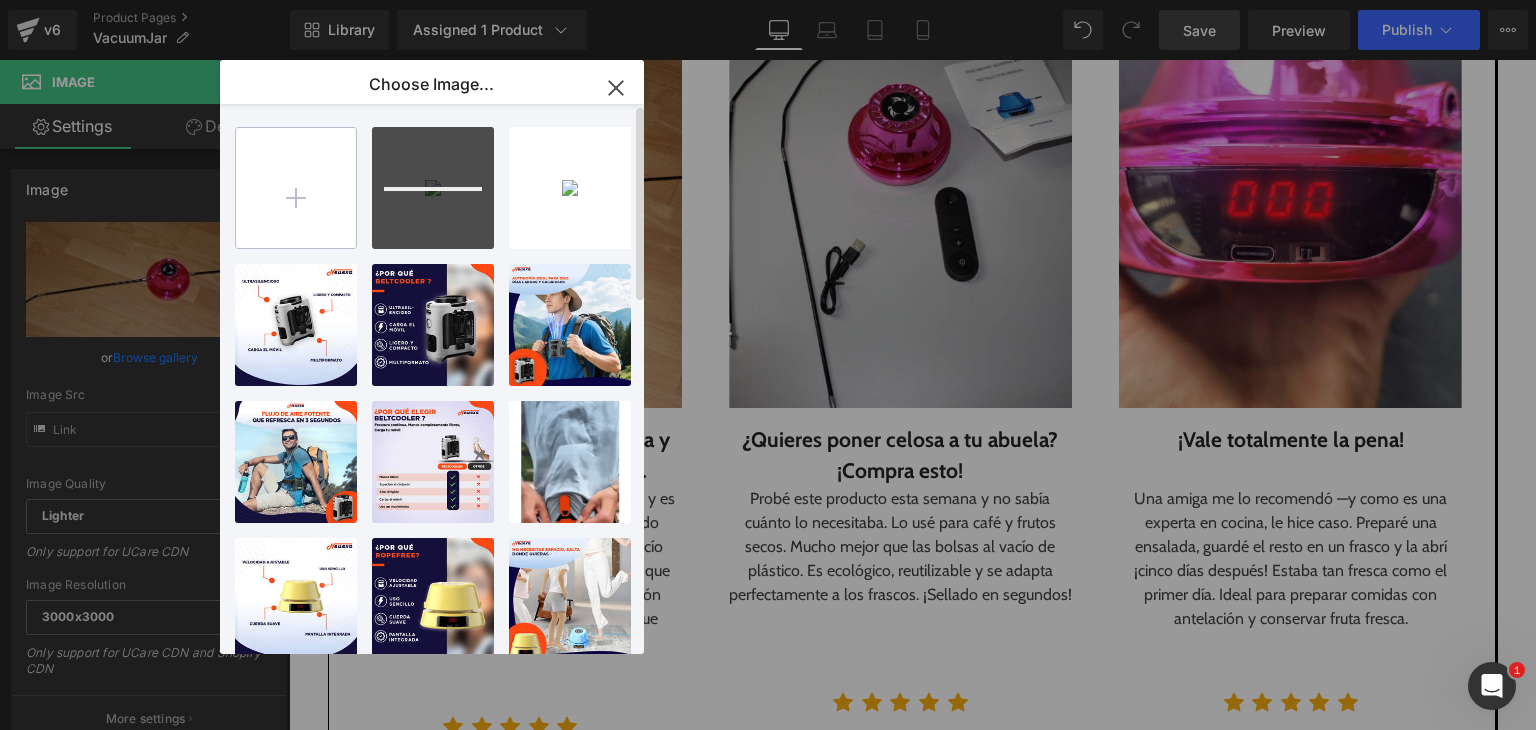 click at bounding box center (296, 188) 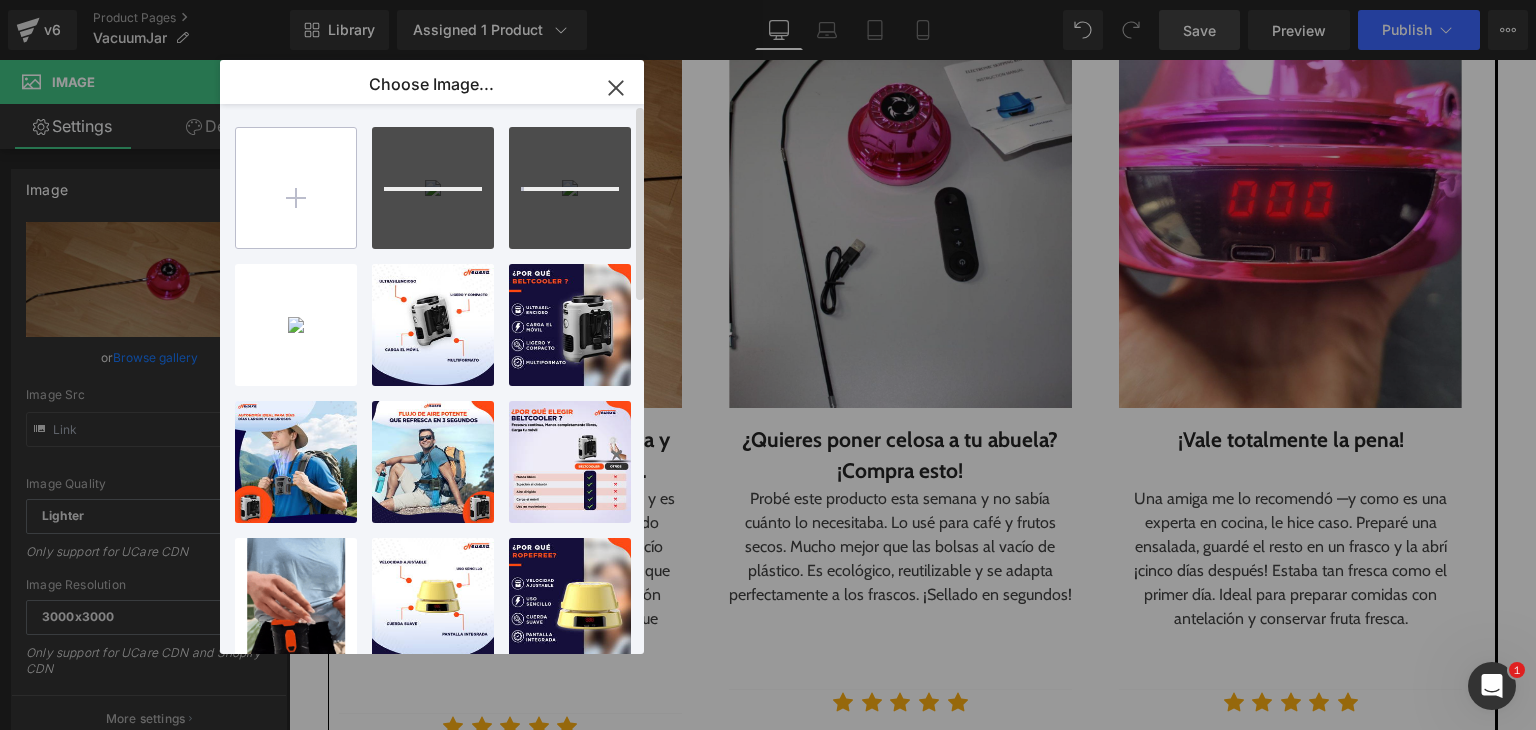click at bounding box center (296, 188) 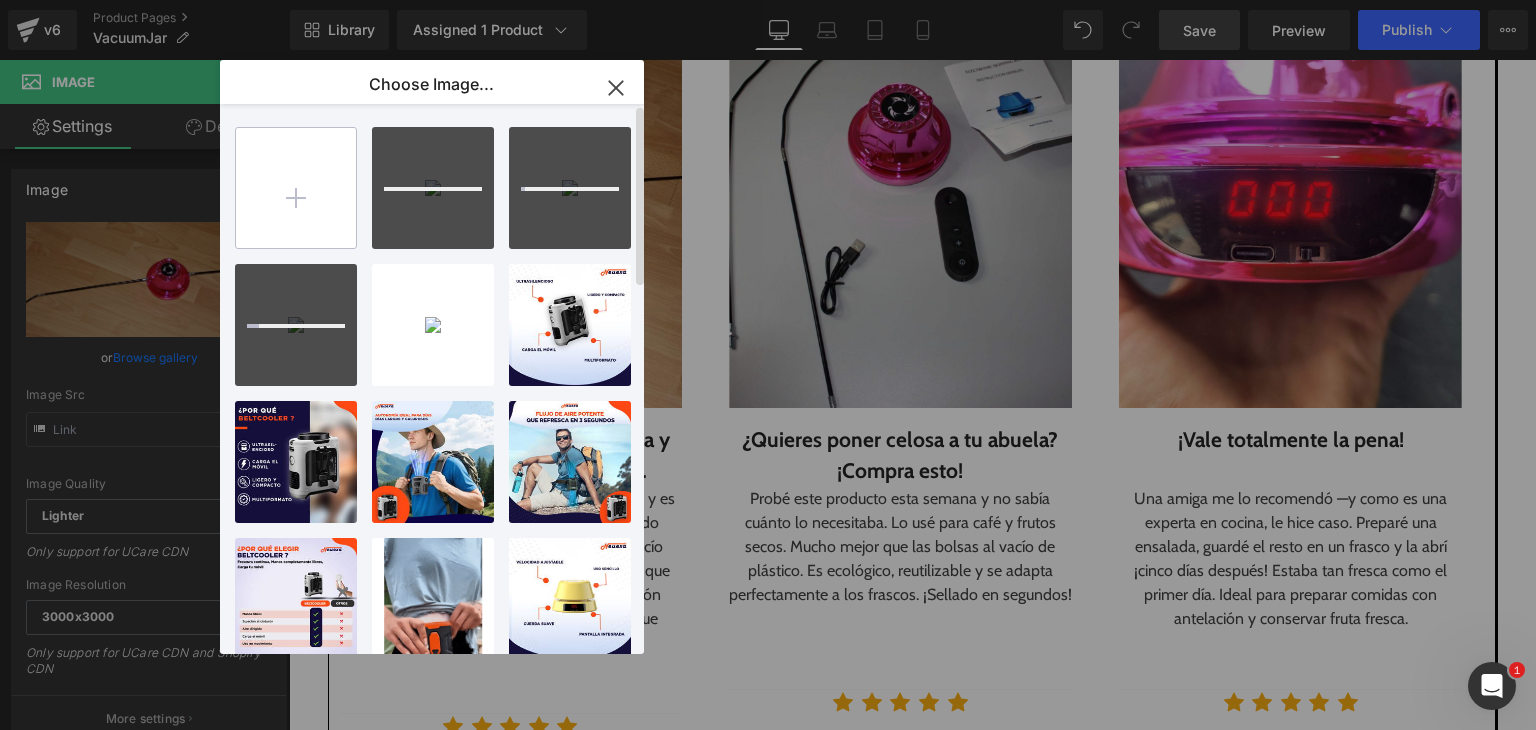 click at bounding box center (296, 188) 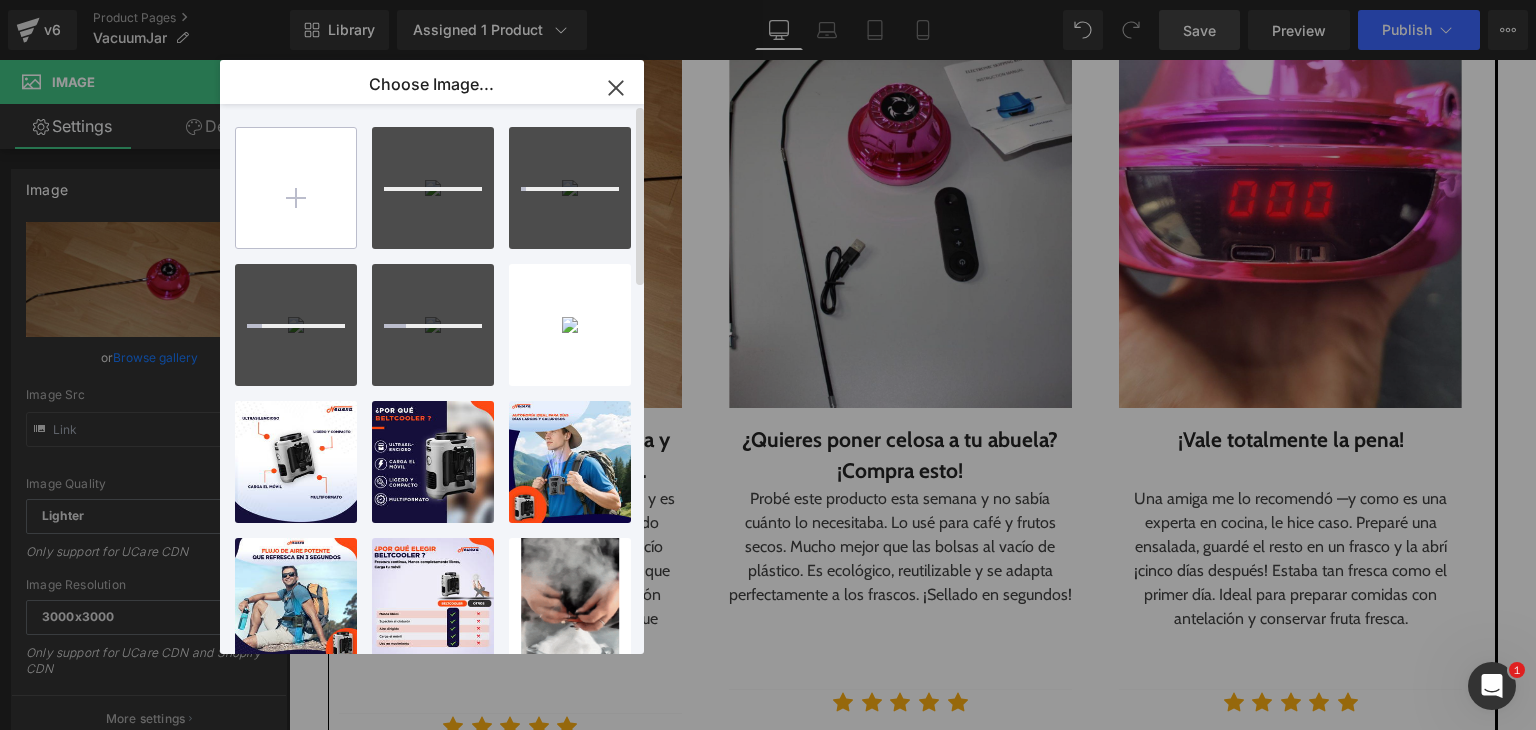 click at bounding box center (296, 188) 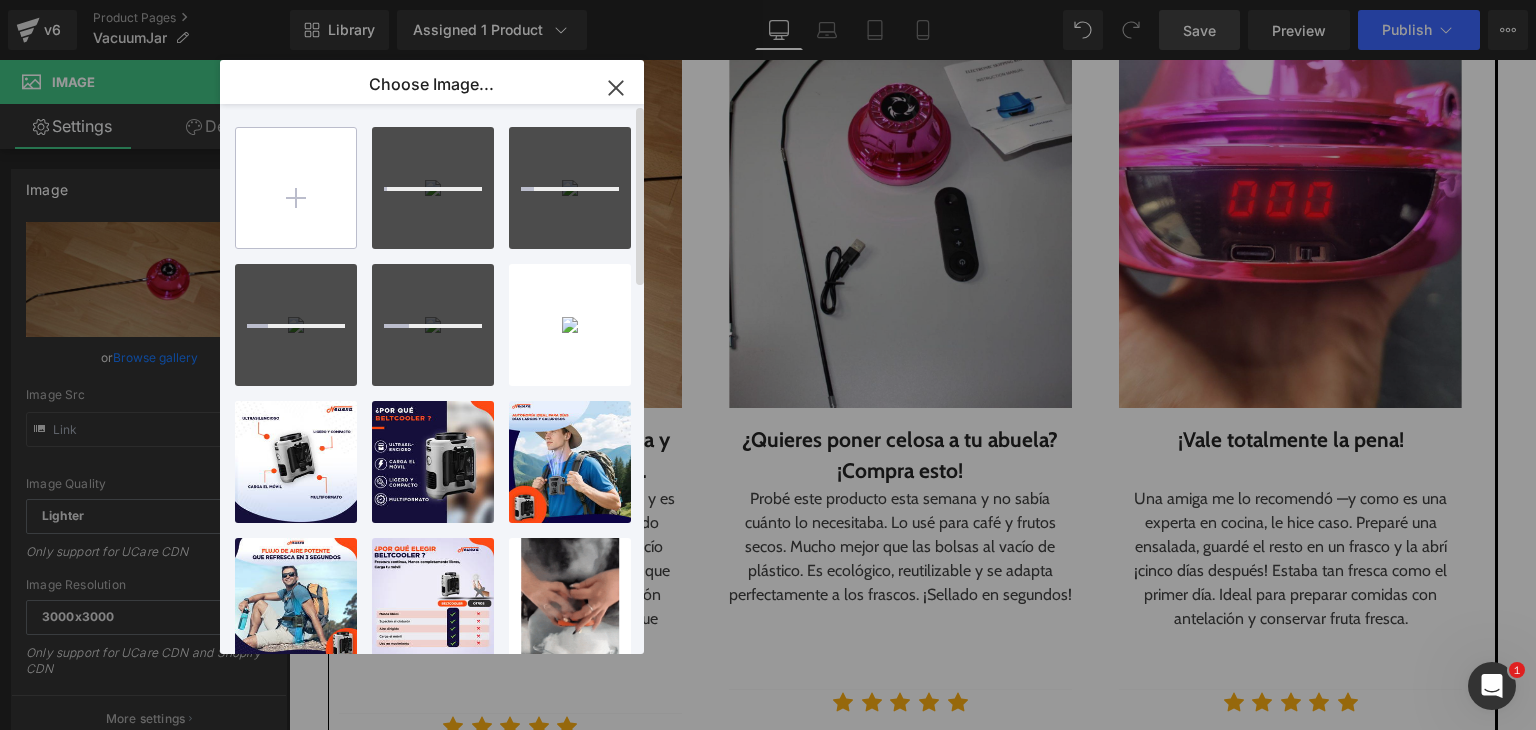 click at bounding box center [296, 188] 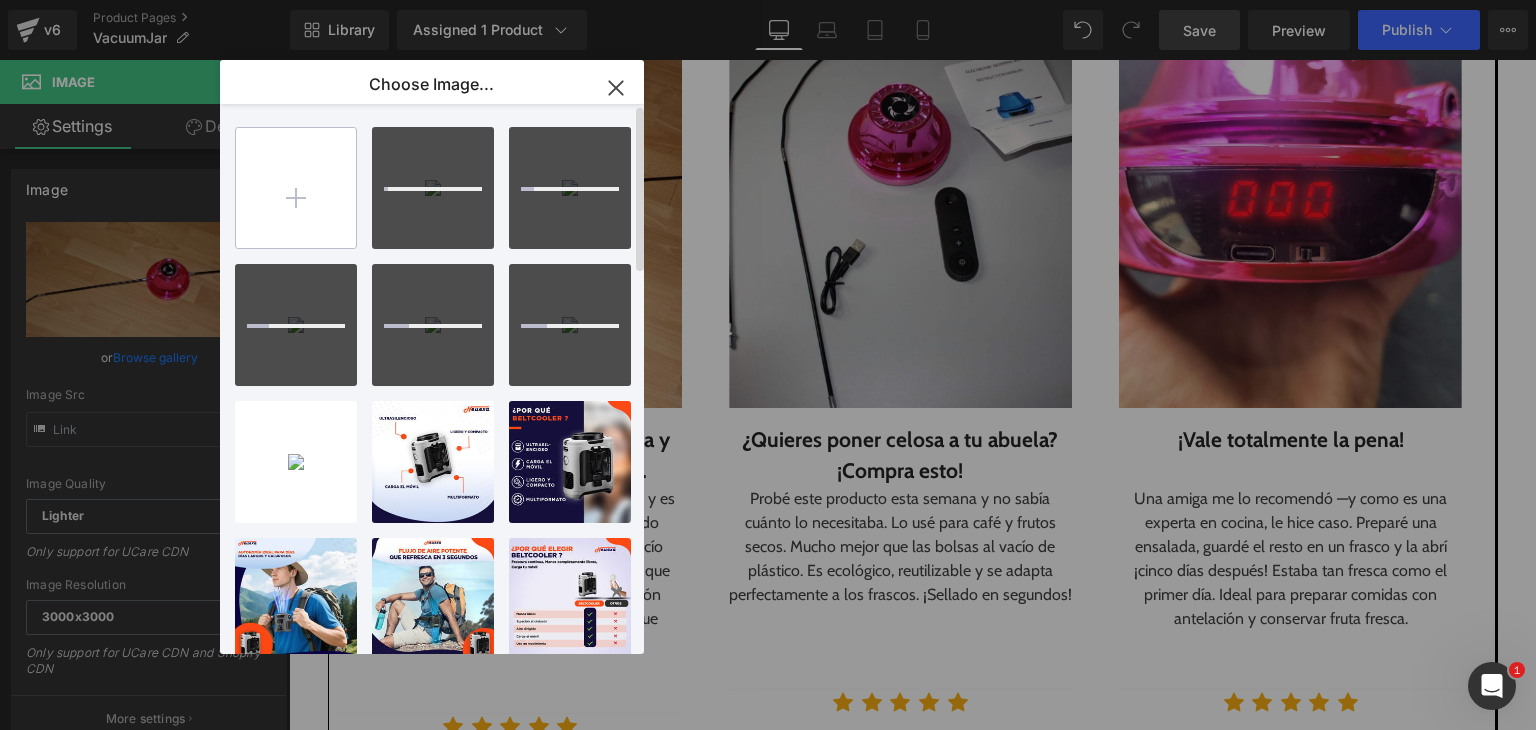 type on "C:\fakepath\6.png" 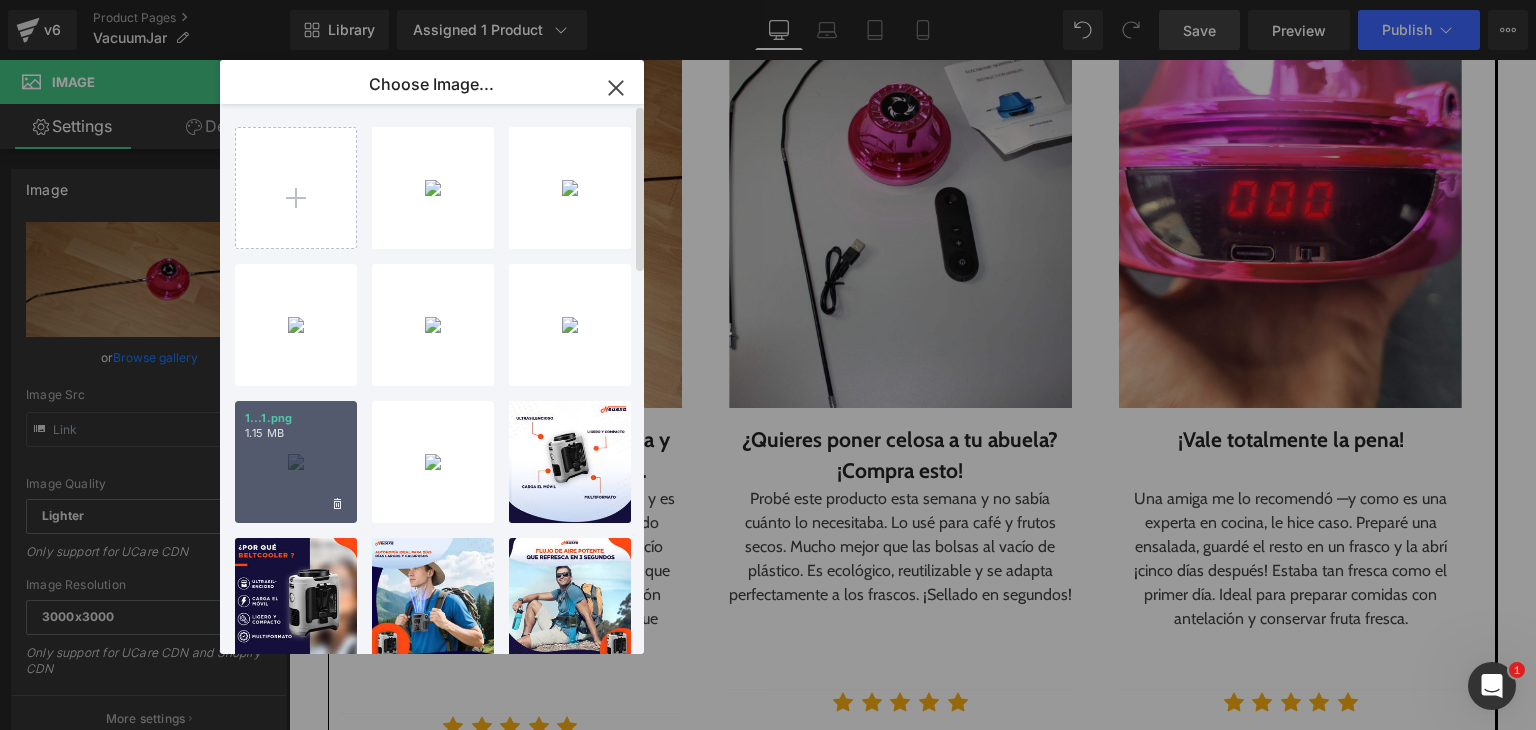 click on "1...1.png 1.15 MB" at bounding box center (296, 462) 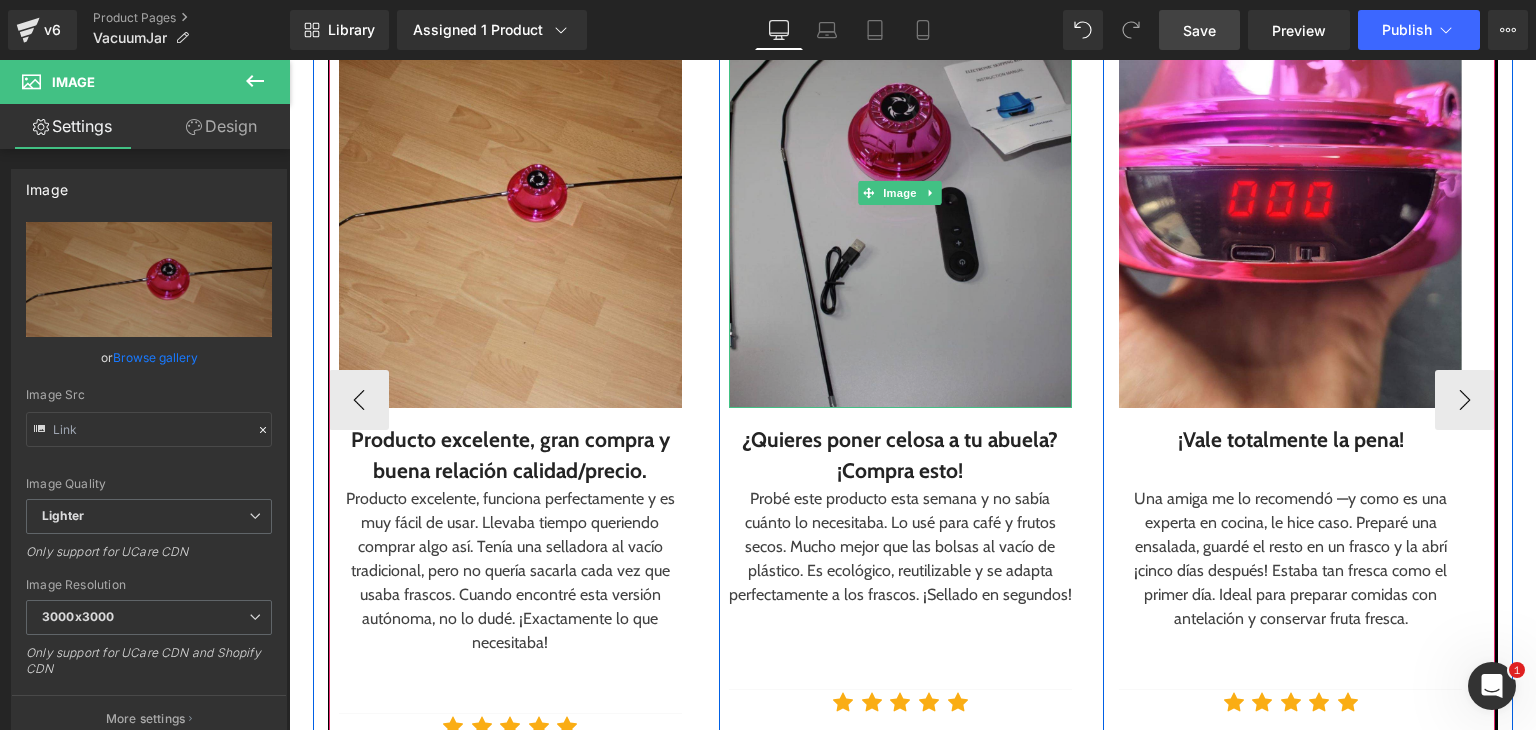 click at bounding box center (900, 193) 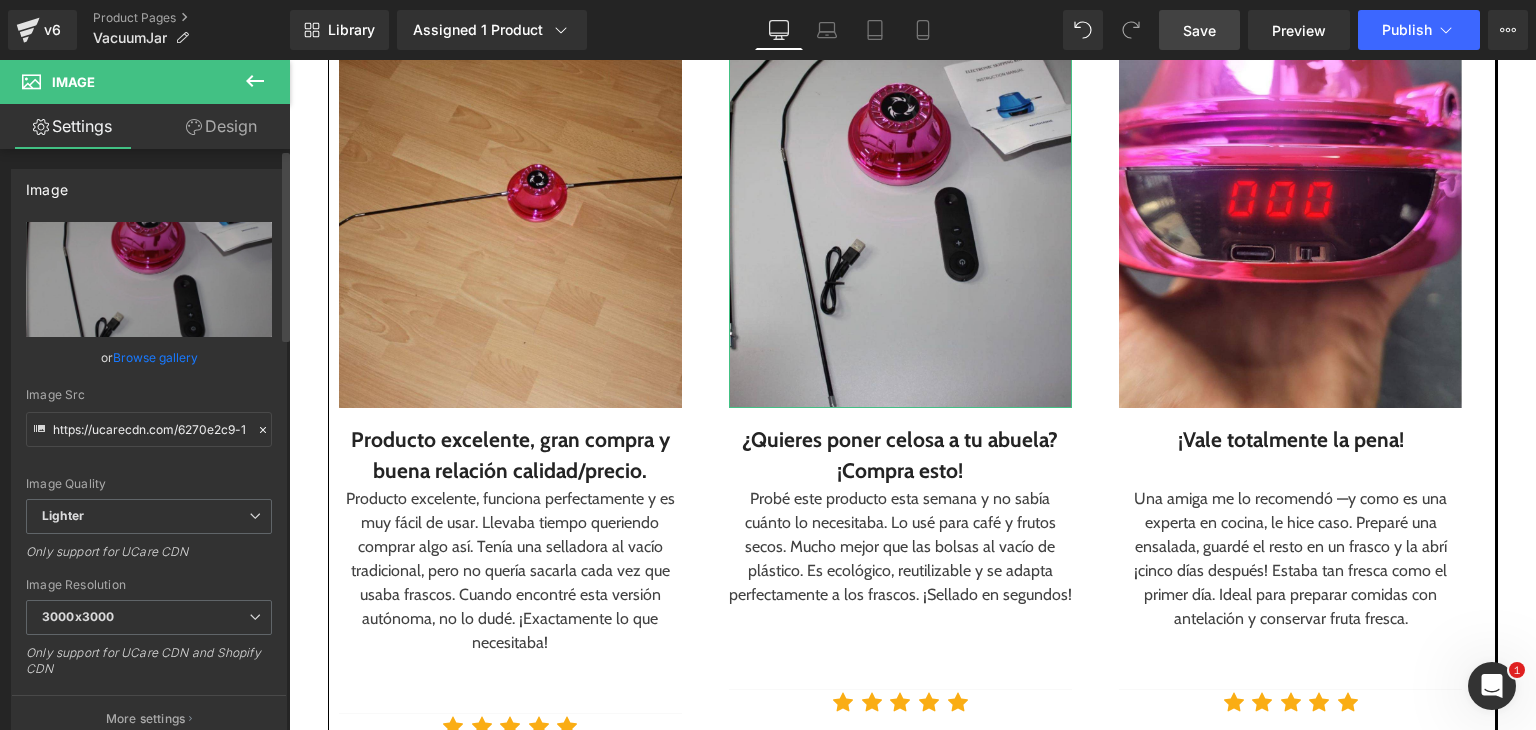 click on "Browse gallery" at bounding box center [155, 357] 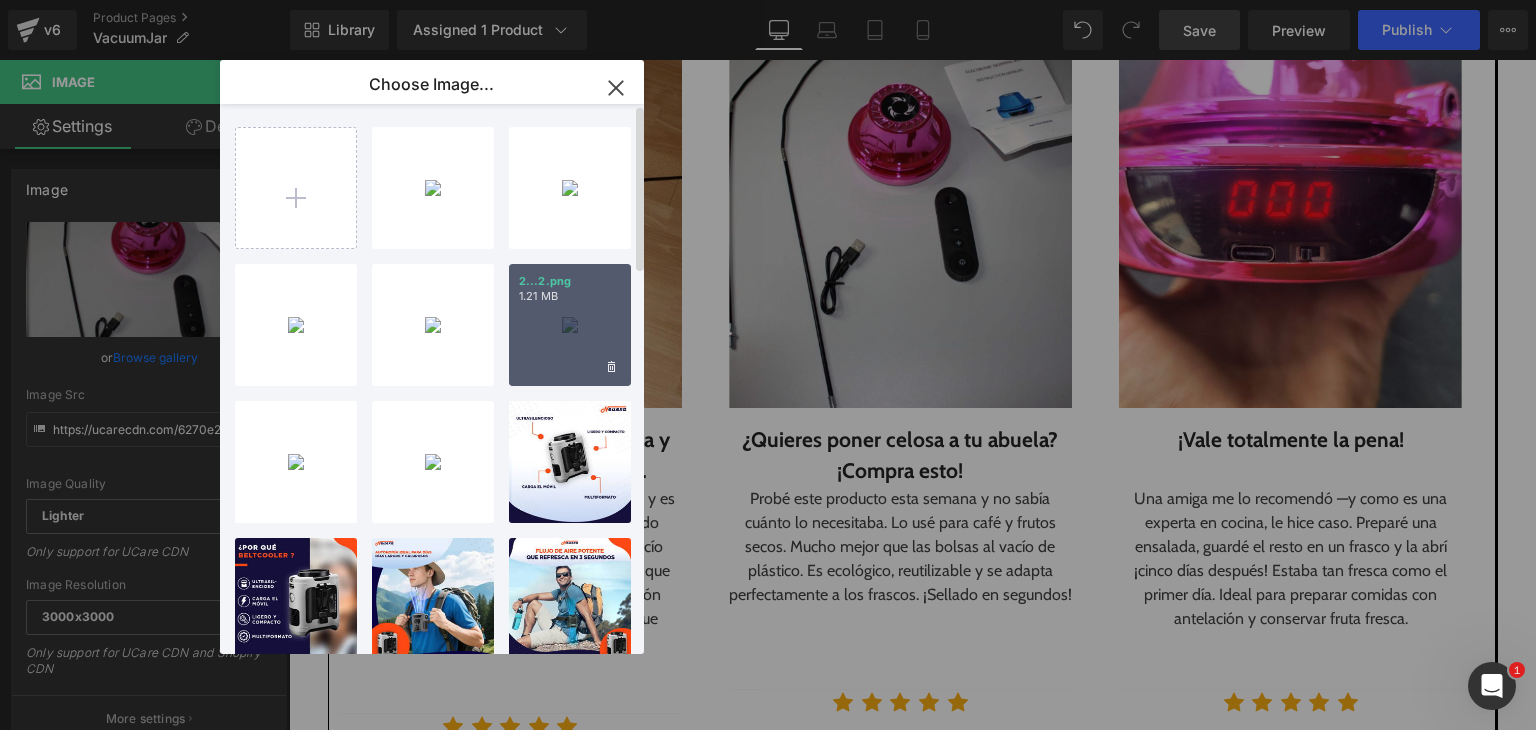 click on "1.21 MB" at bounding box center [570, 296] 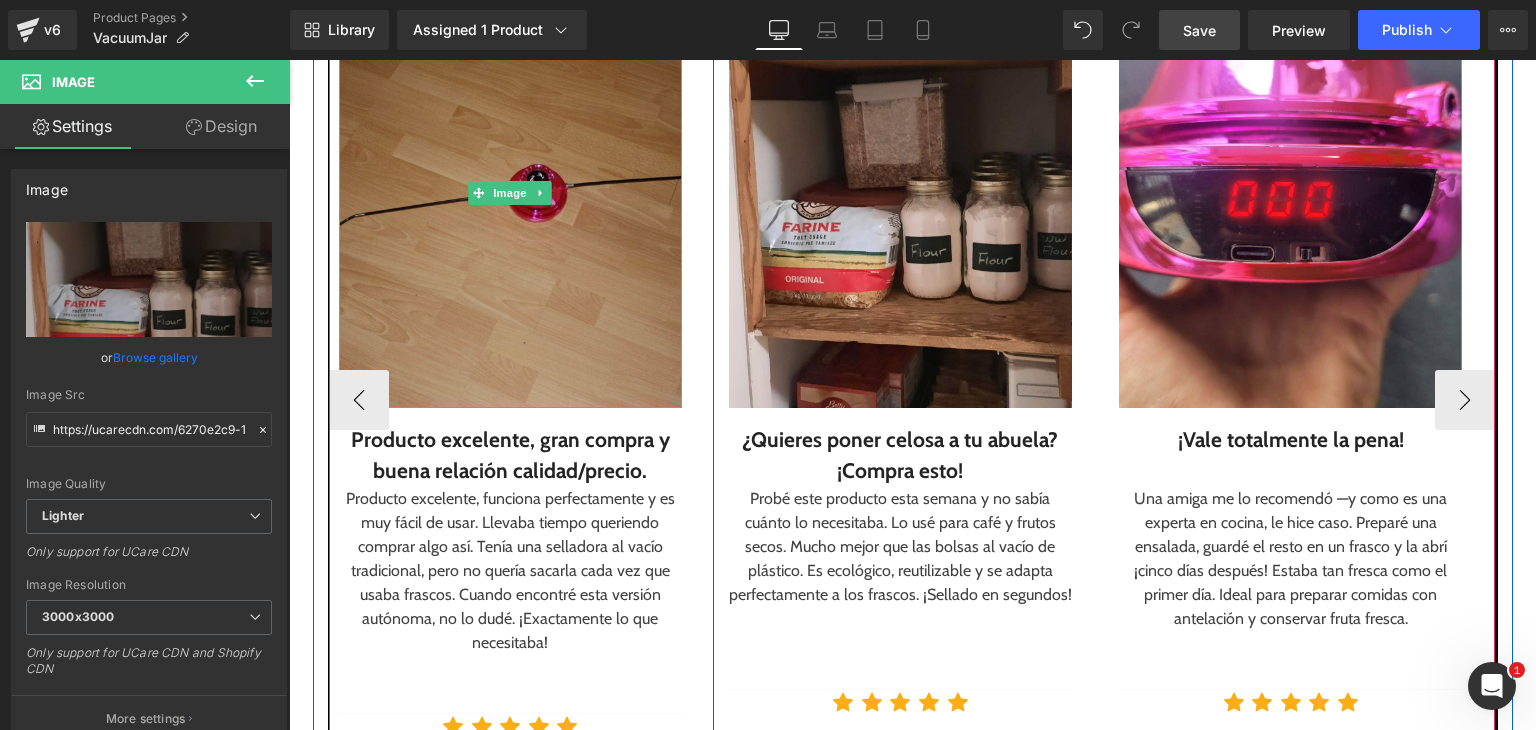 click at bounding box center [510, 193] 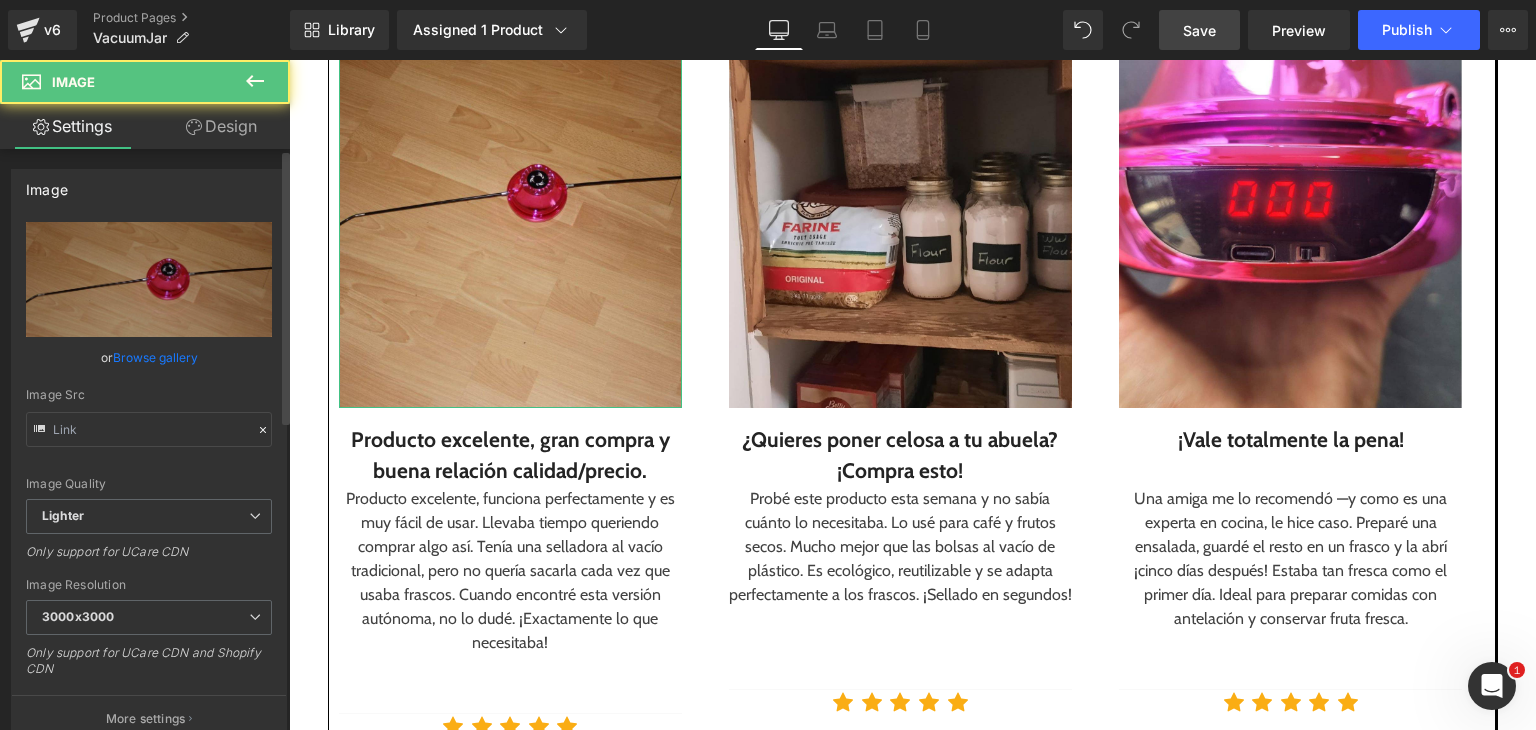 click on "Browse gallery" at bounding box center [155, 357] 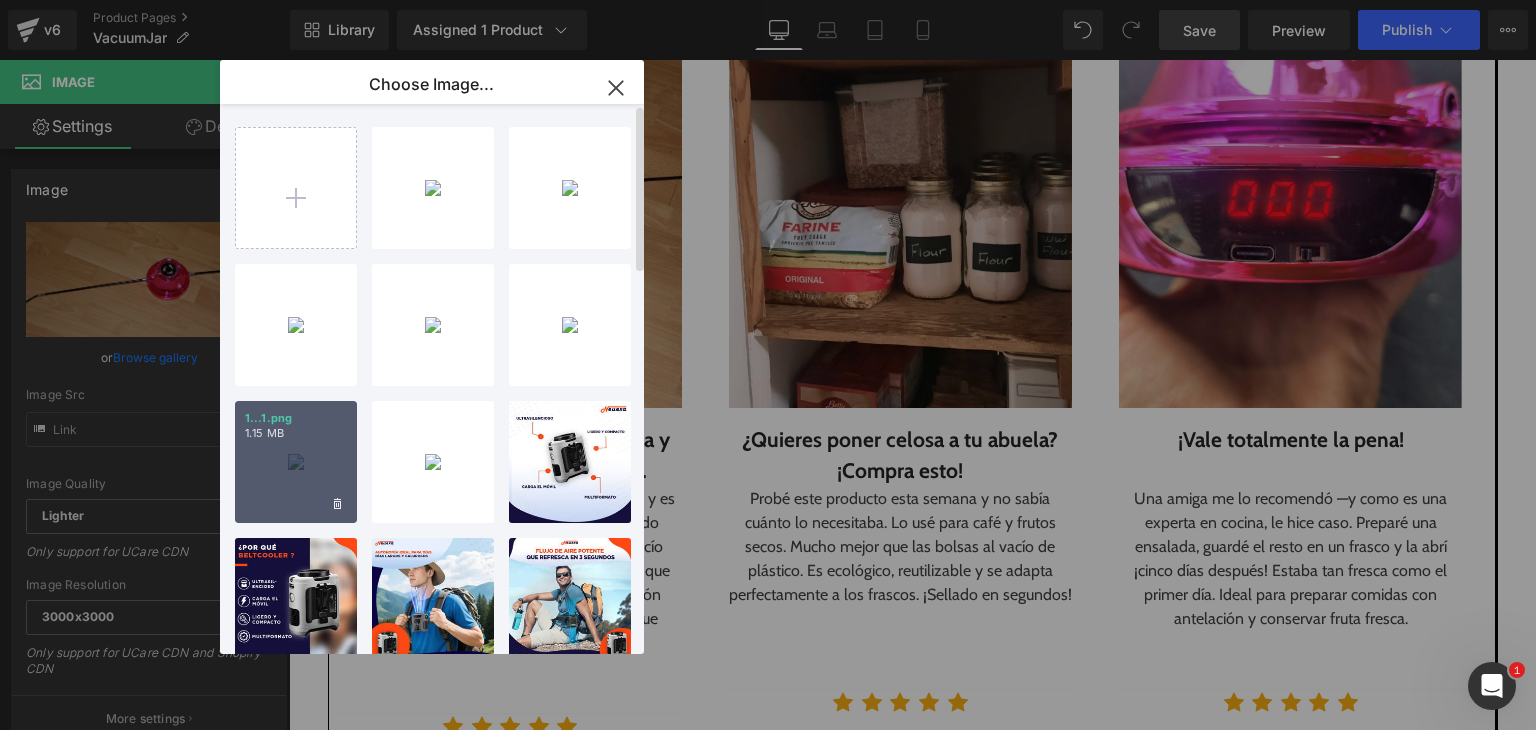 click on "1...1.png 1.15 MB" at bounding box center [296, 462] 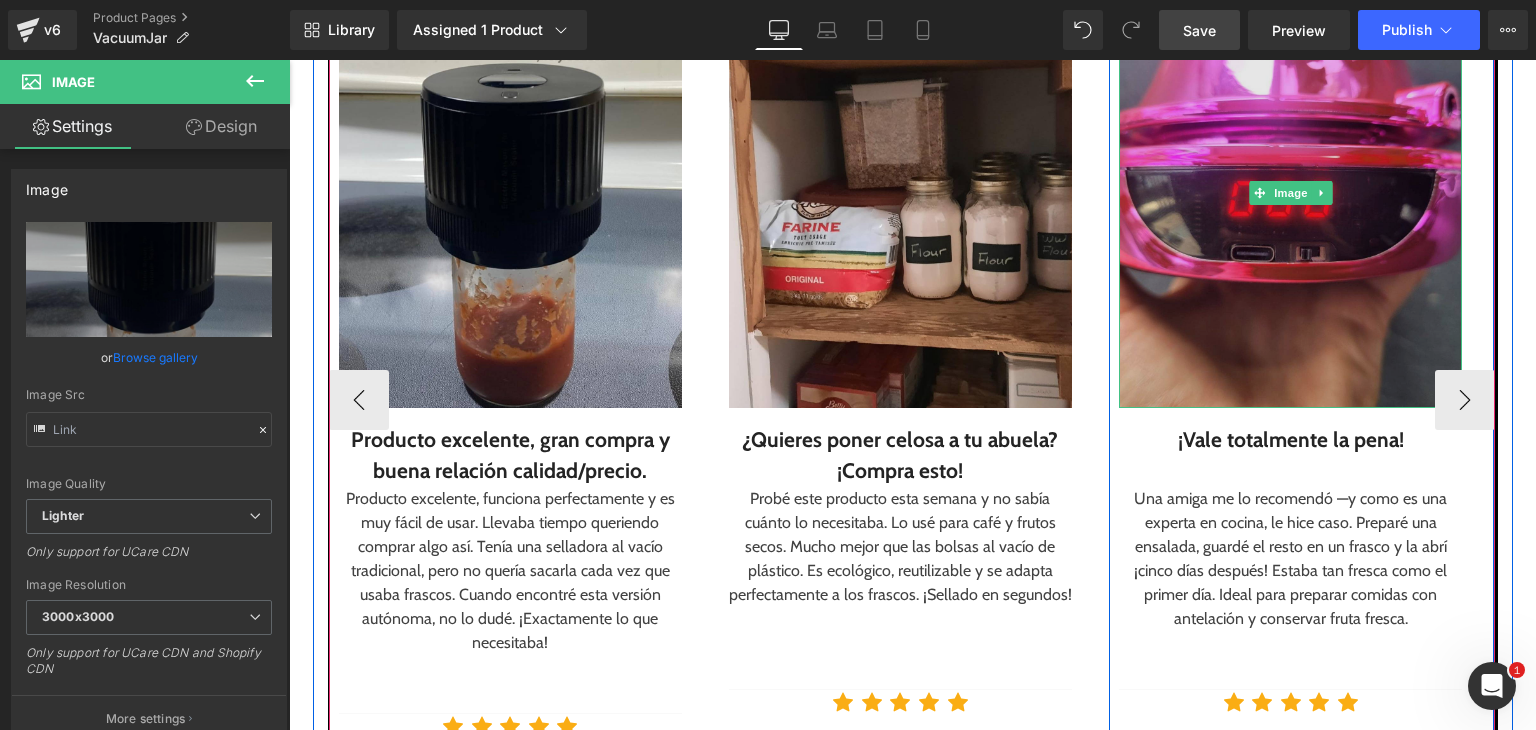 click at bounding box center [1290, 193] 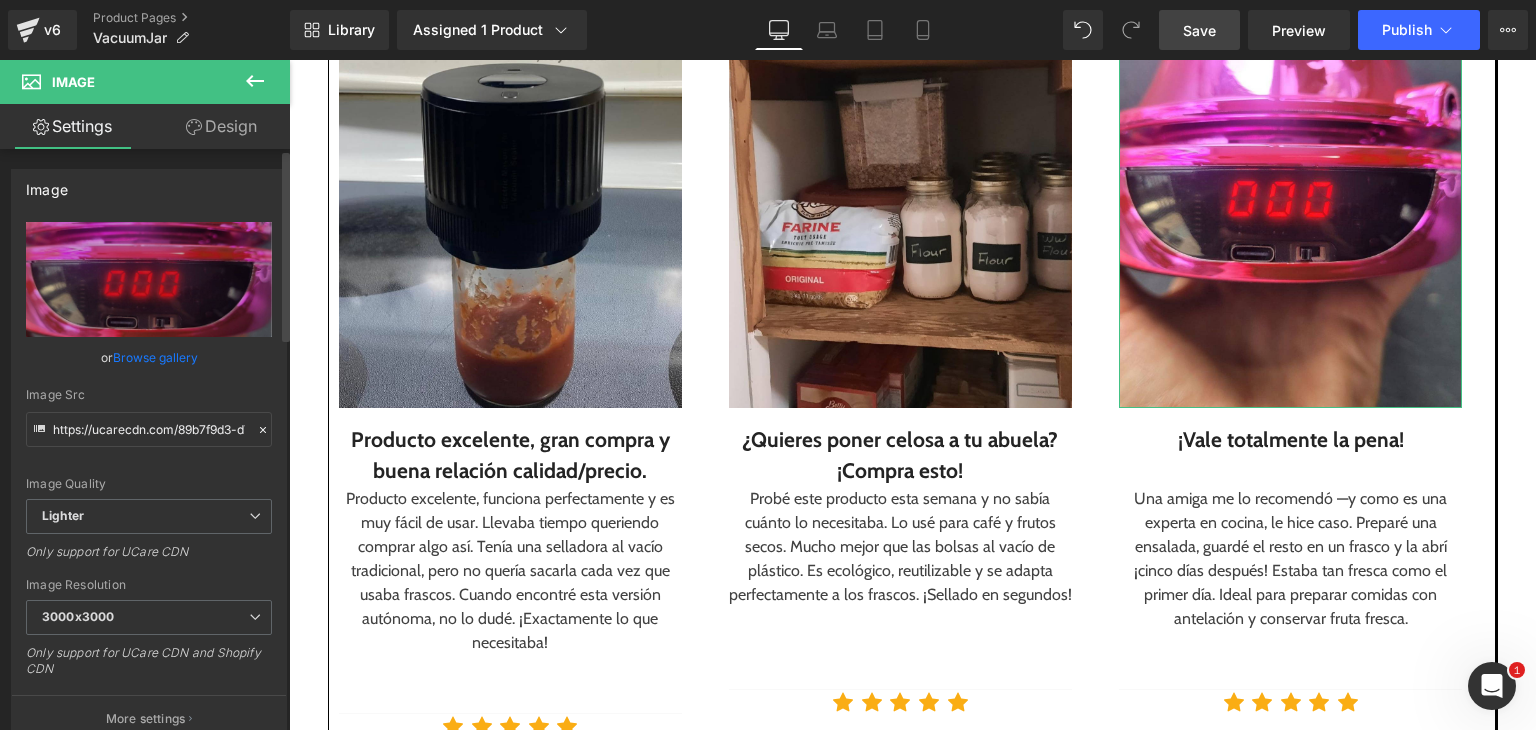 click on "Browse gallery" at bounding box center (155, 357) 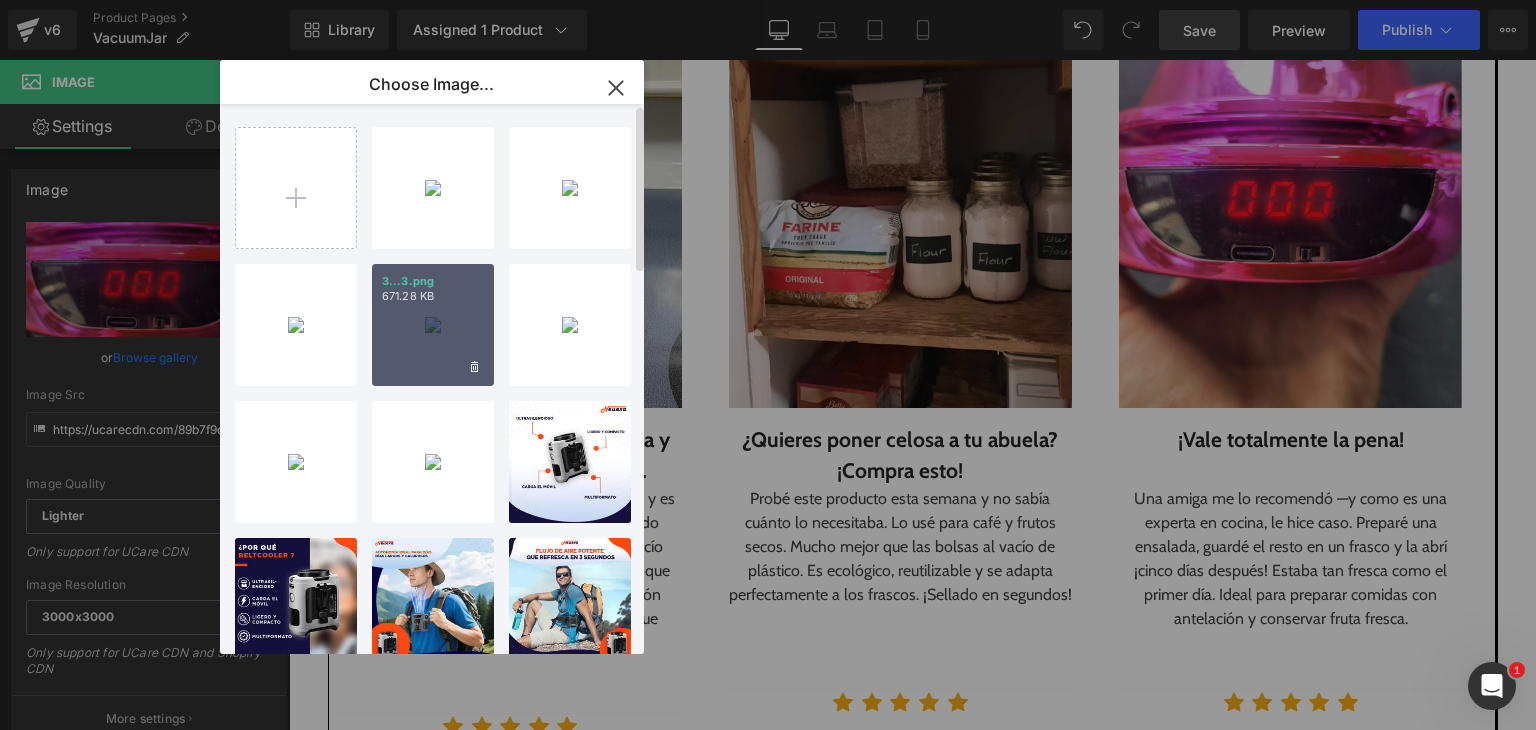 click on "3...3.png 671.28 KB" at bounding box center [433, 325] 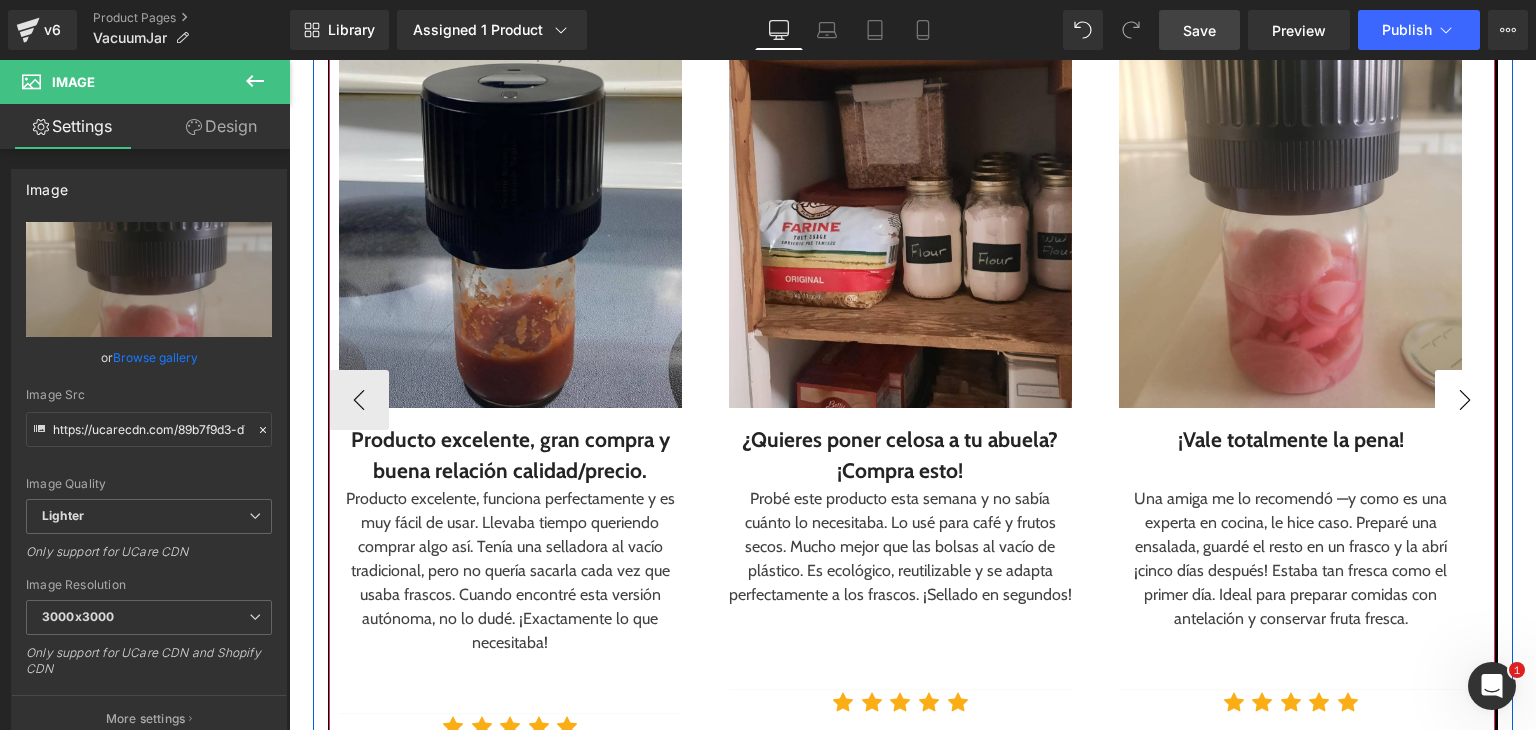 click on "›" at bounding box center [1465, 400] 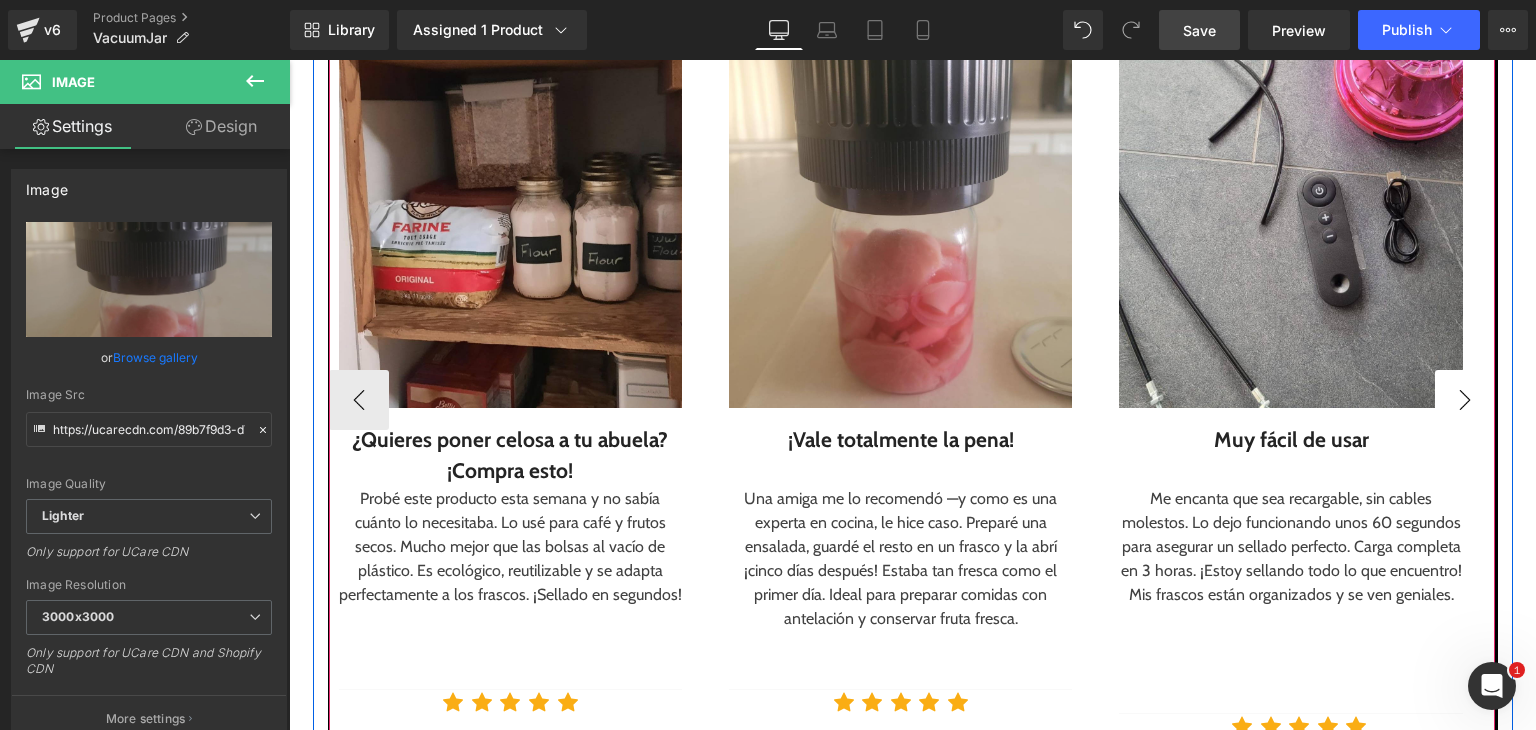 click on "›" at bounding box center (1465, 400) 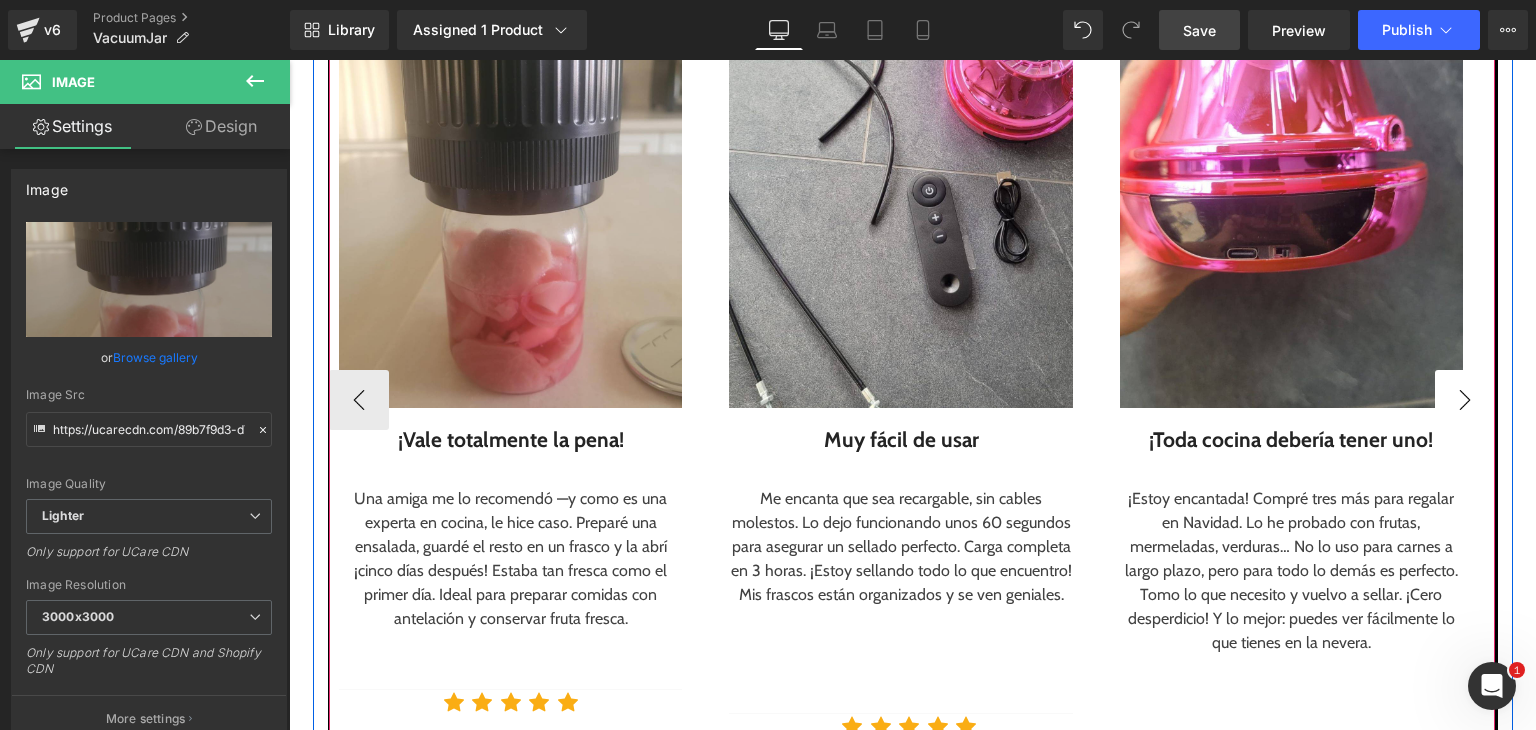 click on "›" at bounding box center [1465, 400] 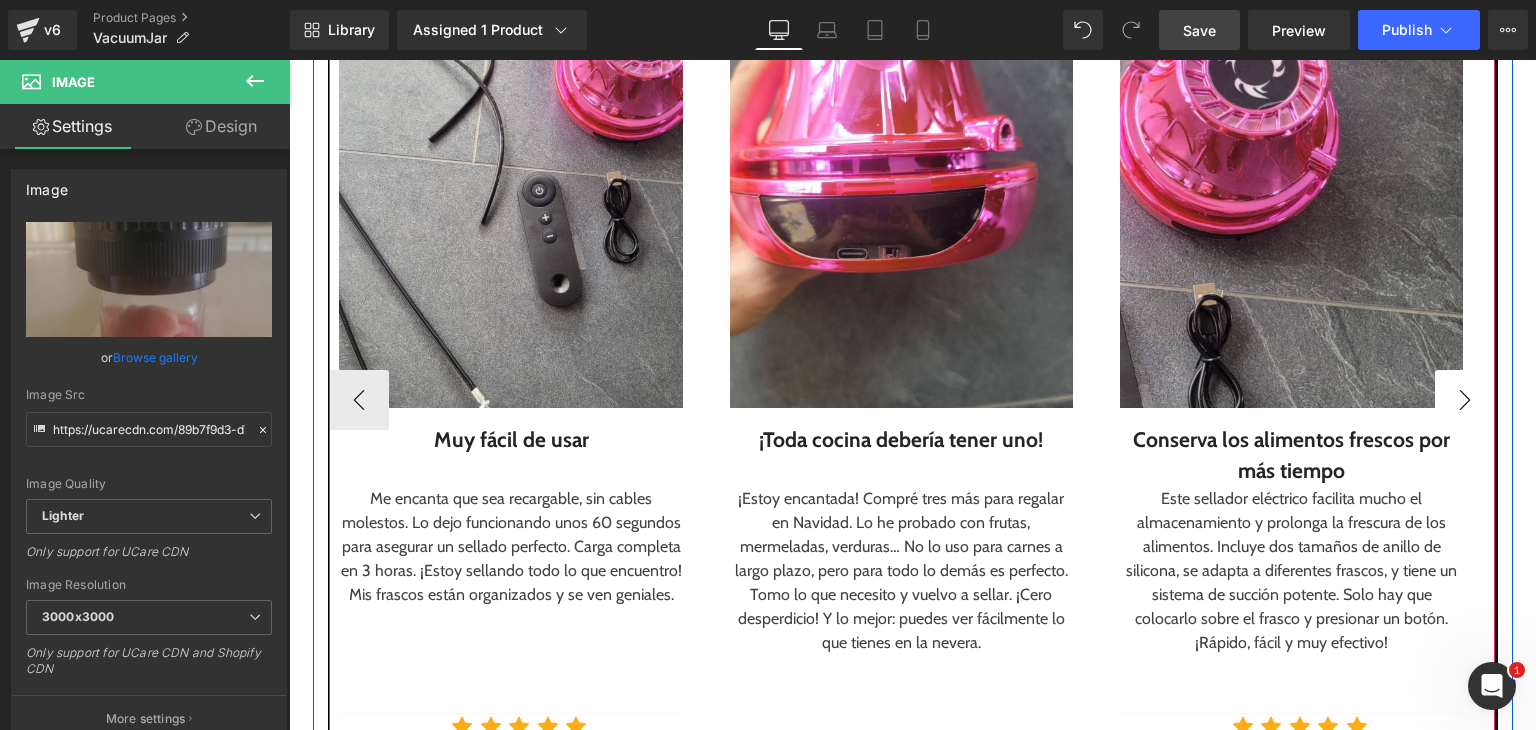 click on "›" at bounding box center (1465, 400) 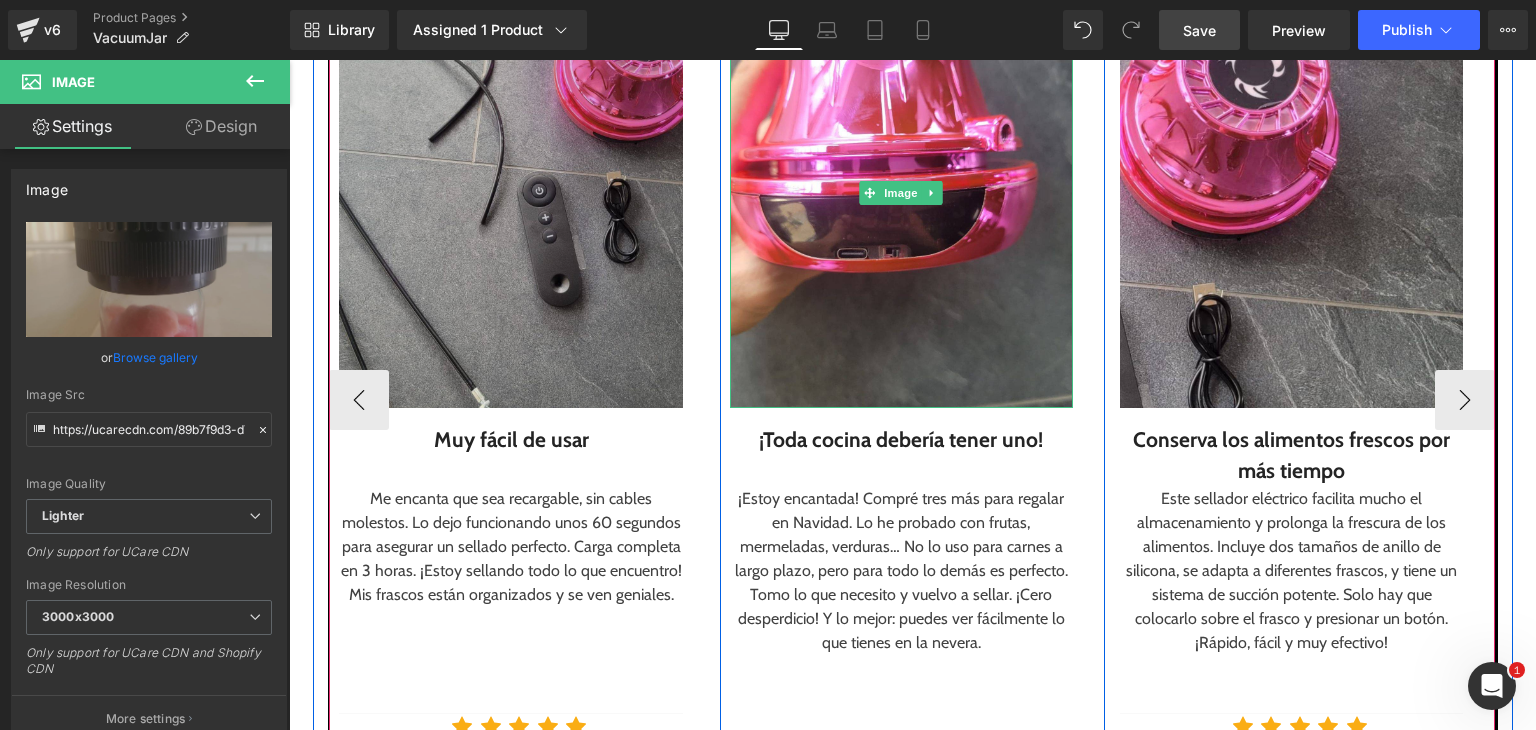 click at bounding box center (510, 193) 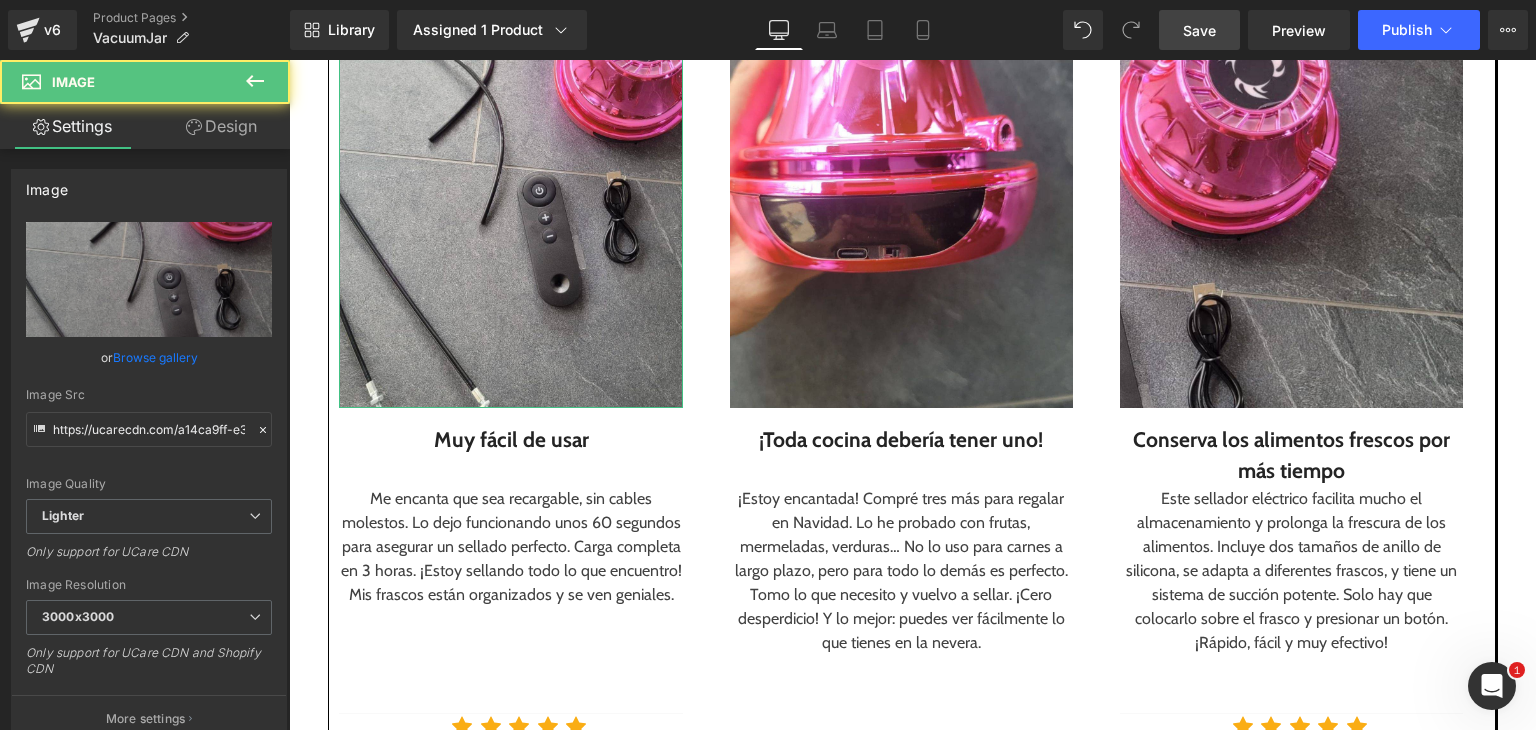 click on "Browse gallery" at bounding box center [155, 357] 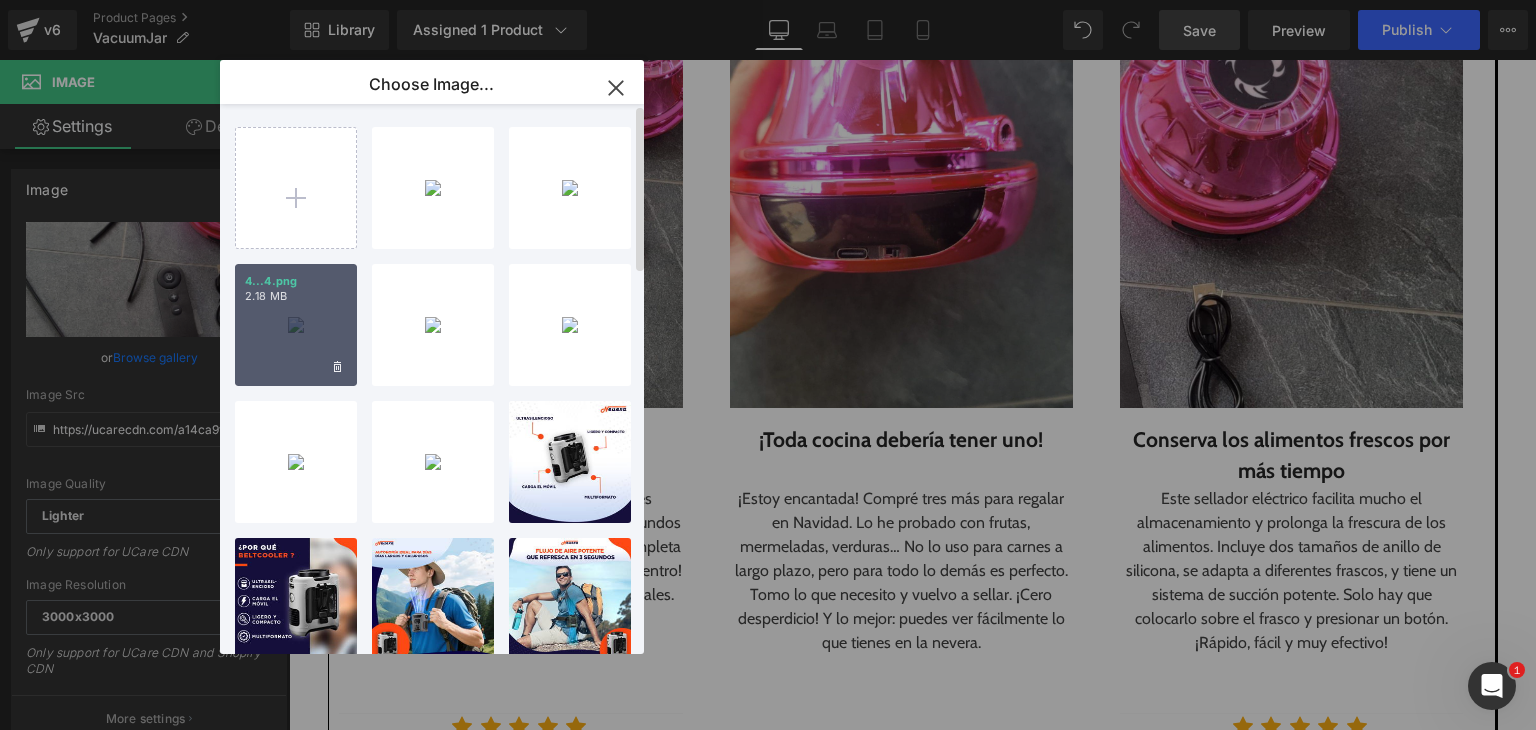 click on "4...4.png 2.18 MB" at bounding box center (296, 325) 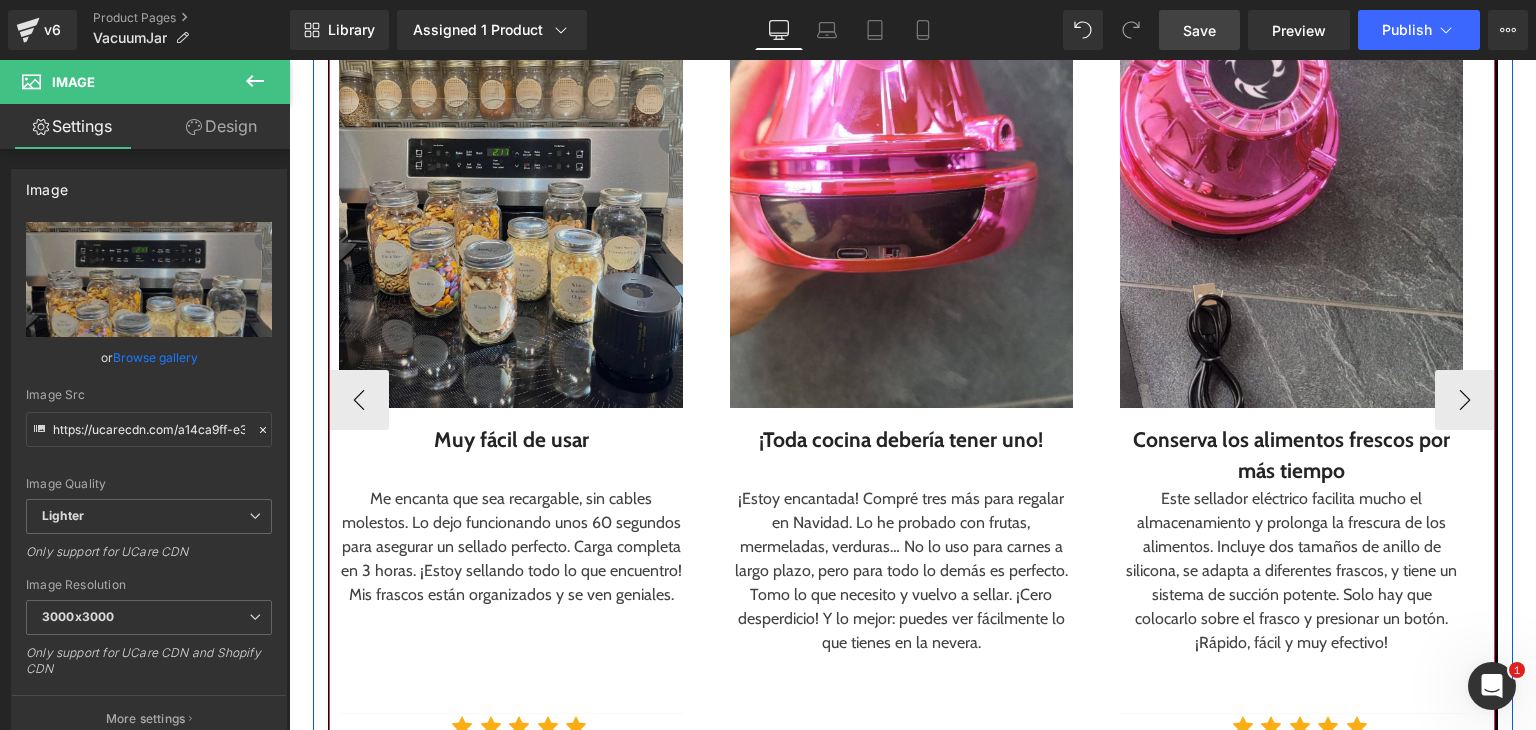 click at bounding box center [901, 193] 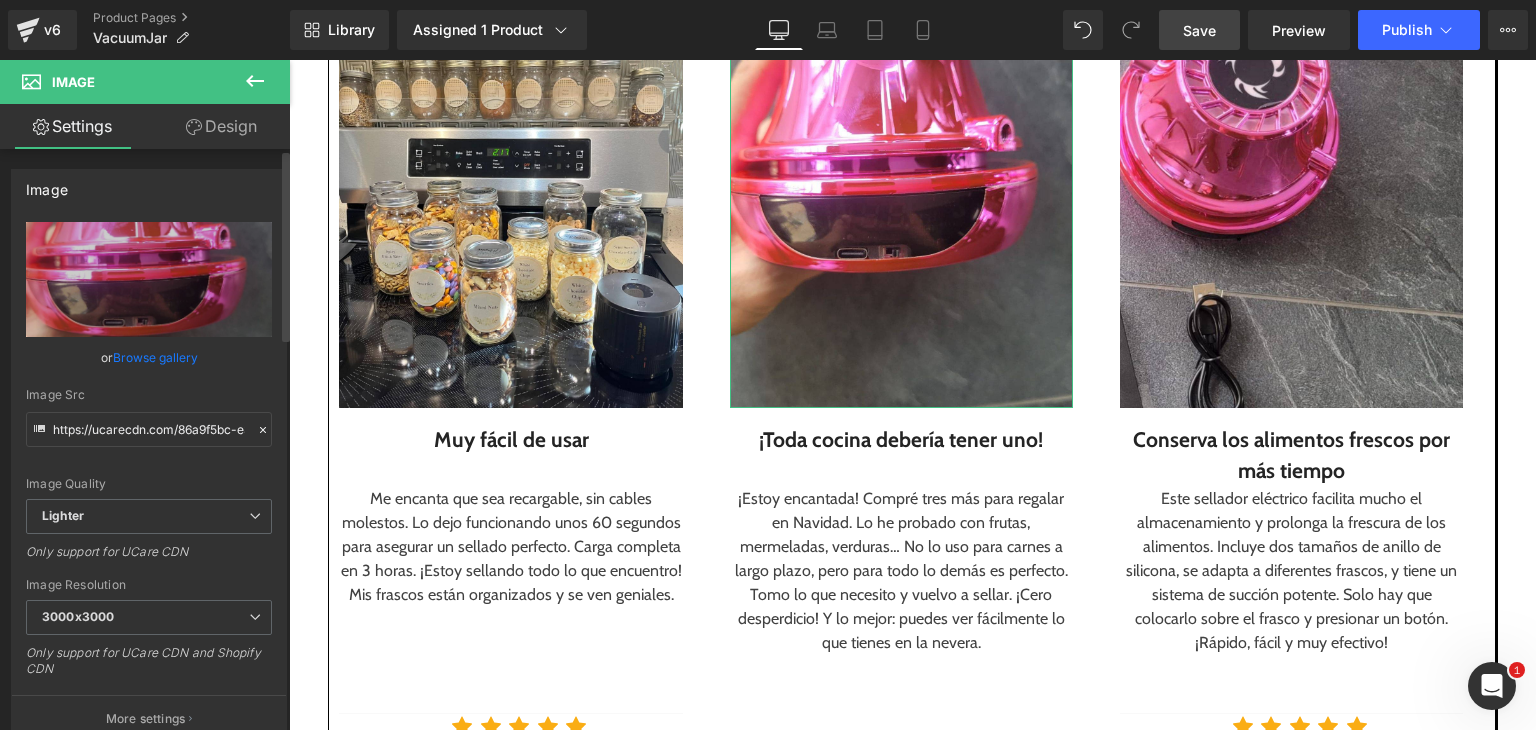 click on "Browse gallery" at bounding box center (155, 357) 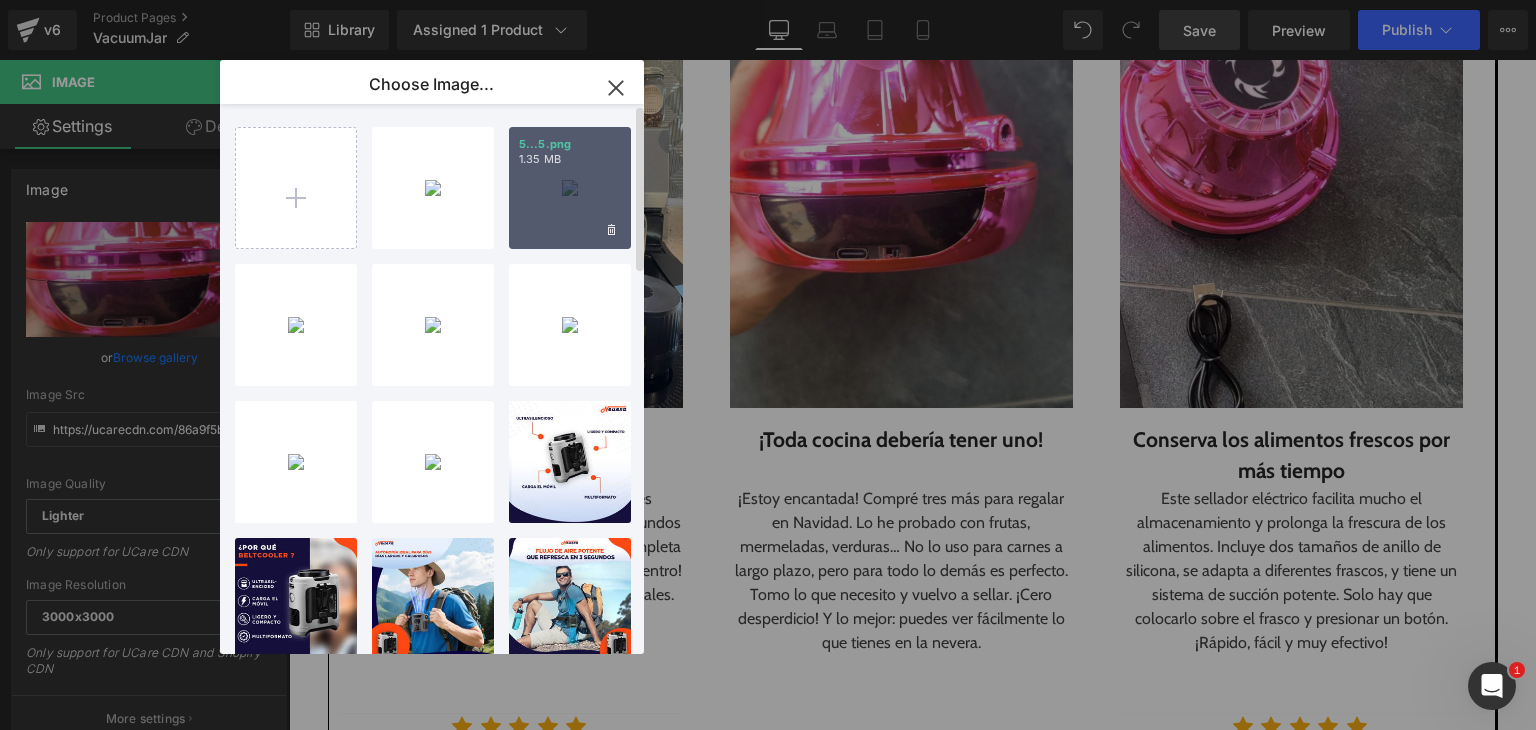 click on "5...5.png 1.35 MB" at bounding box center [570, 188] 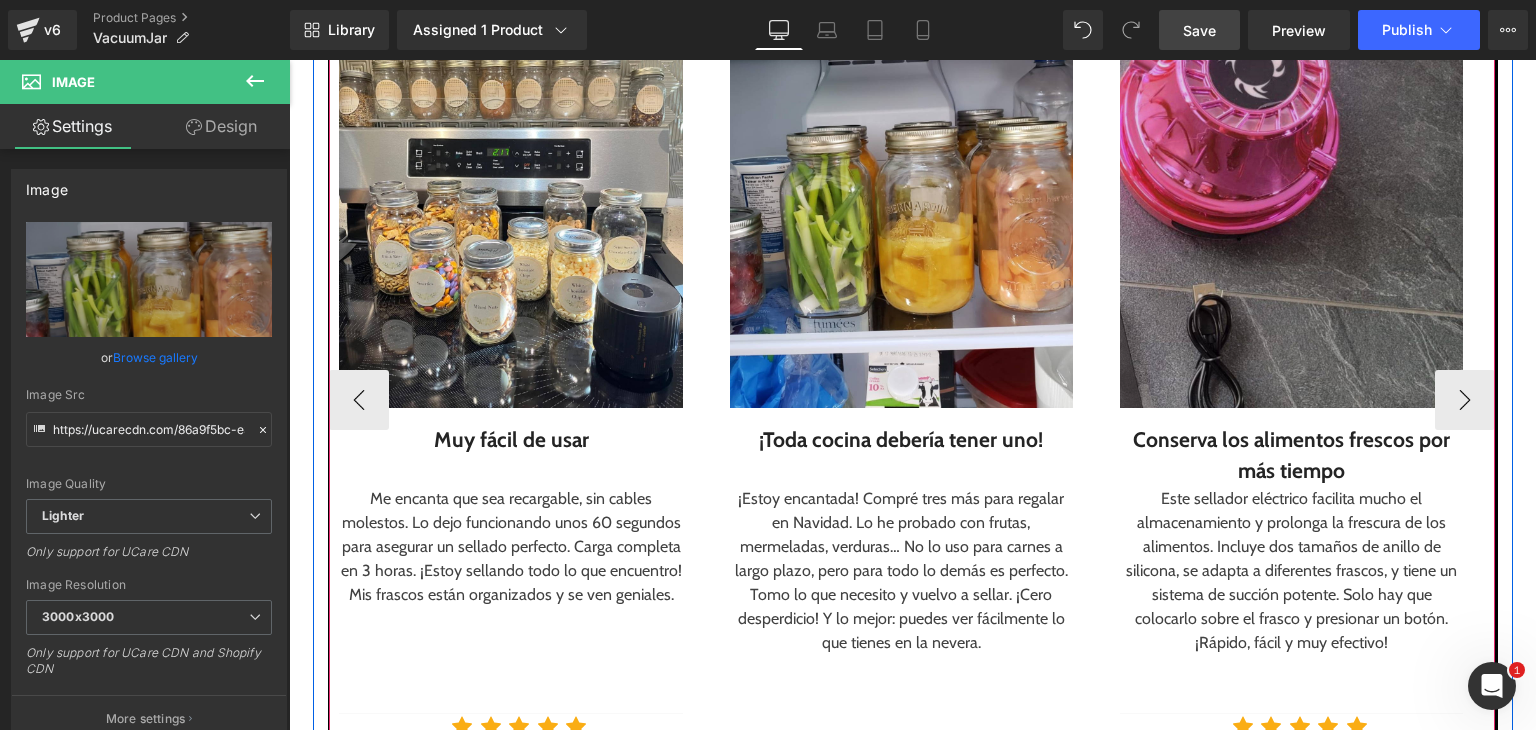 drag, startPoint x: 1116, startPoint y: 265, endPoint x: 1153, endPoint y: 263, distance: 37.054016 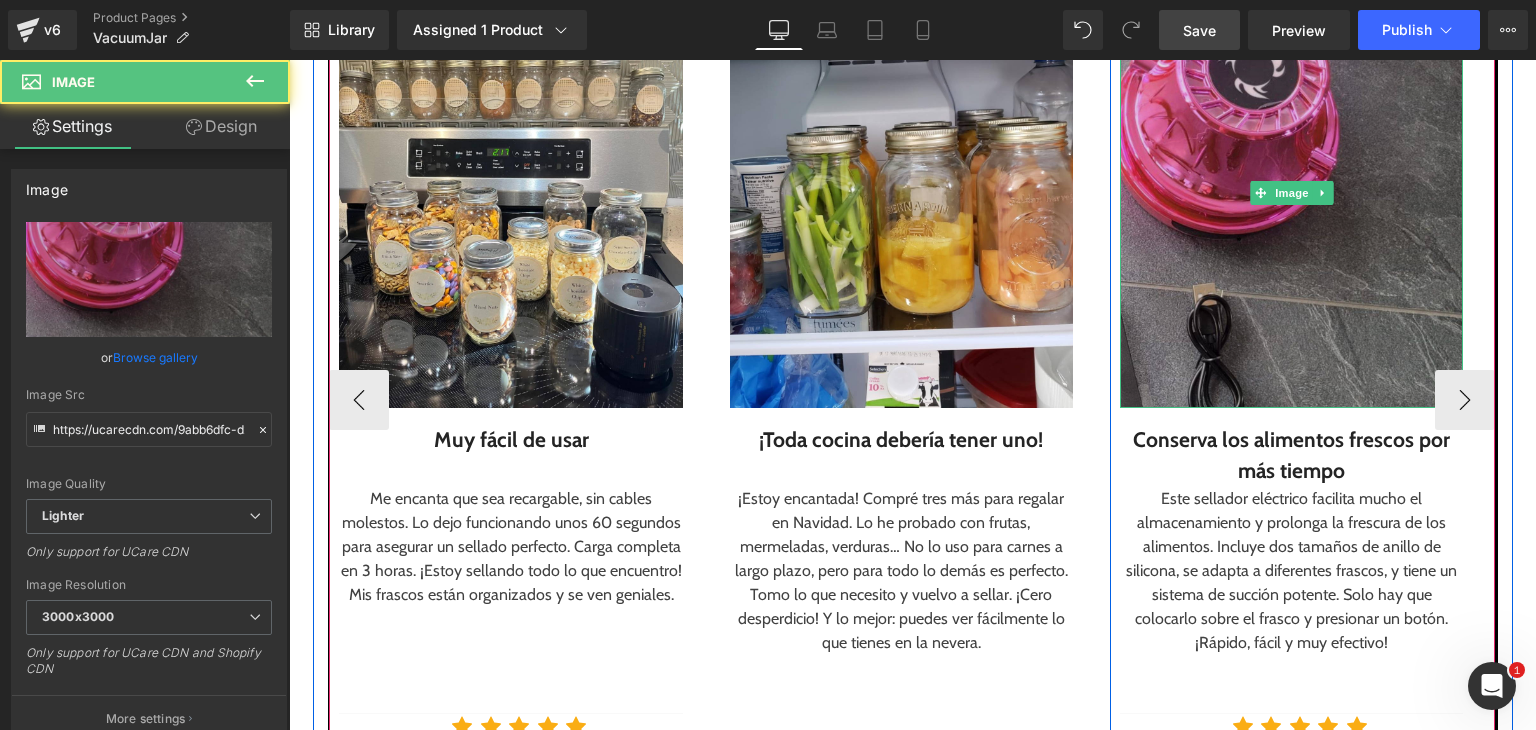 click at bounding box center (1291, 193) 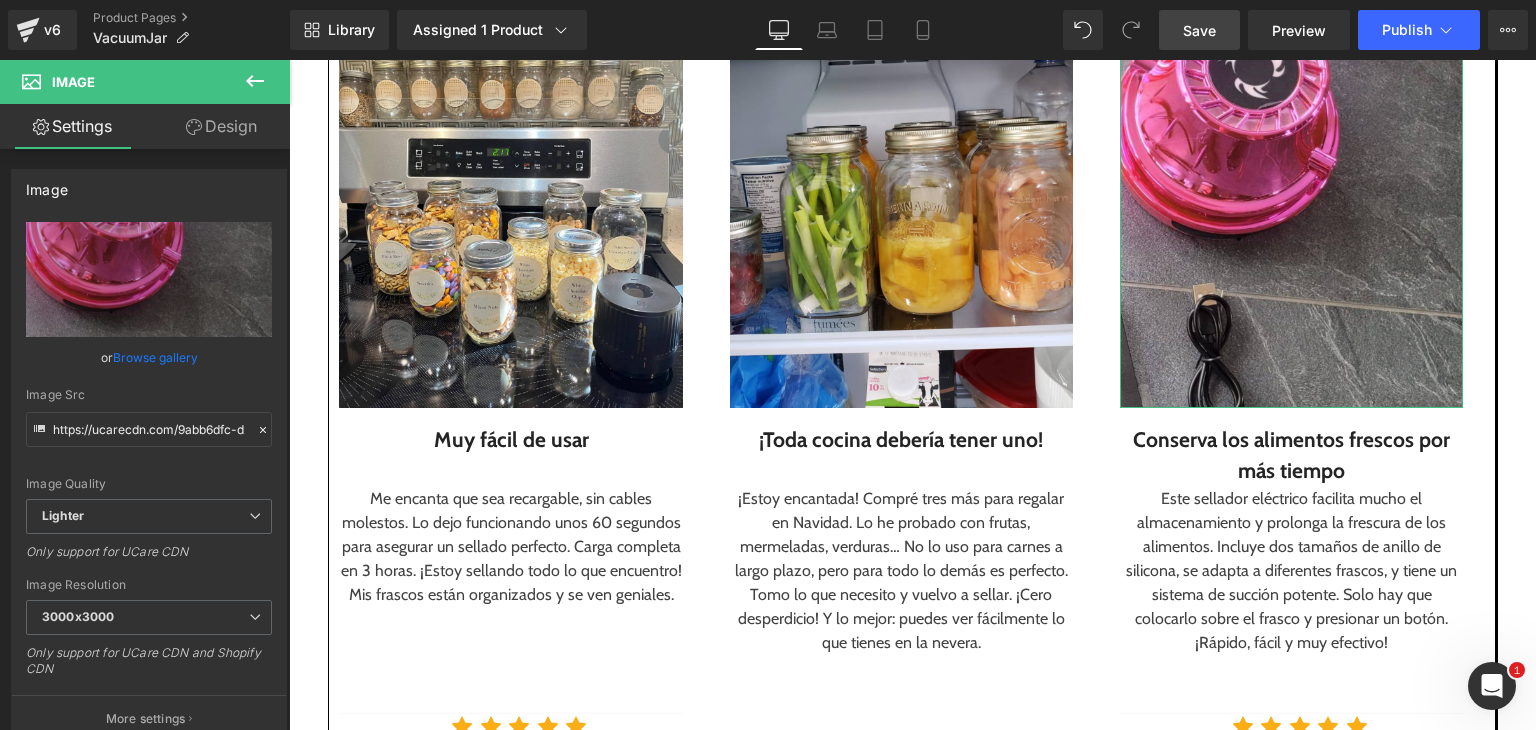 click on "Browse gallery" at bounding box center [155, 357] 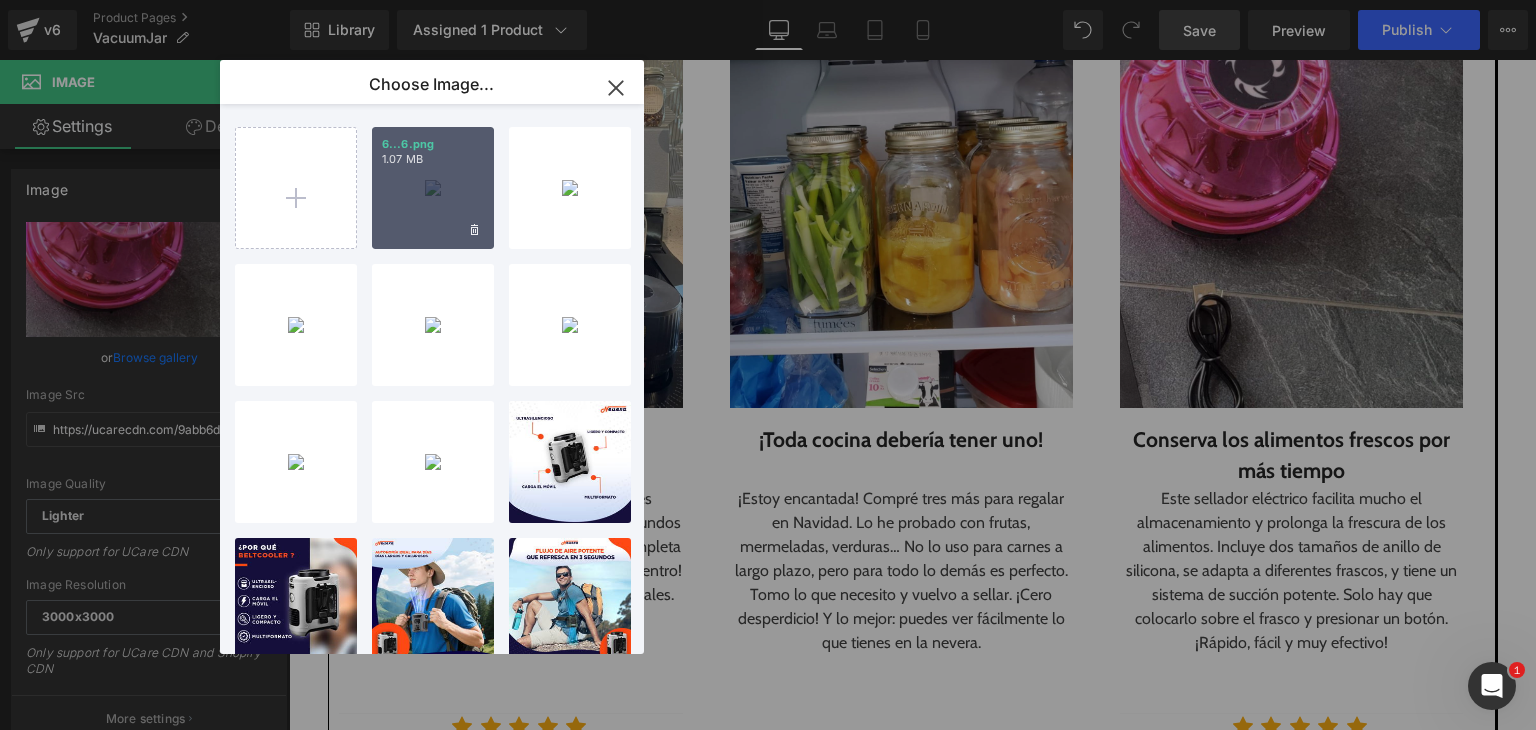 click on "6...6.png 1.07 MB" at bounding box center [433, 188] 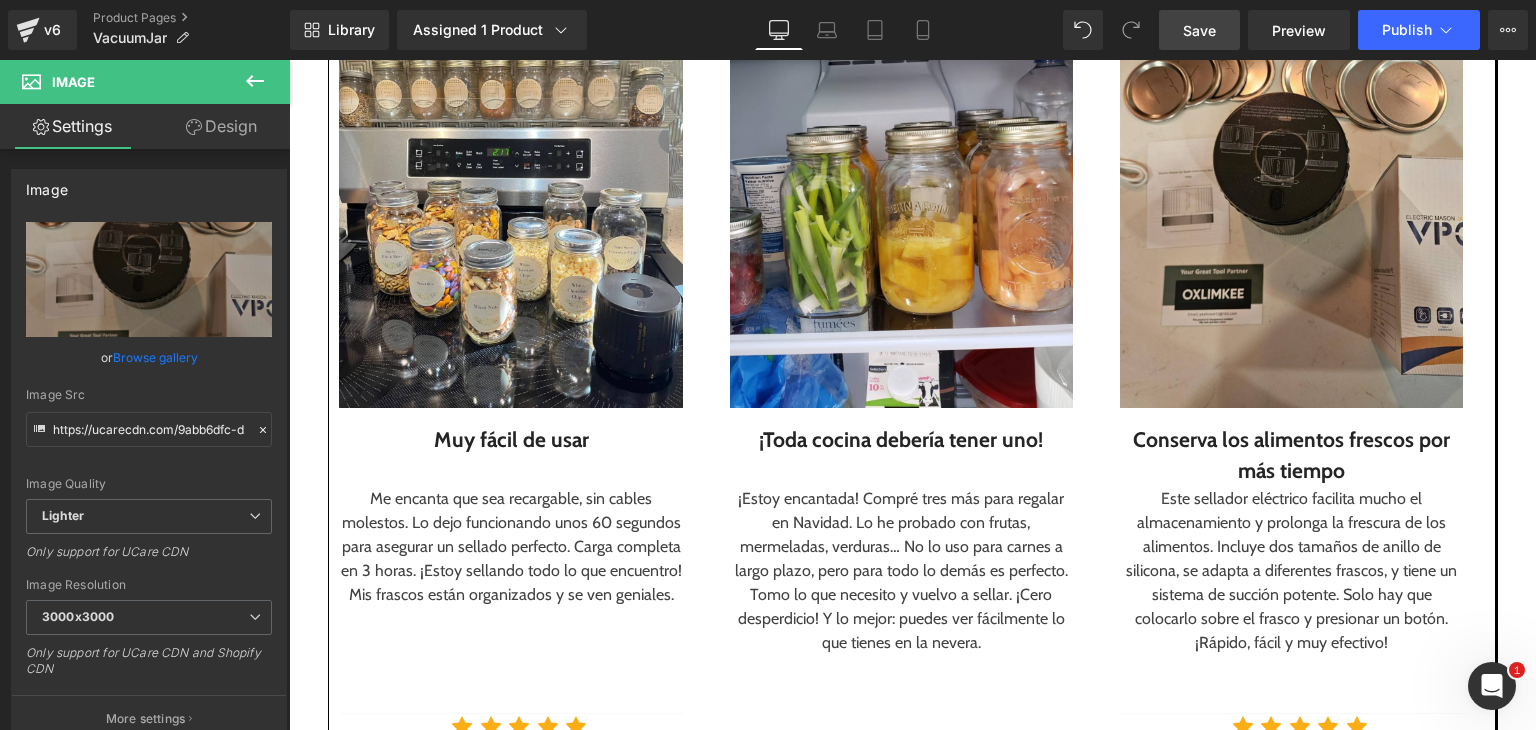 click on "Save" at bounding box center (1199, 30) 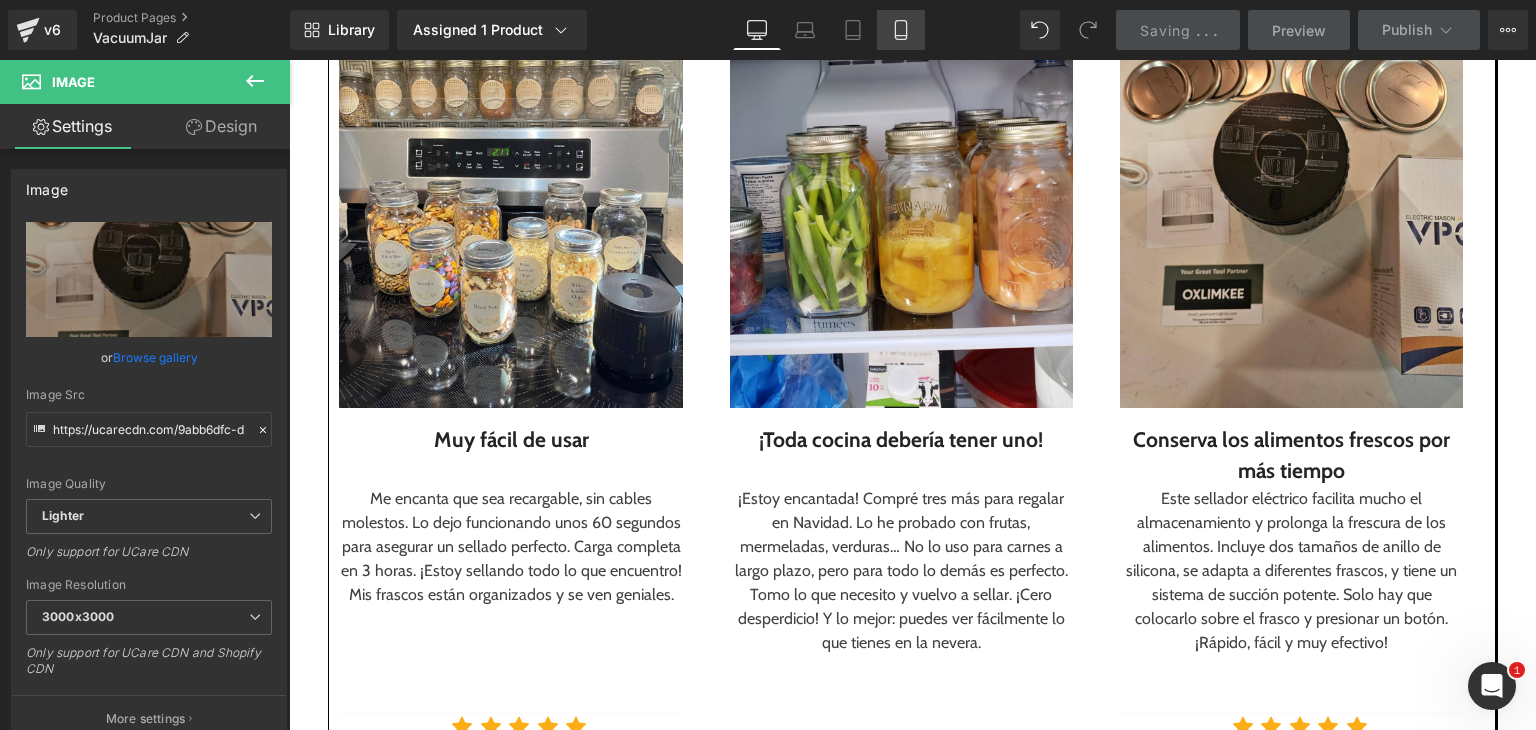 drag, startPoint x: 912, startPoint y: 29, endPoint x: 326, endPoint y: 12, distance: 586.2465 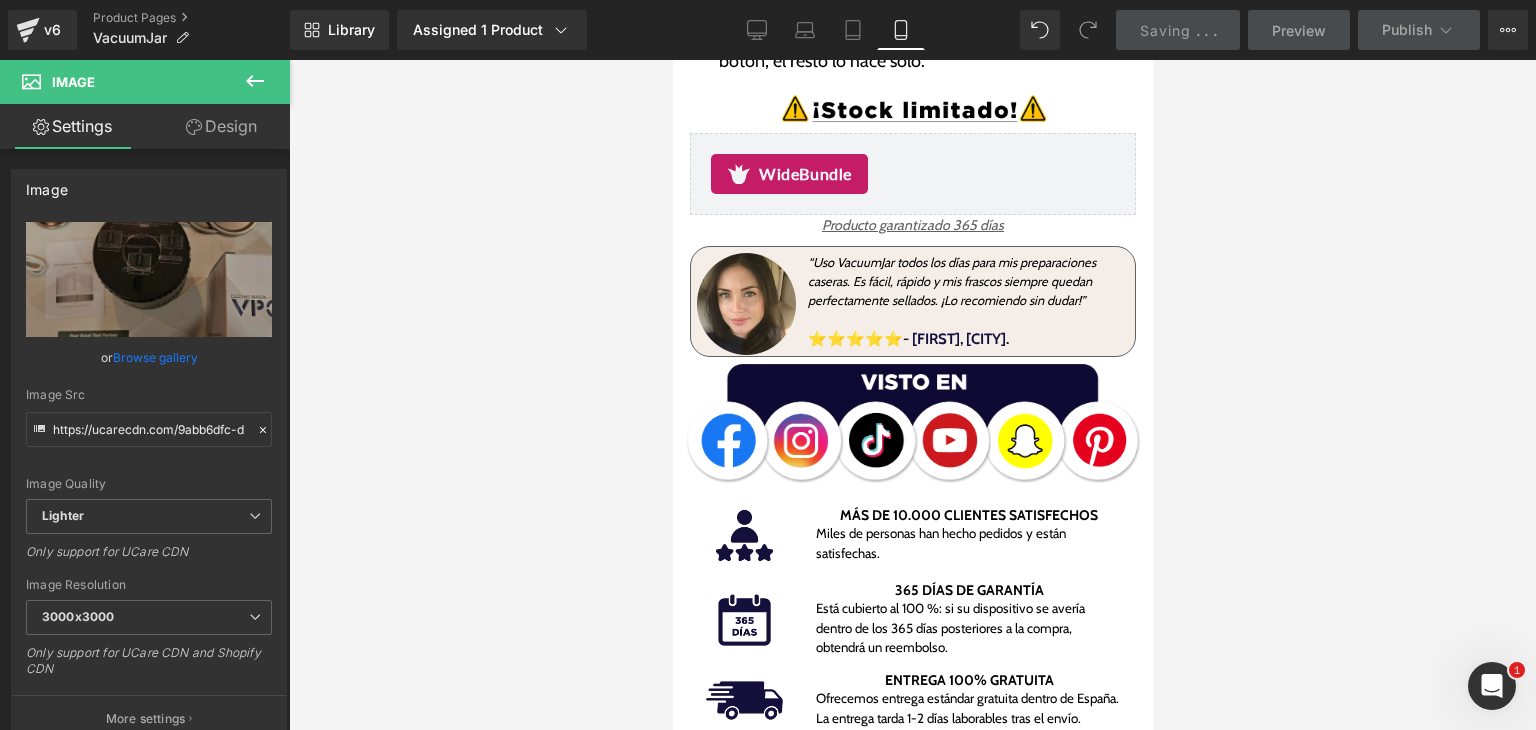 scroll, scrollTop: 1192, scrollLeft: 0, axis: vertical 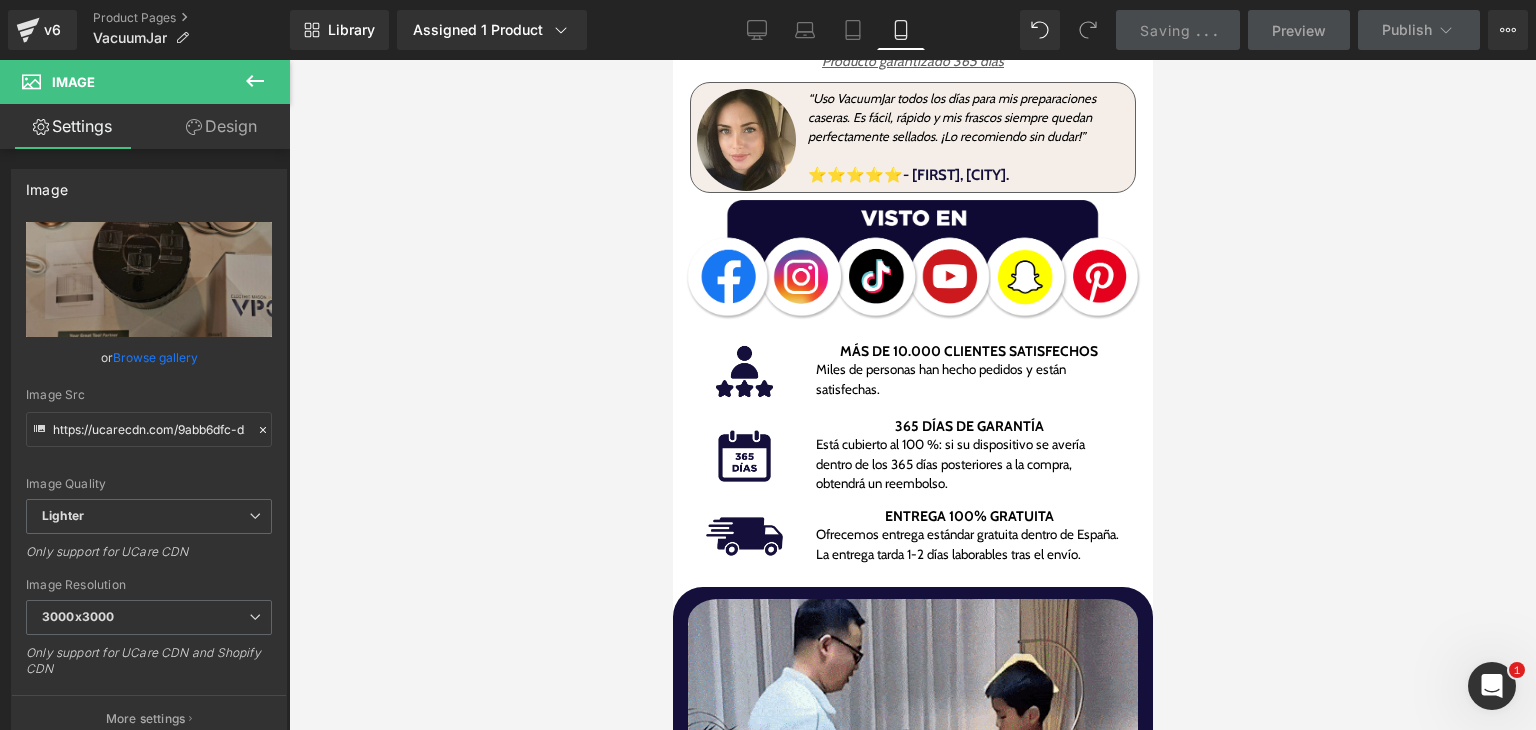 drag, startPoint x: 1149, startPoint y: 285, endPoint x: 1936, endPoint y: 262, distance: 787.336 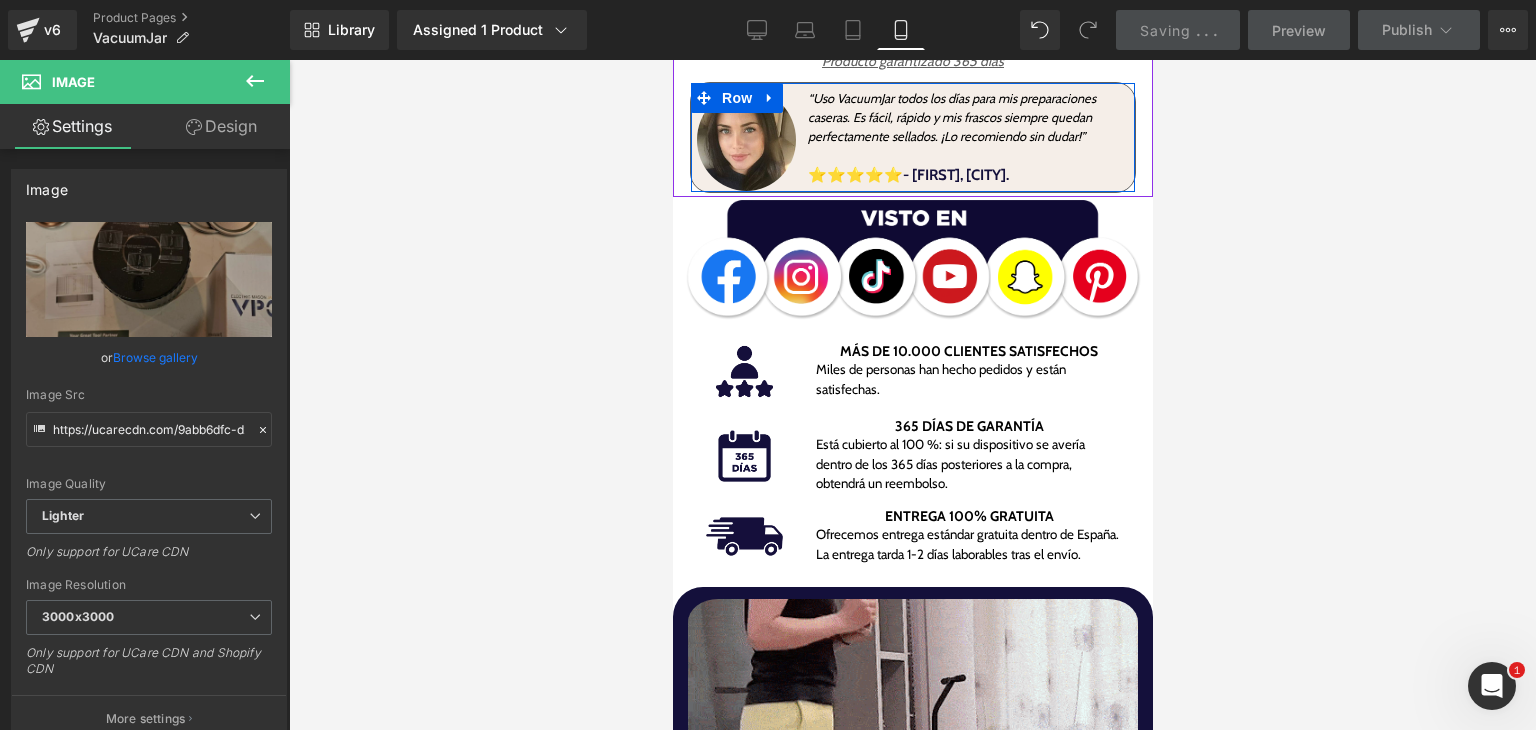 click at bounding box center [745, 140] 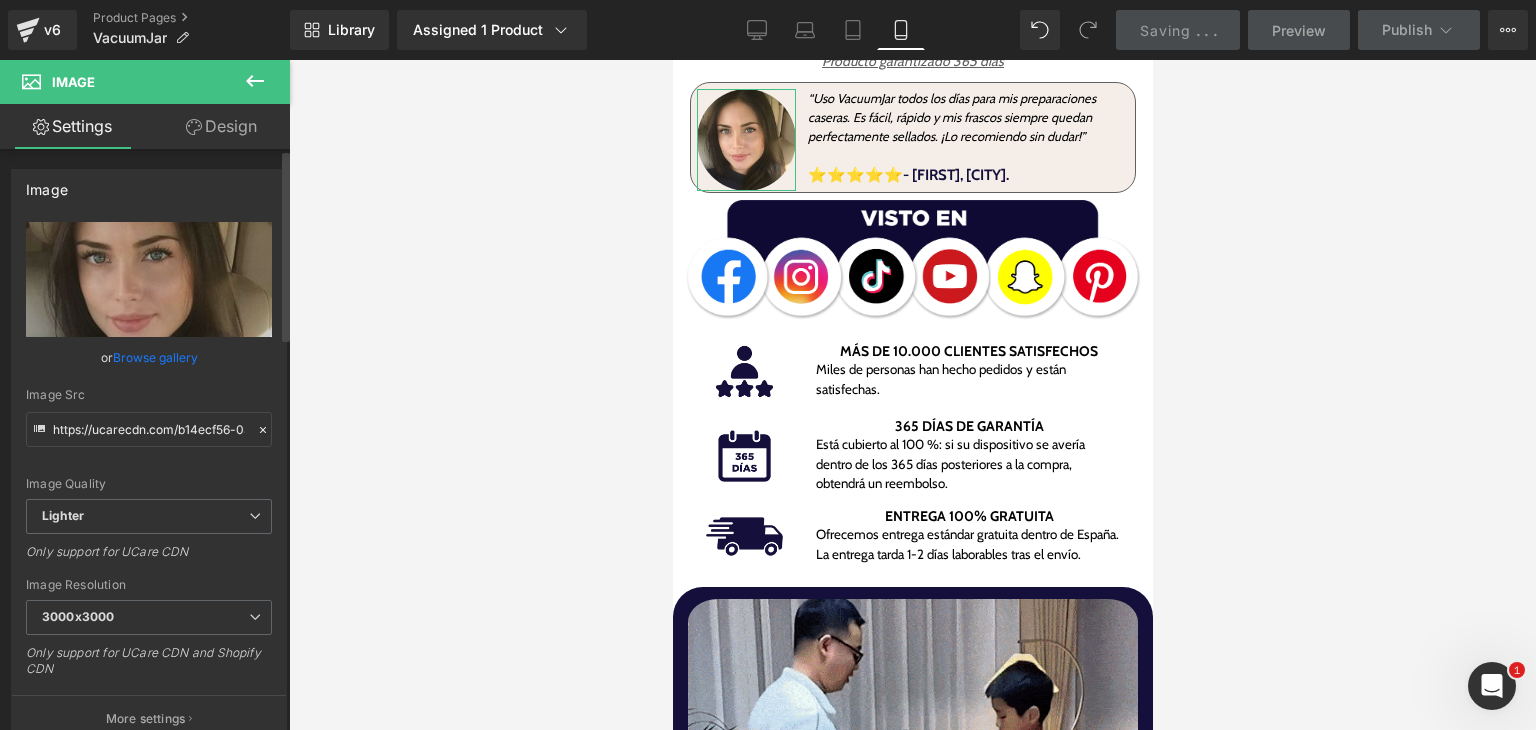click on "Browse gallery" at bounding box center (155, 357) 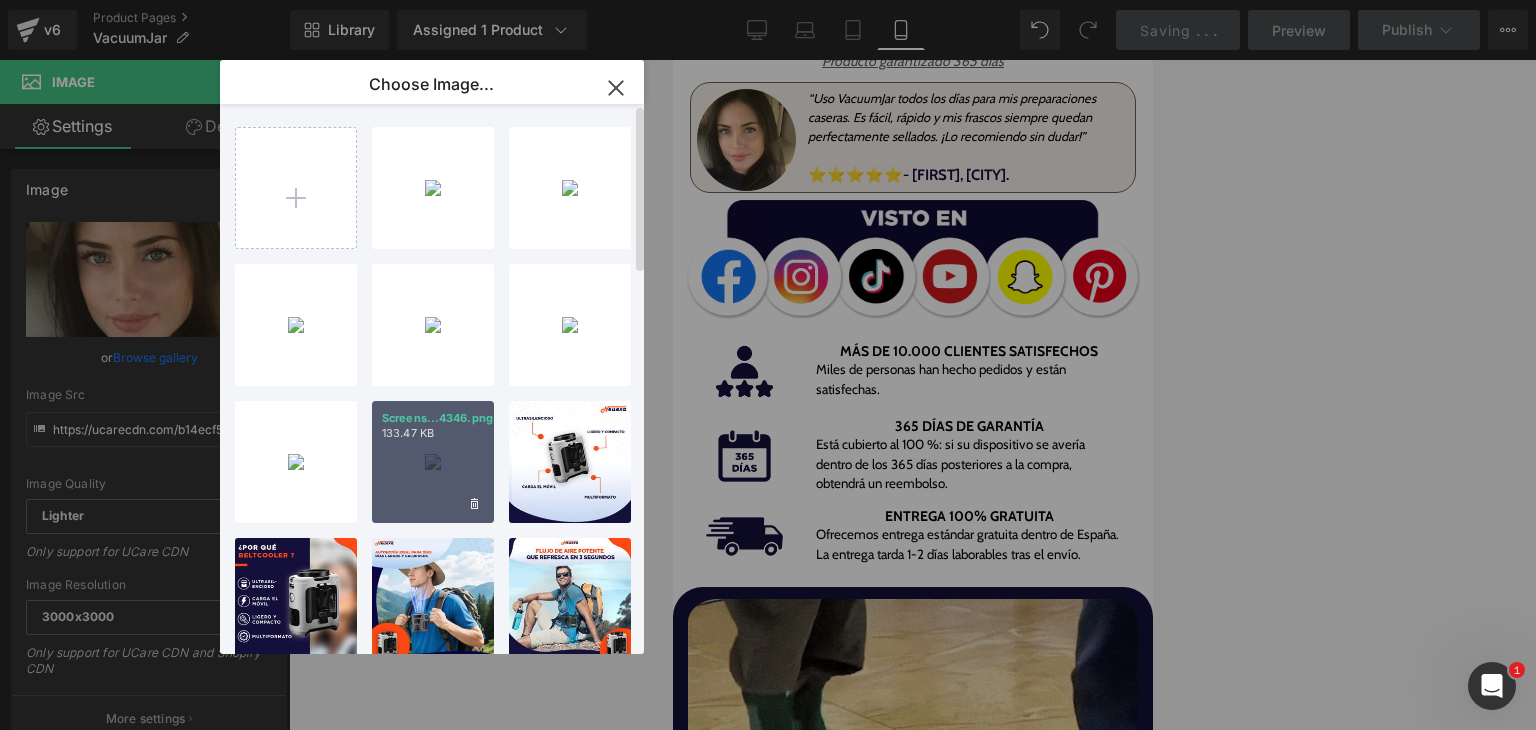 drag, startPoint x: 305, startPoint y: 233, endPoint x: 431, endPoint y: 489, distance: 285.32788 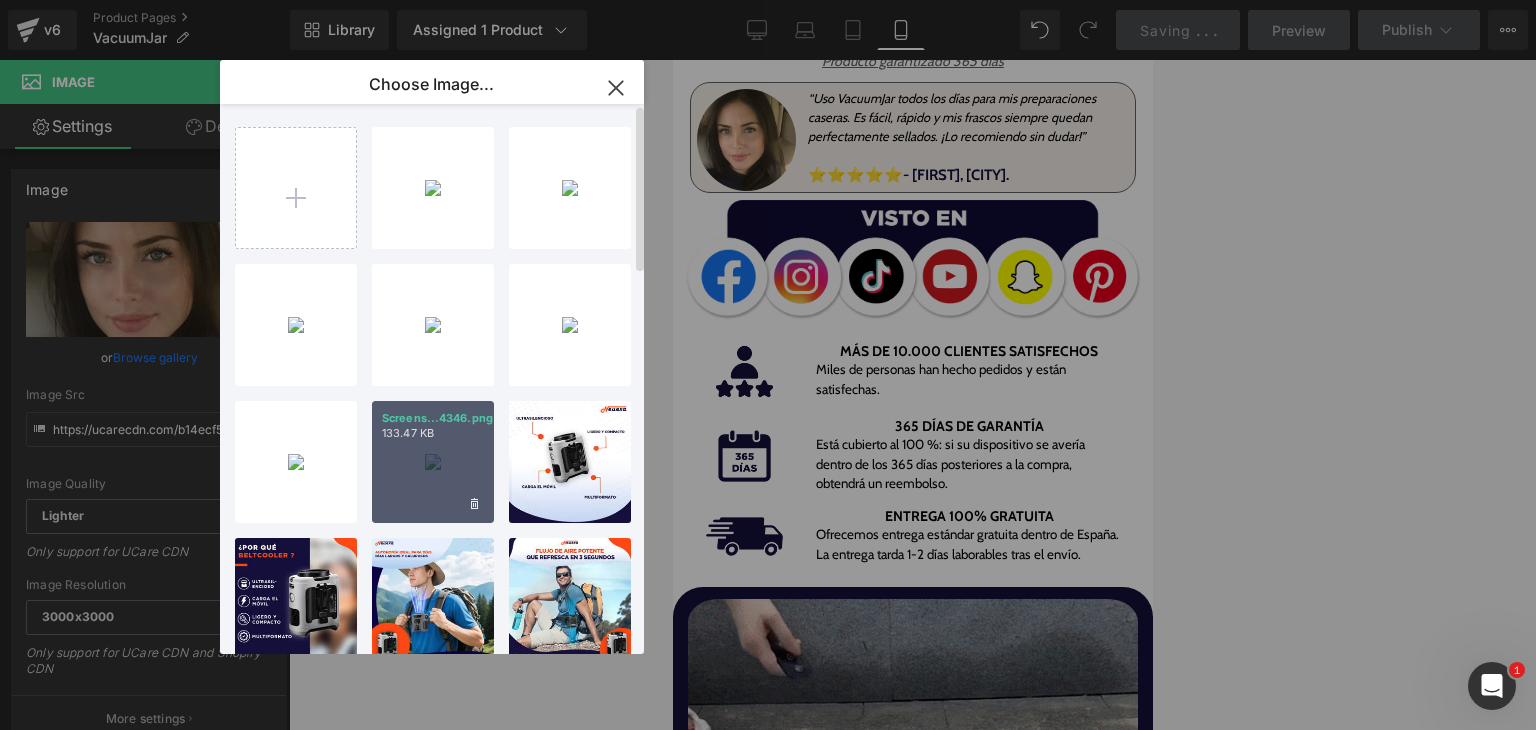 click on "6...6.png 1.07 MB Delete image? Yes No 5...5.png 1.35 MB Delete image? Yes No 4...4.png 2.18 MB Delete image? Yes No 3...3.png 671.28 KB Delete image? Yes No 2...2.png 1.21 MB Delete image? Yes No 1...1.png 1.15 MB Delete image? Yes No Screens...4346.png 133.47 KB Delete image? Yes No 7...7.jpg 50.23 KB Delete image? Yes No 6...6.jpg 71.92 KB Delete image? Yes No 4...4.jpg 177.66 KB Delete image? Yes No 2...2.jpg 380.15 KB Delete image? Yes No 8...8.jpg 257.81 KB Delete image? Yes No GIF...GIF.gif 2.63 MB Delete image? Yes No 7...7.jpg 46.08 KB Delete image? Yes No 6...6.jpg 65.77 KB Delete image? Yes No 4...4.jpg 153.24 KB Delete image? Yes No 3...3.jpg 216.31 KB Delete image? Yes No 8...8.jpg 265.35 KB Delete image? Yes No RopeFre...eGIF.gif 2.99 MB Delete image? Yes No 6- Trav...Bank.png 1.43 MB Delete image? Yes No 7- Trav...Bank.png 1.33 MB Delete image? Yes No TravelB...Bank.gif 2.31 MB Delete image? Yes No 8- Trav...Bank.png 372.63 KB Delete image? Yes No 5- Trav...Bank.png 376.22 KB Delete image? Yes" at bounding box center [443, 383] 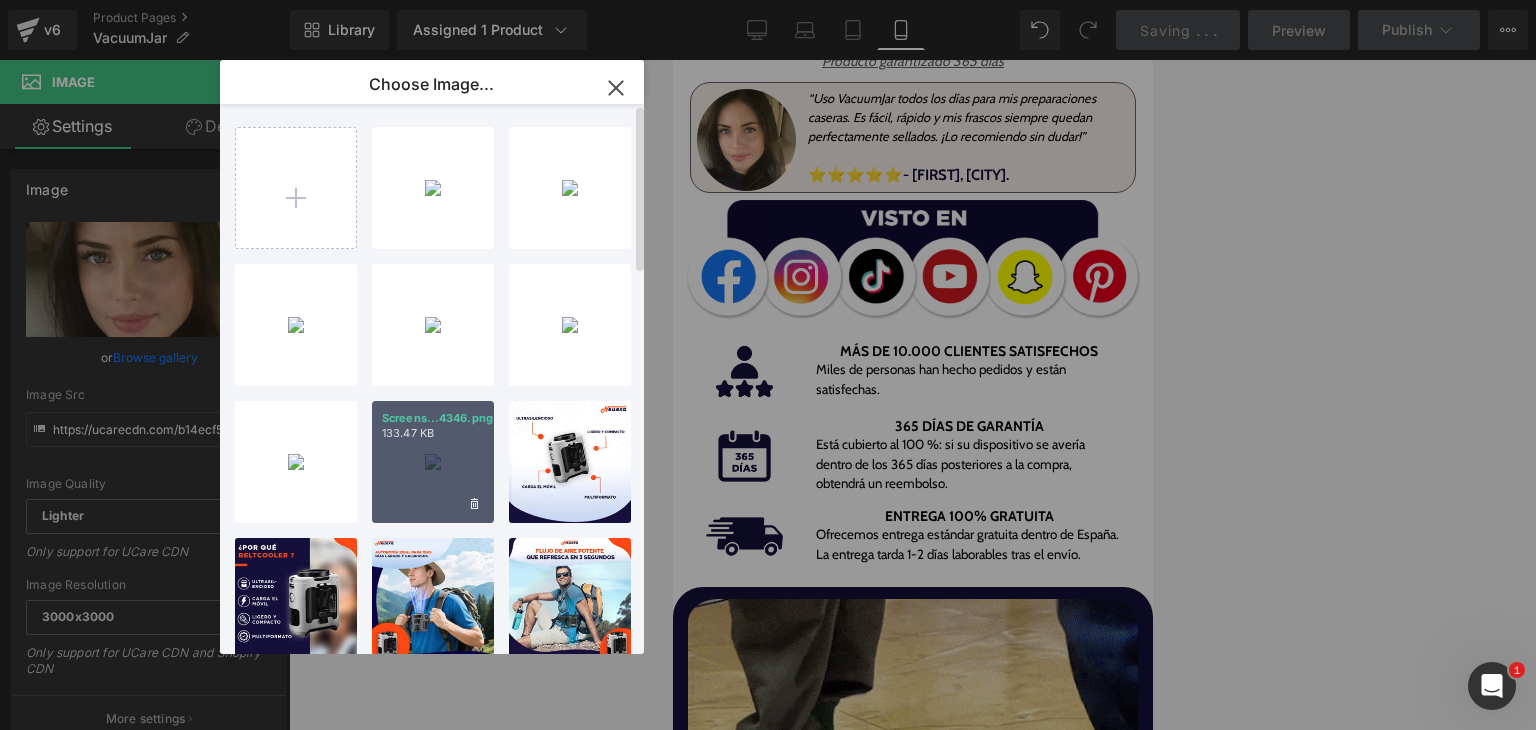 click on "Screens...4346.png 133.47 KB" at bounding box center [433, 462] 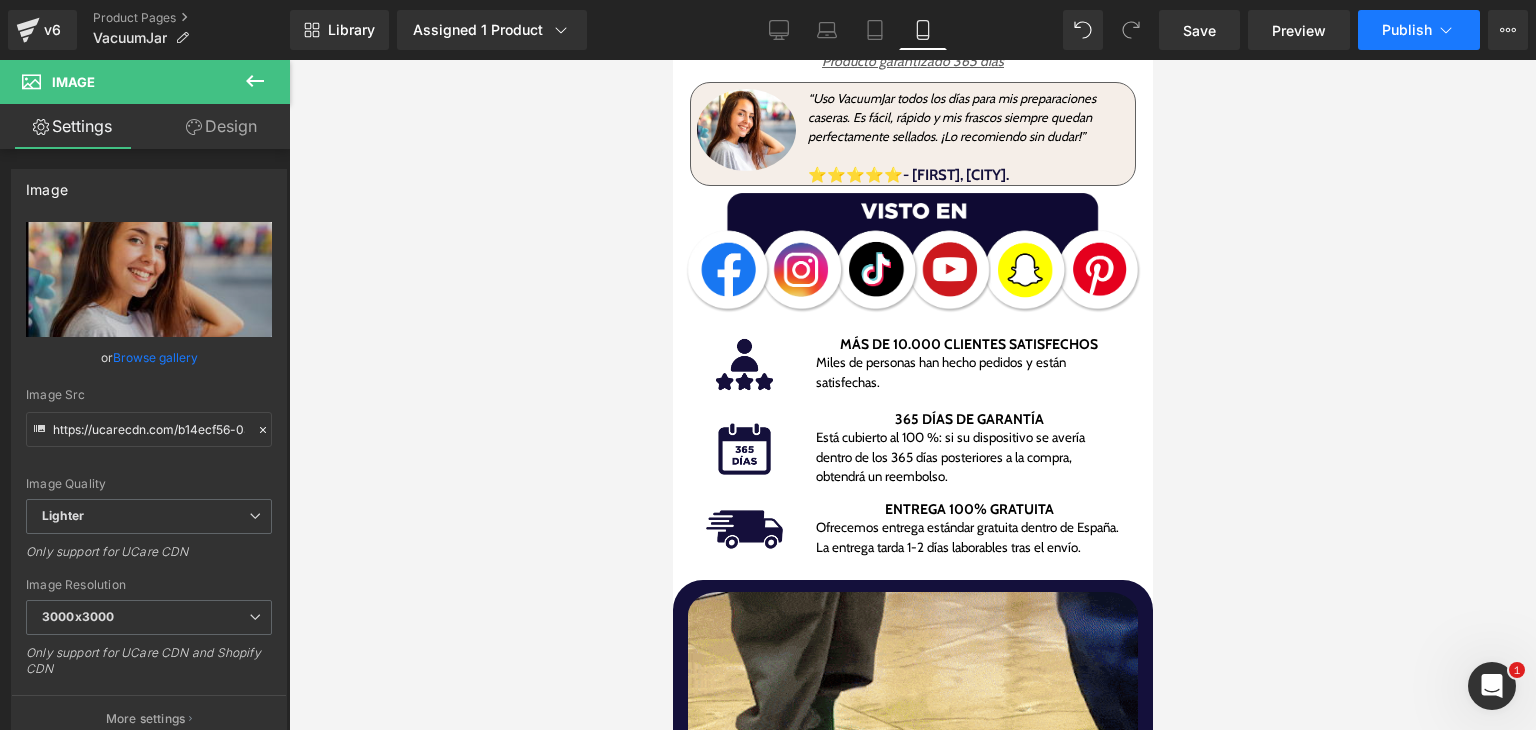 click on "Publish" at bounding box center (1407, 30) 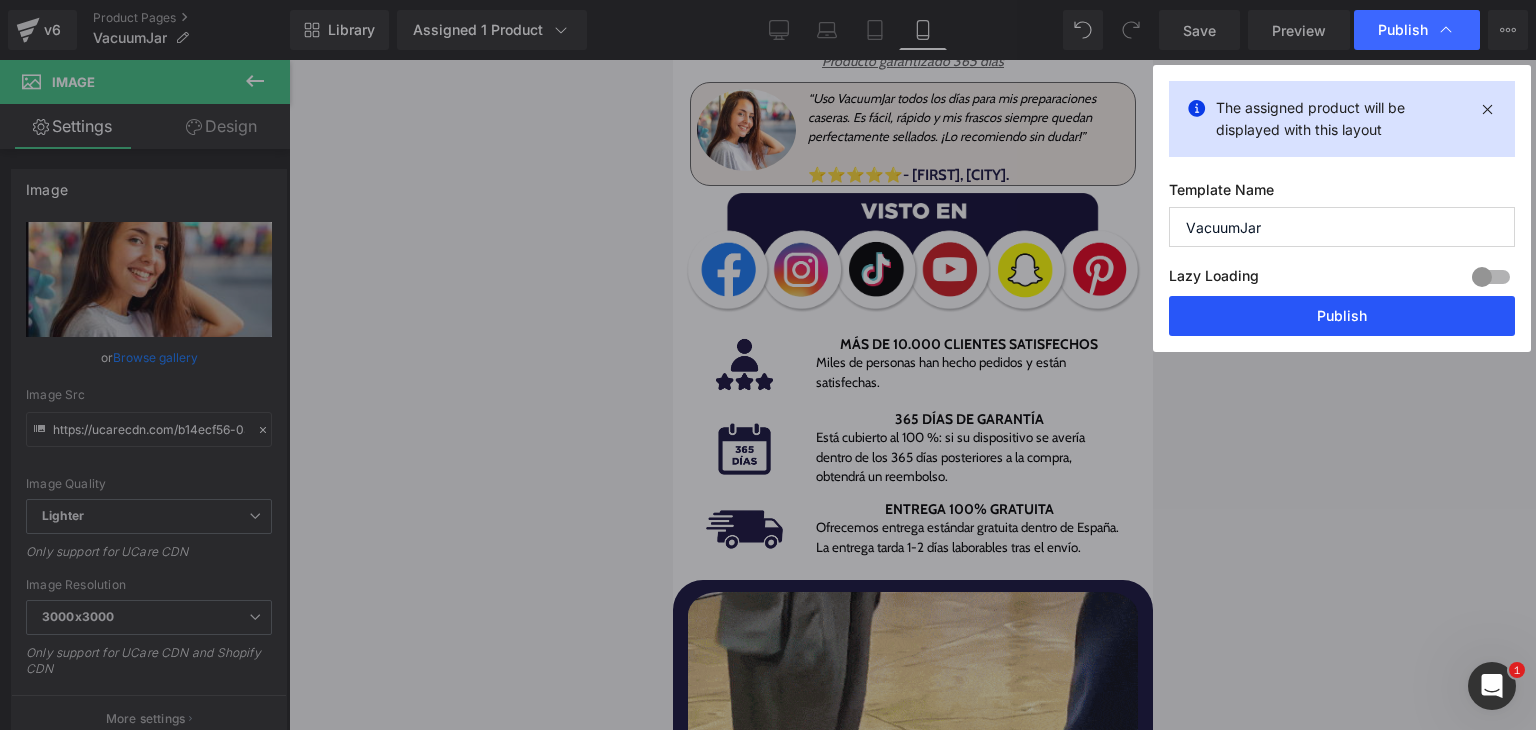 click on "Publish" at bounding box center (1342, 316) 